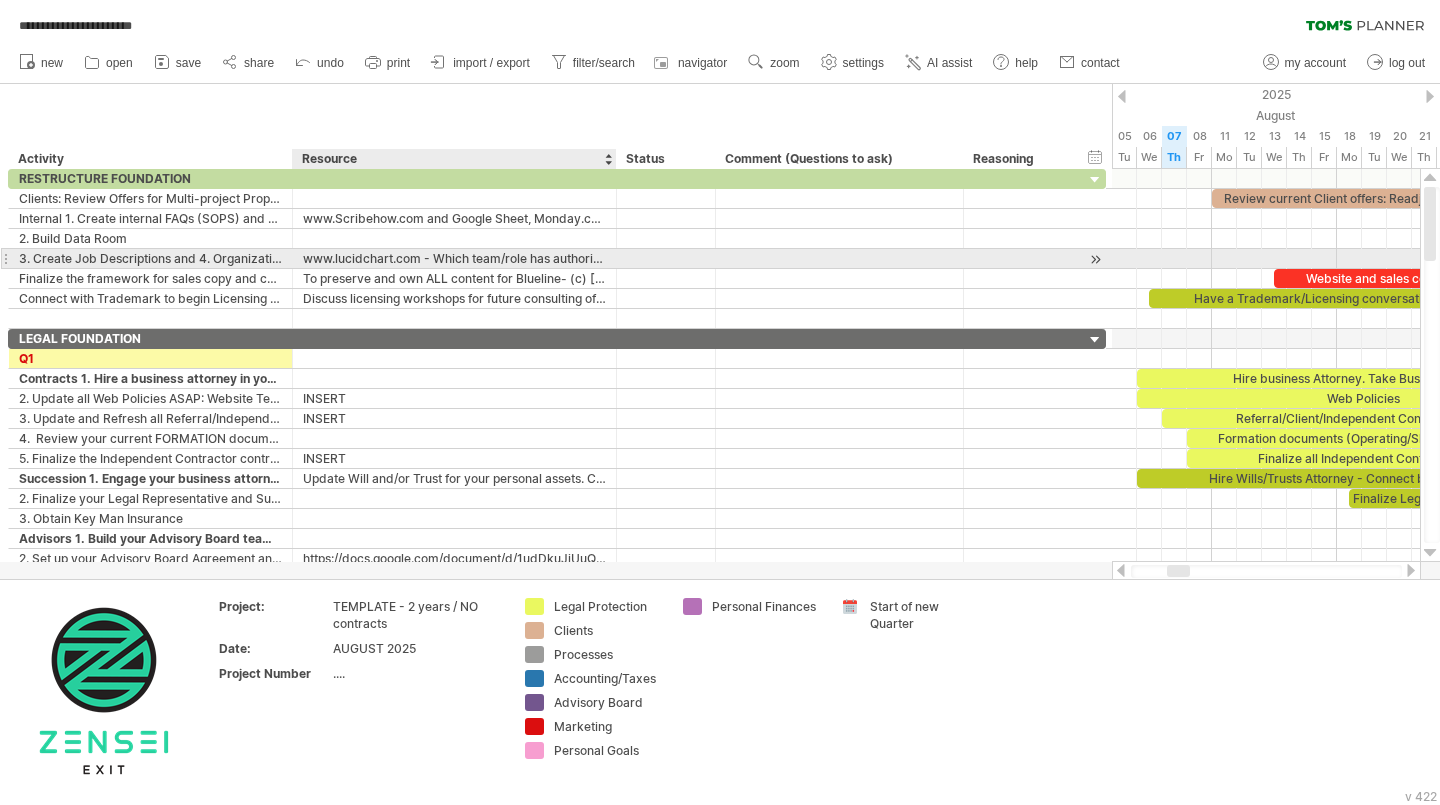 scroll, scrollTop: 0, scrollLeft: 0, axis: both 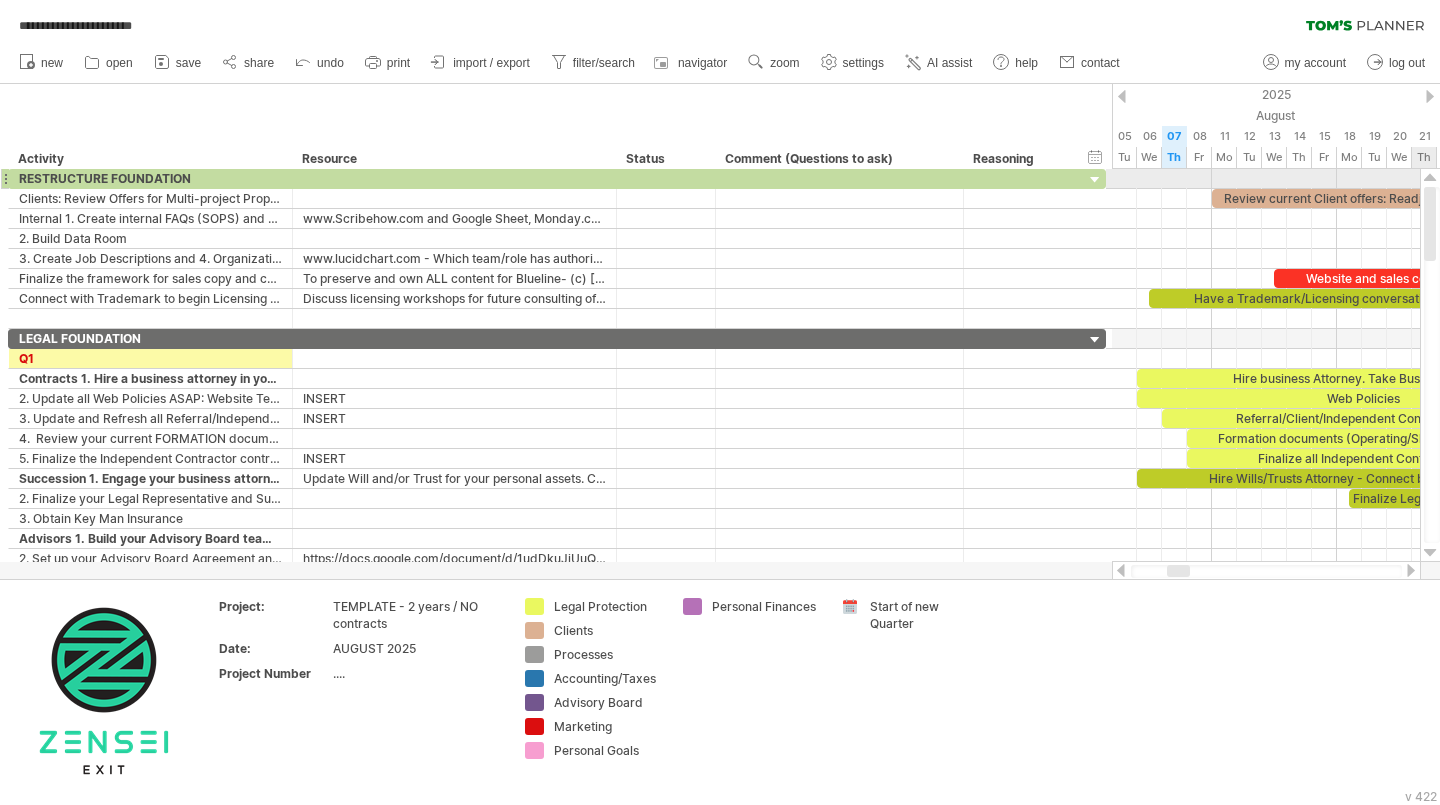 drag, startPoint x: 1430, startPoint y: 210, endPoint x: 1439, endPoint y: 168, distance: 42.953465 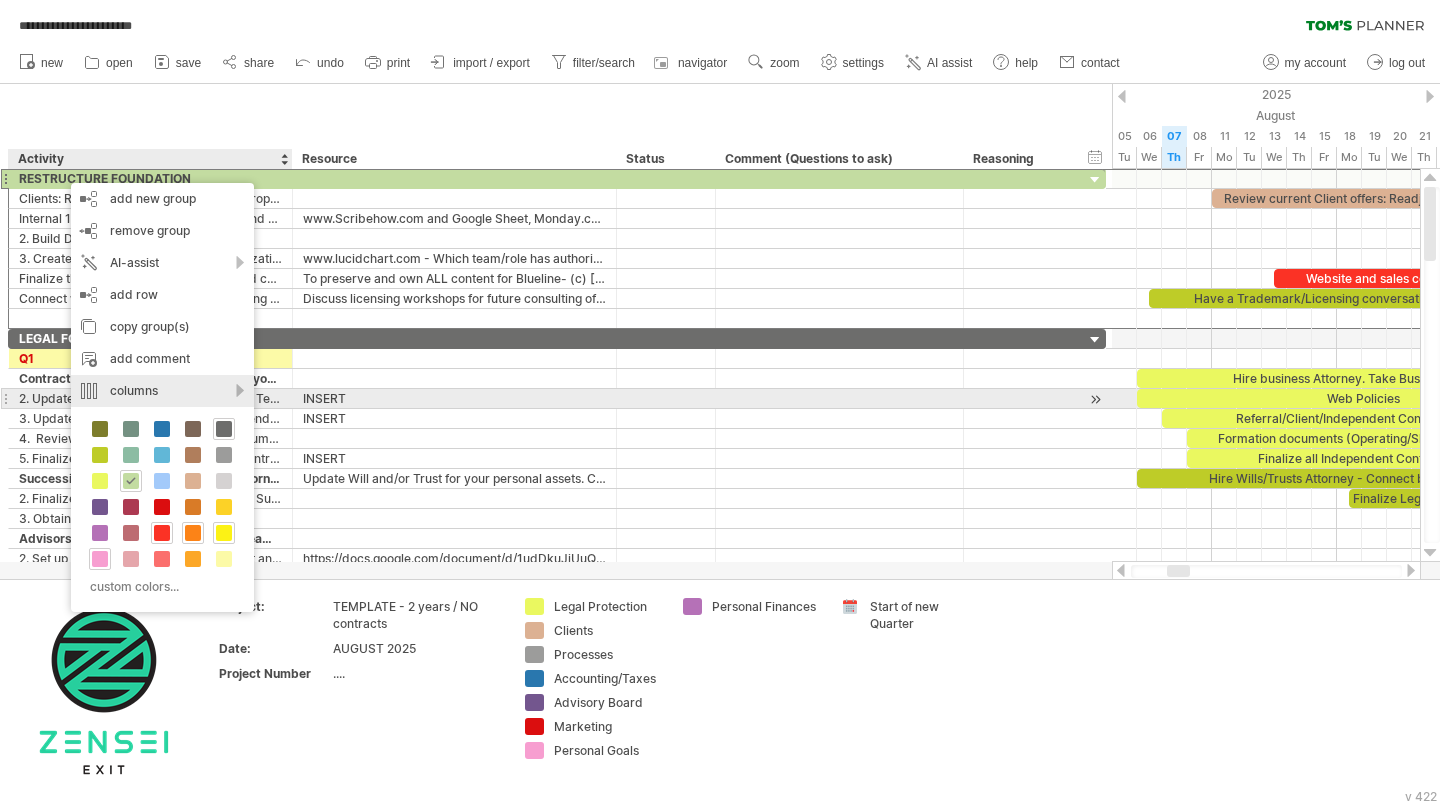 click on "columns" at bounding box center (162, 391) 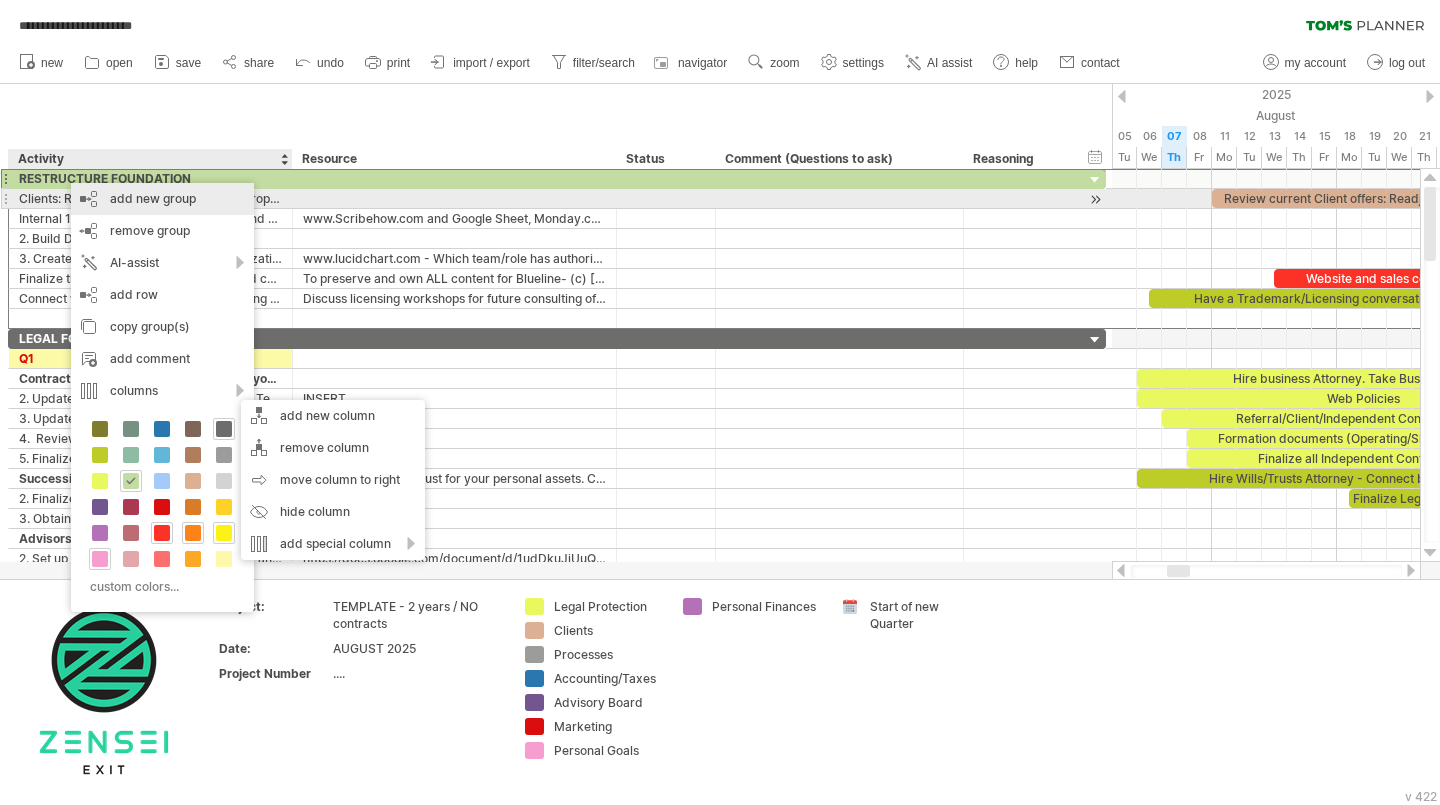 click on "add new group" at bounding box center (162, 199) 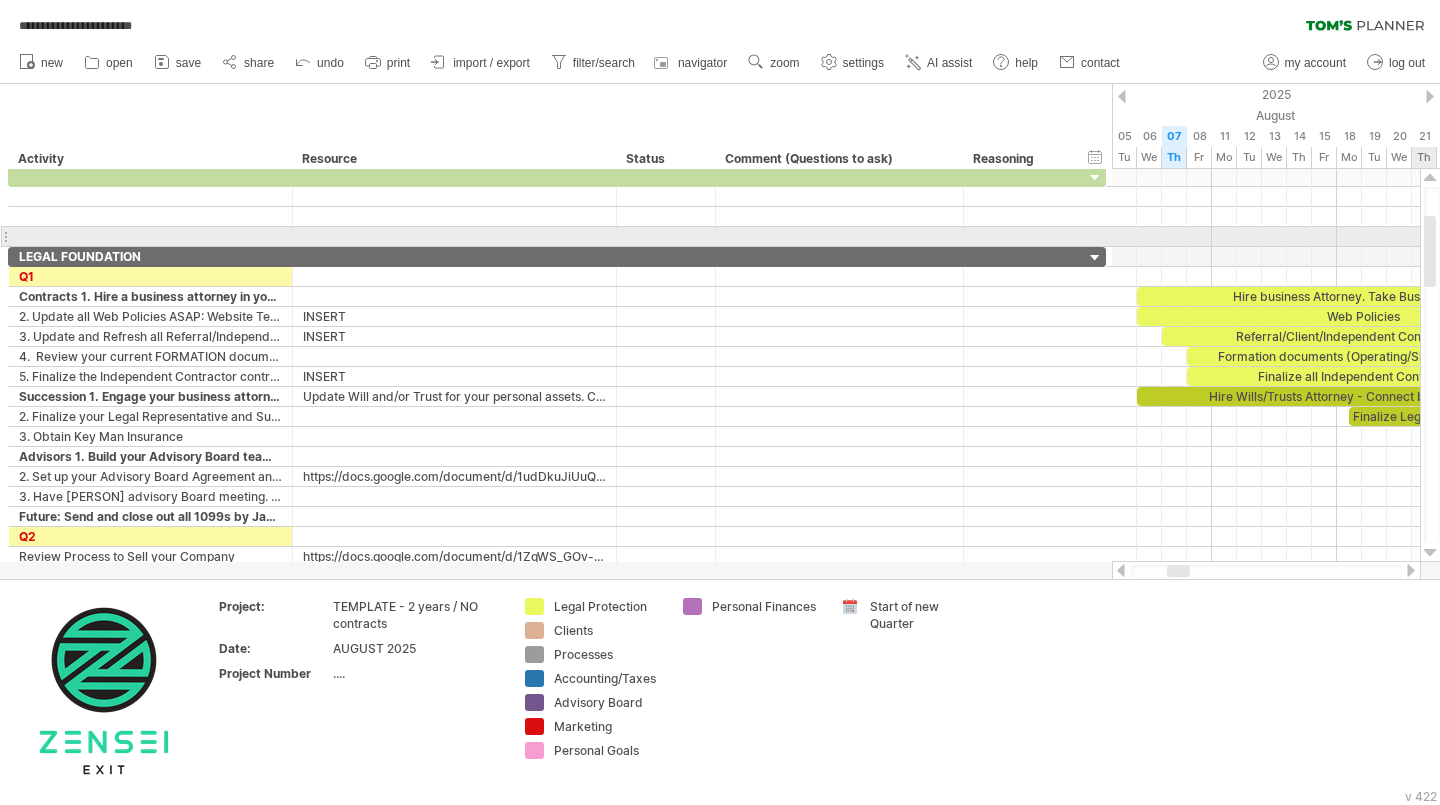 click at bounding box center [1432, 365] 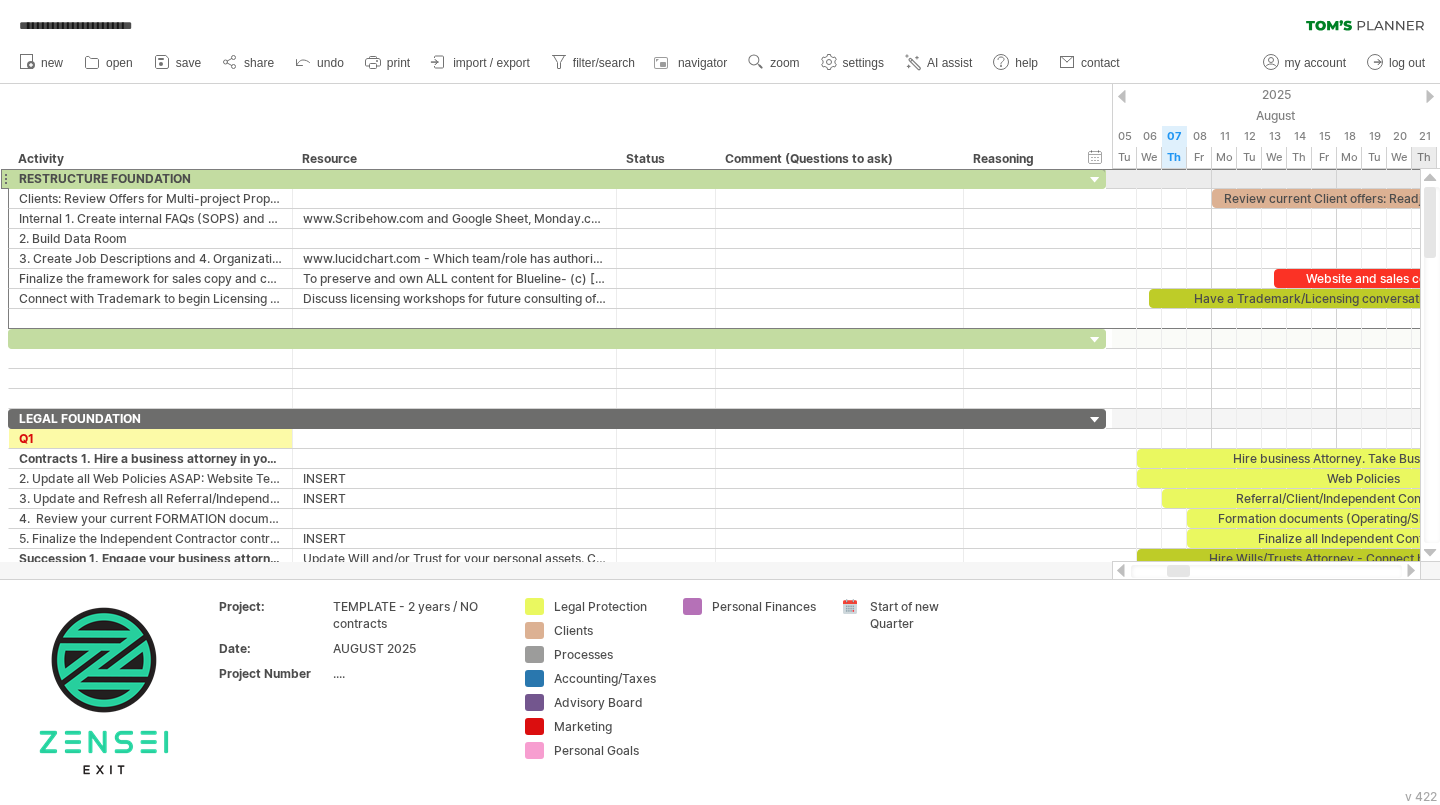 drag, startPoint x: 1431, startPoint y: 248, endPoint x: 1430, endPoint y: 182, distance: 66.007576 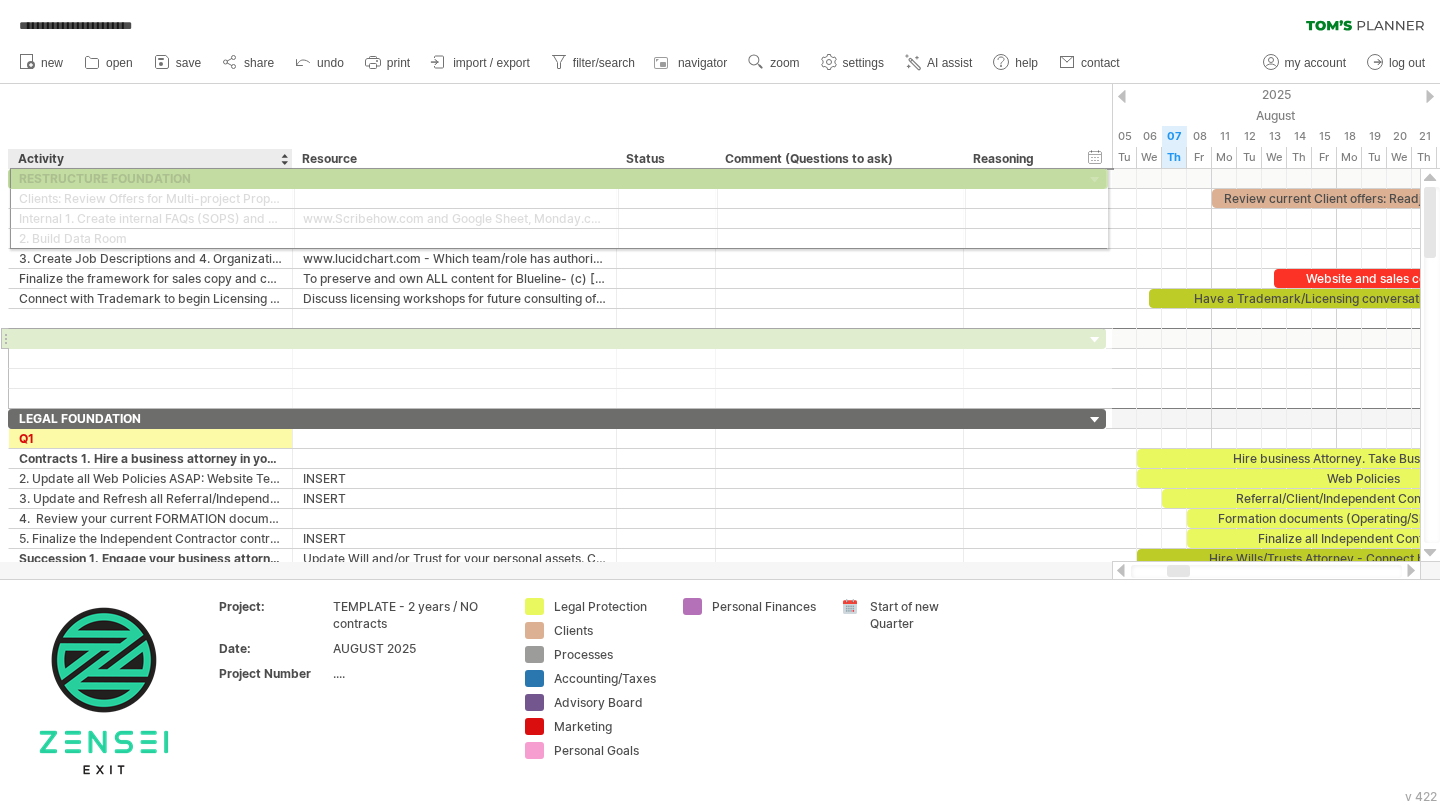 drag, startPoint x: 91, startPoint y: 340, endPoint x: 87, endPoint y: 175, distance: 165.04848 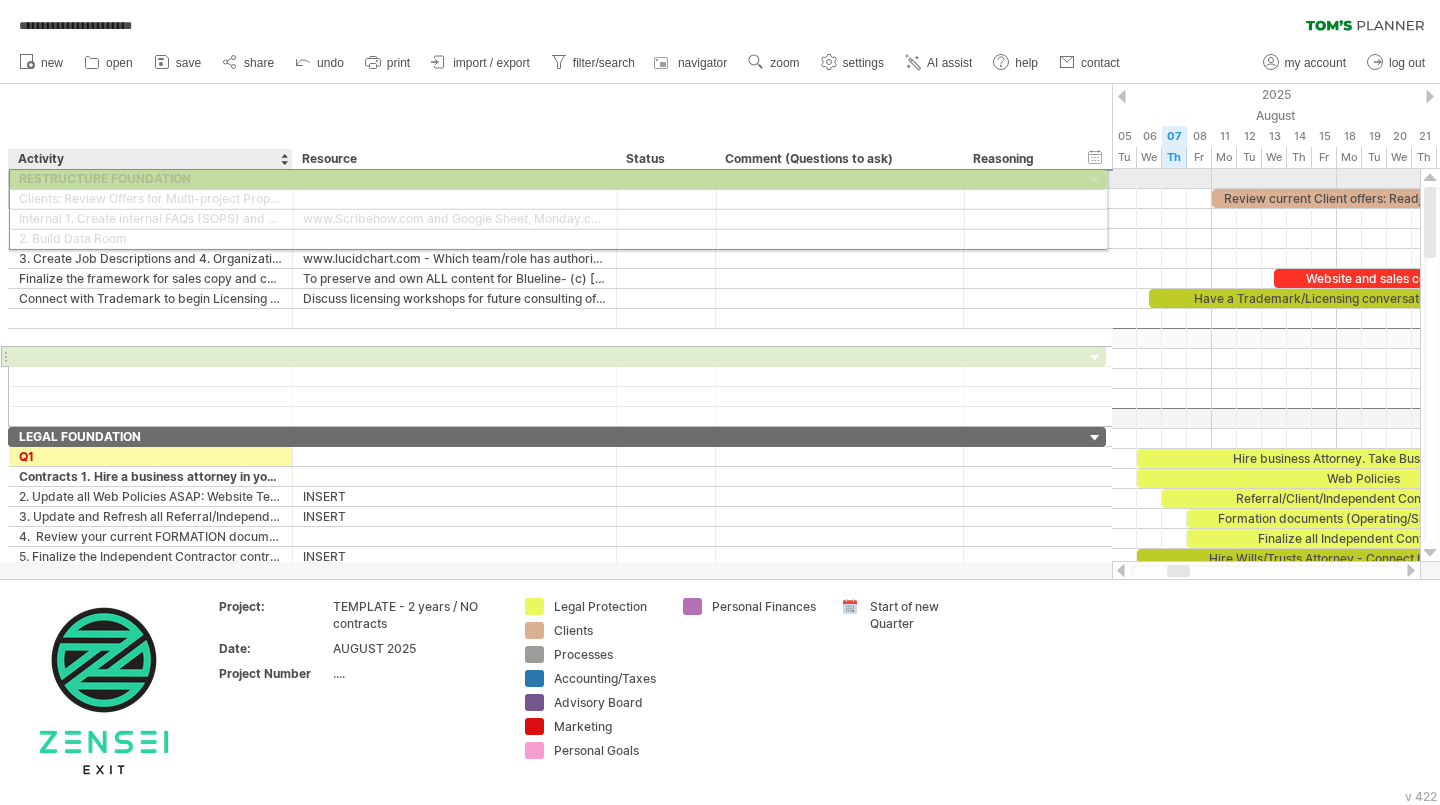 drag, startPoint x: 61, startPoint y: 337, endPoint x: 58, endPoint y: 176, distance: 161.02795 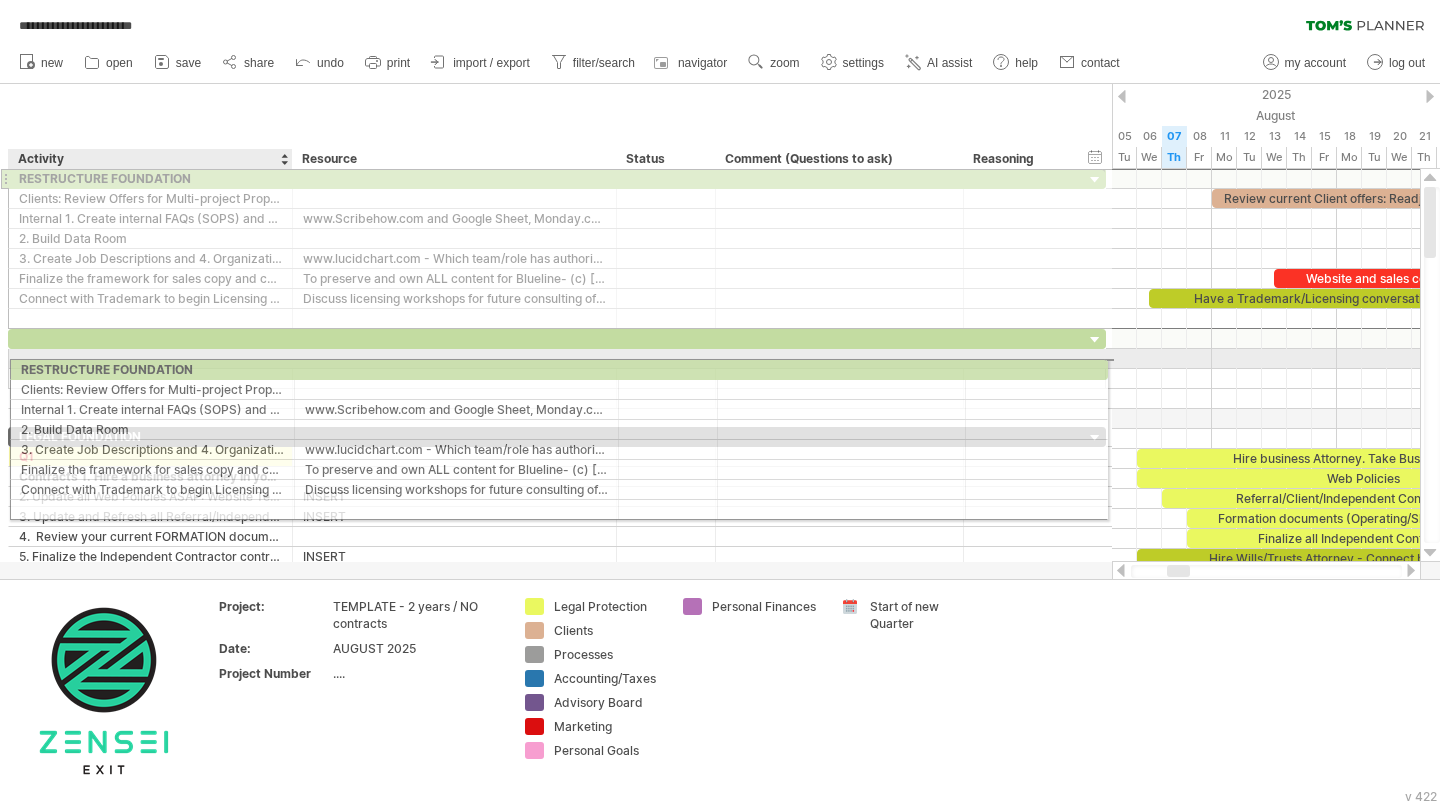 drag, startPoint x: 64, startPoint y: 177, endPoint x: 59, endPoint y: 366, distance: 189.06613 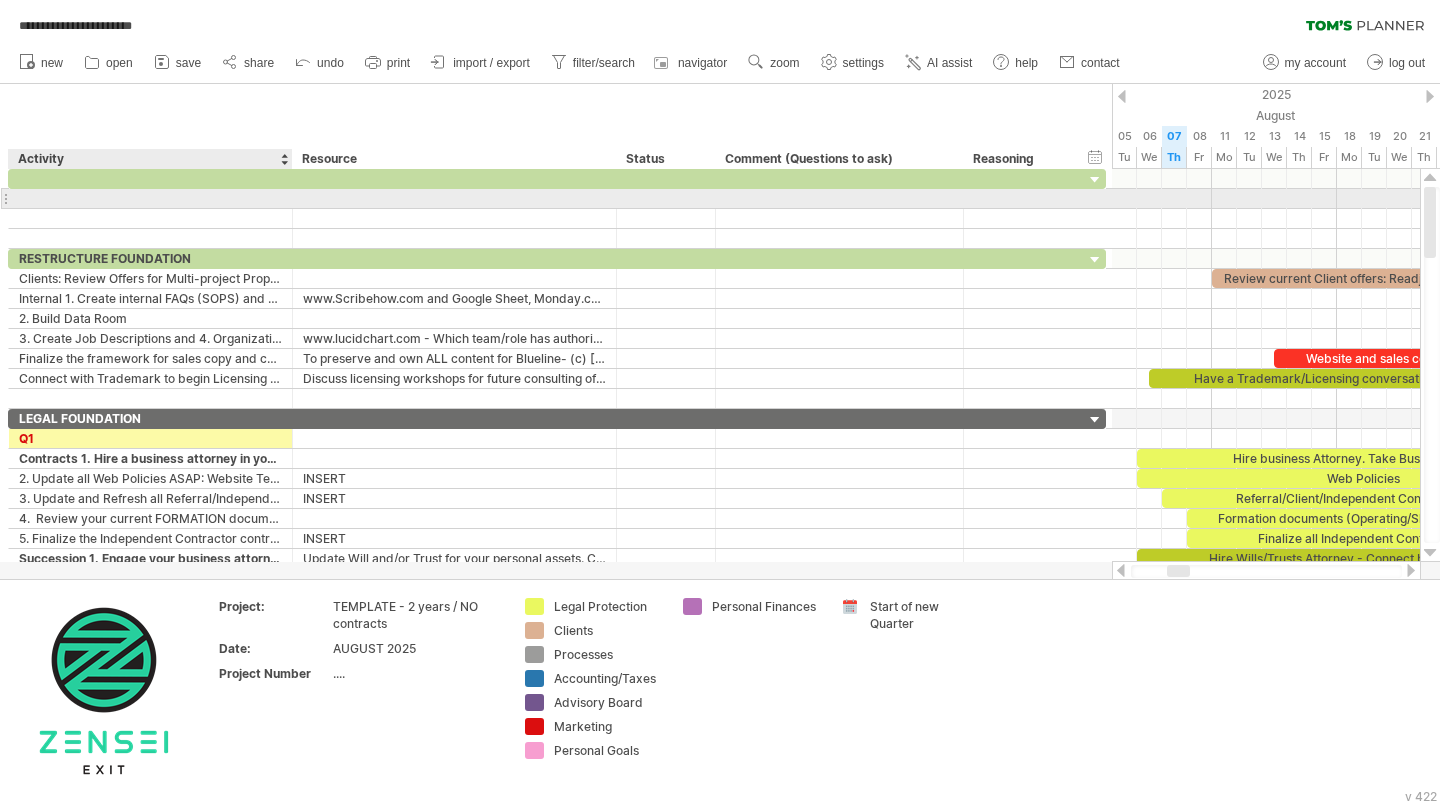 click at bounding box center [150, 198] 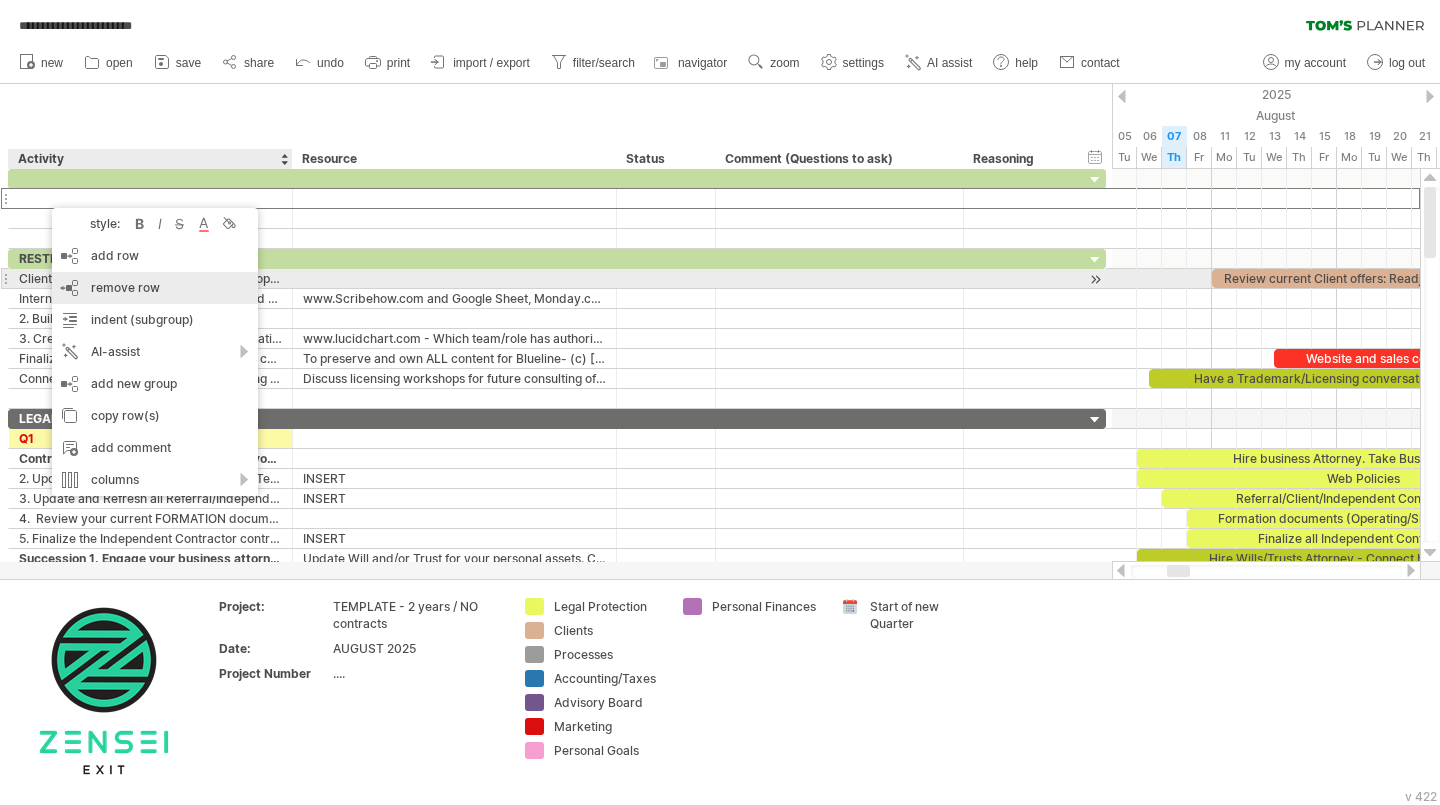click on "remove row" at bounding box center (125, 287) 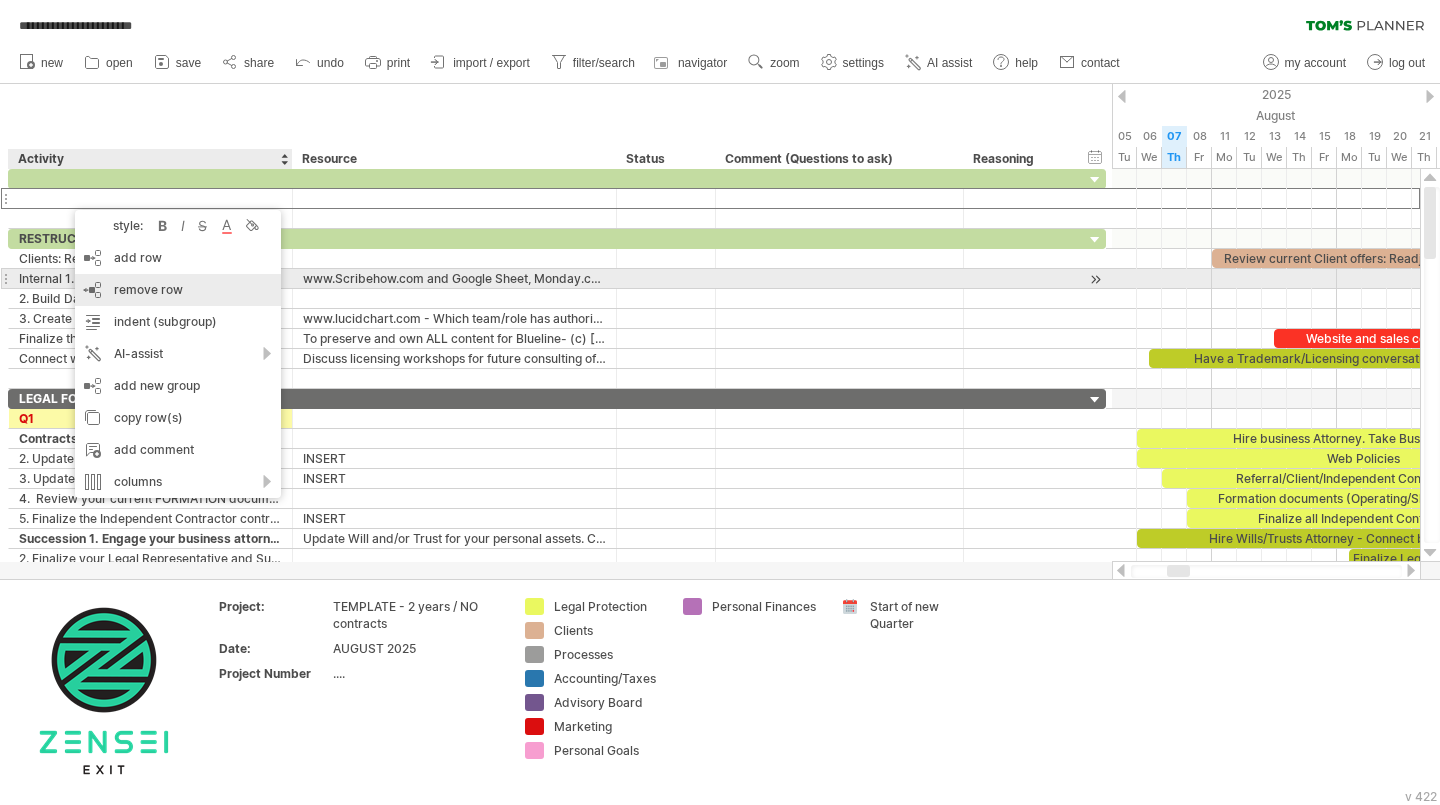 click on "remove row remove selected rows" at bounding box center (178, 290) 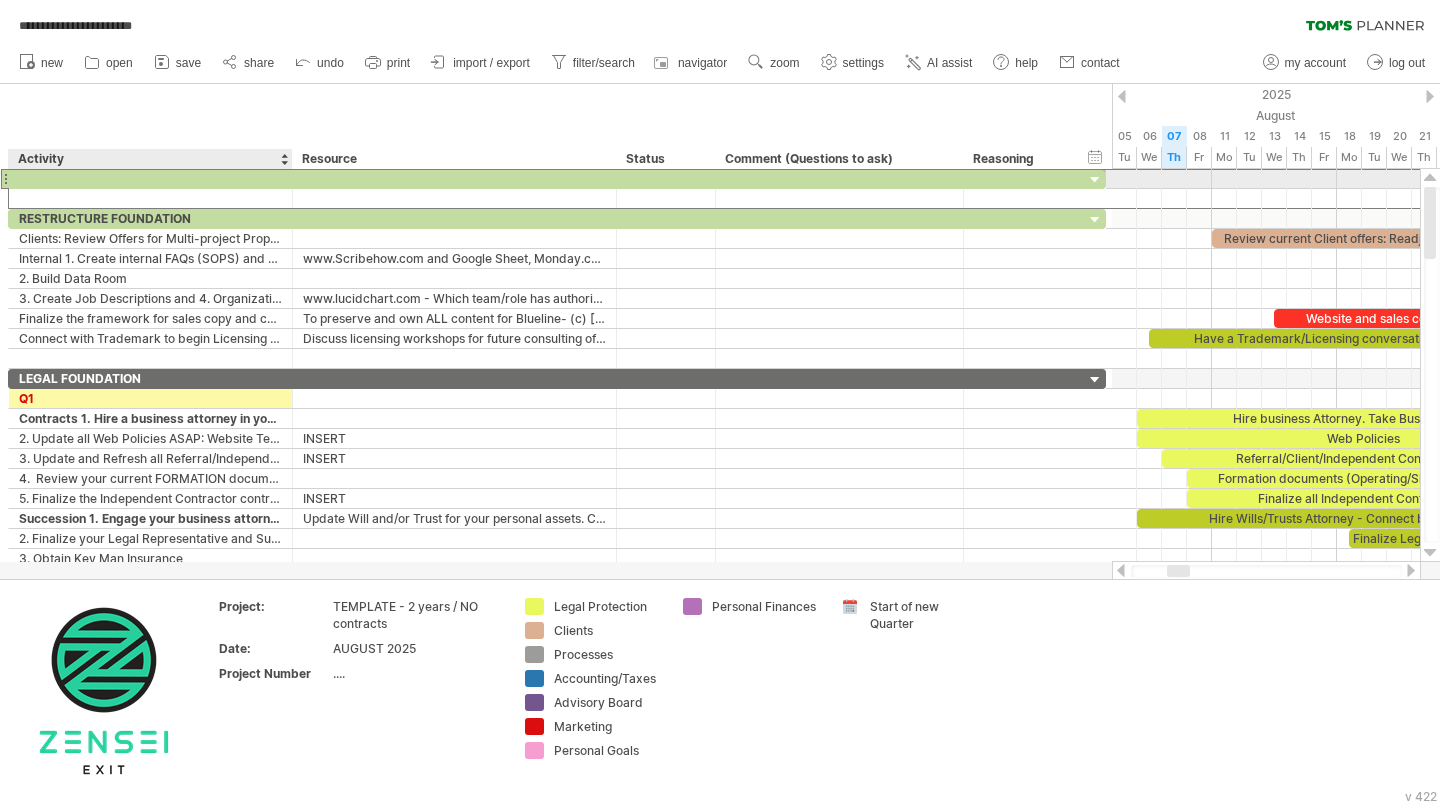 click at bounding box center (150, 178) 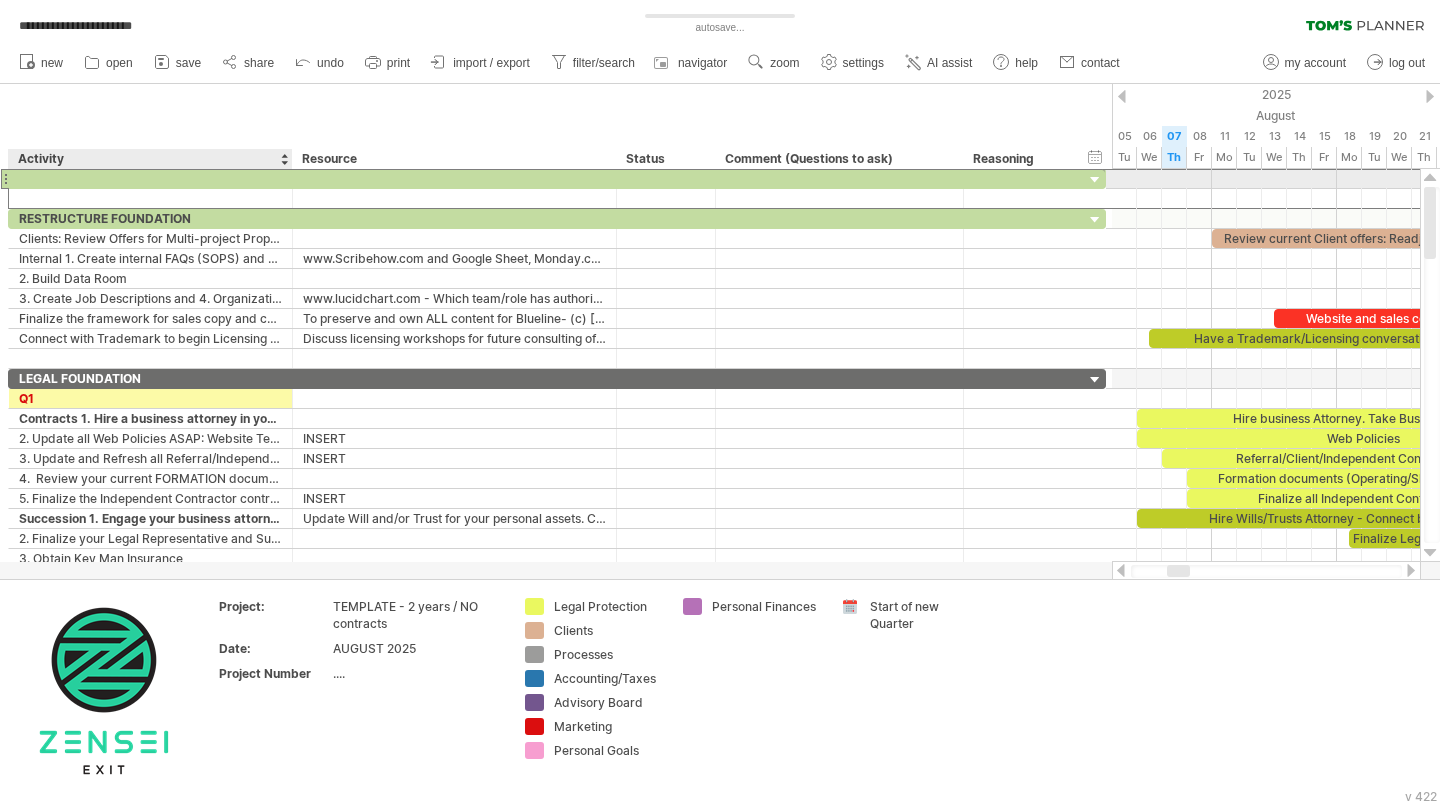 type on "*" 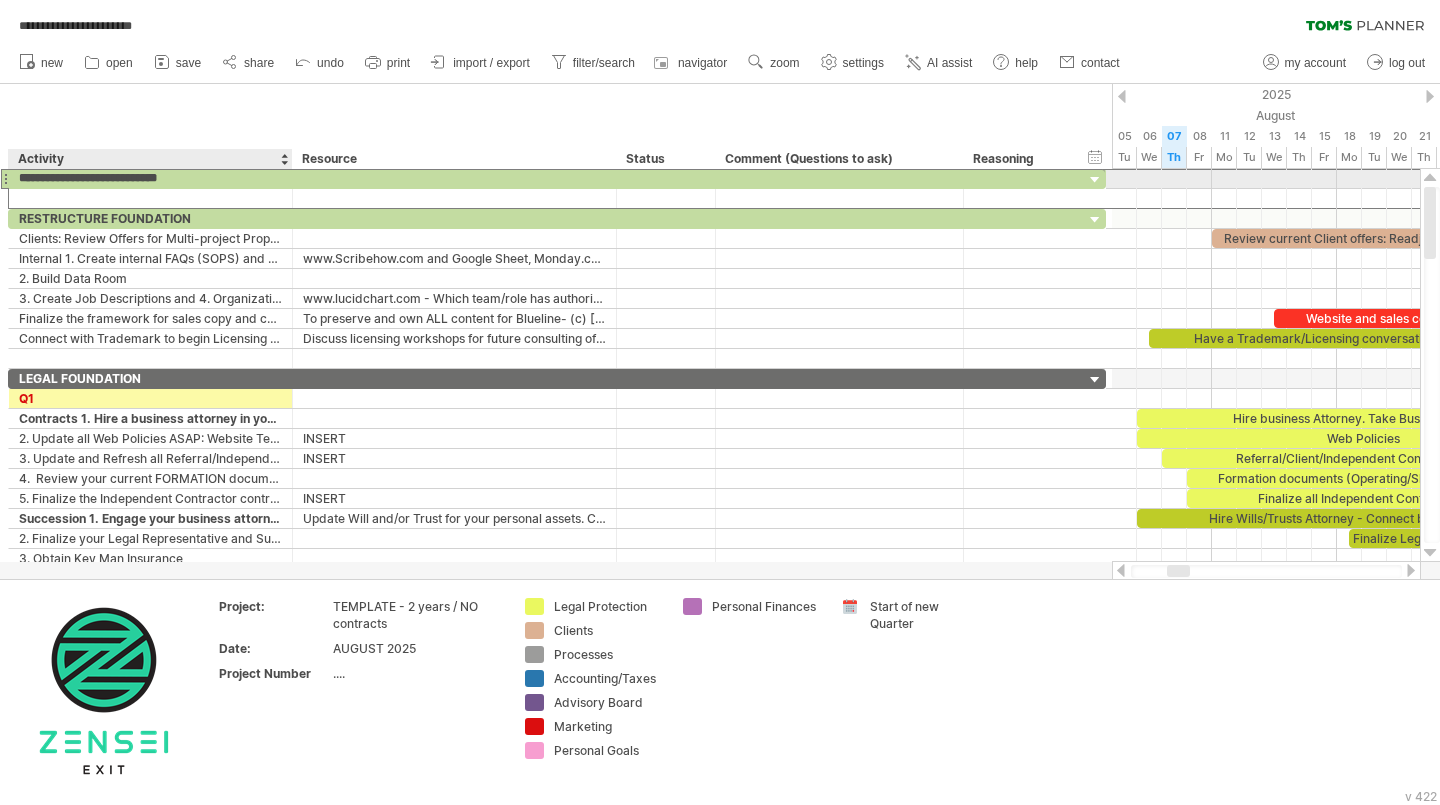 type on "**********" 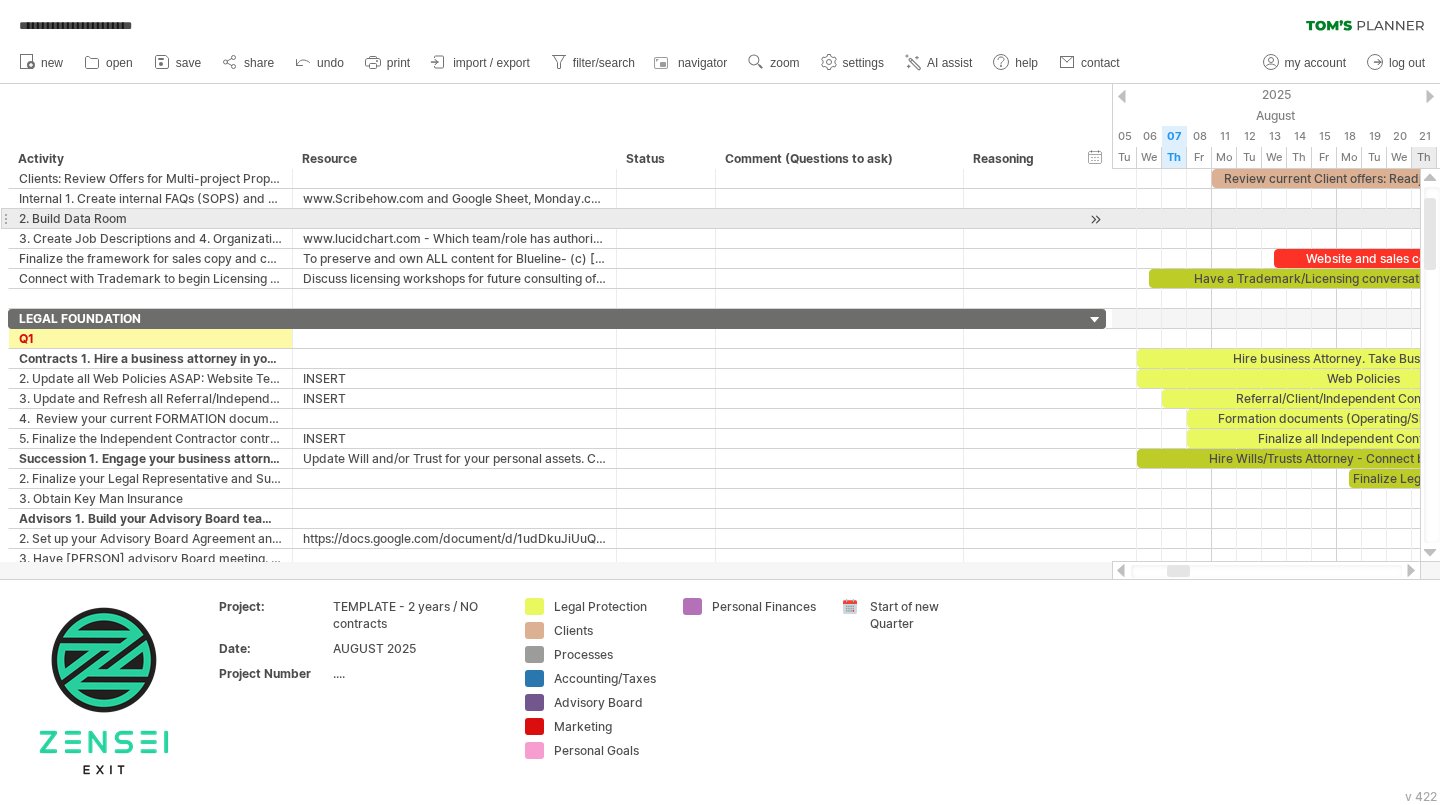 drag, startPoint x: 1434, startPoint y: 206, endPoint x: 1434, endPoint y: 217, distance: 11 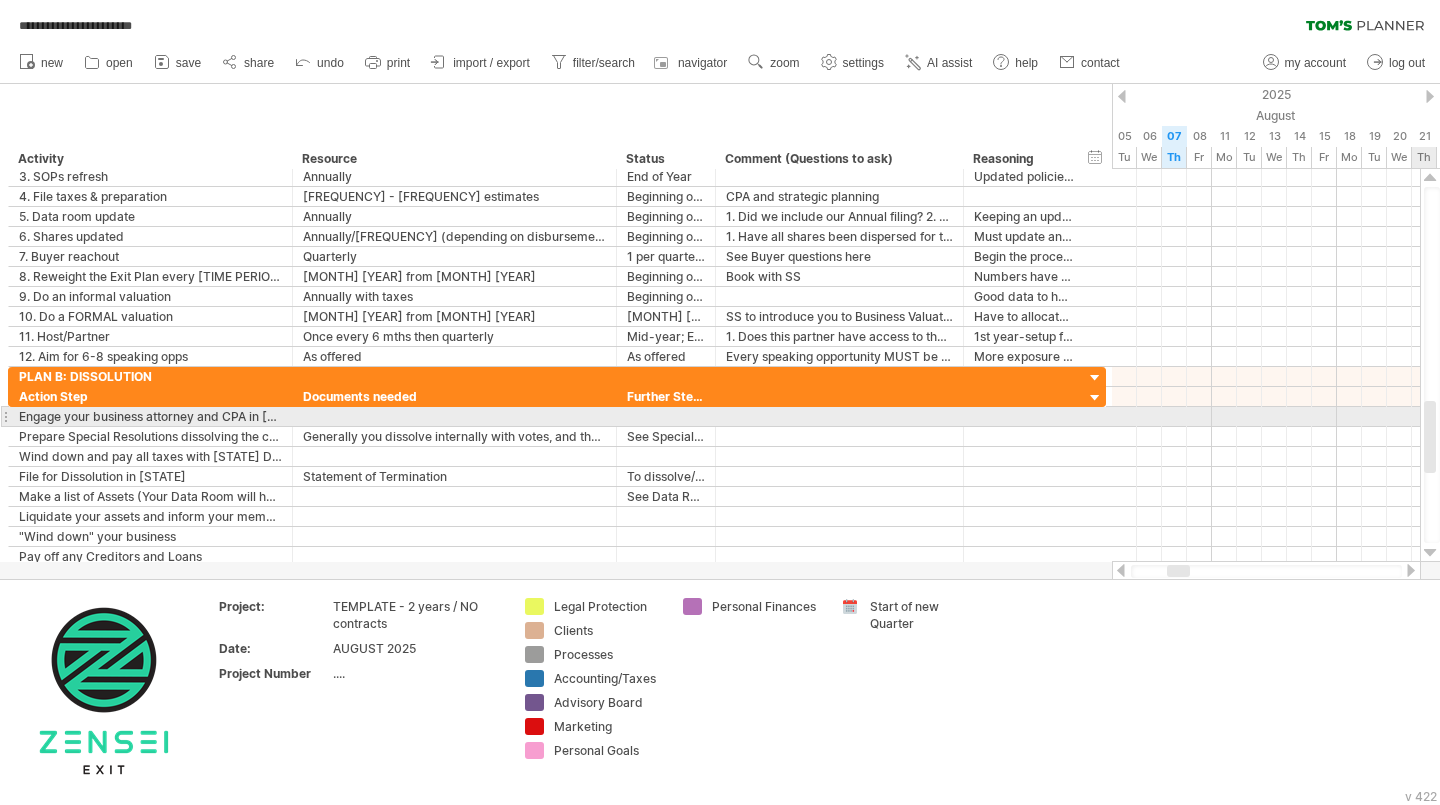 drag, startPoint x: 1429, startPoint y: 218, endPoint x: 1439, endPoint y: 424, distance: 206.24257 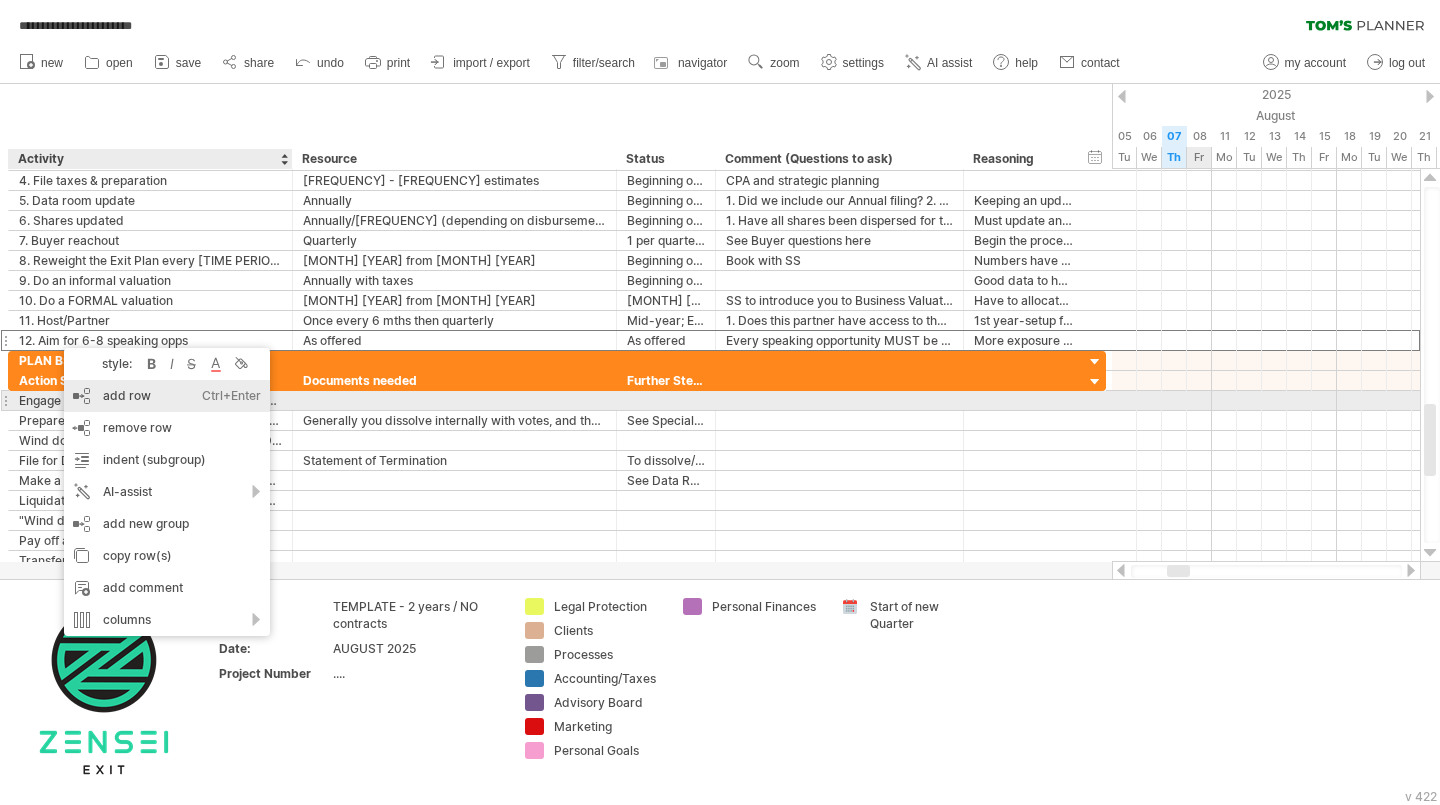 click on "add row Ctrl+Enter Cmd+Enter" at bounding box center (167, 396) 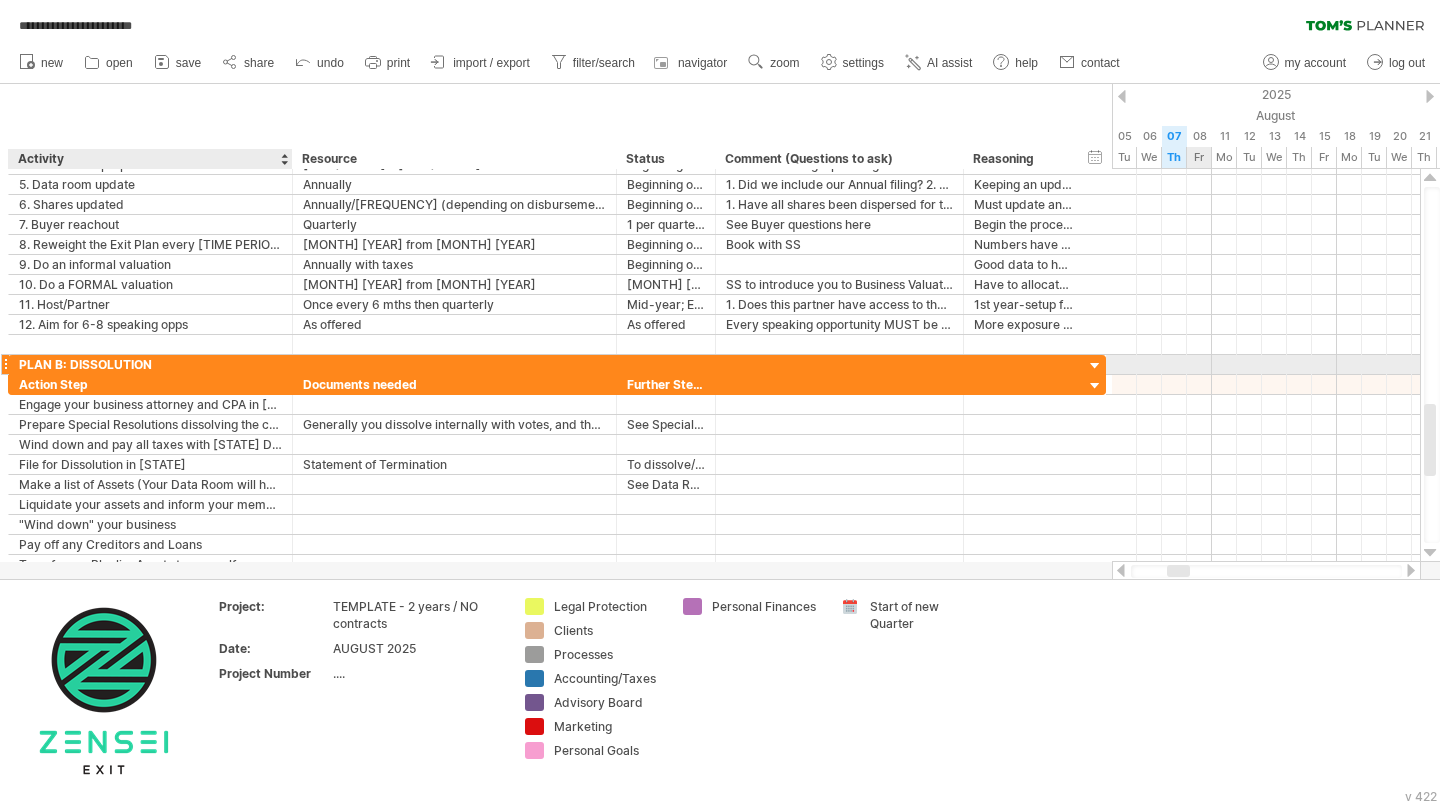 click on "PLAN B: DISSOLUTION" at bounding box center [150, 364] 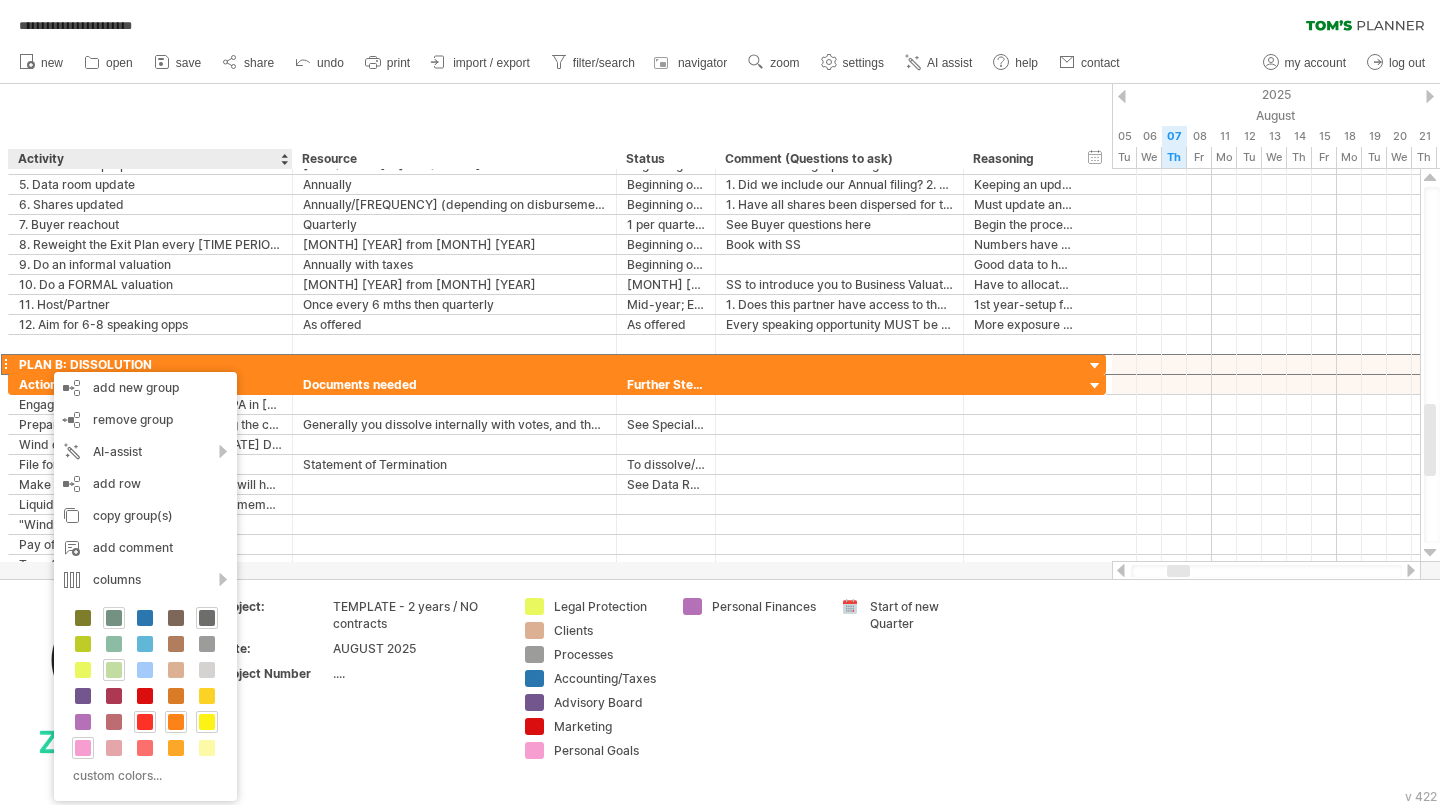 click at bounding box center [114, 618] 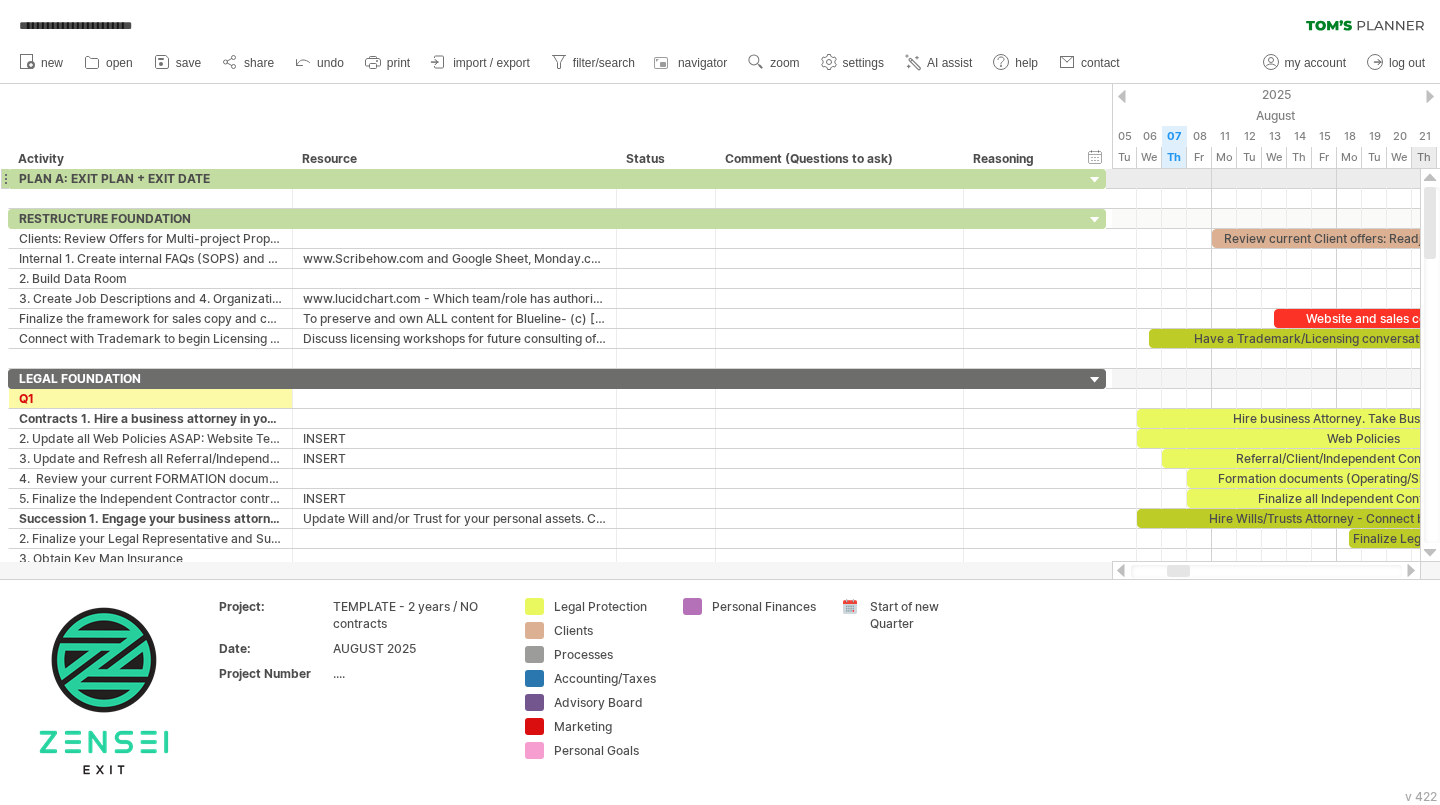 drag, startPoint x: 1428, startPoint y: 426, endPoint x: 1438, endPoint y: 177, distance: 249.20073 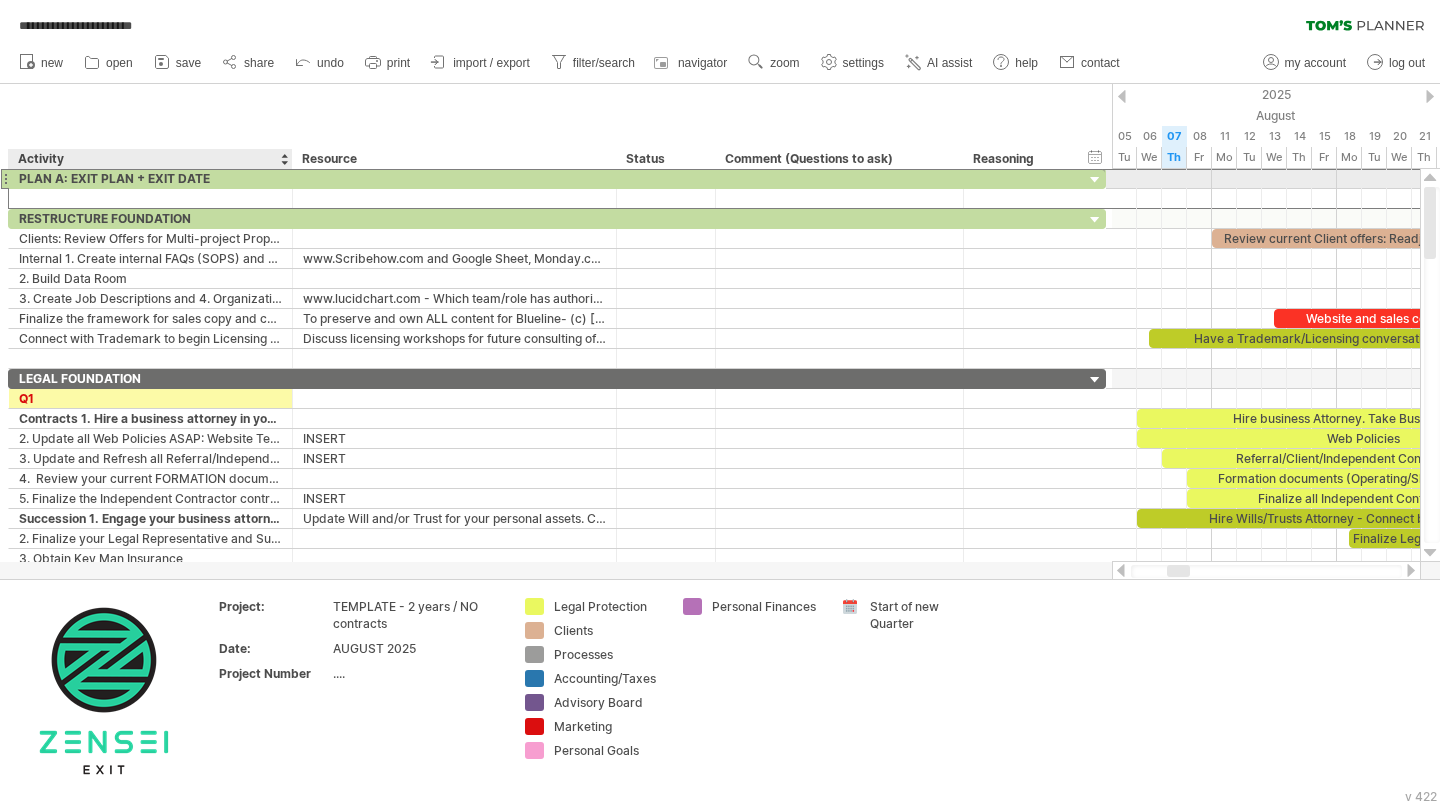 click on "PLAN A: EXIT PLAN + EXIT DATE" at bounding box center [150, 178] 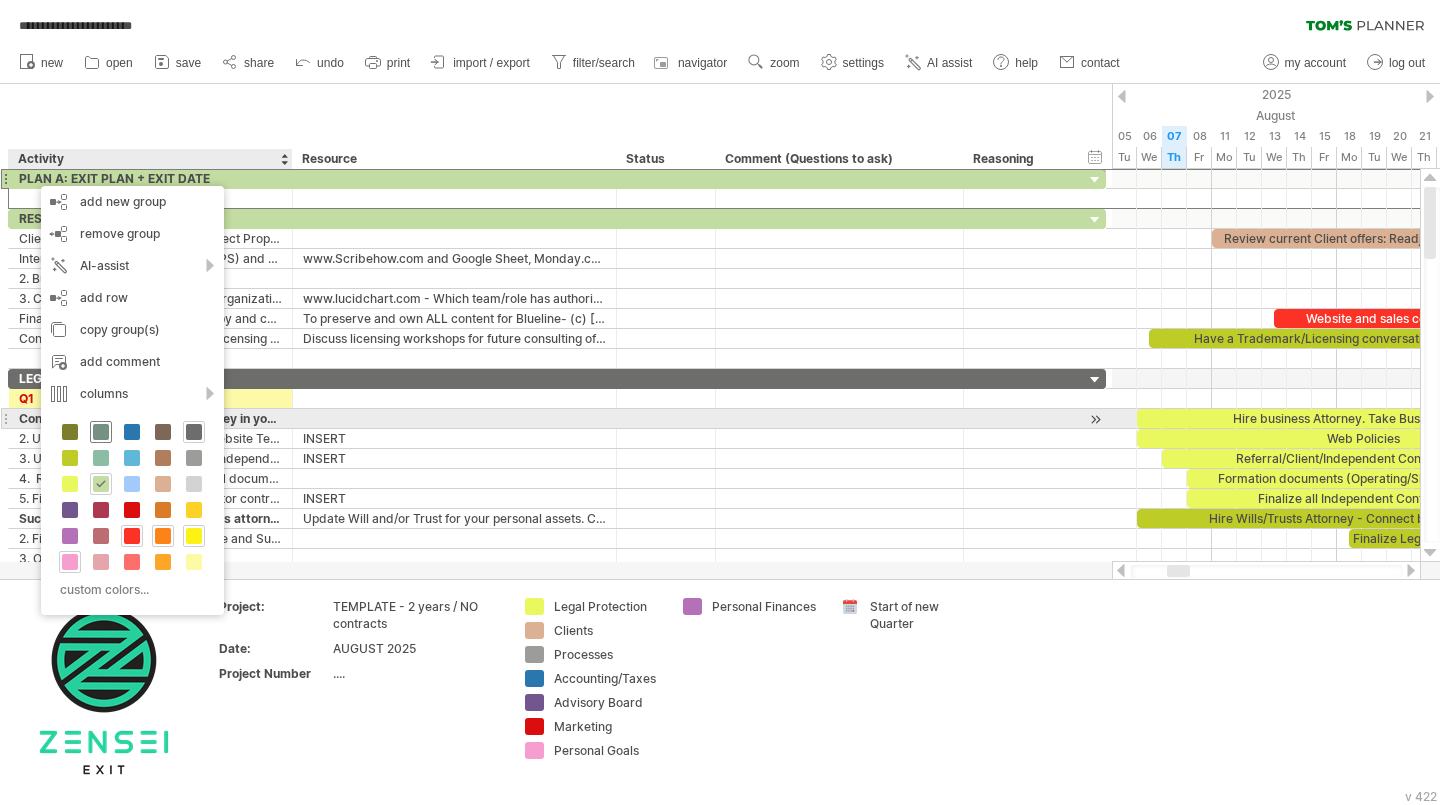 click at bounding box center (101, 432) 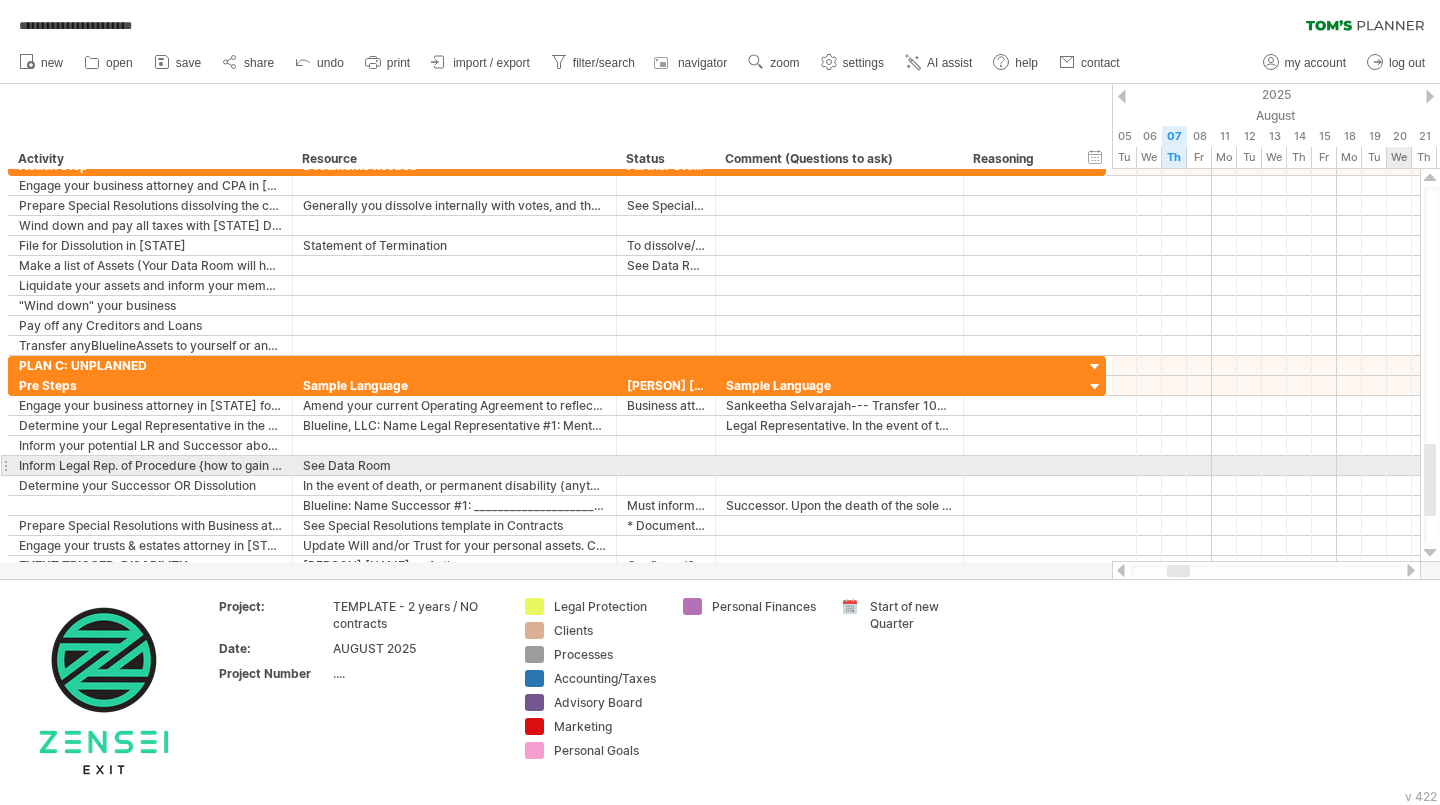 drag, startPoint x: 1429, startPoint y: 206, endPoint x: 1439, endPoint y: 463, distance: 257.1945 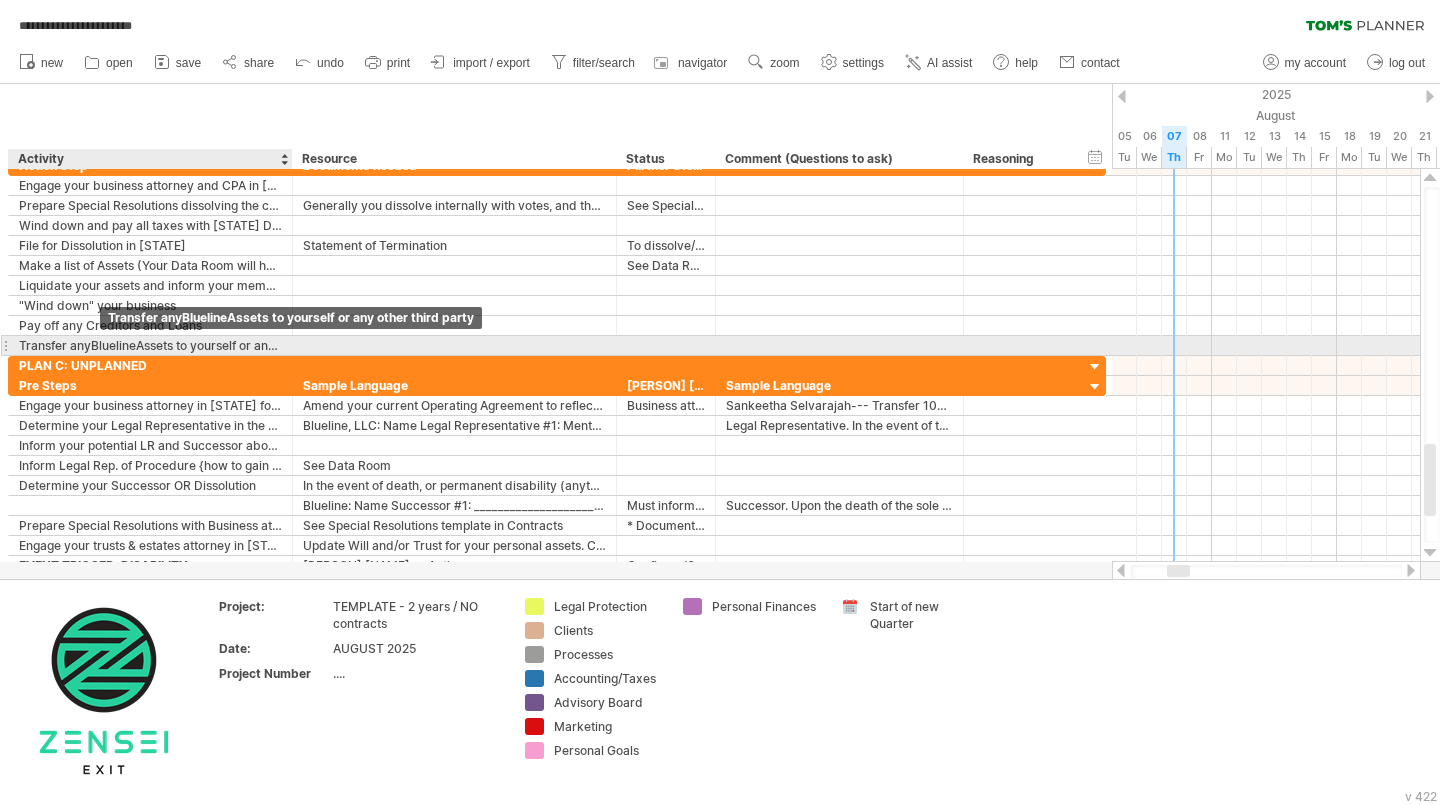 click on "Transfer anyBluelineAssets to yourself or any other third party" at bounding box center [150, 345] 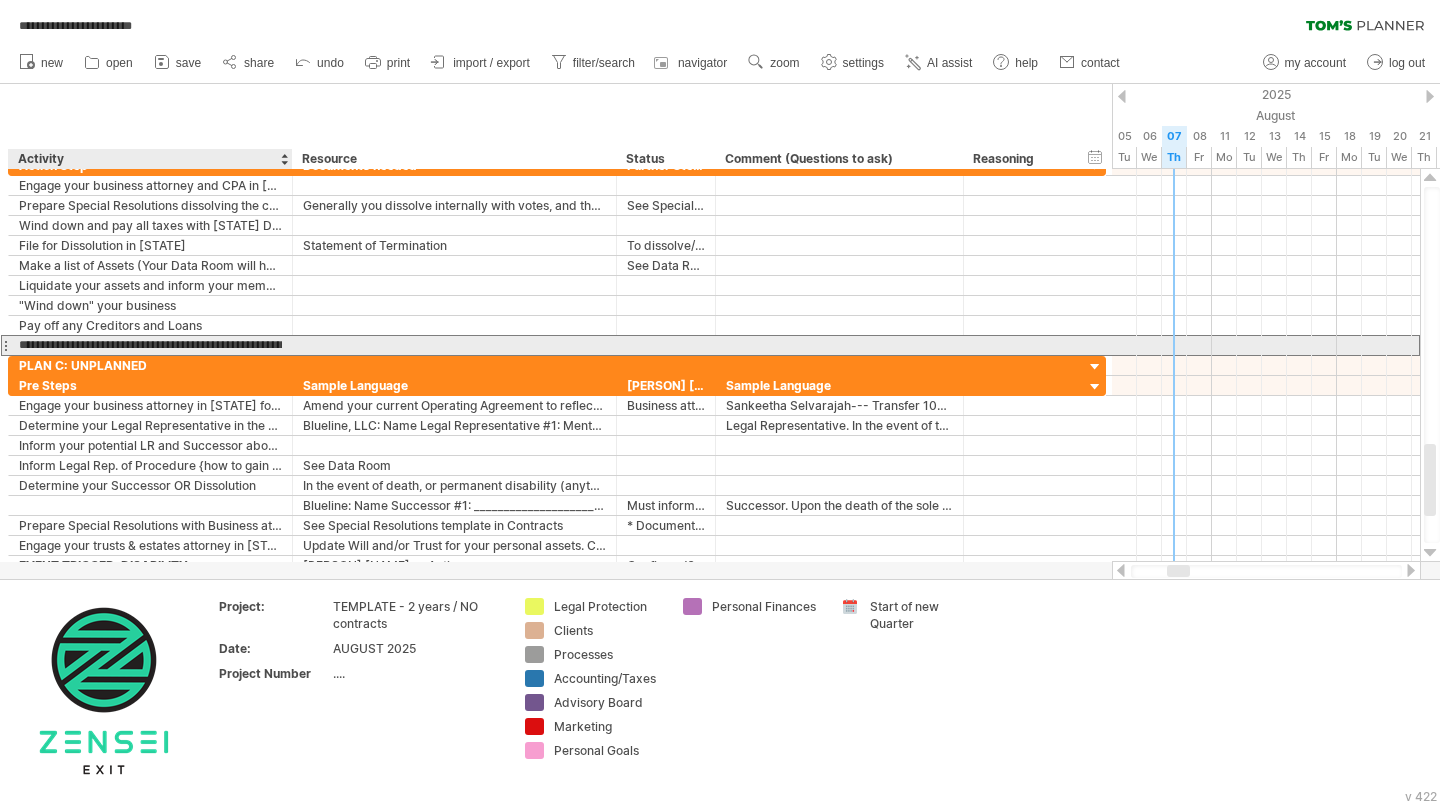 scroll, scrollTop: 0, scrollLeft: 0, axis: both 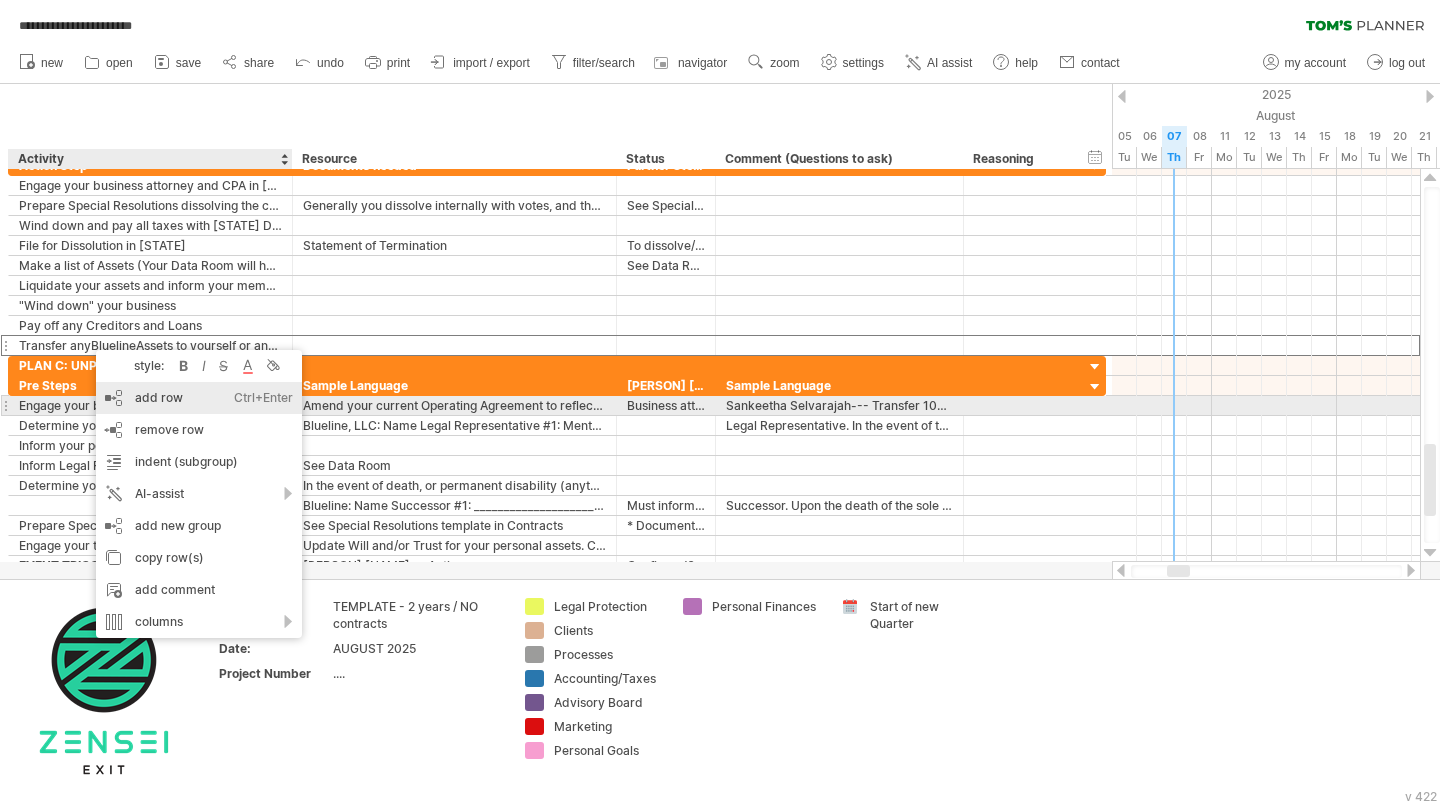 click on "add row Ctrl+Enter Cmd+Enter" at bounding box center (199, 398) 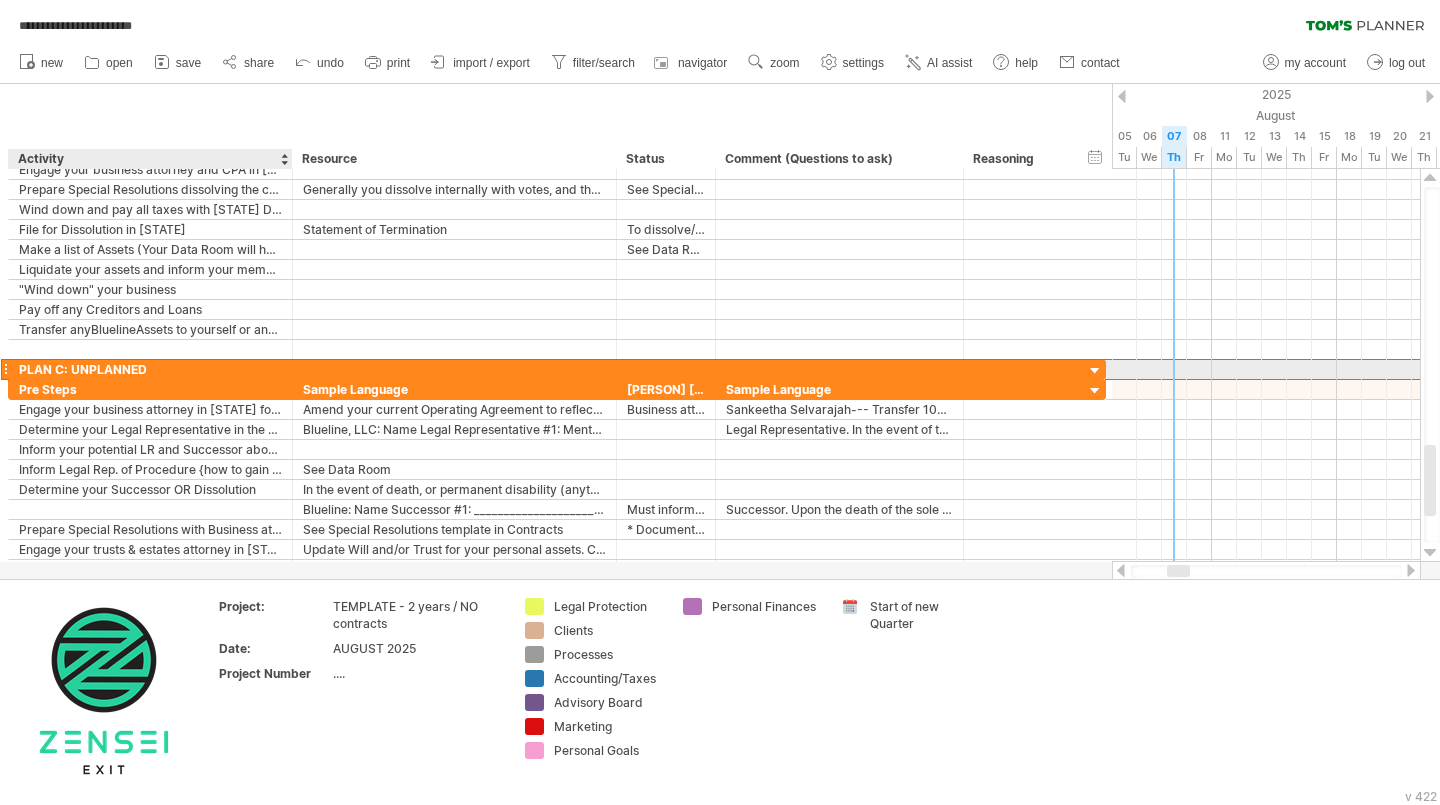 click on "PLAN C: UNPLANNED" at bounding box center (150, 369) 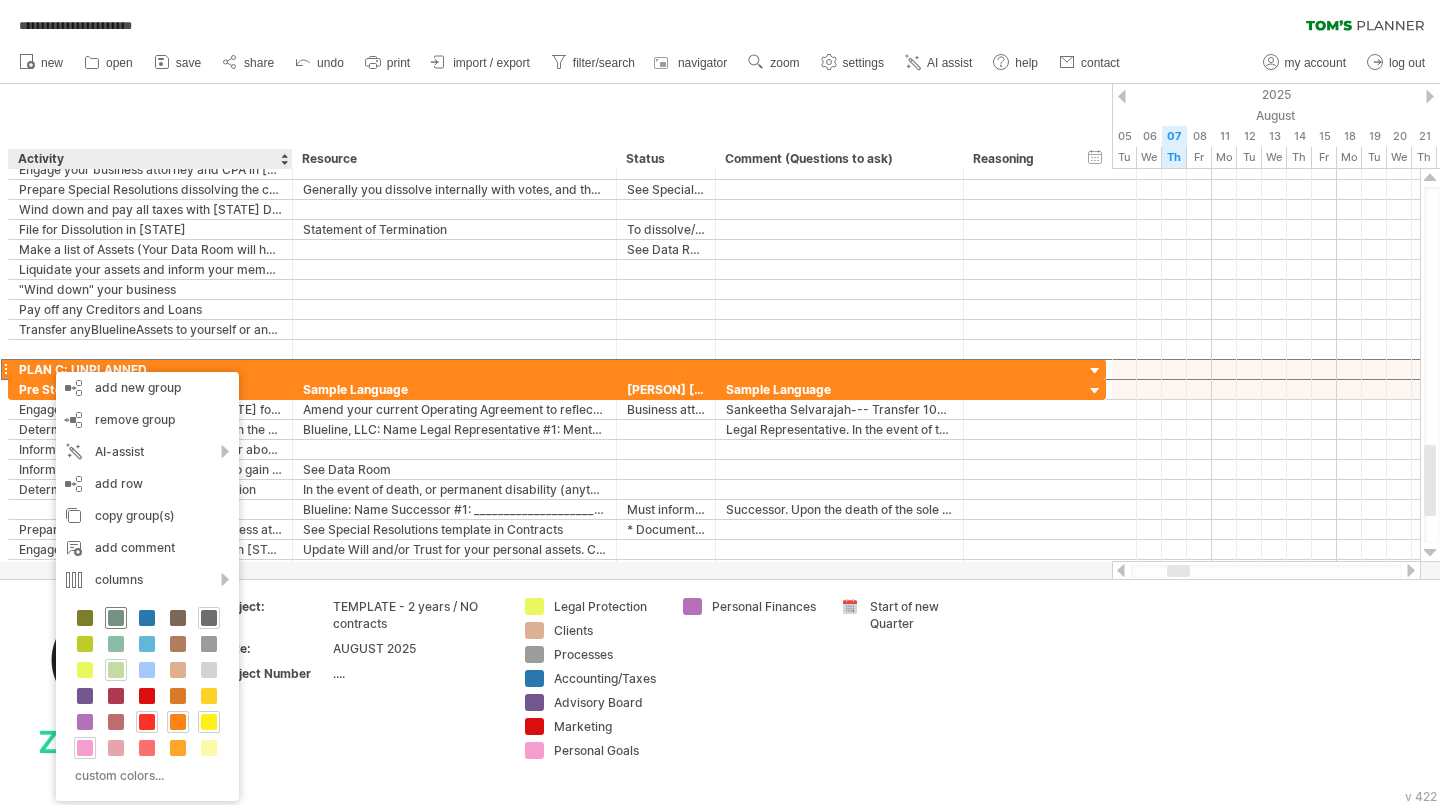 click at bounding box center [116, 618] 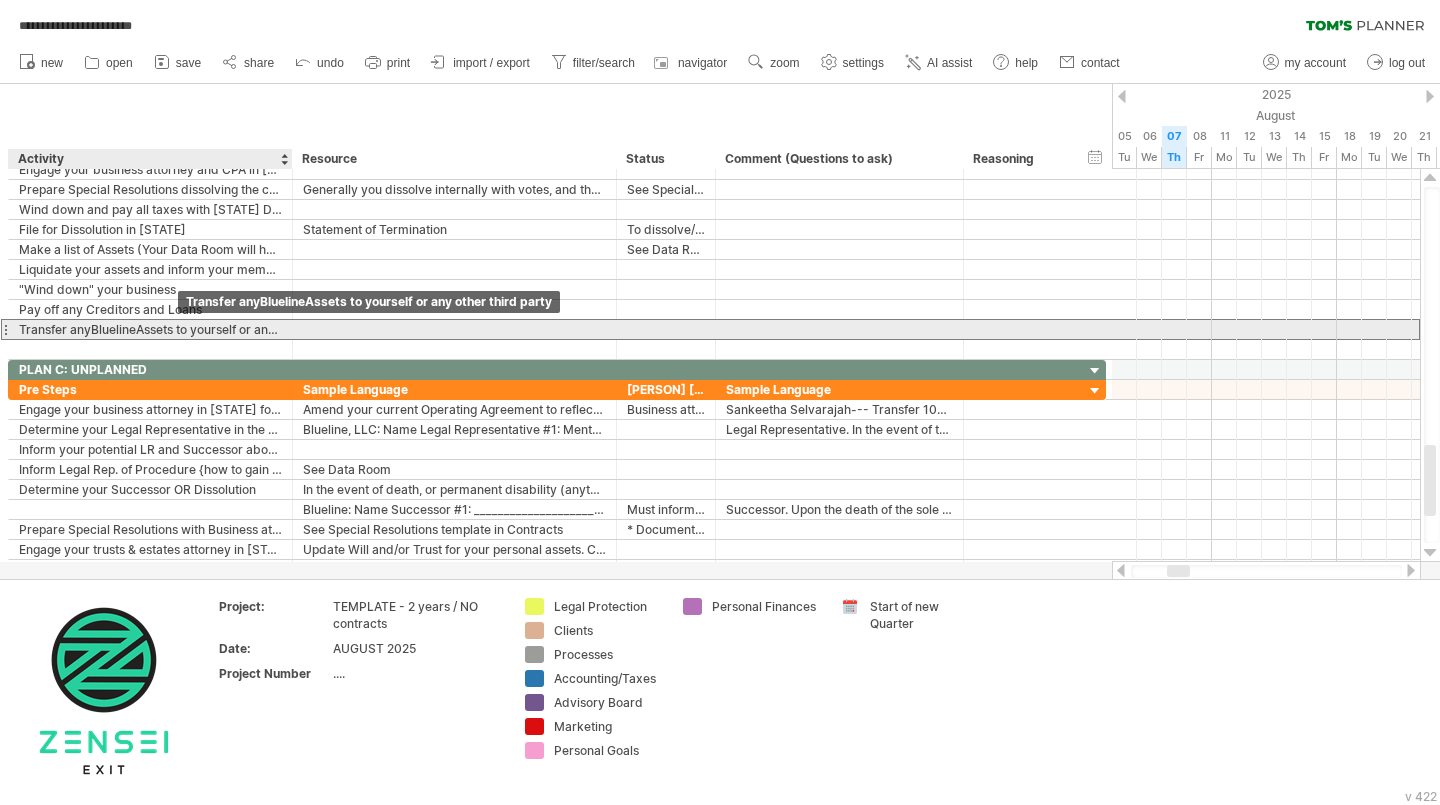 click on "Transfer anyBluelineAssets to yourself or any other third party" at bounding box center [150, 329] 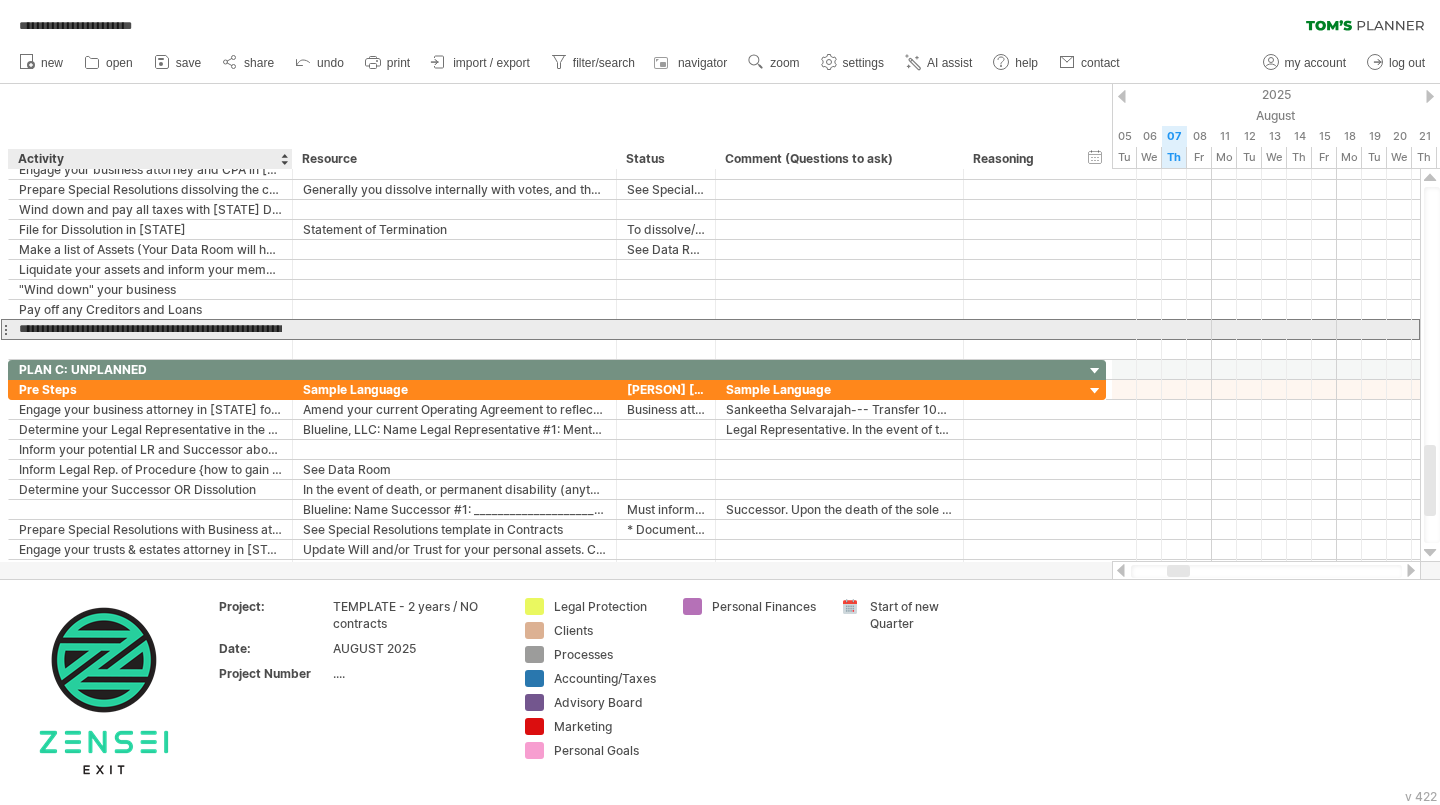 click on "**********" at bounding box center (150, 329) 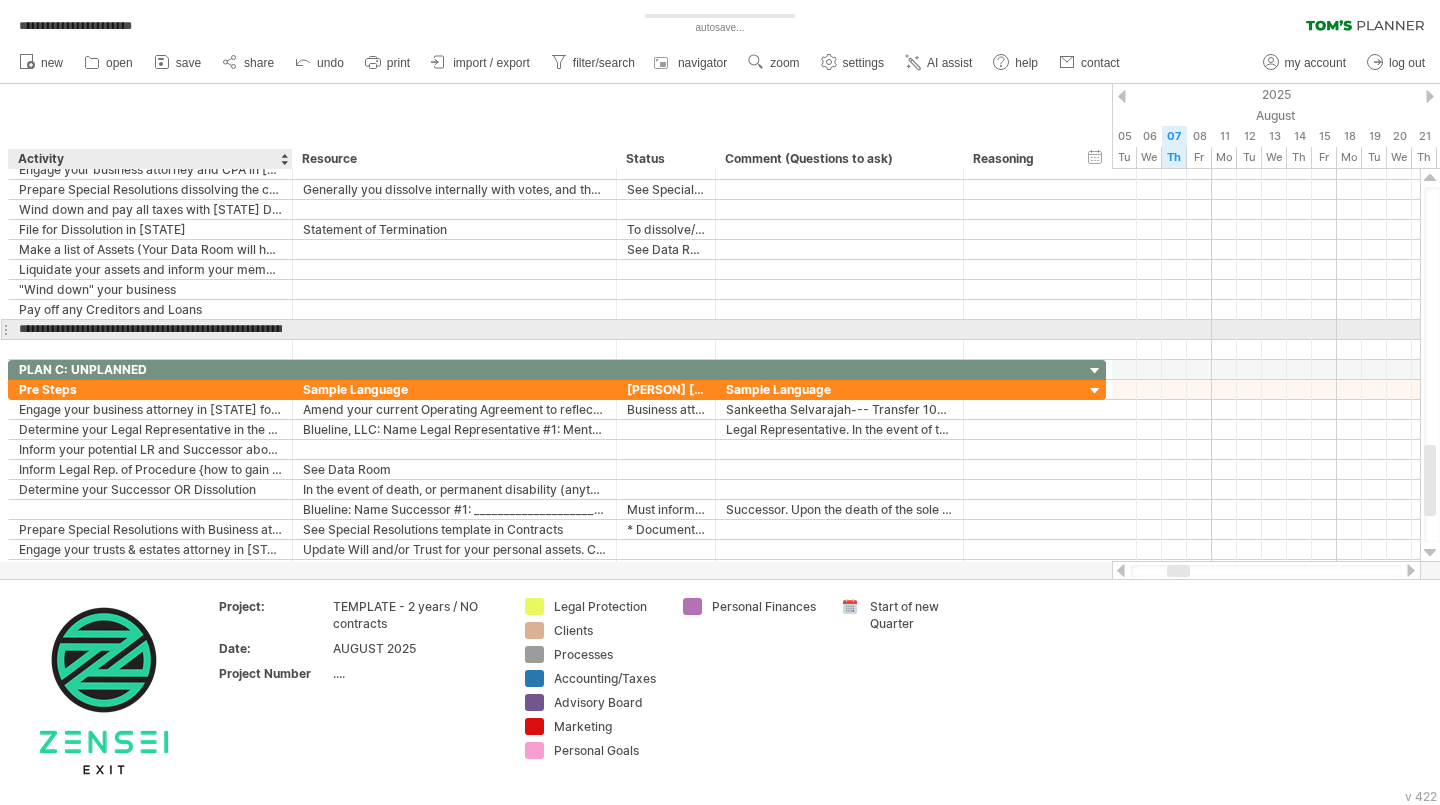 type on "**********" 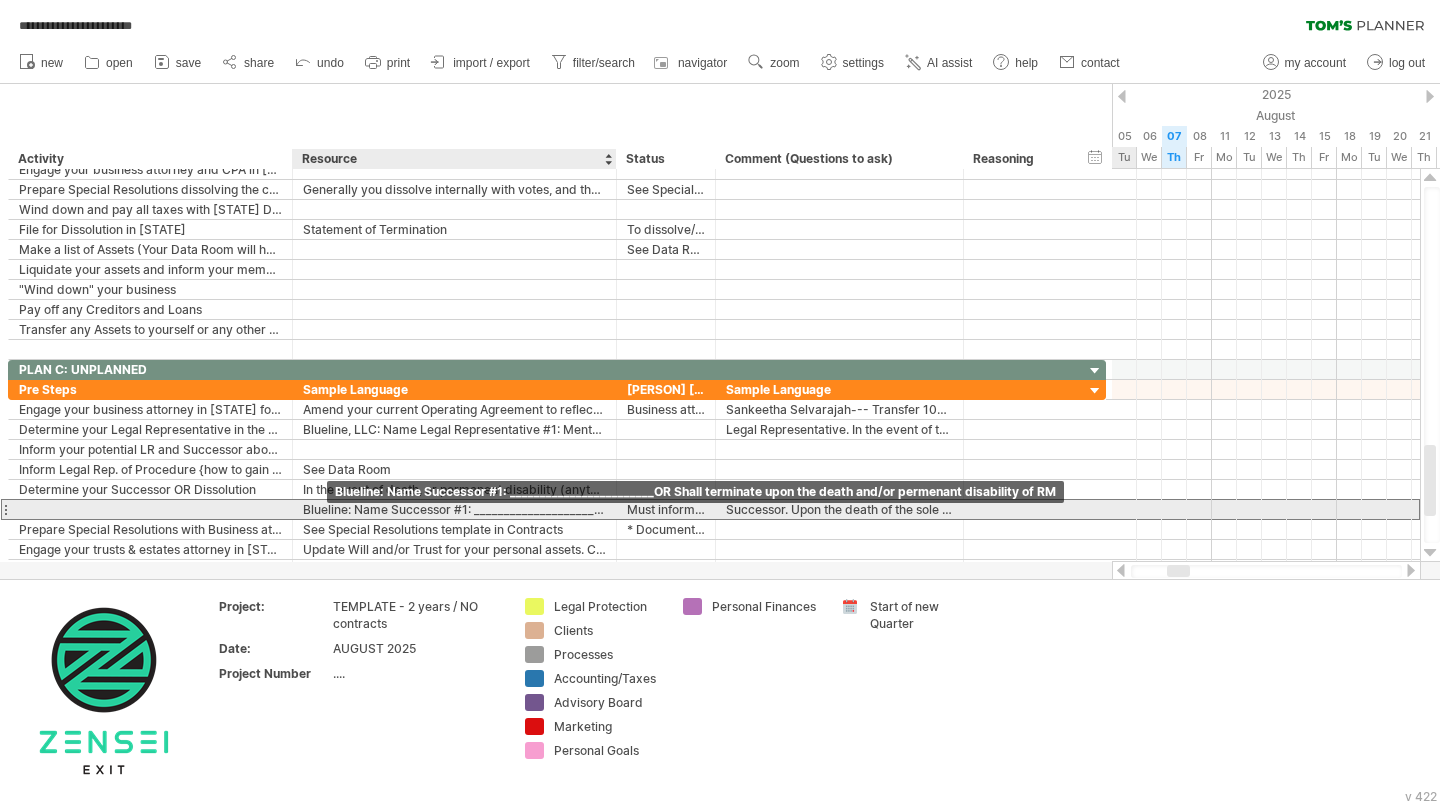 click on "Blueline: Name Successor #1:  ________________________OR Shall terminate upon the death and/or permenant disability of RM" at bounding box center [454, 509] 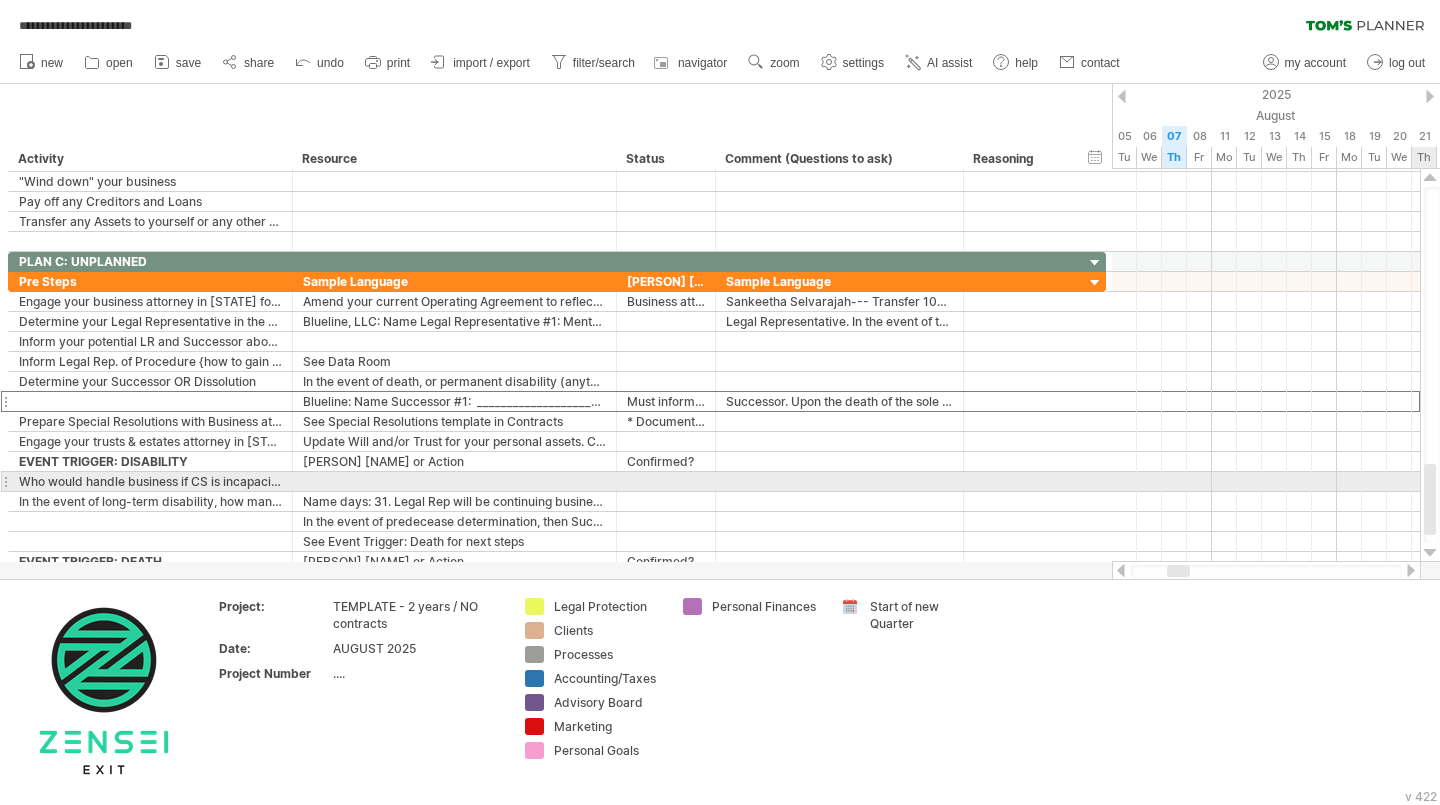 drag, startPoint x: 1431, startPoint y: 455, endPoint x: 1430, endPoint y: 474, distance: 19.026299 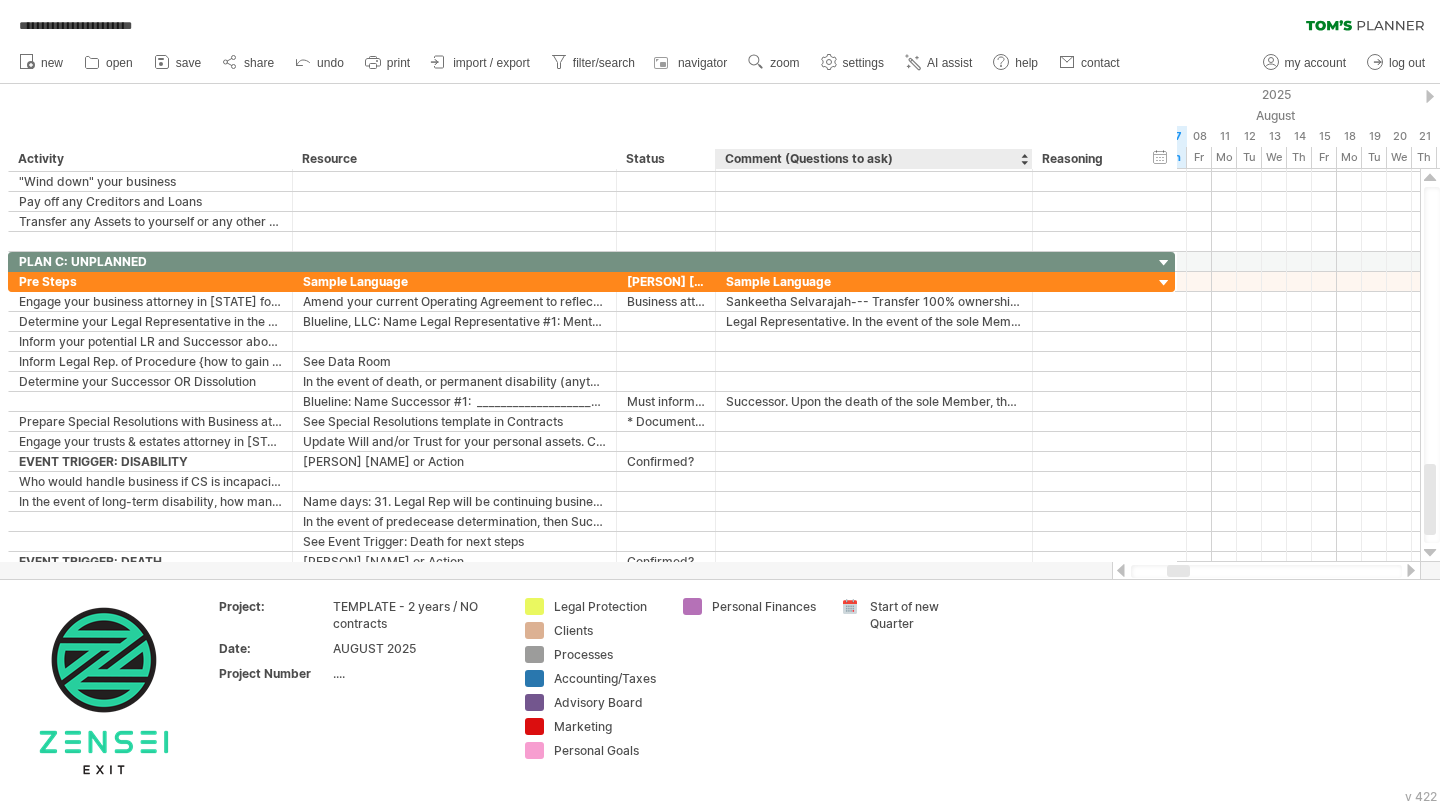 drag, startPoint x: 959, startPoint y: 158, endPoint x: 1018, endPoint y: 163, distance: 59.211487 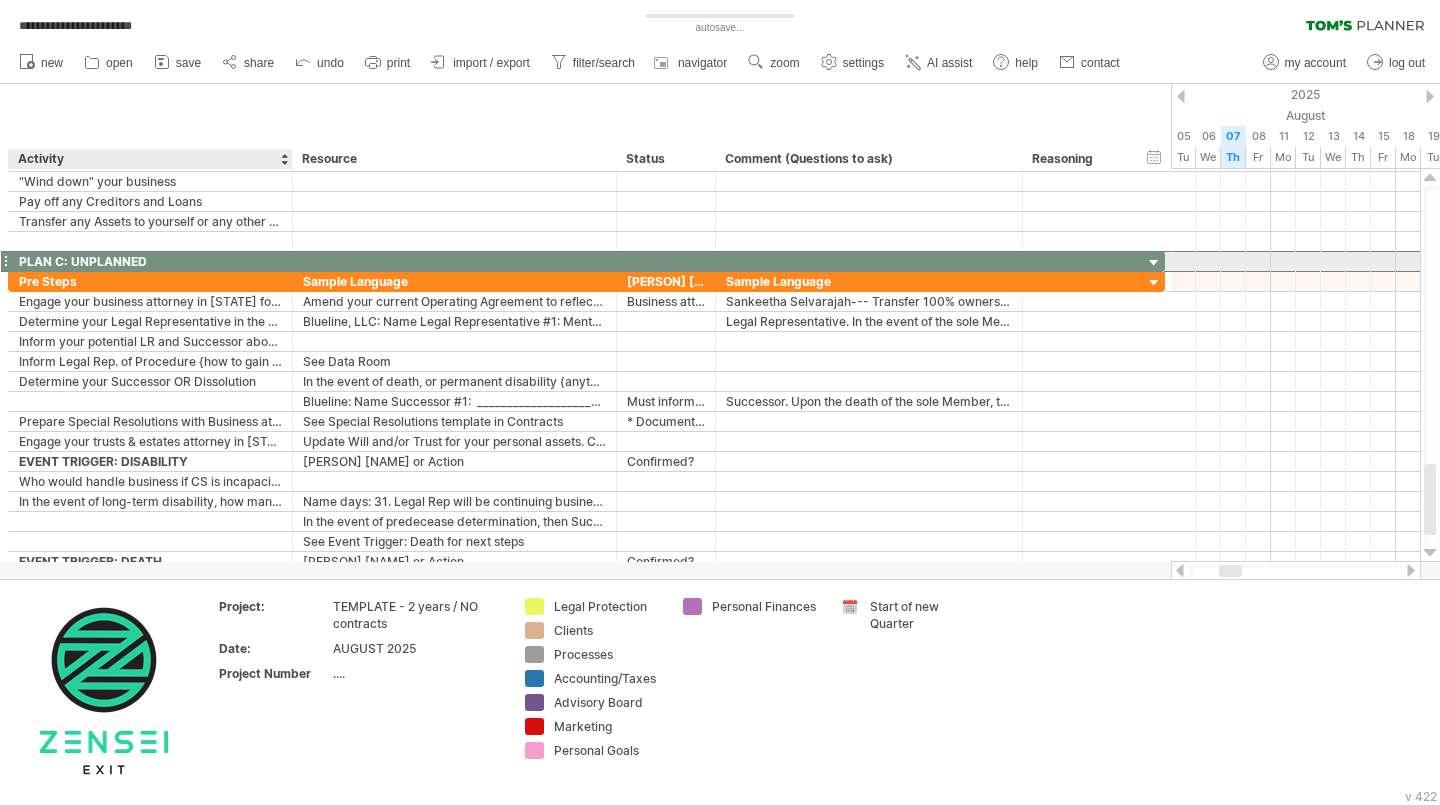 click on "PLAN C: UNPLANNED" at bounding box center (150, 261) 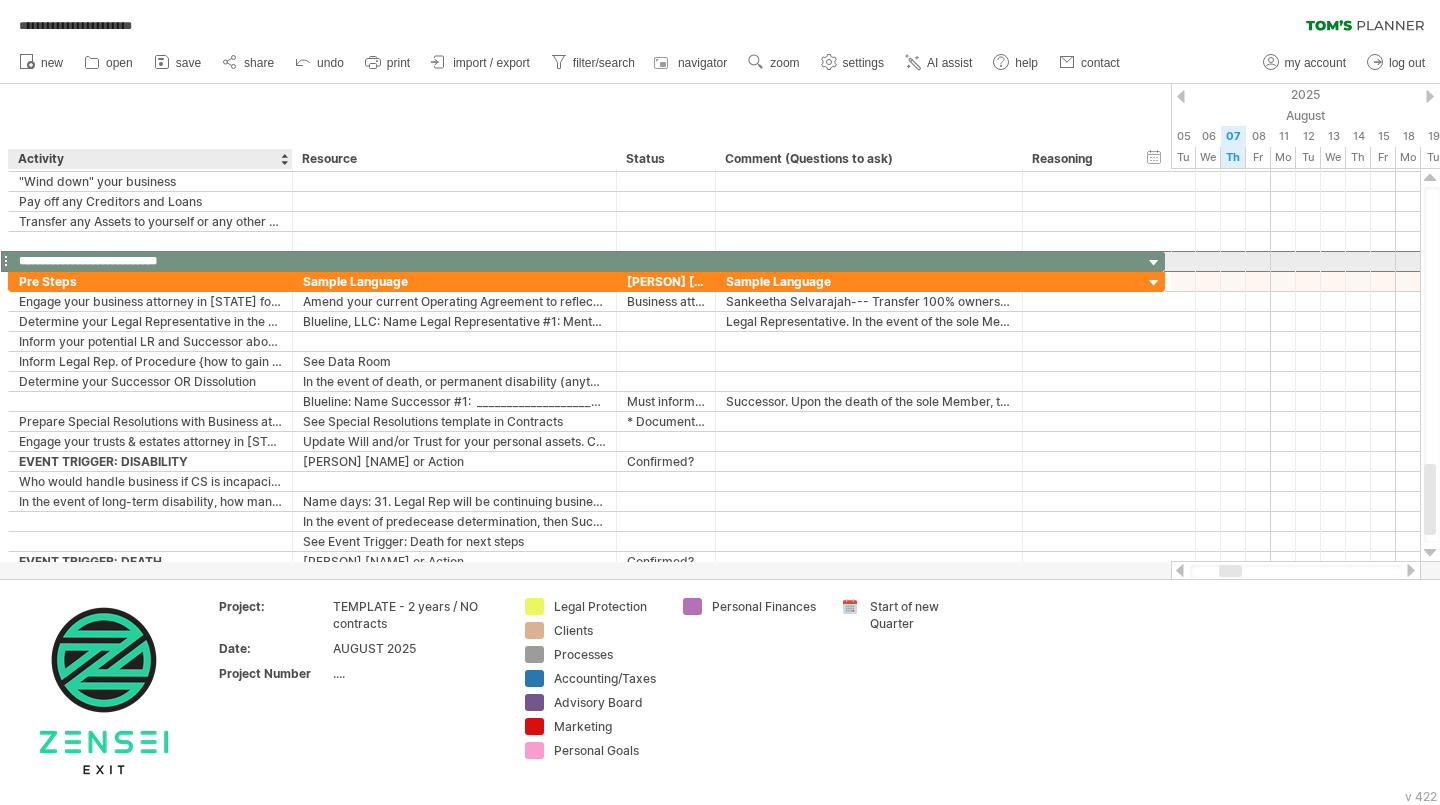 type on "**********" 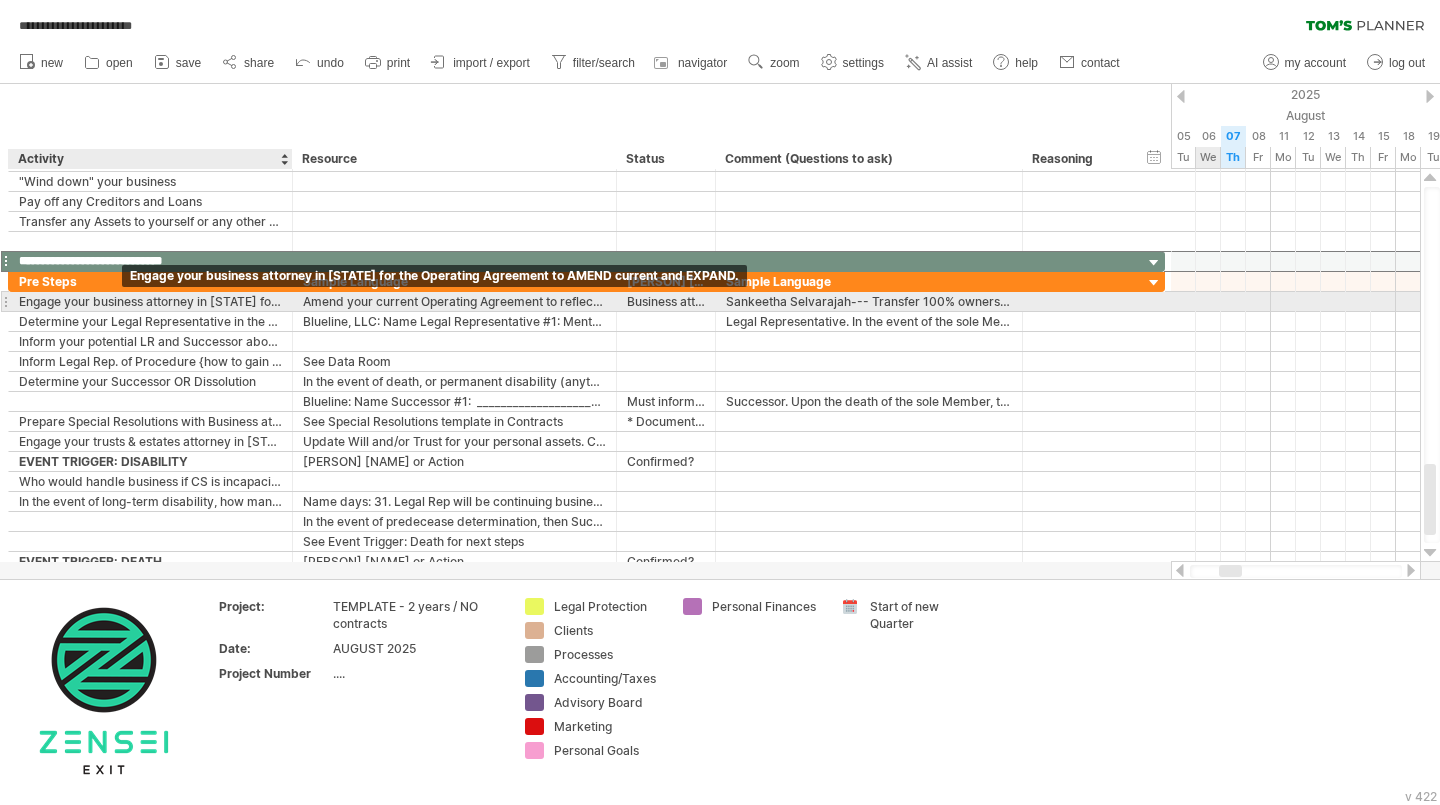 click on "Engage your business attorney in [STATE] for the Operating Agreement to AMEND current and EXPAND." at bounding box center (150, 301) 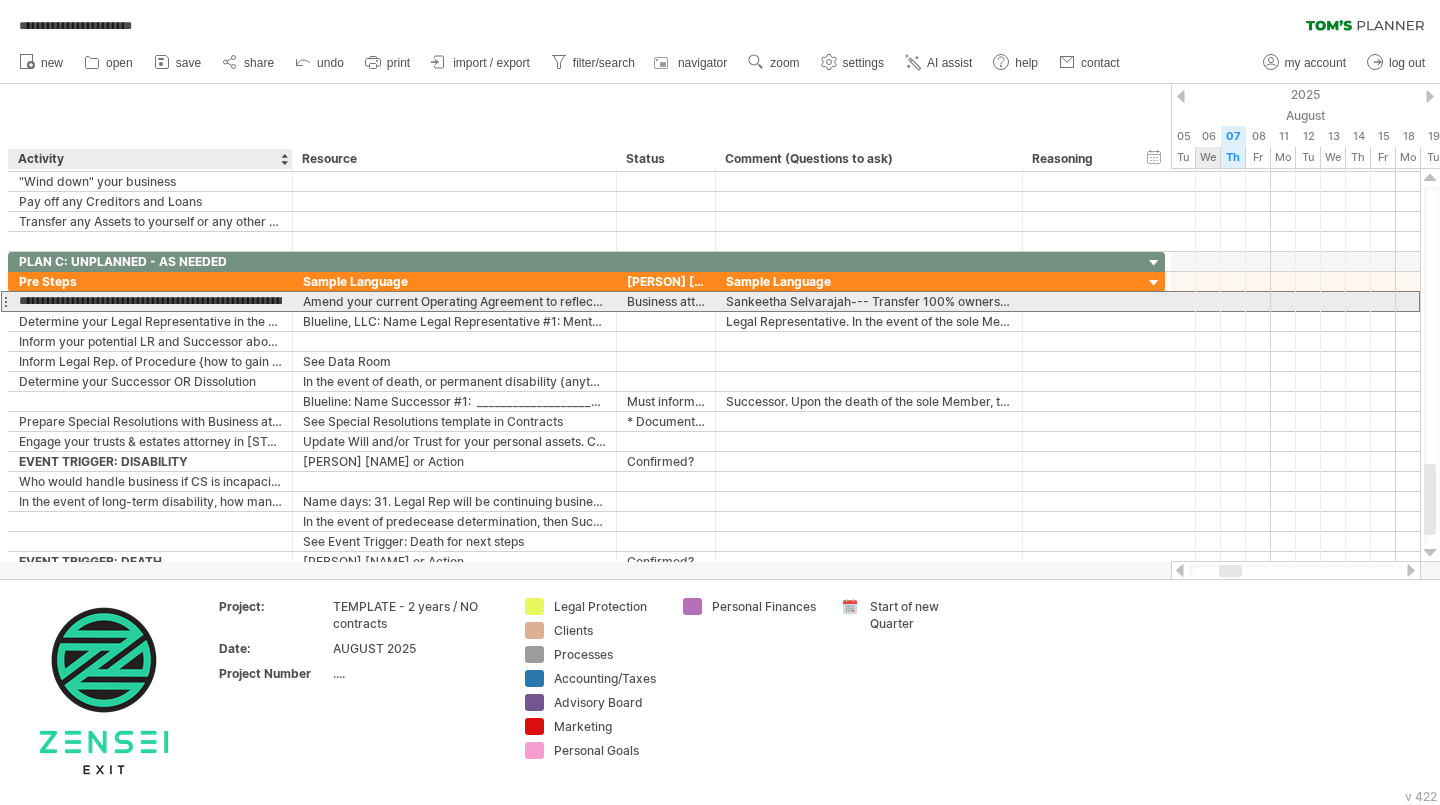 scroll, scrollTop: 0, scrollLeft: 0, axis: both 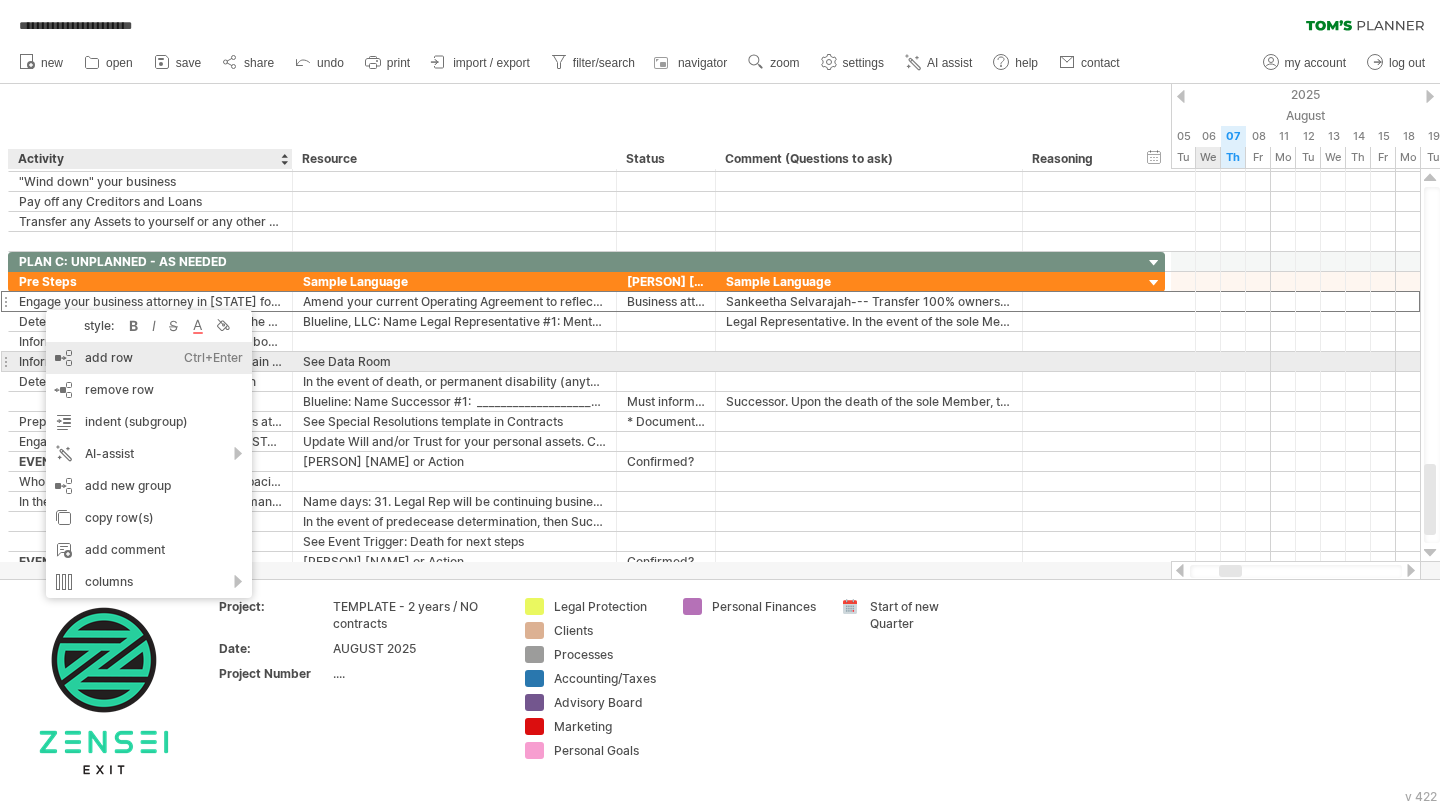 click on "add row Ctrl+Enter Cmd+Enter" at bounding box center (149, 358) 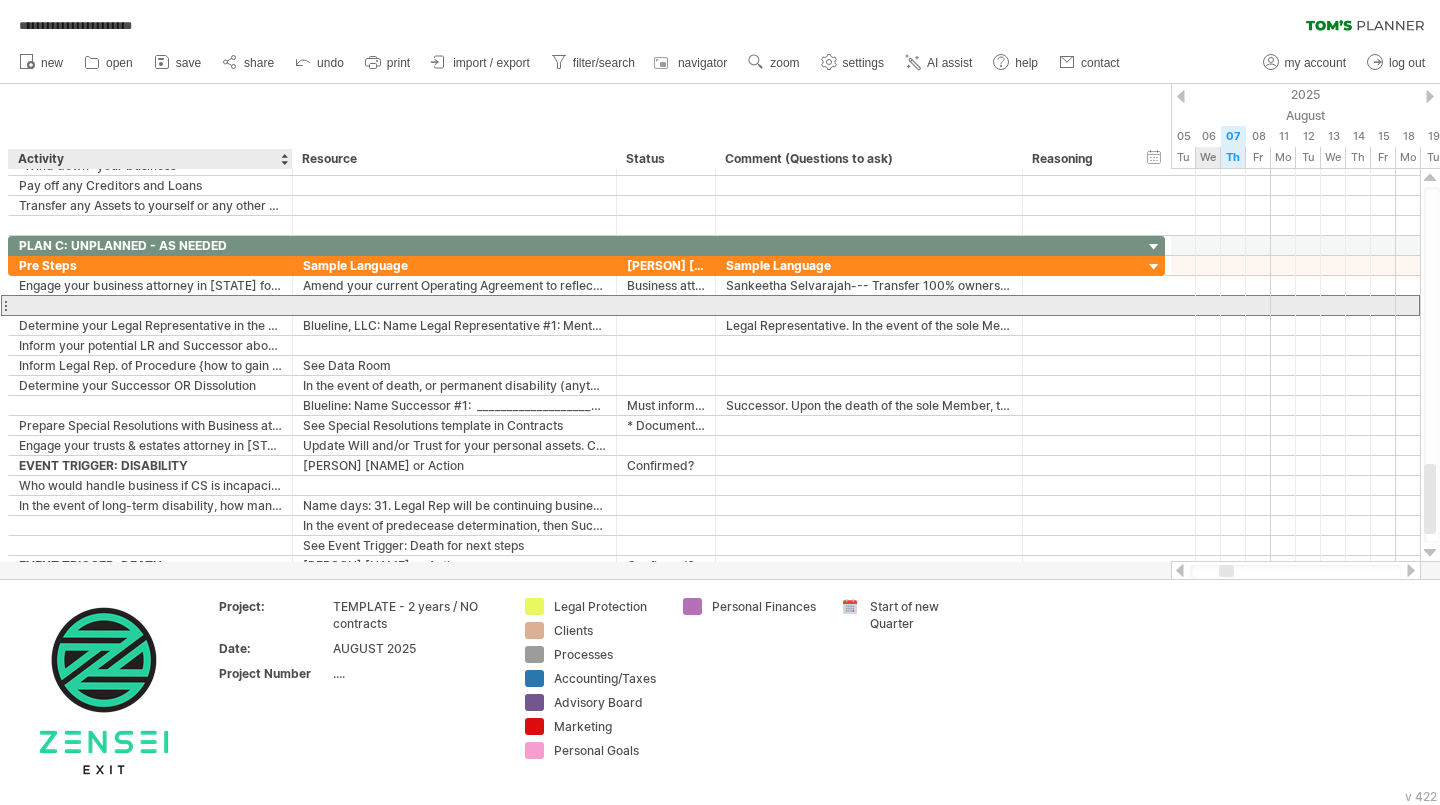 click at bounding box center [150, 305] 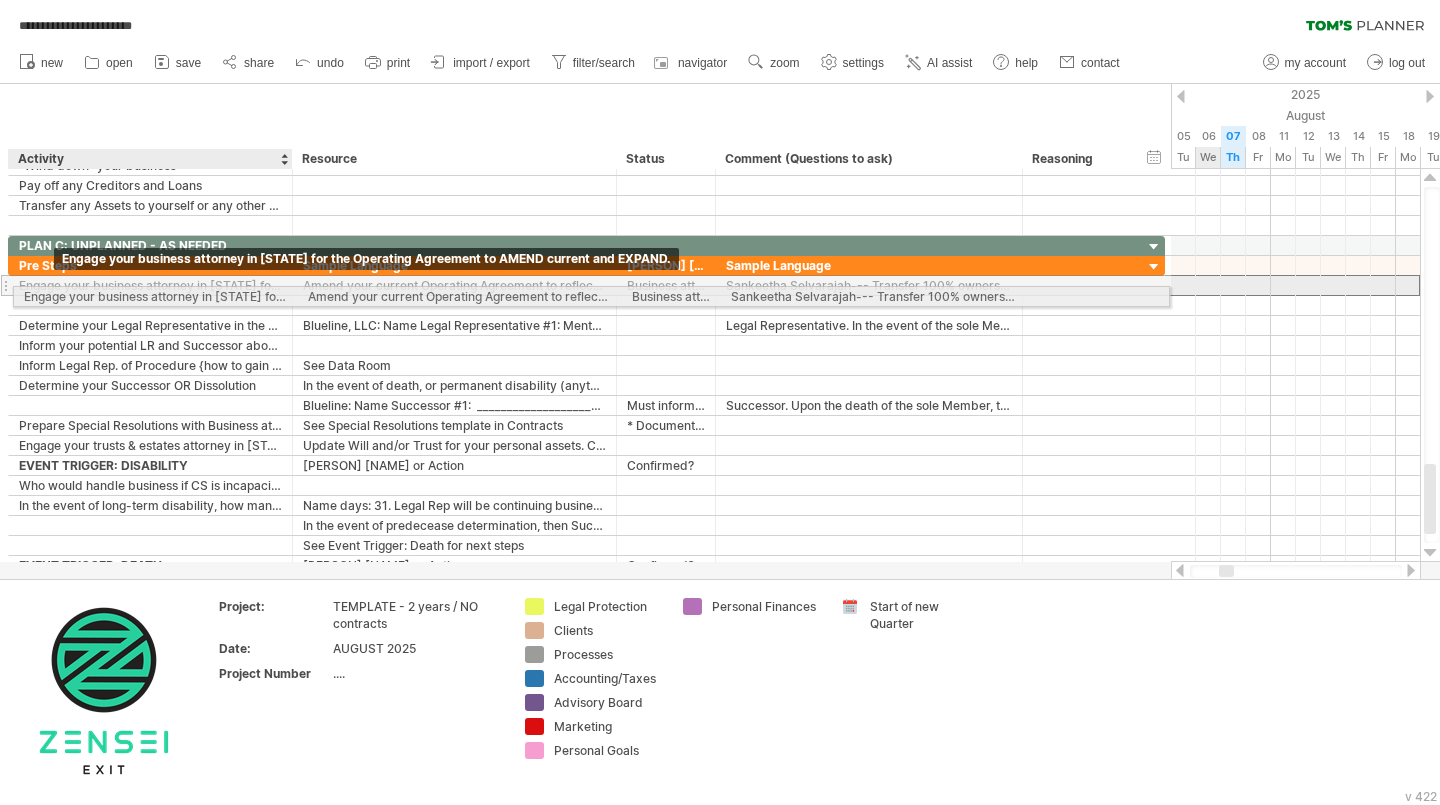 drag, startPoint x: 54, startPoint y: 279, endPoint x: 49, endPoint y: 296, distance: 17.720045 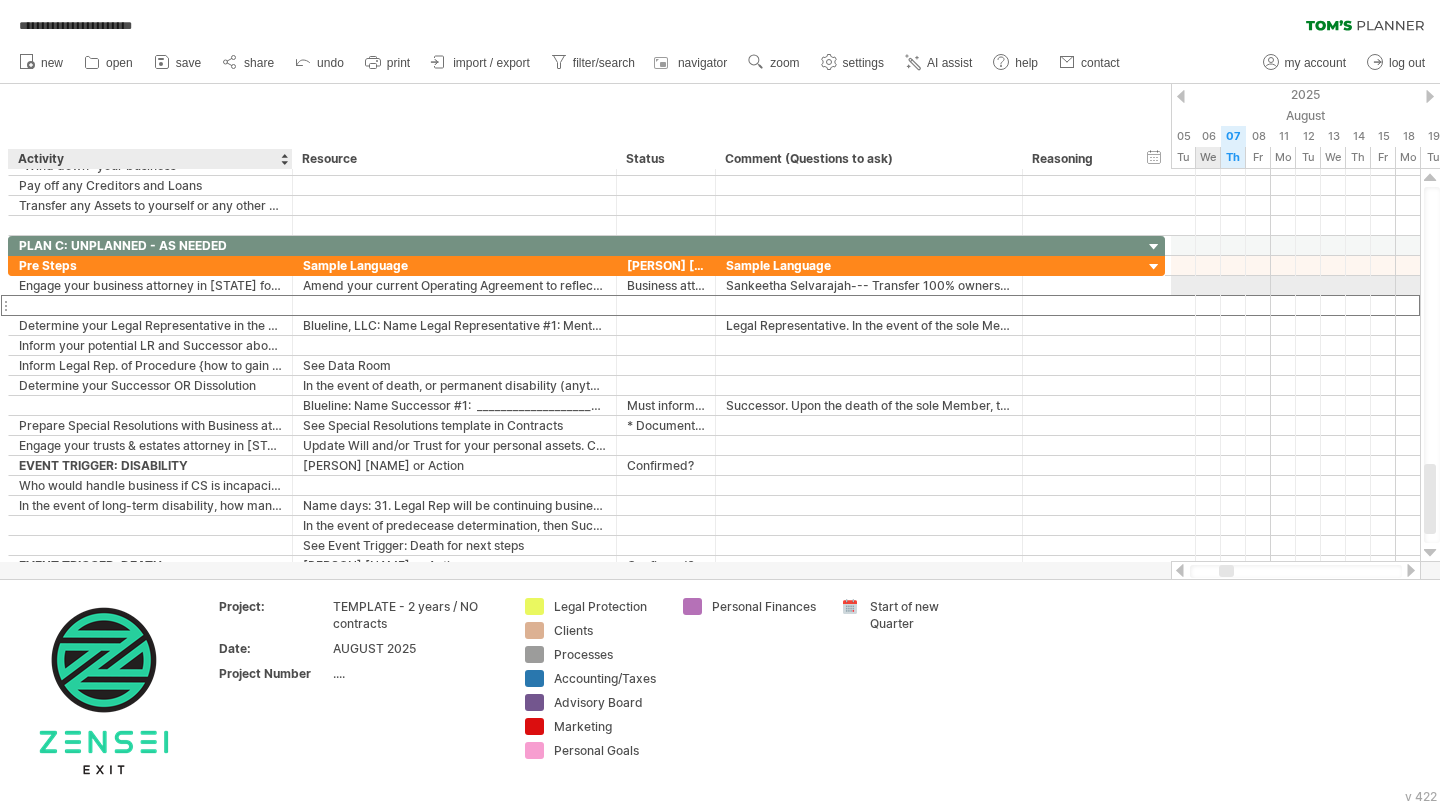click at bounding box center [150, 305] 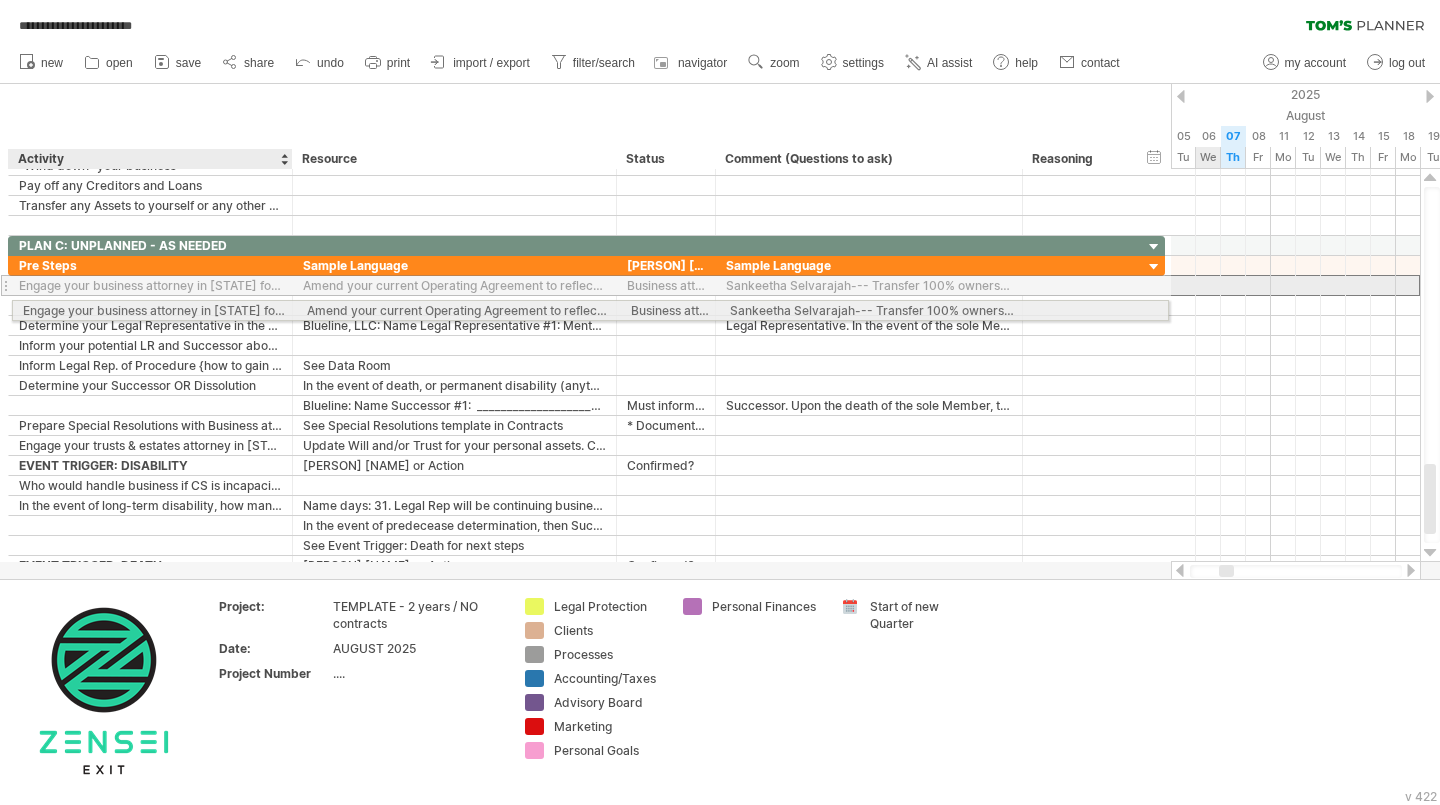 drag, startPoint x: 87, startPoint y: 285, endPoint x: 84, endPoint y: 304, distance: 19.235384 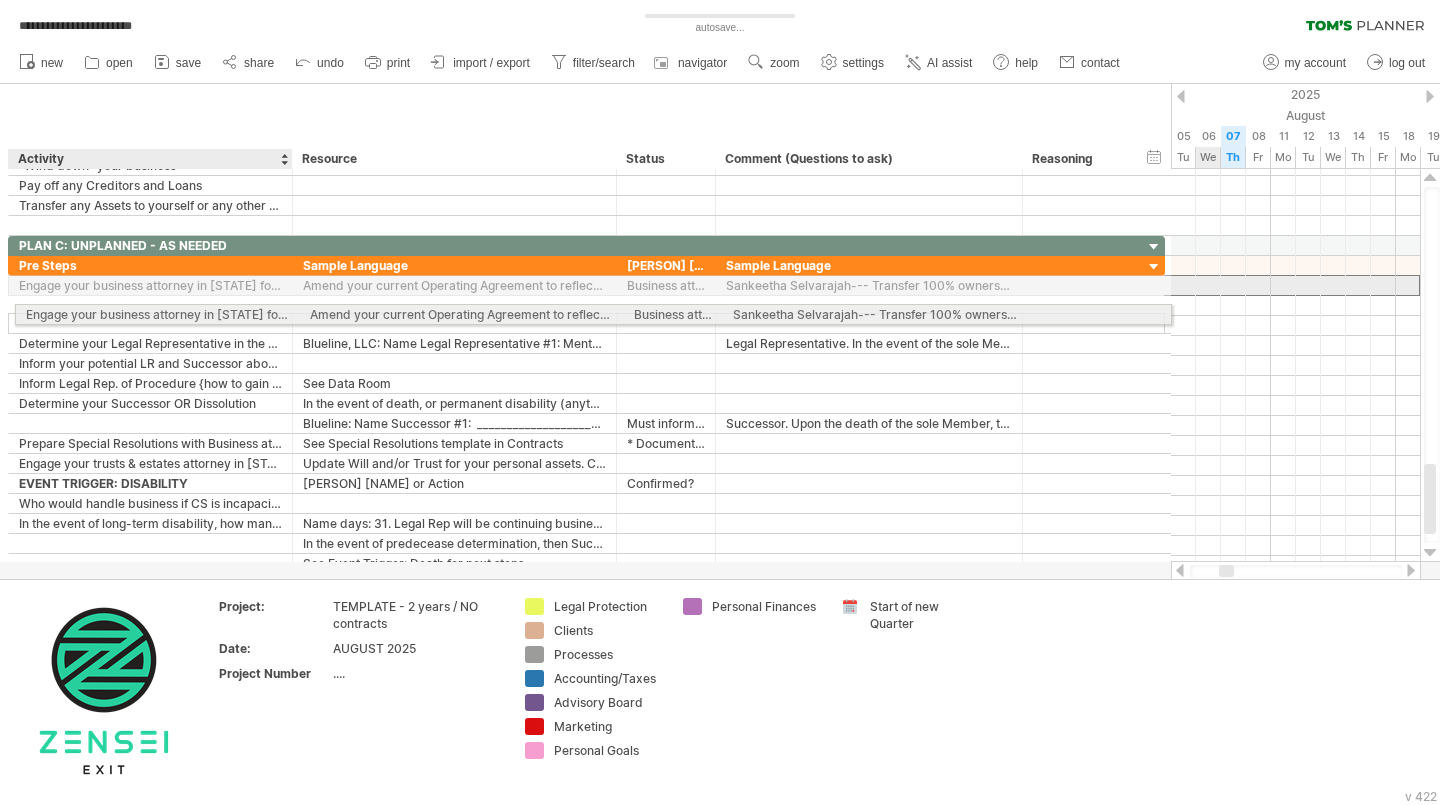 drag, startPoint x: 105, startPoint y: 284, endPoint x: 104, endPoint y: 311, distance: 27.018513 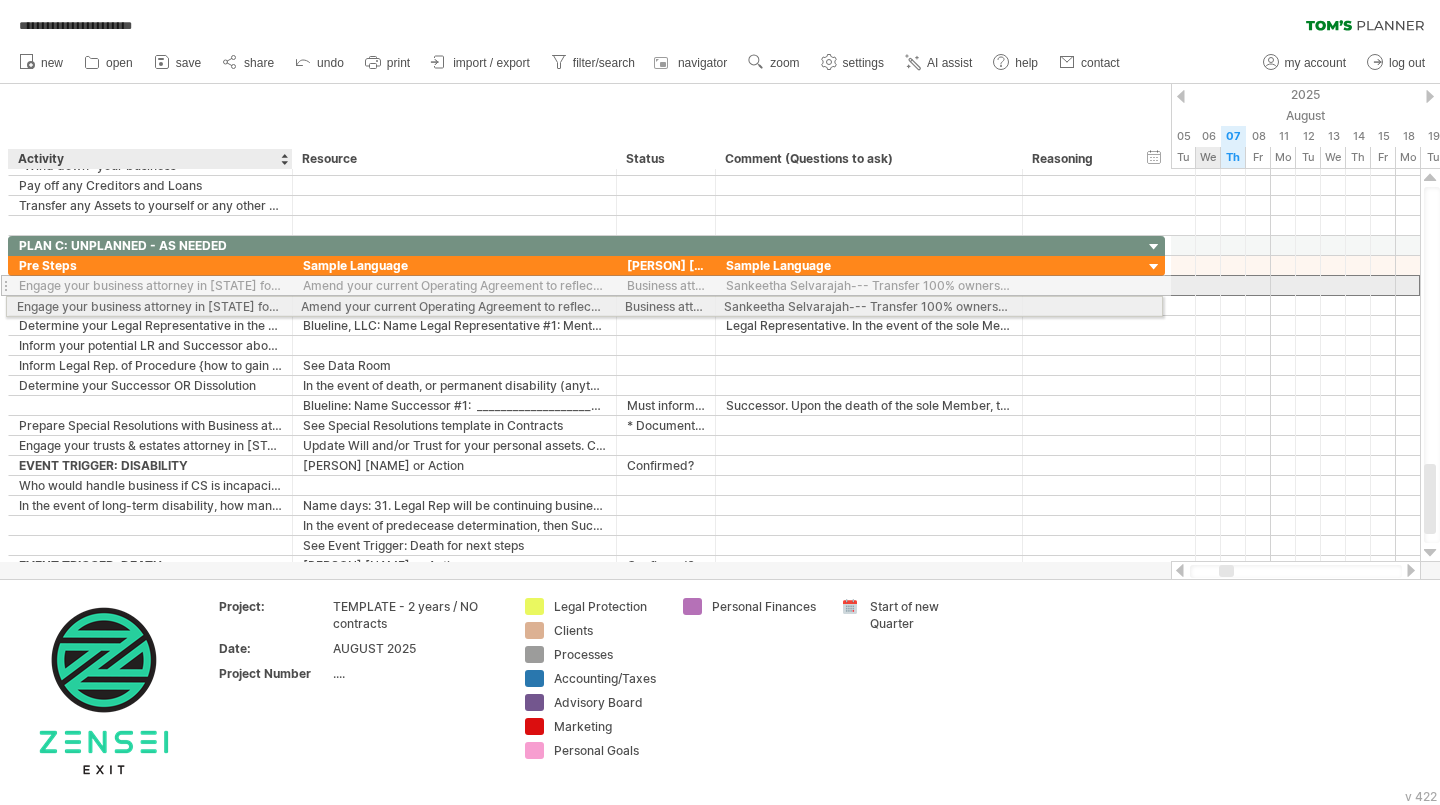 drag, startPoint x: 97, startPoint y: 283, endPoint x: 85, endPoint y: 303, distance: 23.323807 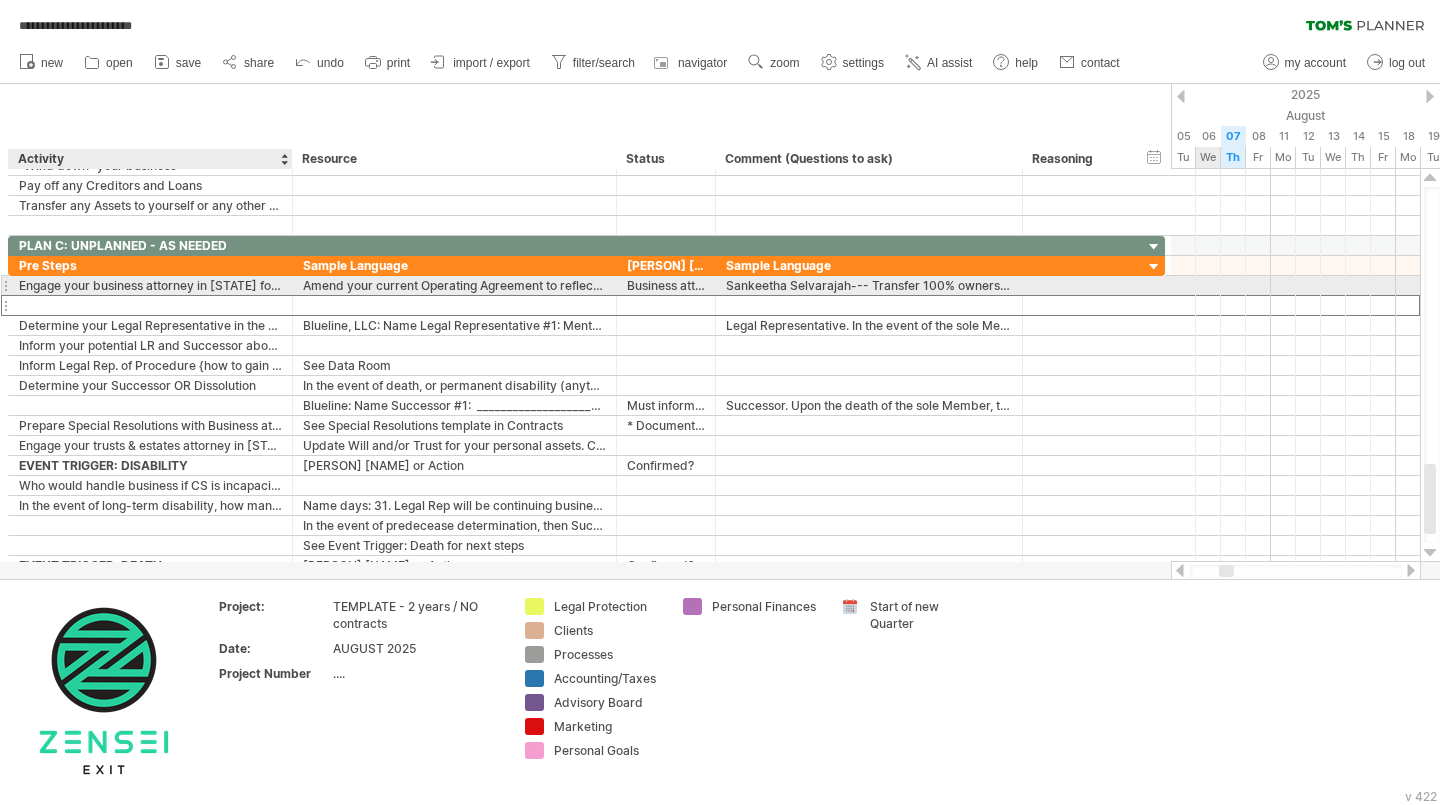 drag, startPoint x: 70, startPoint y: 303, endPoint x: 84, endPoint y: 281, distance: 26.076809 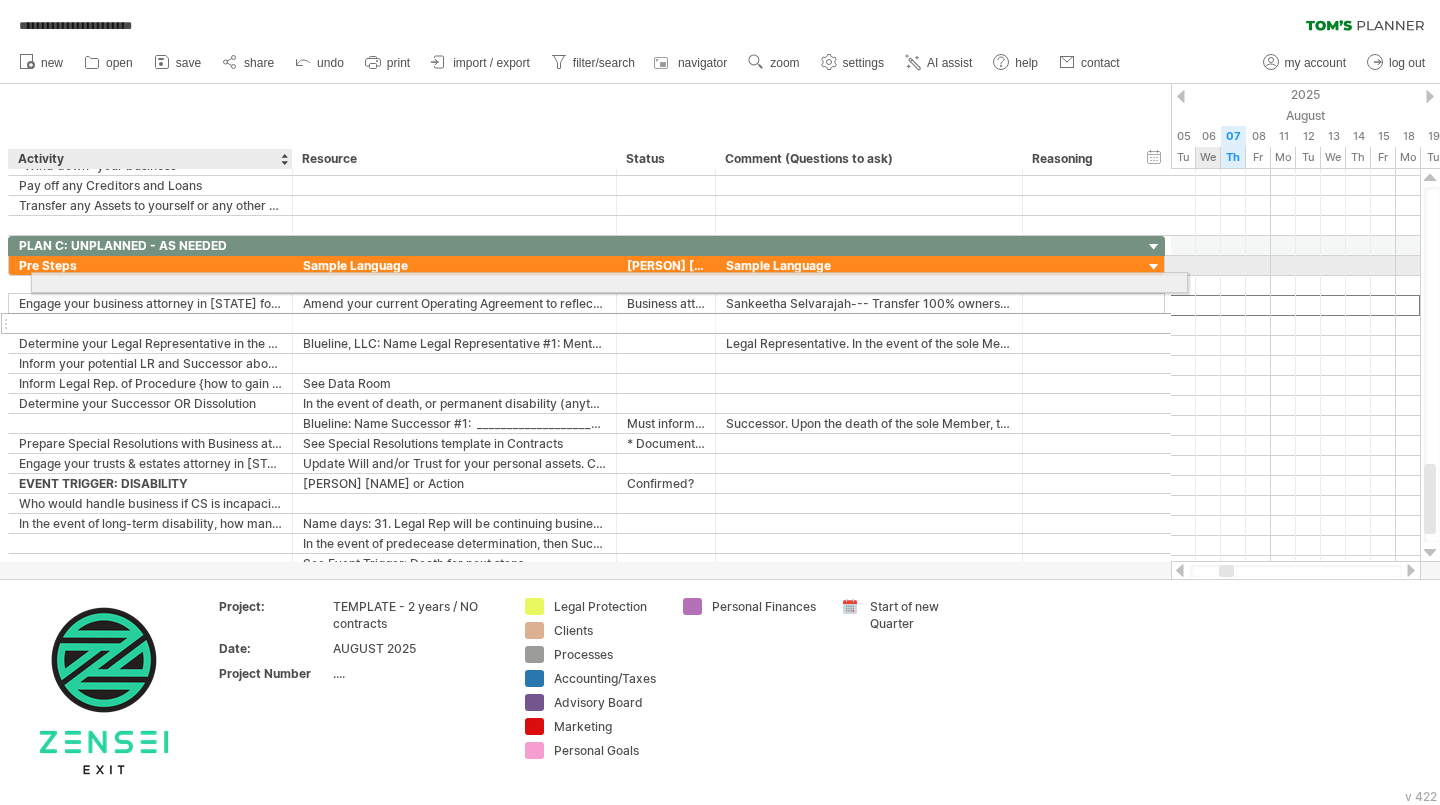 drag, startPoint x: 96, startPoint y: 306, endPoint x: 118, endPoint y: 279, distance: 34.828148 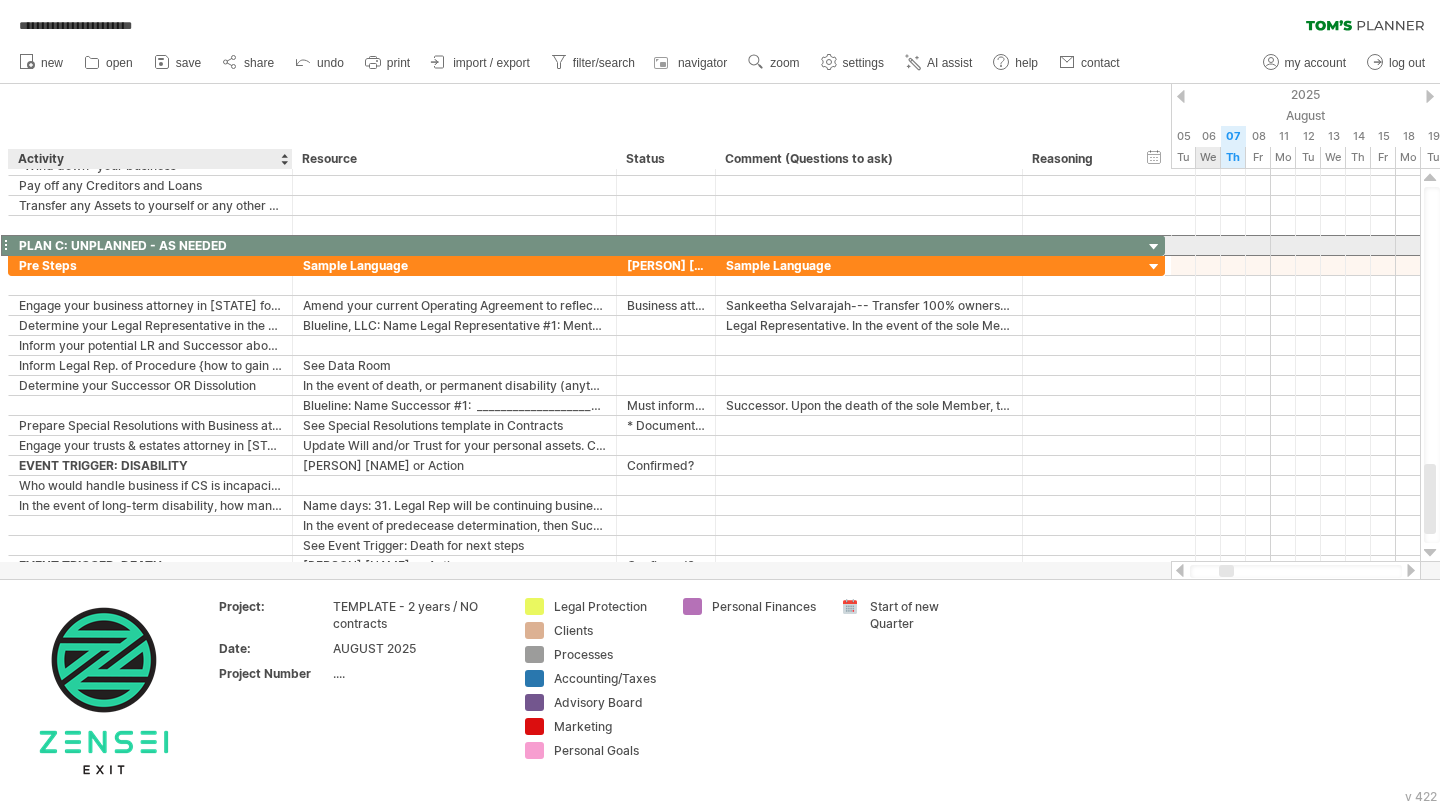 click on "PLAN C: UNPLANNED - AS NEEDED" at bounding box center [150, 245] 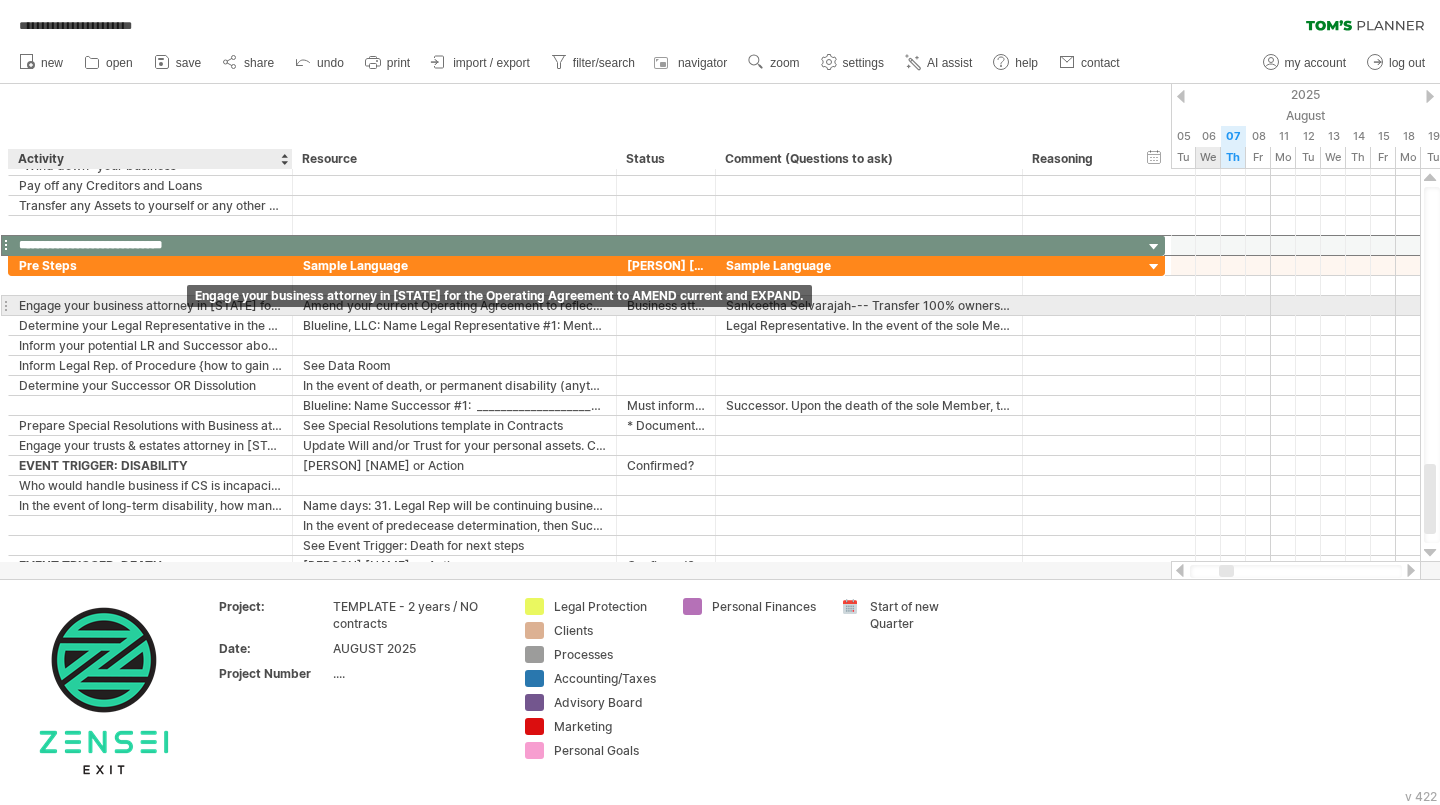 click on "Engage your business attorney in [STATE] for the Operating Agreement to AMEND current and EXPAND." at bounding box center [150, 305] 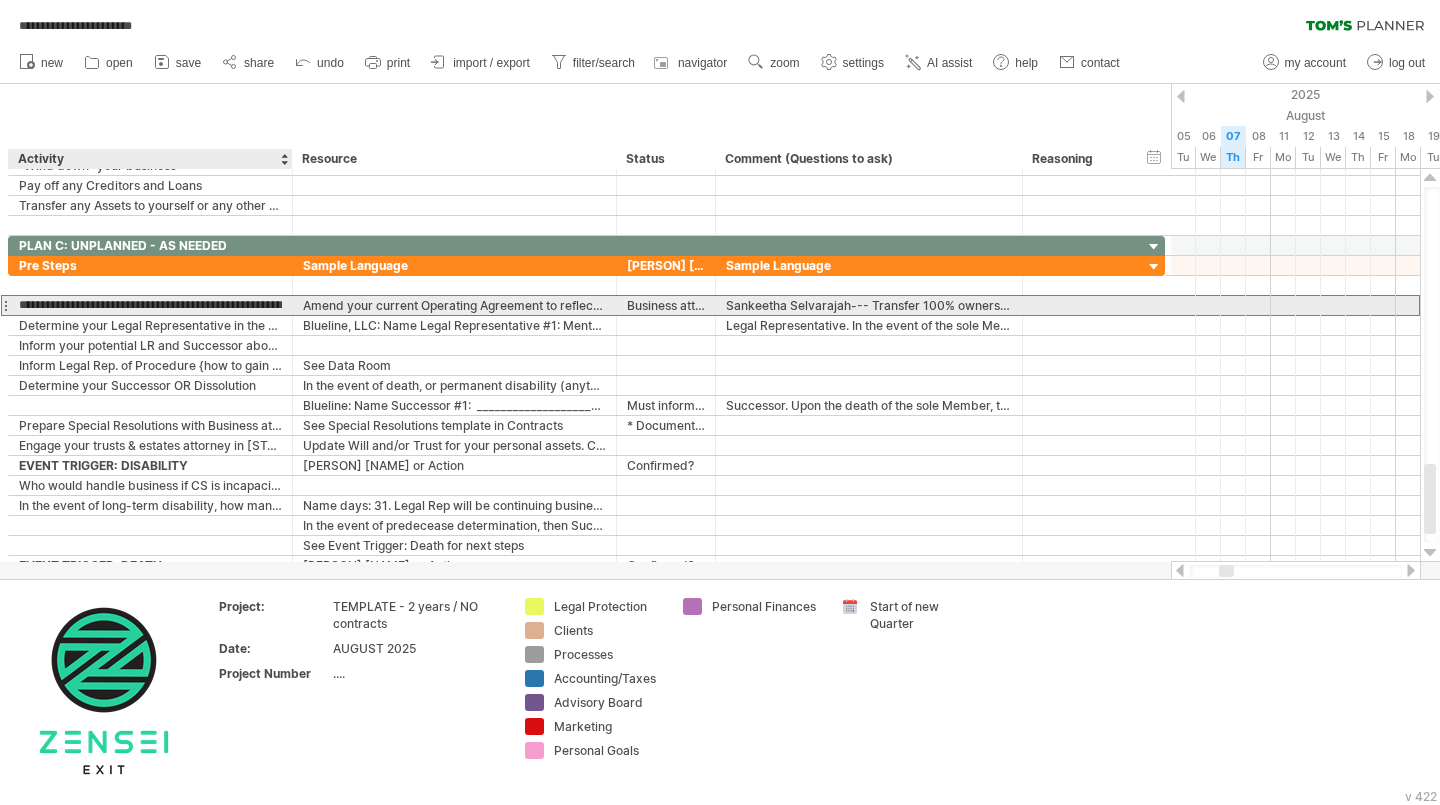 drag, startPoint x: 259, startPoint y: 304, endPoint x: 215, endPoint y: 305, distance: 44.011364 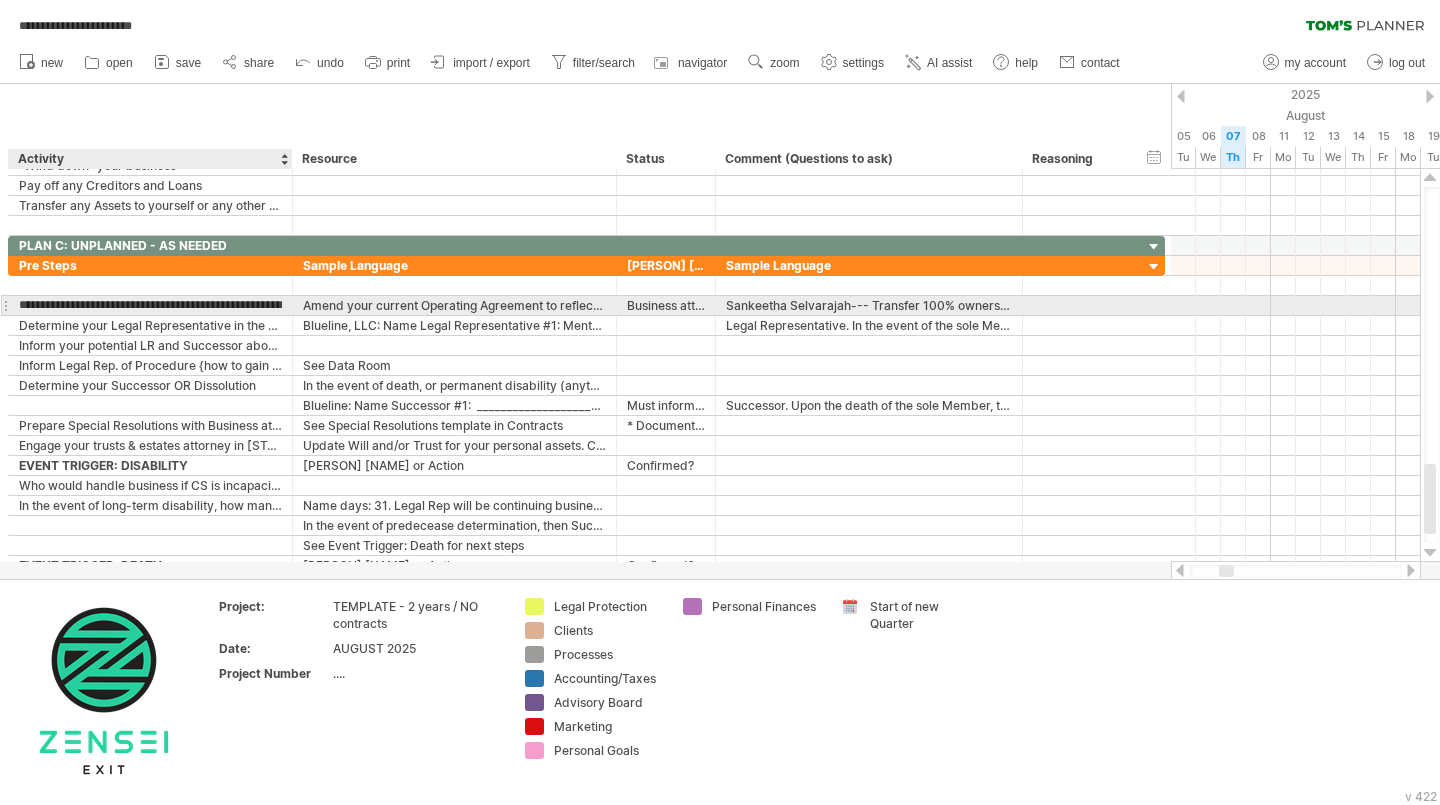type on "**********" 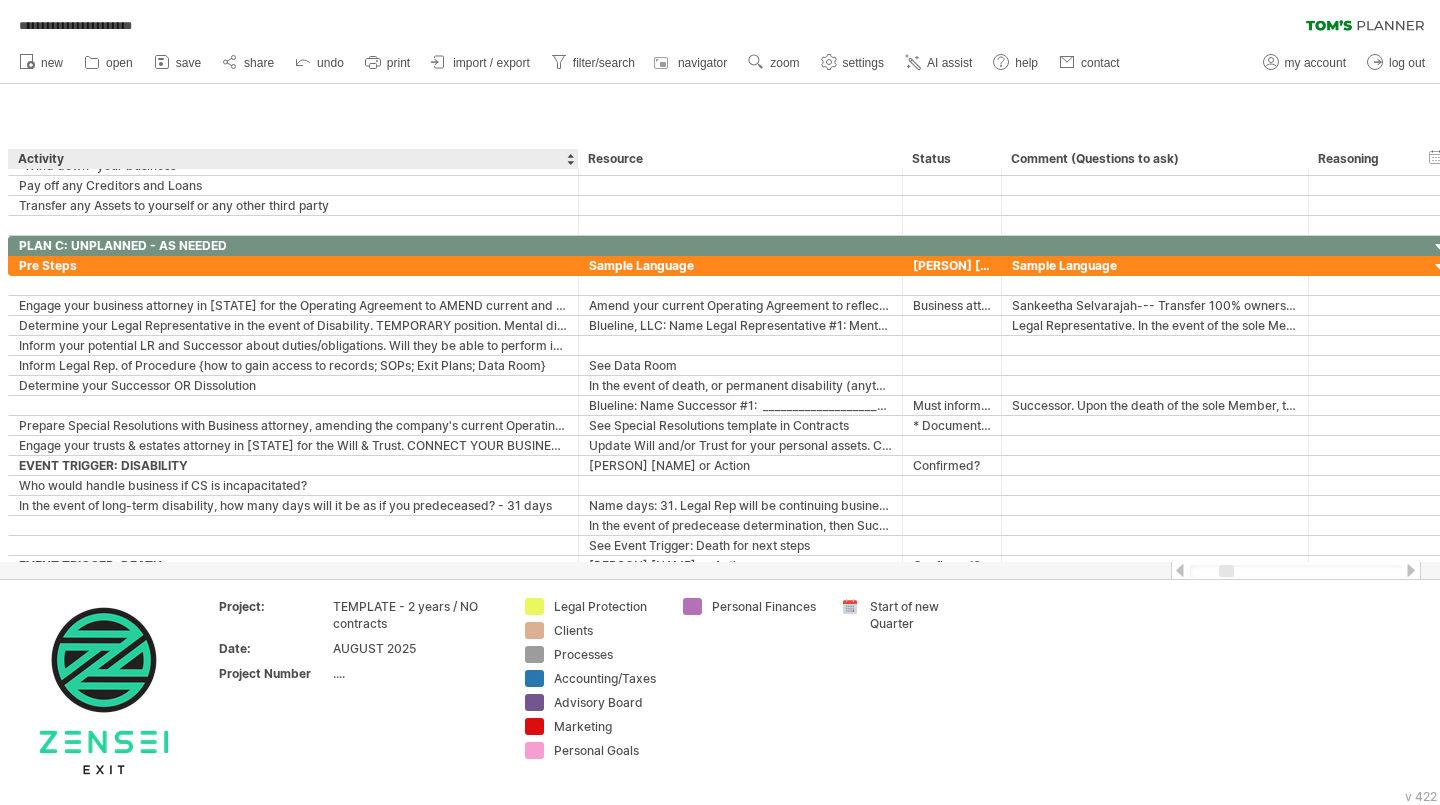 drag, startPoint x: 289, startPoint y: 156, endPoint x: 575, endPoint y: 168, distance: 286.25165 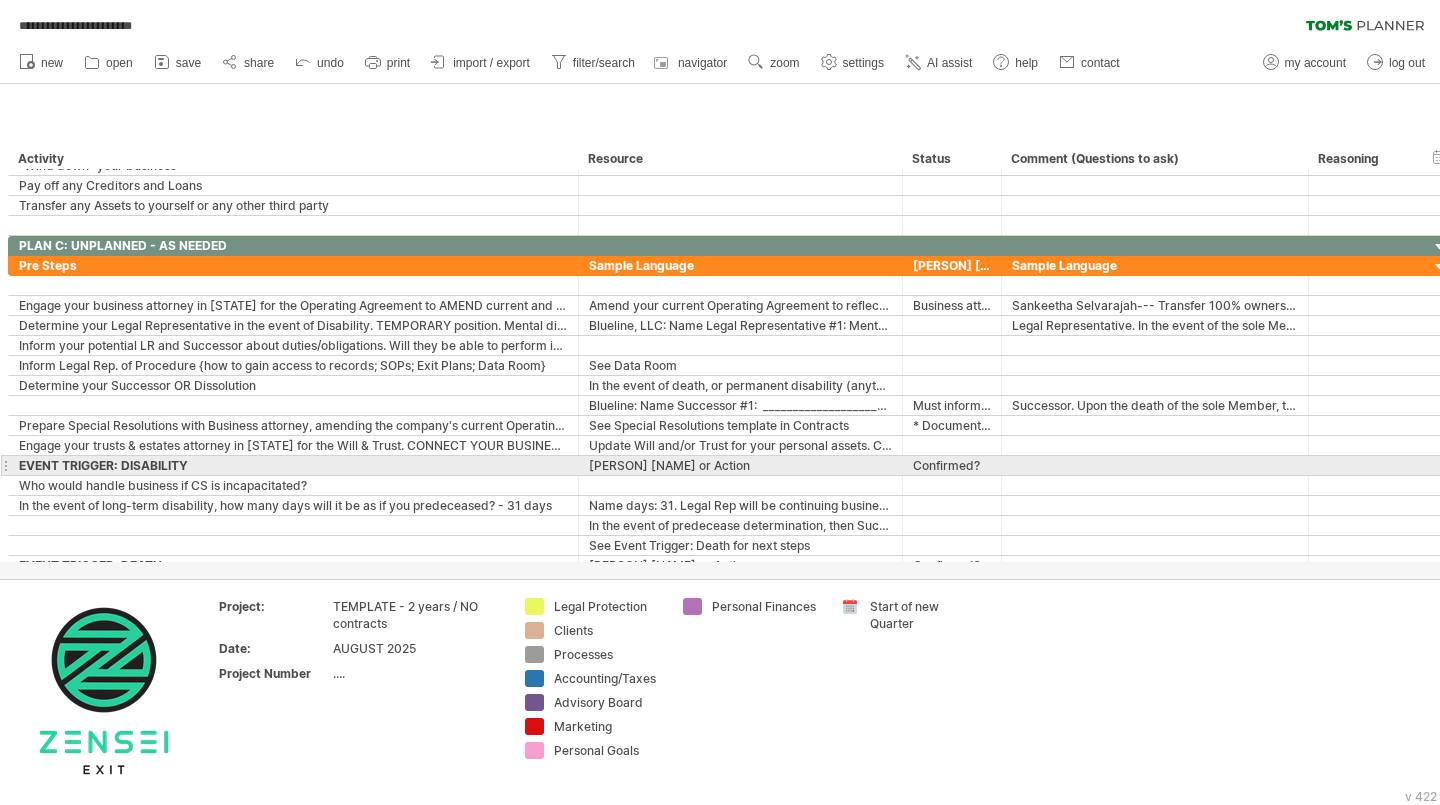 click on "EVENT TRIGGER: DISABILITY" at bounding box center (293, 465) 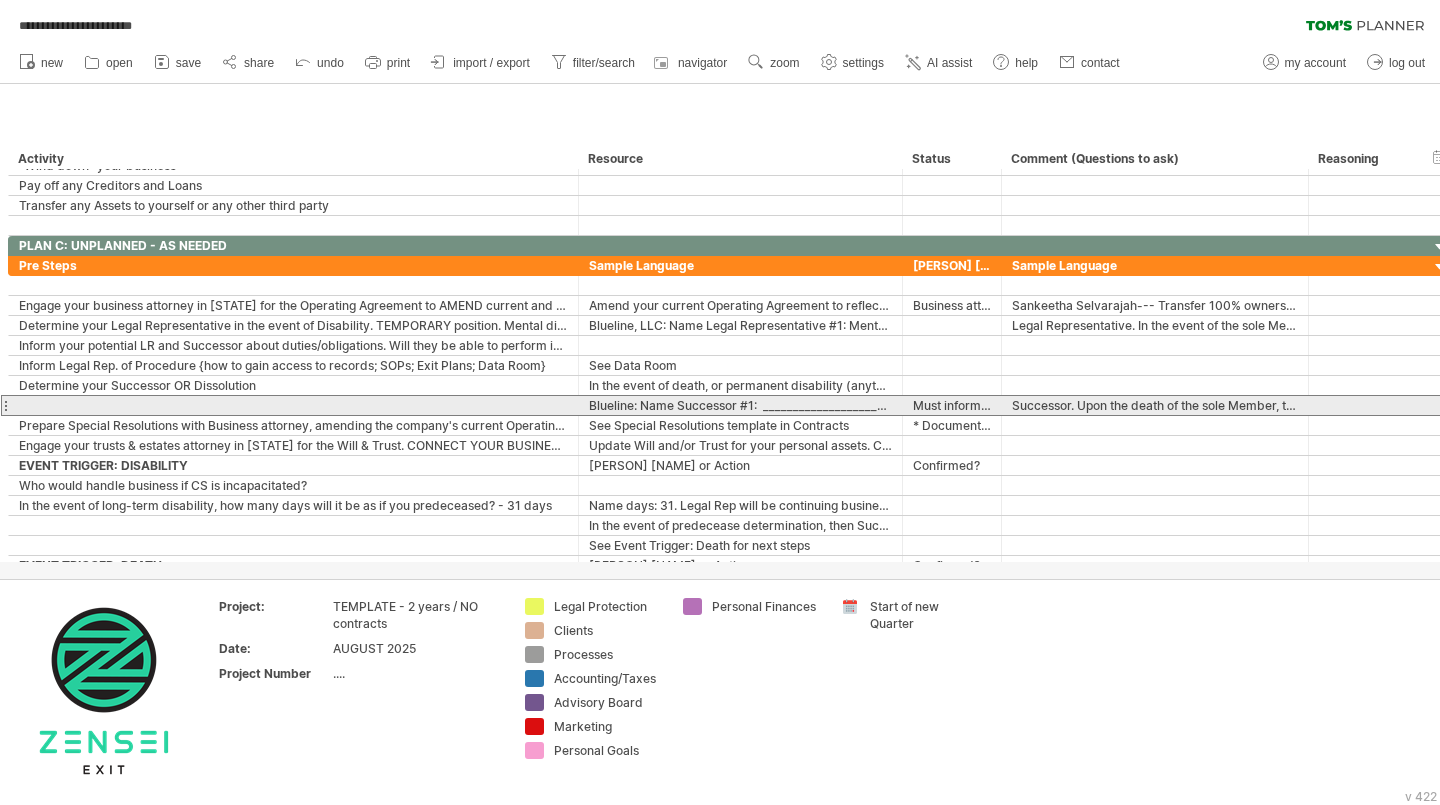 click at bounding box center (293, 405) 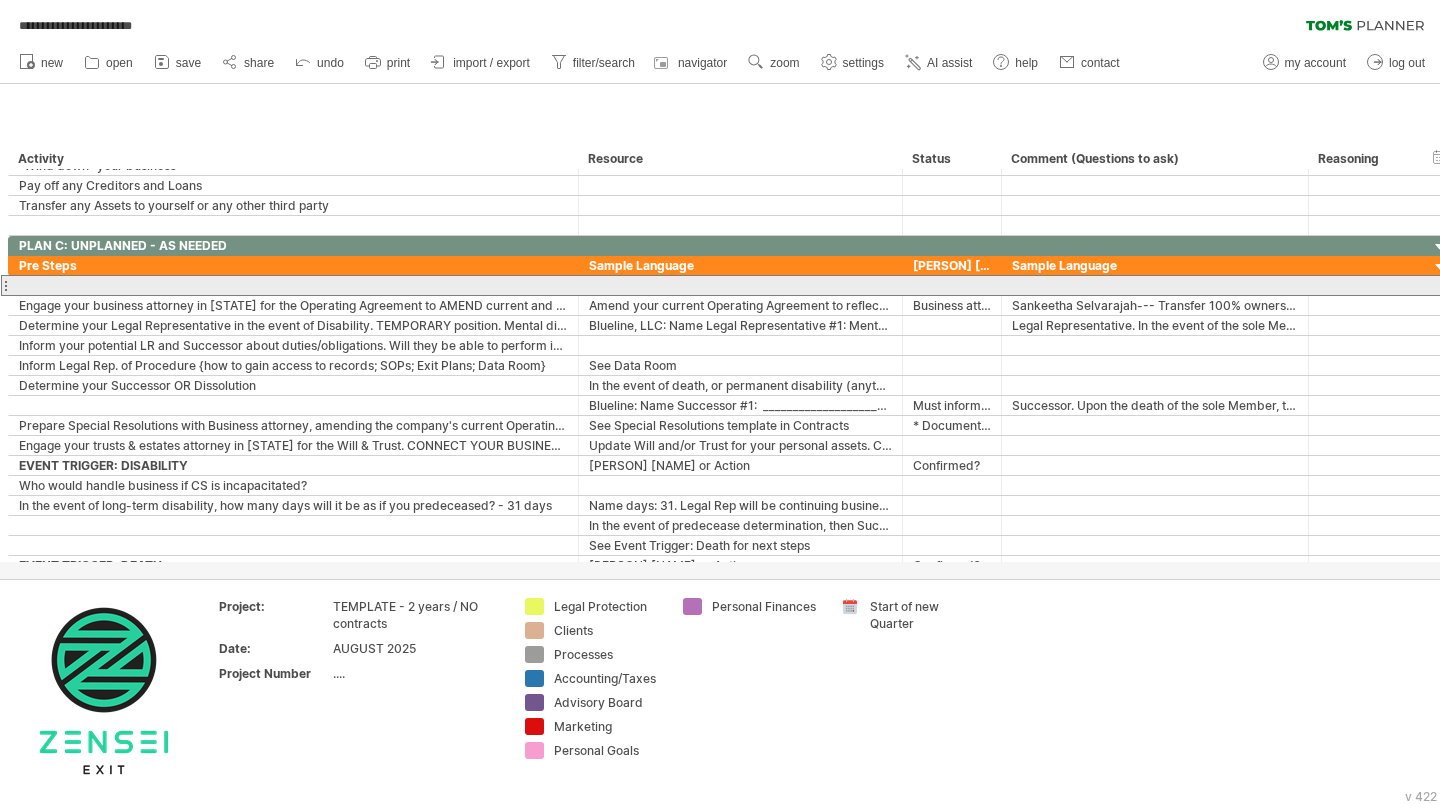click at bounding box center [293, 285] 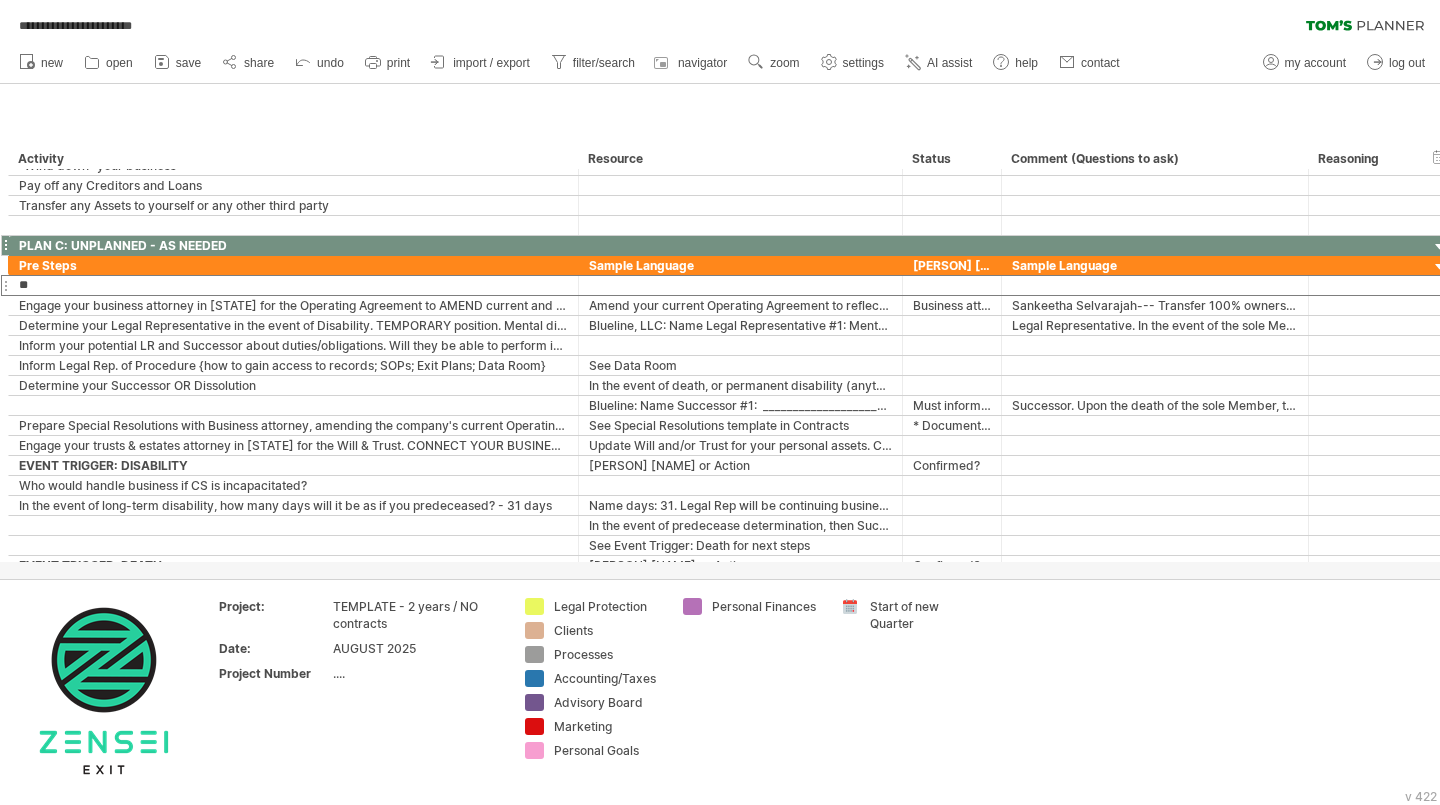 type on "*" 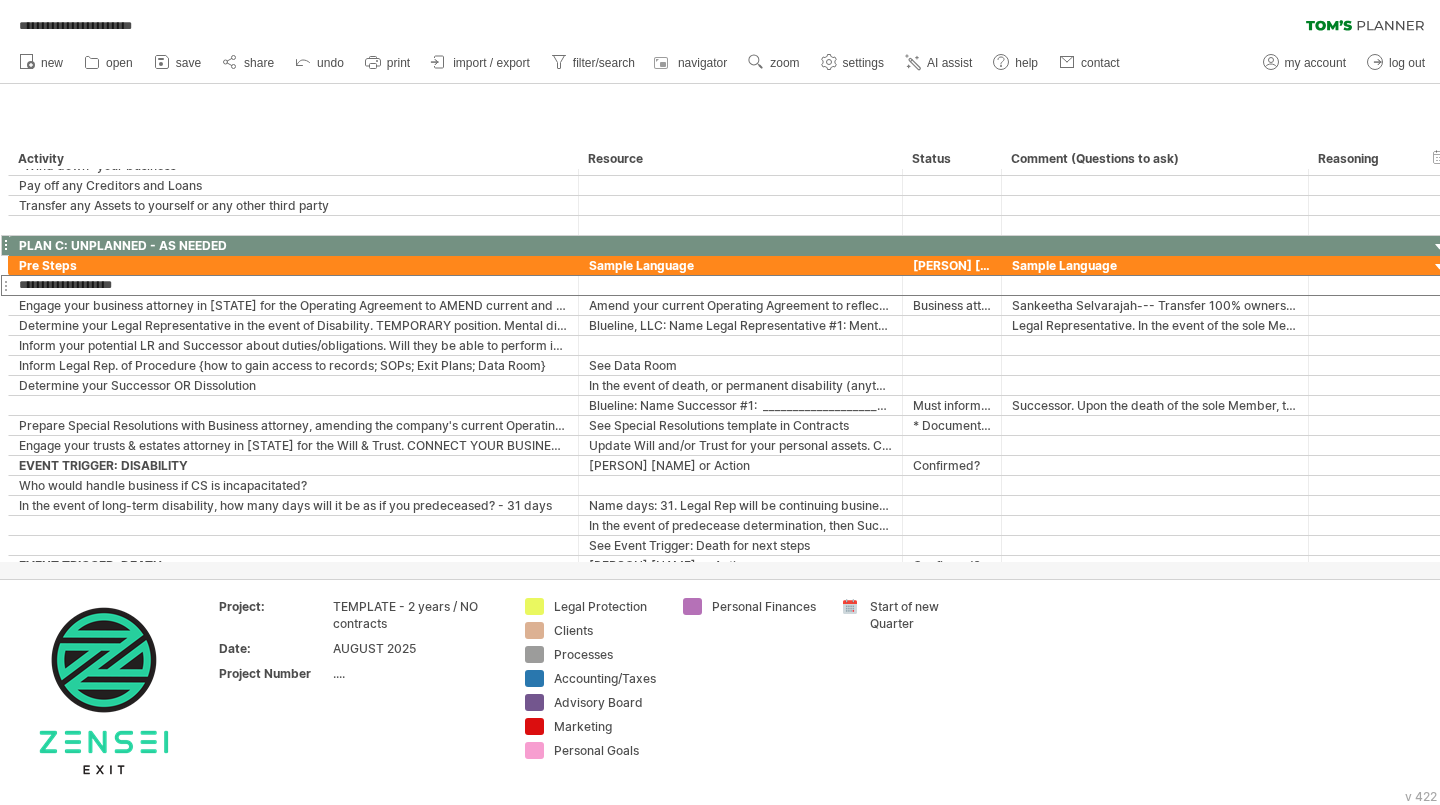 type on "**********" 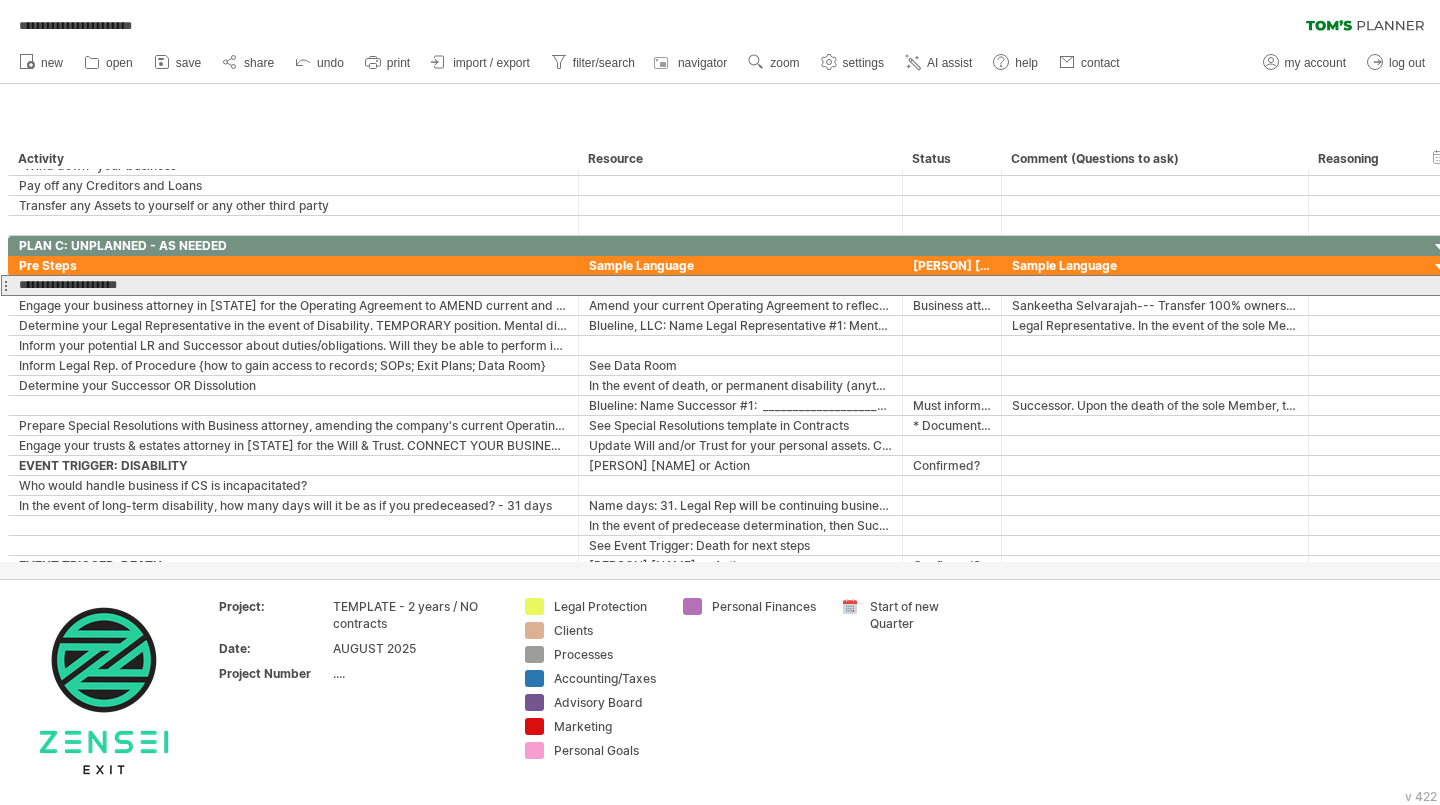 click on "**********" at bounding box center (293, 285) 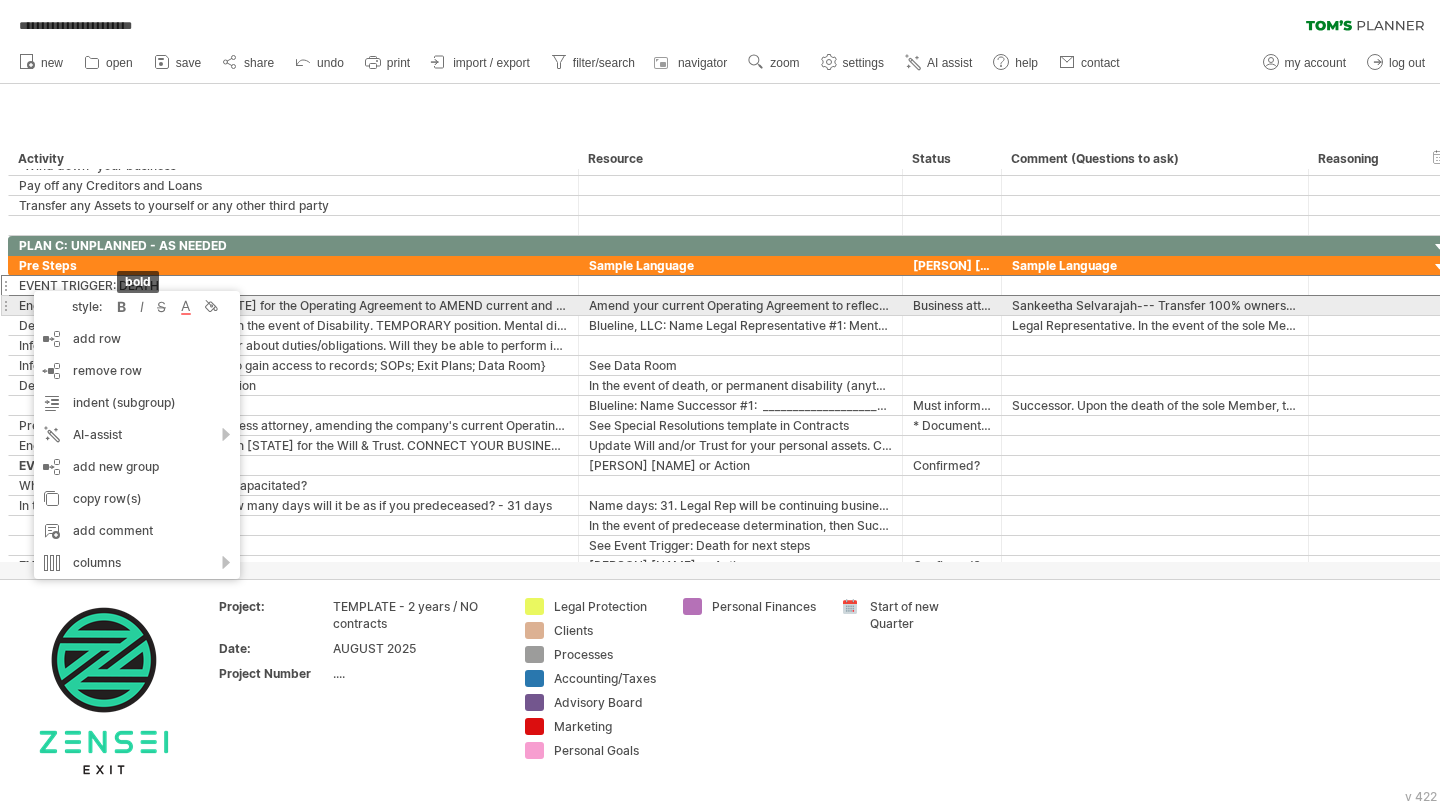 click at bounding box center (122, 307) 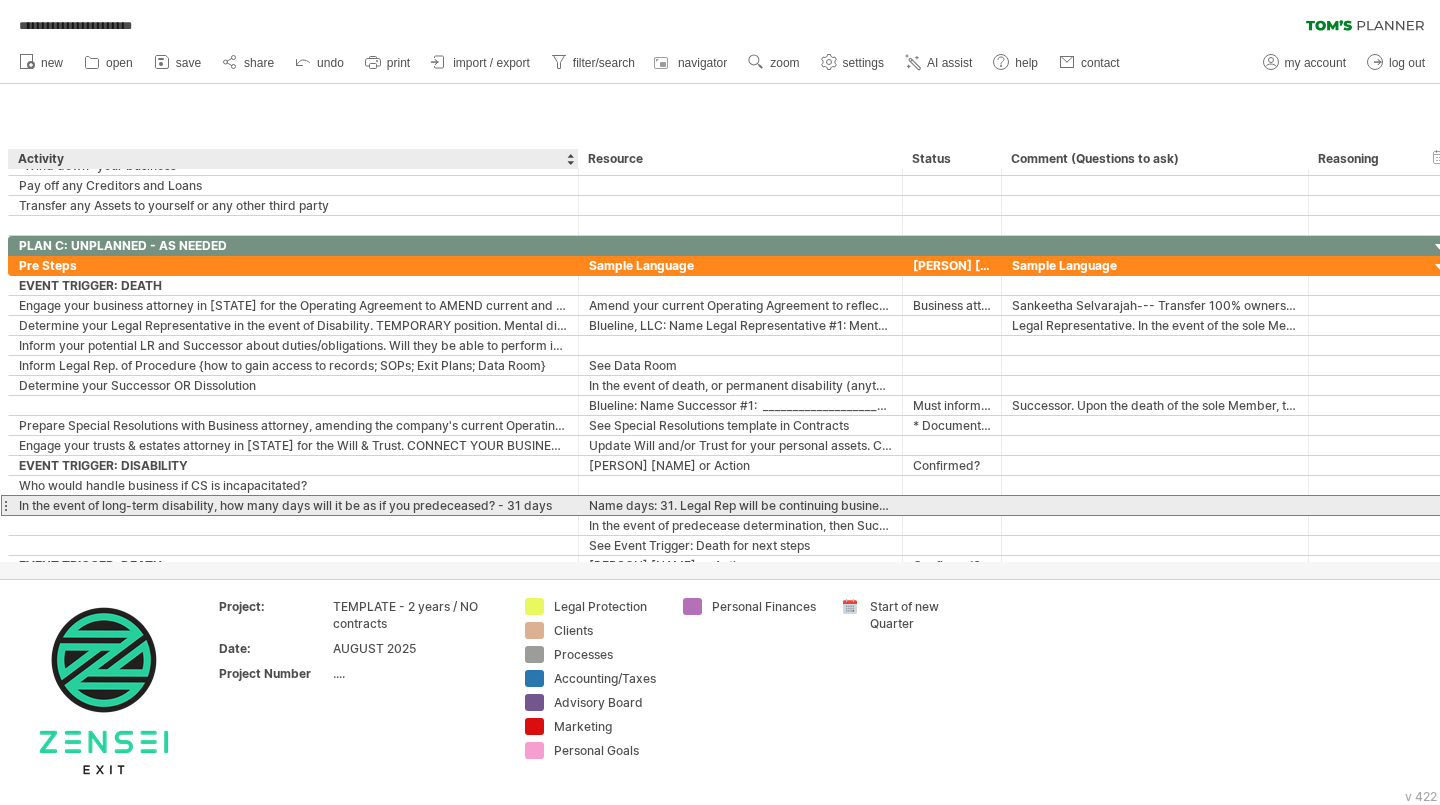 click on "In the event of long-term disability, how many days will it be as if you predeceased? - 31 days" at bounding box center [293, 505] 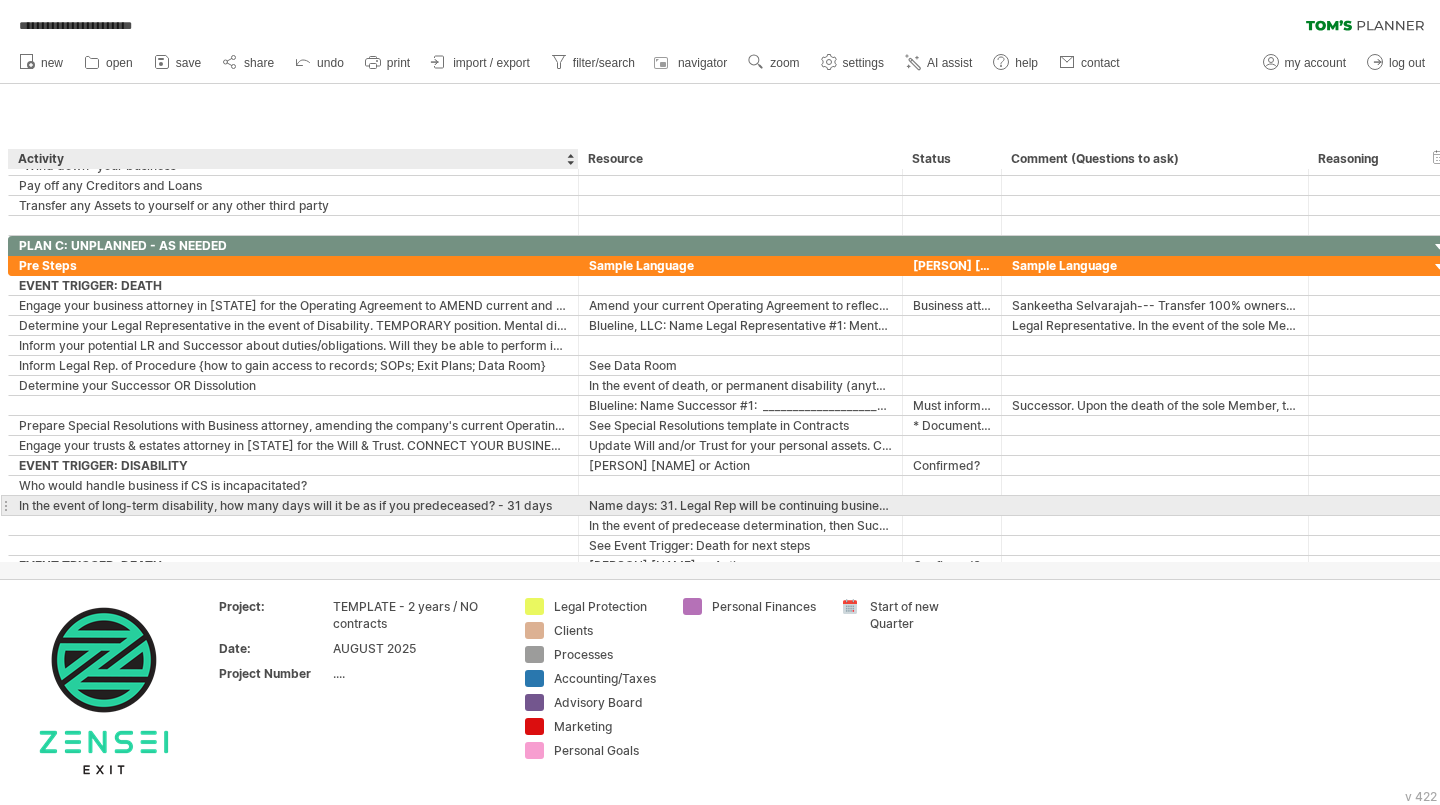 scroll, scrollTop: 0, scrollLeft: 0, axis: both 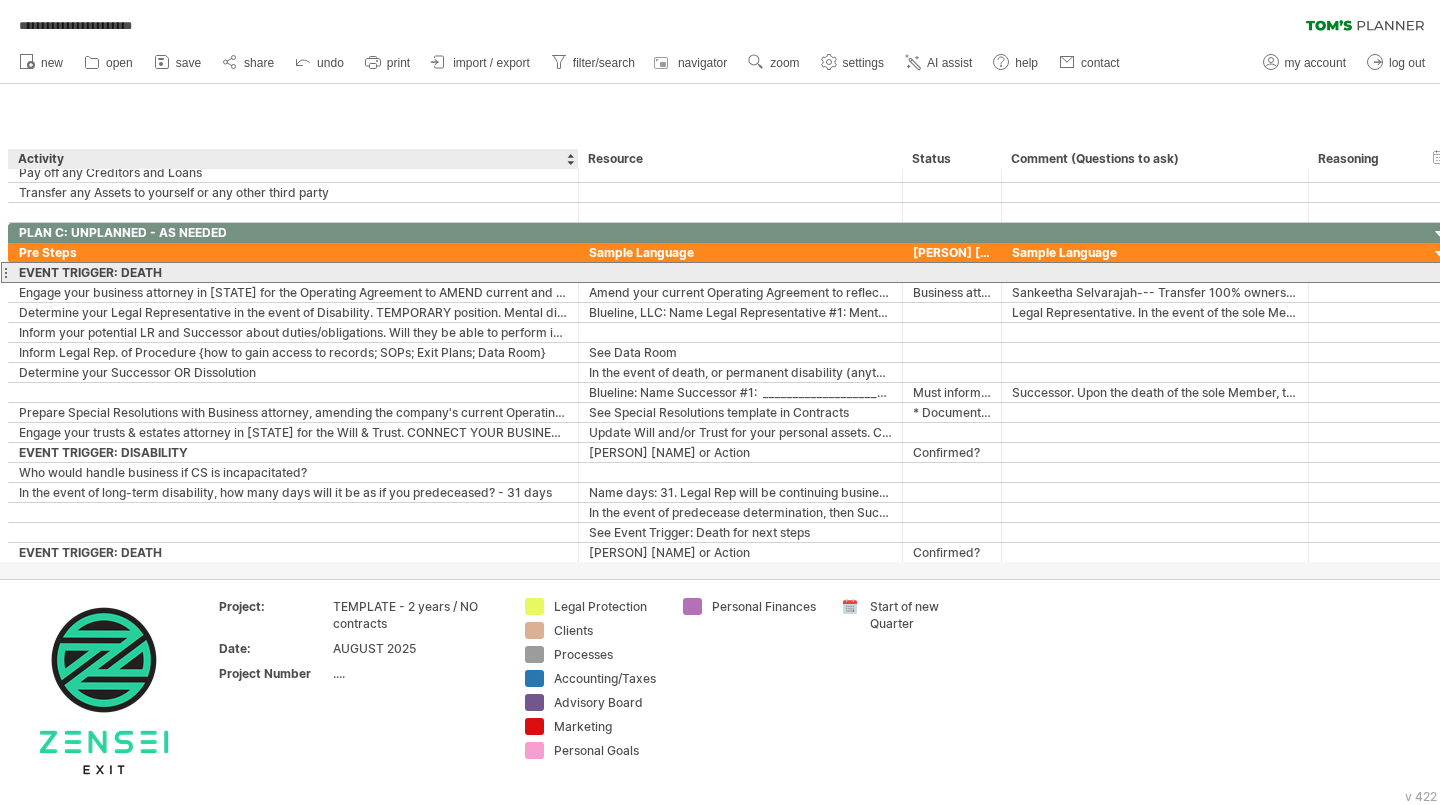 click on "EVENT TRIGGER: DEATH" at bounding box center (293, 272) 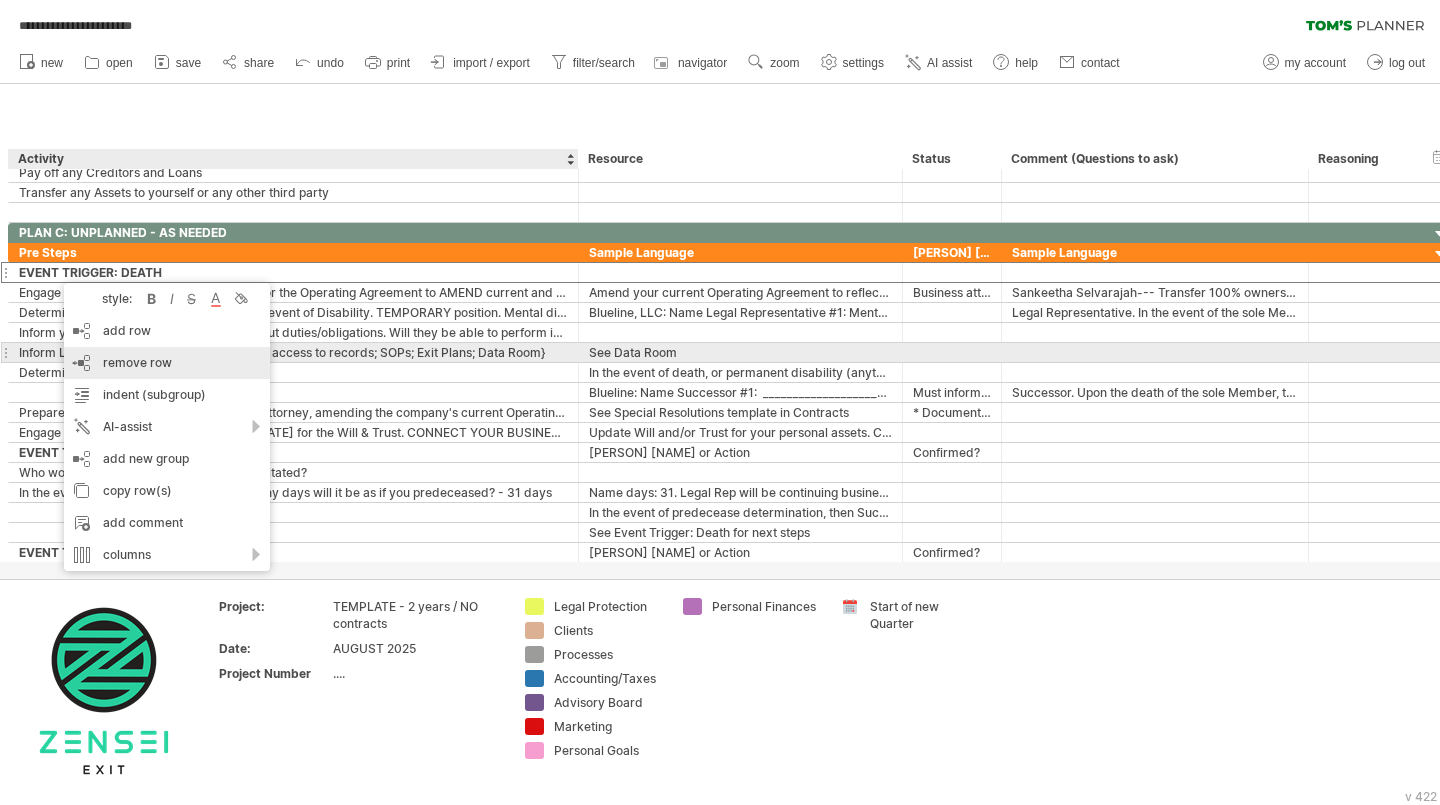 click on "remove row remove selected rows" at bounding box center [167, 363] 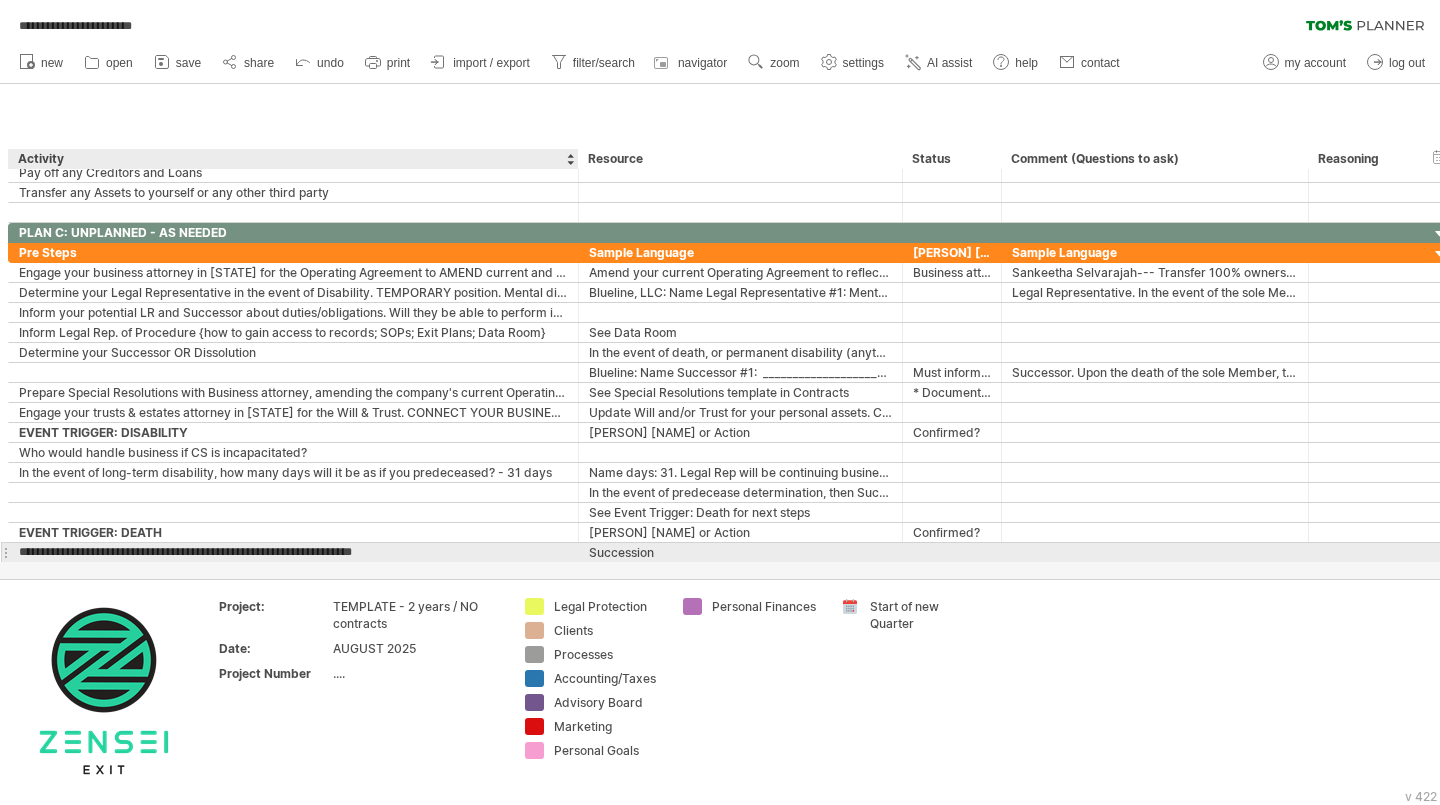 click on "**********" at bounding box center (293, 552) 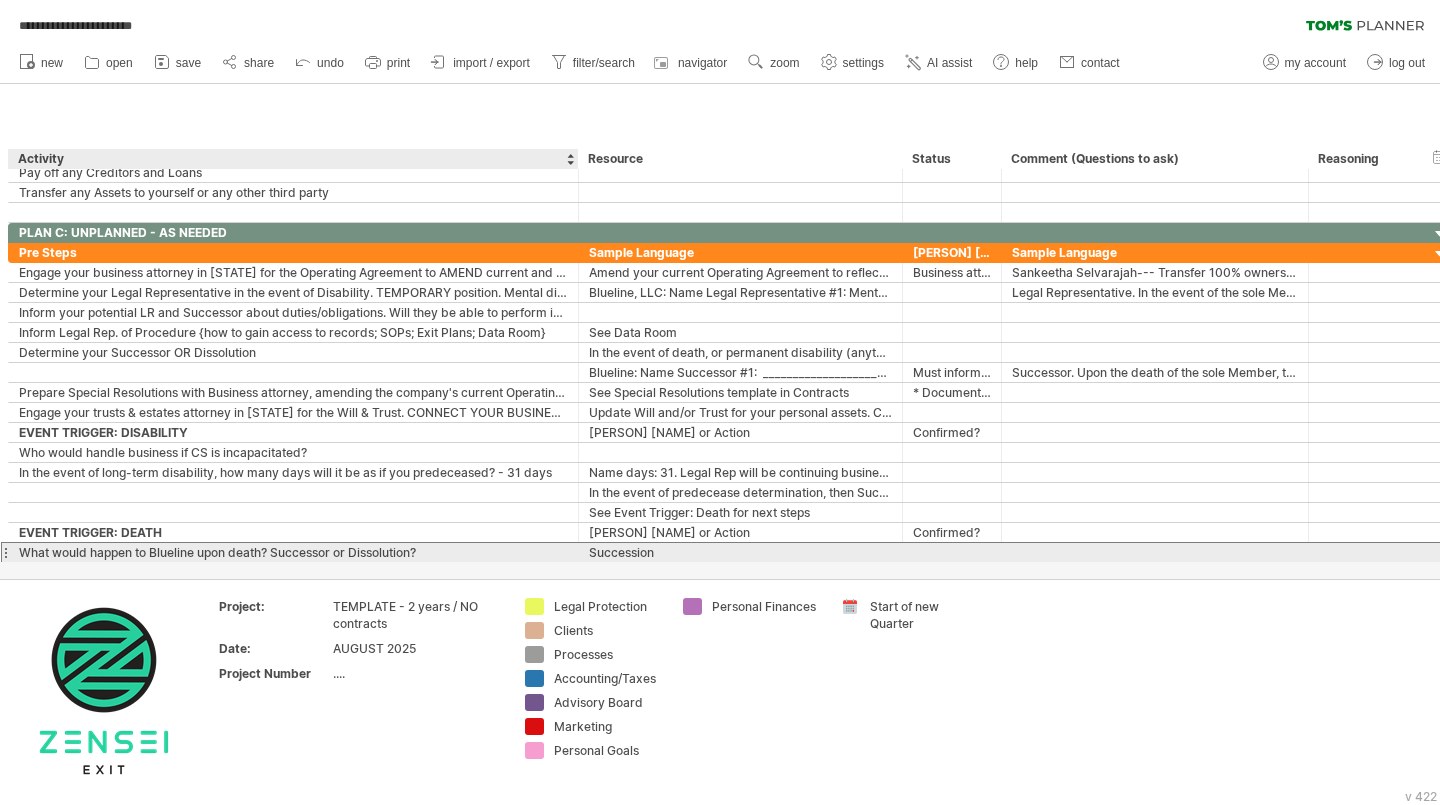 click on "What would happen to Blueline upon death? Successor or Dissolution?" at bounding box center [293, 552] 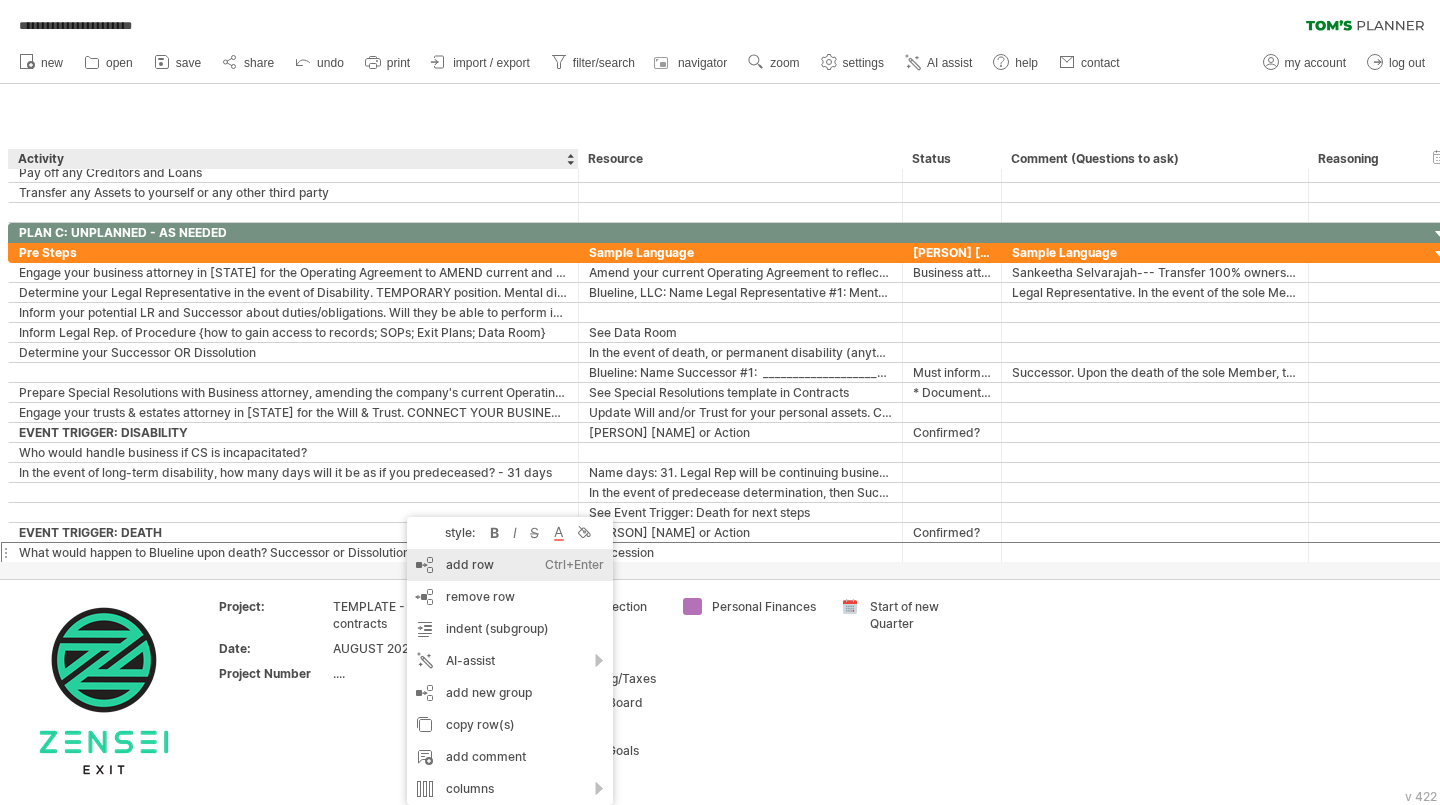 click on "add row Ctrl+Enter Cmd+Enter" at bounding box center (510, 565) 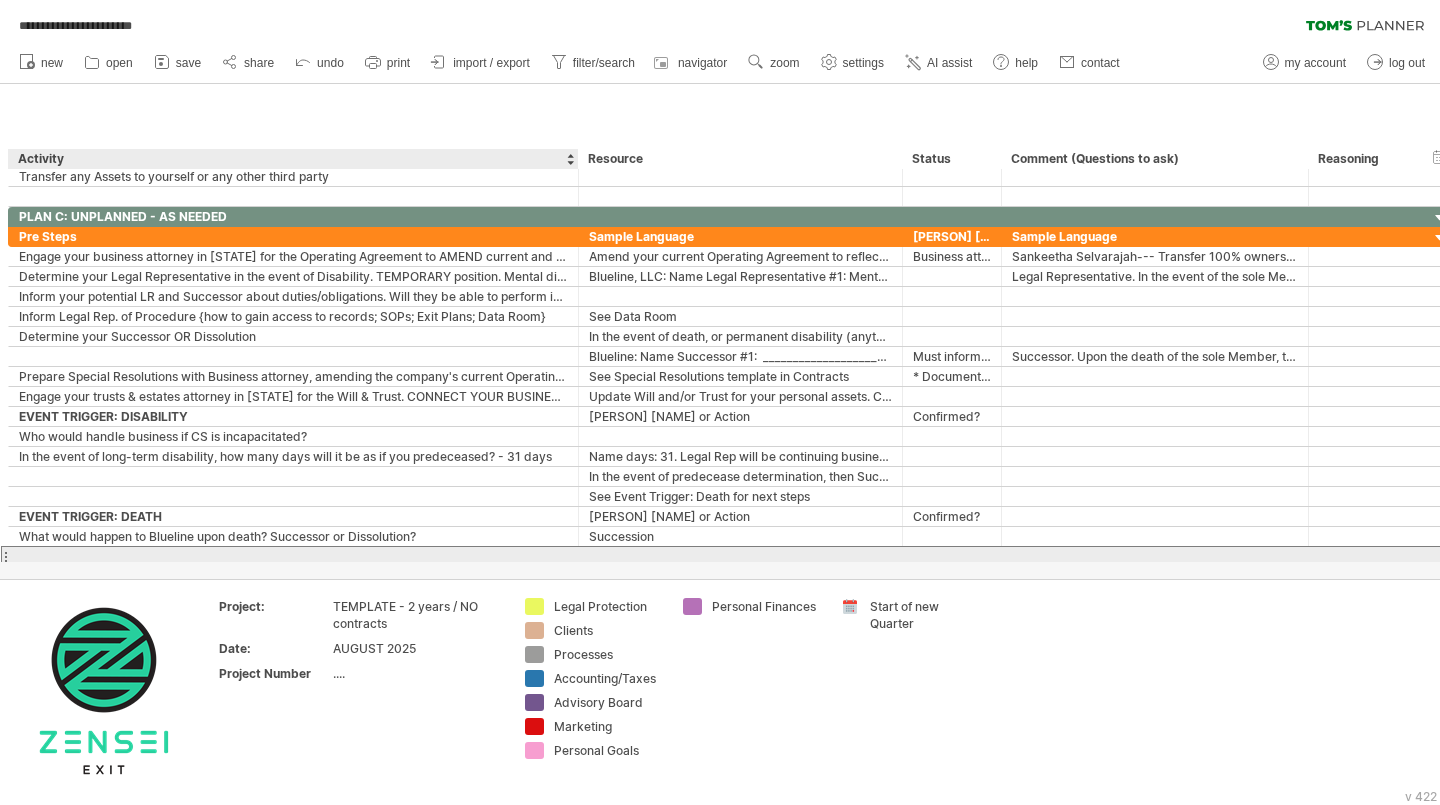 click at bounding box center [293, 556] 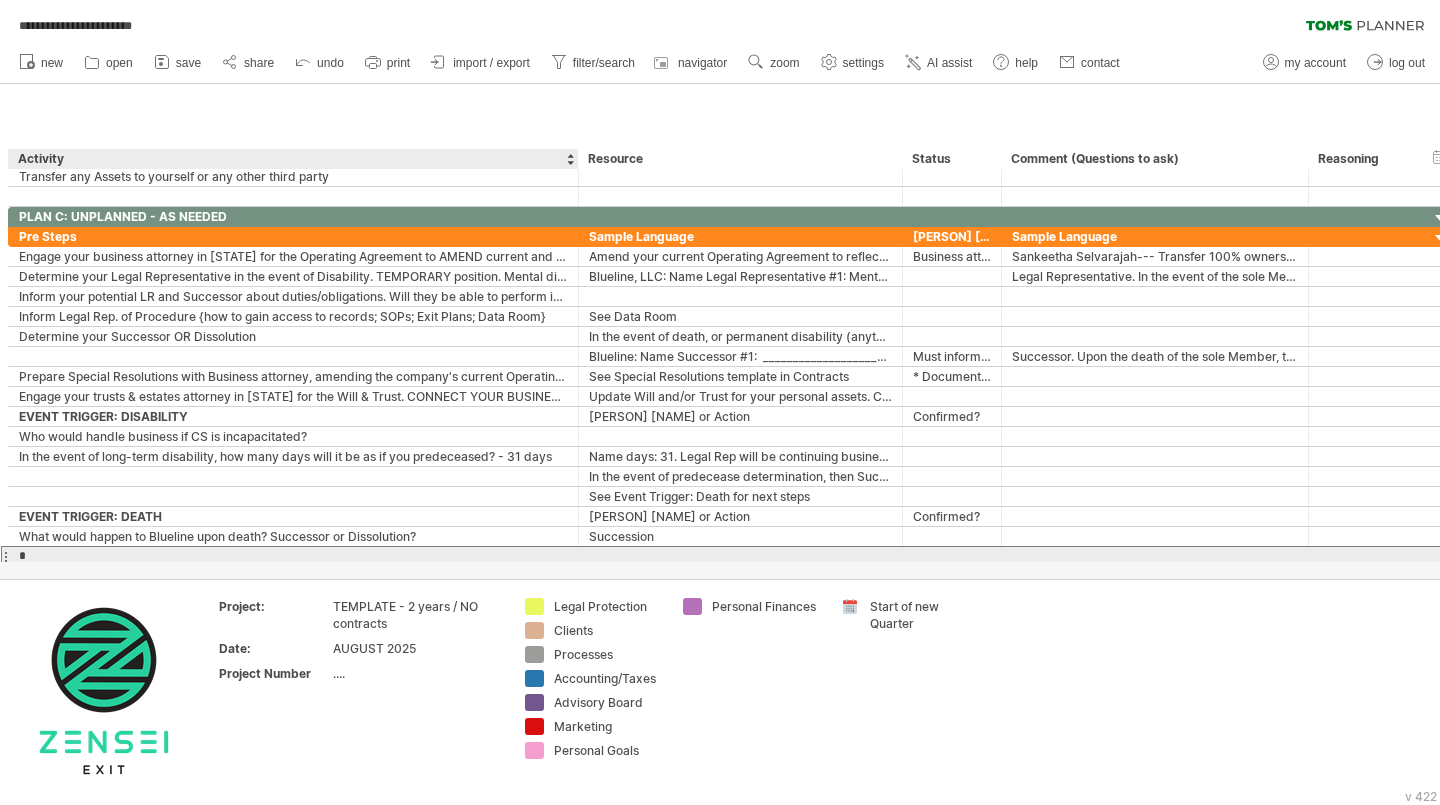 scroll, scrollTop: 0, scrollLeft: 0, axis: both 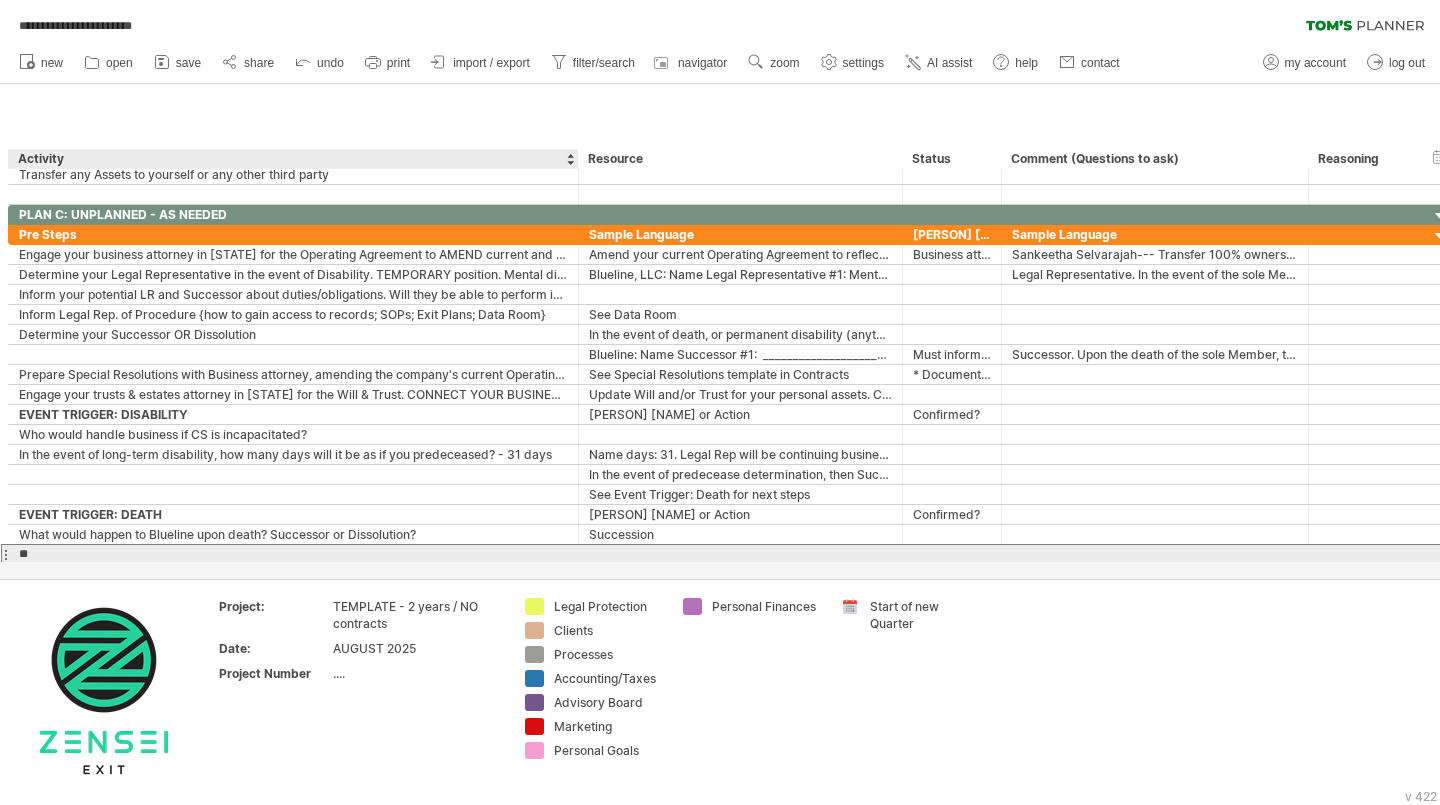 type on "*" 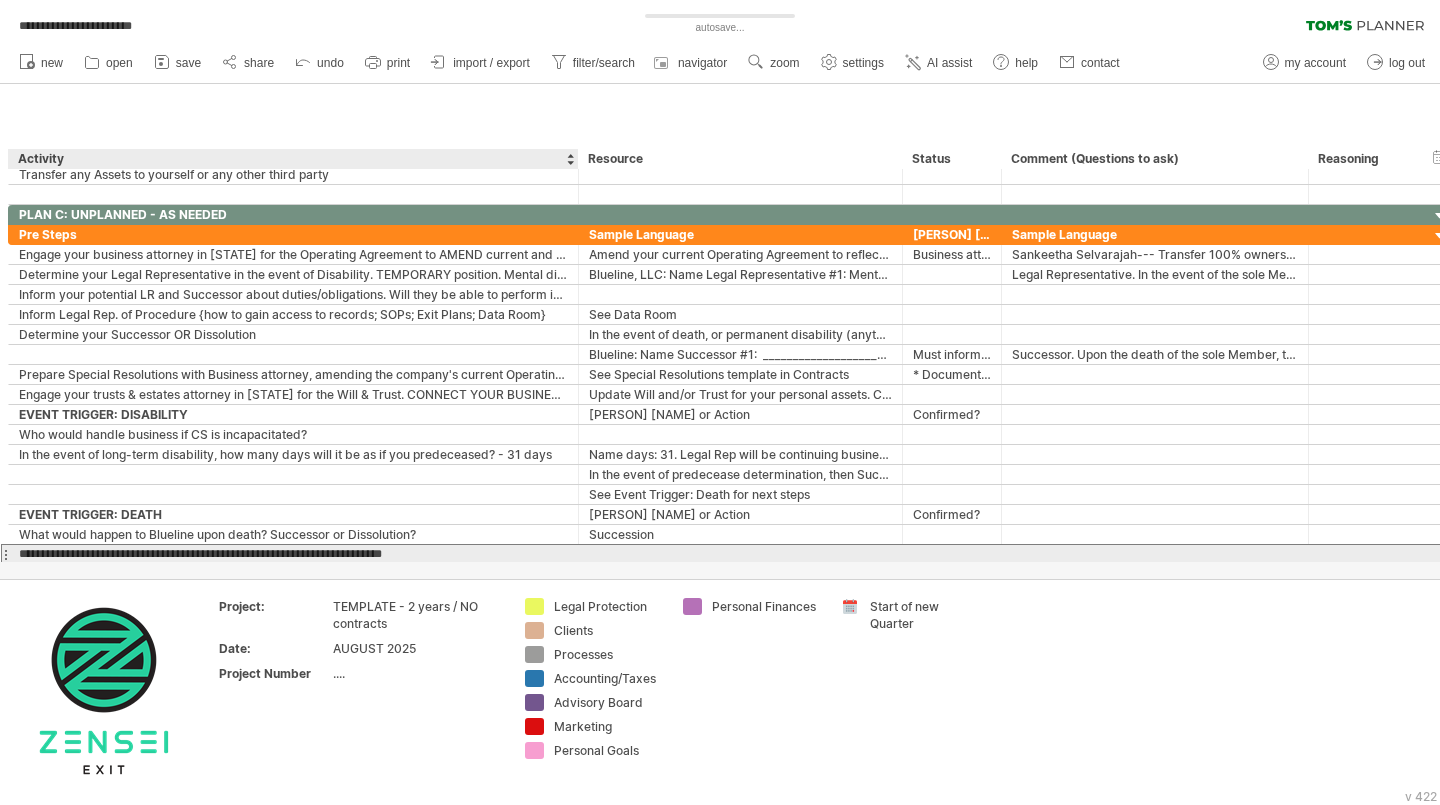 type on "**********" 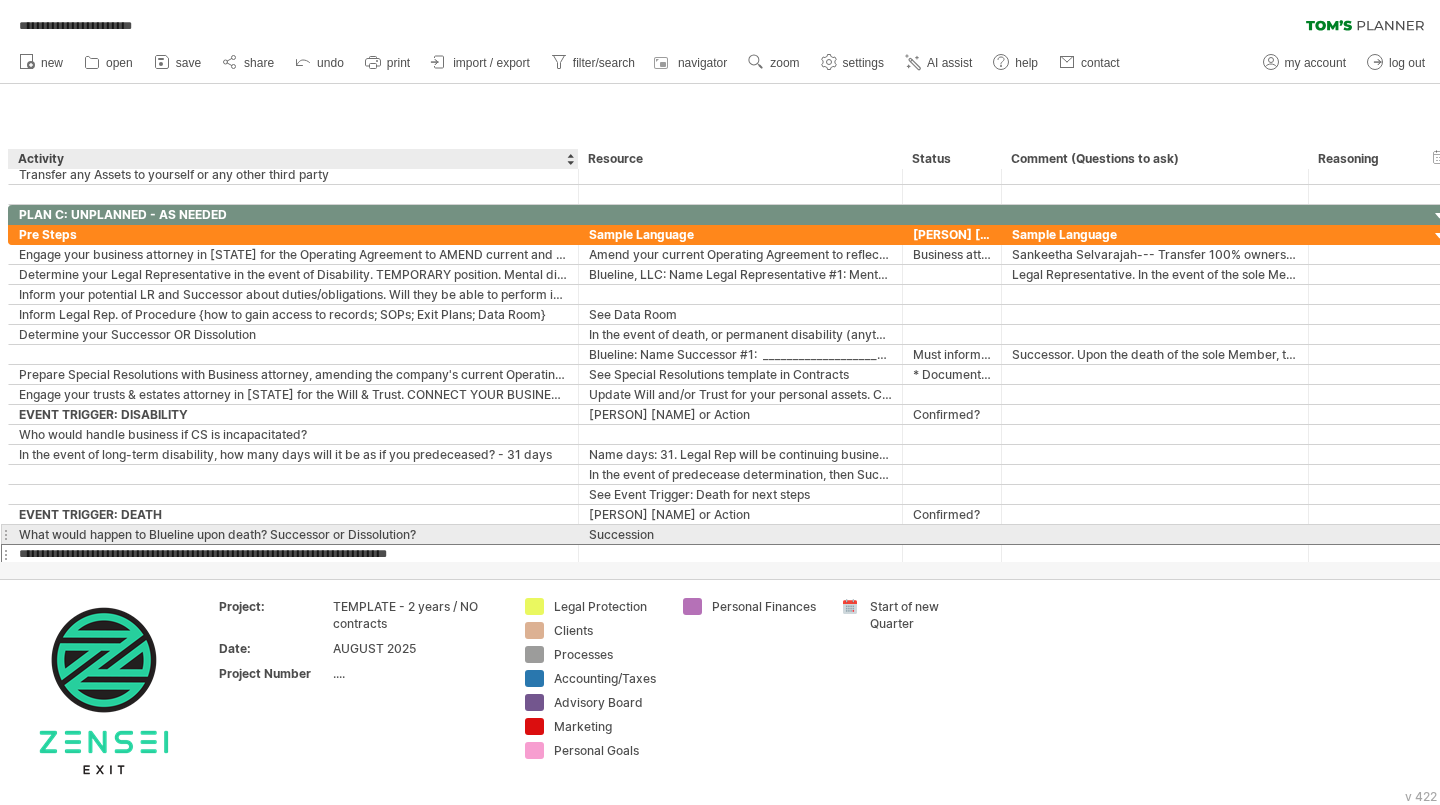 click on "What would happen to Blueline upon death? Successor or Dissolution?" at bounding box center (293, 534) 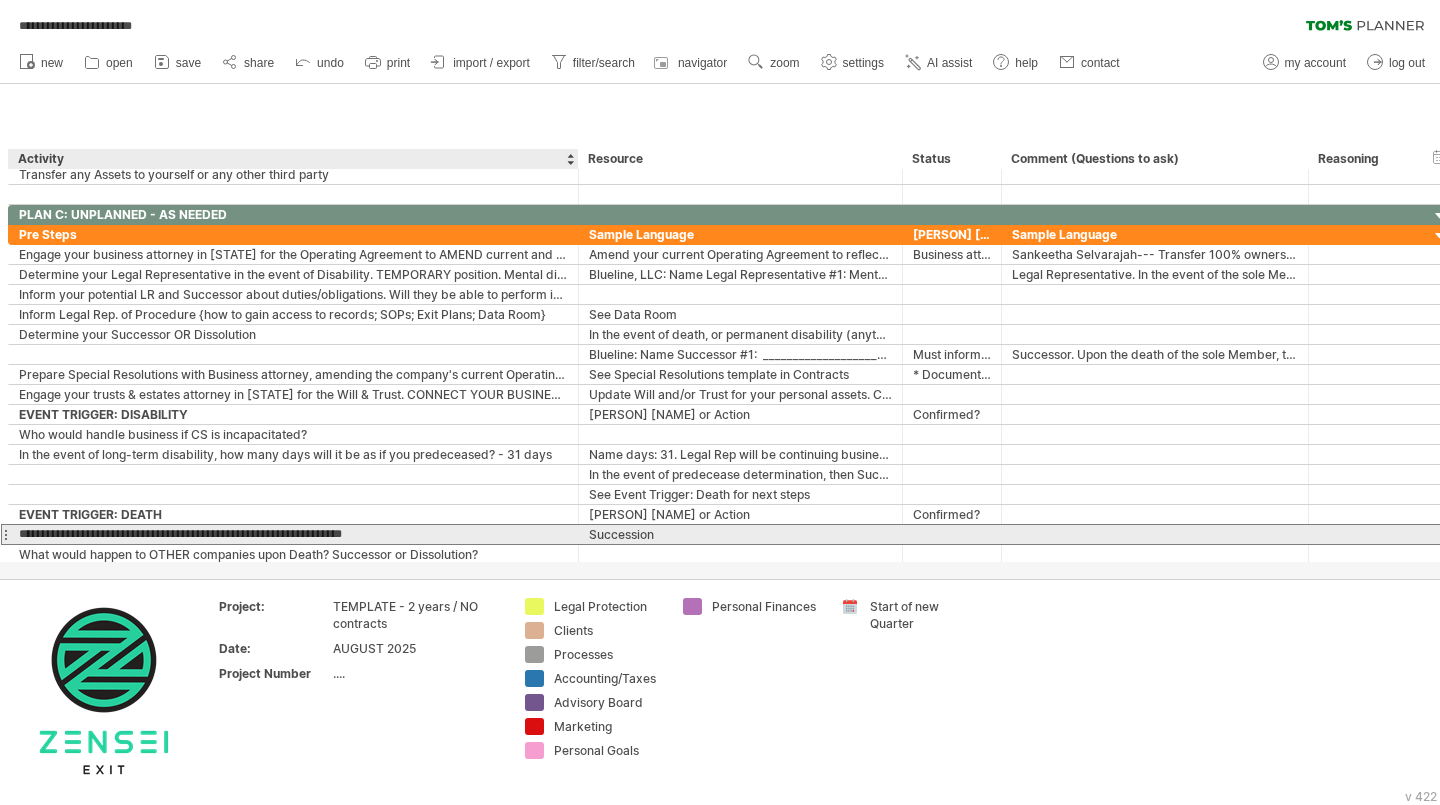 type on "**********" 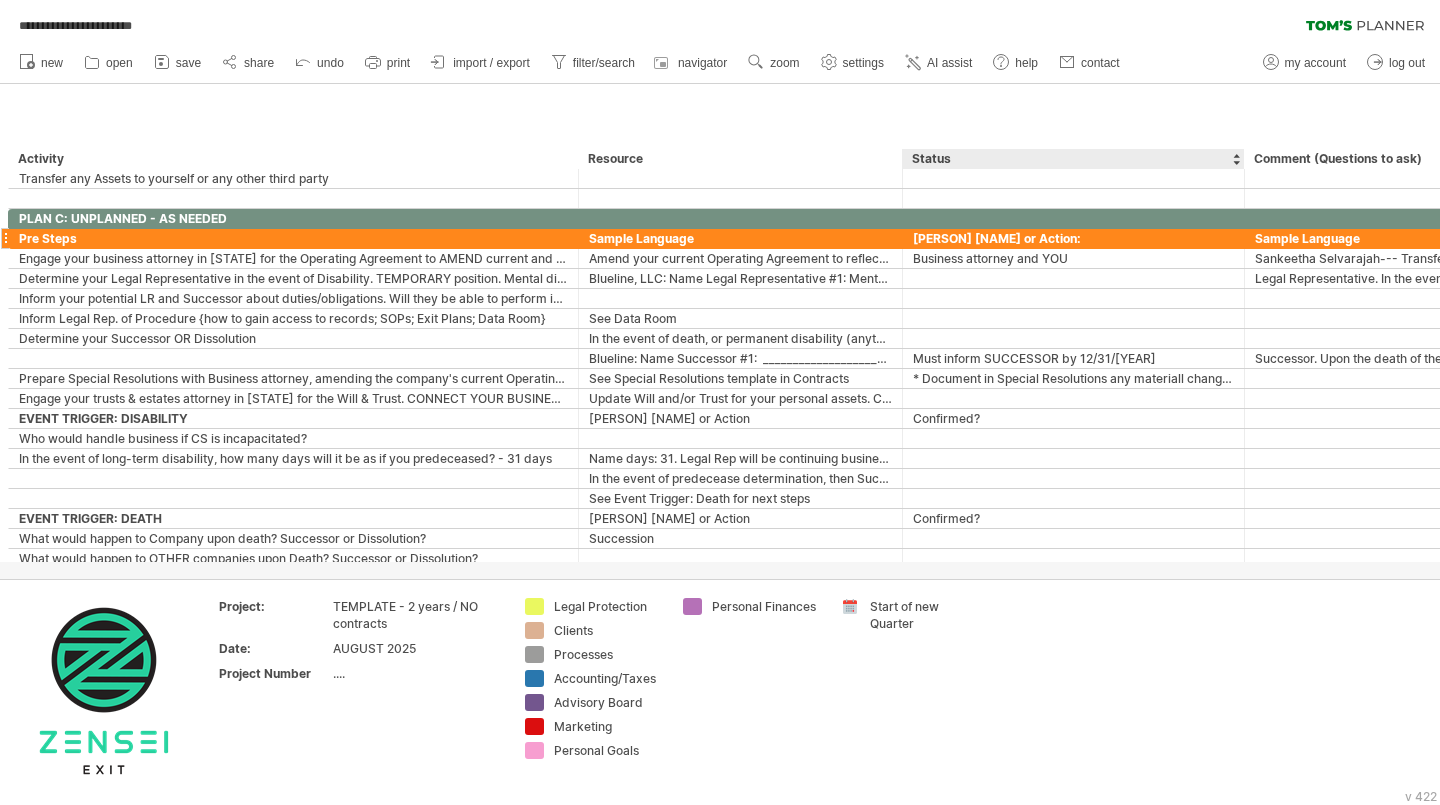 drag, startPoint x: 997, startPoint y: 234, endPoint x: 1240, endPoint y: 213, distance: 243.90572 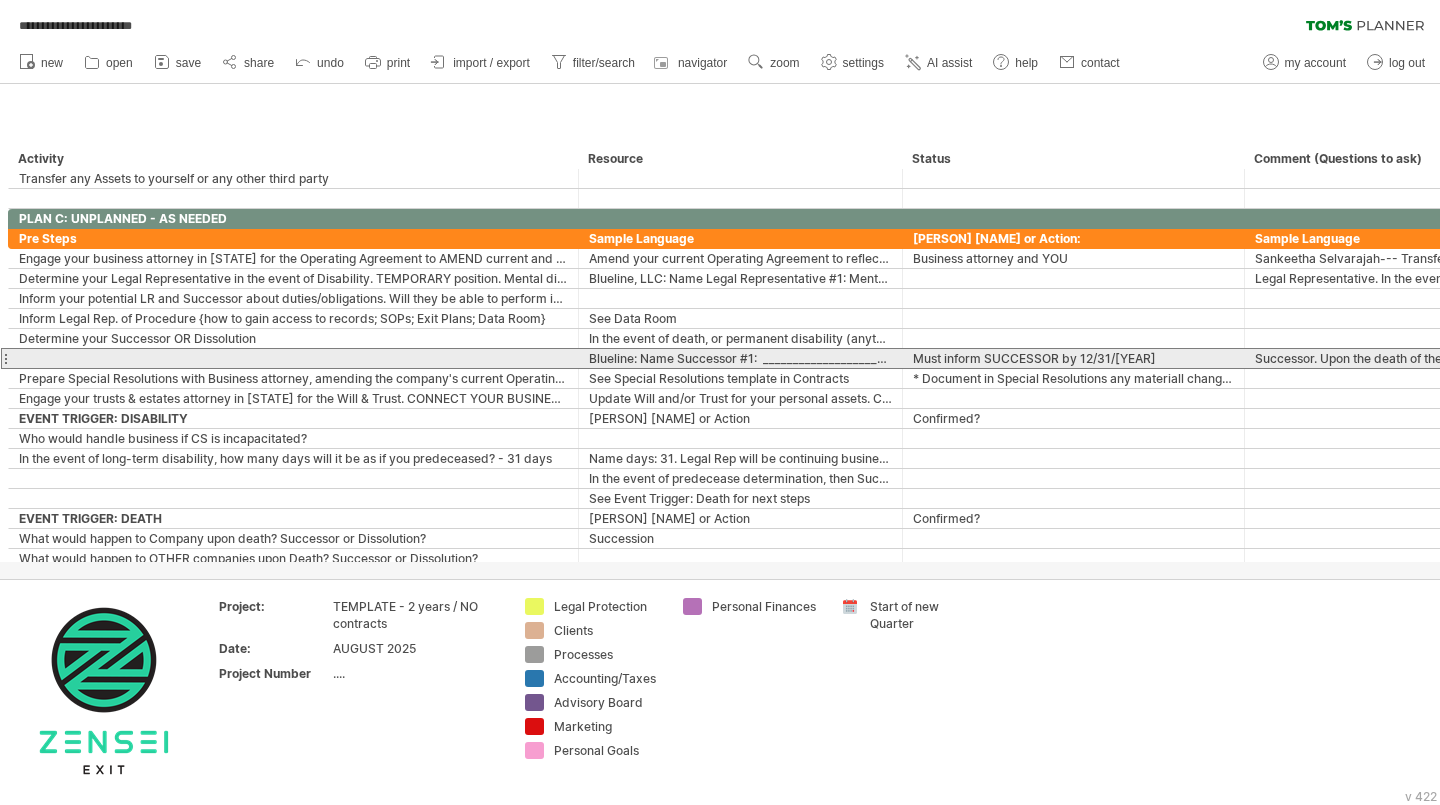 click on "Must inform SUCCESSOR by 12/31/[YEAR]" at bounding box center (1073, 358) 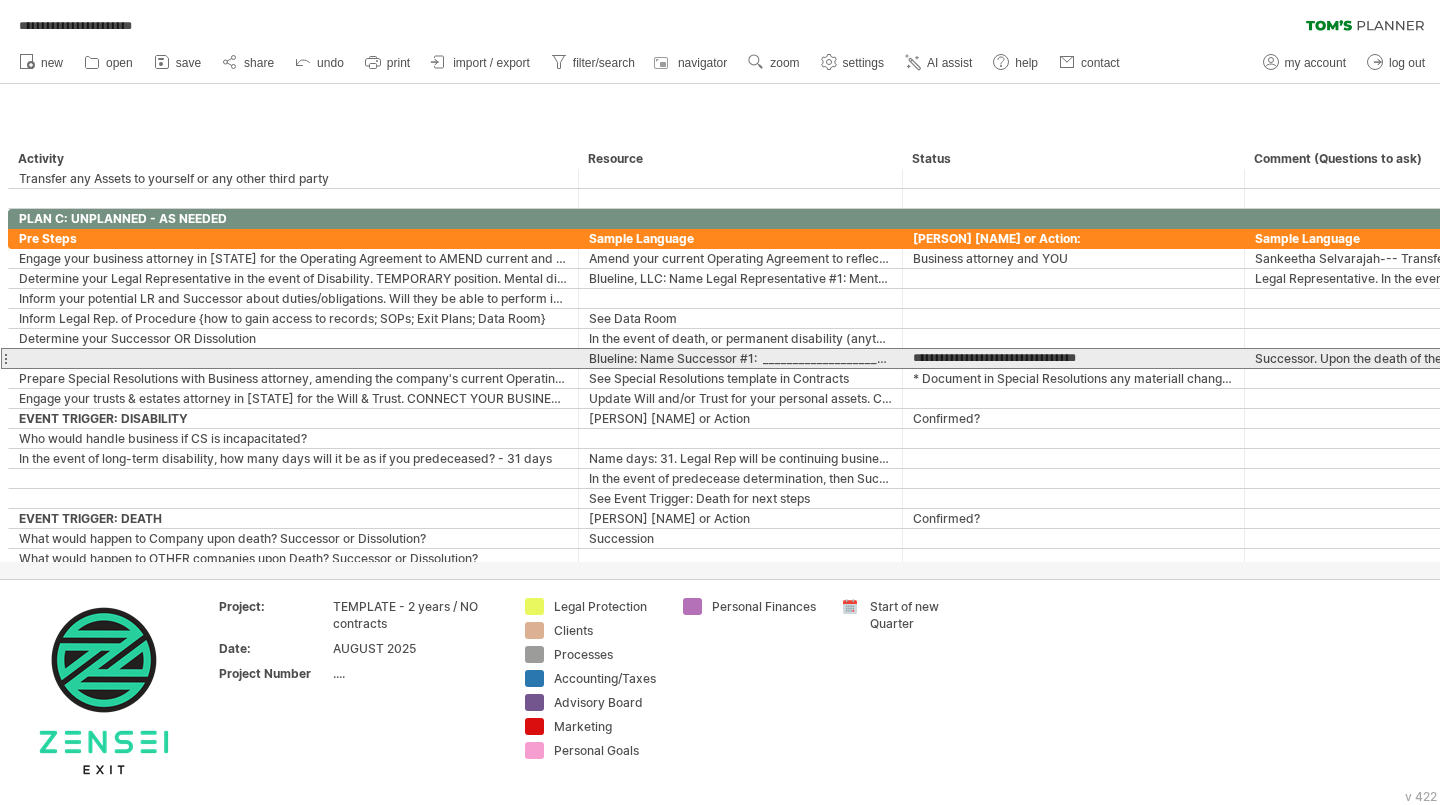 click on "**********" at bounding box center [1073, 358] 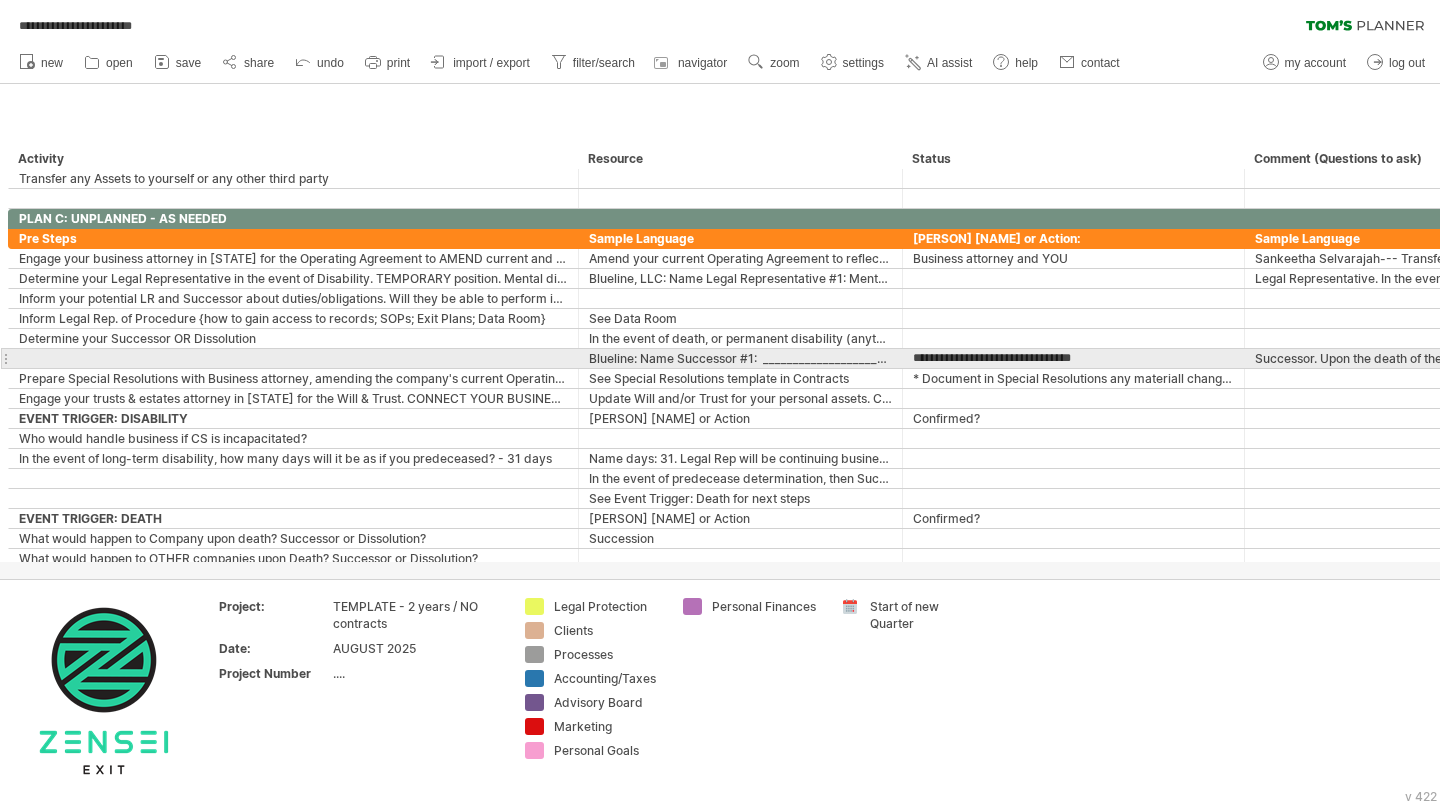 type on "**********" 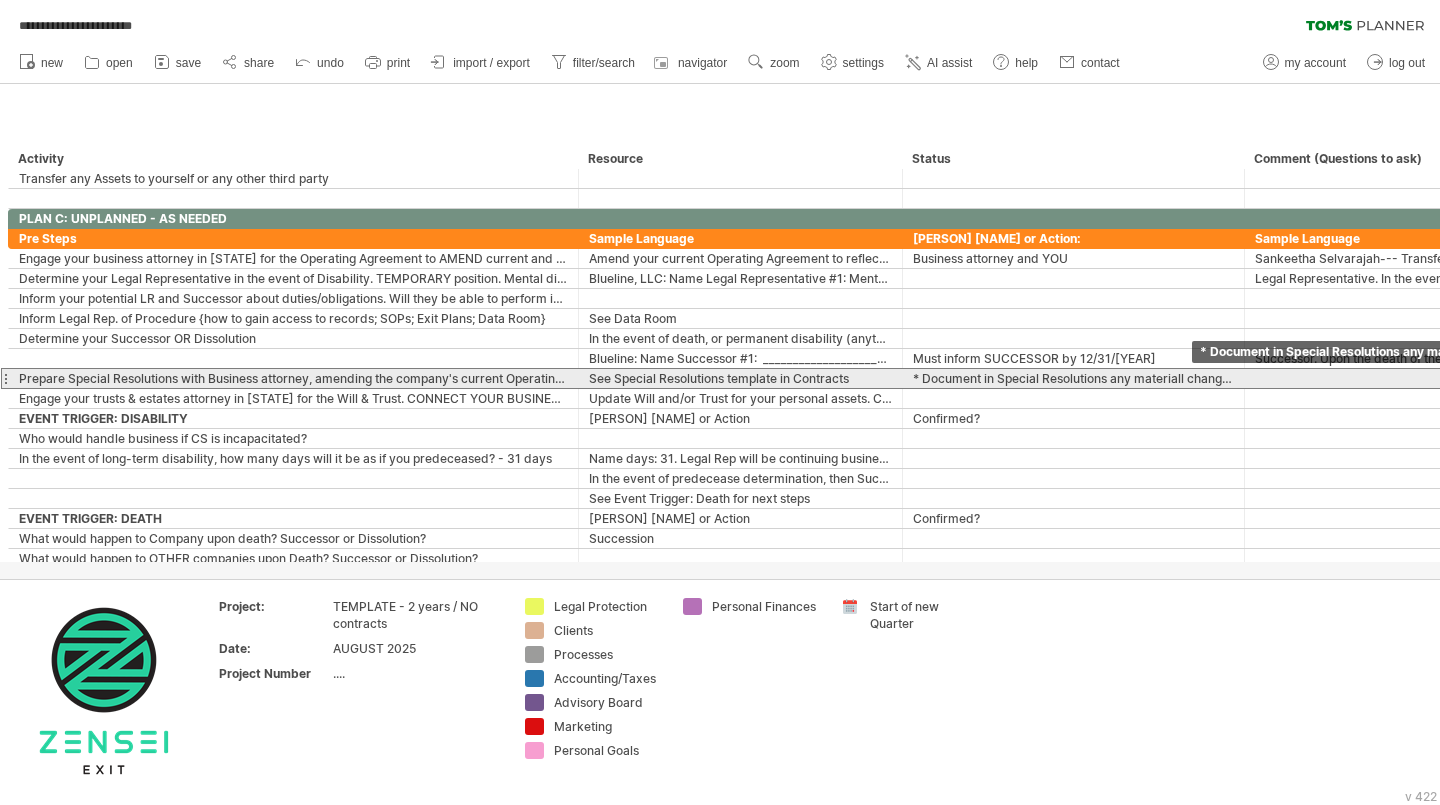 click on "* Document in Special Resolutions any materiall change to the Company, ownership or investment." at bounding box center [1073, 378] 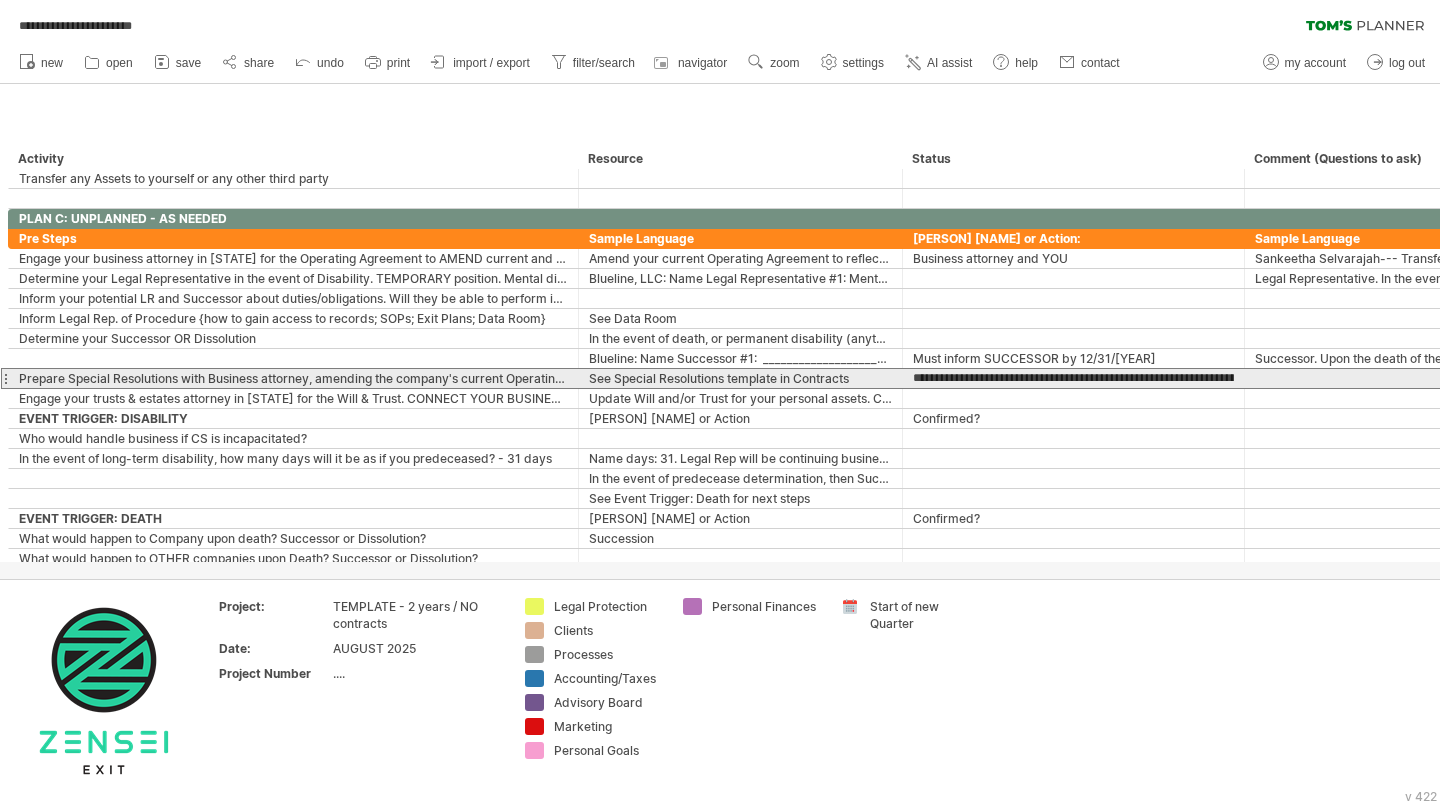 type on "**********" 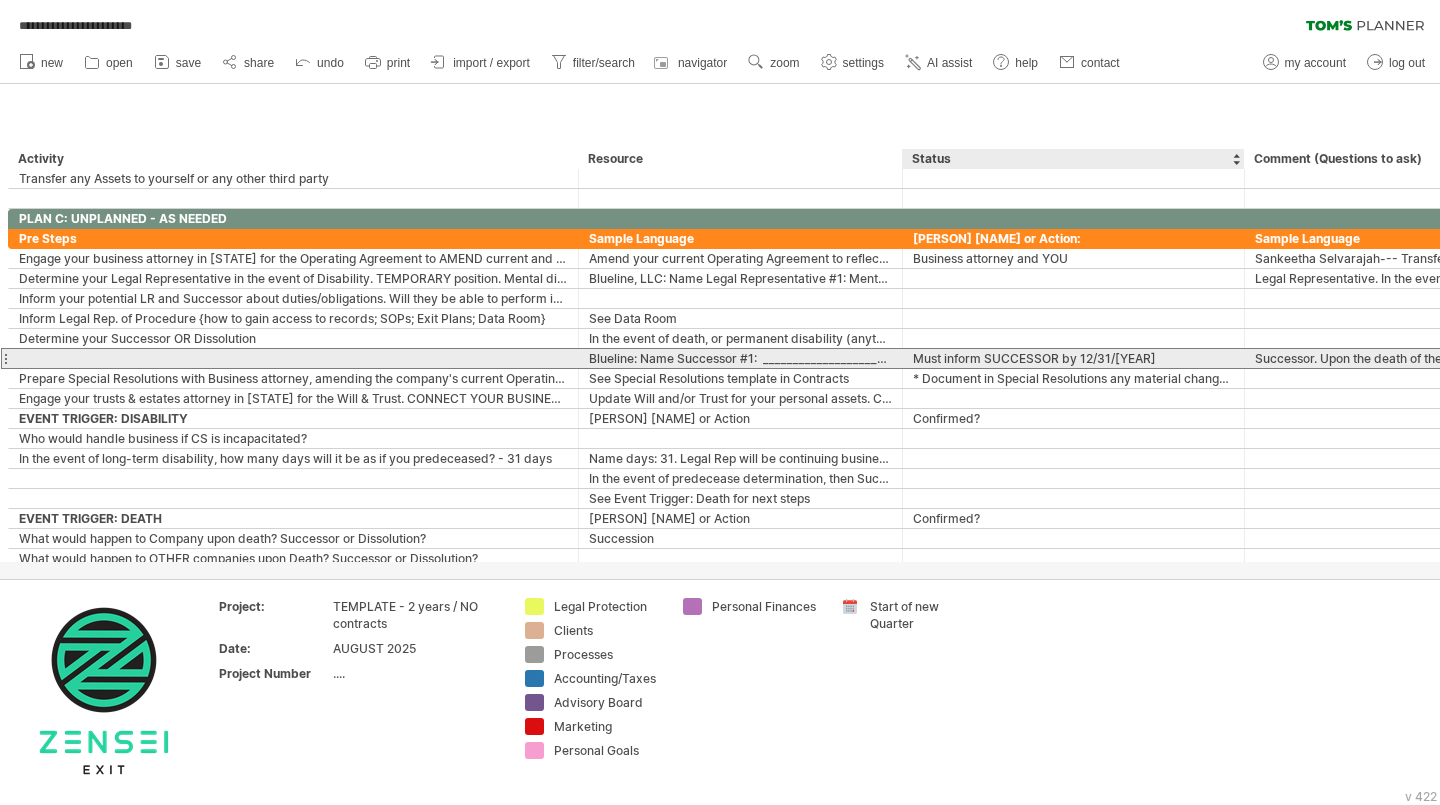 click on "Must inform SUCCESSOR by 12/31/[YEAR]" at bounding box center [1073, 358] 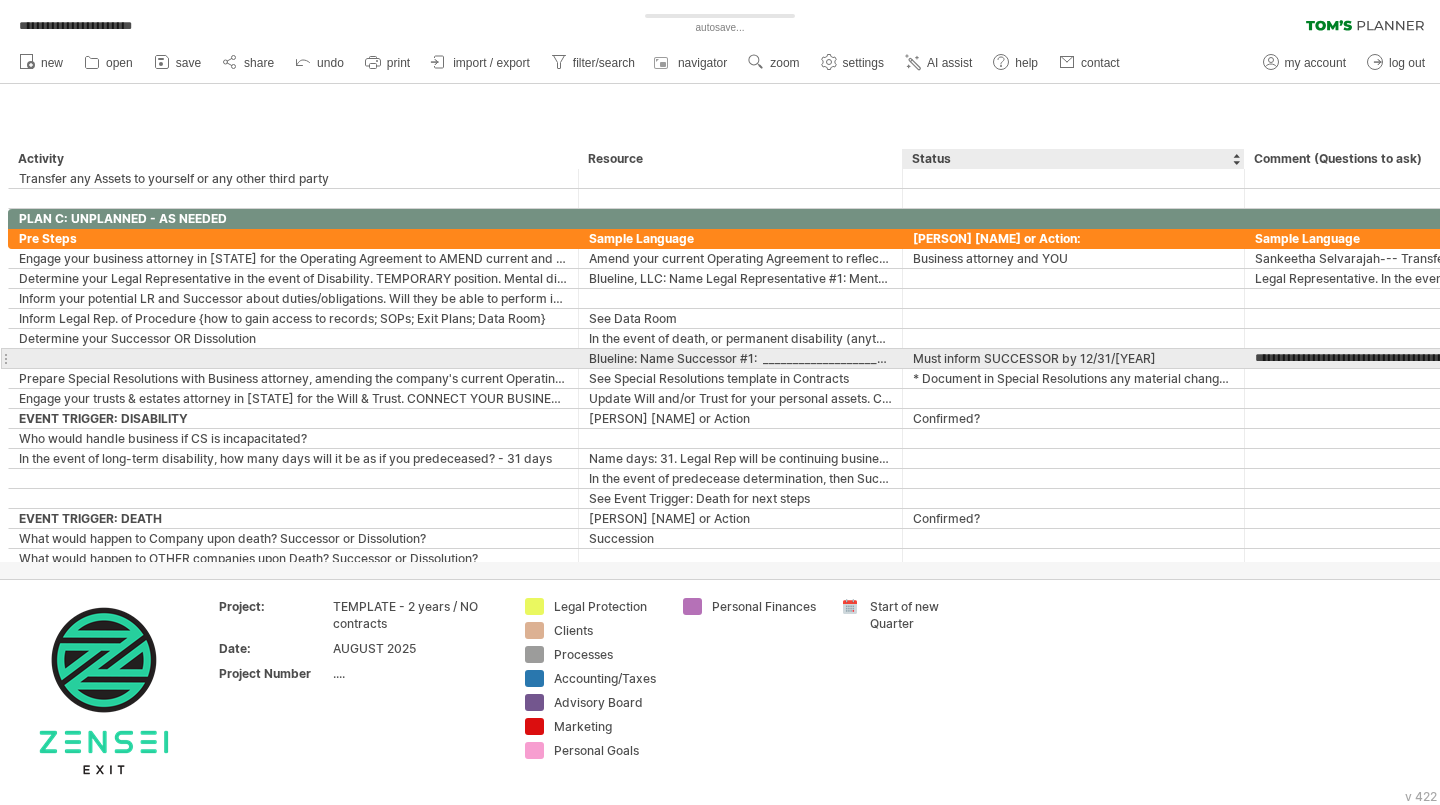 scroll, scrollTop: 0, scrollLeft: 101, axis: horizontal 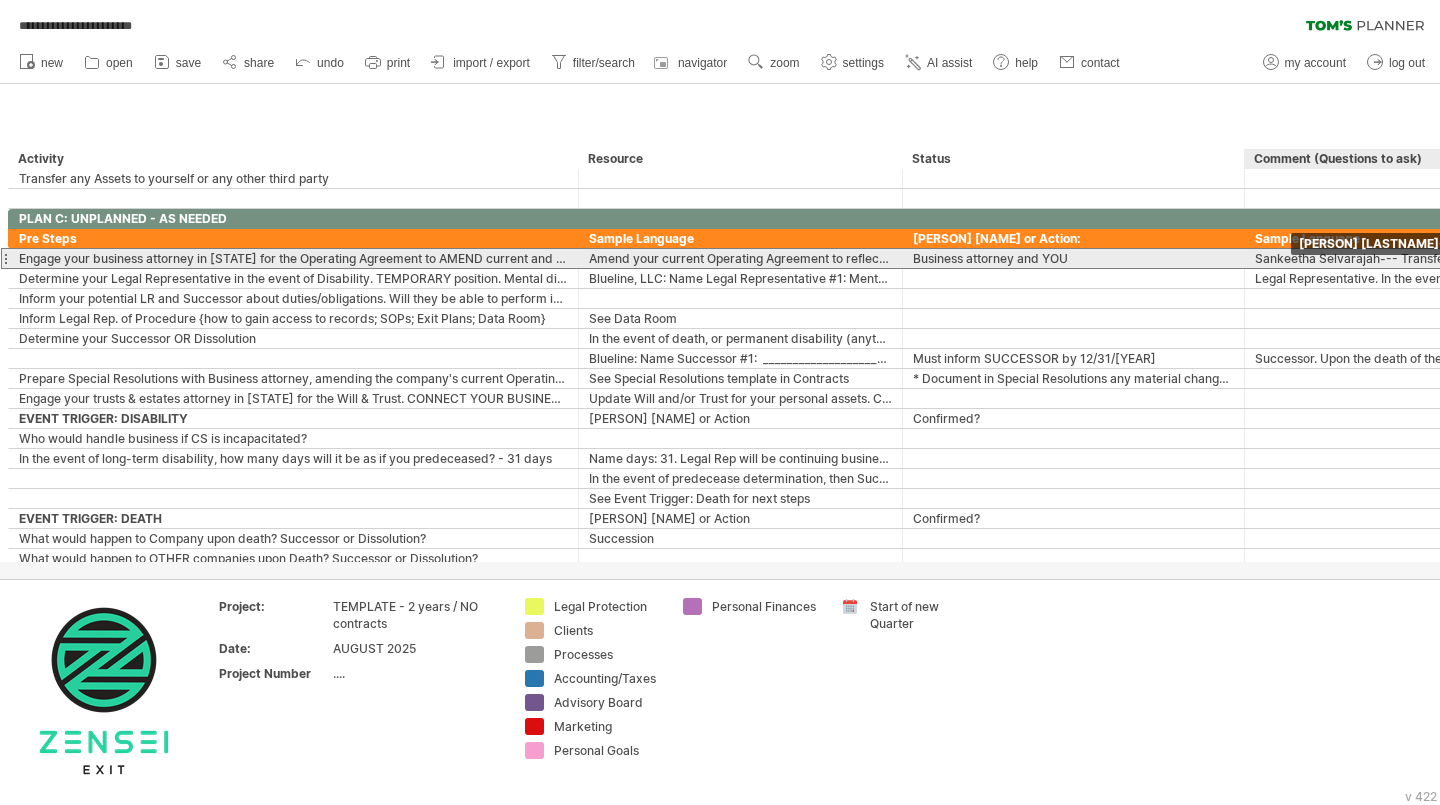 click on "Sankeetha Selvarajah--- Transfer 100% ownership from CS to Audacity Ventures LLC before any further legal foundation. BOTH operating Agmts don't conflict on succession and disability.  WHAT HAPPENS TO OWNER?" at bounding box center [1398, 258] 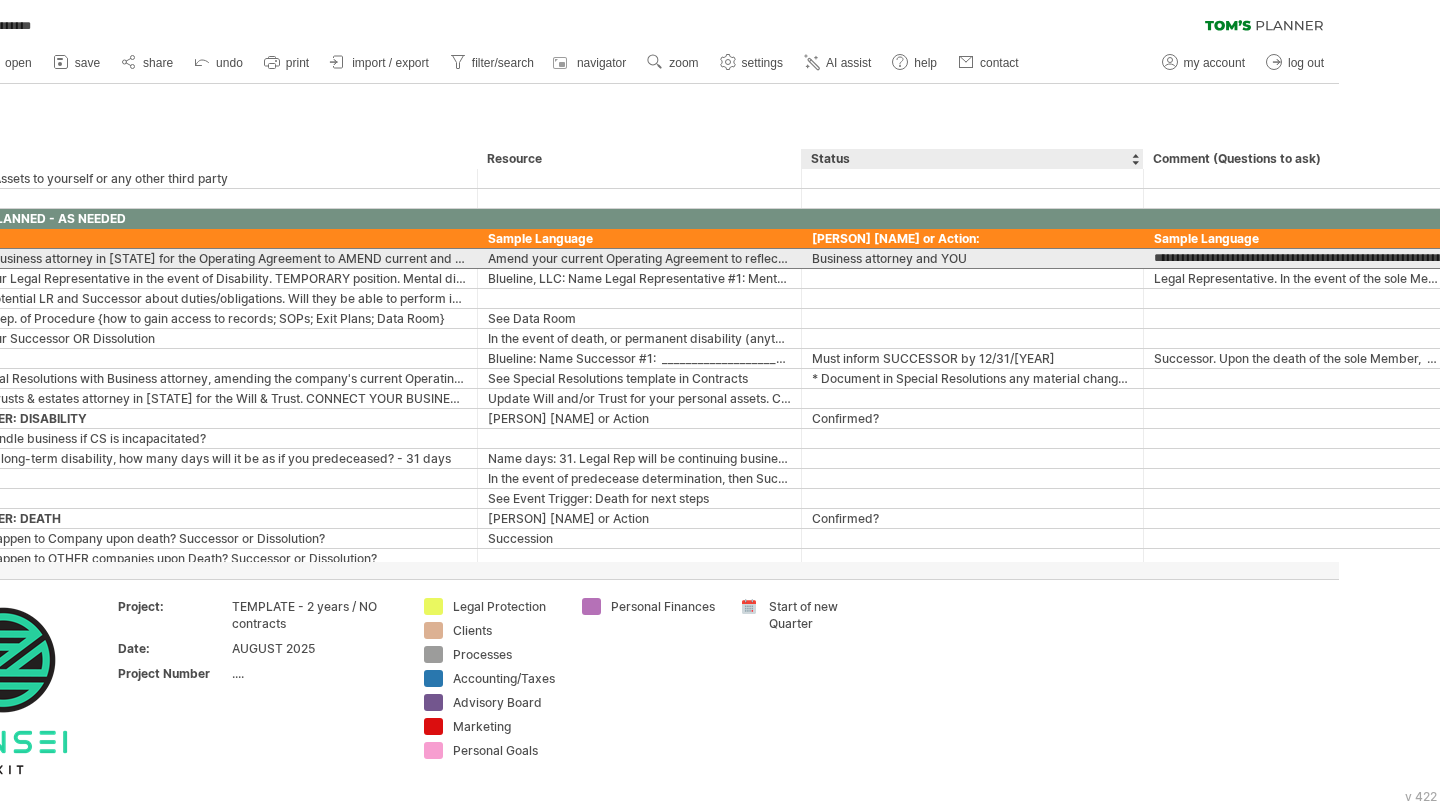 click on "**********" at bounding box center (1297, 258) 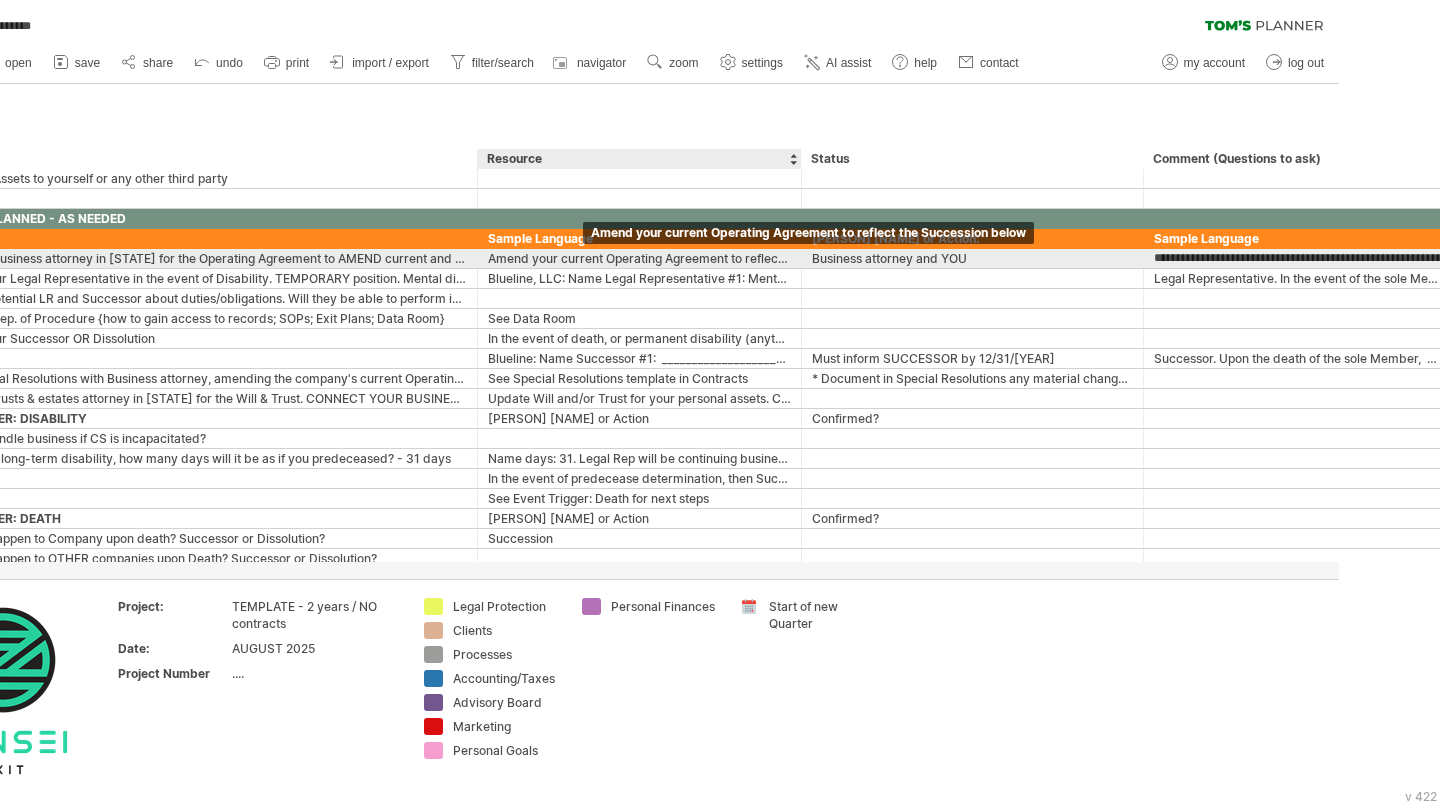 click on "Amend your current Operating Agreement to reflect the Succession below" at bounding box center [639, 258] 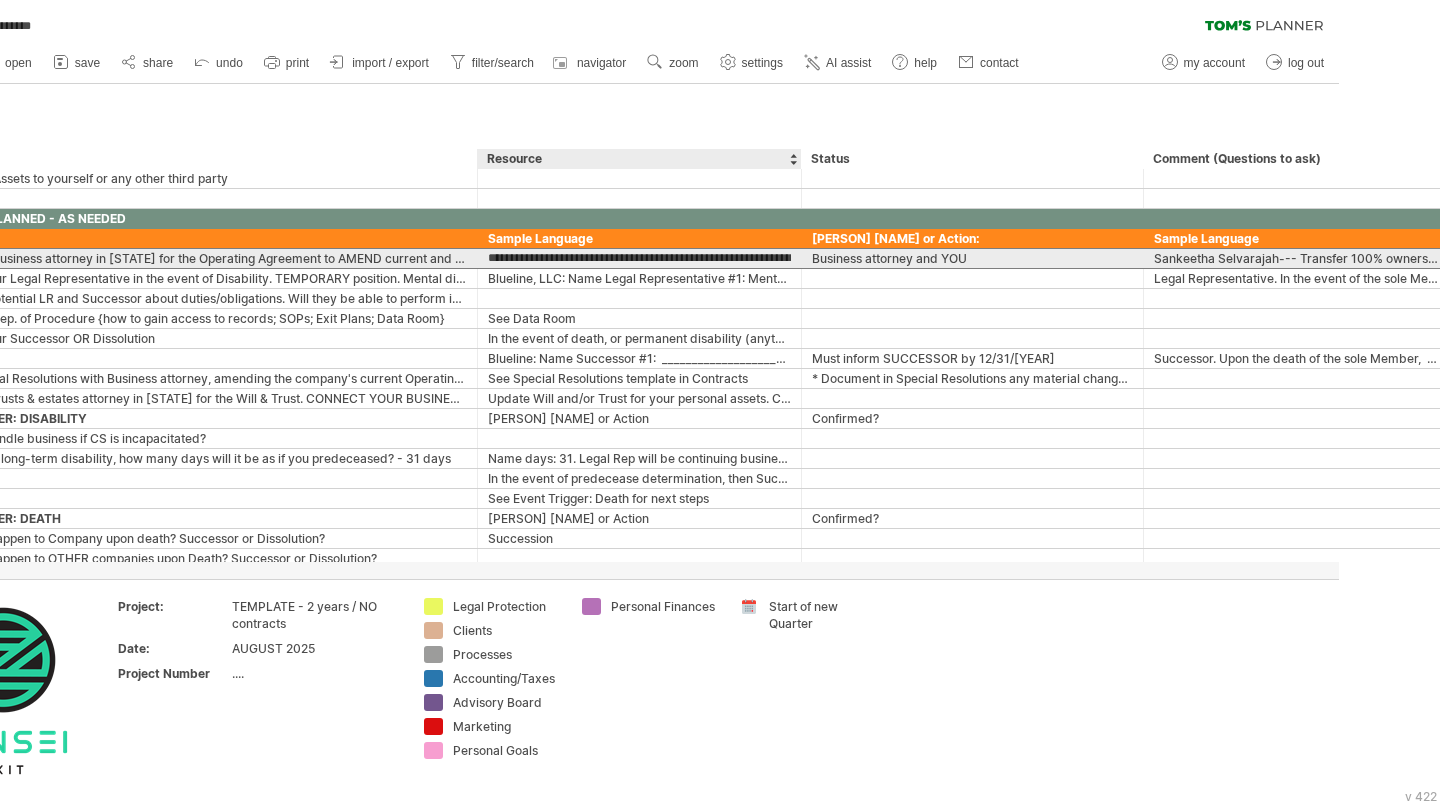 scroll, scrollTop: 0, scrollLeft: 0, axis: both 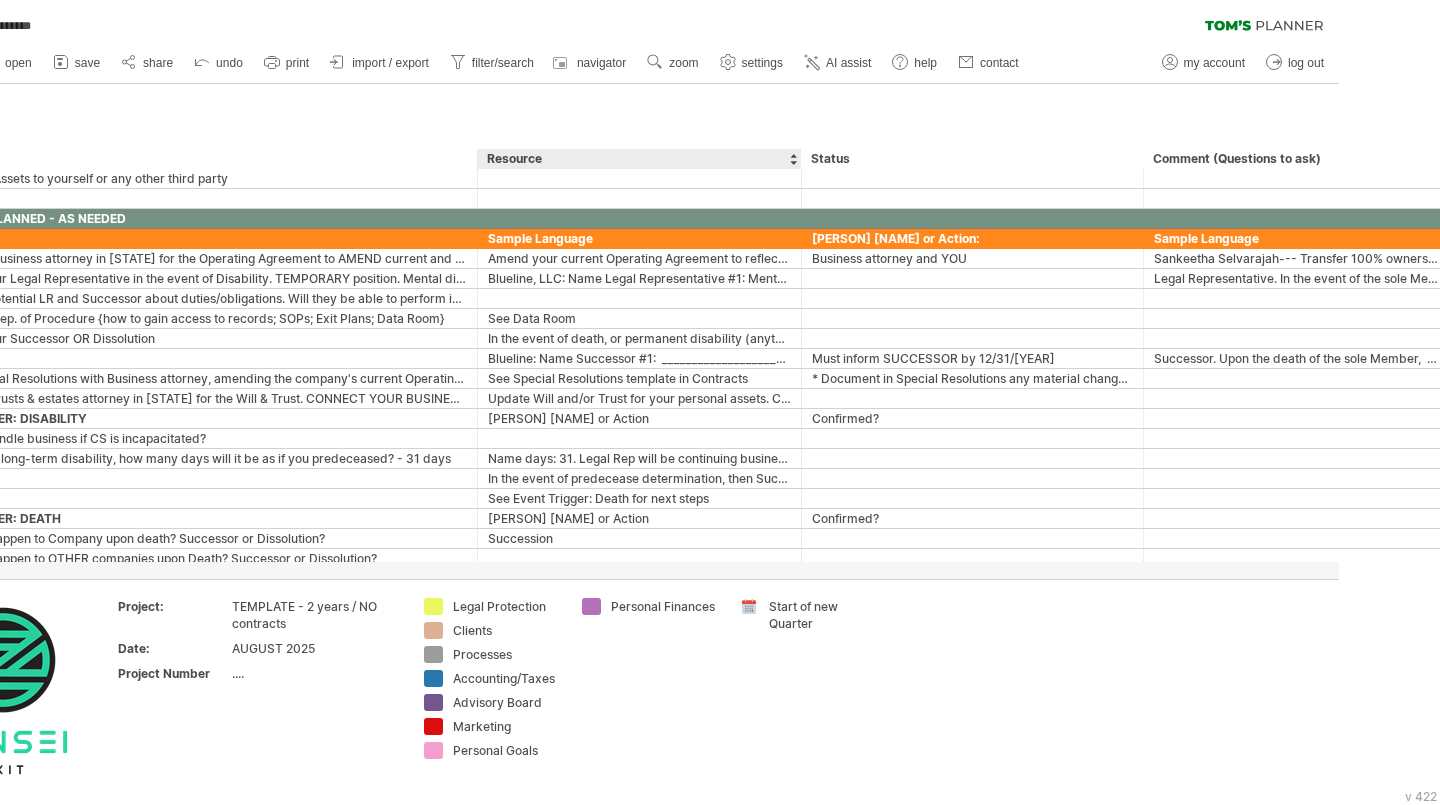 click on "Sample Language" at bounding box center (639, 238) 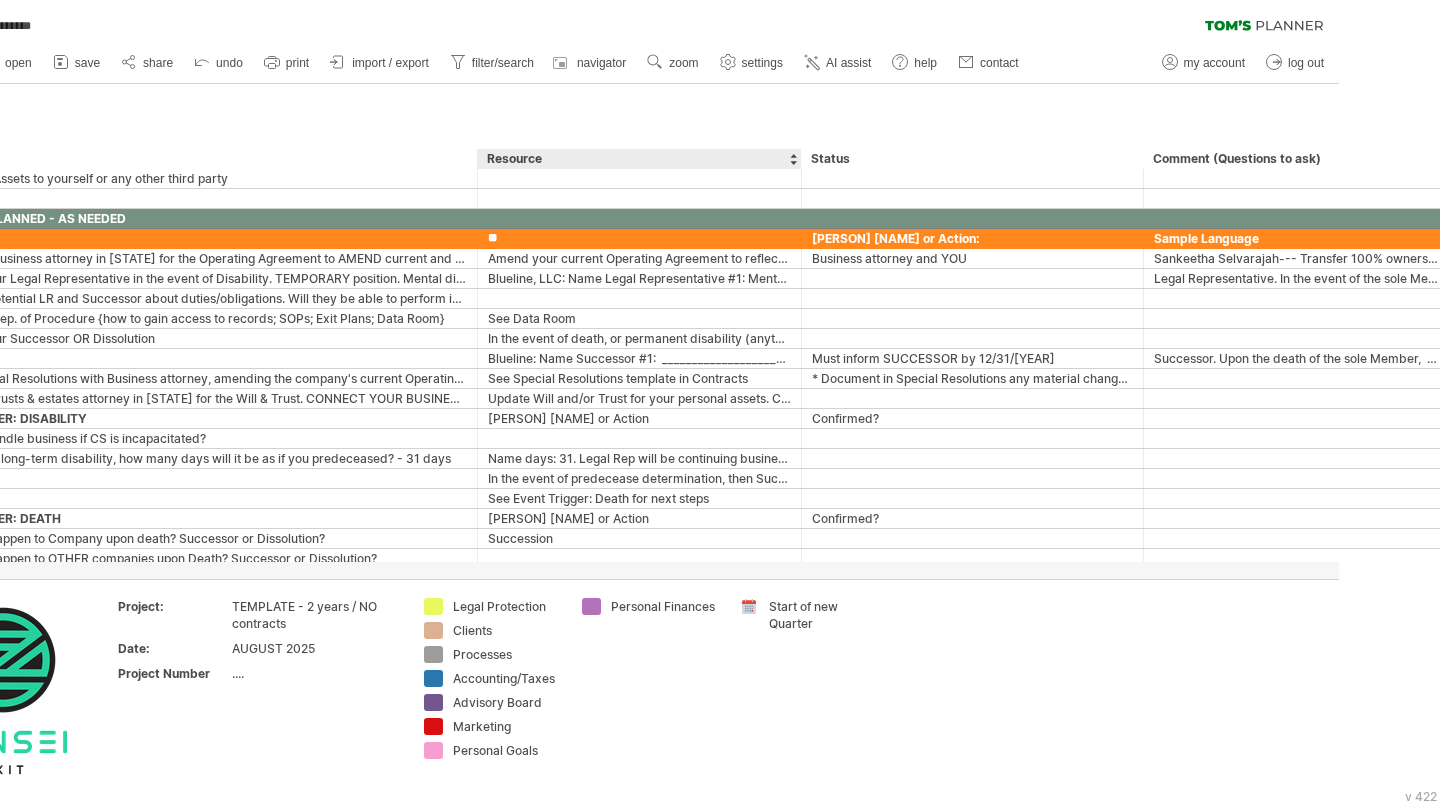 type on "*" 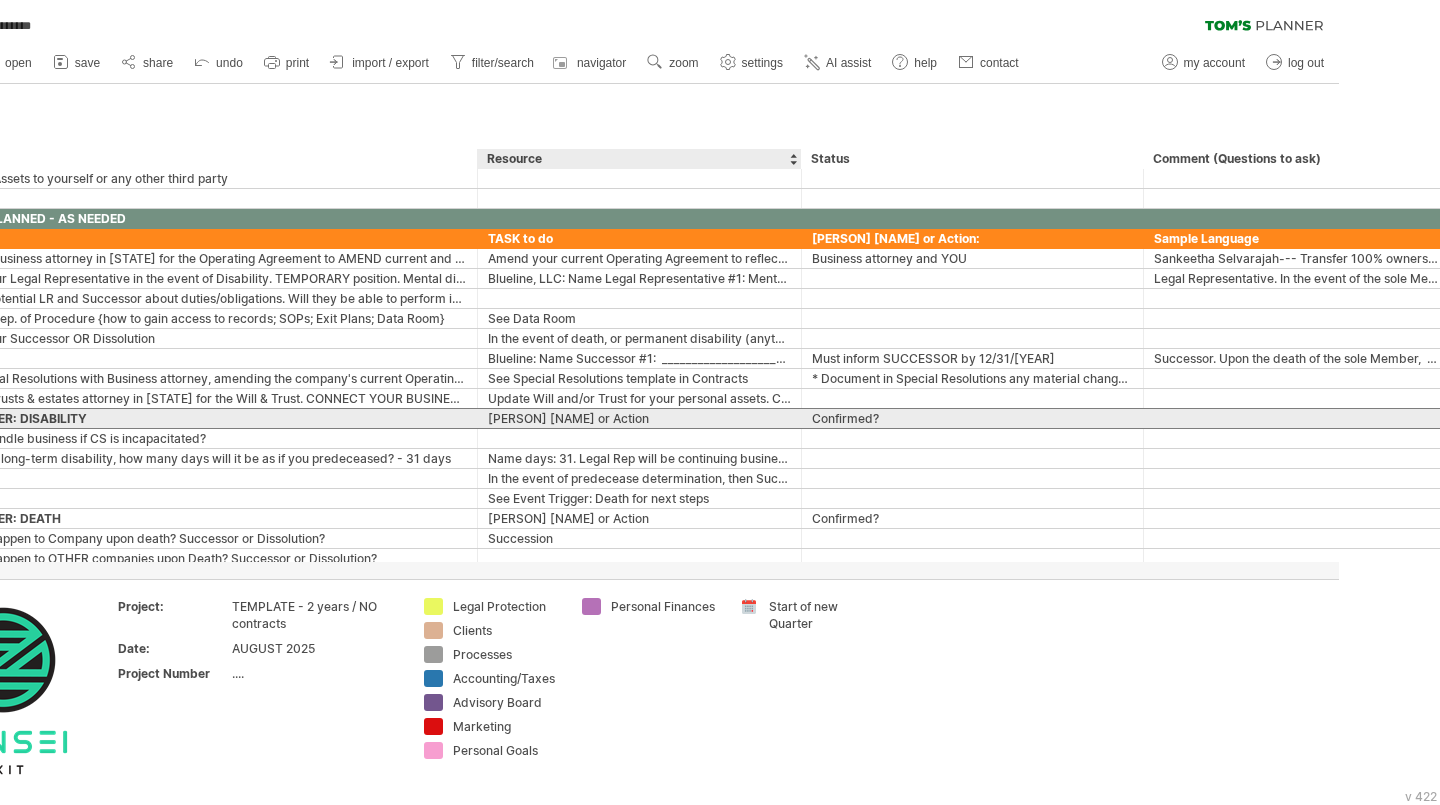 click on "[PERSON] [NAME] or Action" at bounding box center (639, 418) 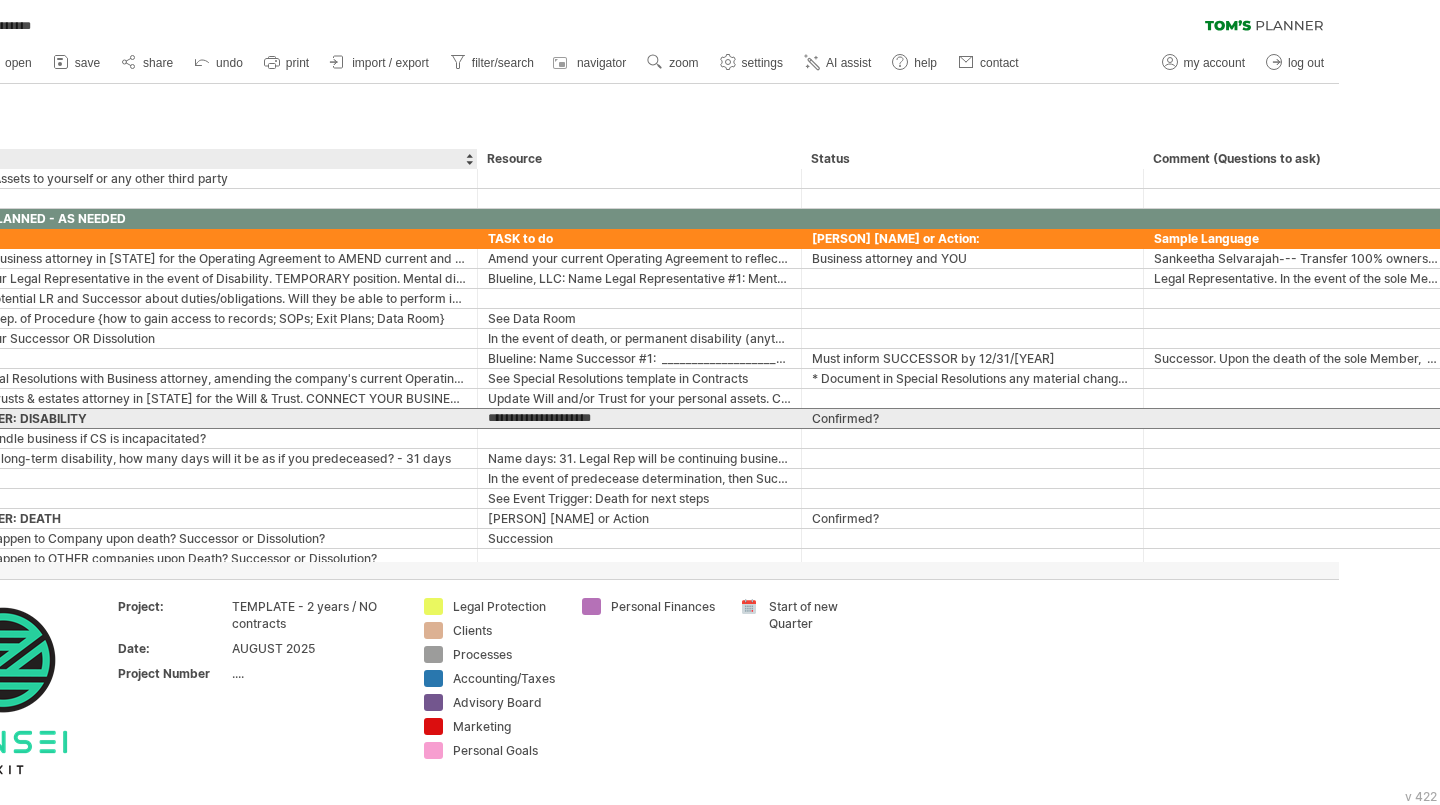 drag, startPoint x: 646, startPoint y: 418, endPoint x: 488, endPoint y: 419, distance: 158.00316 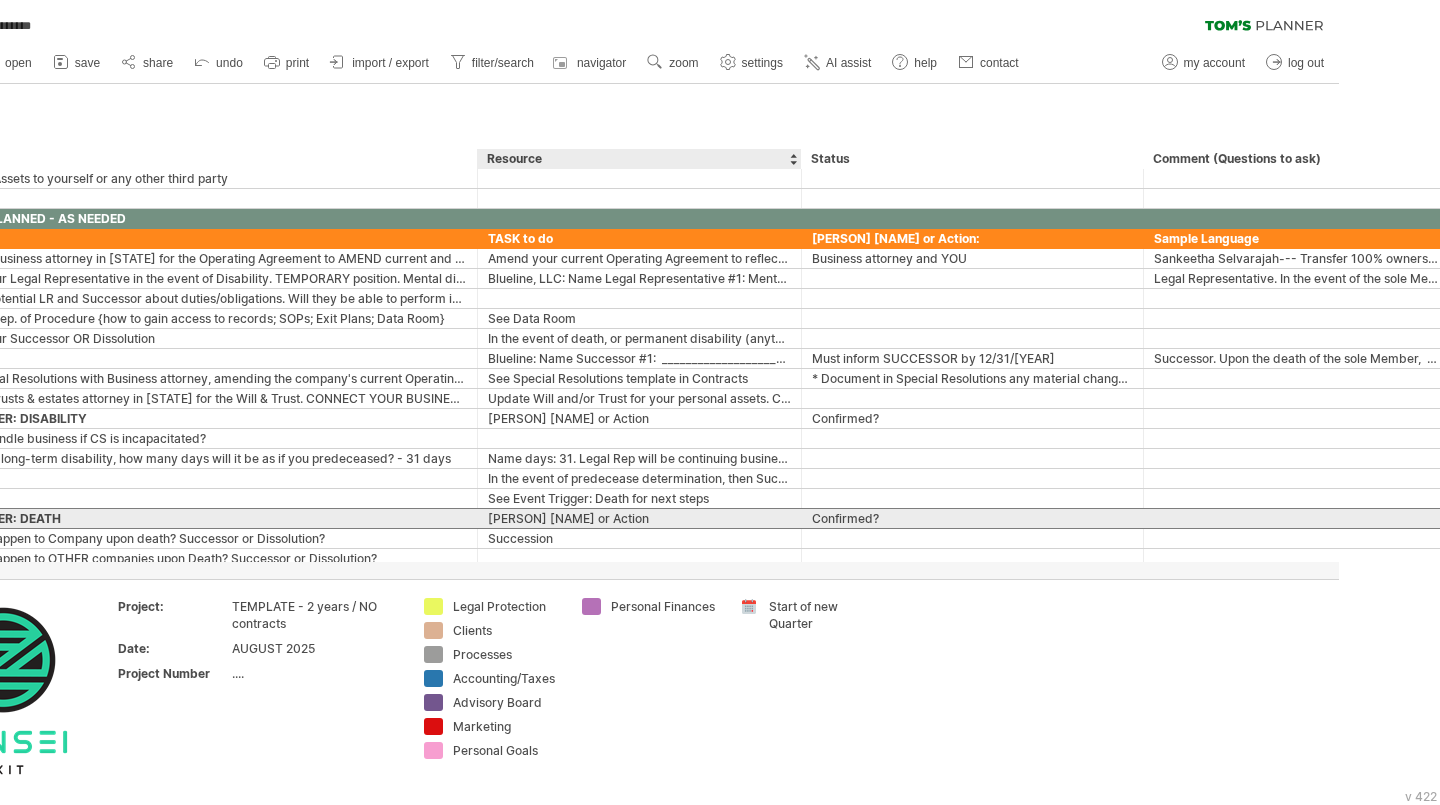 click on "[PERSON] [NAME] or Action" at bounding box center [639, 518] 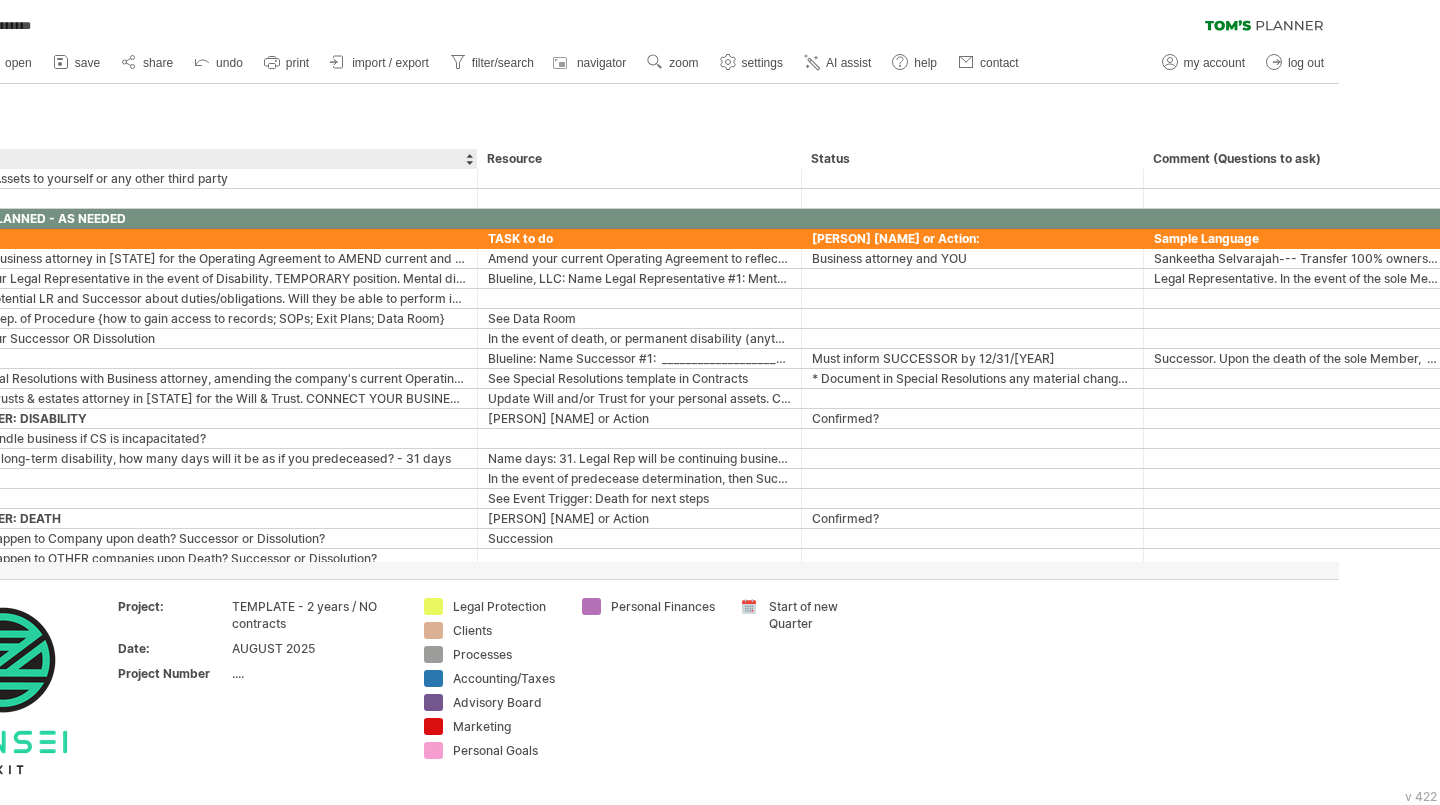drag, startPoint x: 576, startPoint y: 236, endPoint x: 510, endPoint y: 235, distance: 66.007576 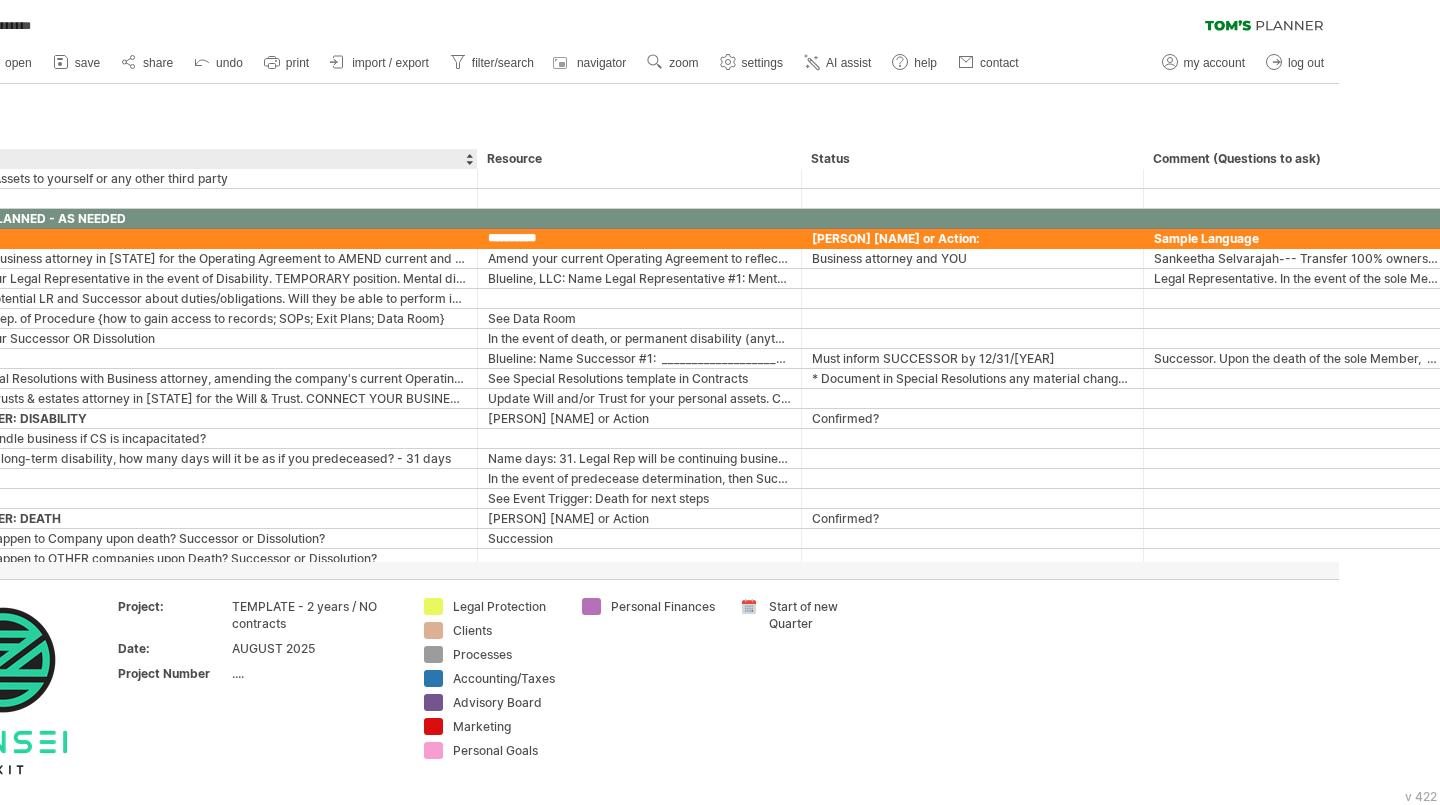 click on "**********" at bounding box center (639, 238) 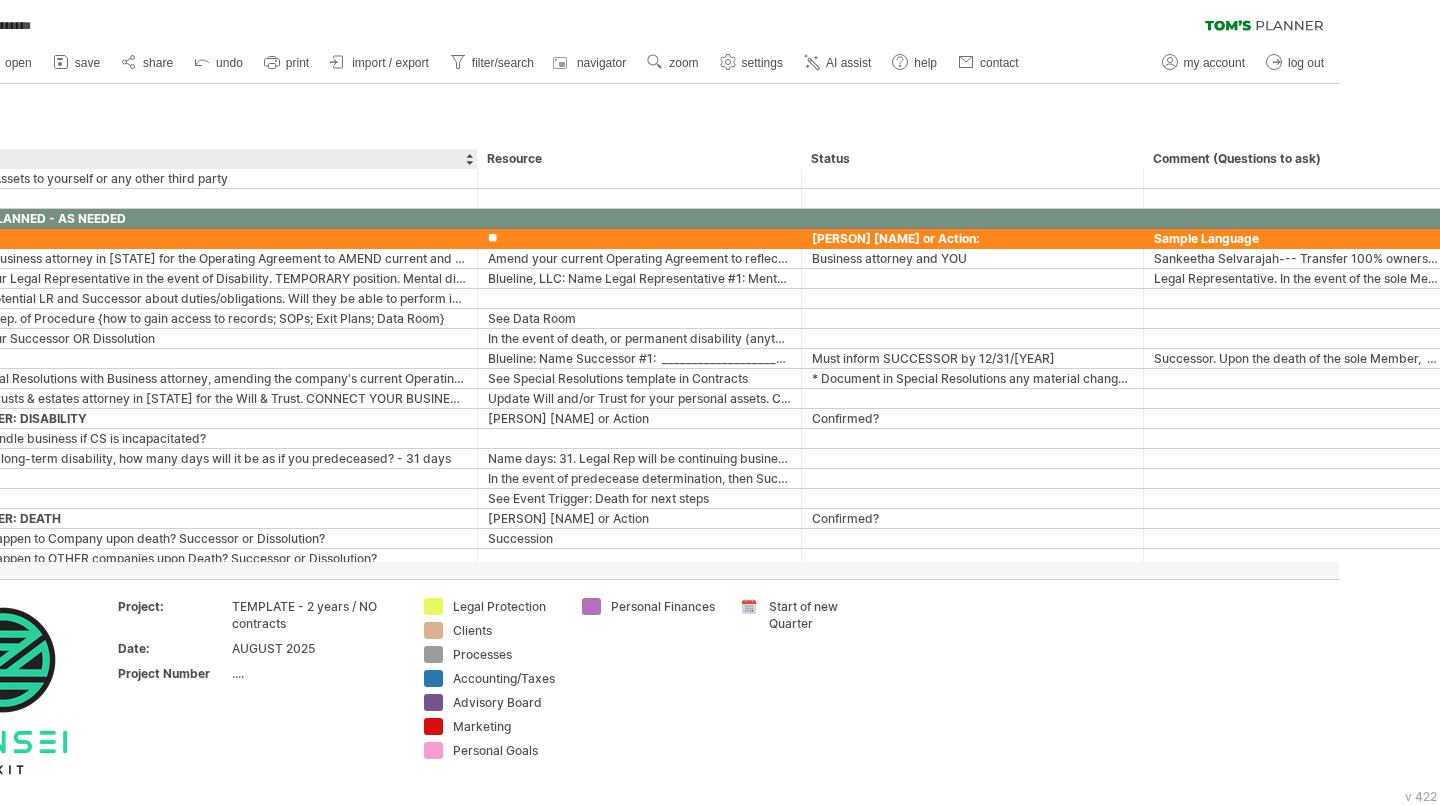 type on "*" 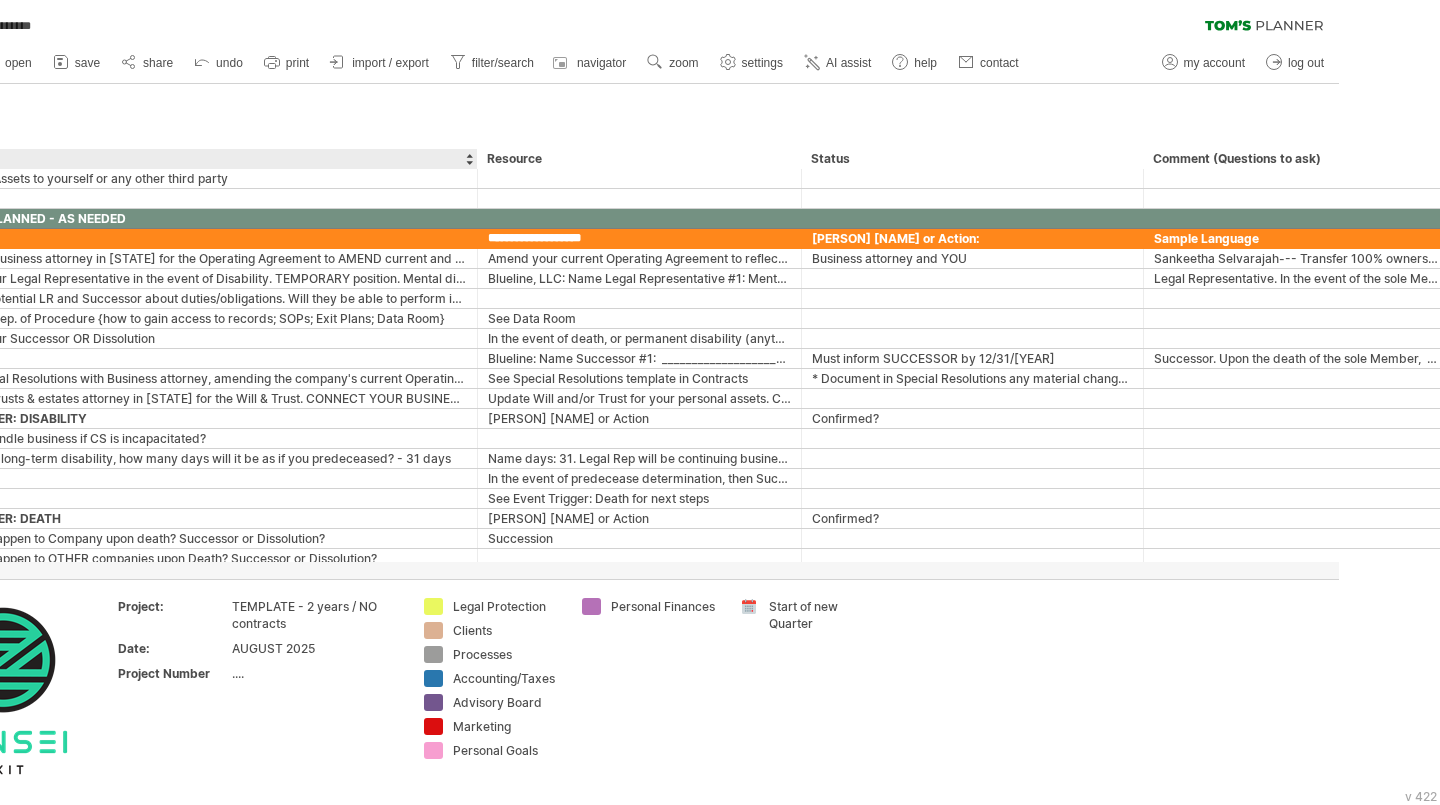 type on "**********" 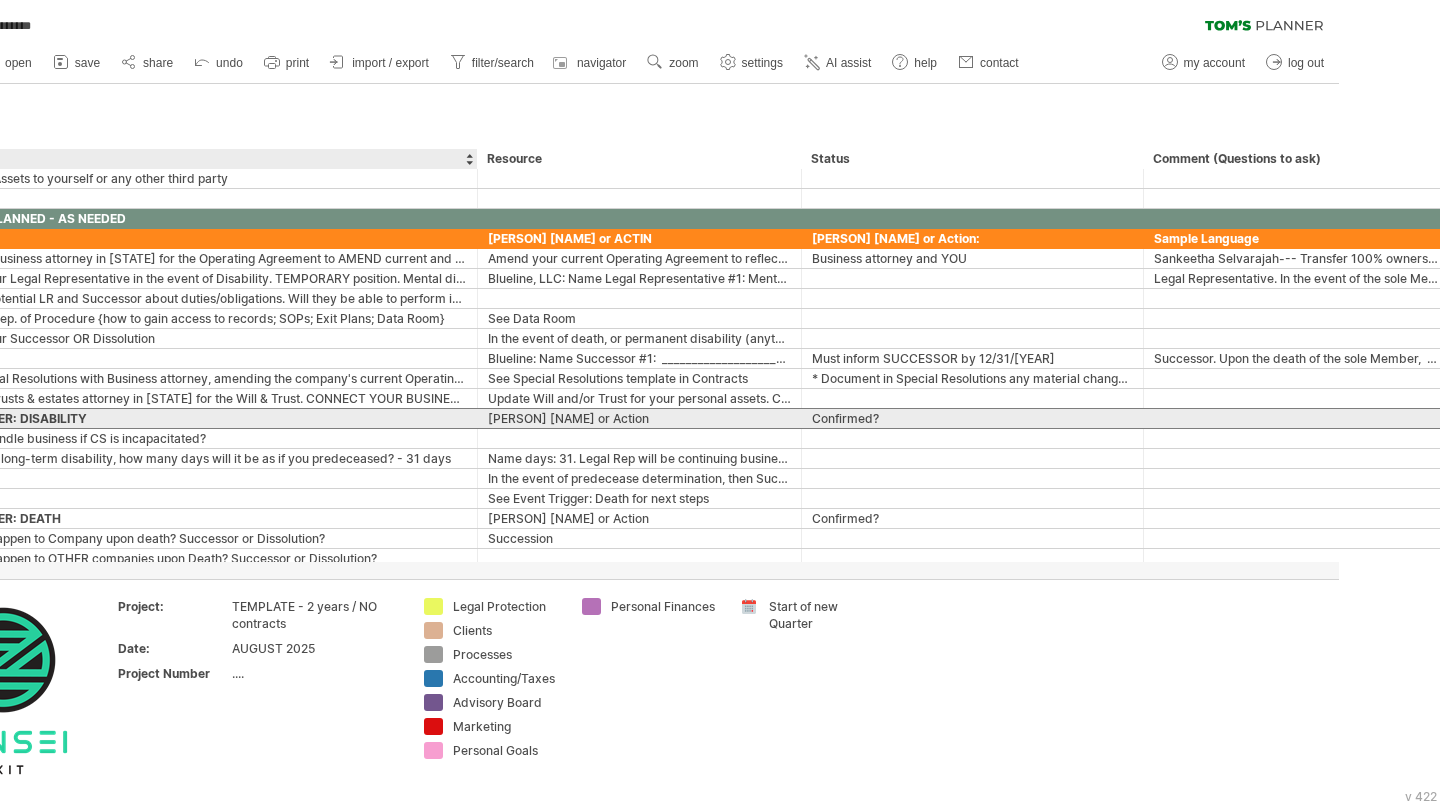 click on "[PERSON] [NAME] or Action" at bounding box center (639, 418) 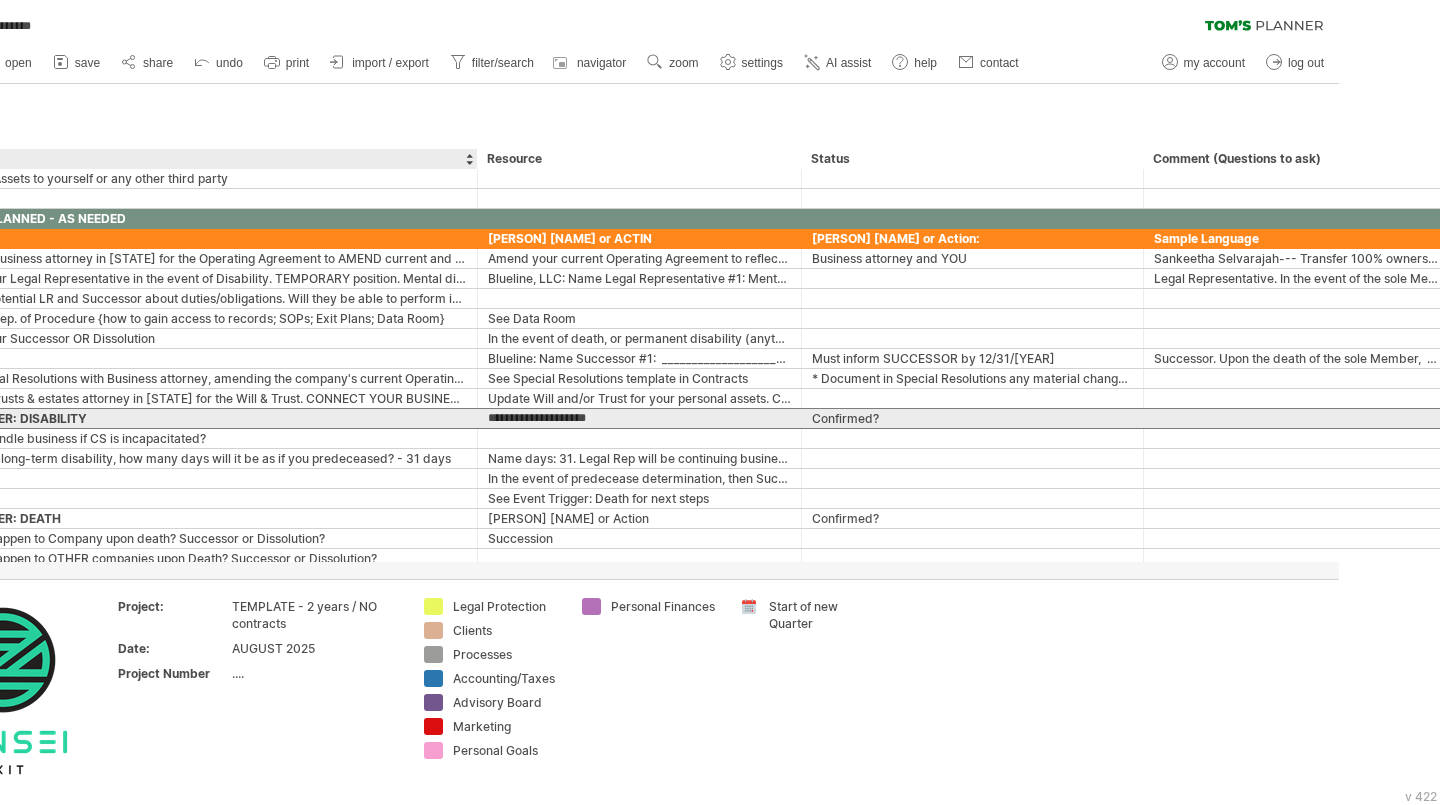 drag, startPoint x: 627, startPoint y: 421, endPoint x: 512, endPoint y: 423, distance: 115.01739 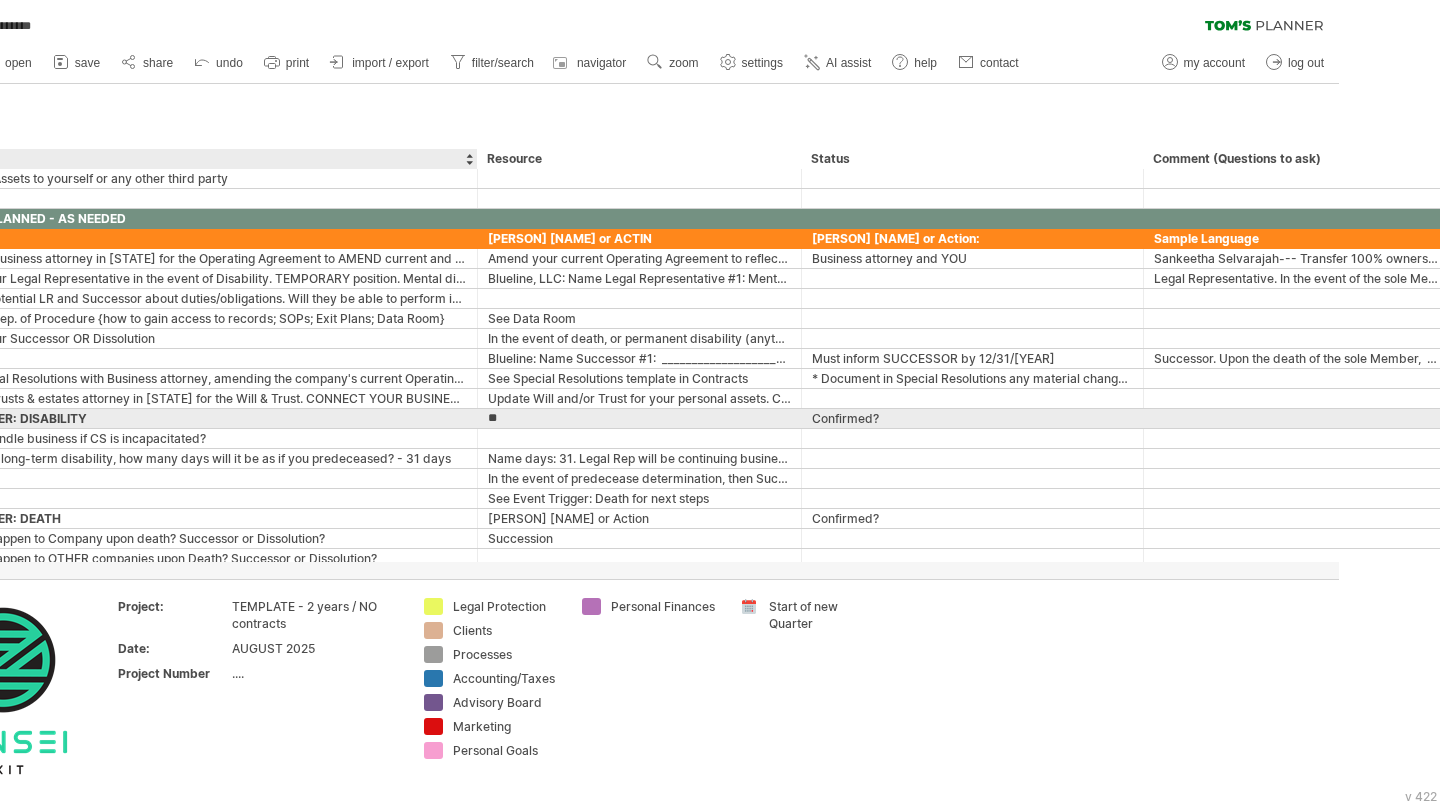 type on "*" 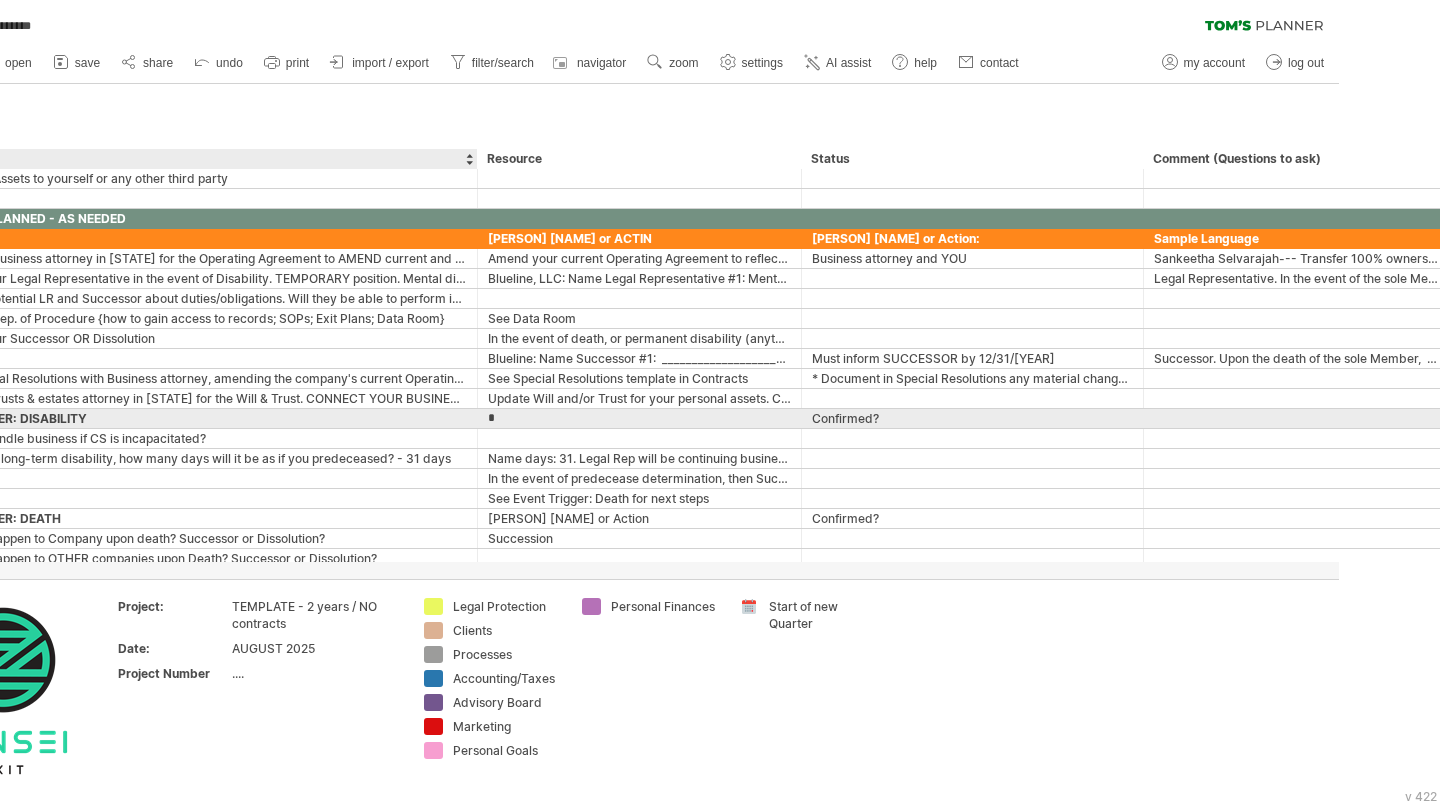 type 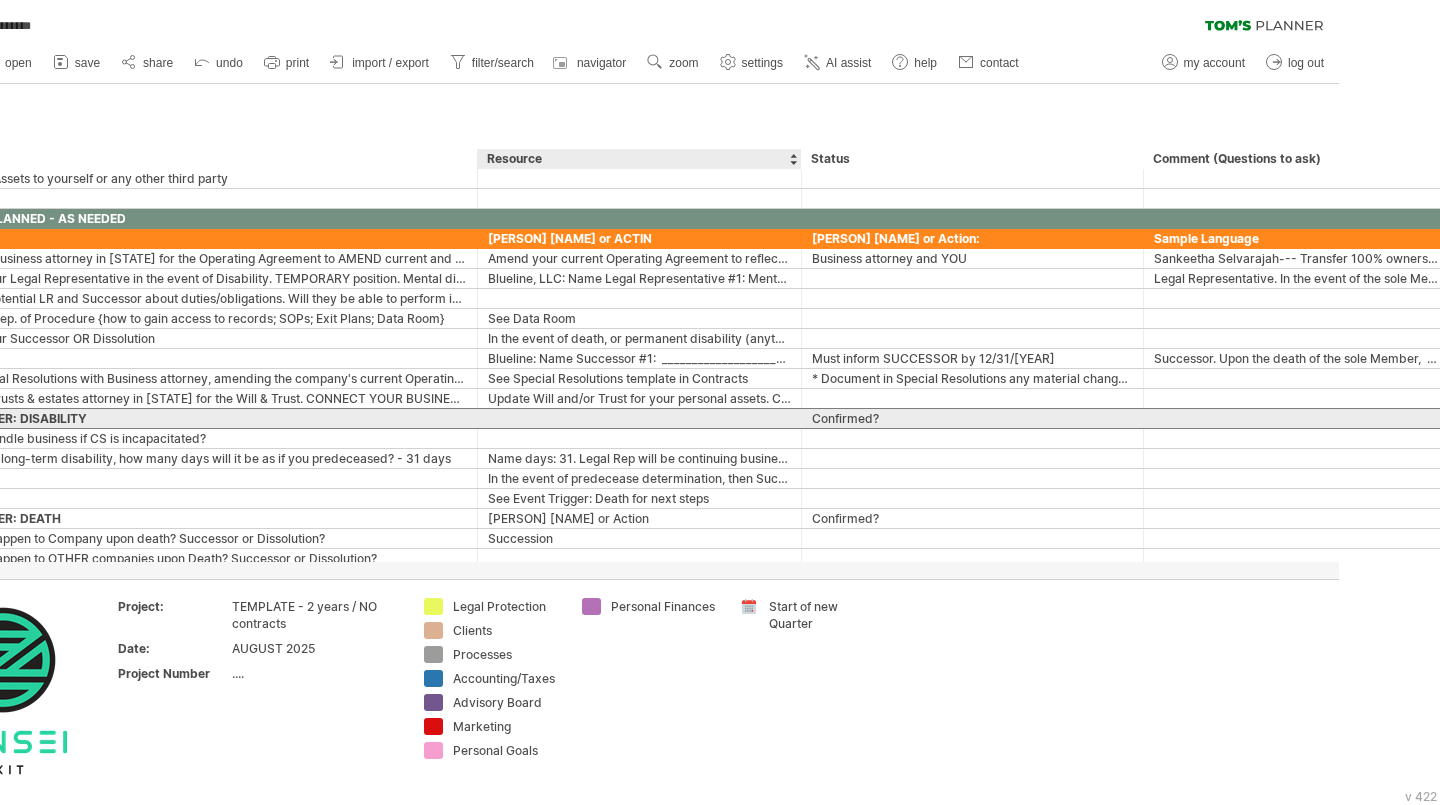 drag, startPoint x: 884, startPoint y: 418, endPoint x: 822, endPoint y: 417, distance: 62.008064 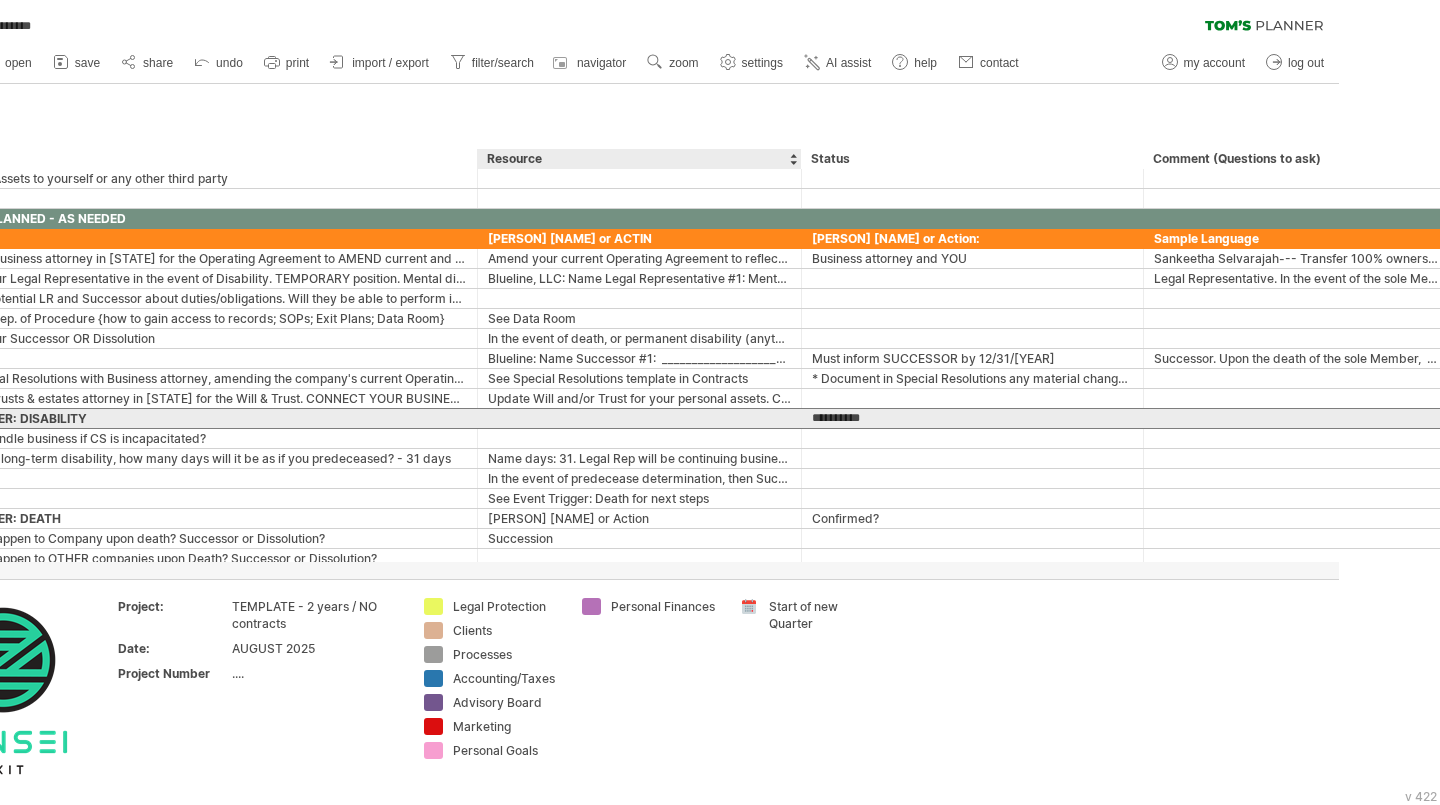 click on "**********" at bounding box center [972, 418] 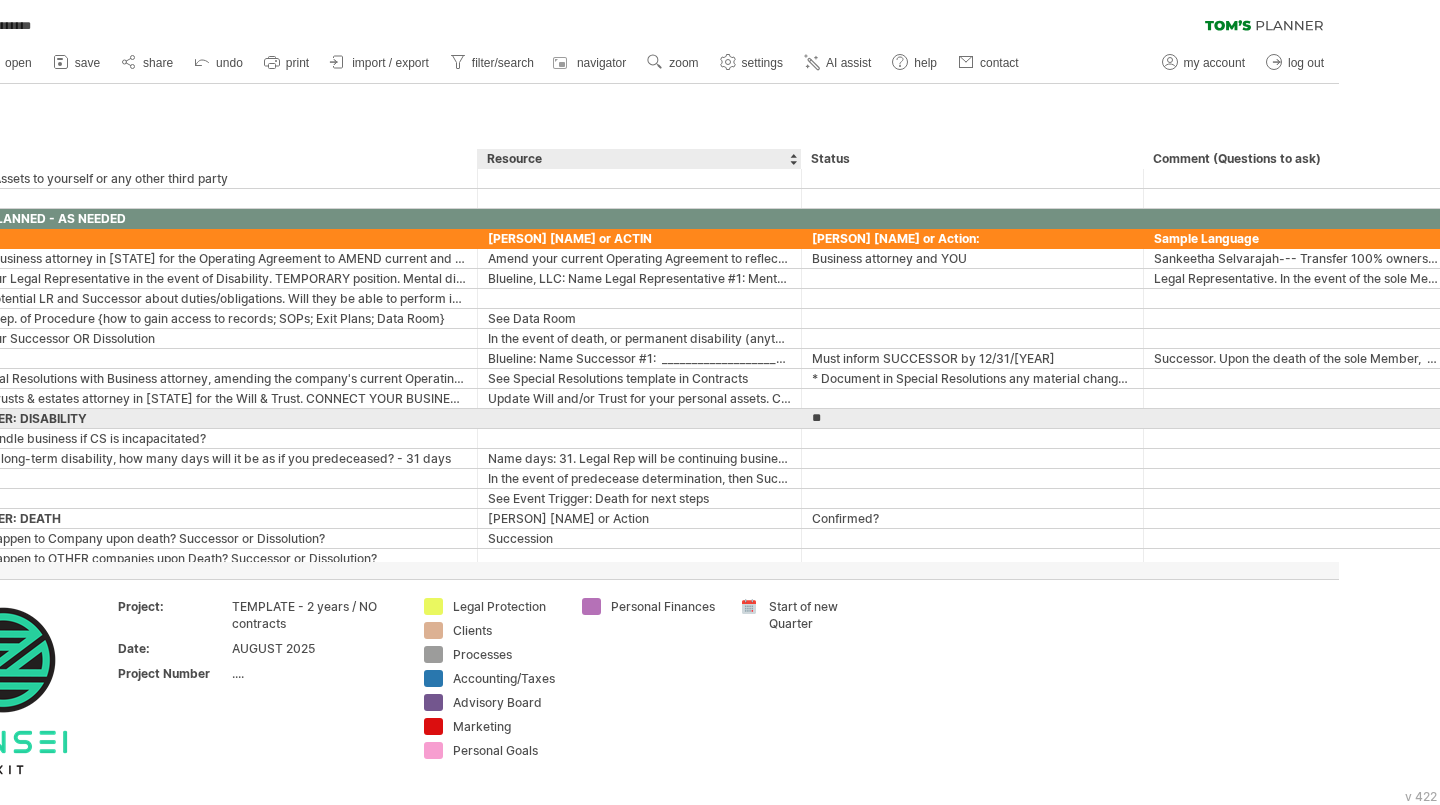 type on "*" 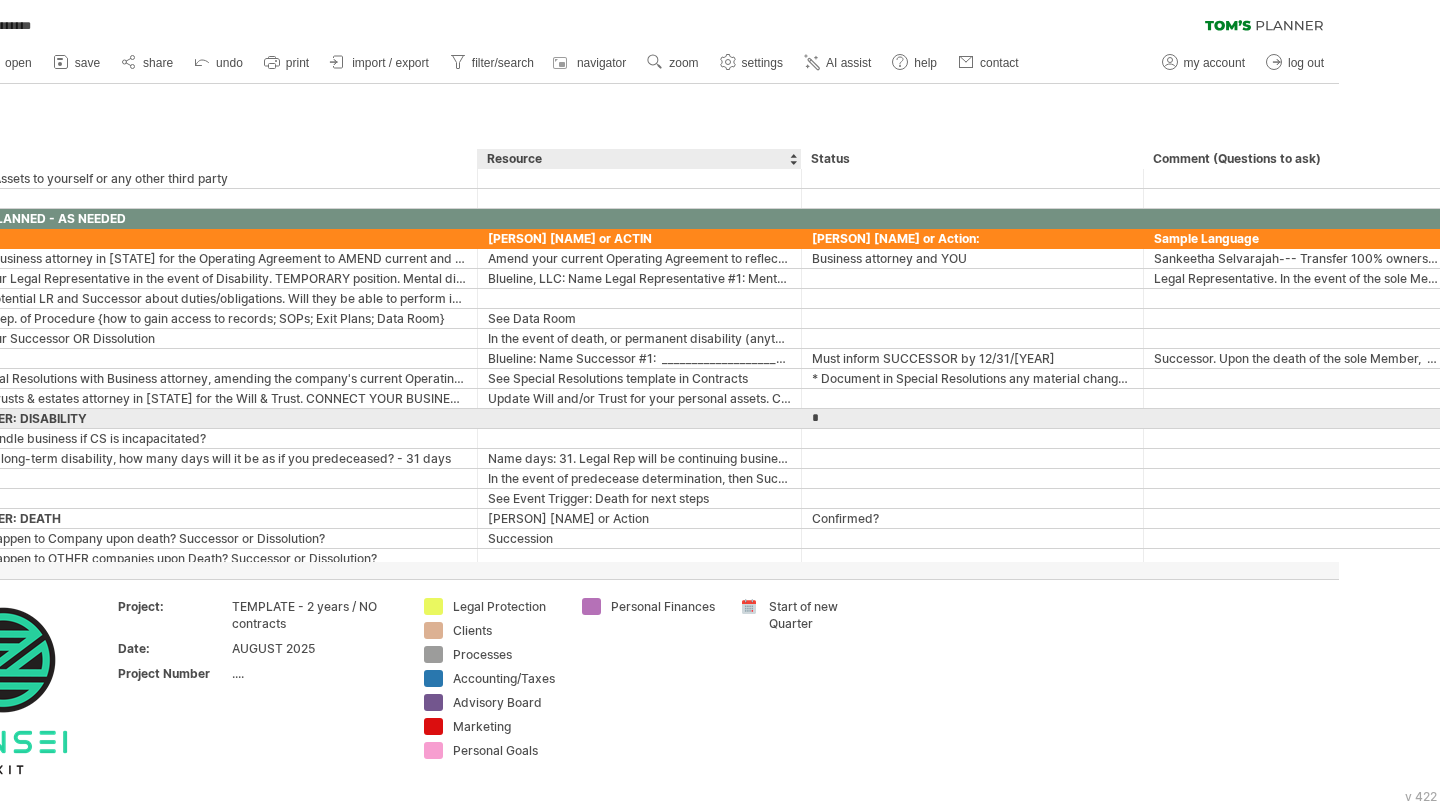 type 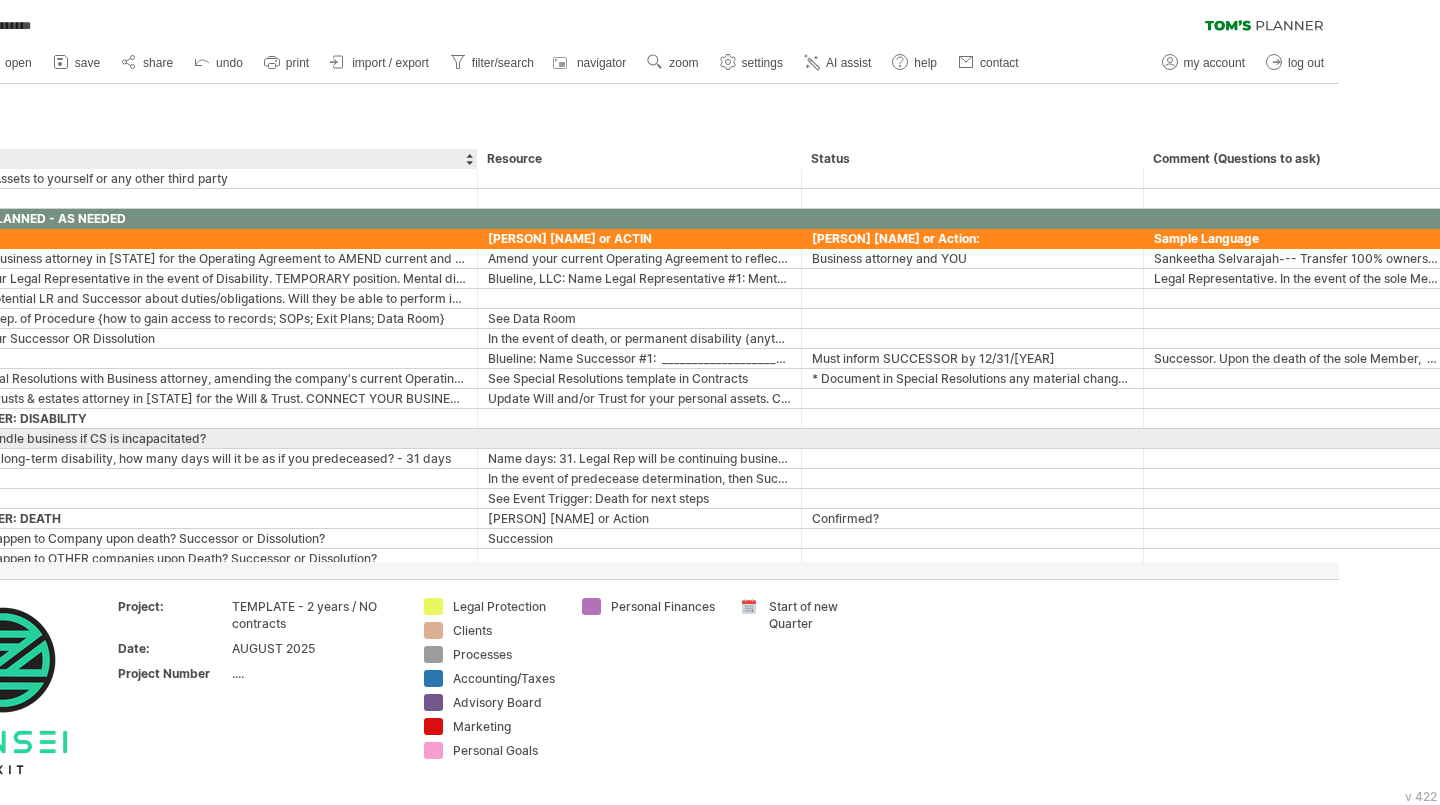 click on "Who would handle business if CS is incapacitated?" at bounding box center (192, 438) 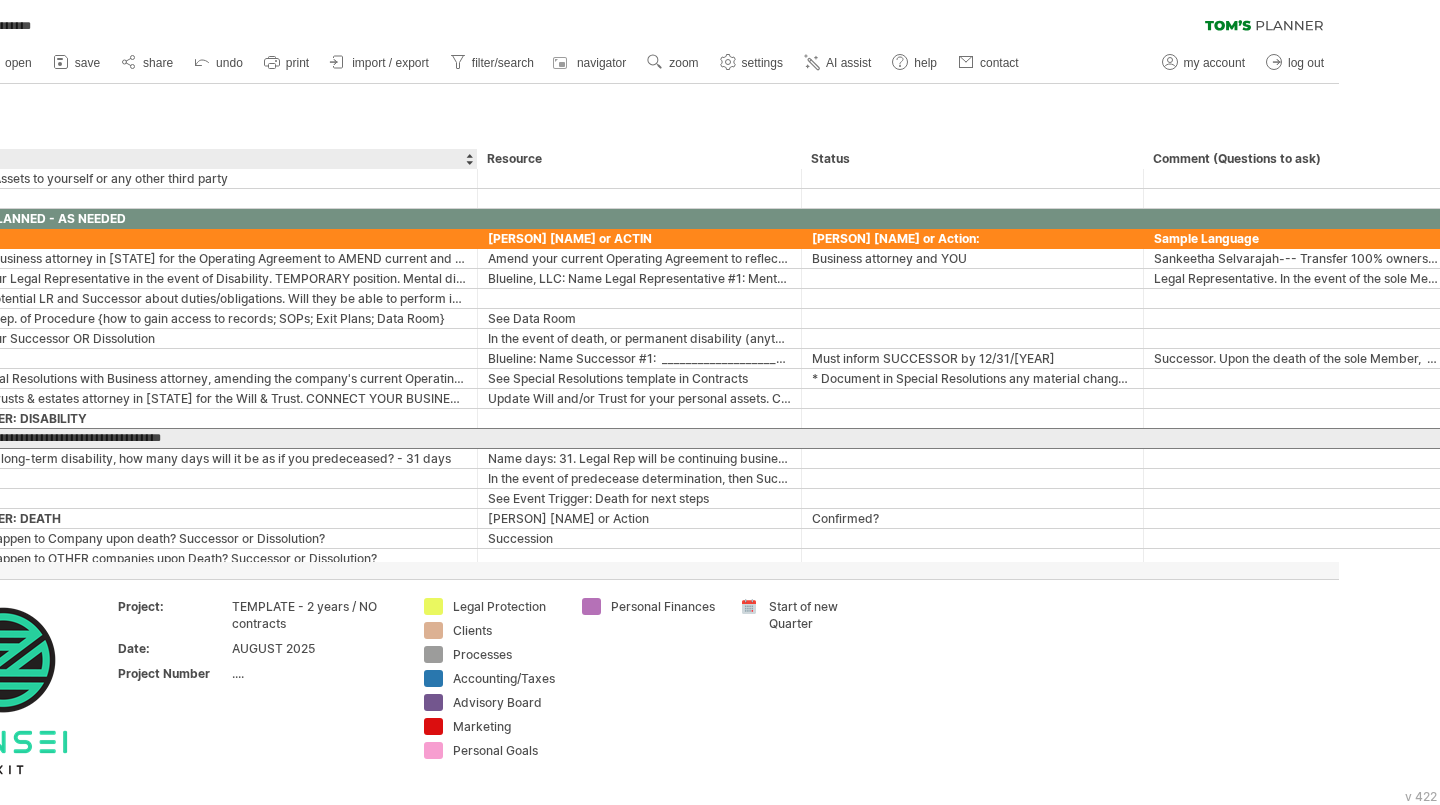 scroll, scrollTop: 0, scrollLeft: 19, axis: horizontal 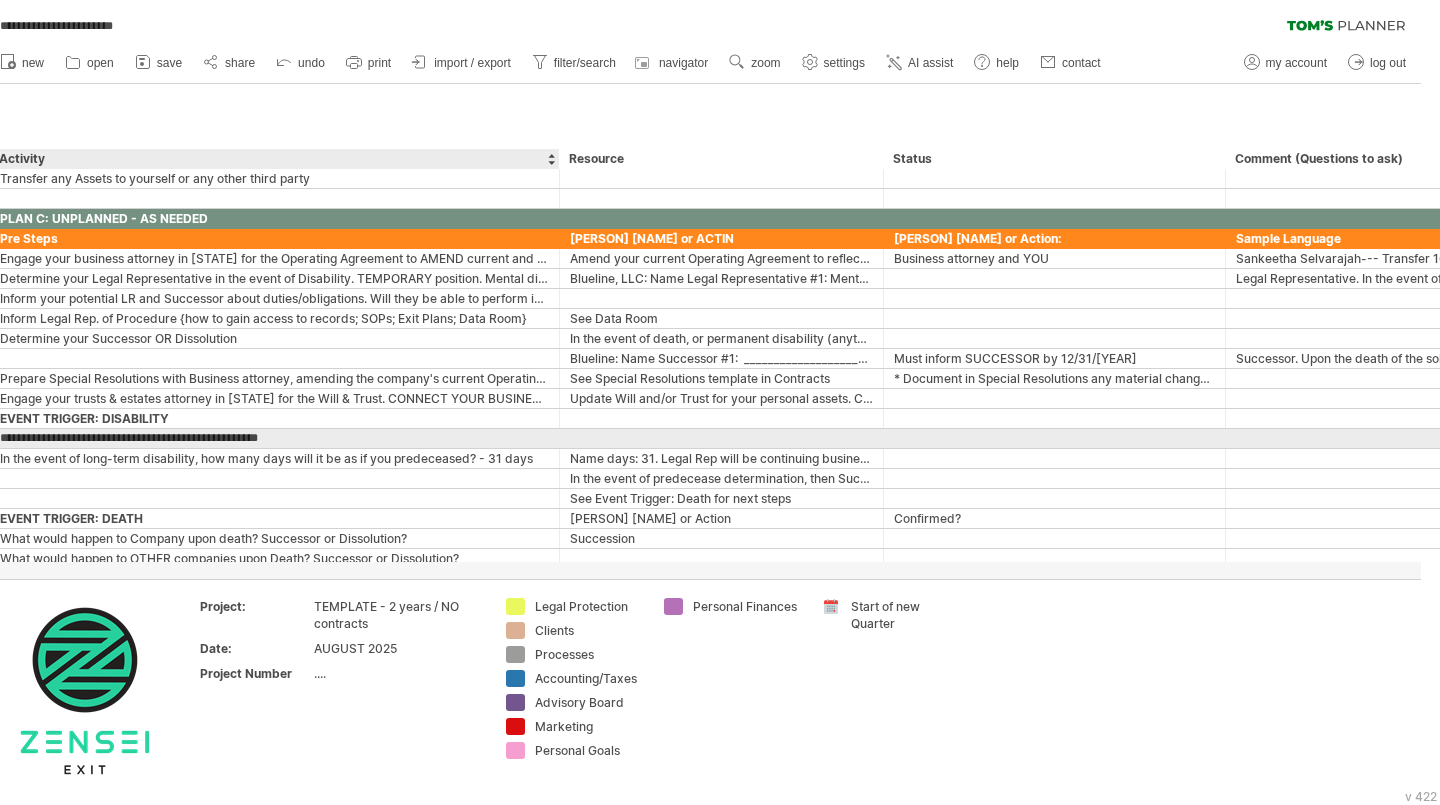 type on "**********" 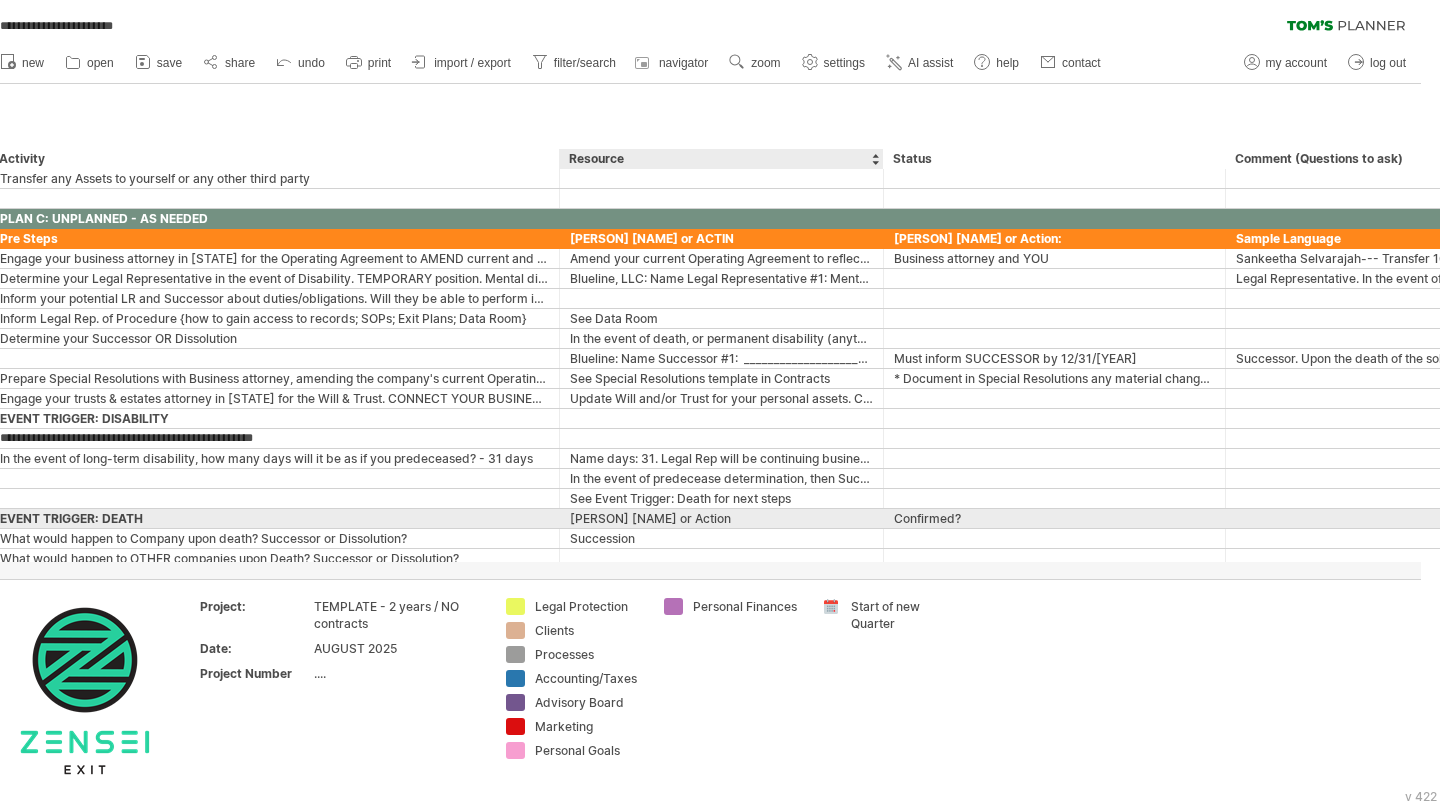 click on "[PERSON] [NAME] or Action" at bounding box center [721, 518] 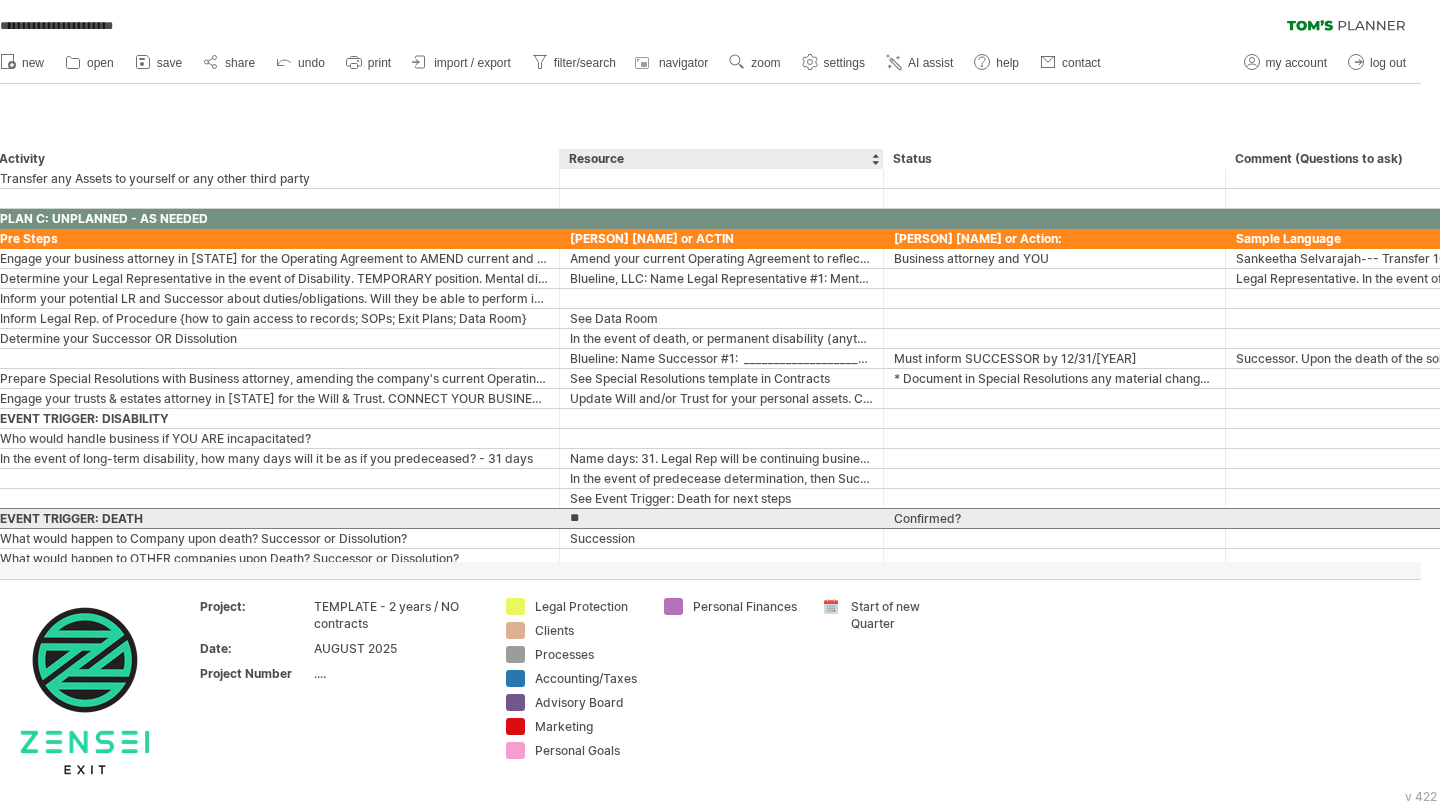 type on "*" 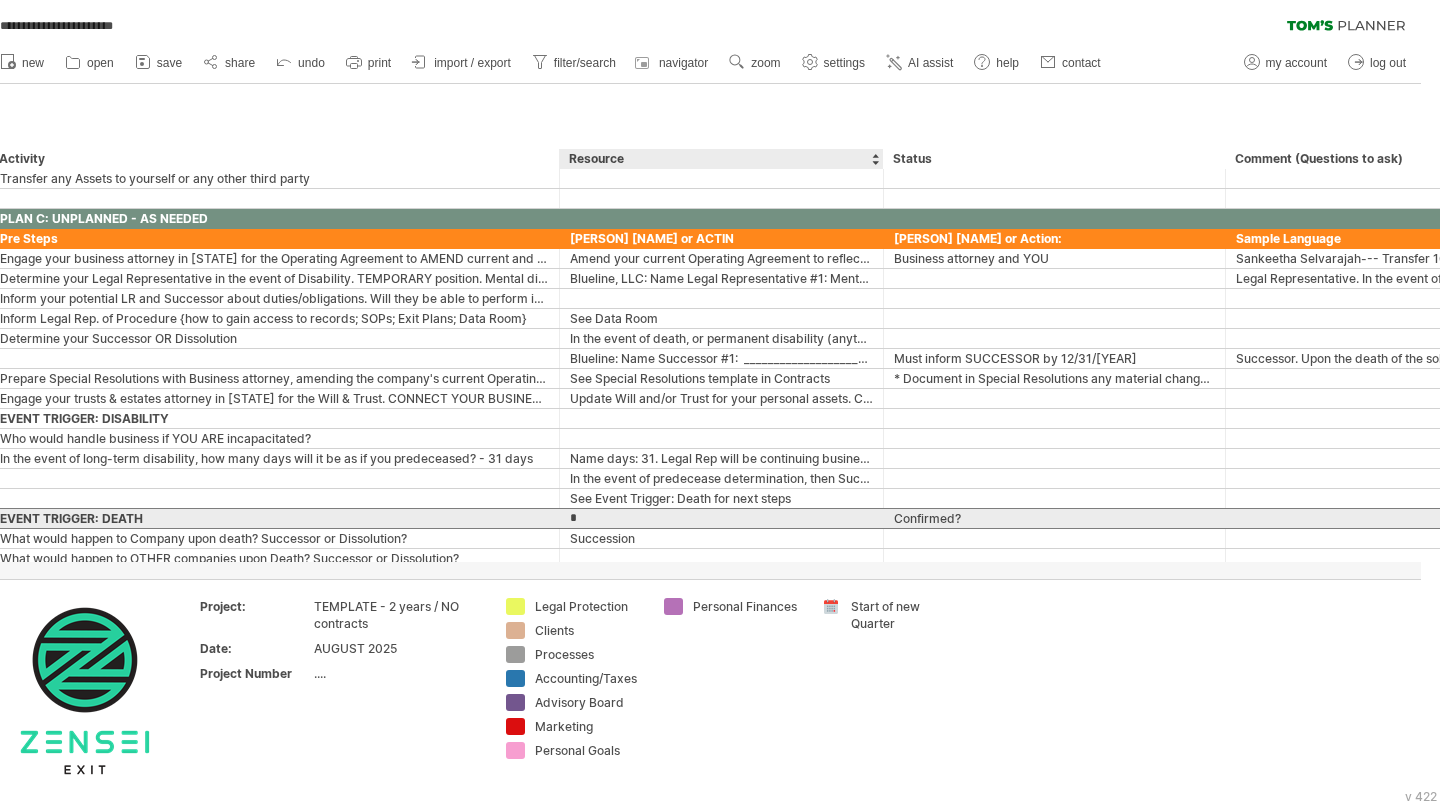 type 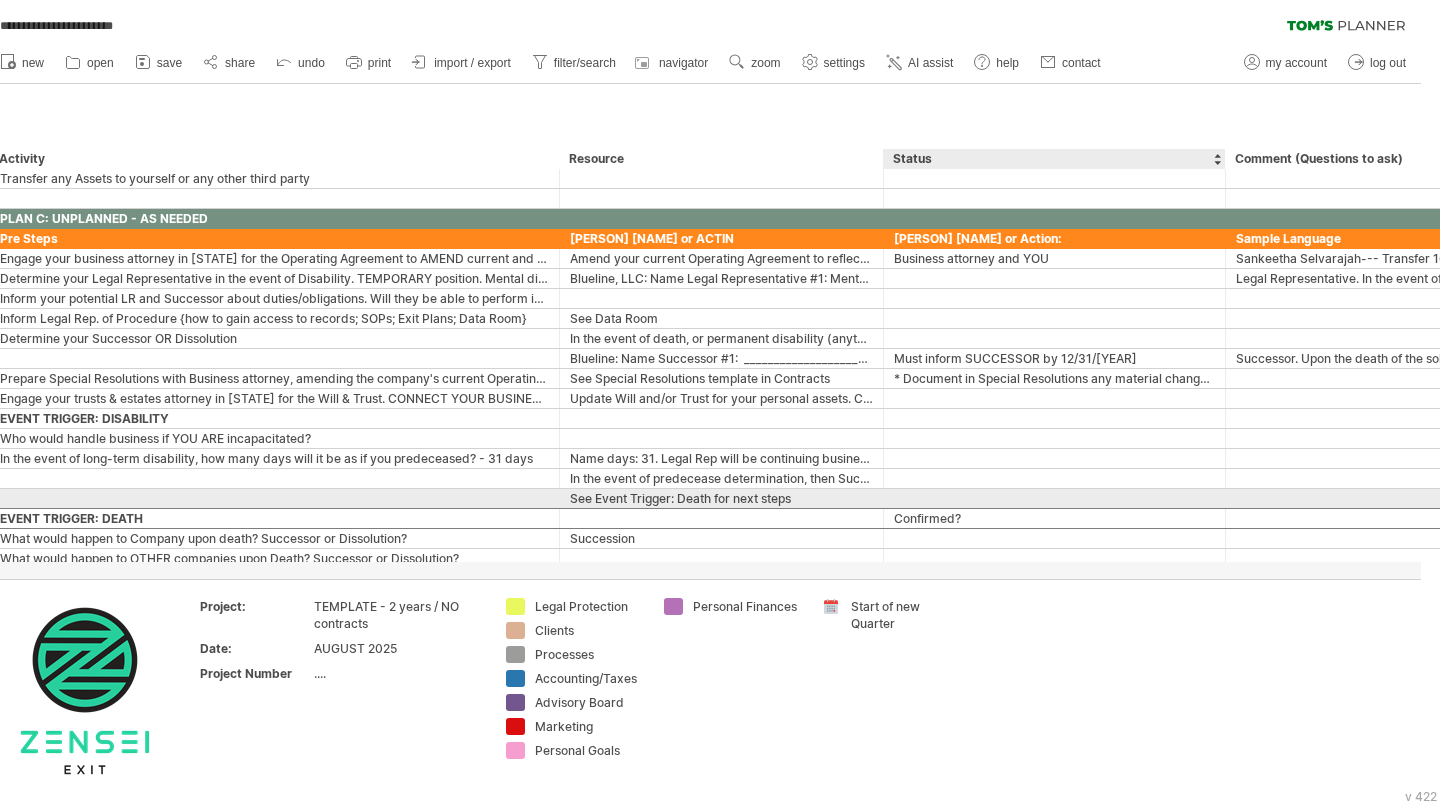 click at bounding box center (1054, 498) 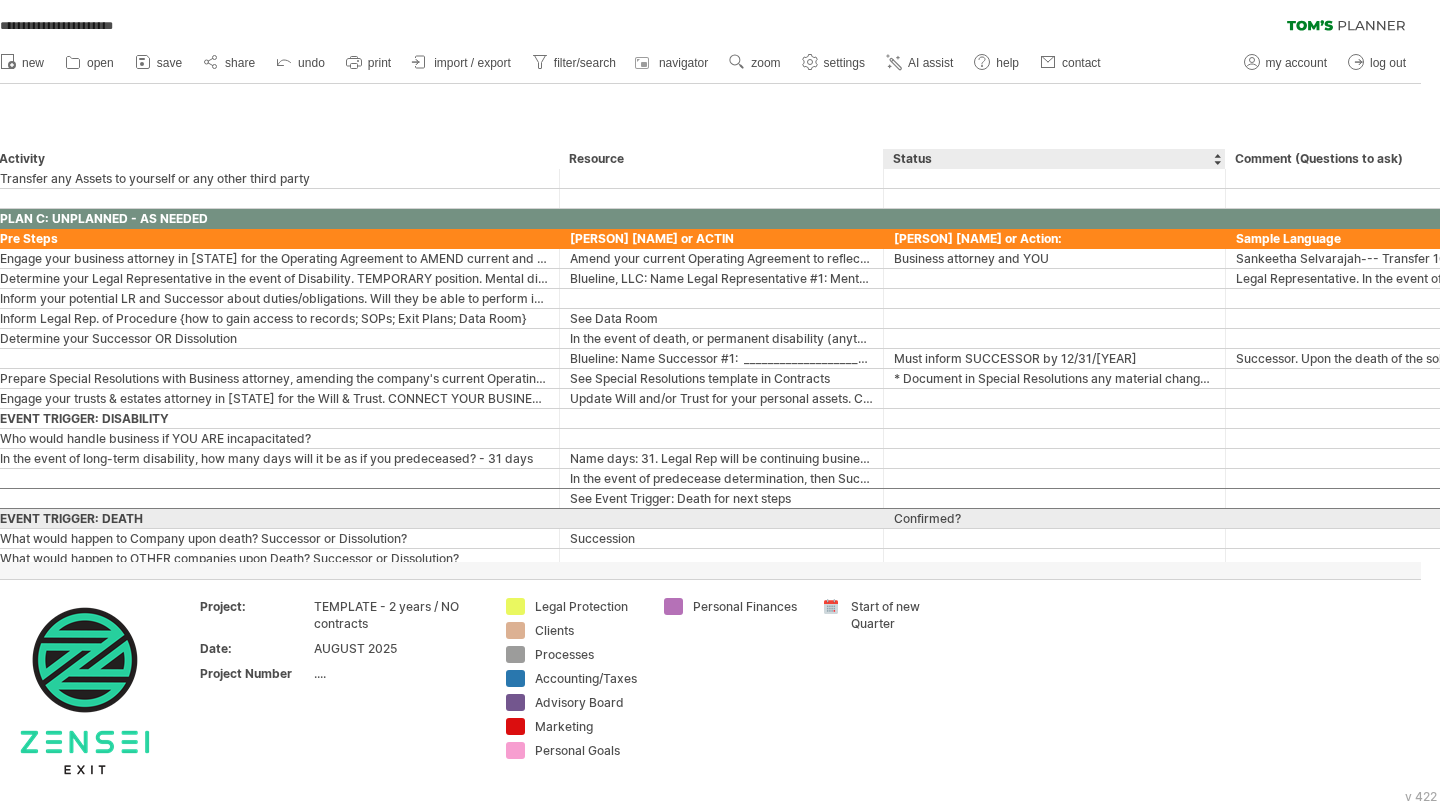click on "Confirmed?" at bounding box center [1054, 518] 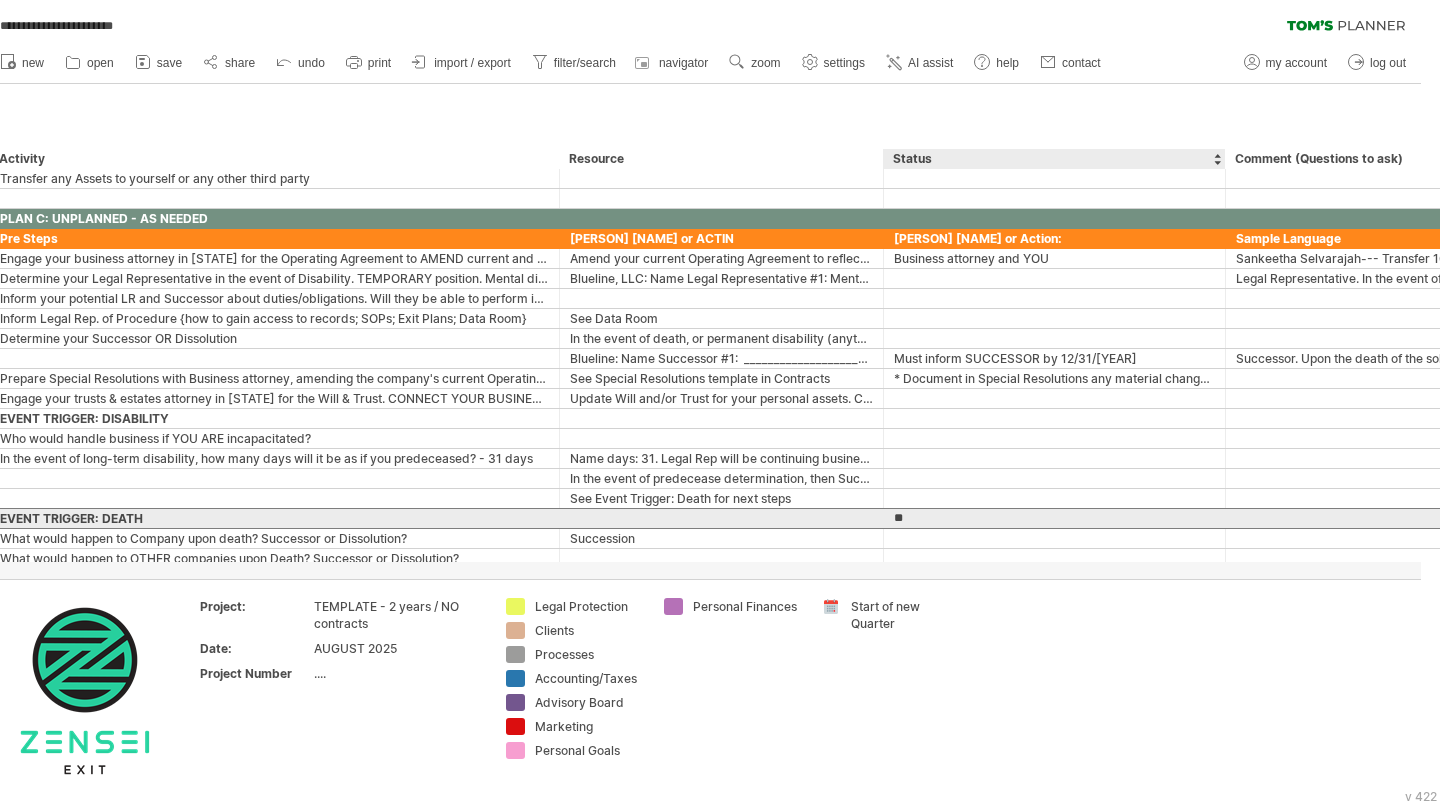 type on "*" 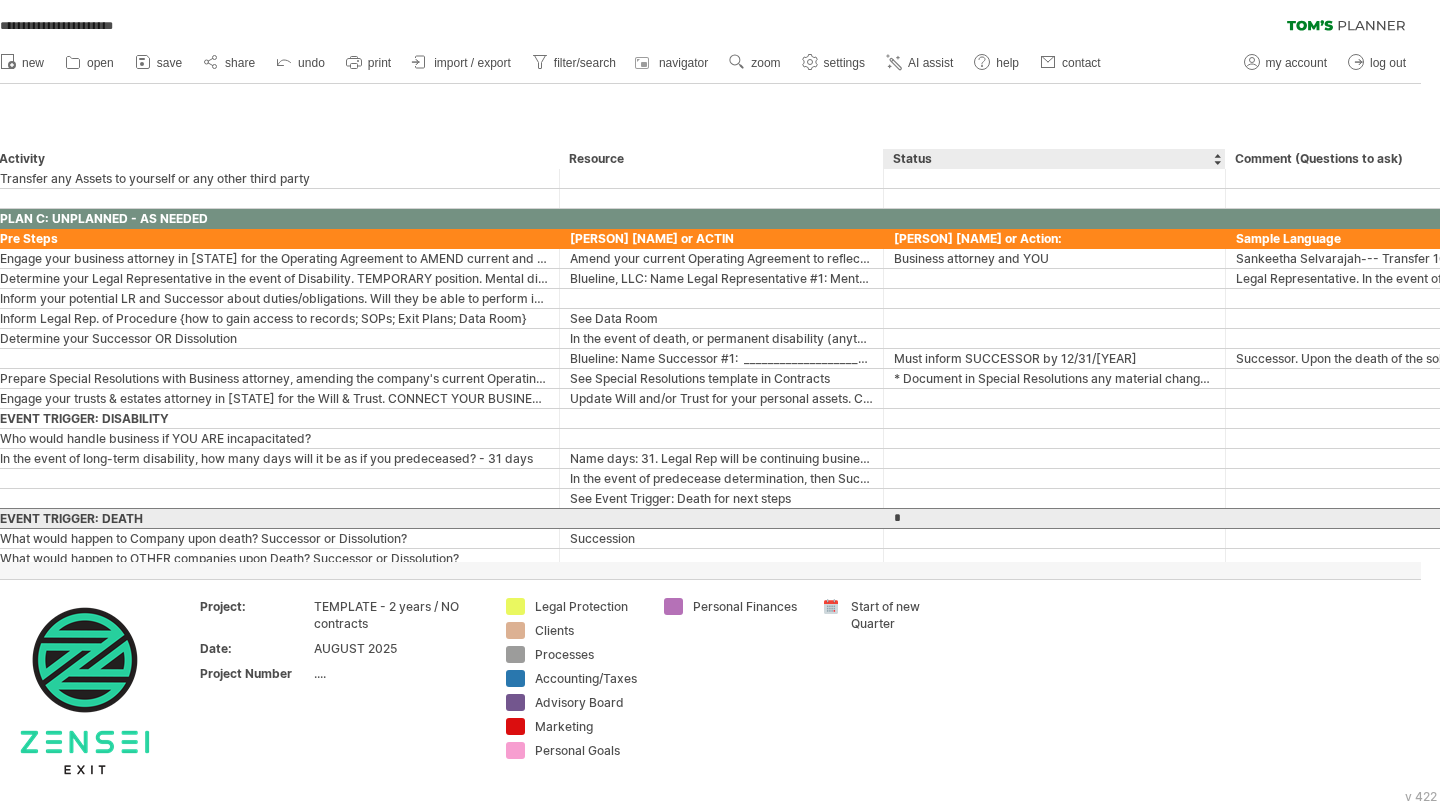 type 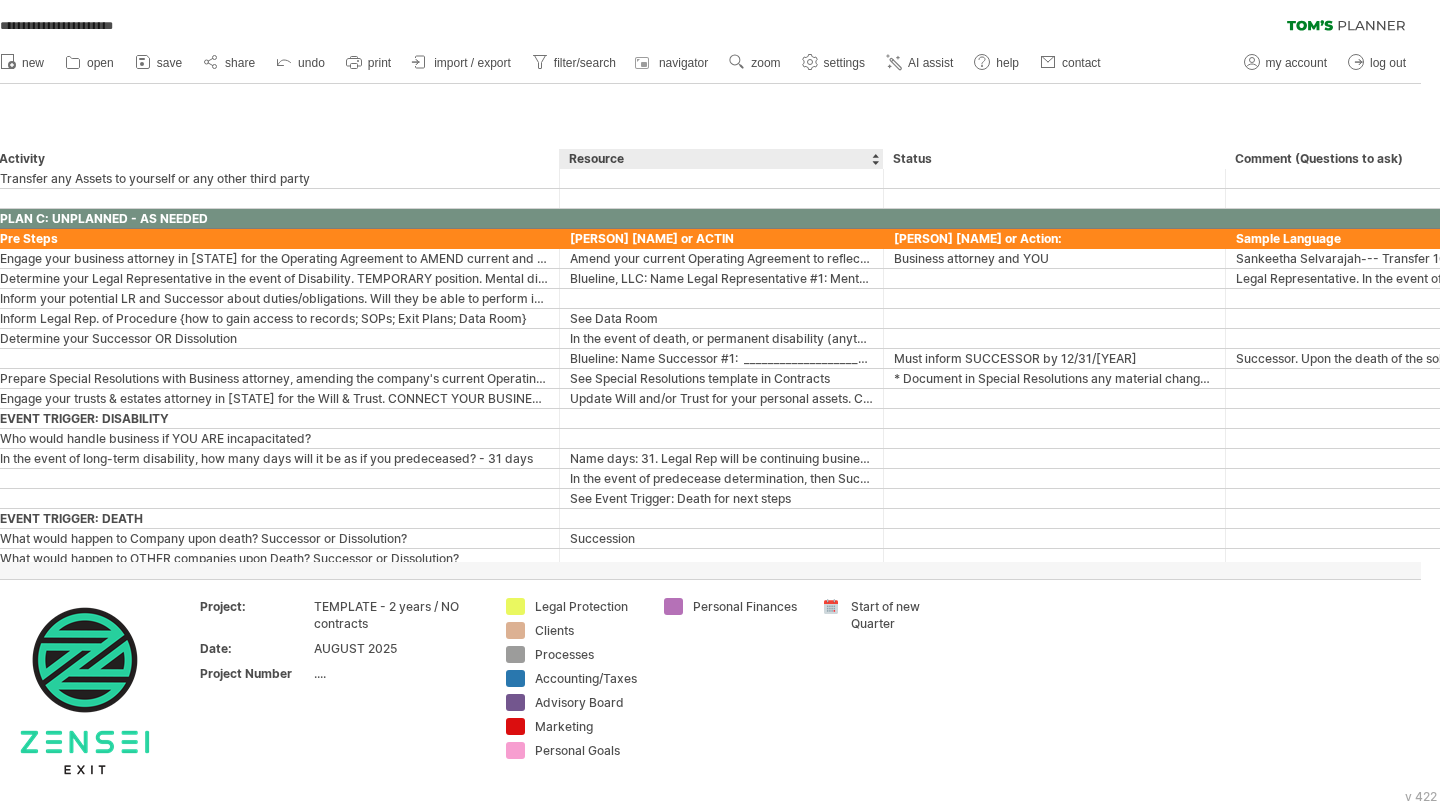 click on "[PERSON] [NAME] or ACTIN" at bounding box center (721, 238) 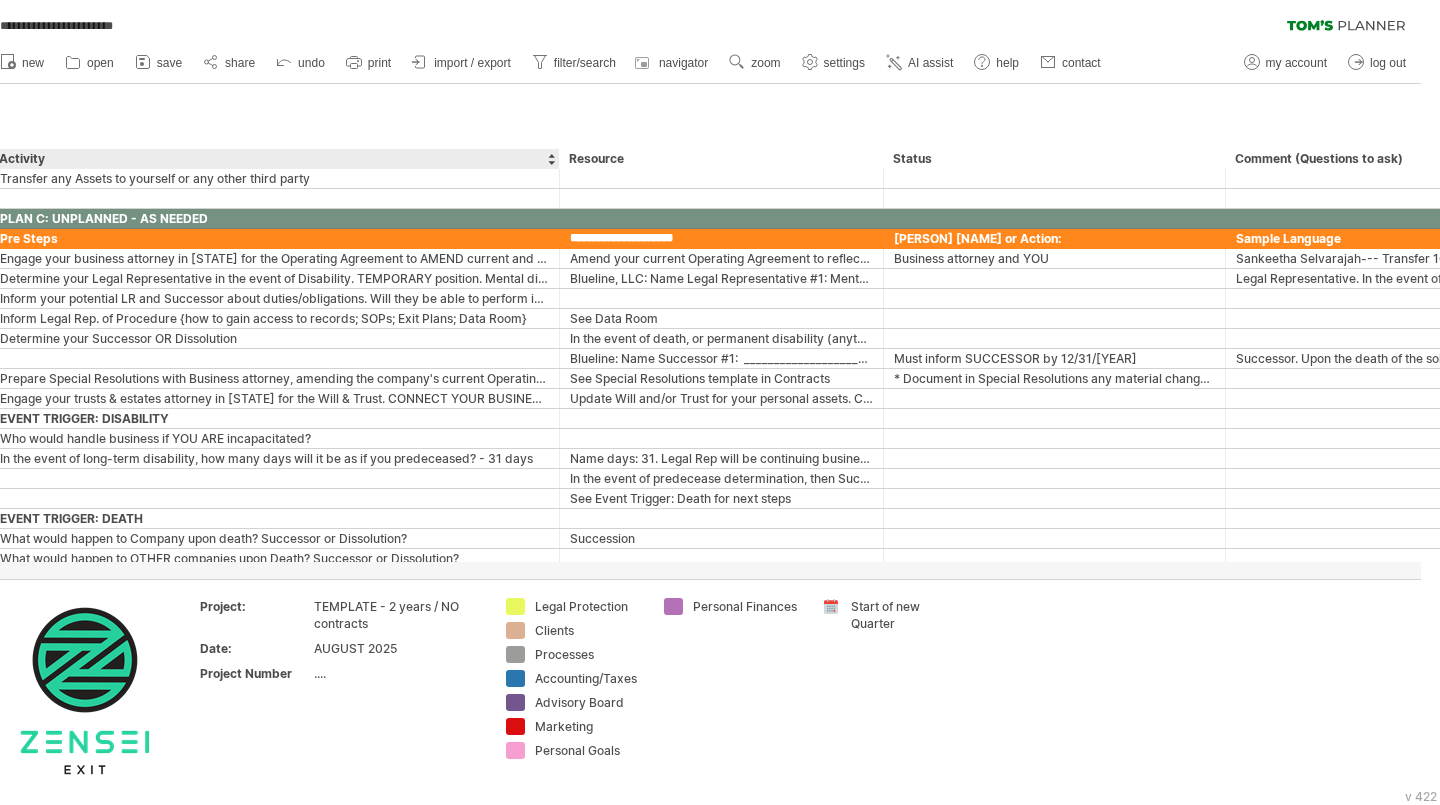 click on "**********" at bounding box center (721, 238) 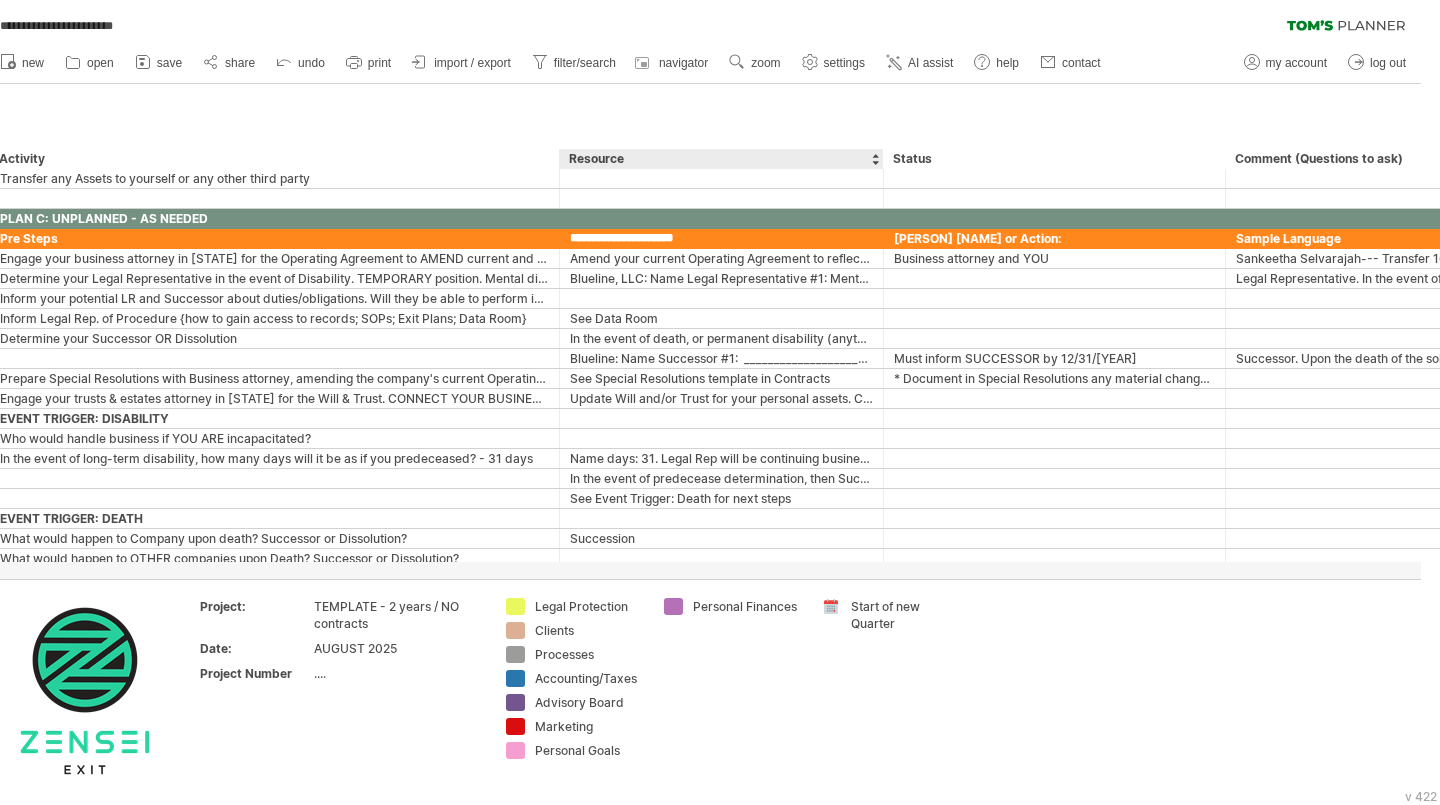 click on "**********" at bounding box center [721, 238] 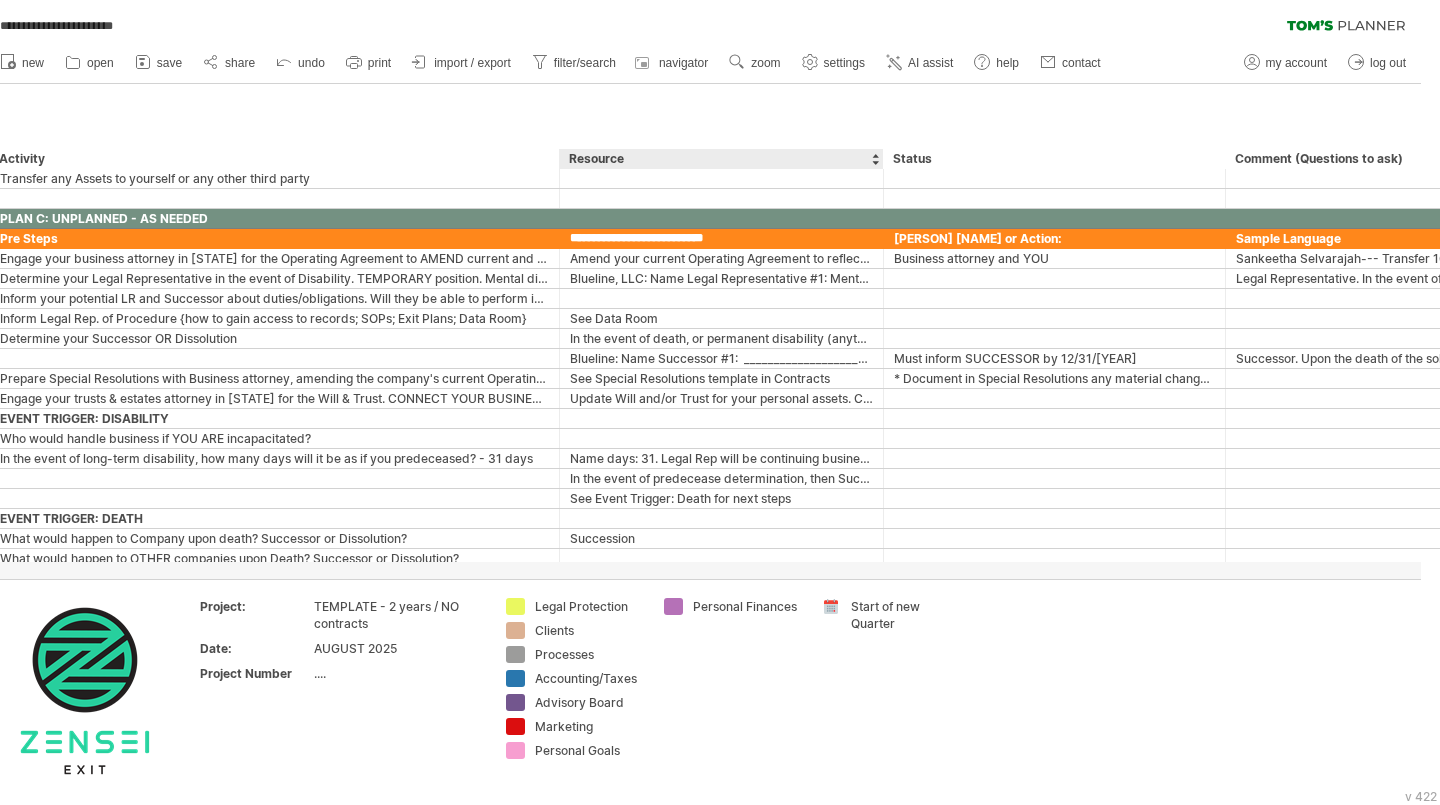 drag, startPoint x: 656, startPoint y: 241, endPoint x: 637, endPoint y: 241, distance: 19 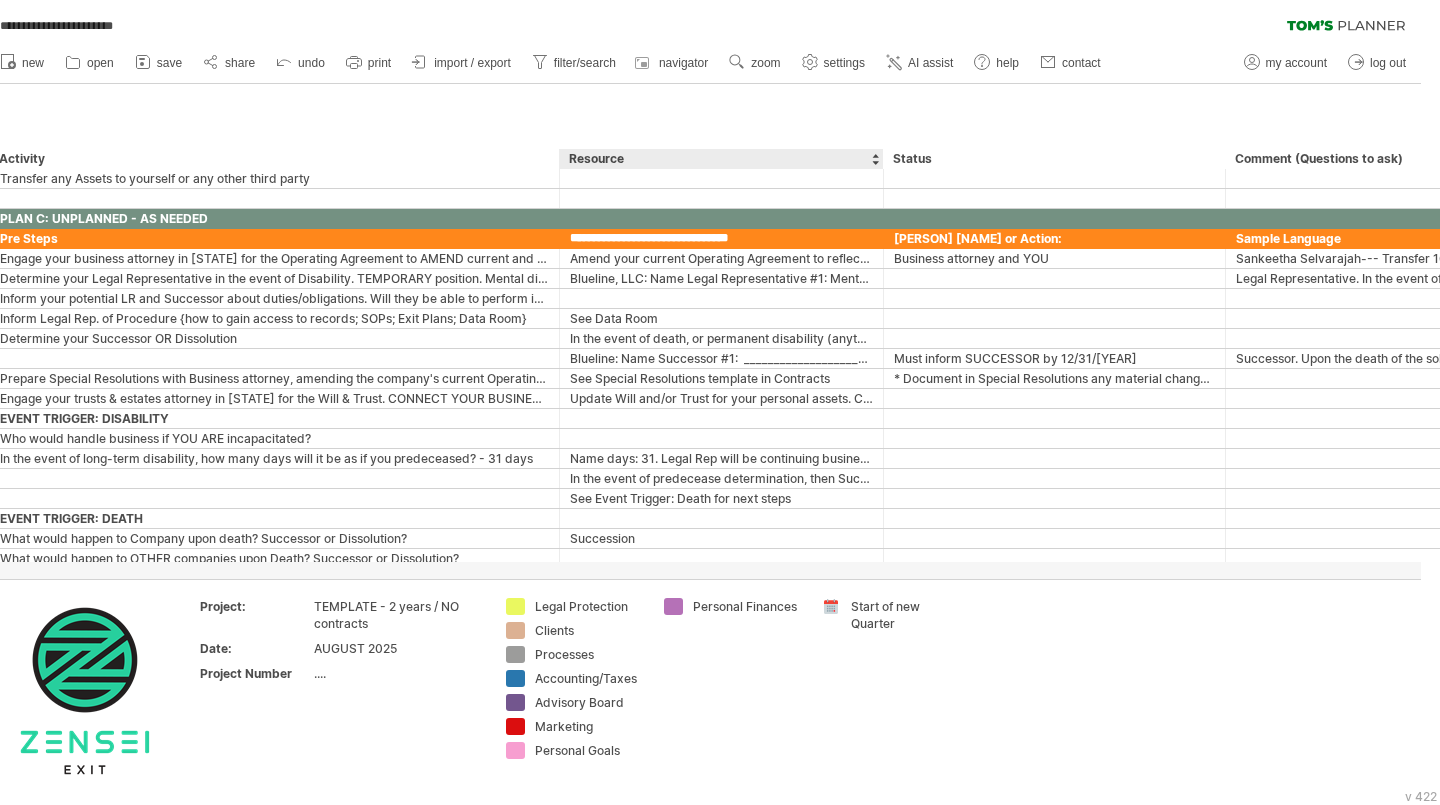 type on "**********" 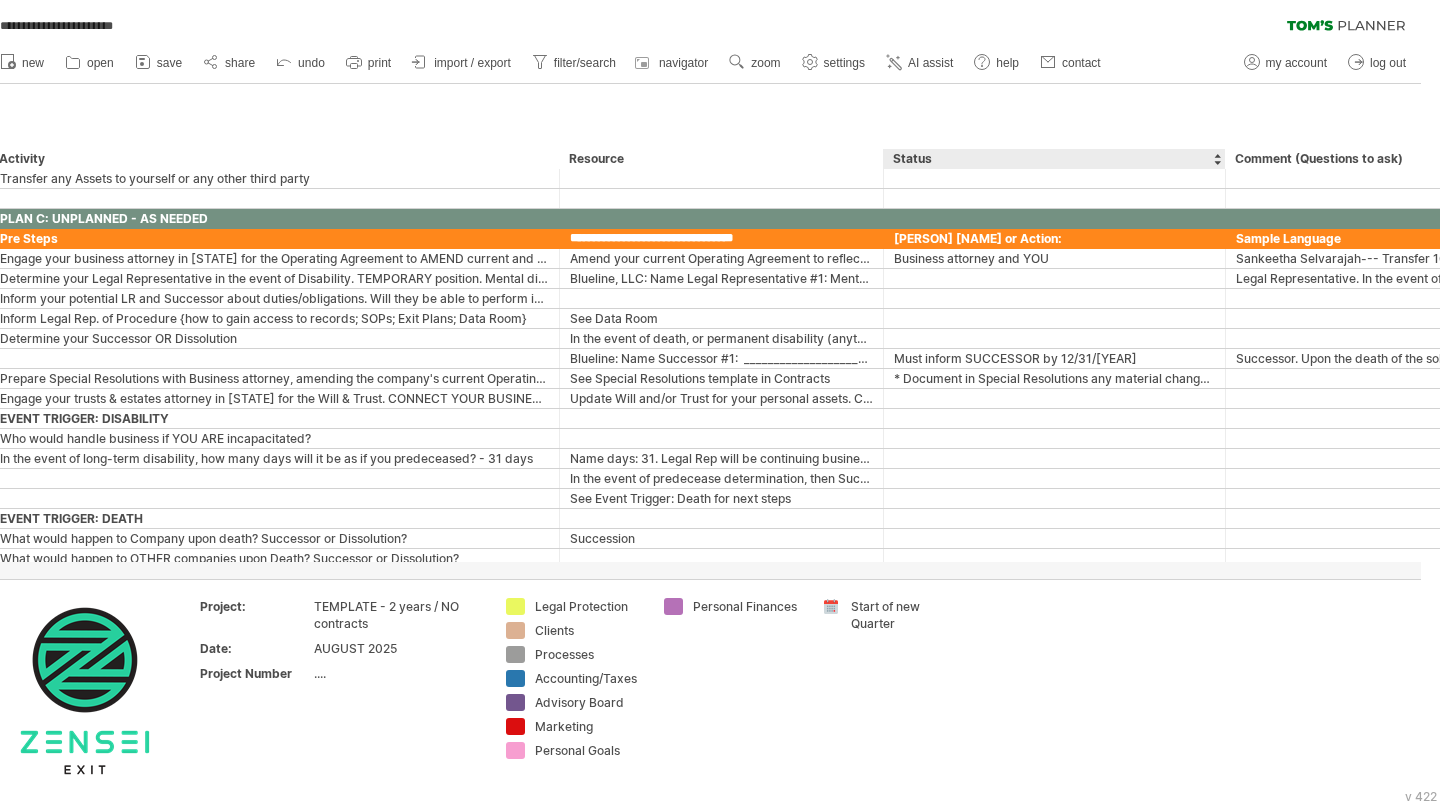 click on "[PERSON] [NAME] or Action:" at bounding box center [1054, 238] 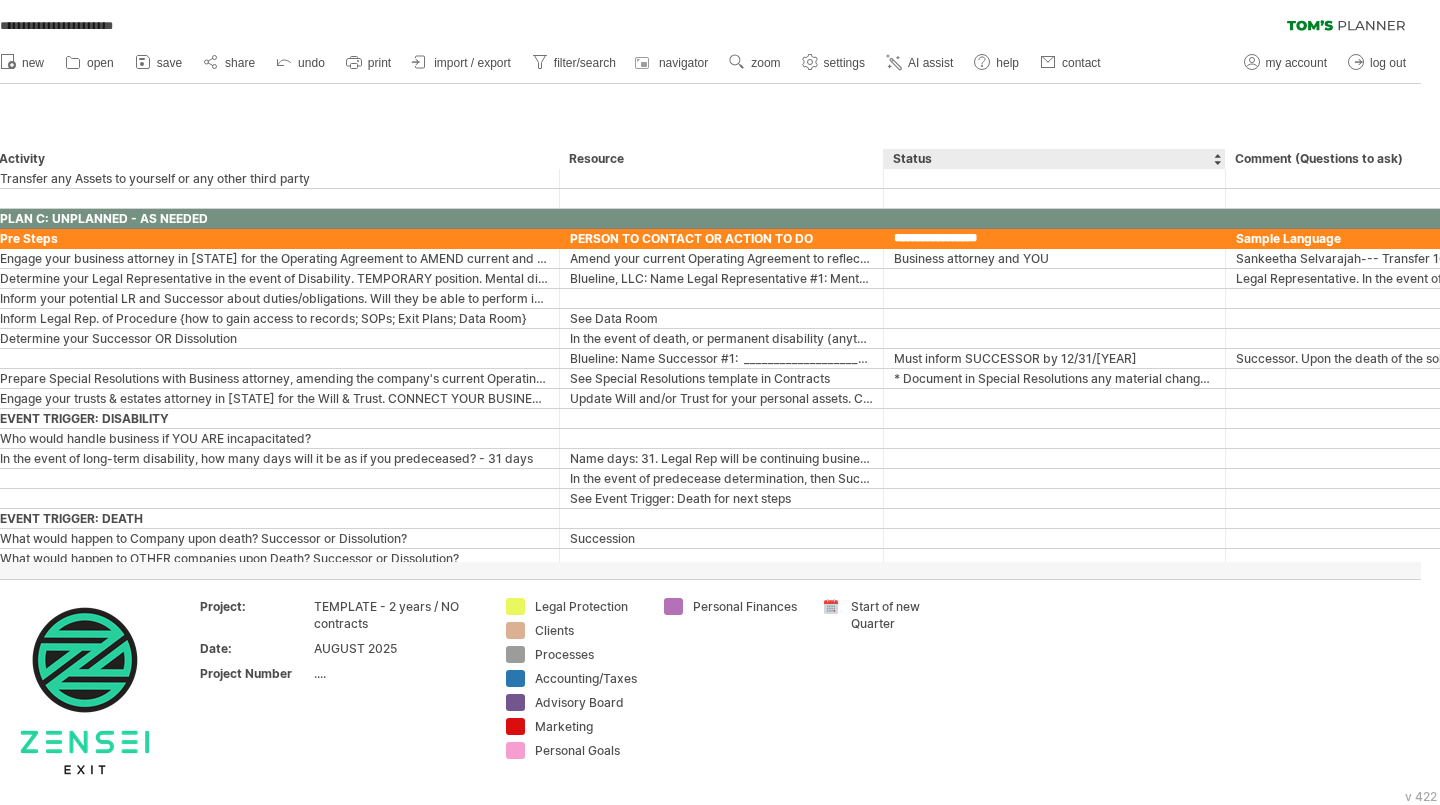 type on "**********" 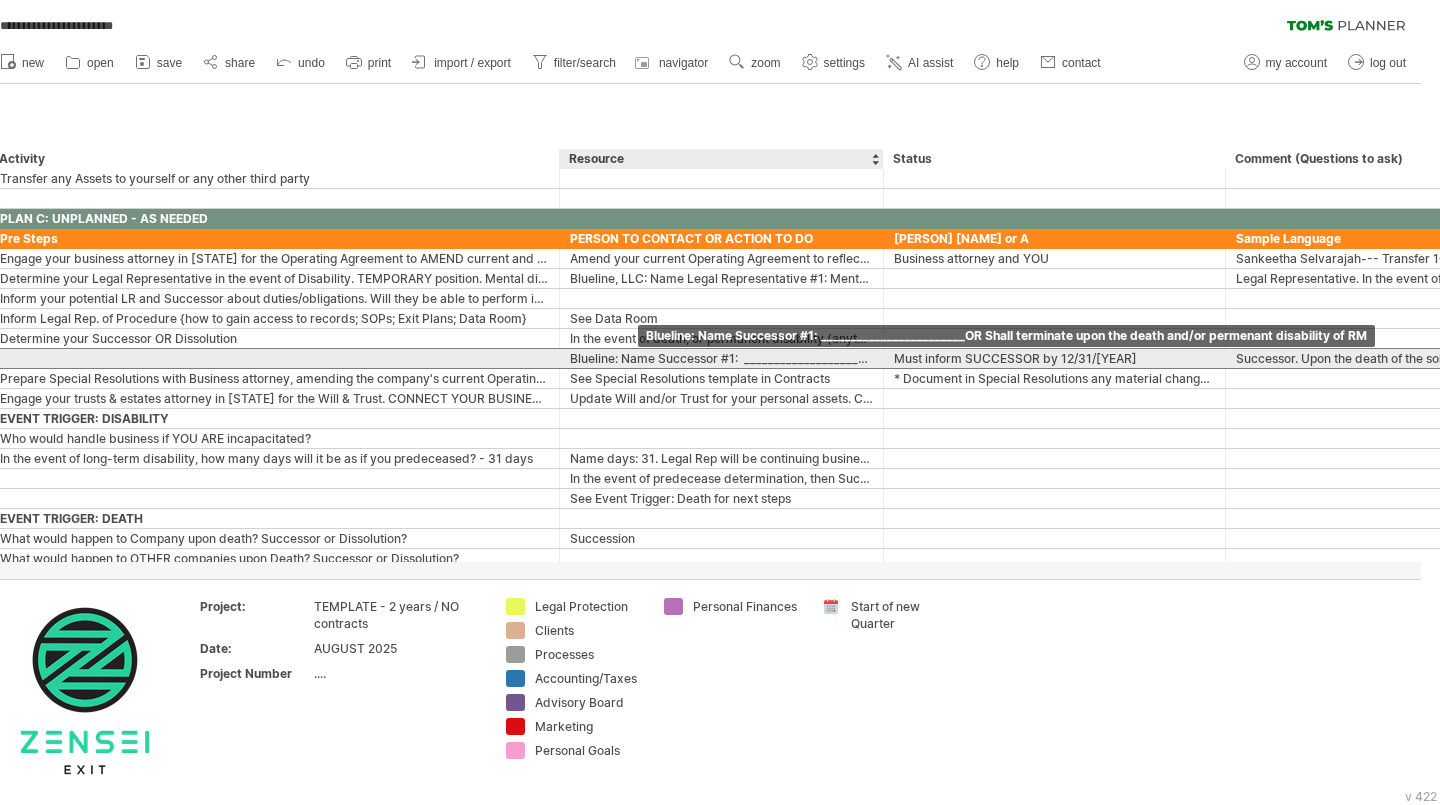 click on "Blueline: Name Successor #1:  ________________________OR Shall terminate upon the death and/or permenant disability of RM" at bounding box center [721, 358] 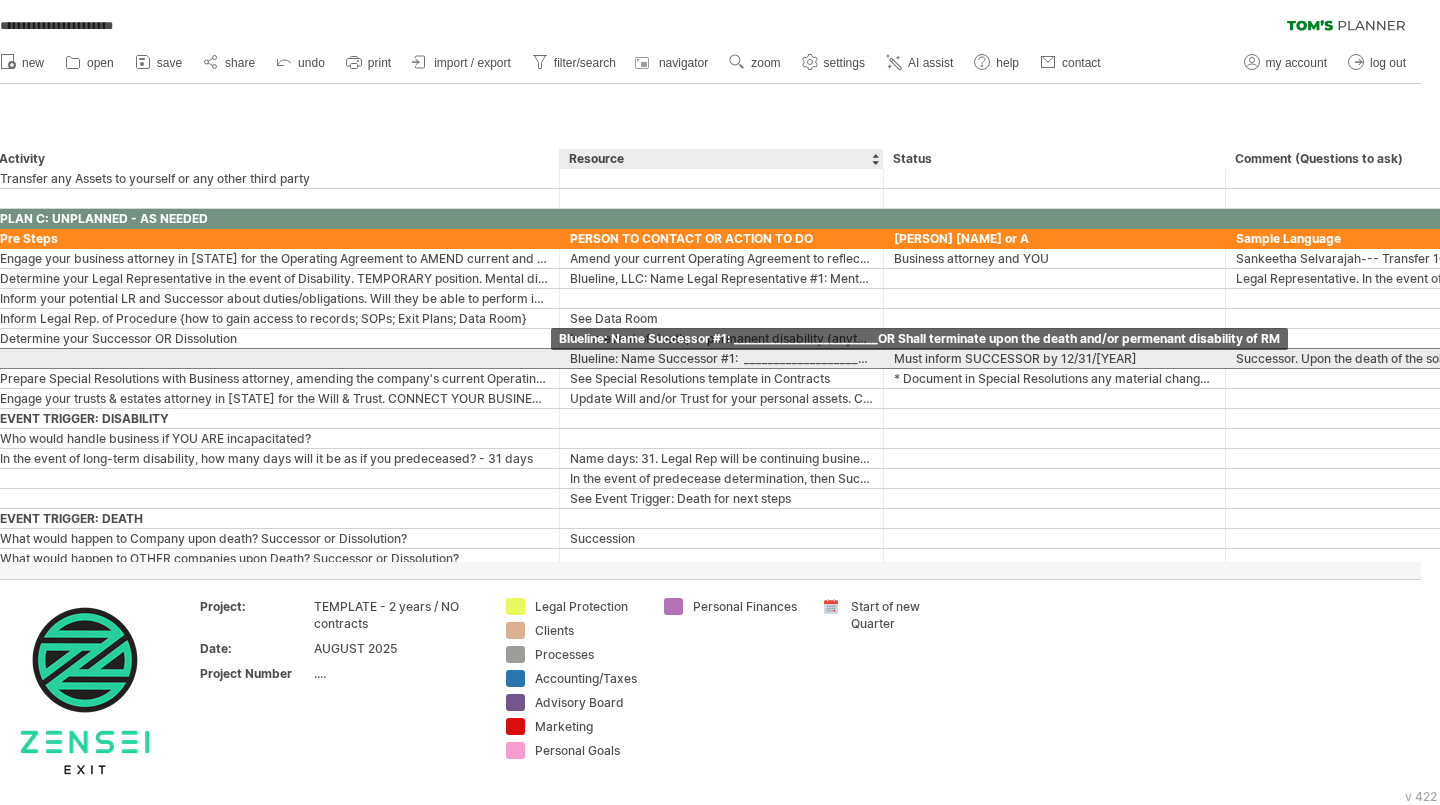 click on "Blueline: Name Successor #1:  ________________________OR Shall terminate upon the death and/or permenant disability of RM" at bounding box center (721, 358) 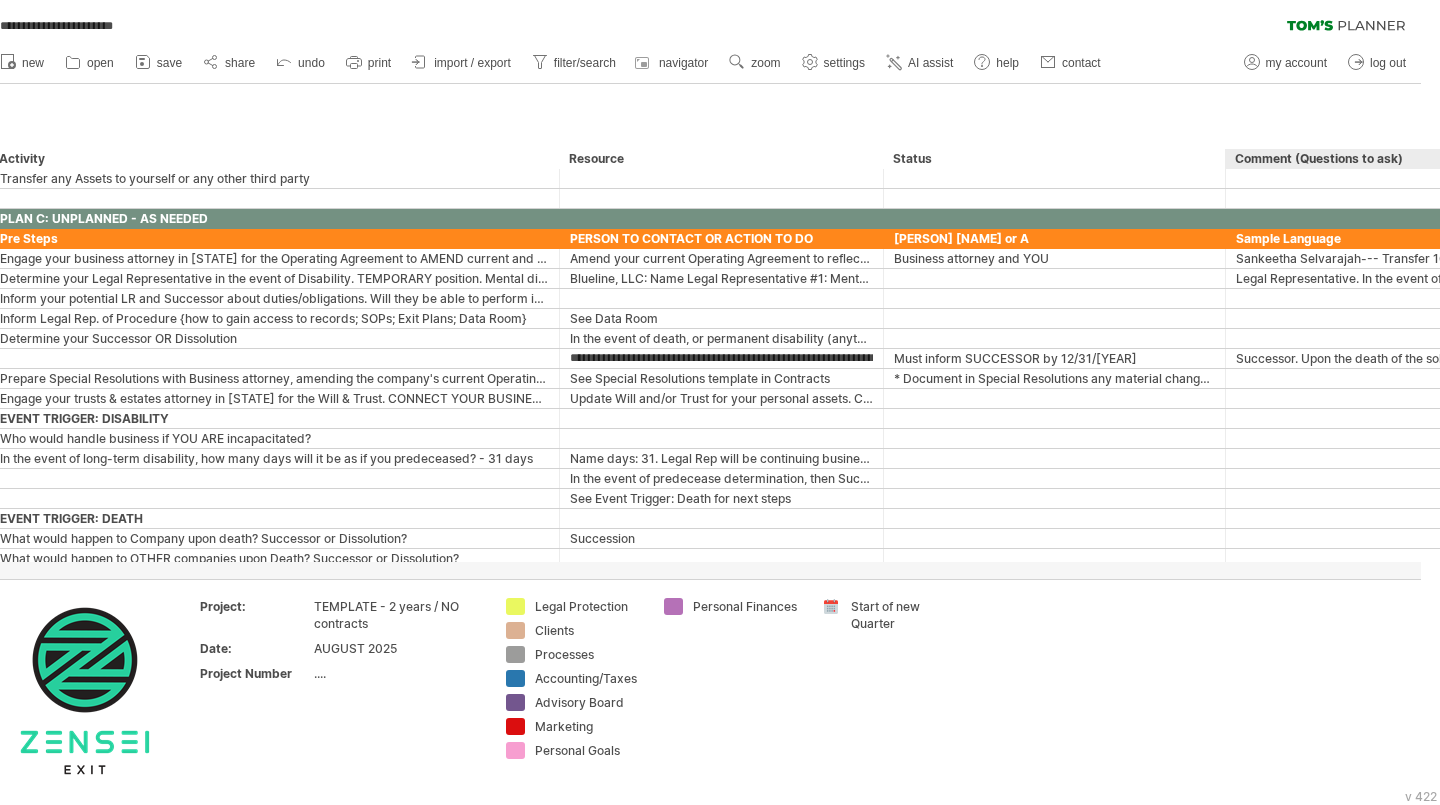 click on "Sample Language" at bounding box center [1379, 238] 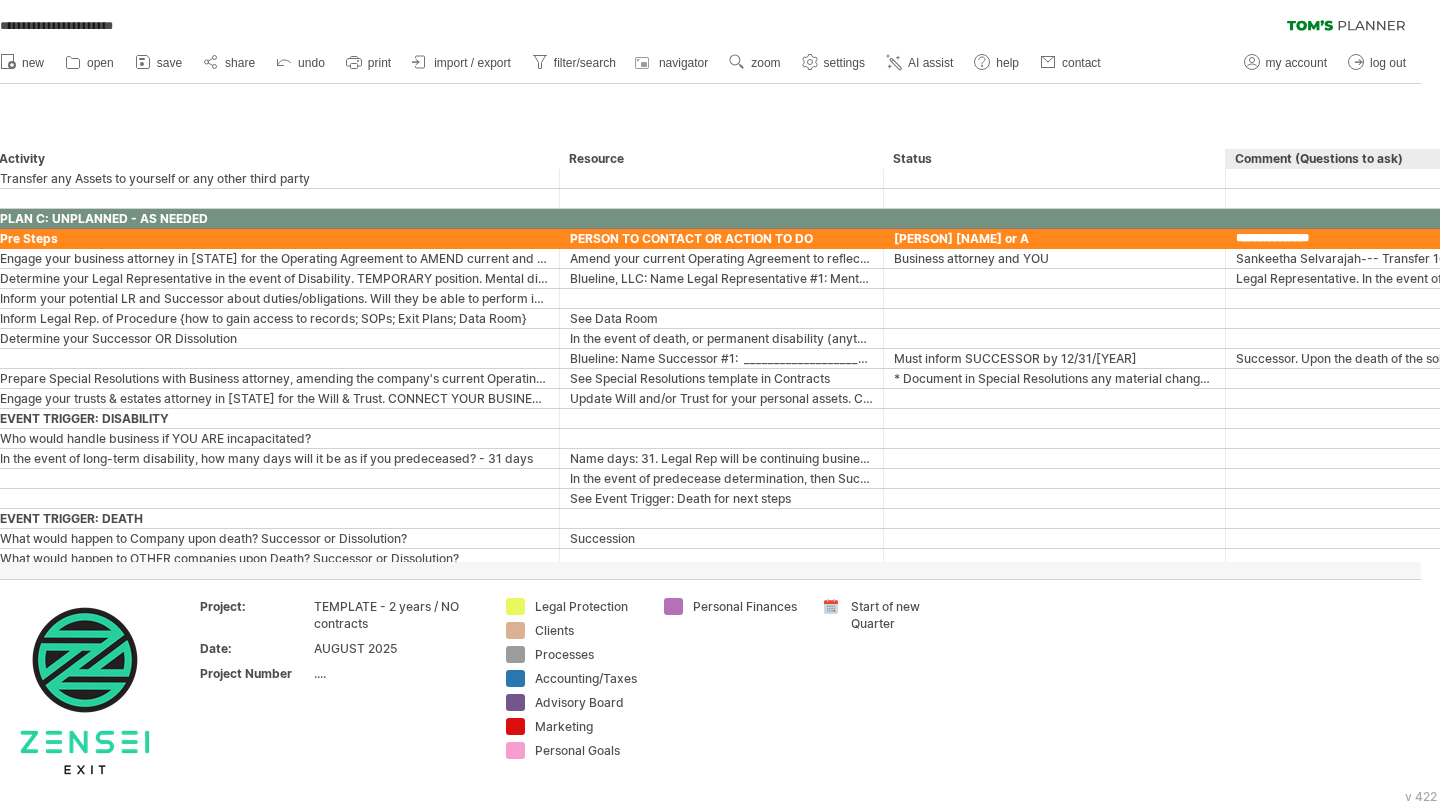 scroll, scrollTop: 0, scrollLeft: 101, axis: horizontal 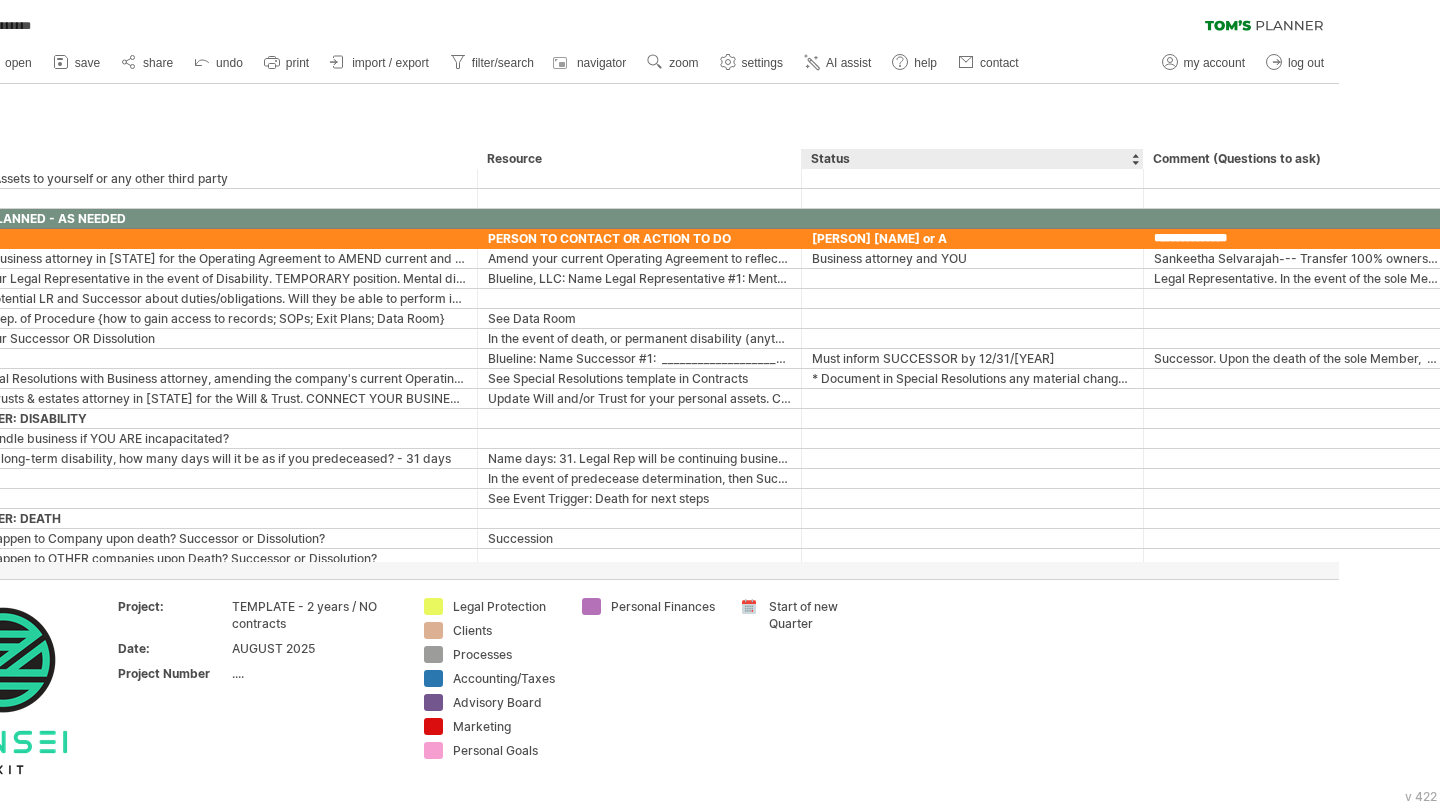 drag, startPoint x: 1197, startPoint y: 236, endPoint x: 1166, endPoint y: 236, distance: 31 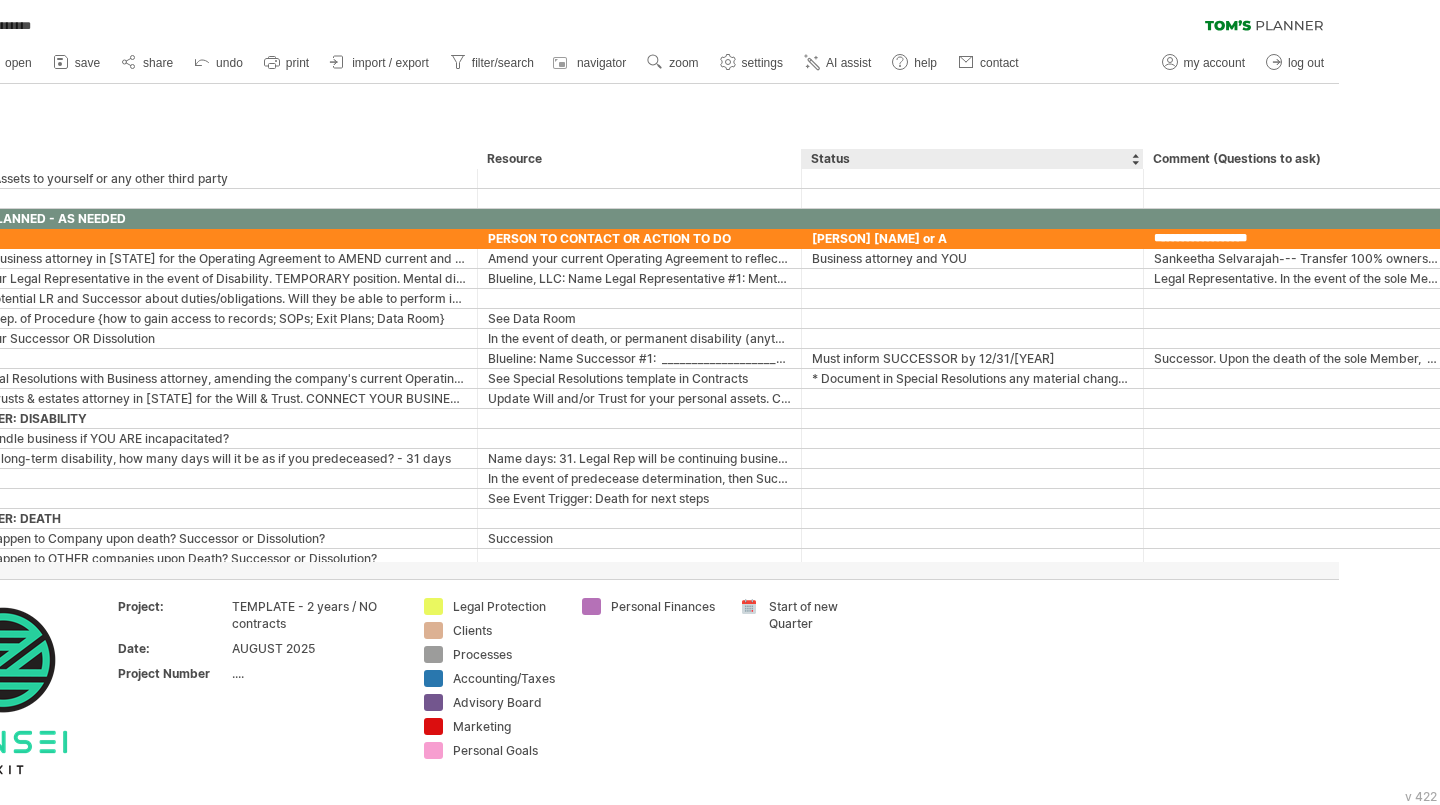 type on "**********" 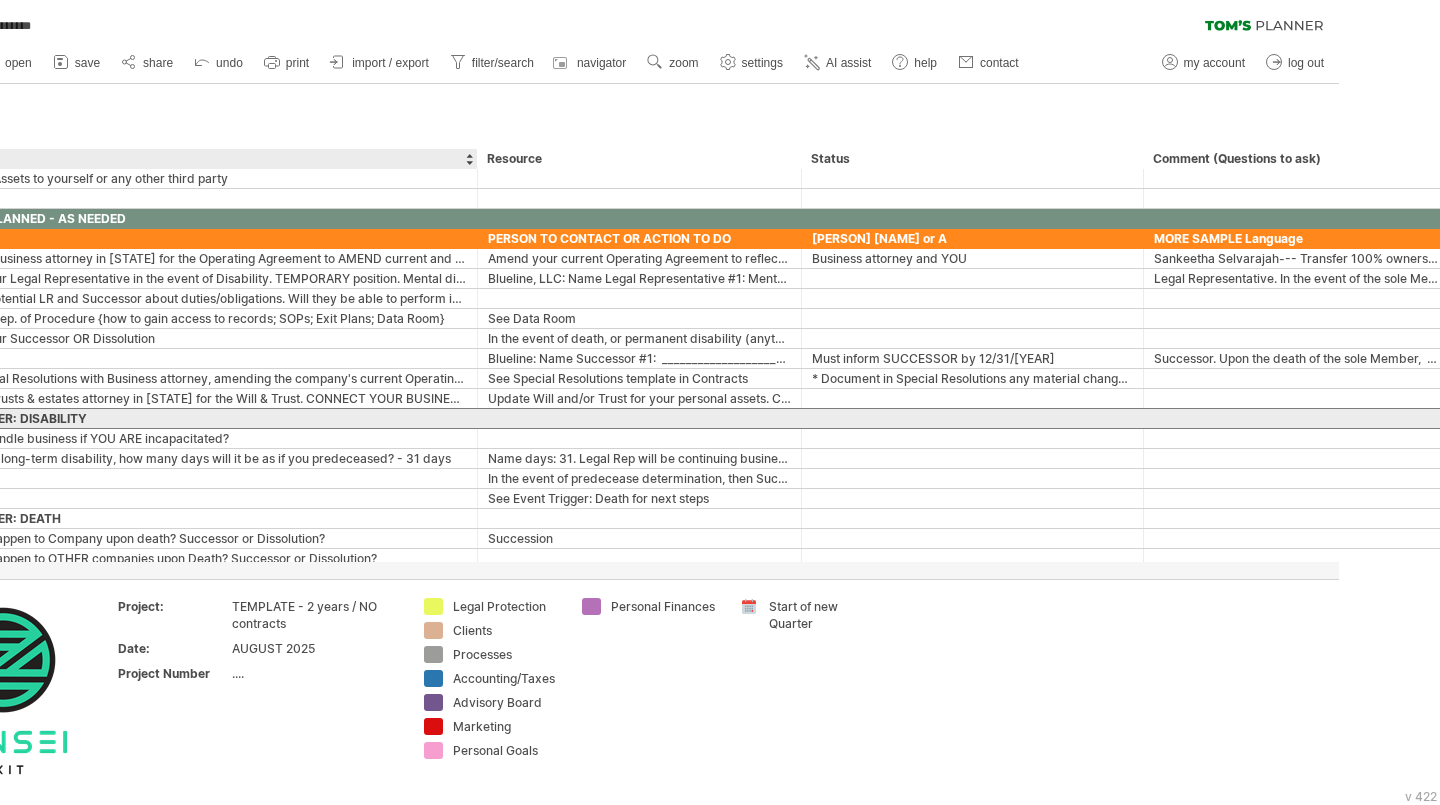 click on "EVENT TRIGGER: DISABILITY" at bounding box center [192, 418] 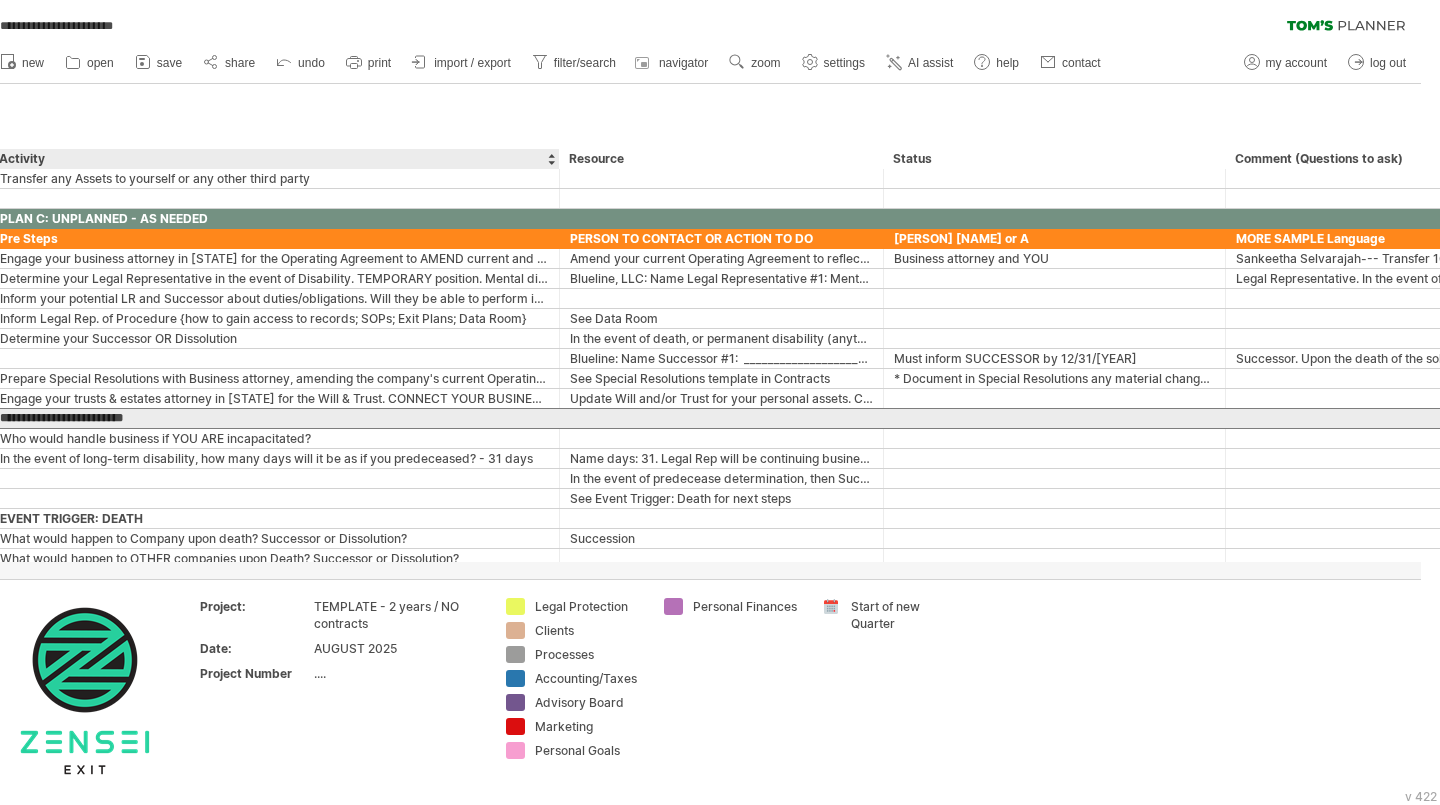 click on "**********" at bounding box center [274, 418] 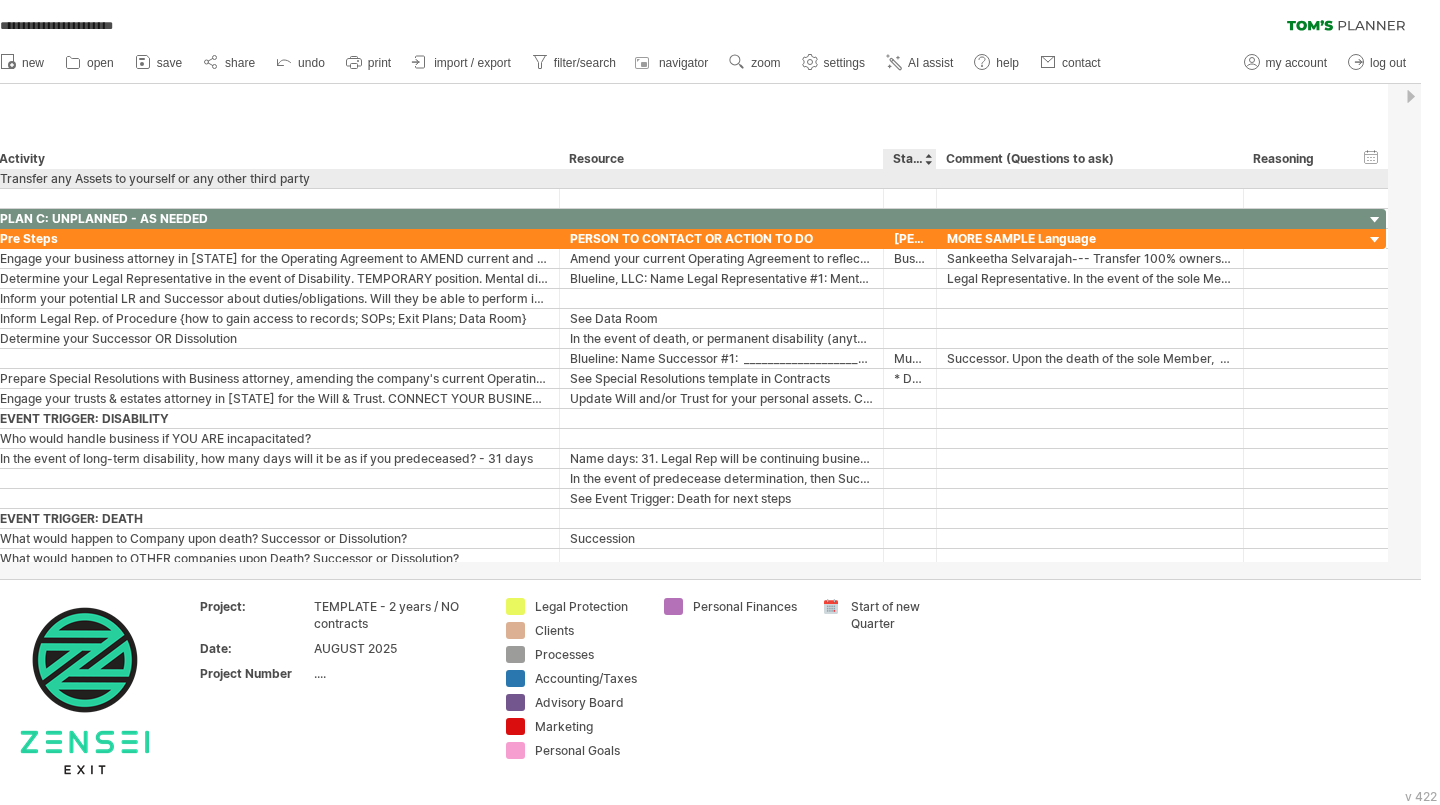 drag, startPoint x: 1223, startPoint y: 175, endPoint x: 934, endPoint y: 186, distance: 289.20926 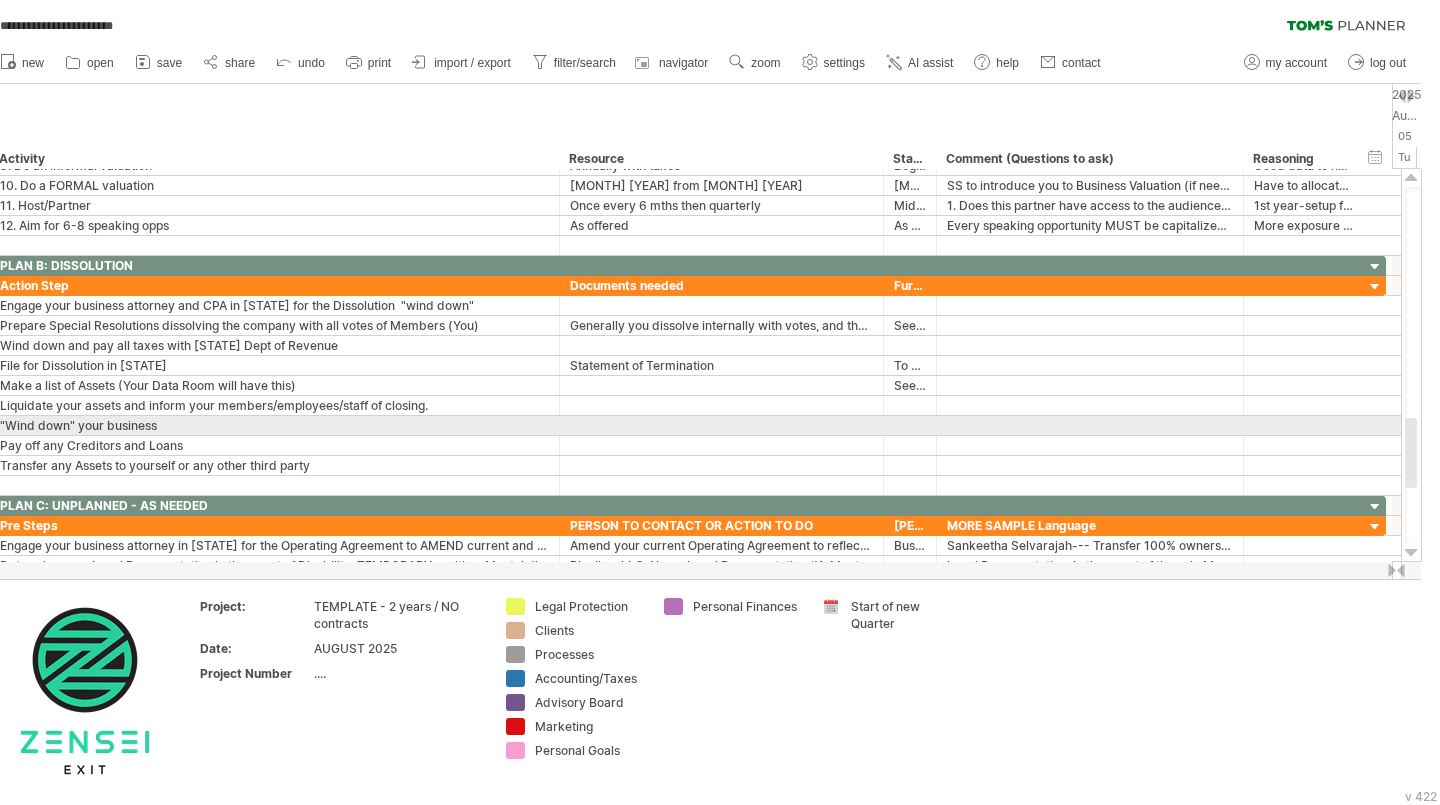 drag, startPoint x: 1411, startPoint y: 479, endPoint x: 1421, endPoint y: 428, distance: 51.971146 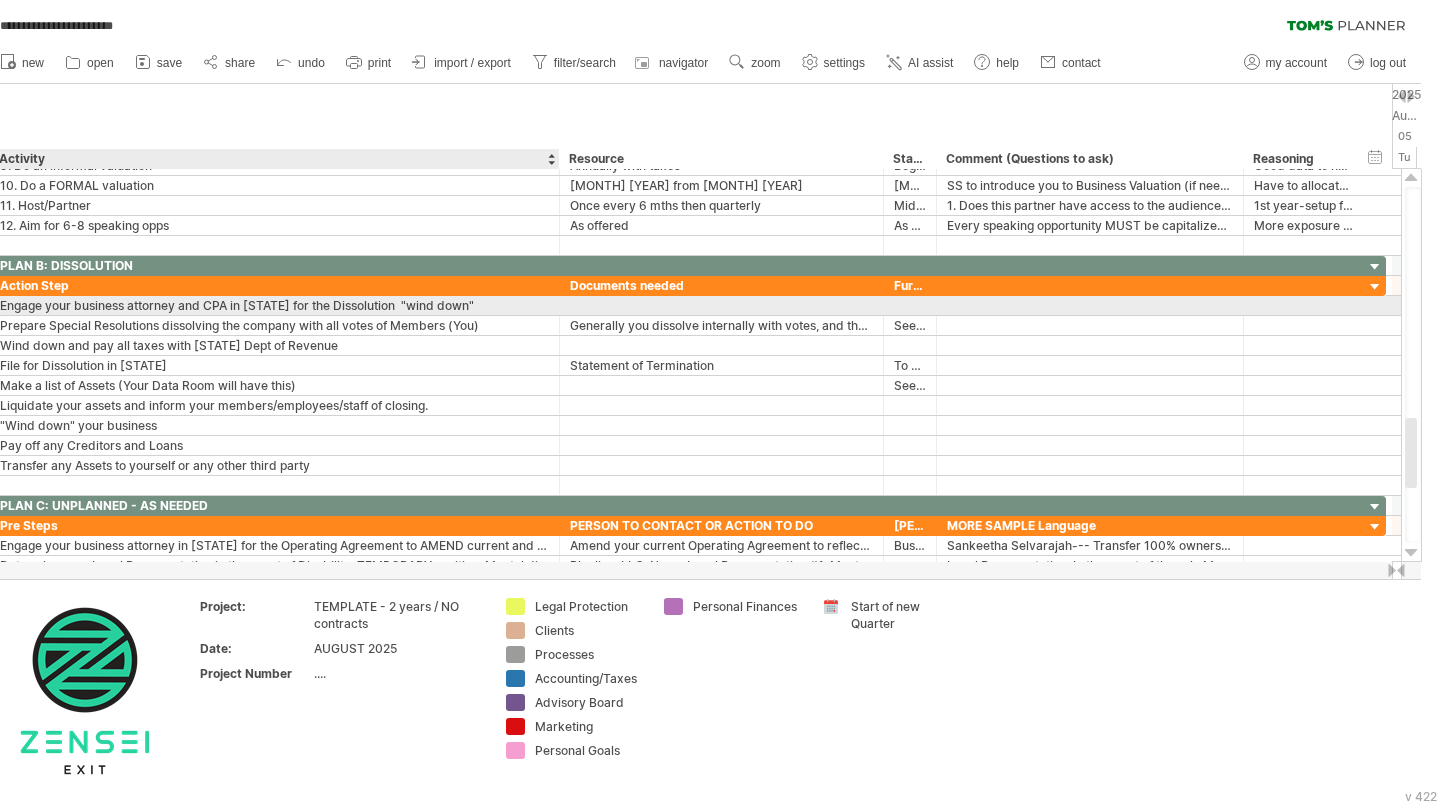 click on "Engage your business attorney and CPA in [STATE] for the Dissolution  "wind down"" at bounding box center (274, 305) 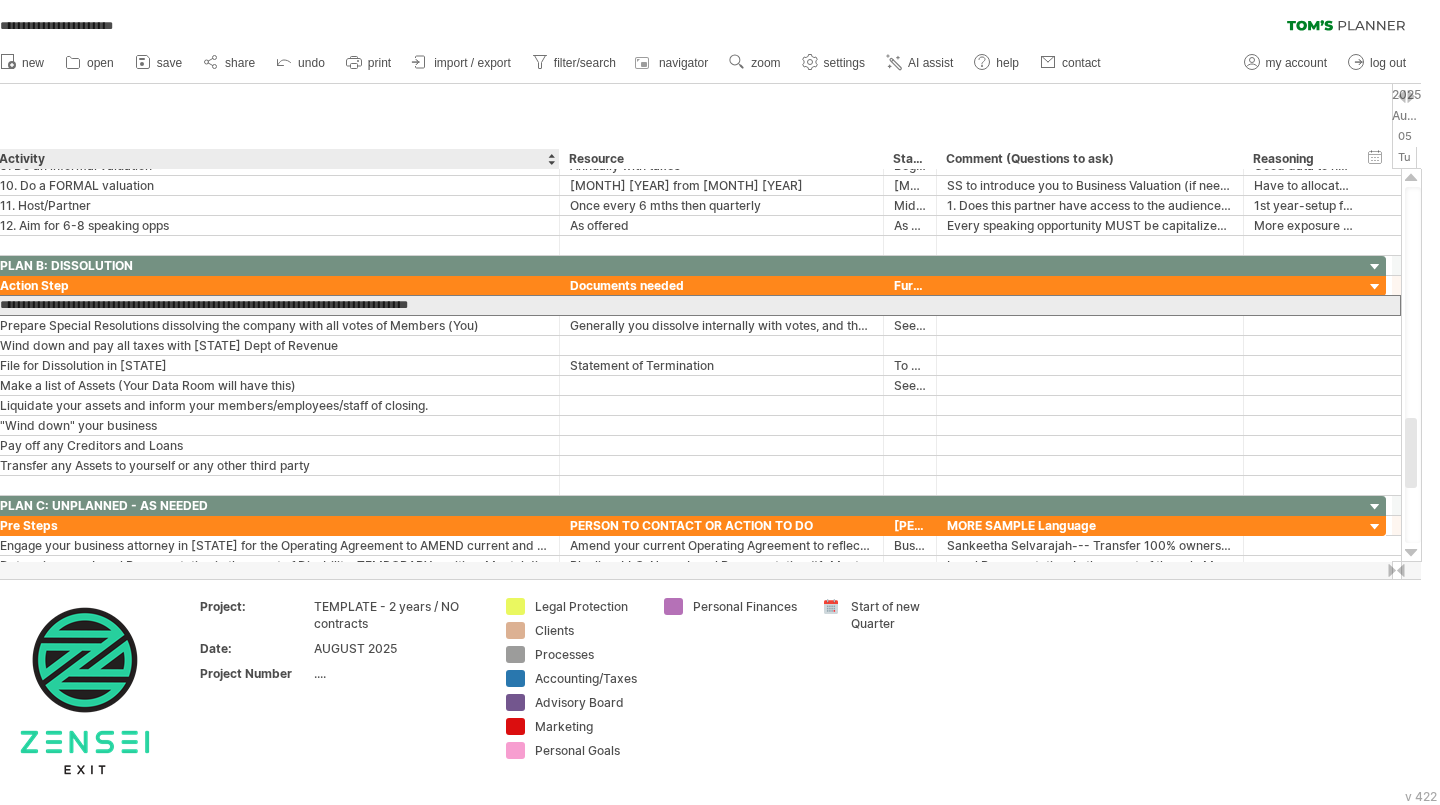 drag, startPoint x: 289, startPoint y: 305, endPoint x: 253, endPoint y: 306, distance: 36.013885 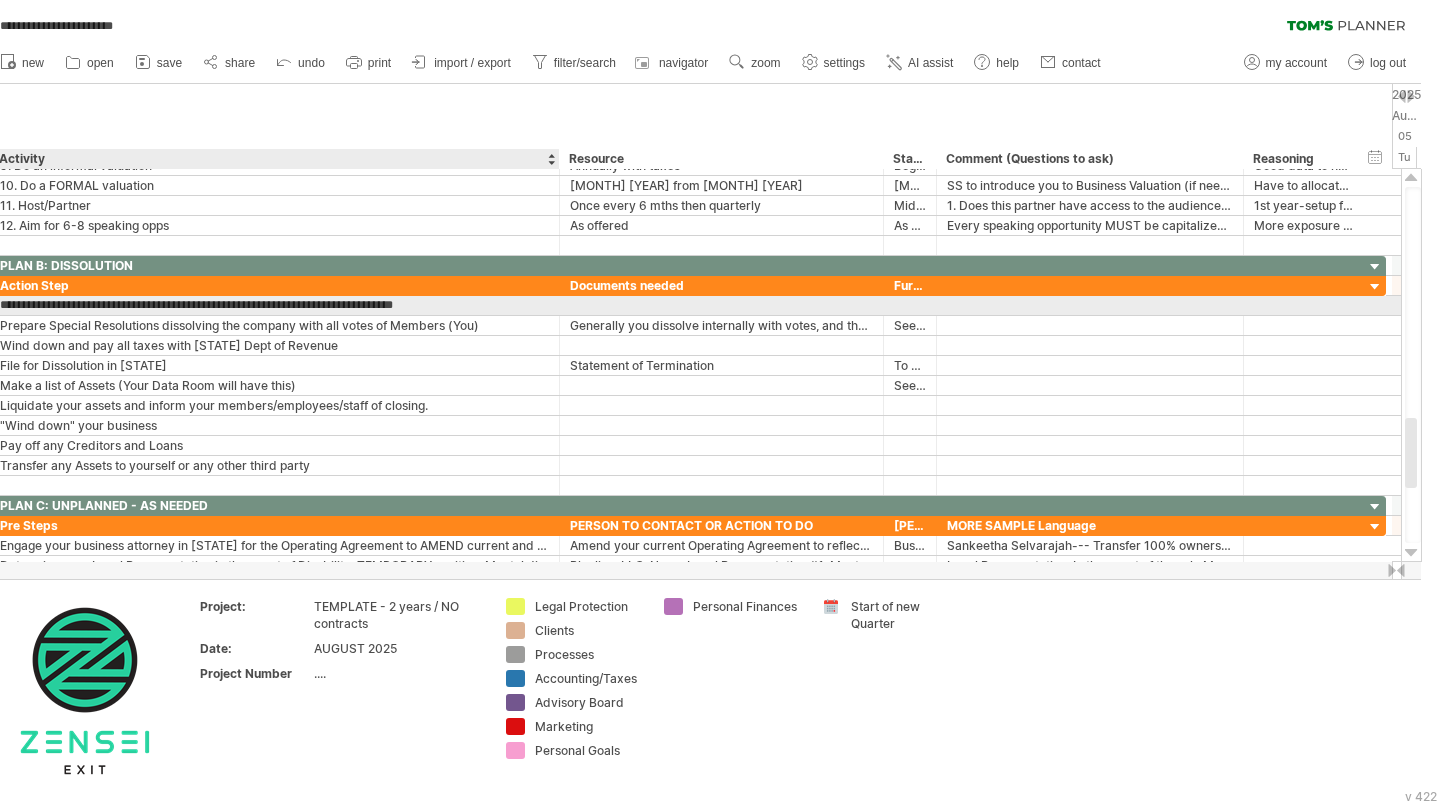 type on "**********" 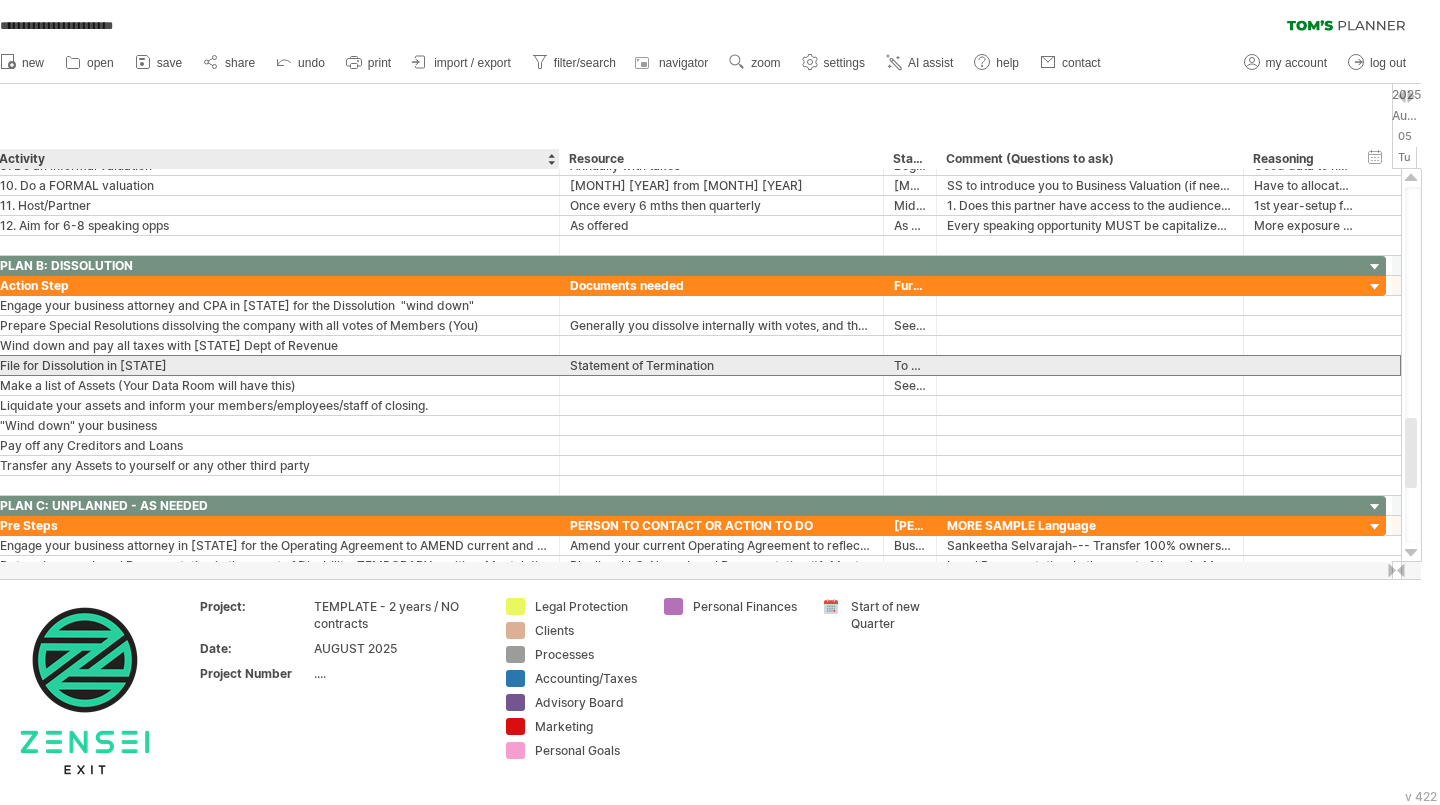 click on "File for Dissolution in [STATE]" at bounding box center [274, 365] 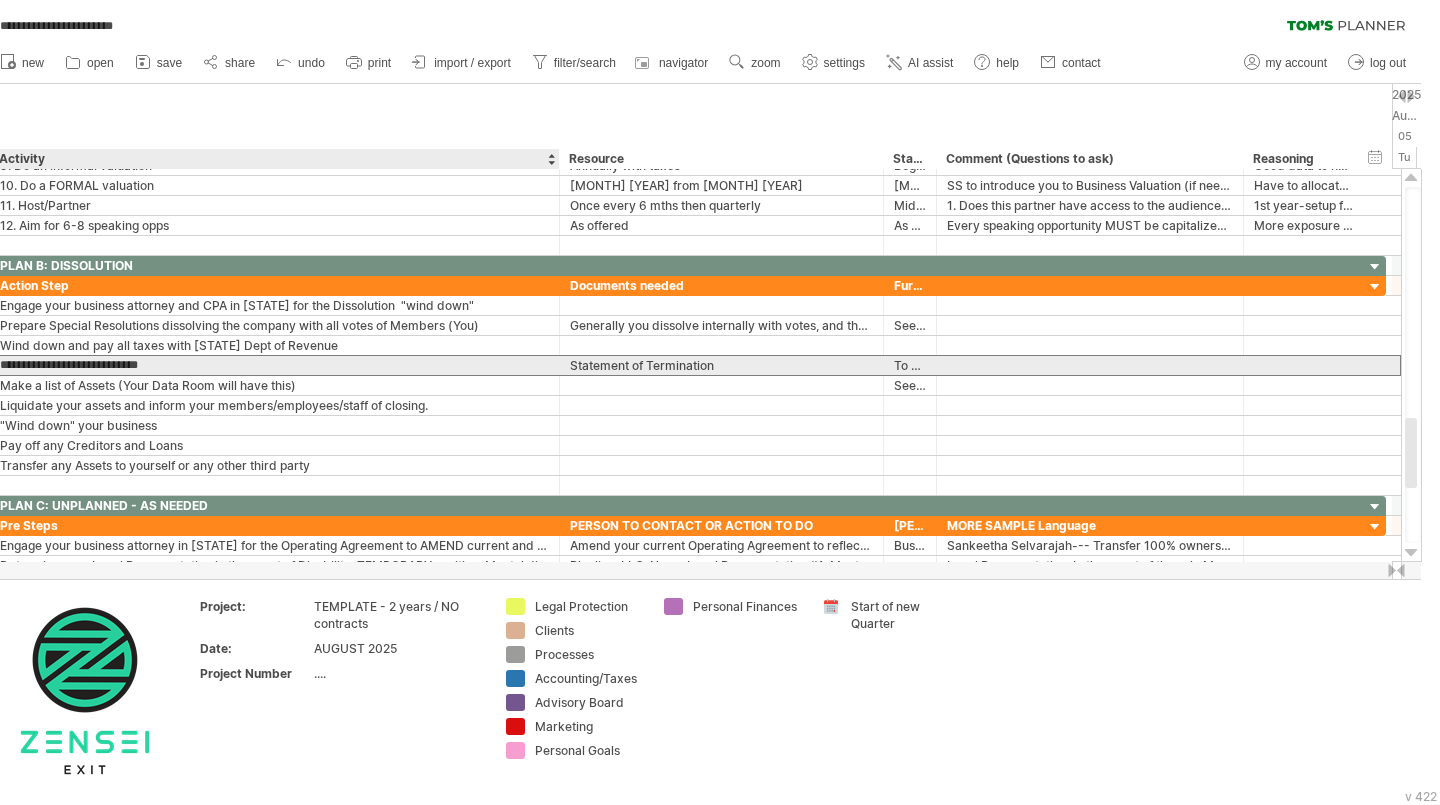 type on "**********" 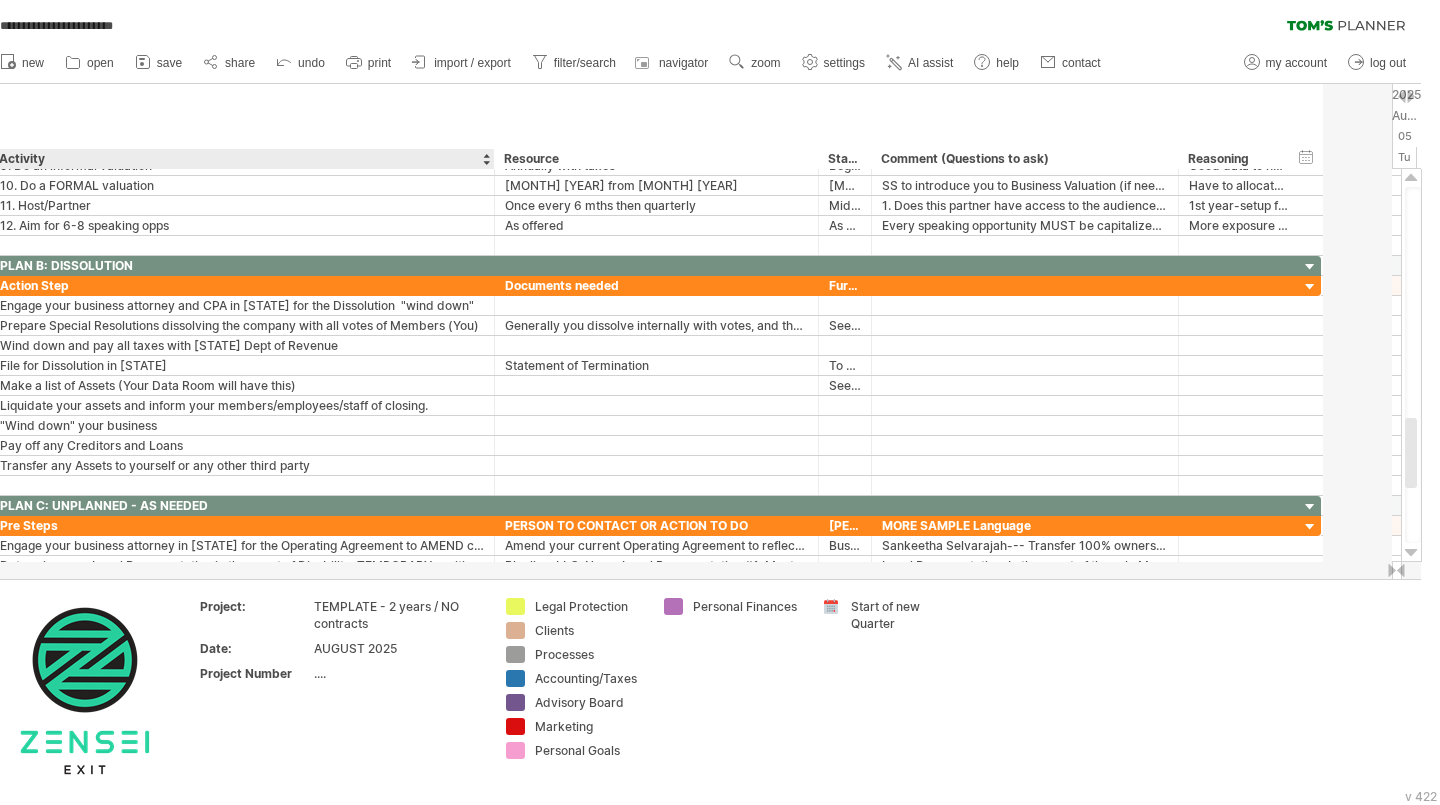 drag, startPoint x: 555, startPoint y: 164, endPoint x: 489, endPoint y: 164, distance: 66 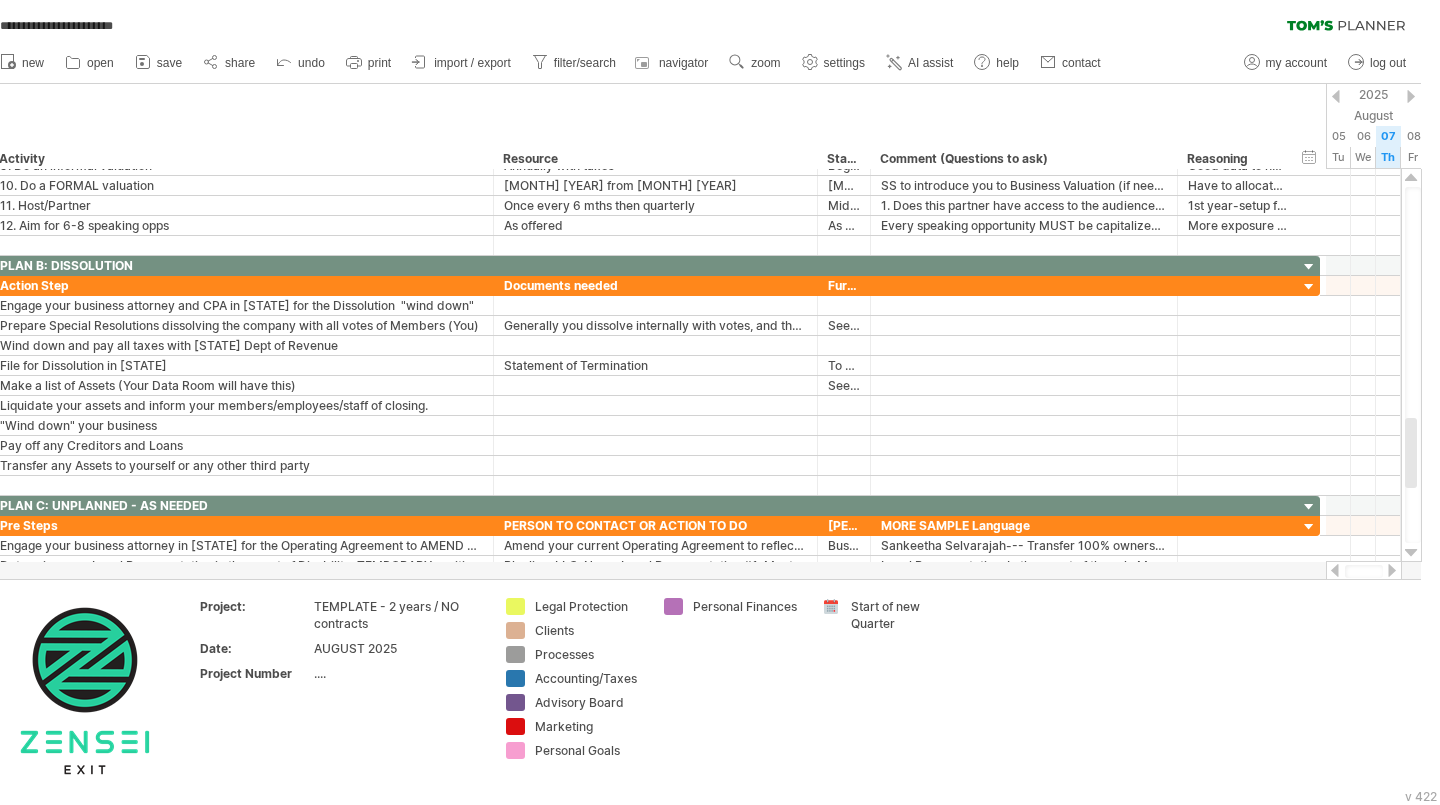 click at bounding box center [492, 159] 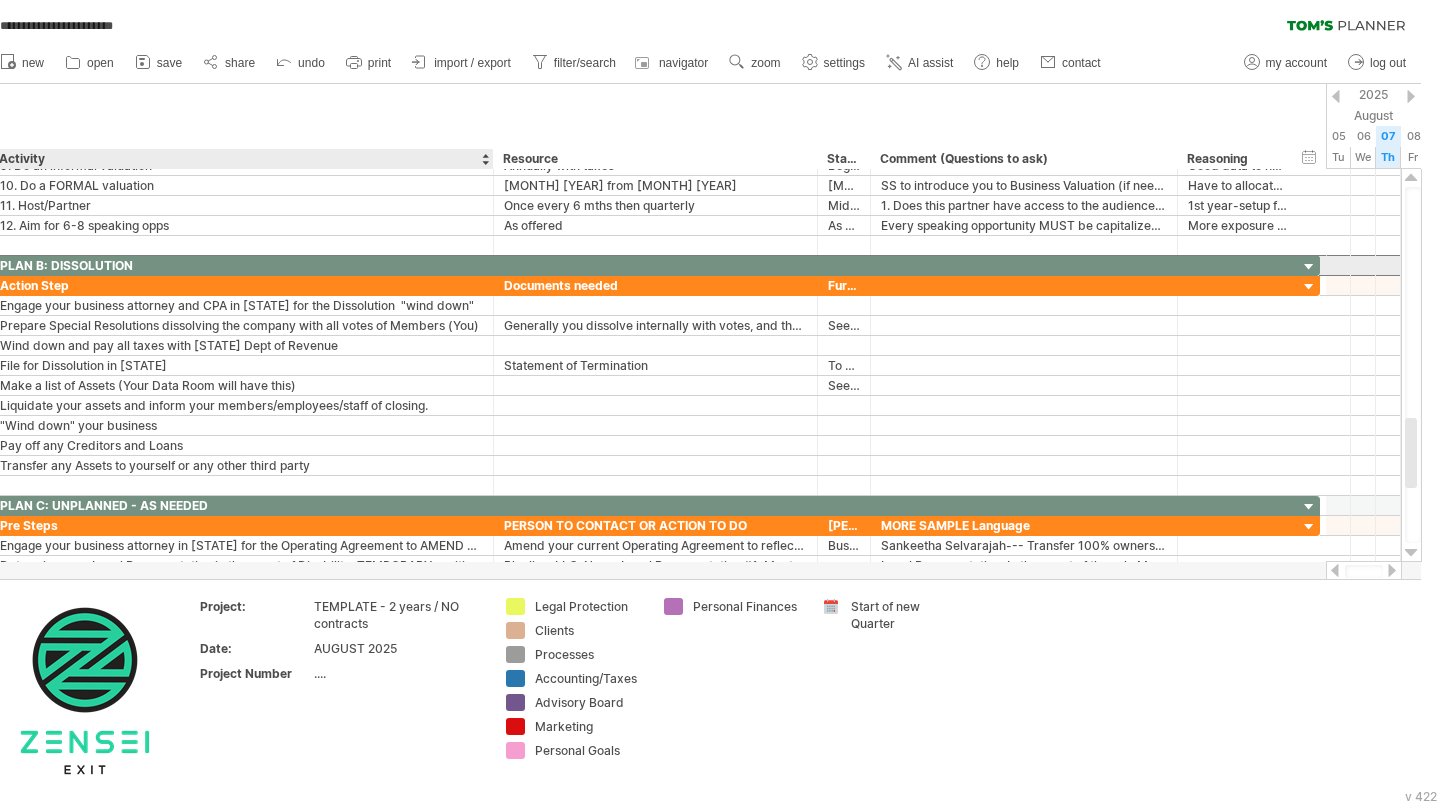 click on "PLAN B: DISSOLUTION" at bounding box center [241, 265] 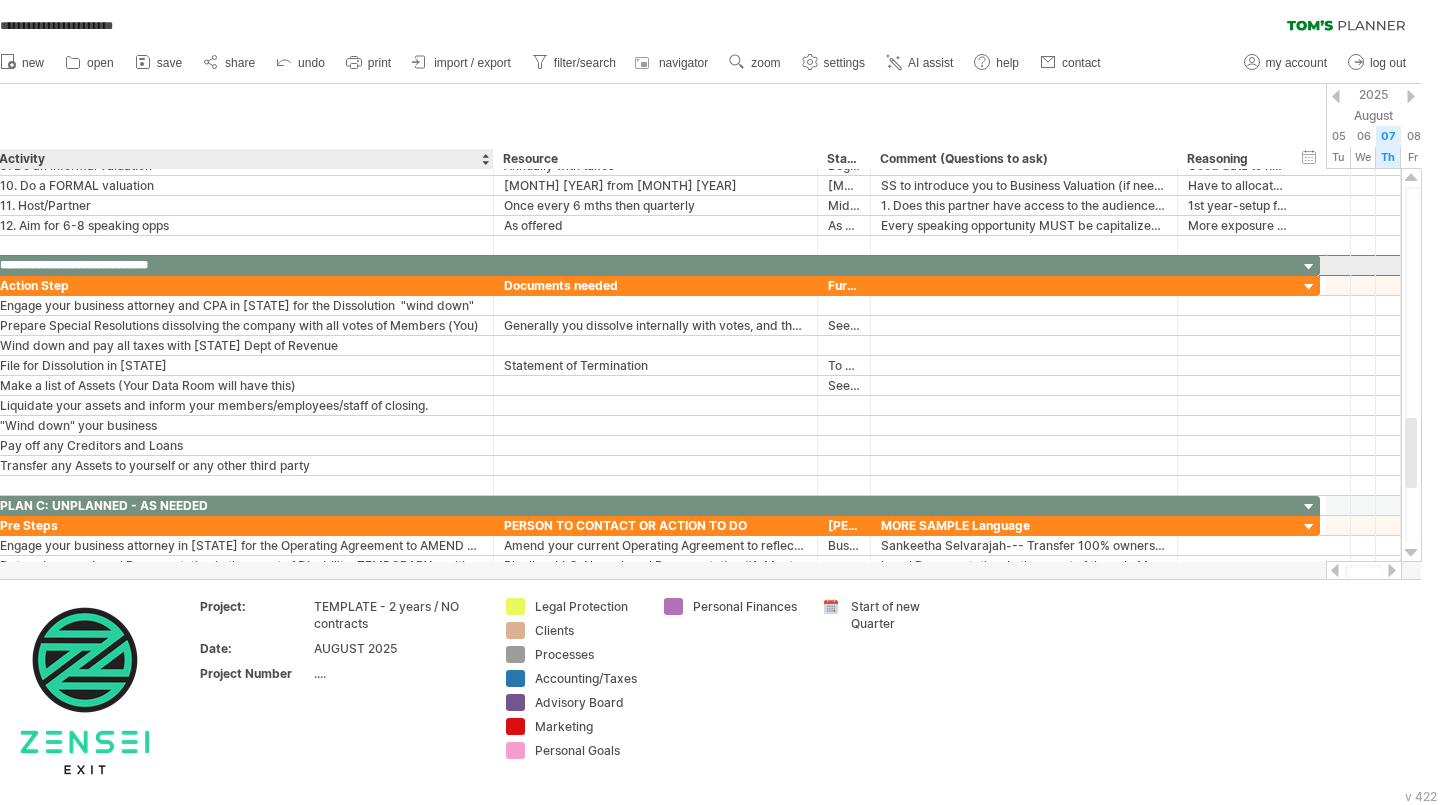 type on "**********" 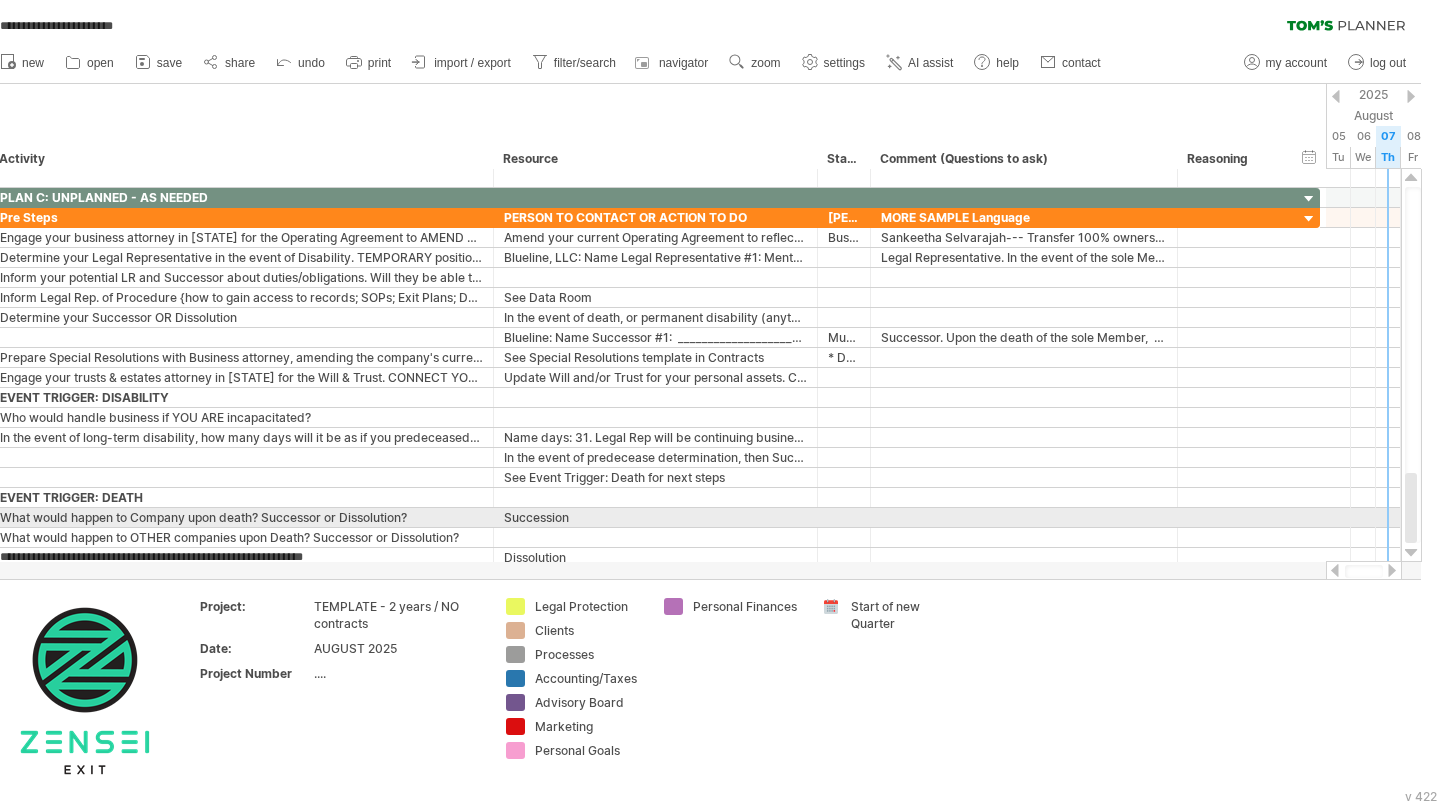 drag, startPoint x: 1410, startPoint y: 440, endPoint x: 1405, endPoint y: 515, distance: 75.16648 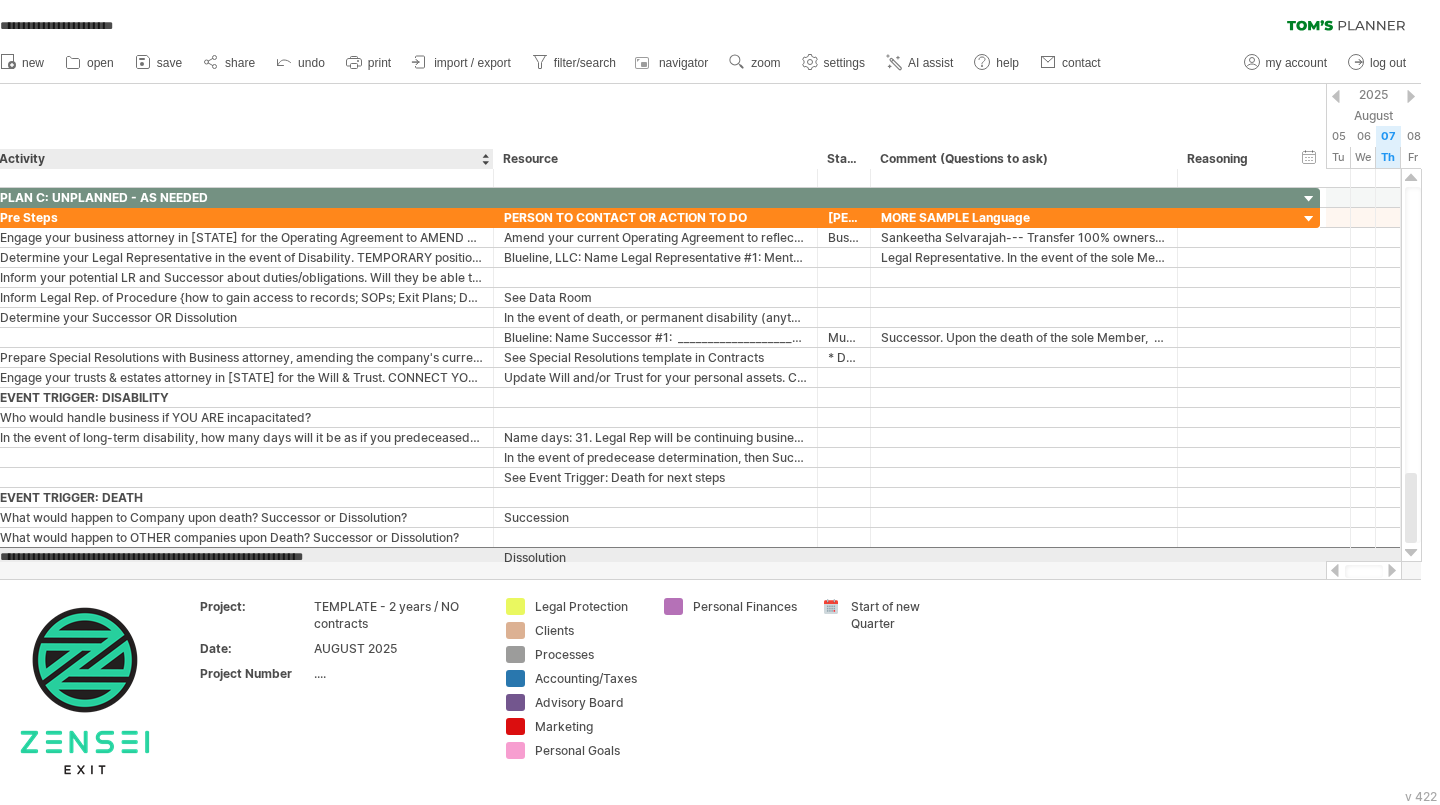 drag, startPoint x: 389, startPoint y: 556, endPoint x: 309, endPoint y: 549, distance: 80.305664 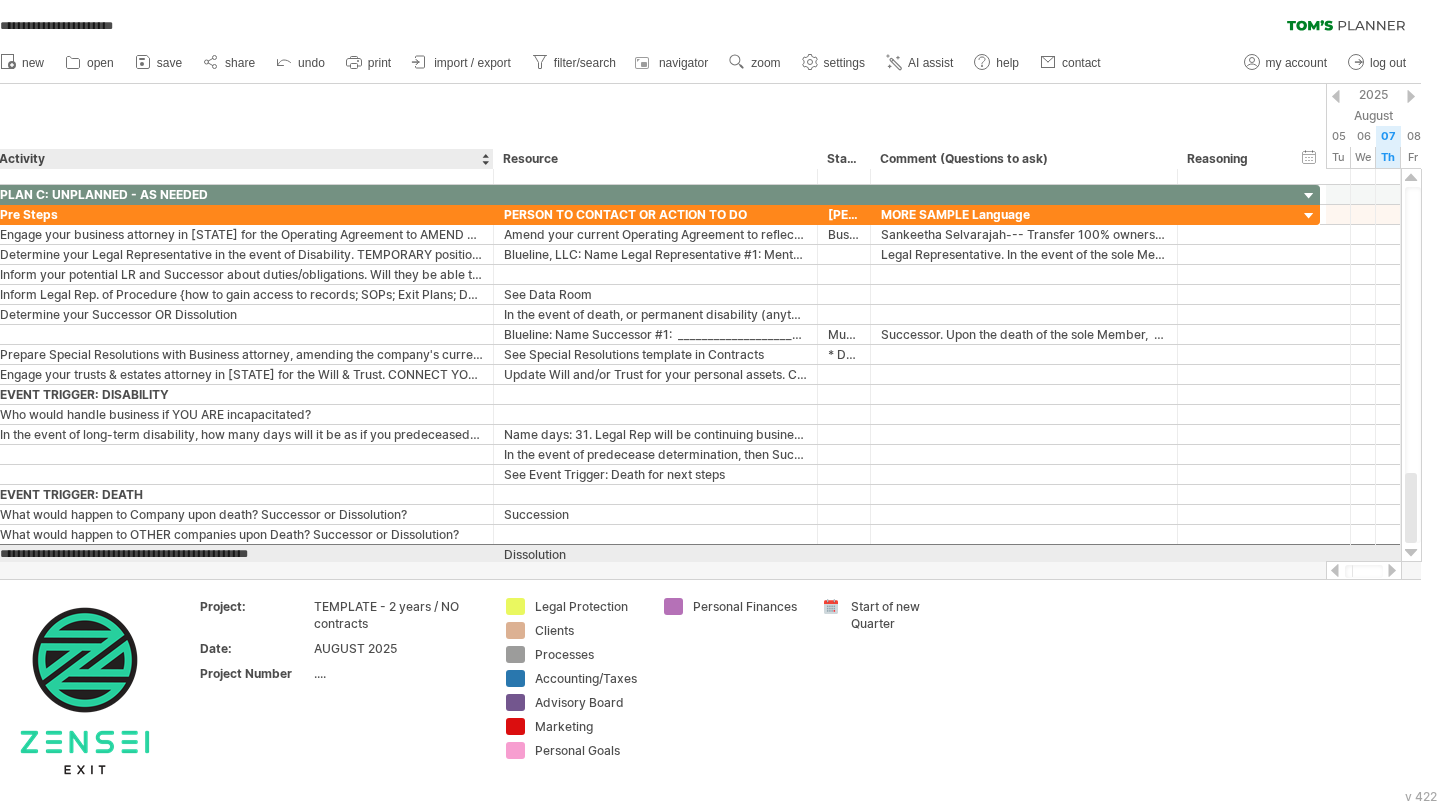 scroll, scrollTop: 0, scrollLeft: 0, axis: both 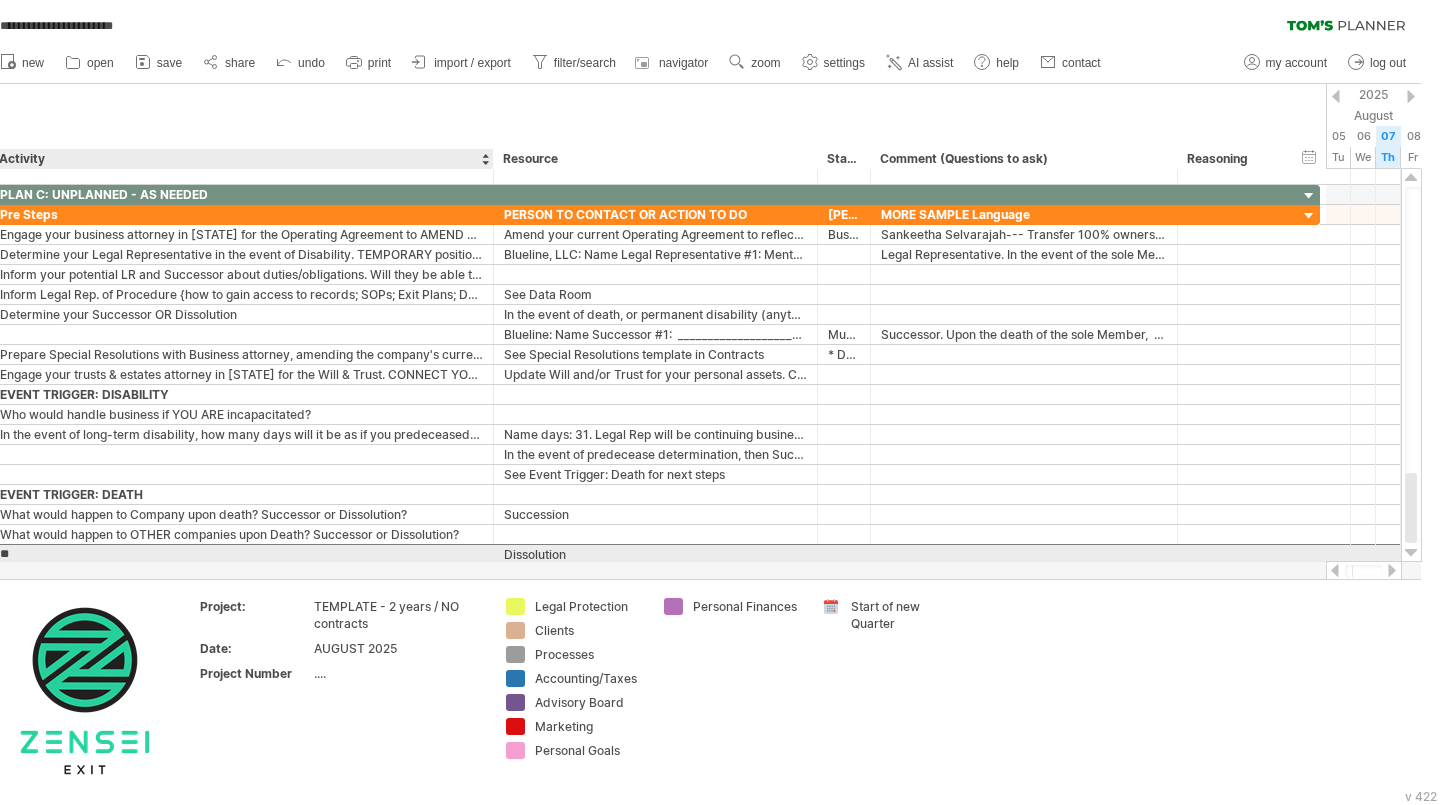 type on "*" 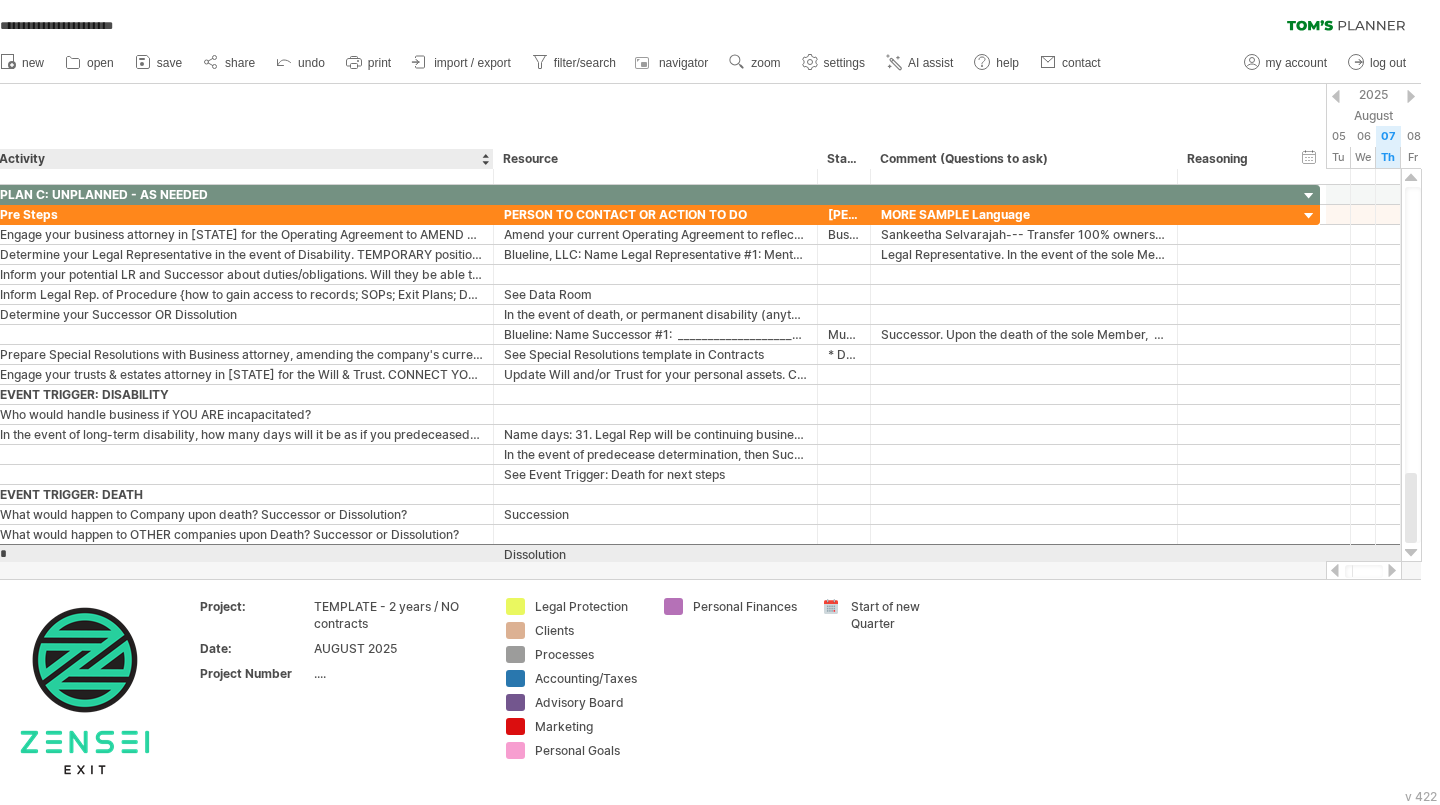 type 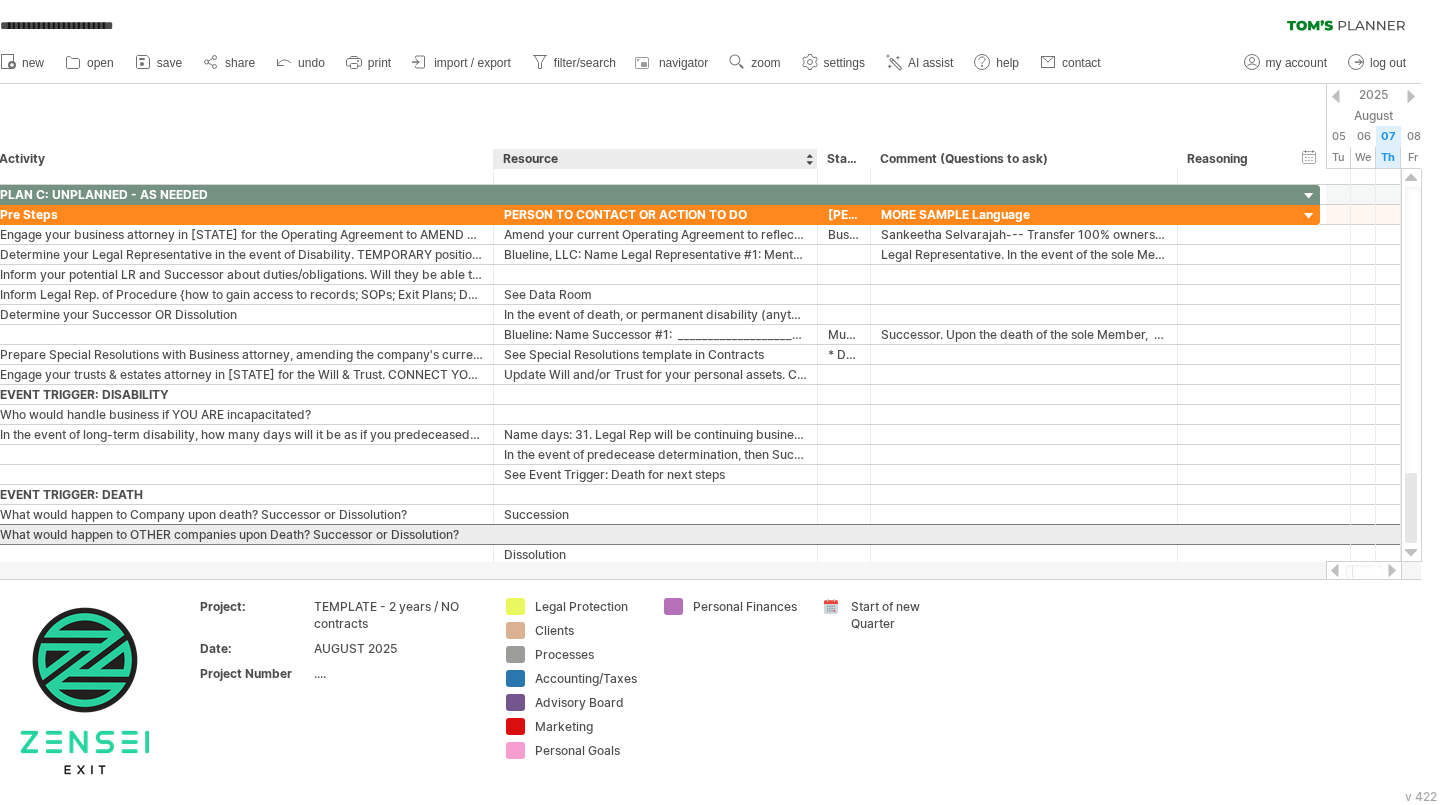 click at bounding box center [655, 534] 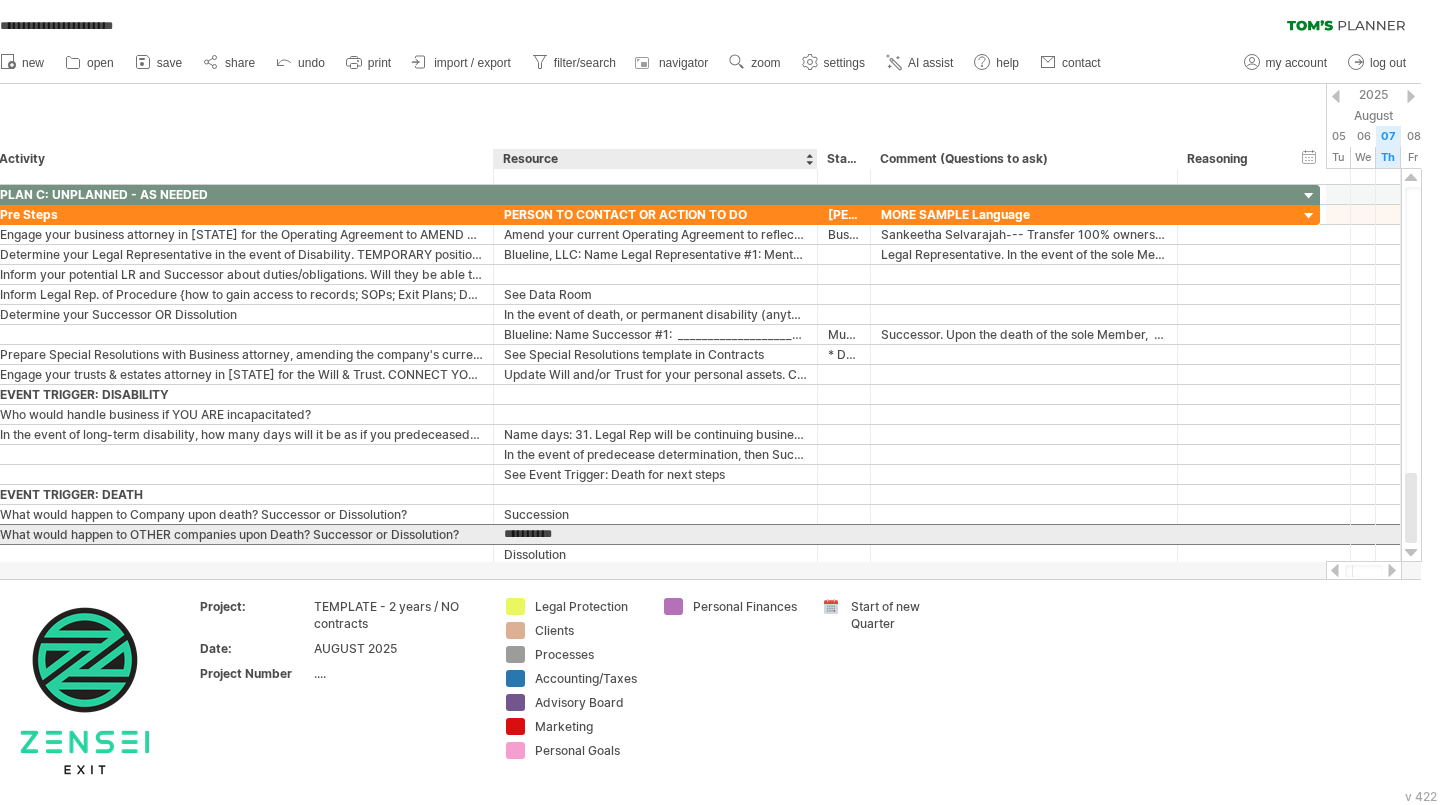 type on "**********" 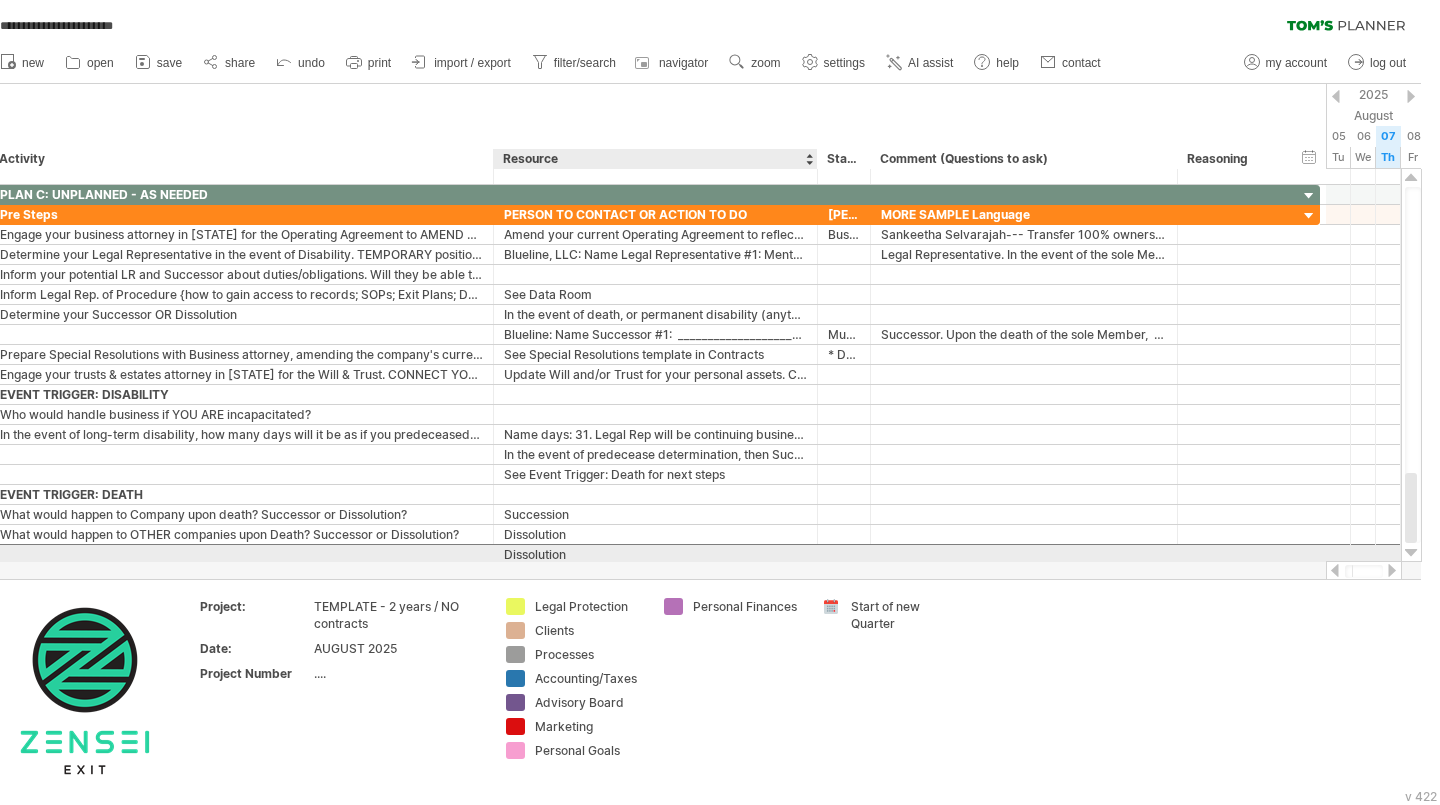 click on "Dissolution" at bounding box center (655, 554) 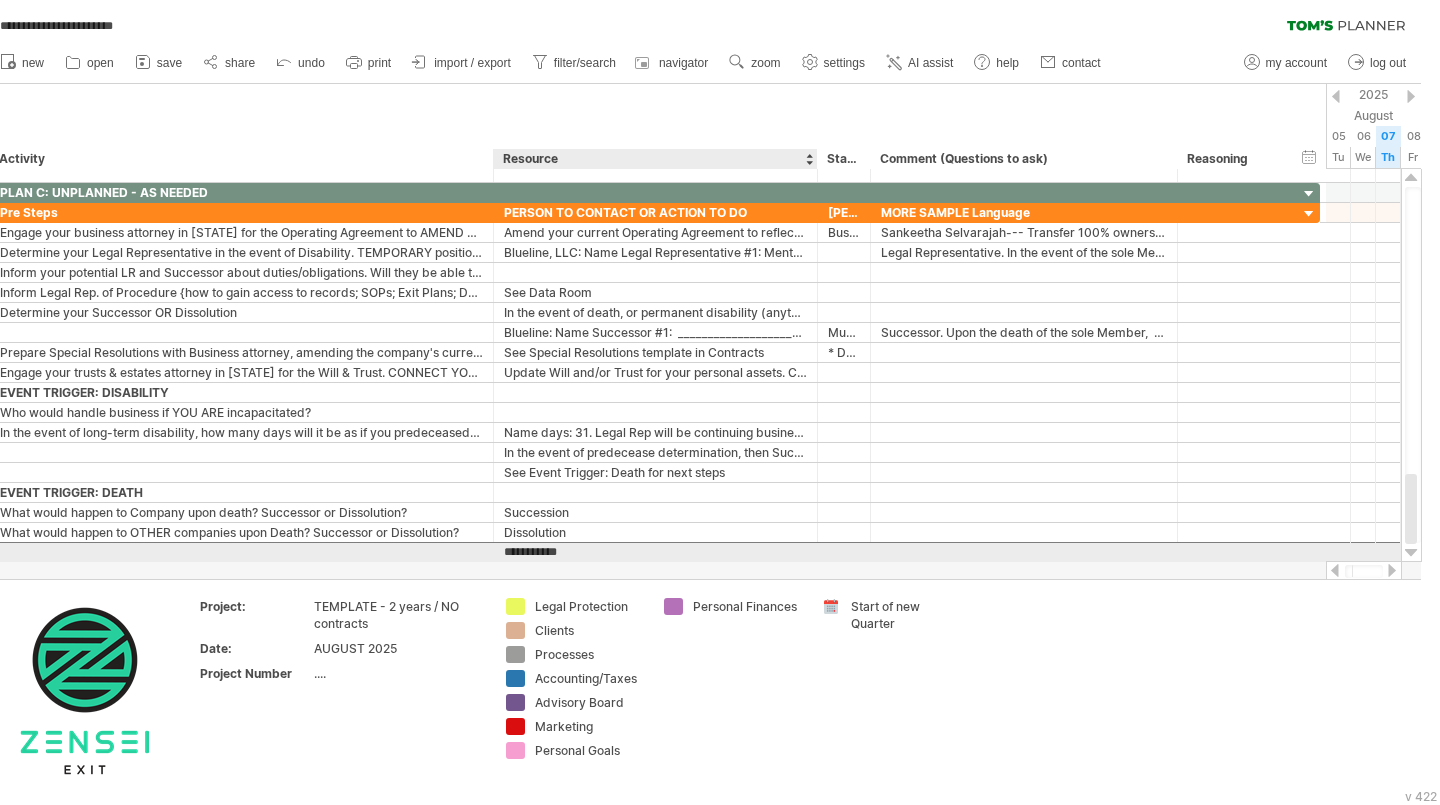 type on "**********" 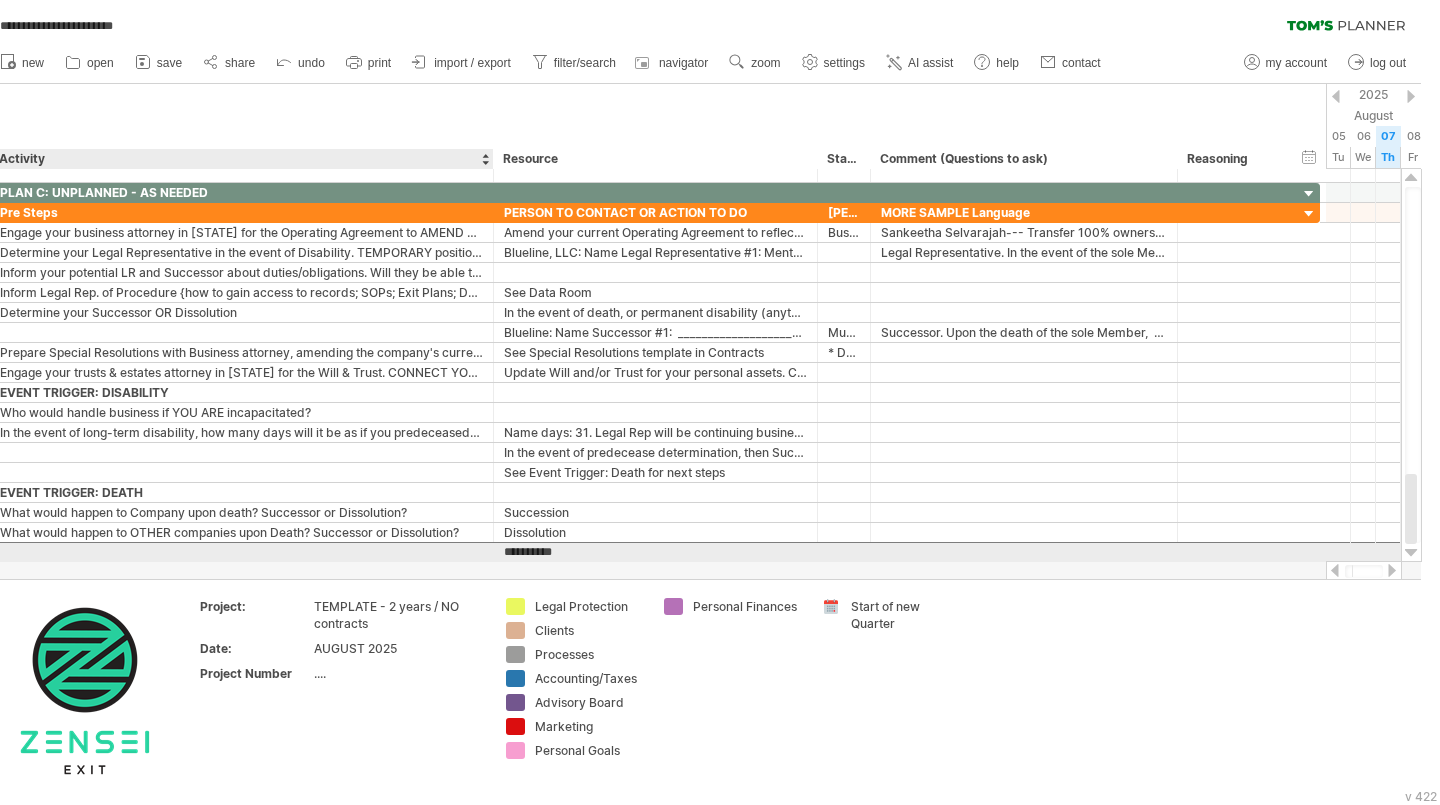 drag, startPoint x: 579, startPoint y: 554, endPoint x: 505, endPoint y: 555, distance: 74.00676 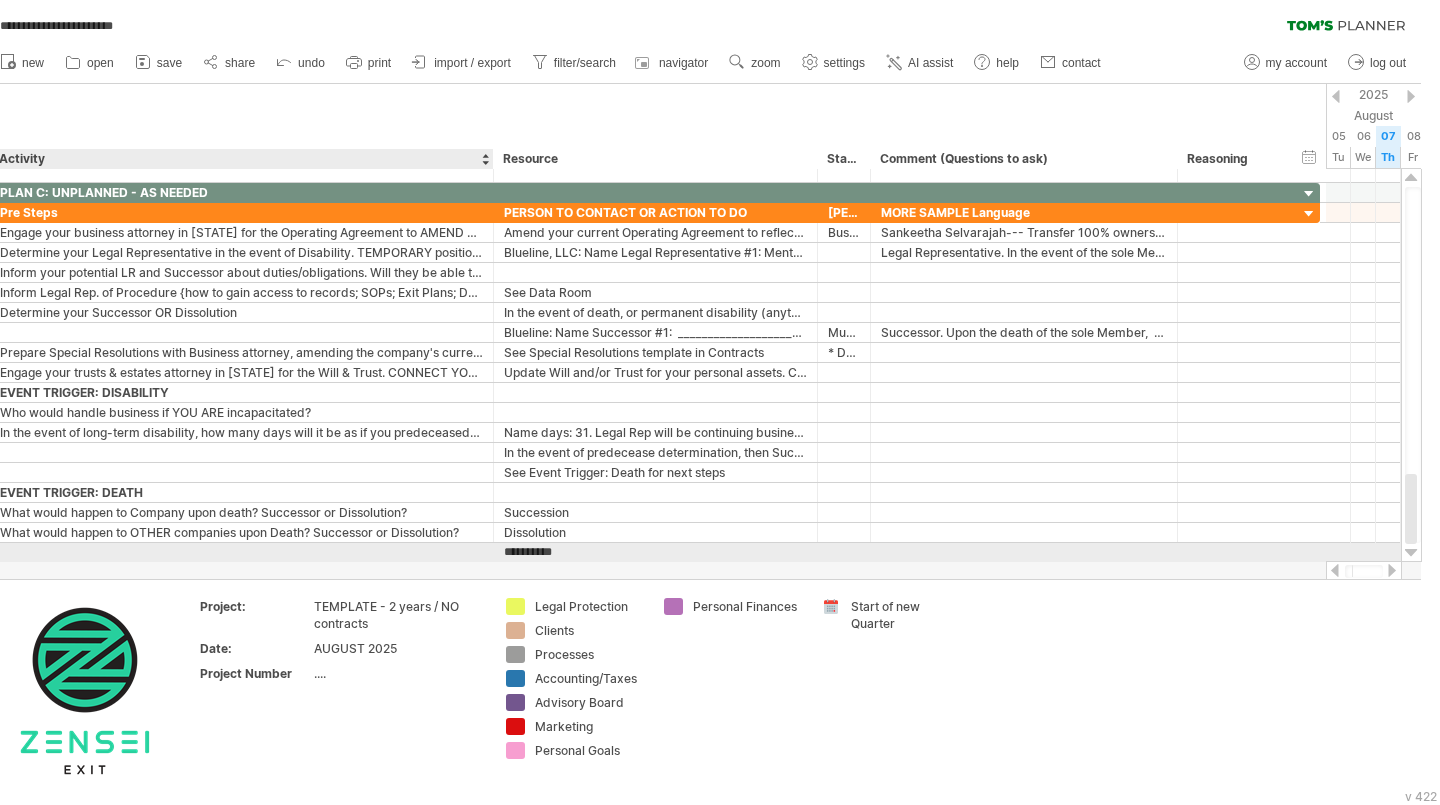 type 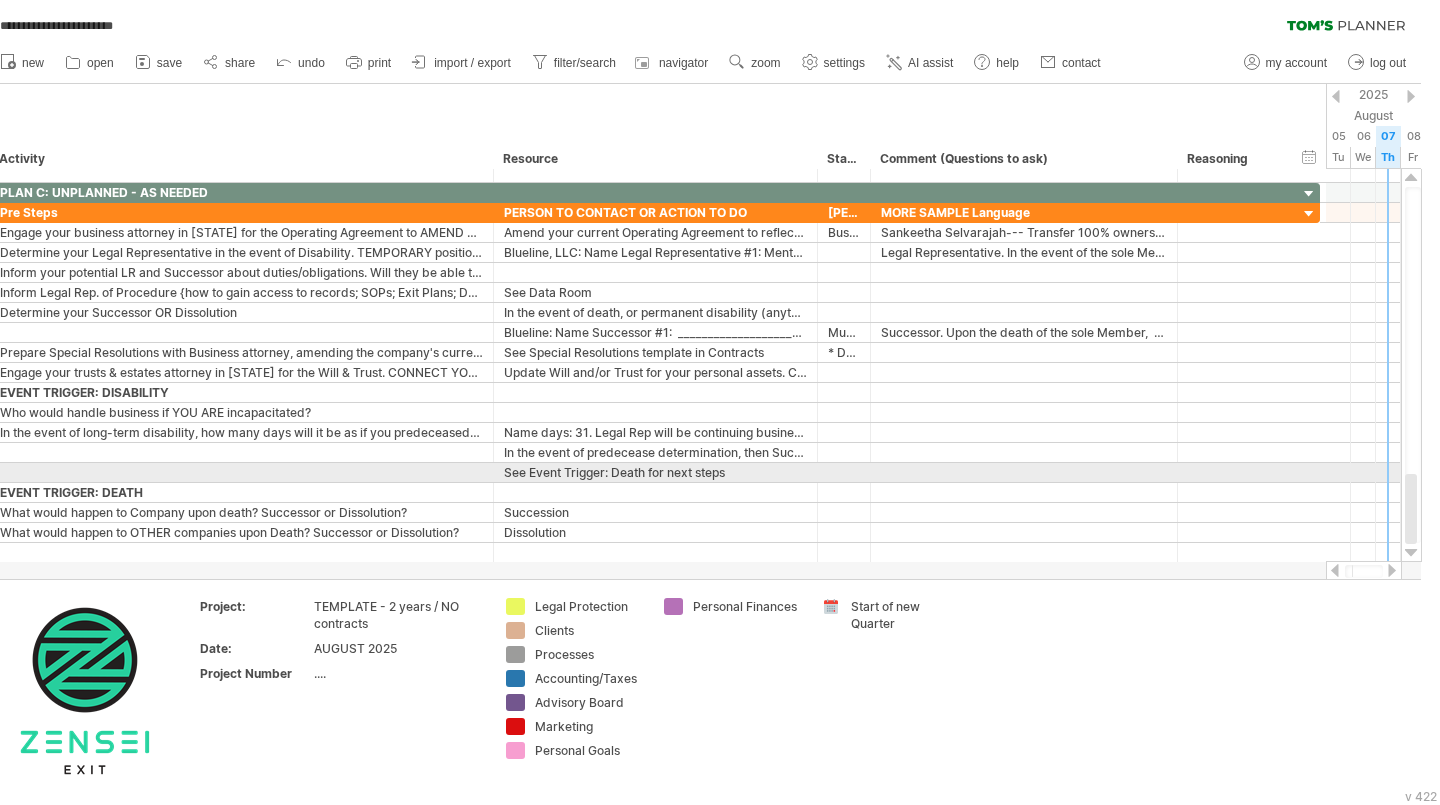 click at bounding box center [1413, 365] 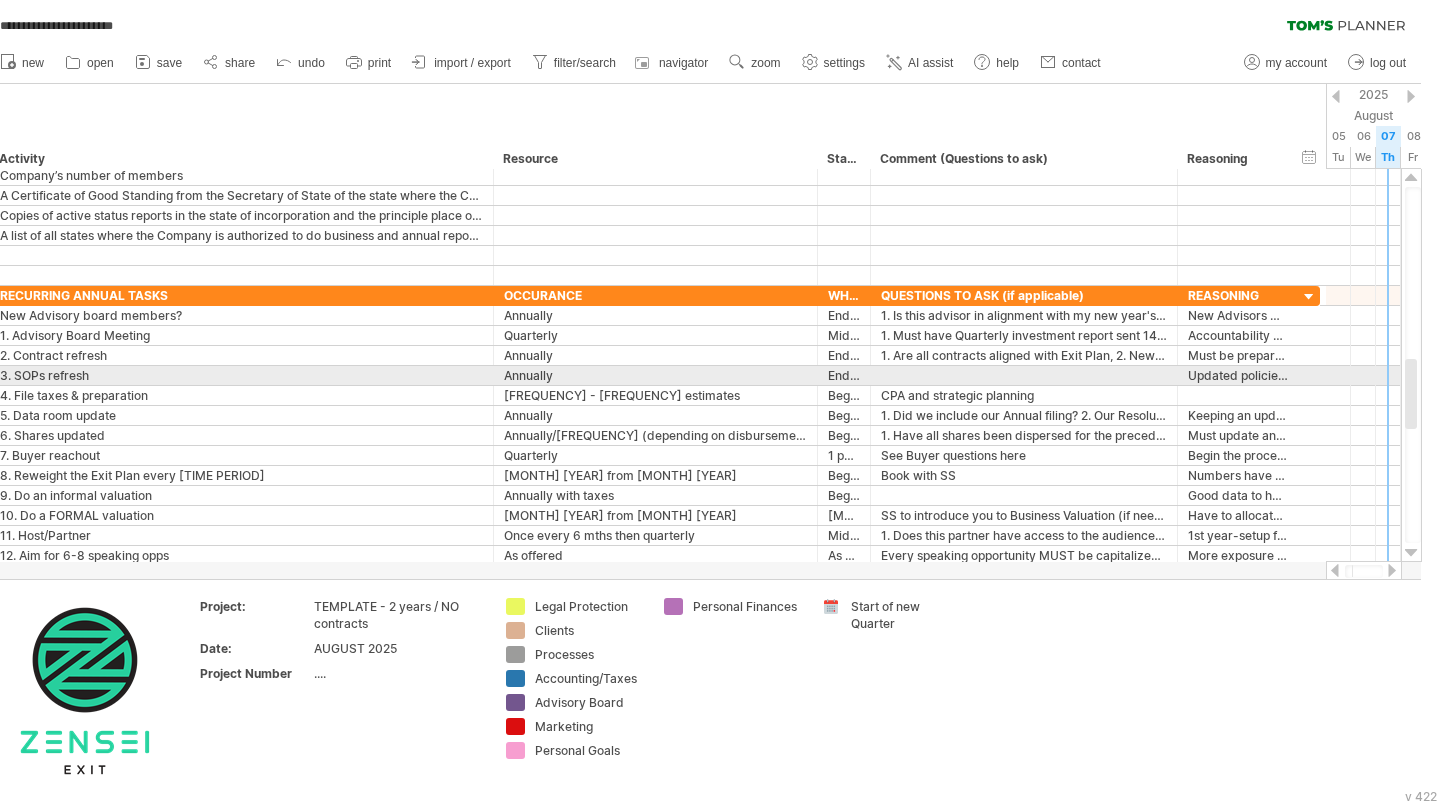 drag, startPoint x: 1412, startPoint y: 493, endPoint x: 1419, endPoint y: 378, distance: 115.212845 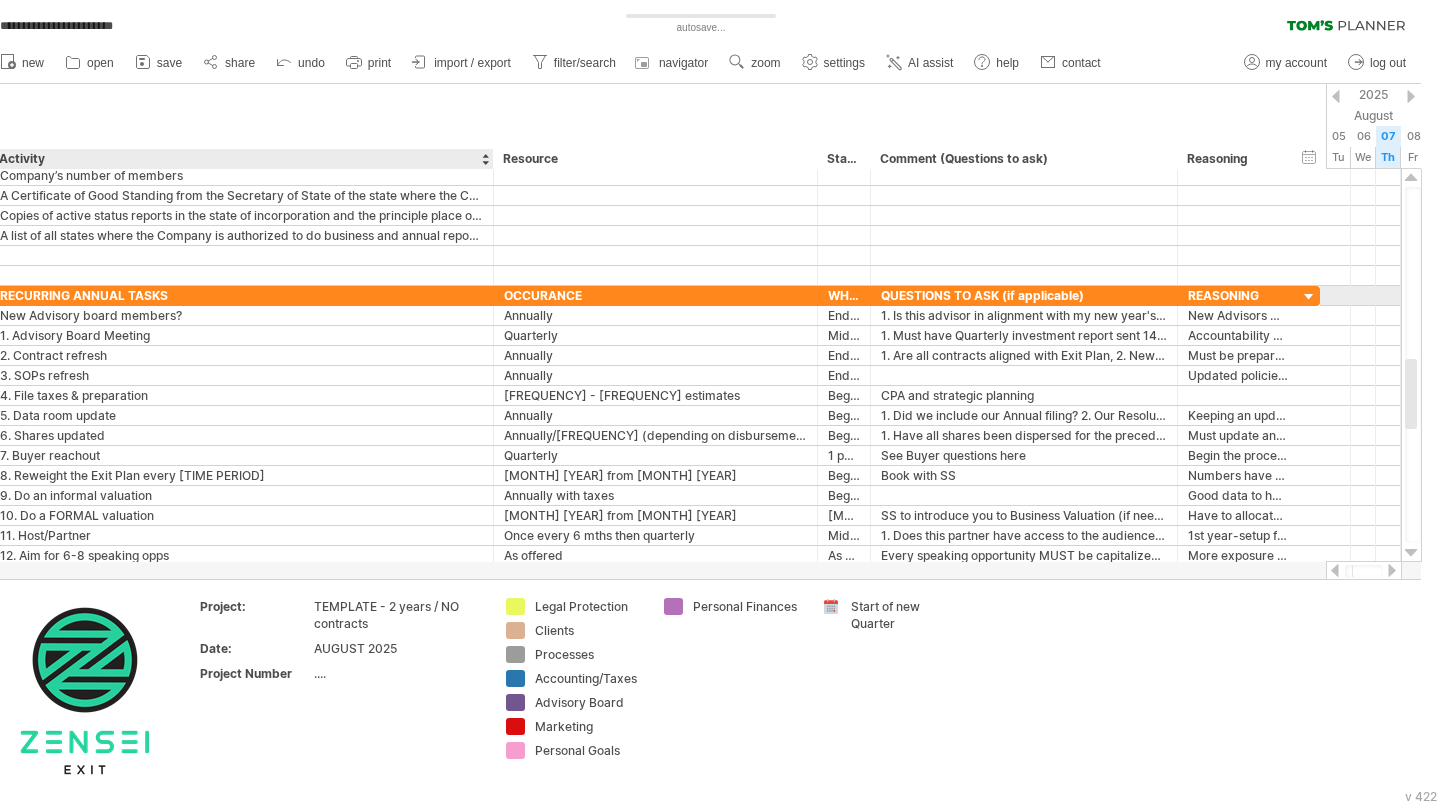 click on "RECURRING ANNUAL TASKS" at bounding box center [241, 295] 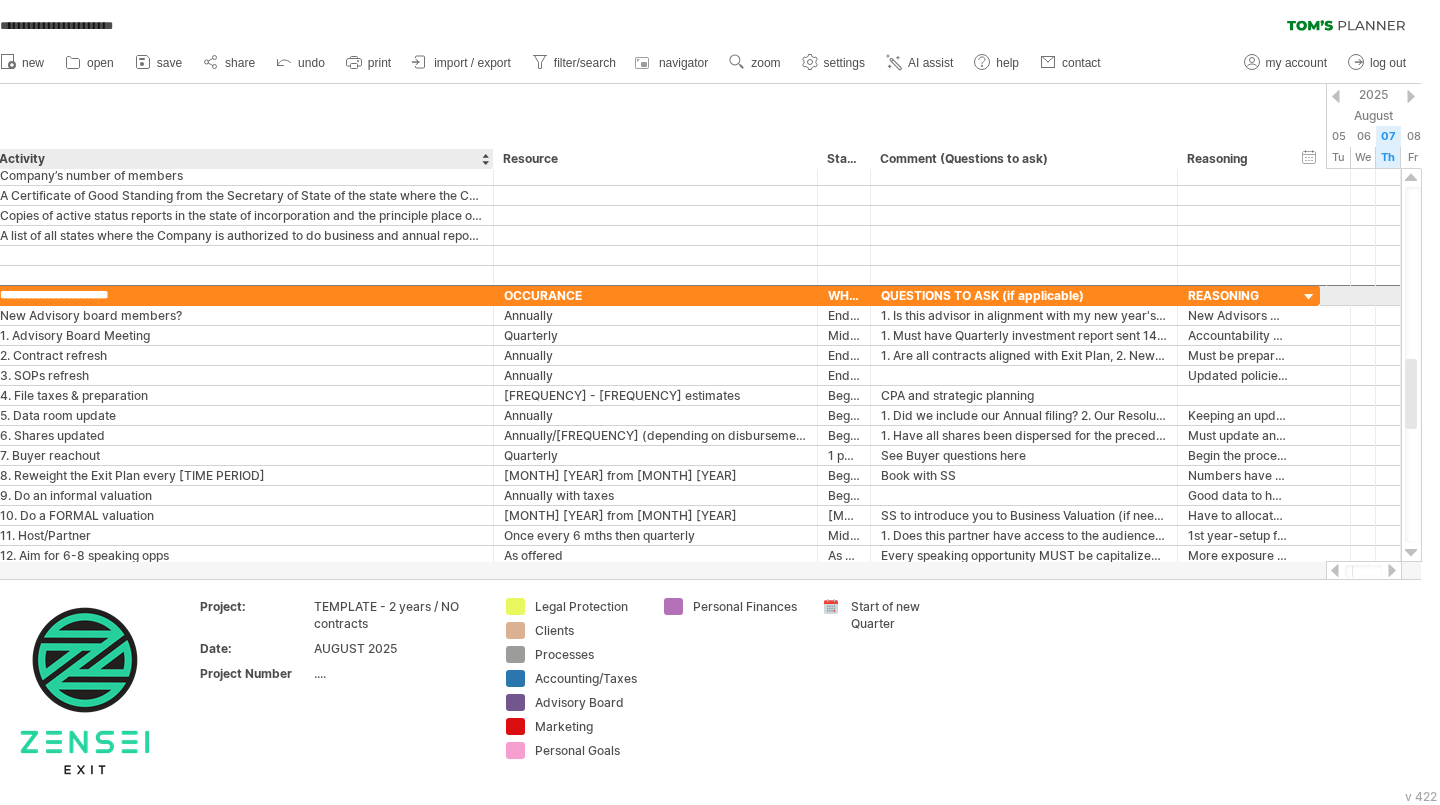 click on "**********" at bounding box center (241, 295) 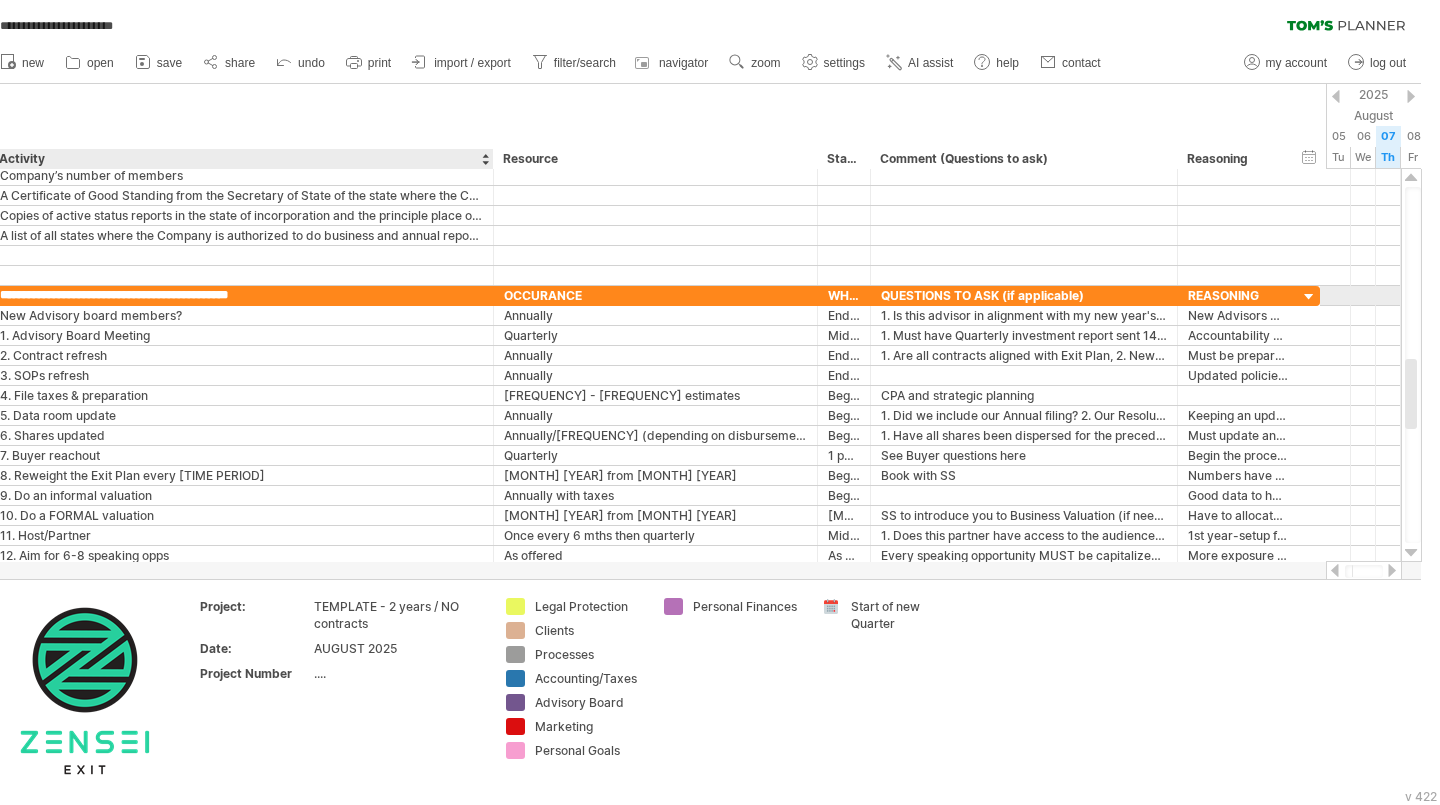 type on "**********" 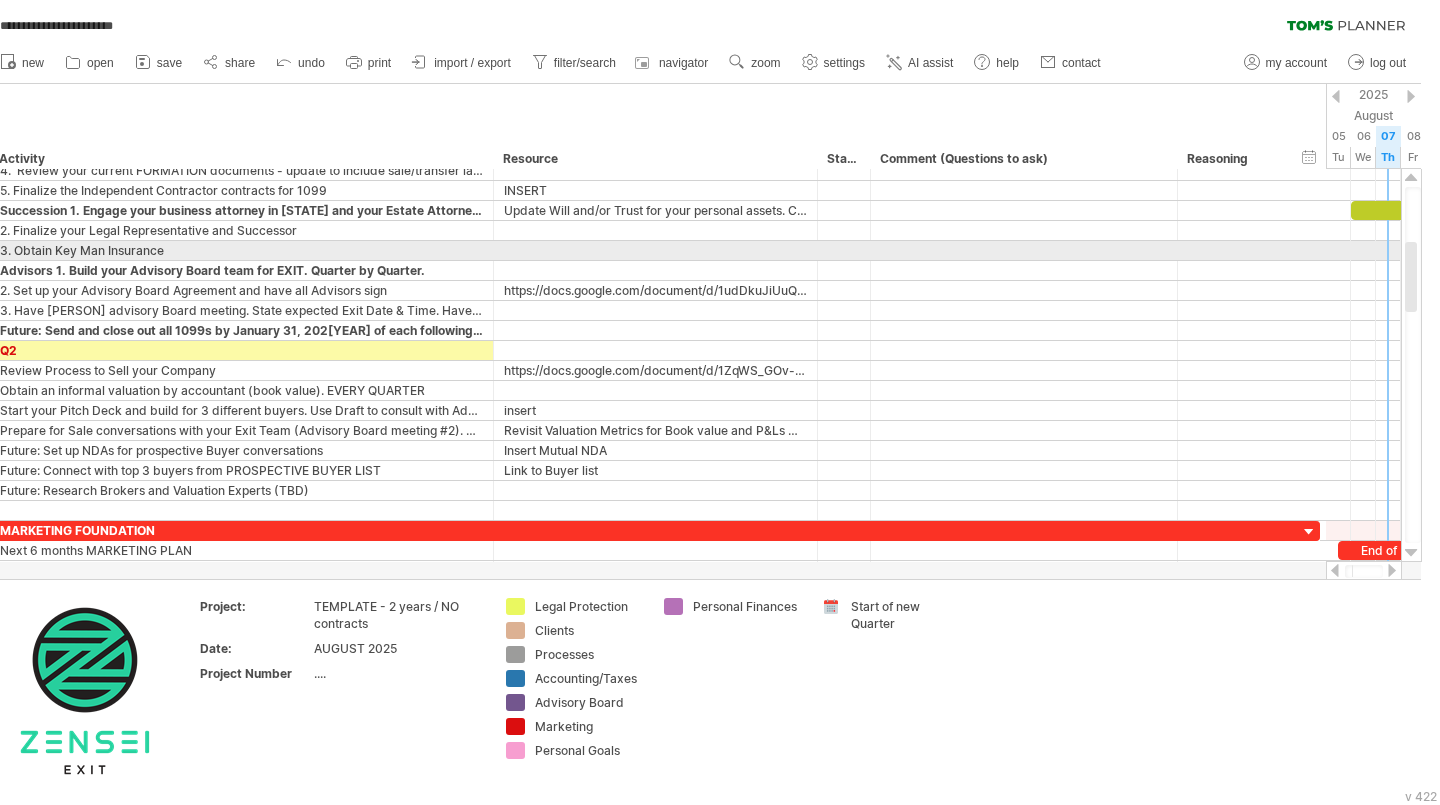 drag, startPoint x: 1412, startPoint y: 367, endPoint x: 1419, endPoint y: 250, distance: 117.20921 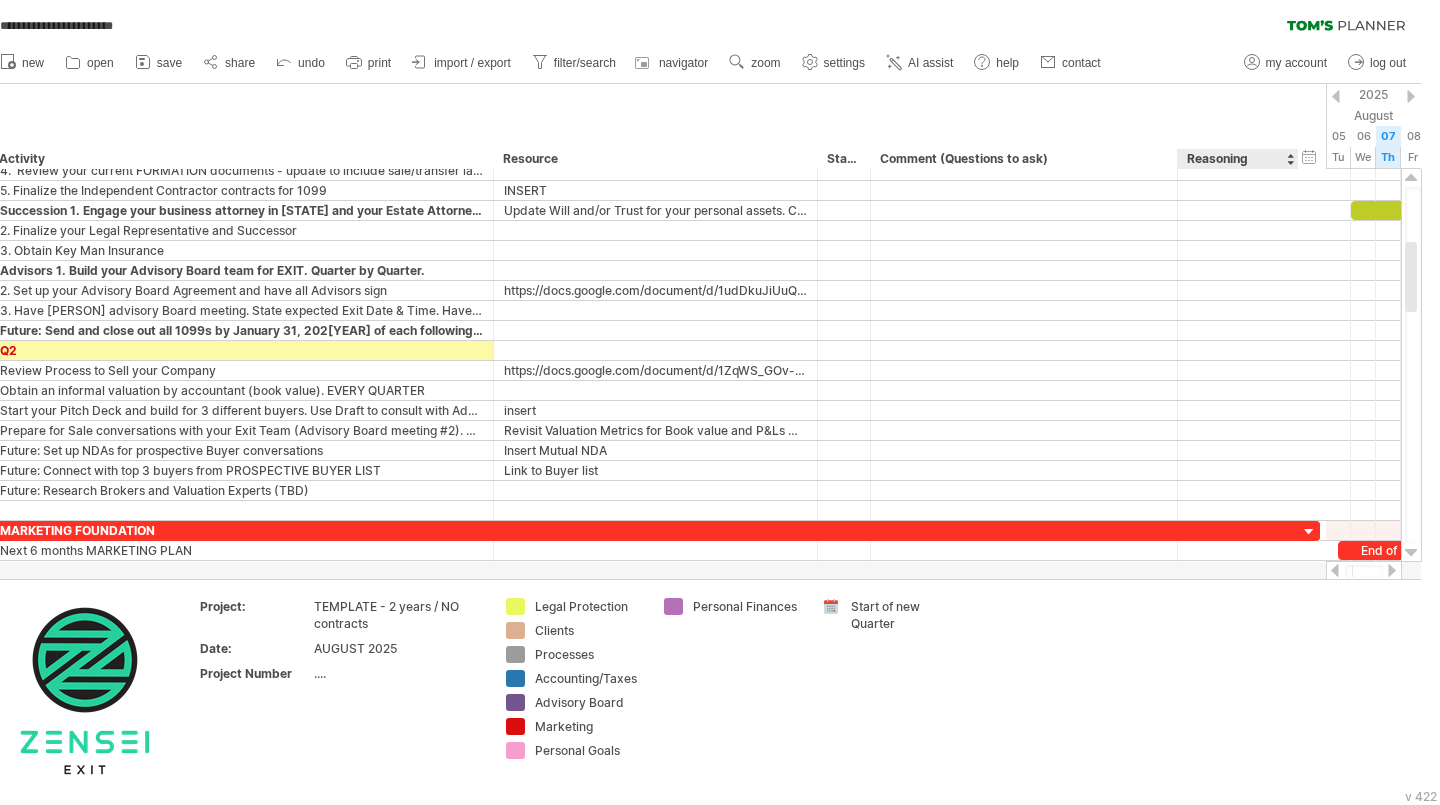 click at bounding box center [1335, 570] 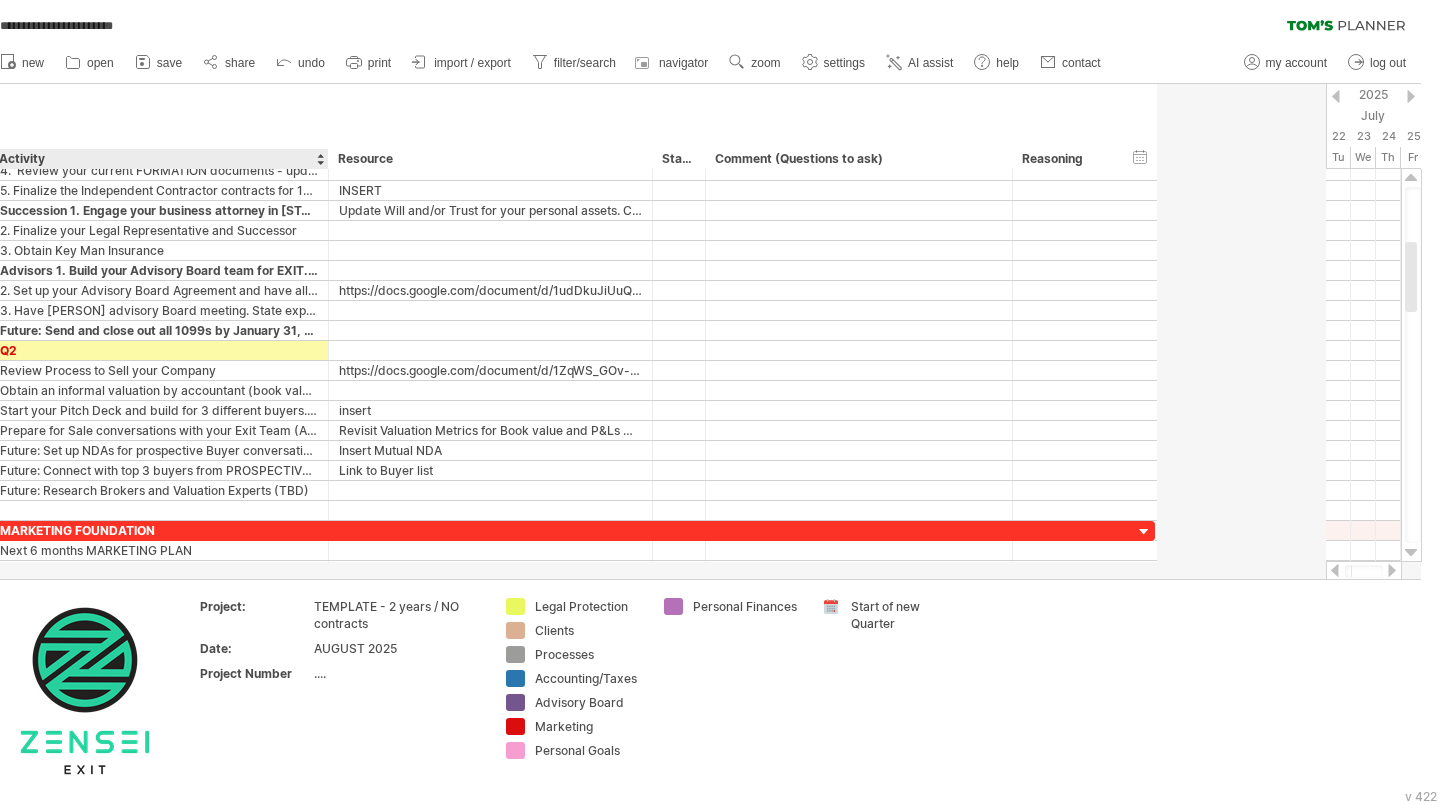 drag, startPoint x: 491, startPoint y: 161, endPoint x: 326, endPoint y: 178, distance: 165.87344 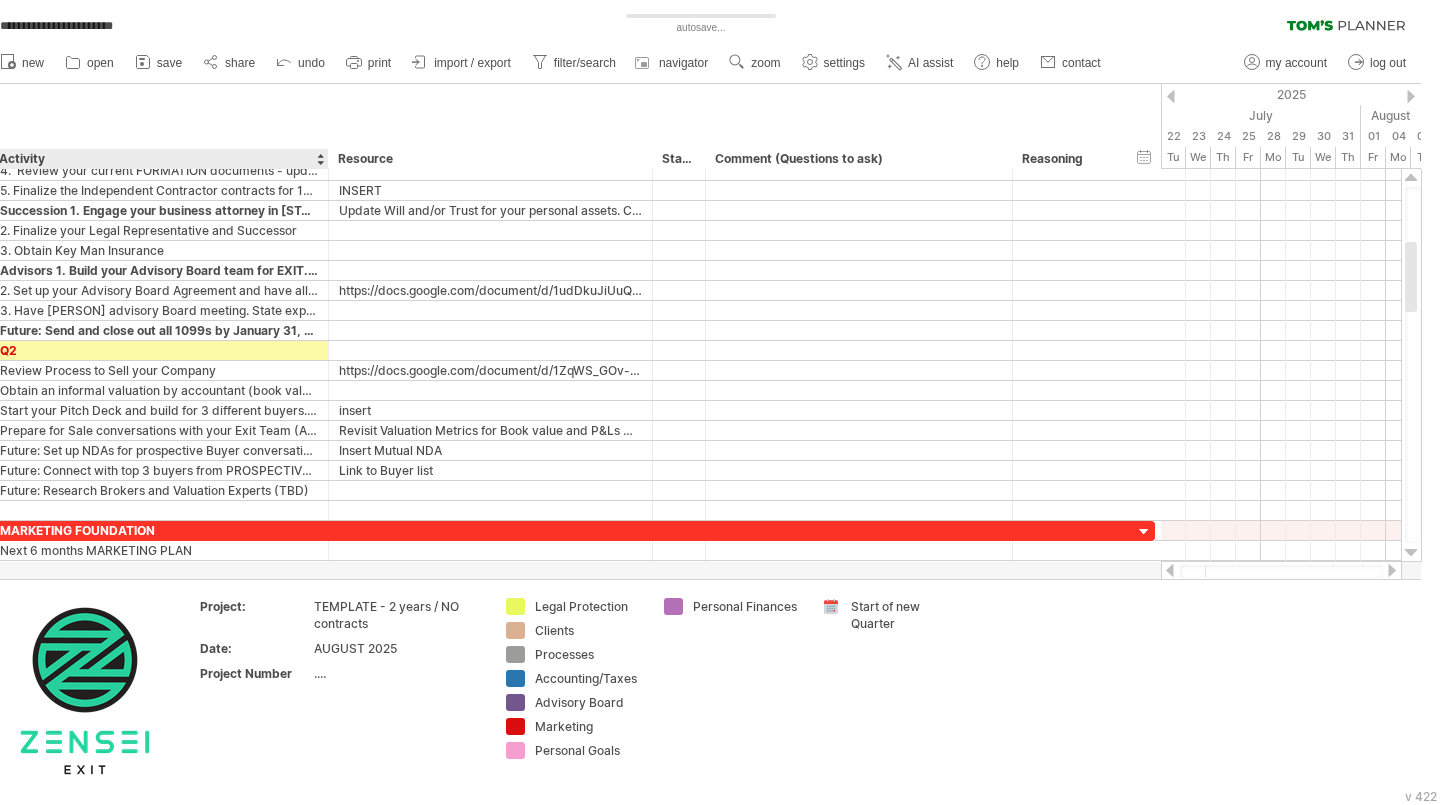 drag, startPoint x: 106, startPoint y: 159, endPoint x: 213, endPoint y: 150, distance: 107.37784 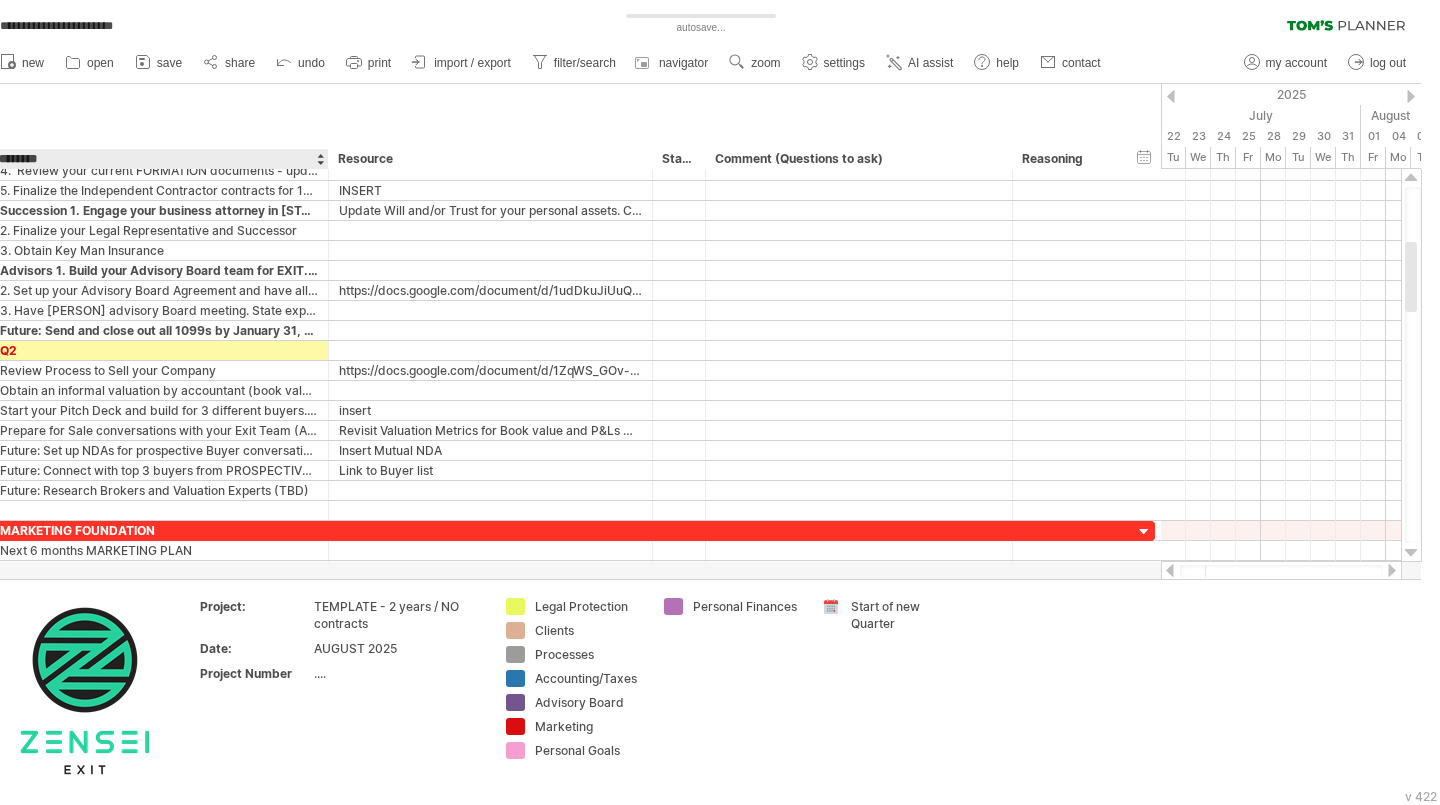 scroll, scrollTop: 0, scrollLeft: 18, axis: horizontal 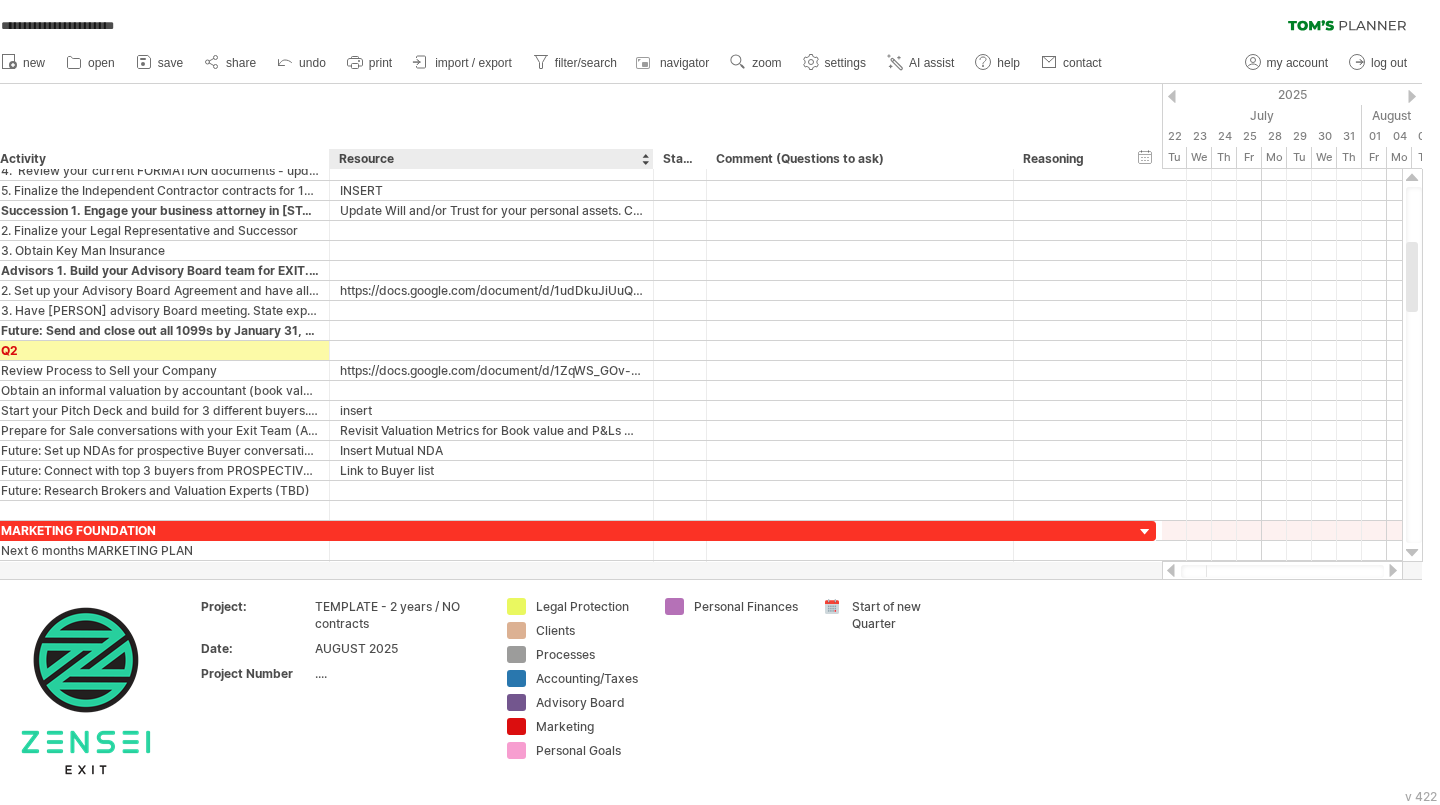 drag, startPoint x: 193, startPoint y: 116, endPoint x: 436, endPoint y: 103, distance: 243.34749 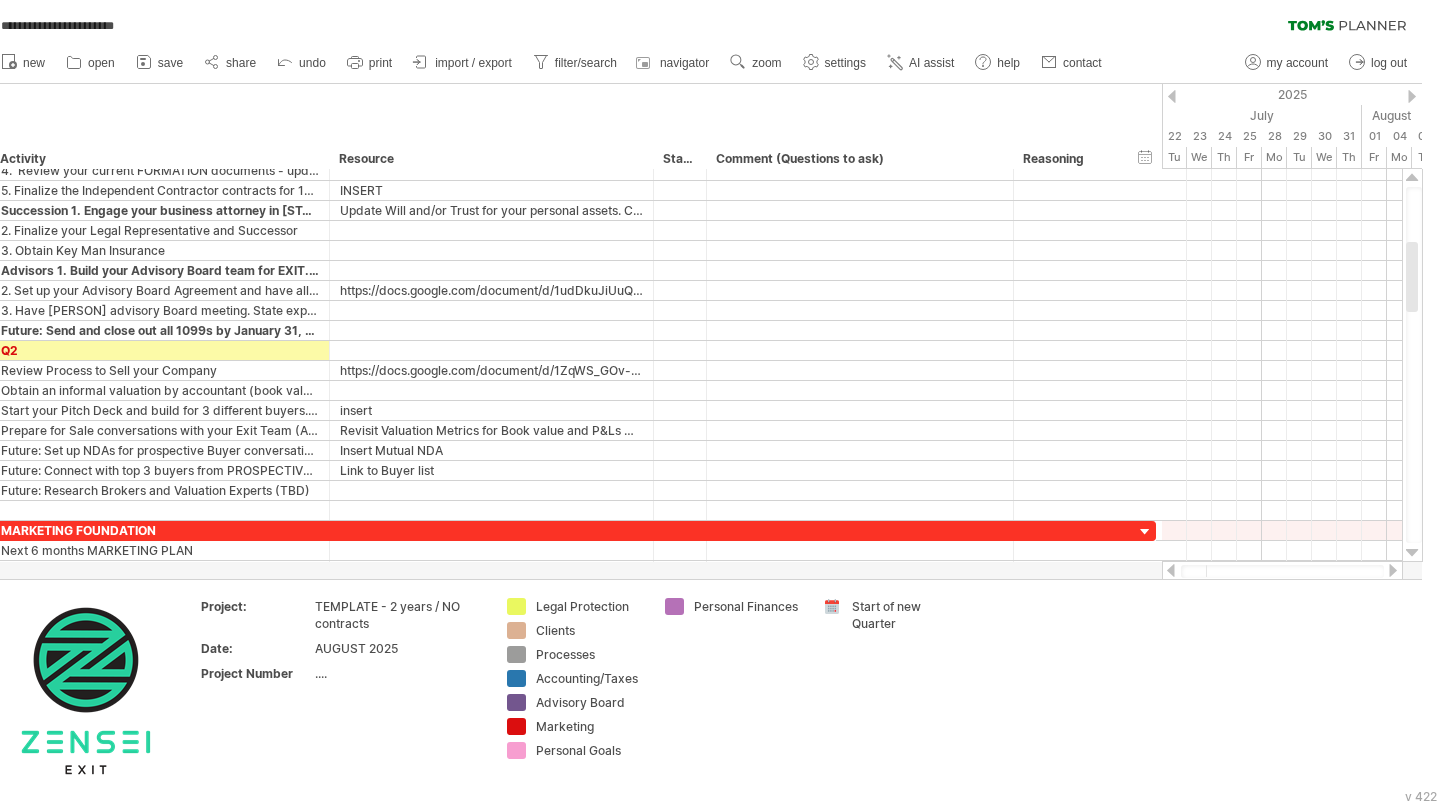 click on "zoom" at bounding box center (766, 63) 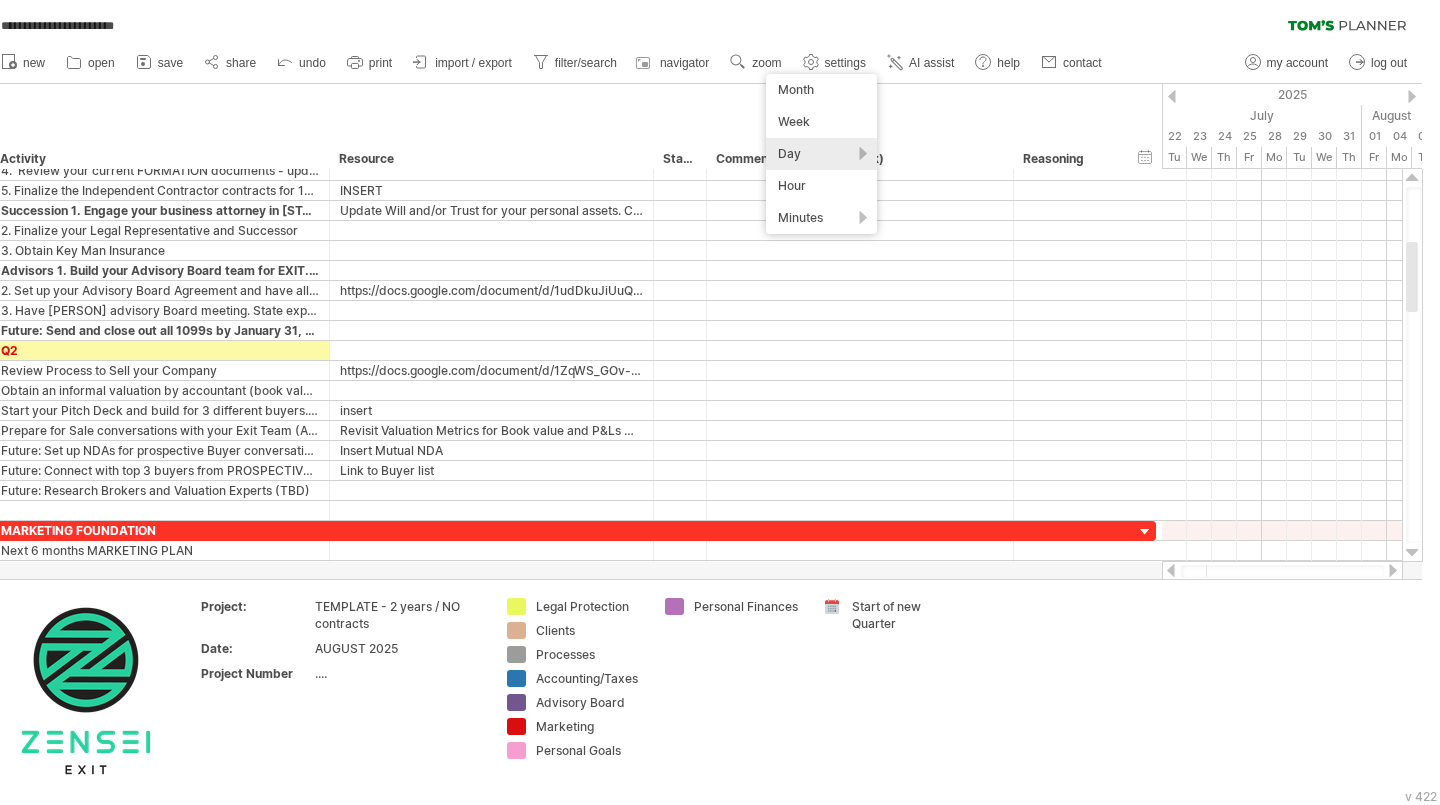 click on "navigator" at bounding box center (684, 63) 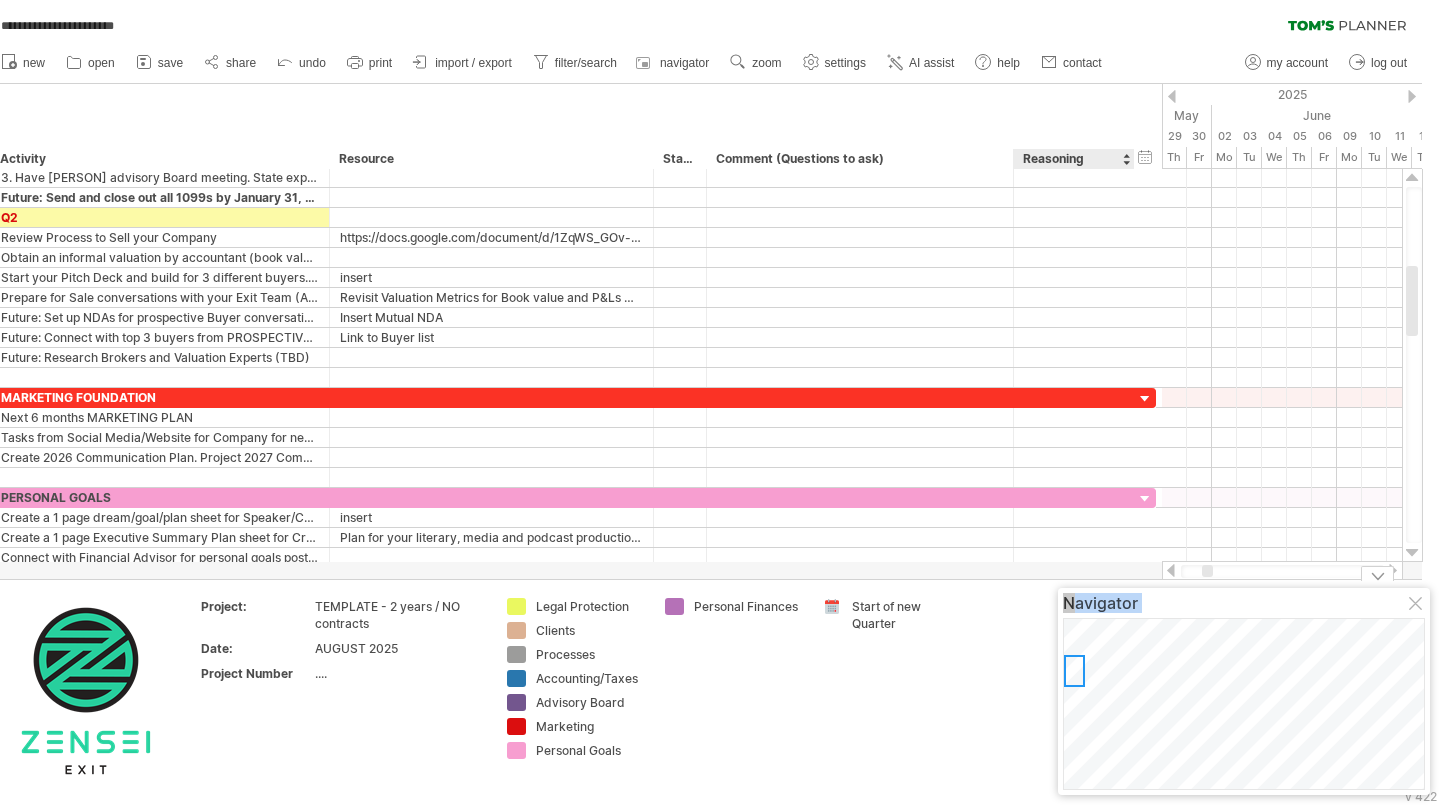 drag, startPoint x: 1150, startPoint y: 664, endPoint x: 1052, endPoint y: 668, distance: 98.0816 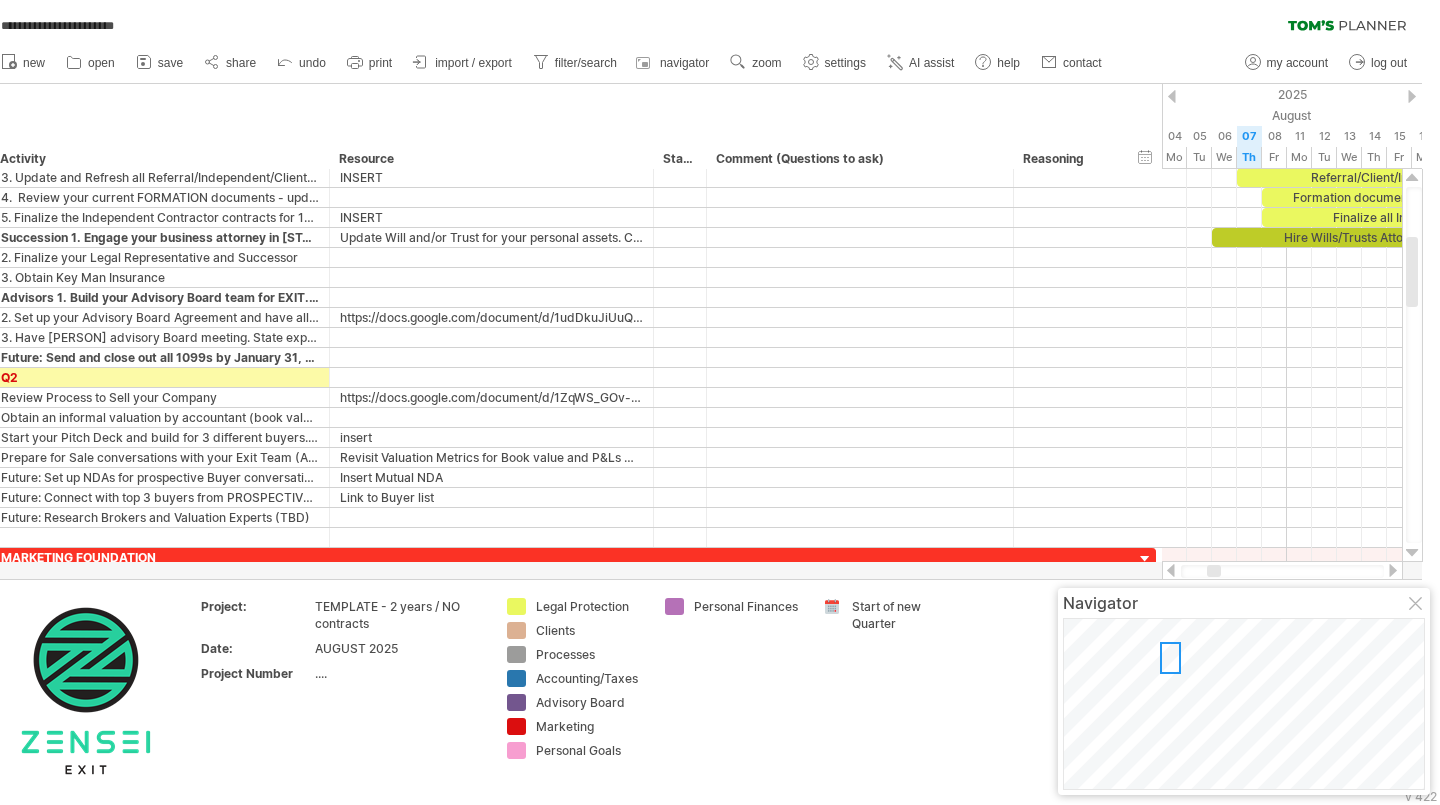 drag, startPoint x: 1084, startPoint y: 669, endPoint x: 1180, endPoint y: 656, distance: 96.87621 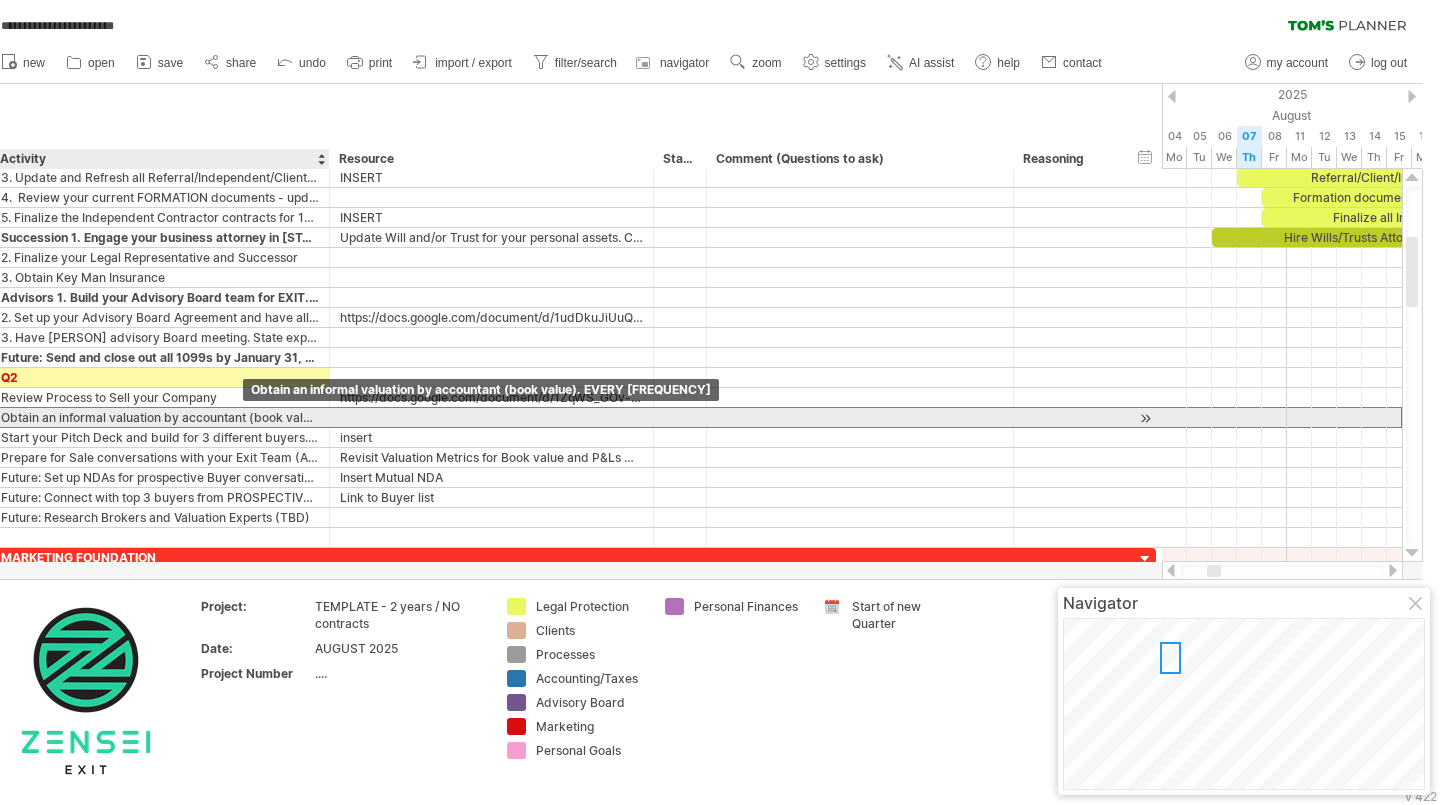 click on "Obtain an informal valuation by accountant (book value). EVERY QUARTER" at bounding box center (160, 417) 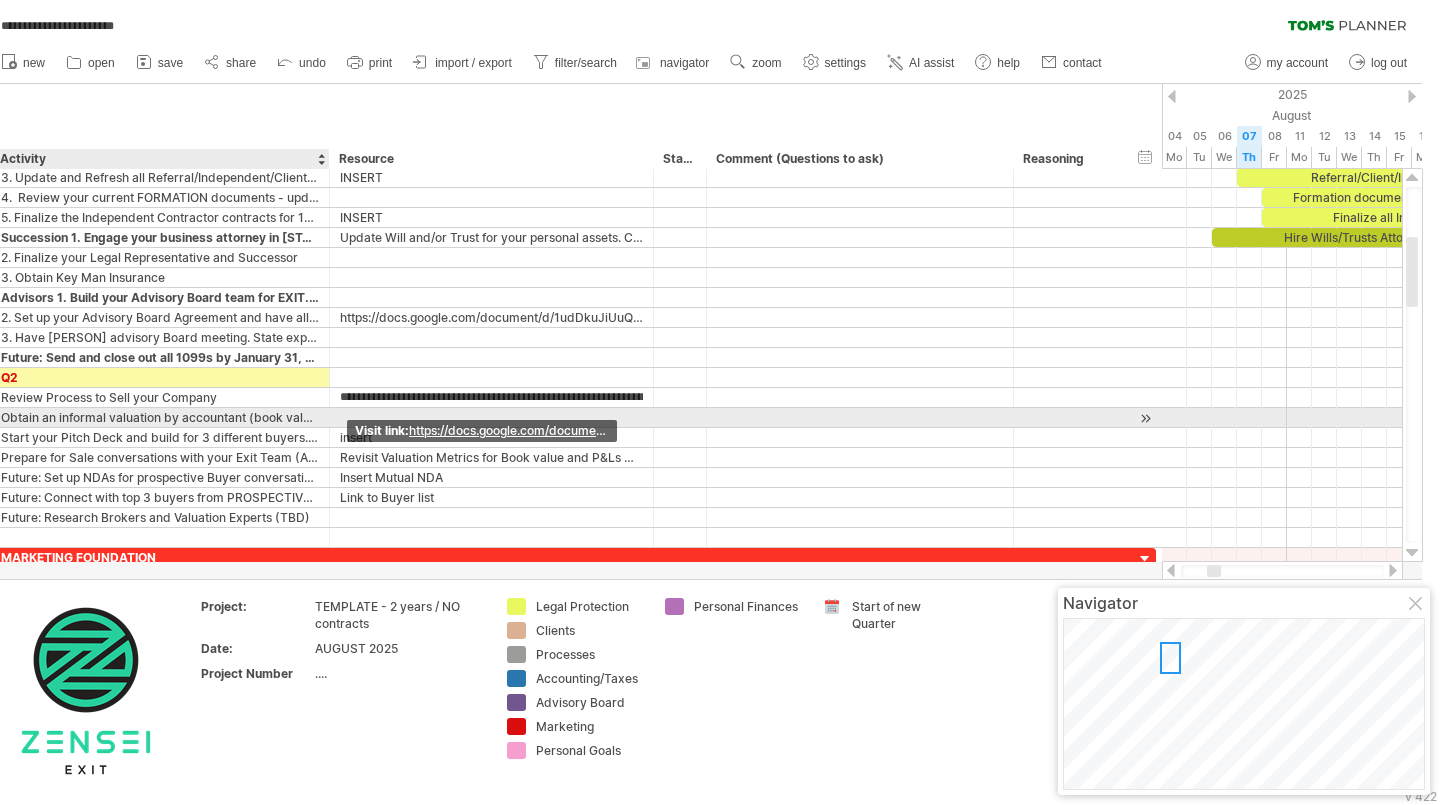 scroll, scrollTop: 0, scrollLeft: 582, axis: horizontal 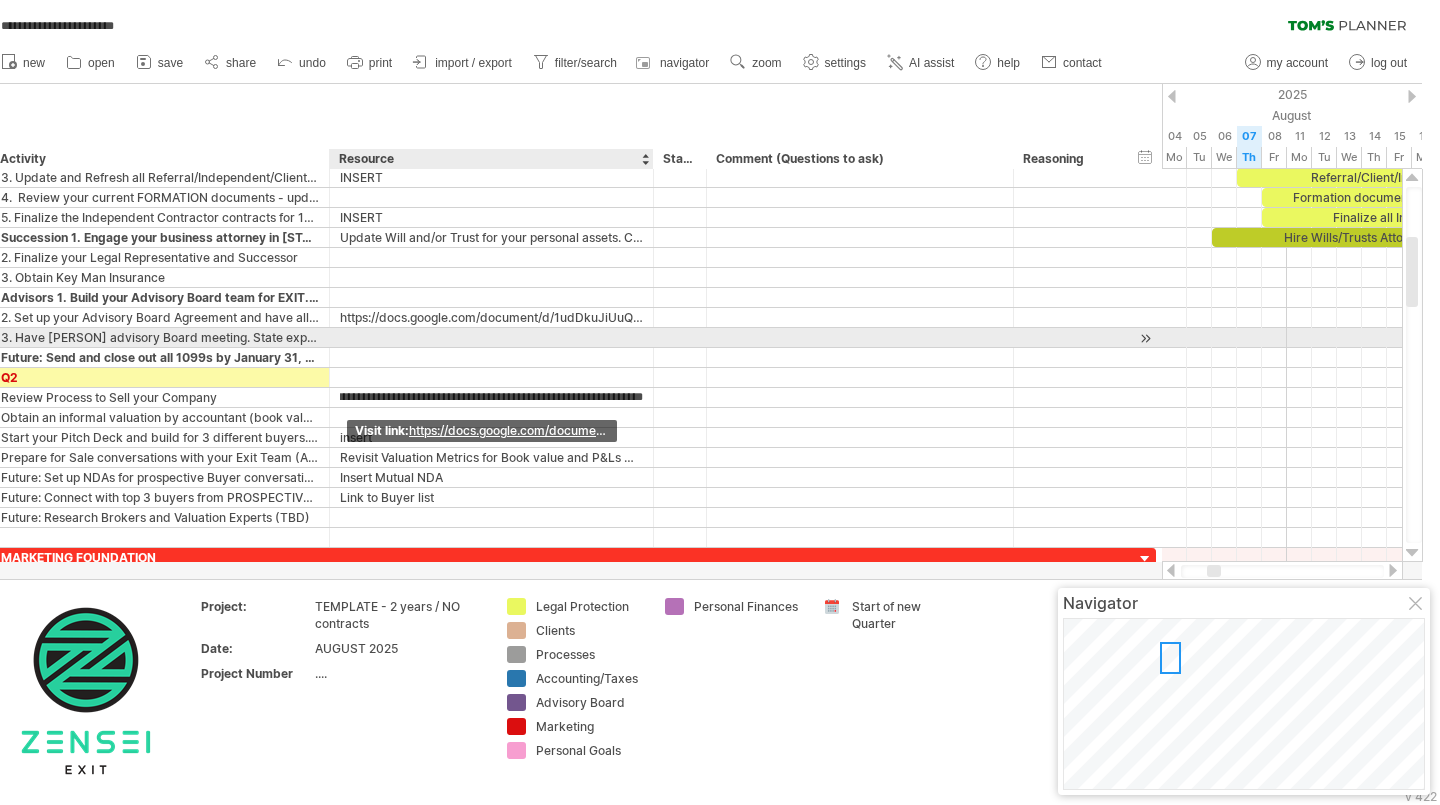 click at bounding box center [491, 337] 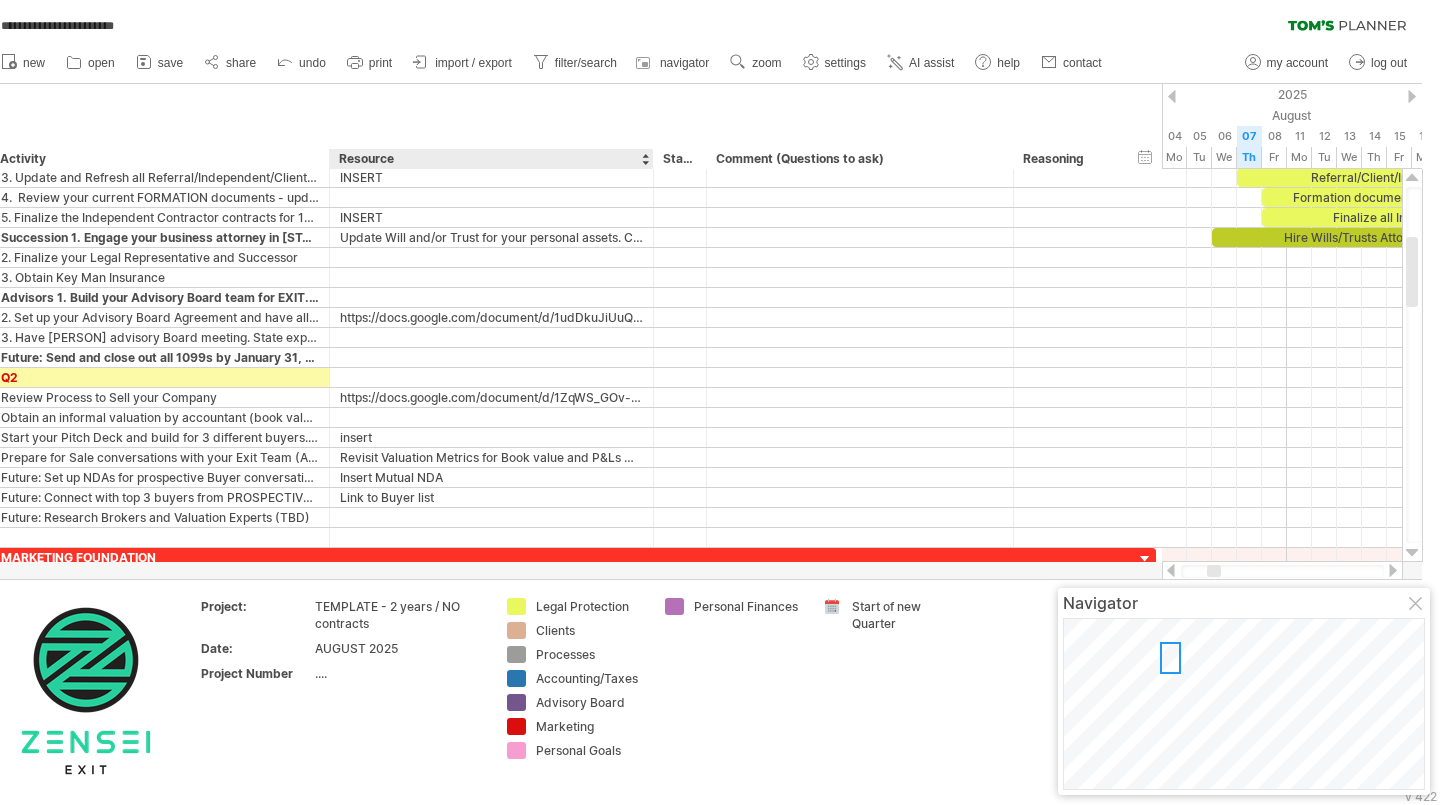 drag, startPoint x: 278, startPoint y: 568, endPoint x: 395, endPoint y: 571, distance: 117.03845 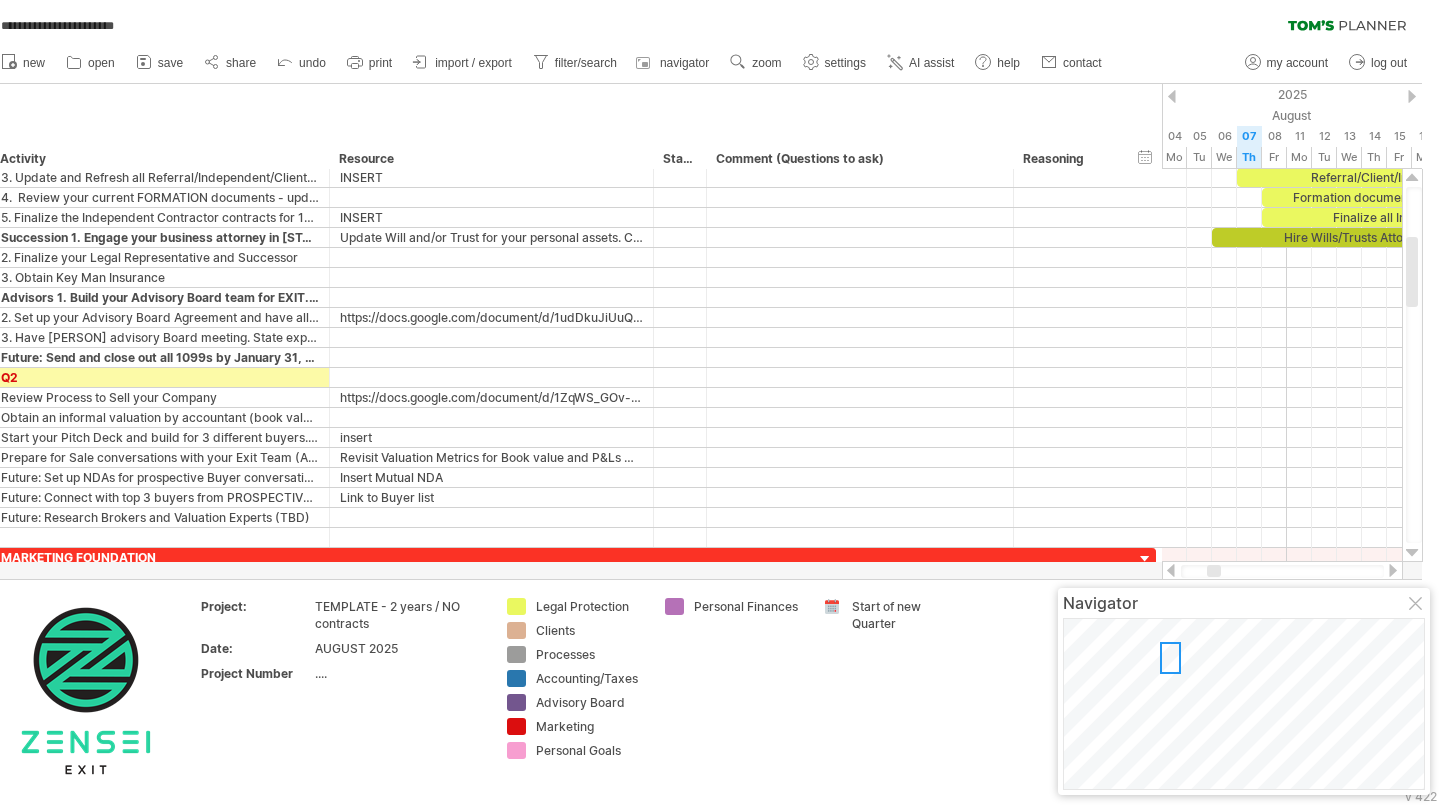 click on "save" at bounding box center [170, 63] 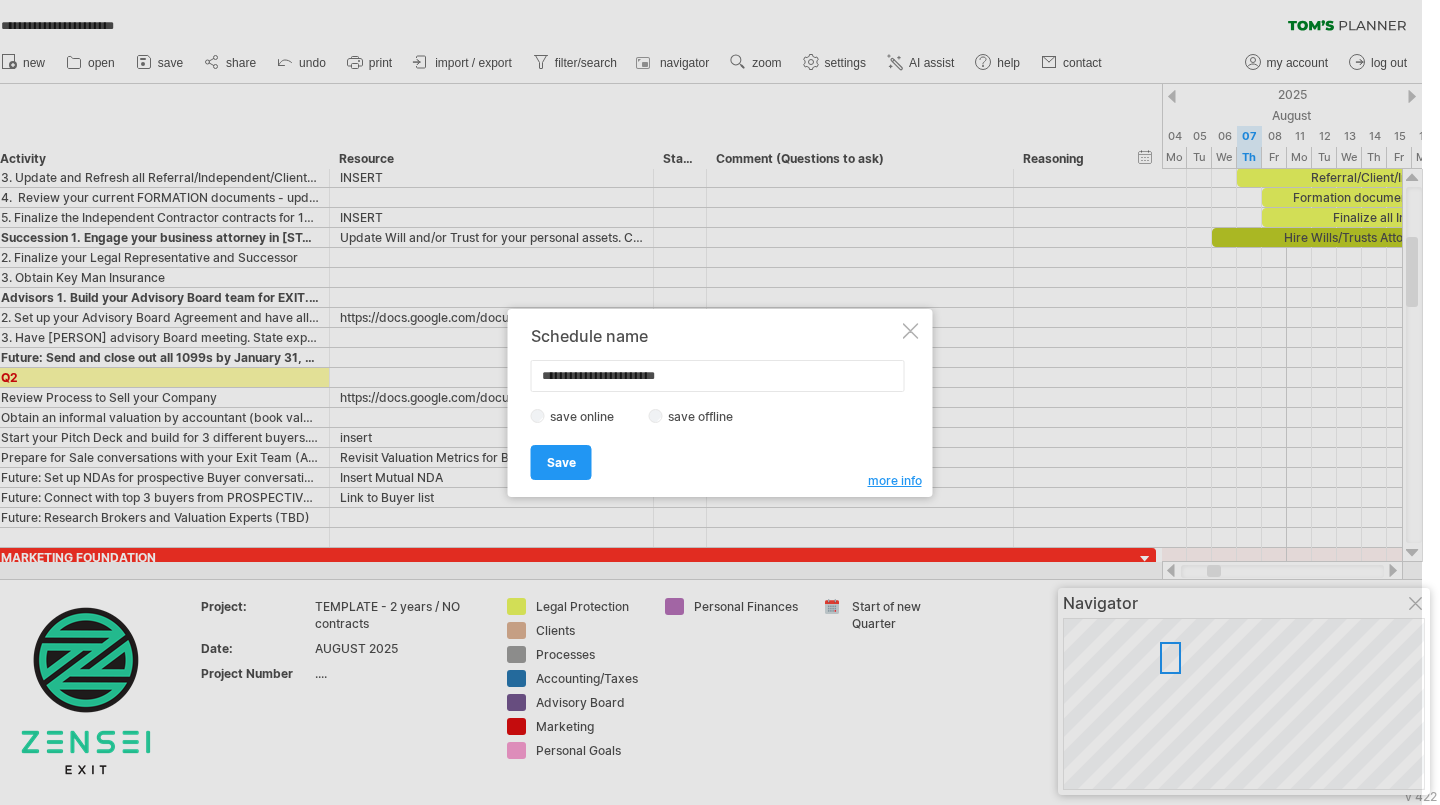click on "Save" at bounding box center [561, 462] 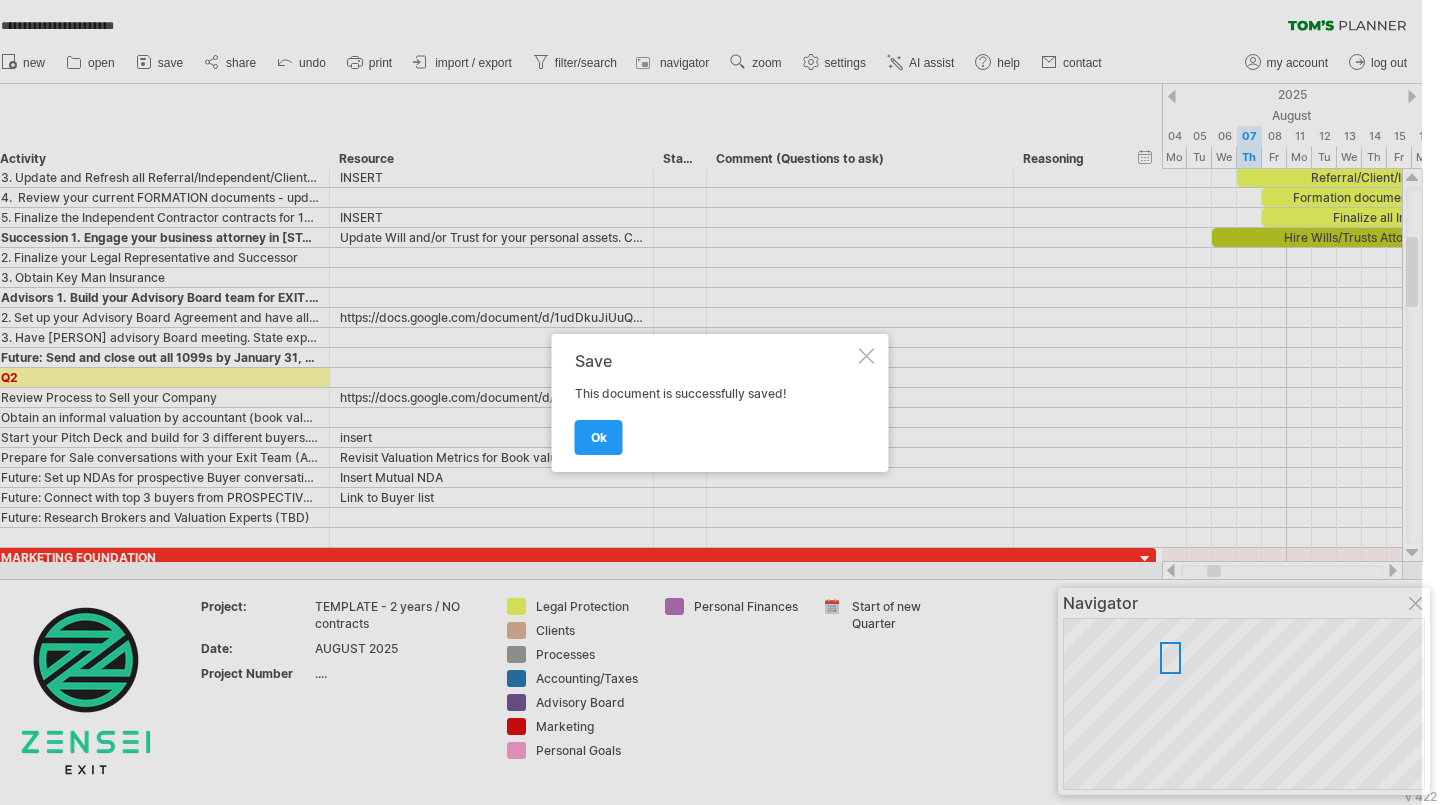 click on "ok" at bounding box center (599, 437) 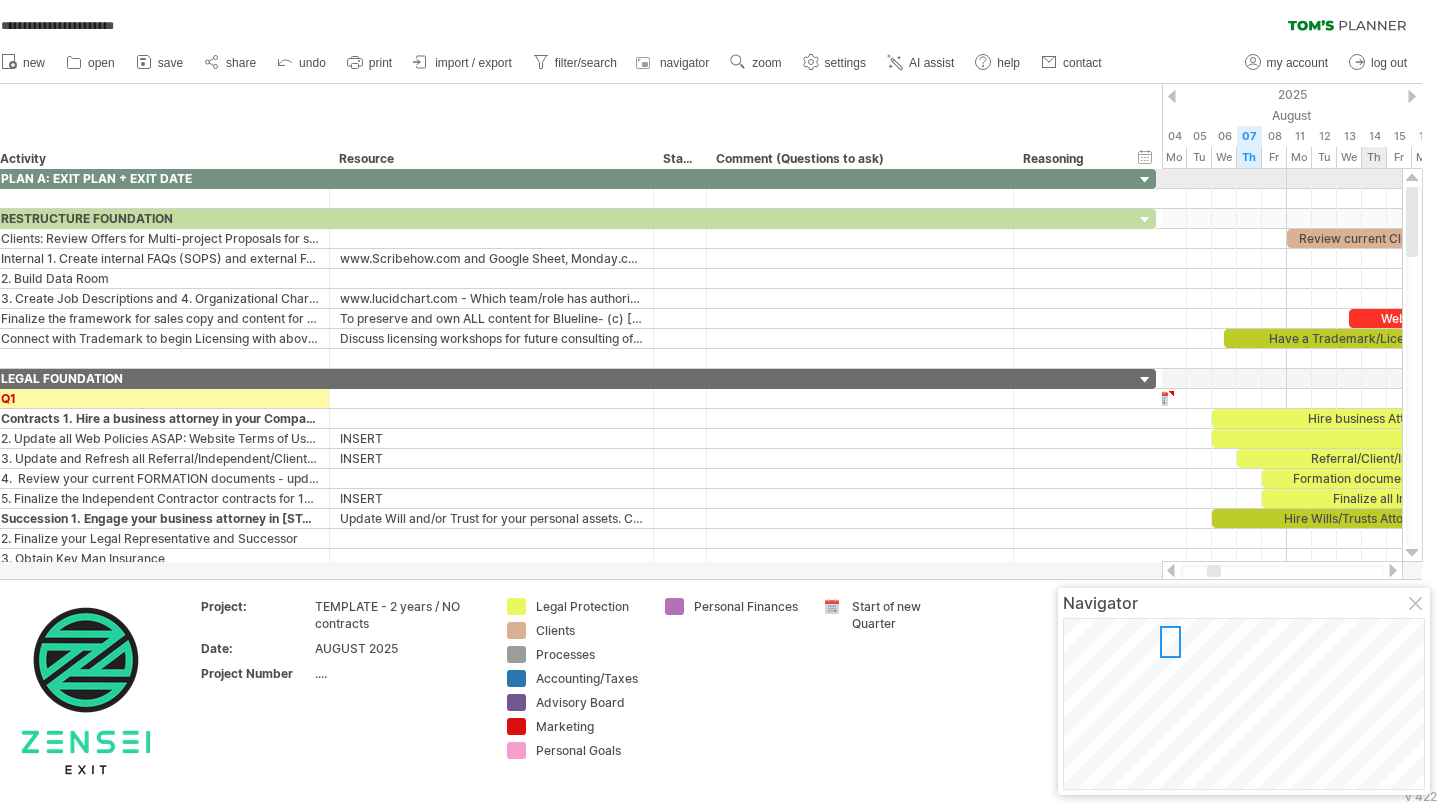 drag, startPoint x: 1414, startPoint y: 265, endPoint x: 1426, endPoint y: 187, distance: 78.91768 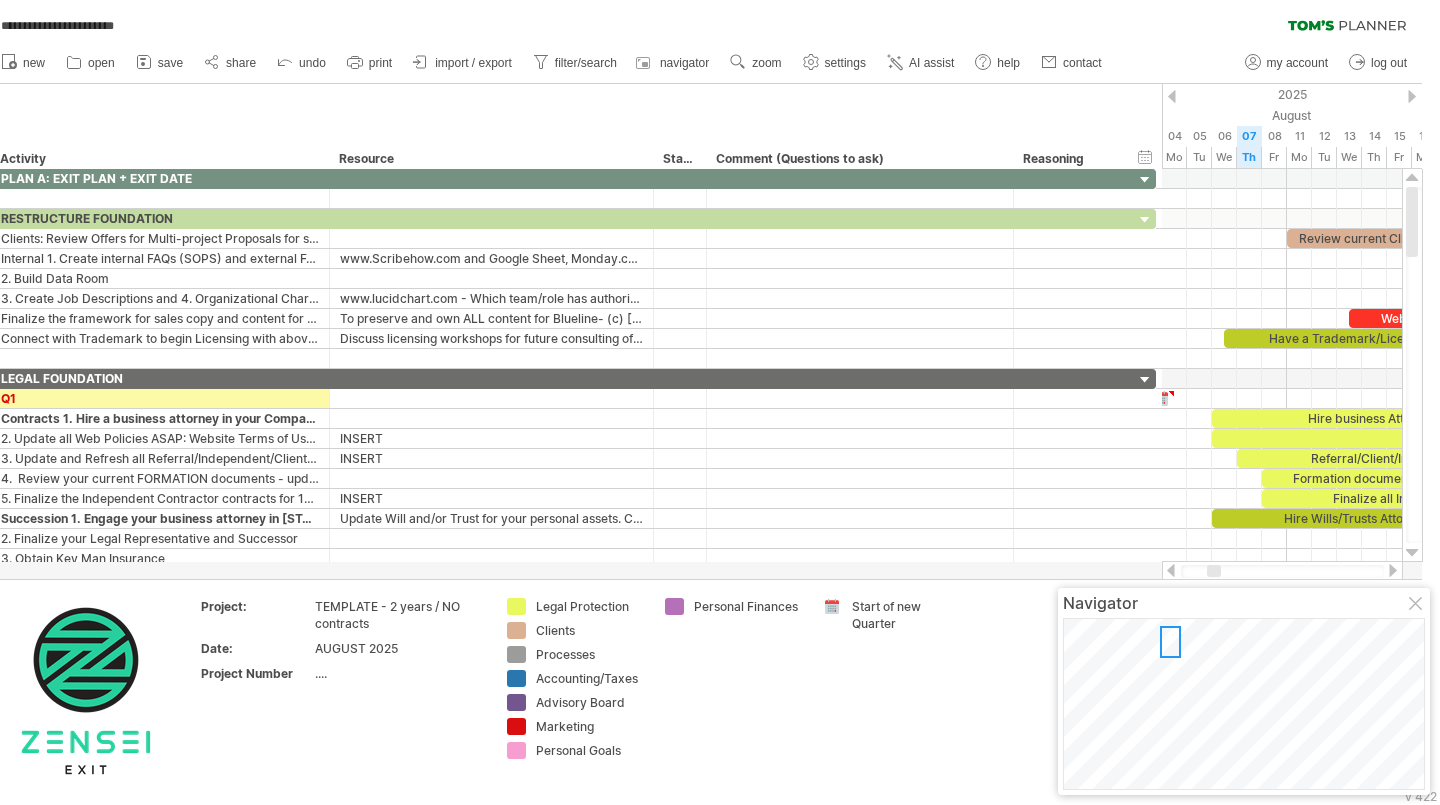 click on "Navigator" at bounding box center (1244, 603) 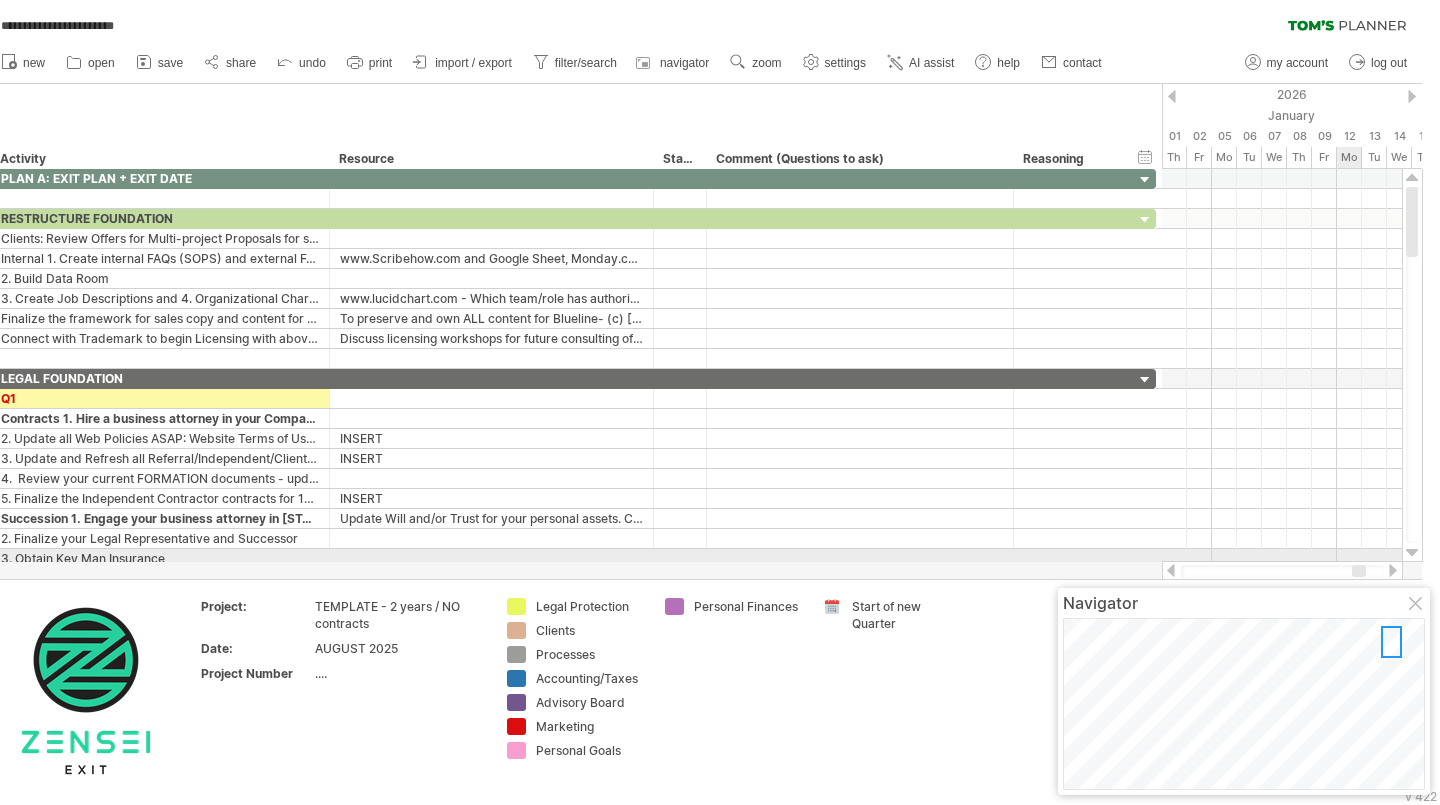 drag, startPoint x: 1213, startPoint y: 576, endPoint x: 1358, endPoint y: 552, distance: 146.9728 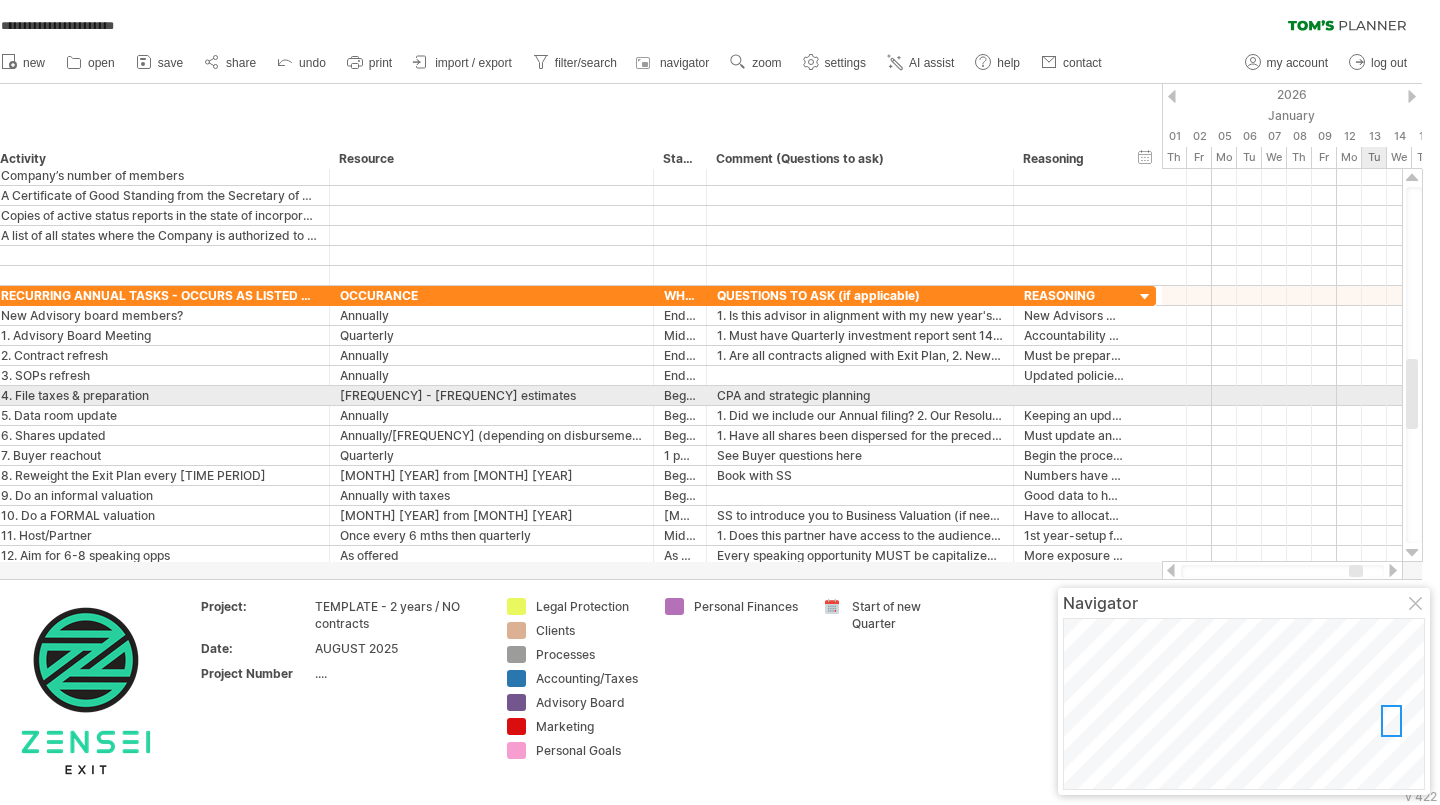 drag, startPoint x: 1409, startPoint y: 219, endPoint x: 1439, endPoint y: 391, distance: 174.59668 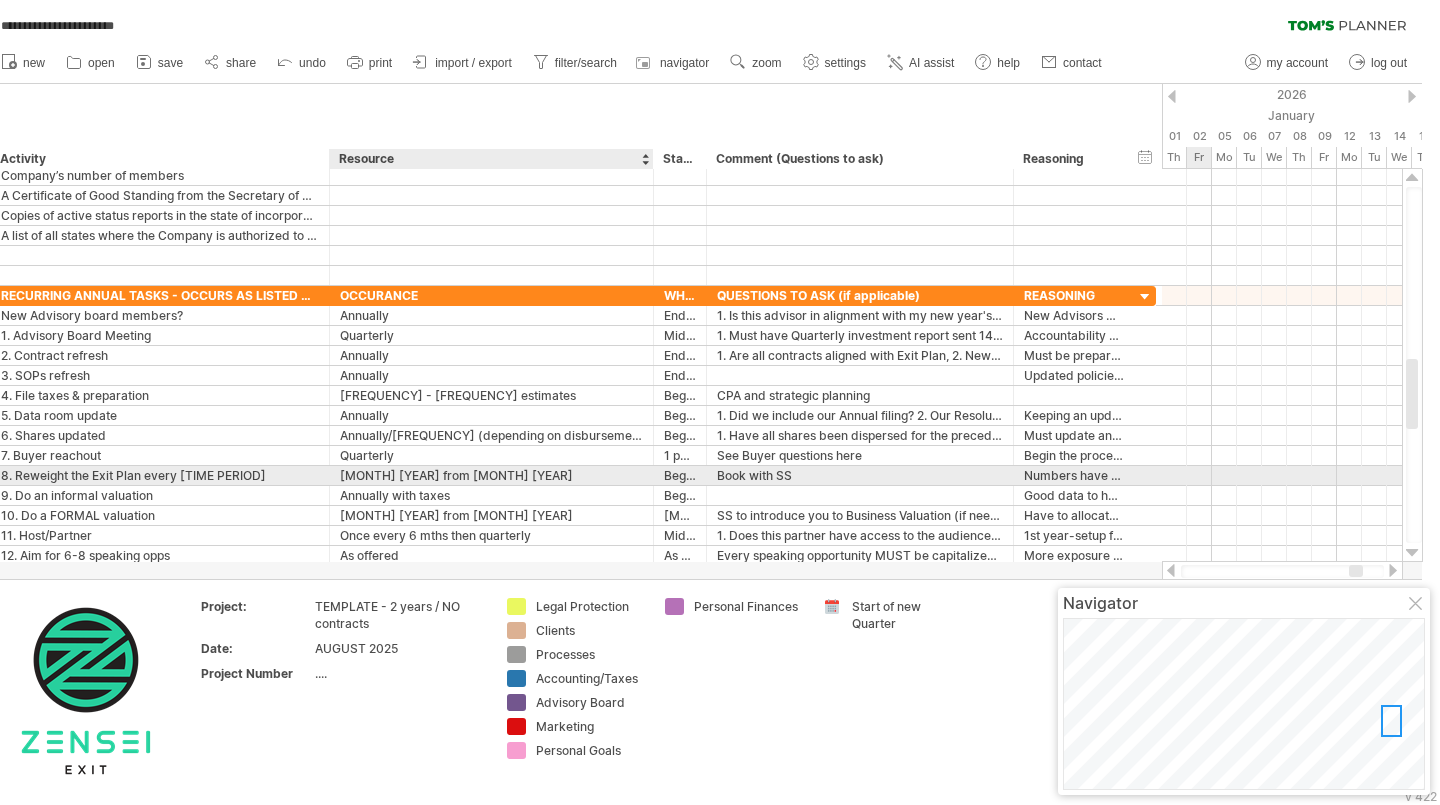 click on "[MONTH] [YEAR] from [MONTH] [YEAR]" at bounding box center (491, 475) 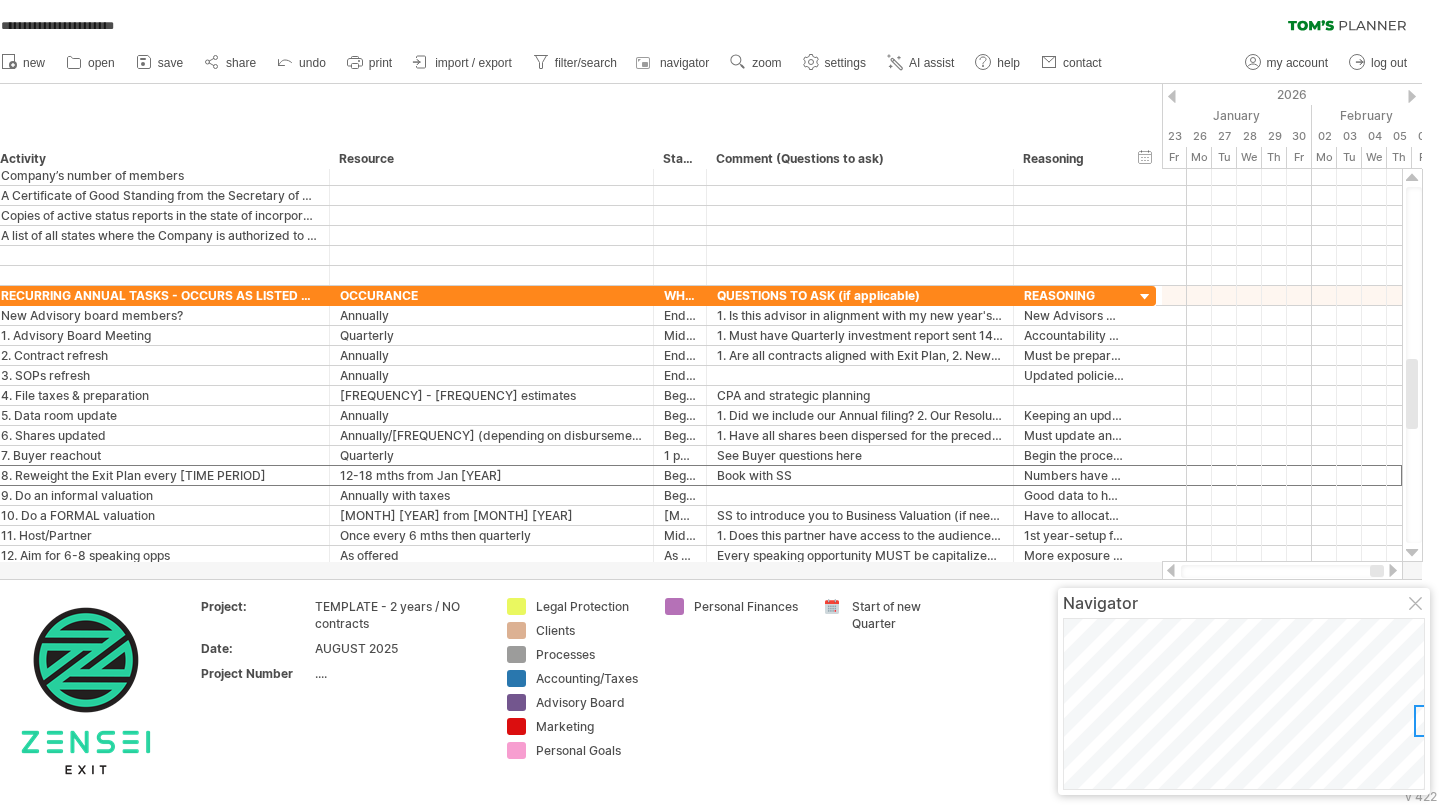 drag, startPoint x: 1359, startPoint y: 570, endPoint x: 1439, endPoint y: 565, distance: 80.1561 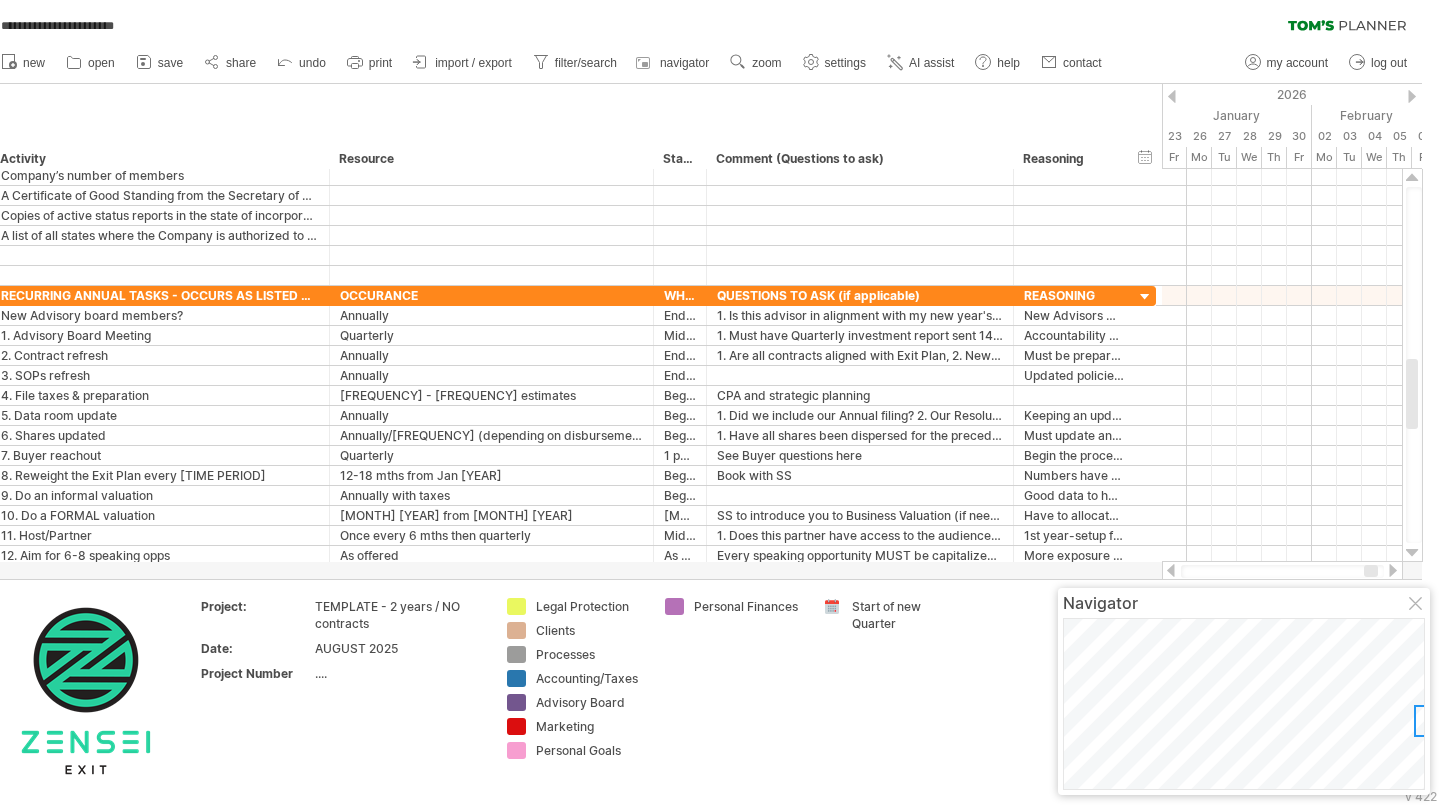 click at bounding box center (1377, 581) 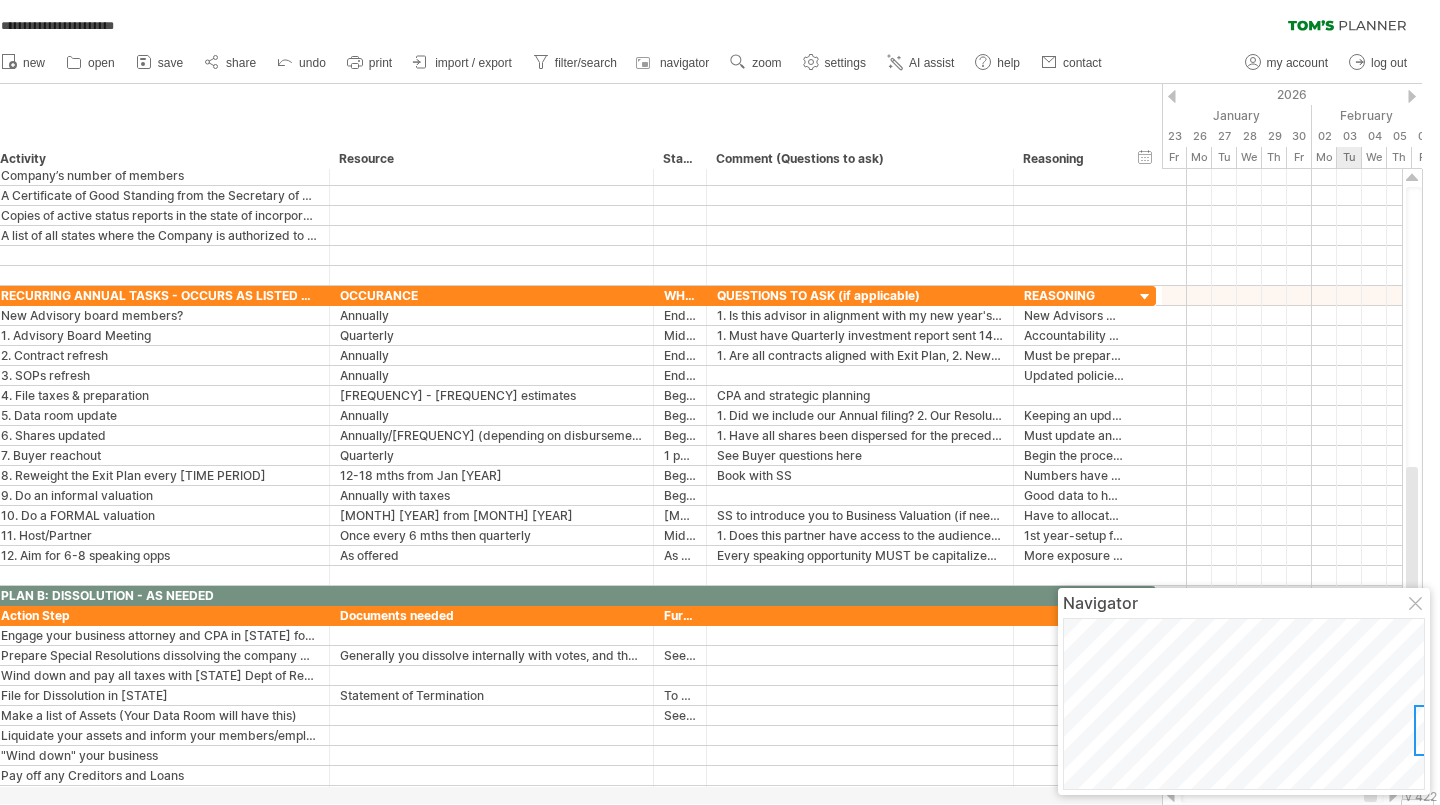 click at bounding box center [1417, 605] 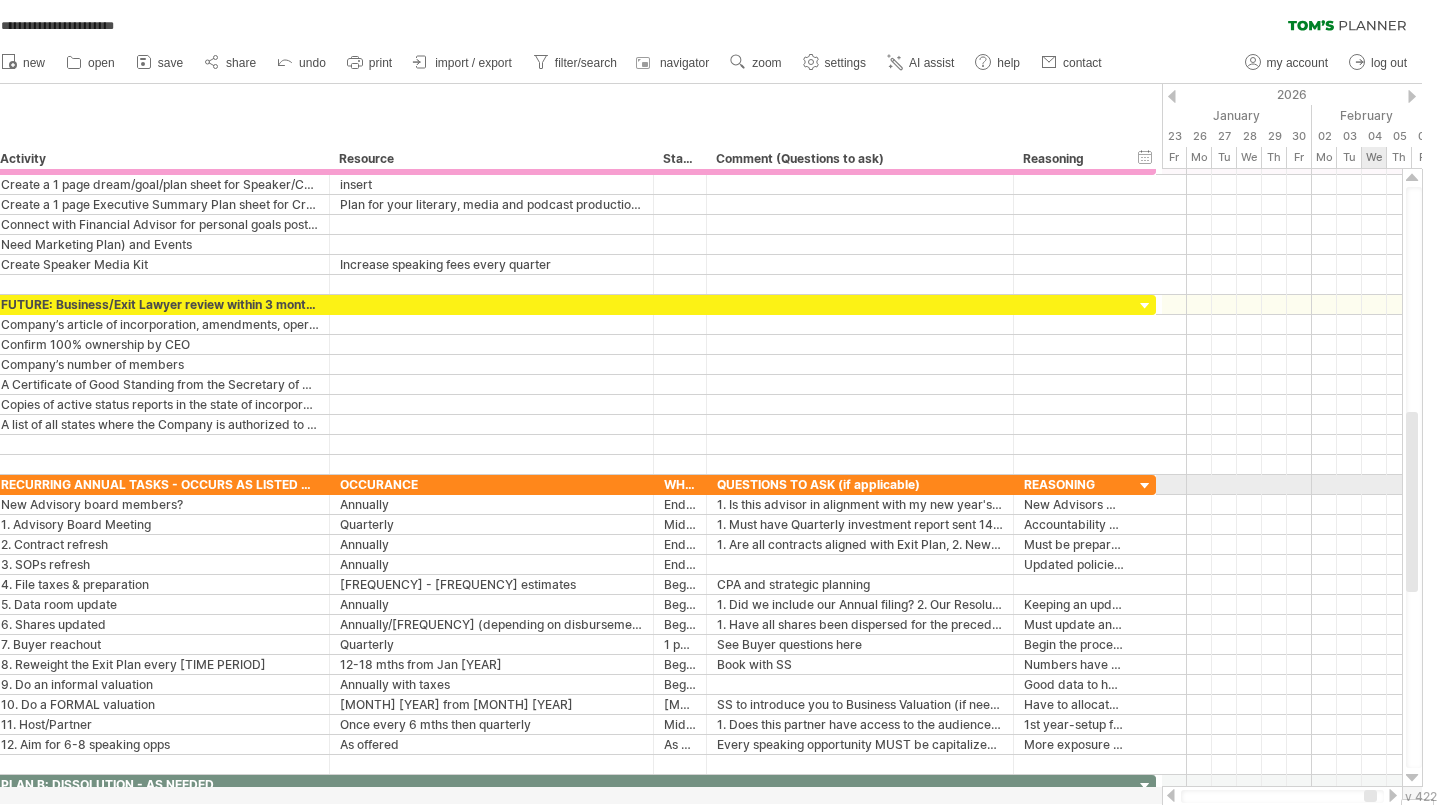 drag, startPoint x: 1410, startPoint y: 544, endPoint x: 1439, endPoint y: 489, distance: 62.177166 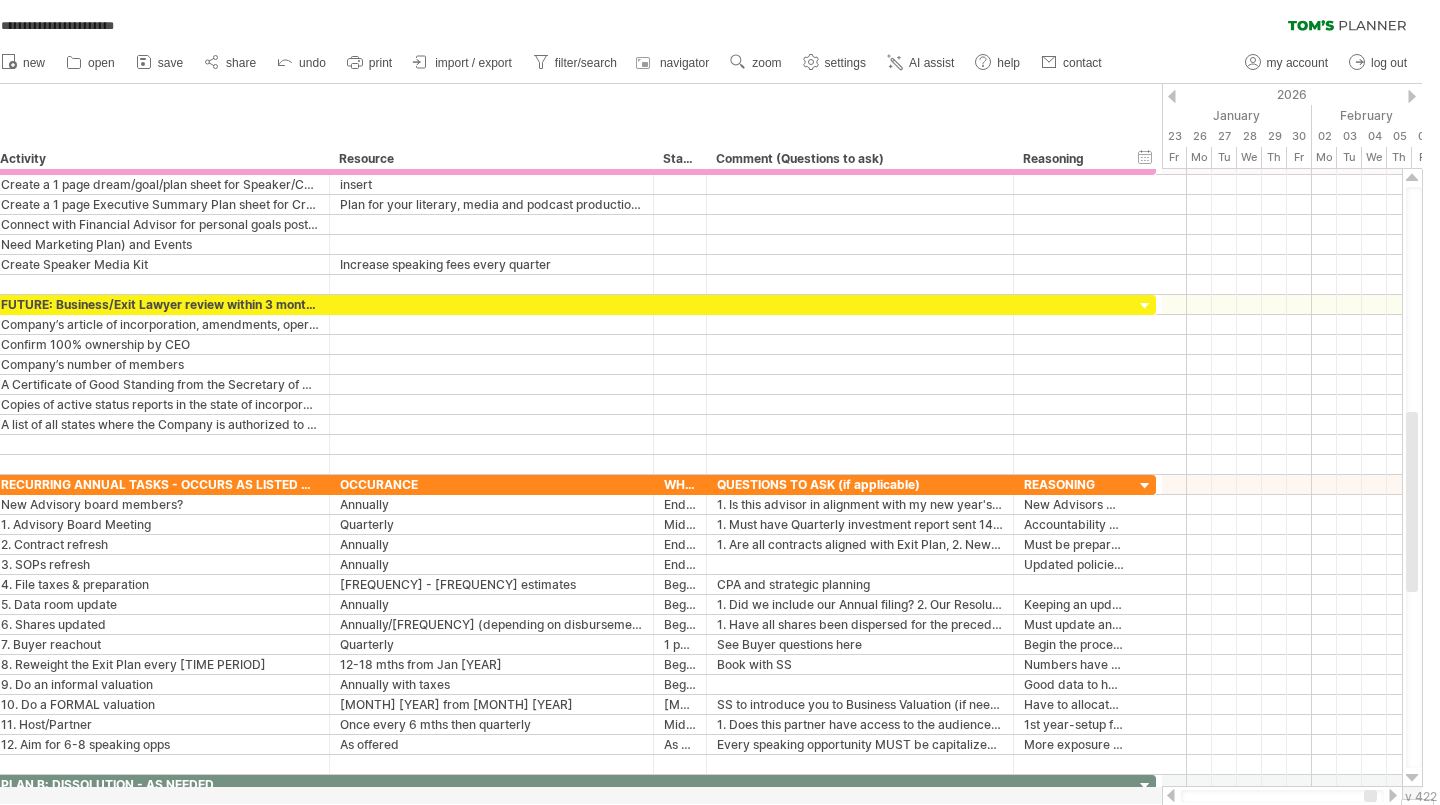 click at bounding box center [1412, 96] 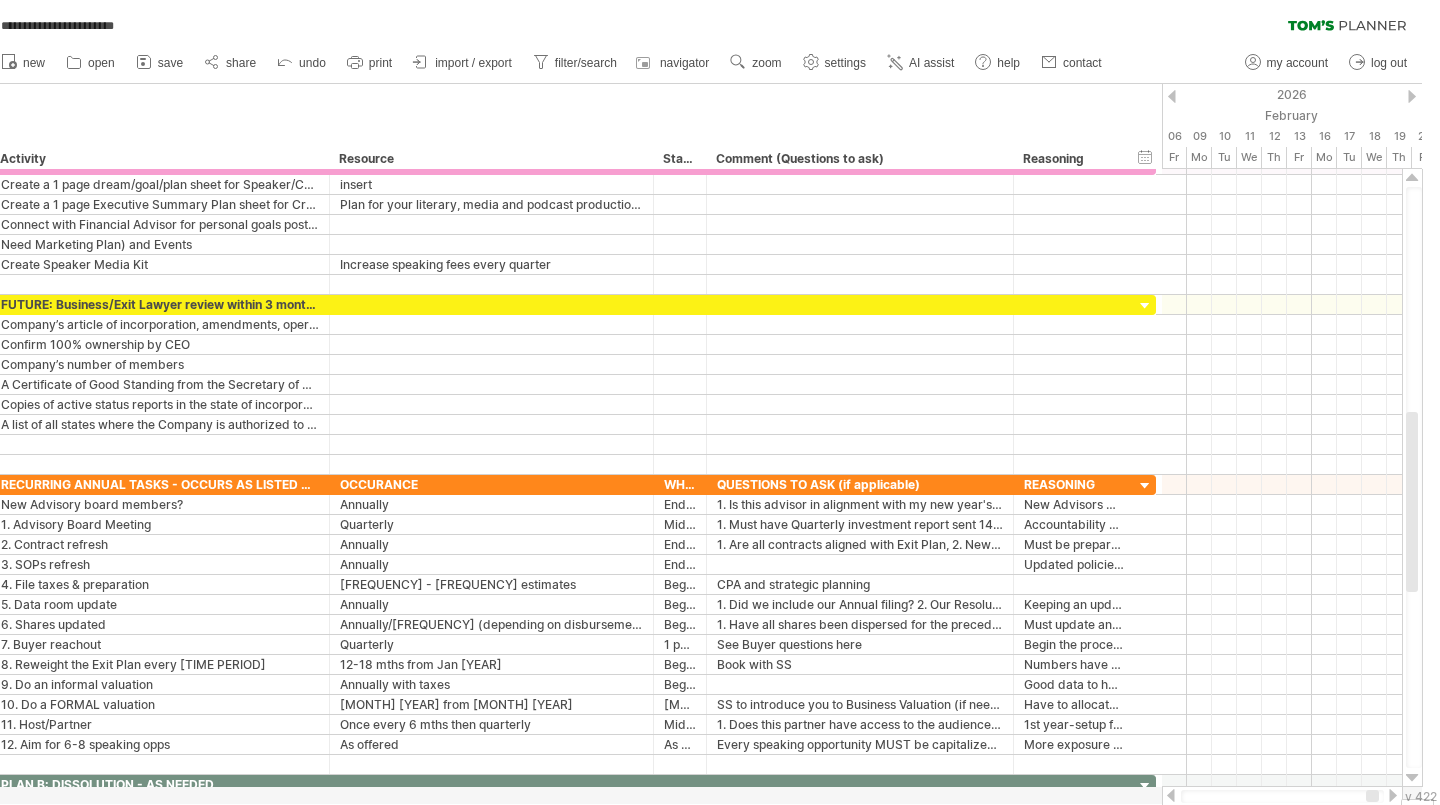 click at bounding box center (1412, 96) 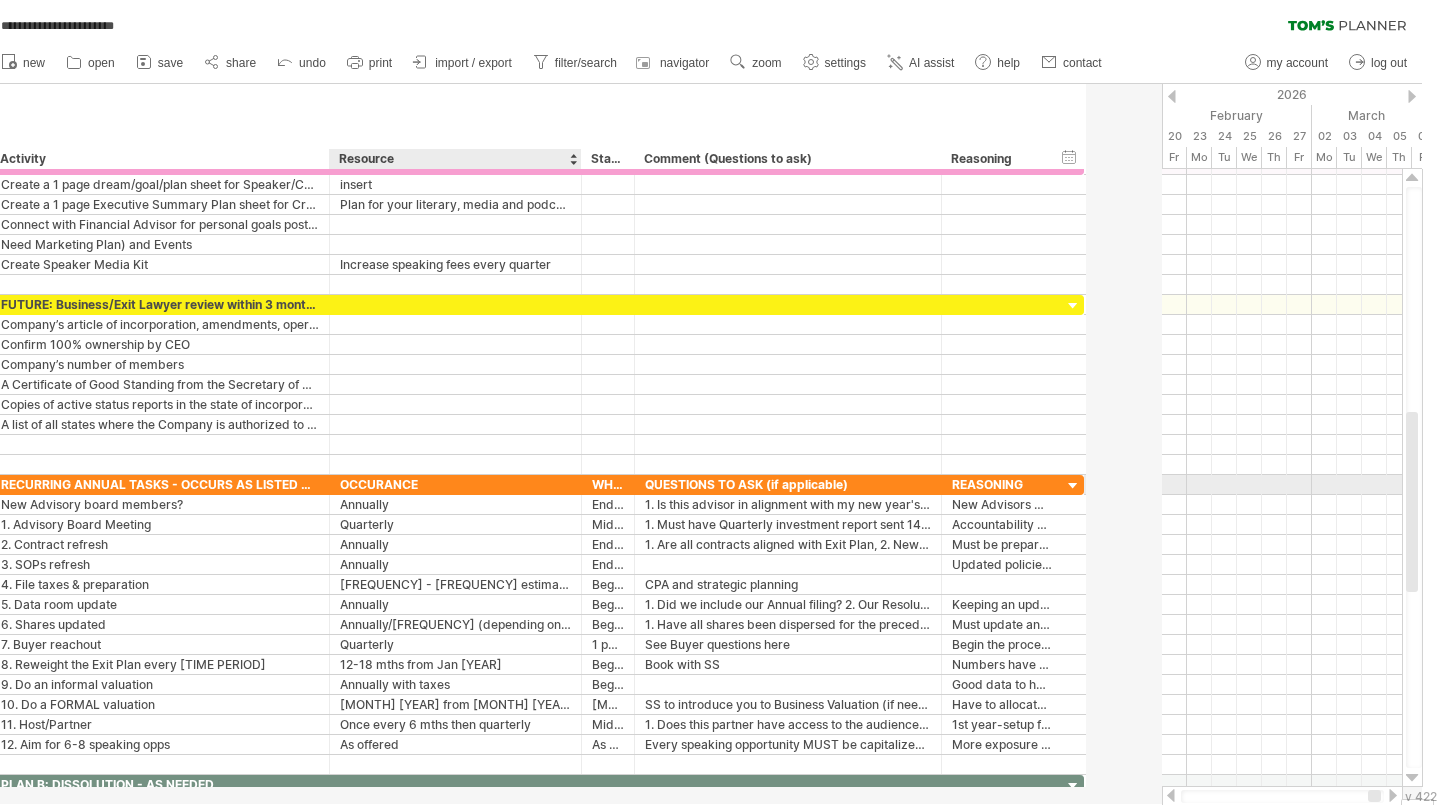 drag, startPoint x: 648, startPoint y: 478, endPoint x: 576, endPoint y: 478, distance: 72 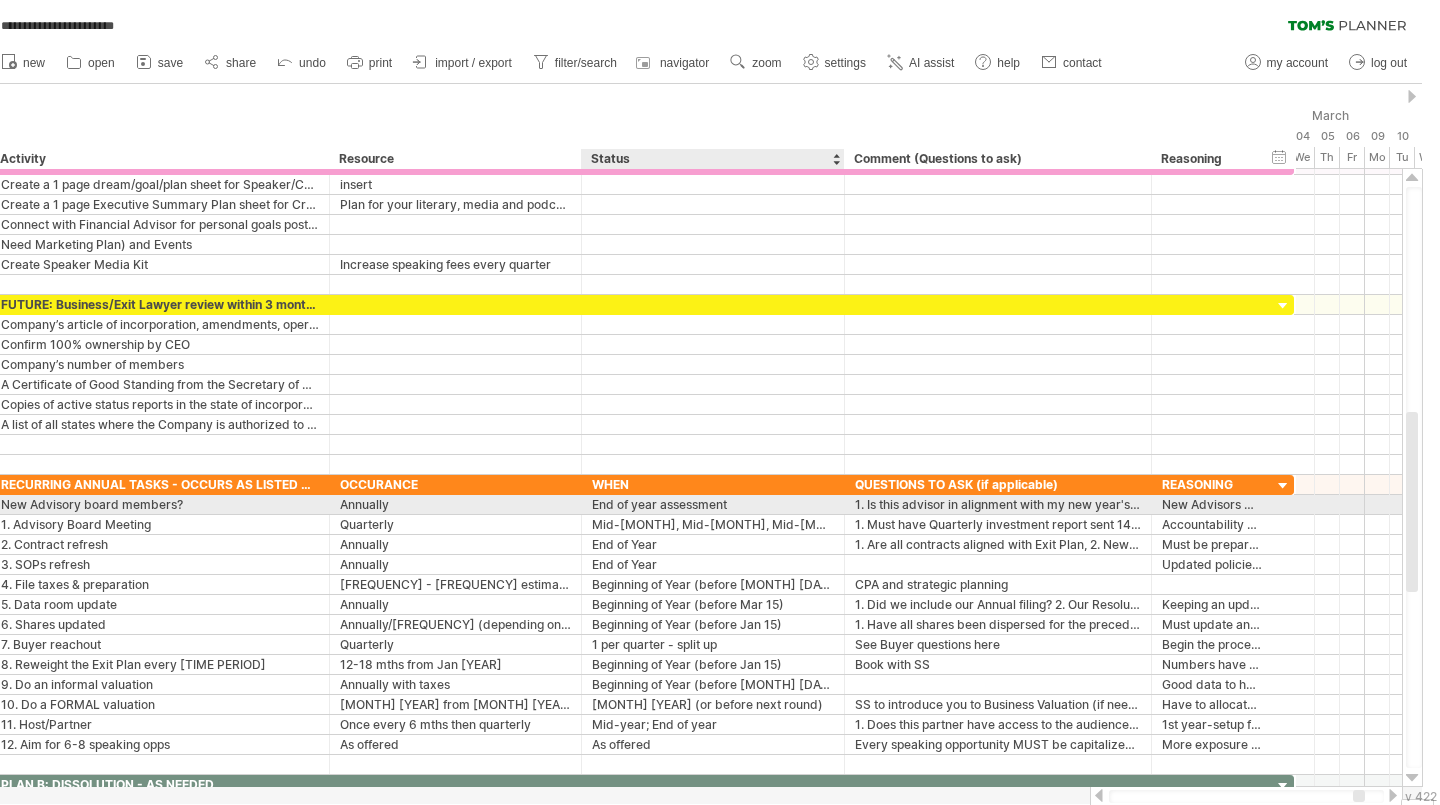drag, startPoint x: 629, startPoint y: 503, endPoint x: 839, endPoint y: 508, distance: 210.05951 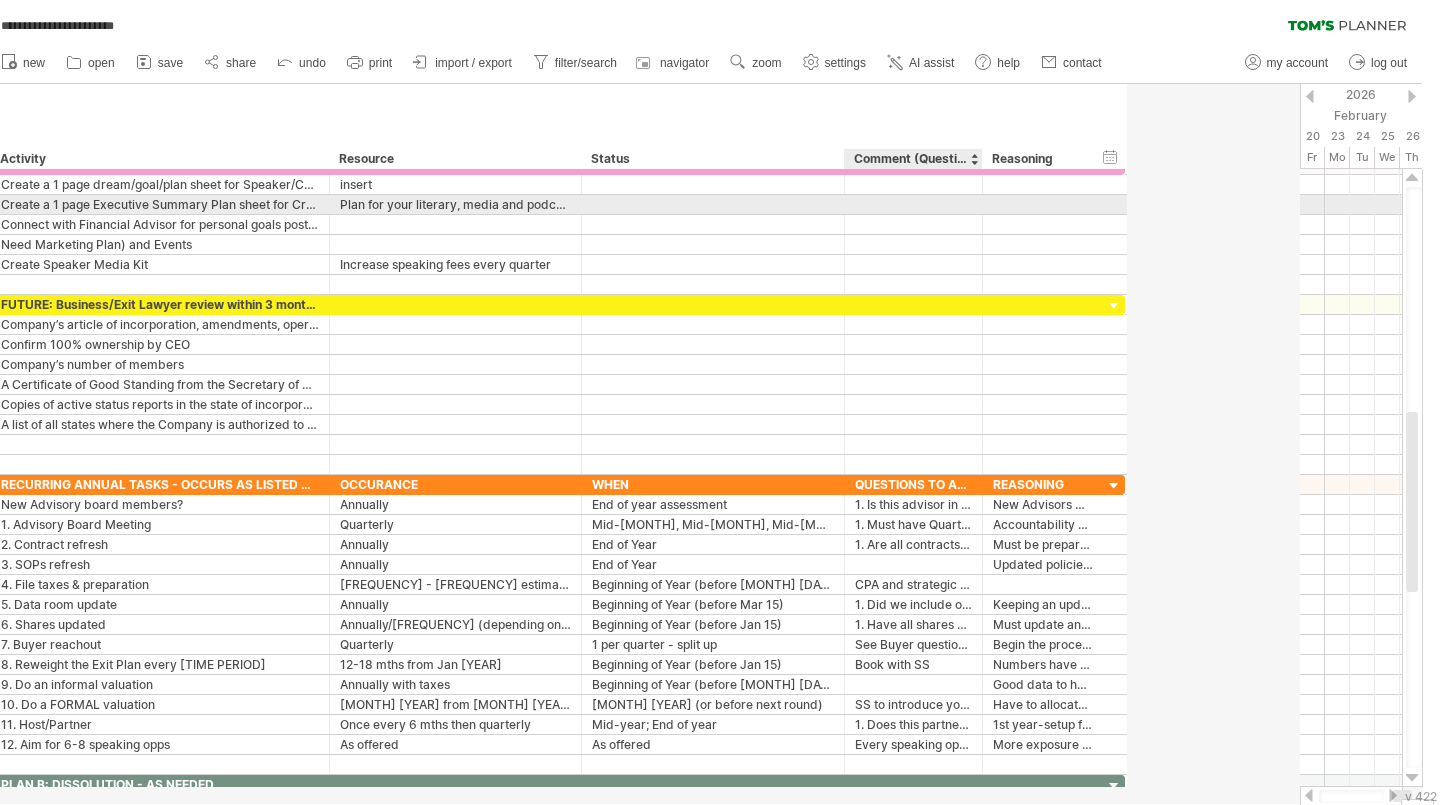 drag, startPoint x: 1148, startPoint y: 210, endPoint x: 976, endPoint y: 214, distance: 172.04651 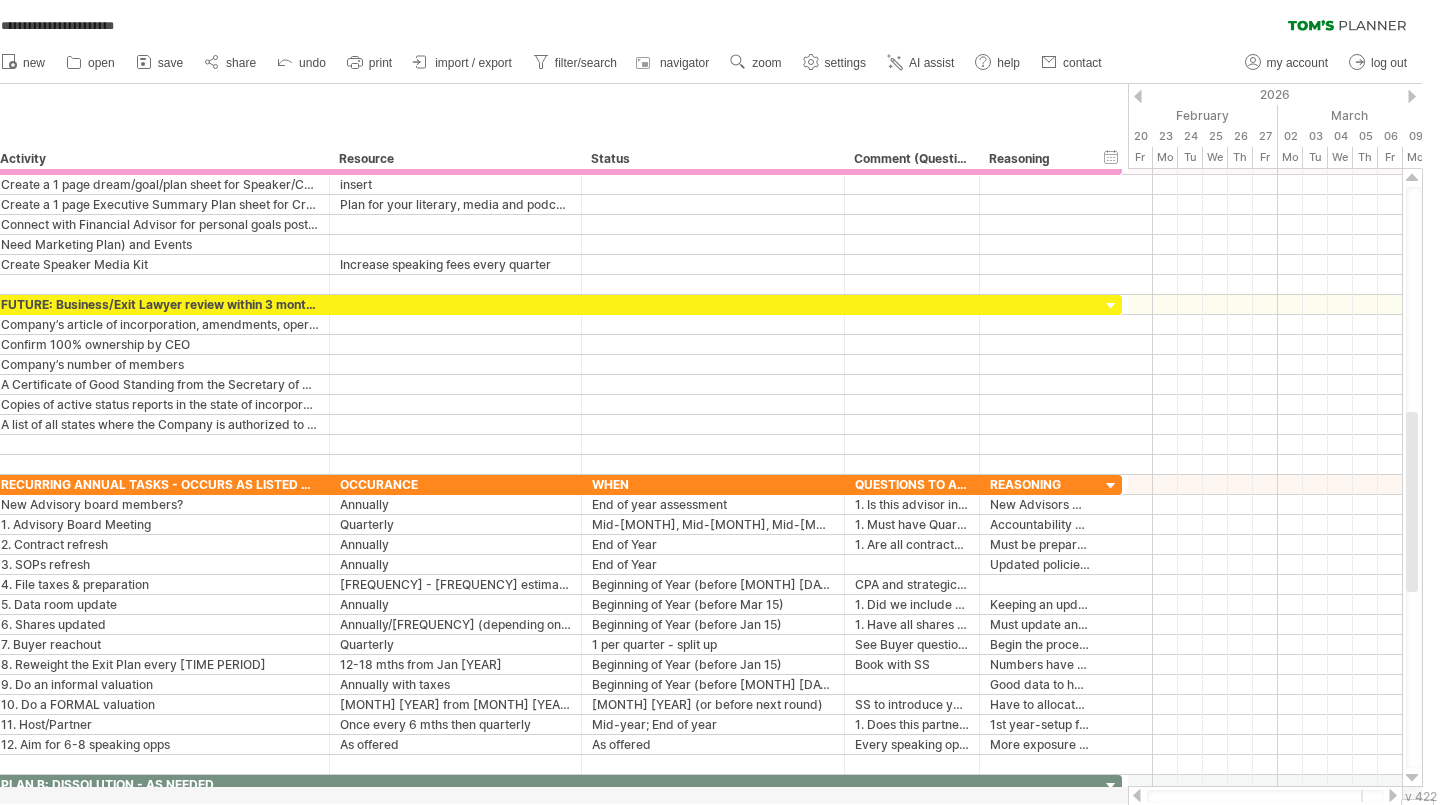 click at bounding box center (1393, 795) 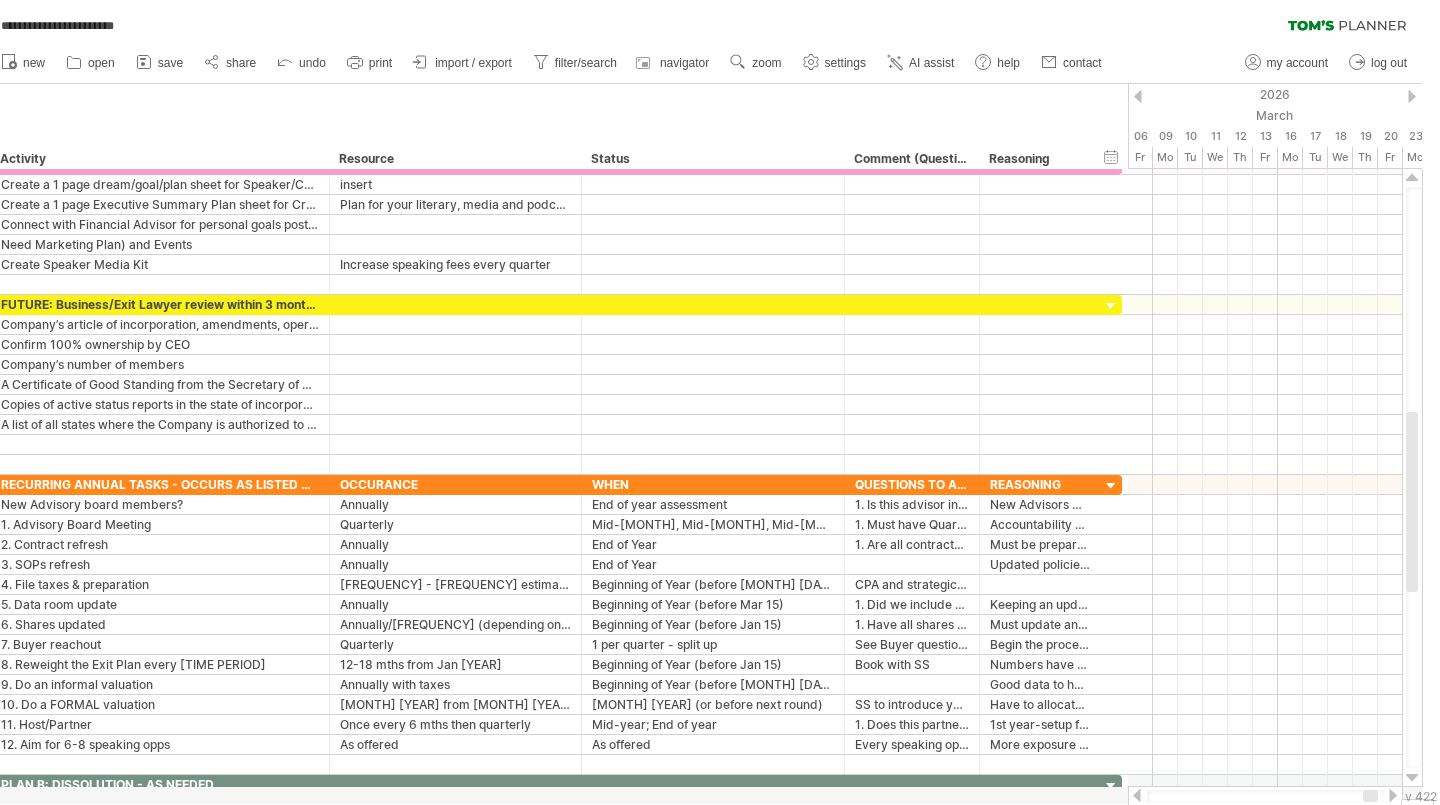 click at bounding box center (1393, 795) 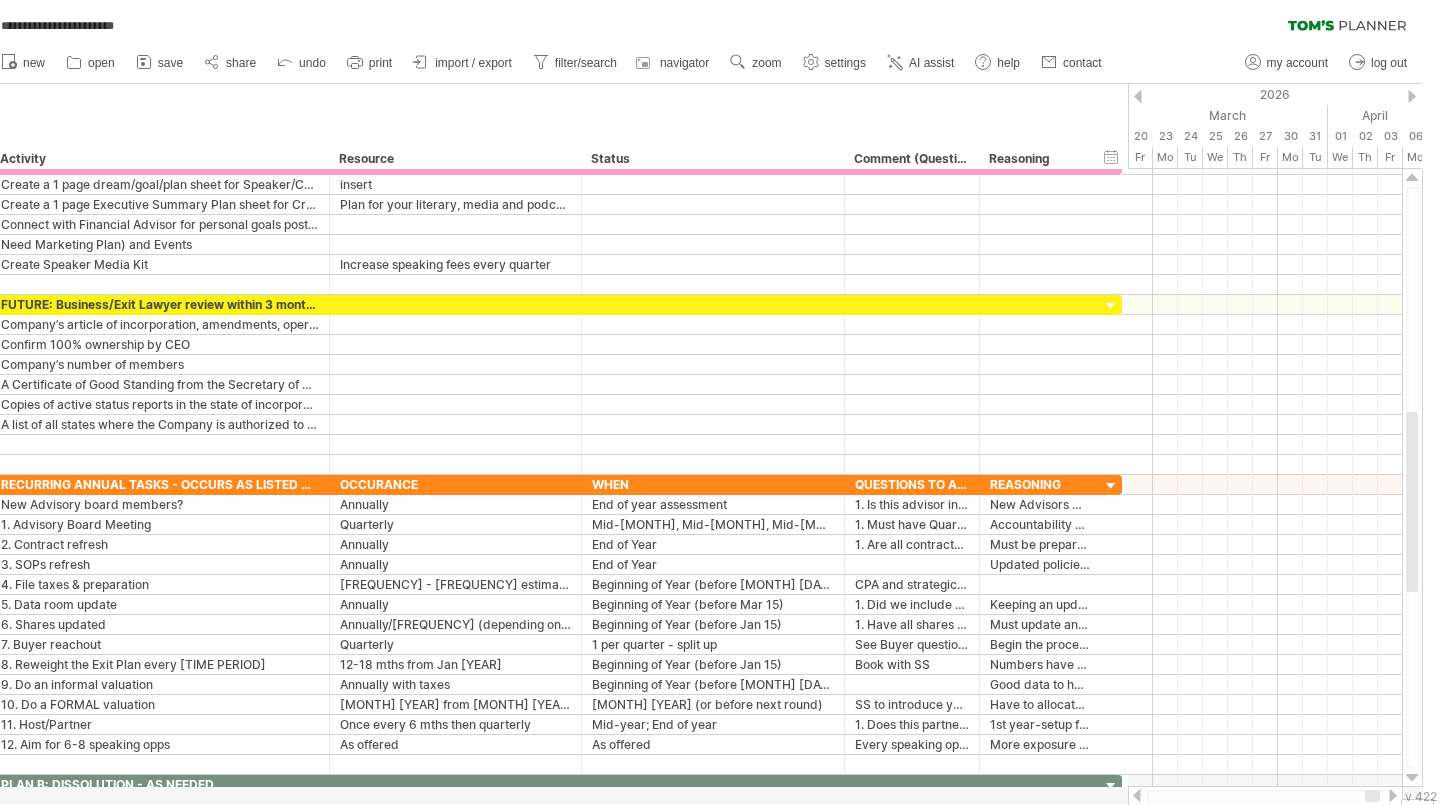click at bounding box center (1393, 795) 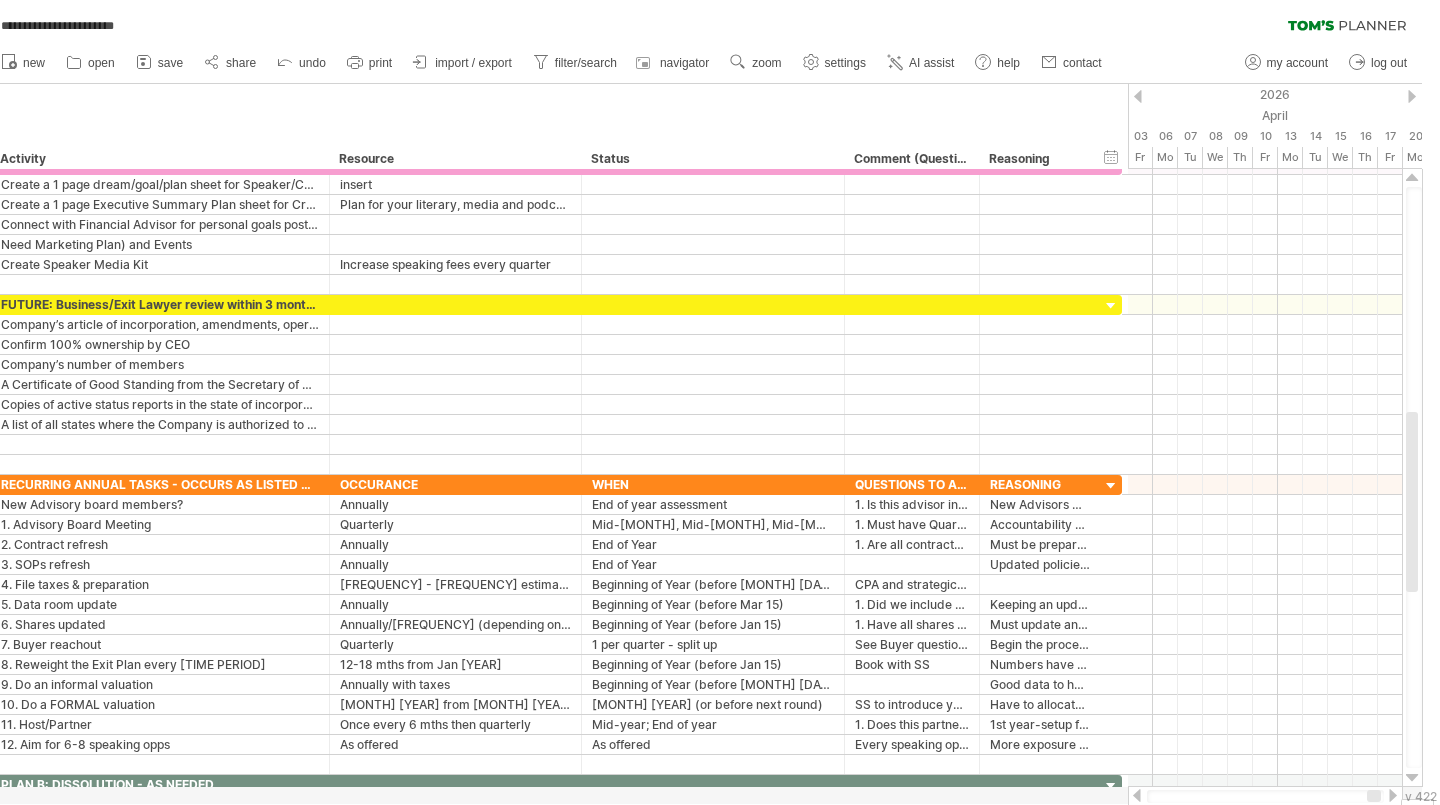 click at bounding box center [1393, 795] 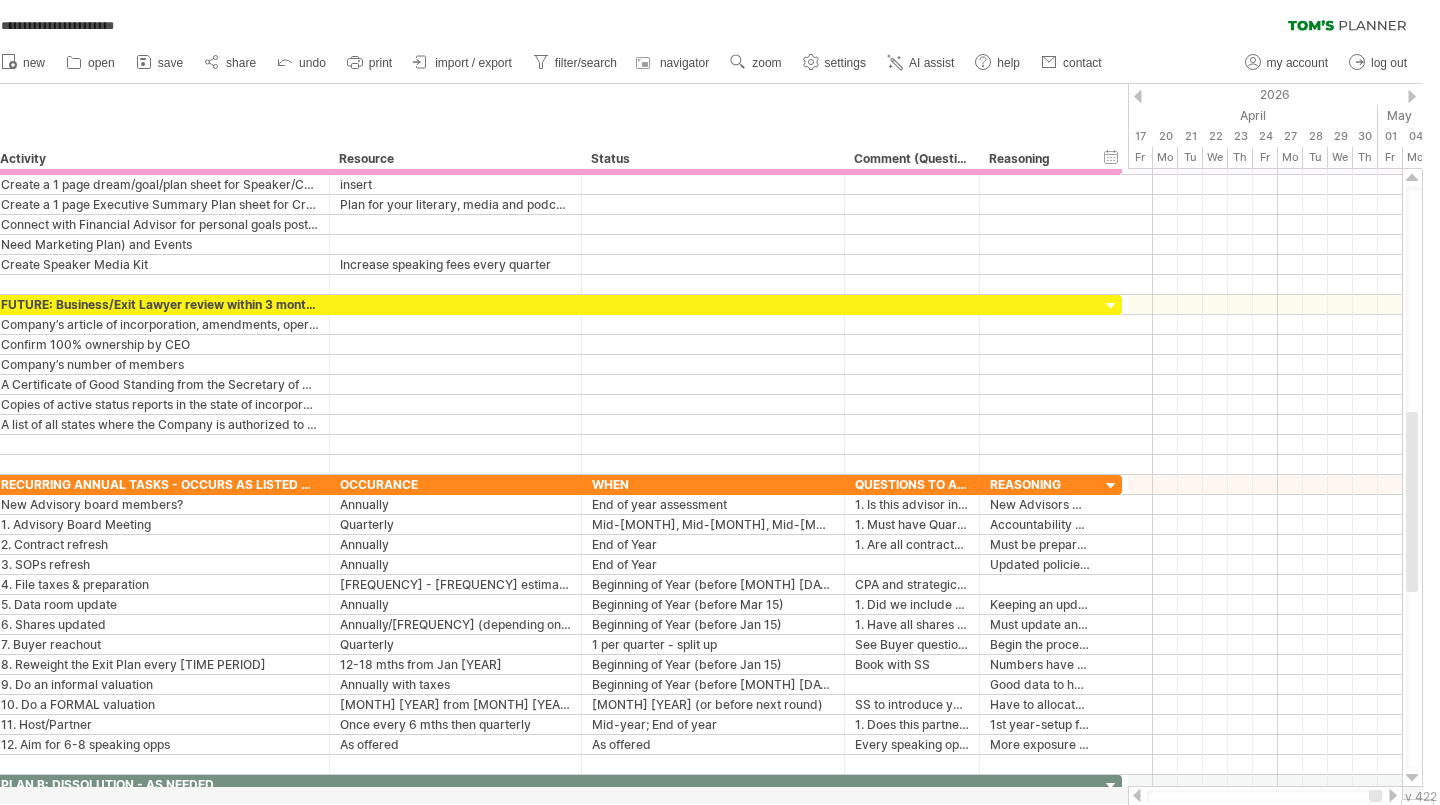 click at bounding box center [1393, 795] 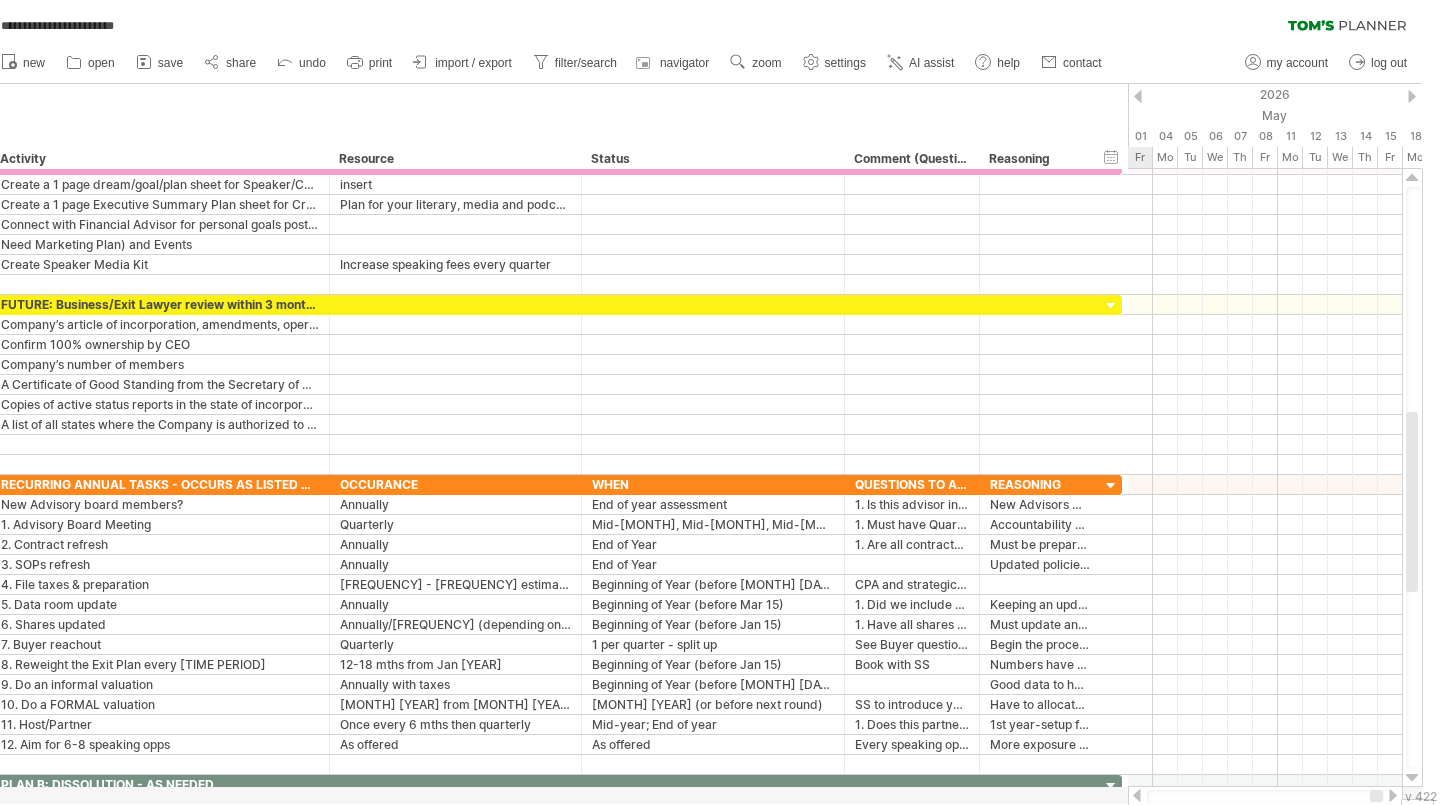 click at bounding box center [1393, 795] 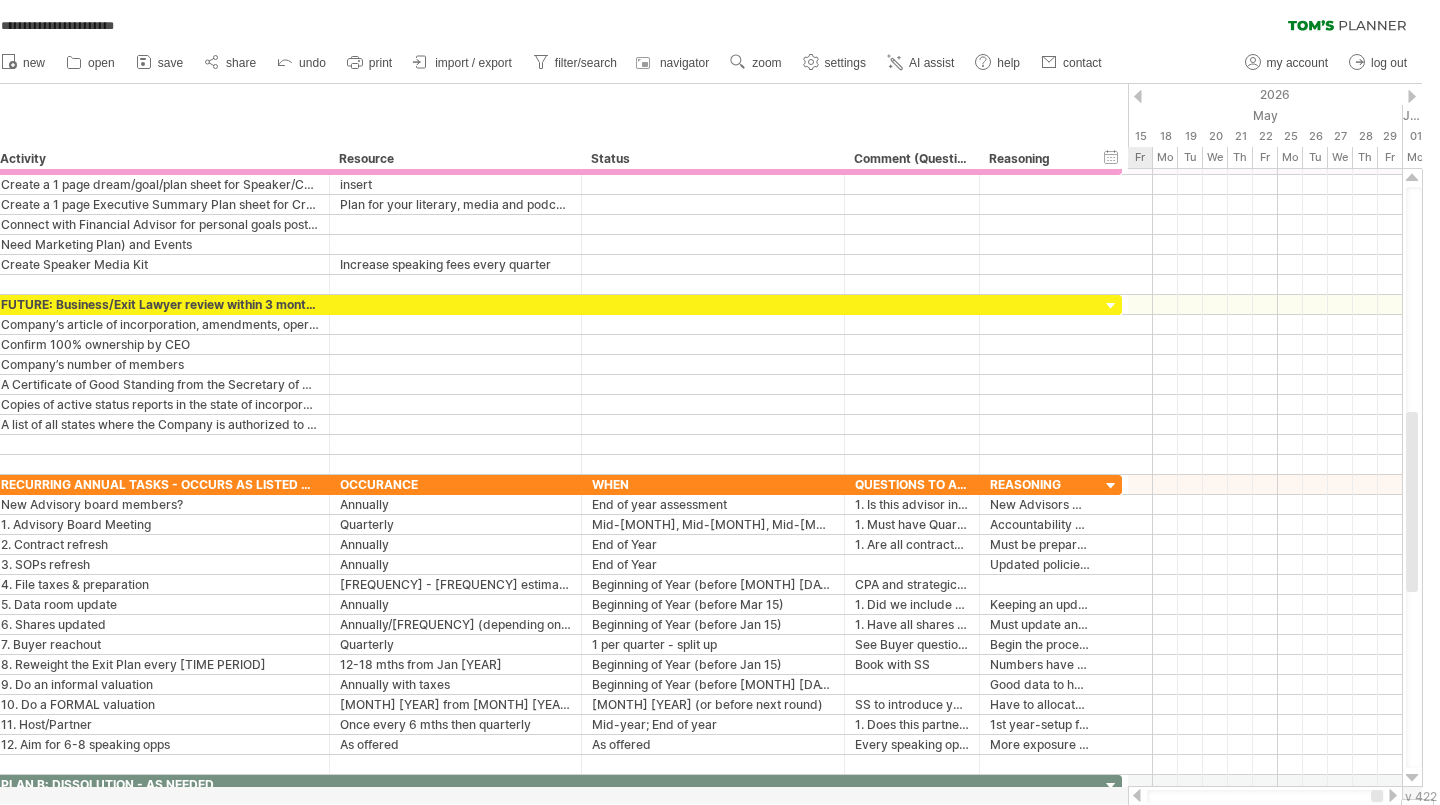 click at bounding box center (1393, 795) 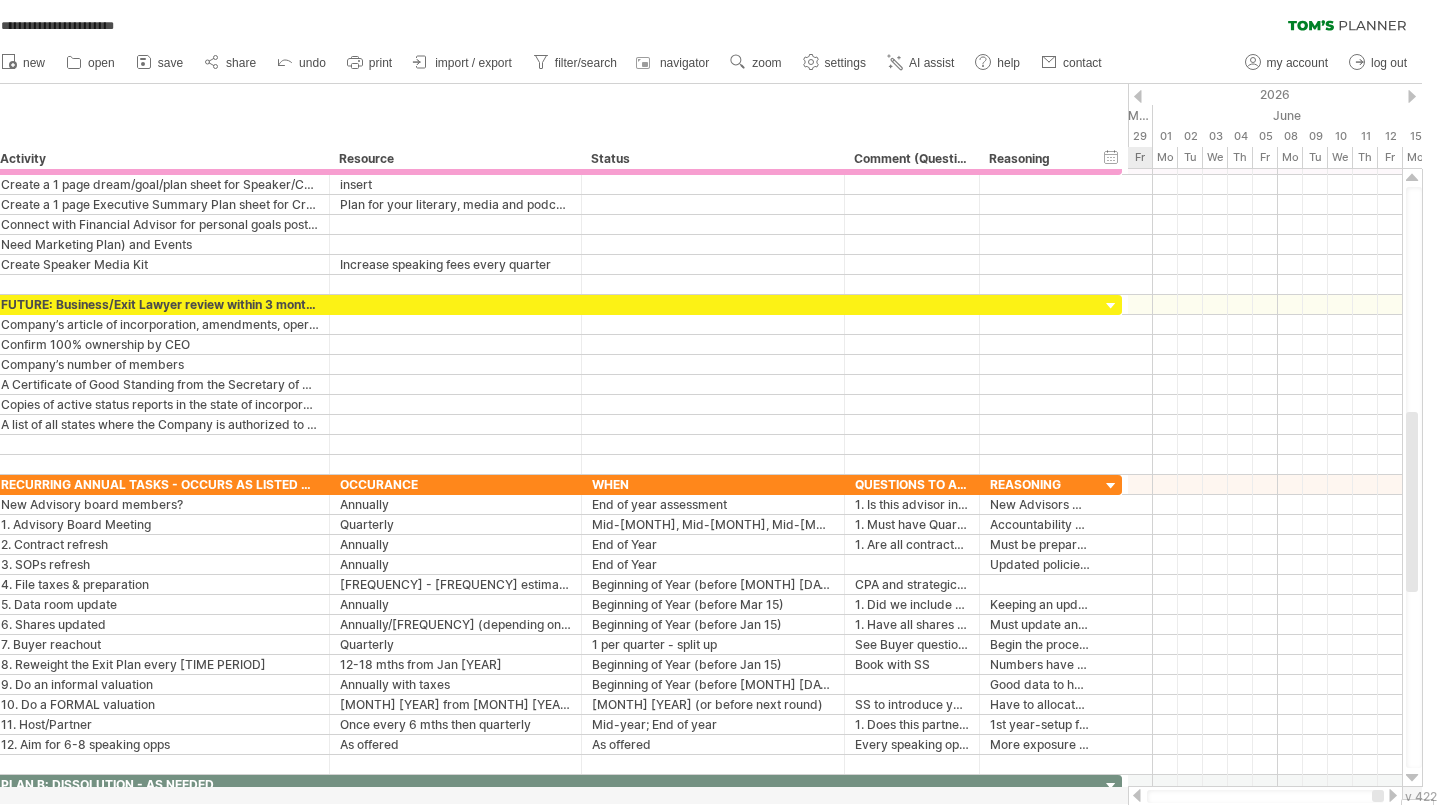 click at bounding box center [1393, 795] 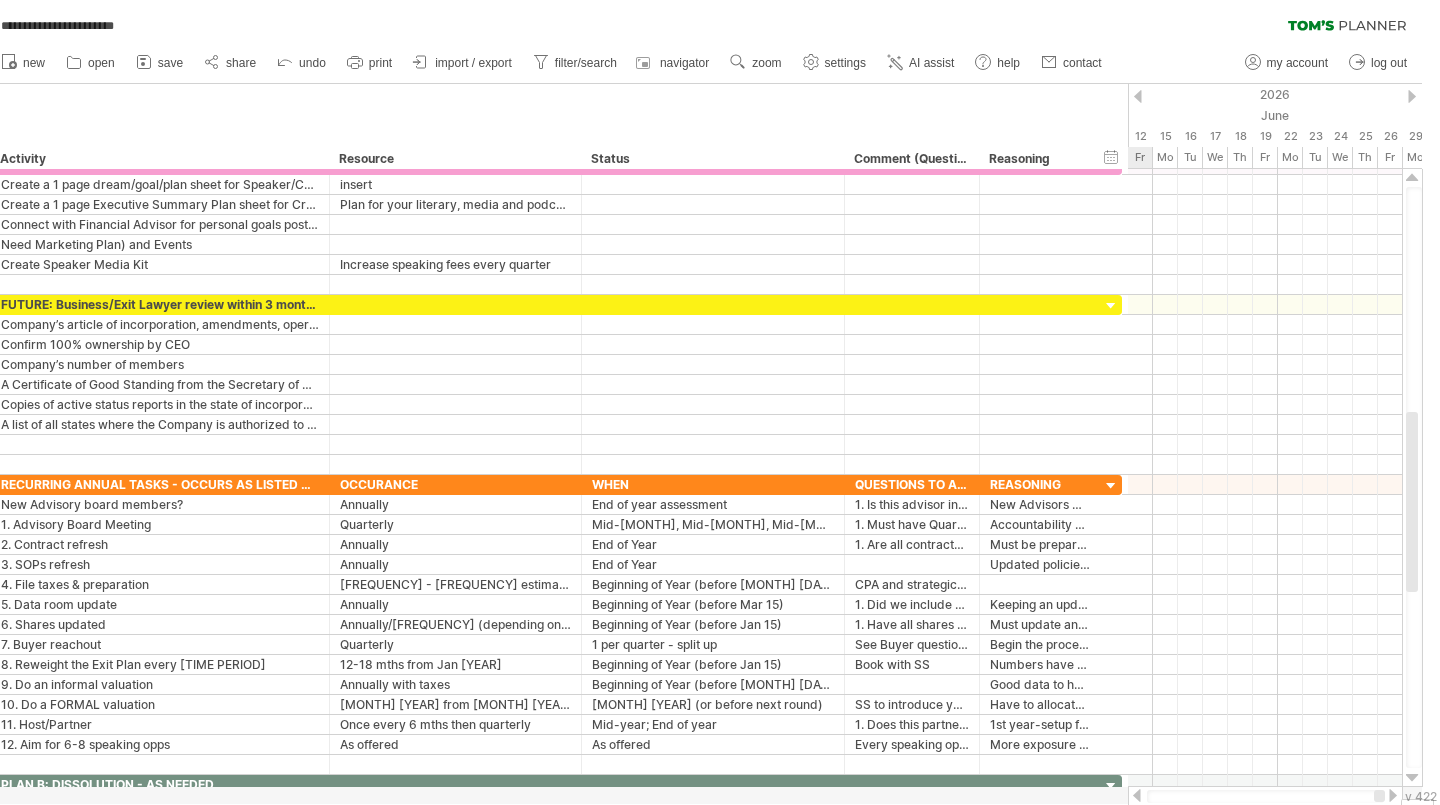 click at bounding box center [1393, 795] 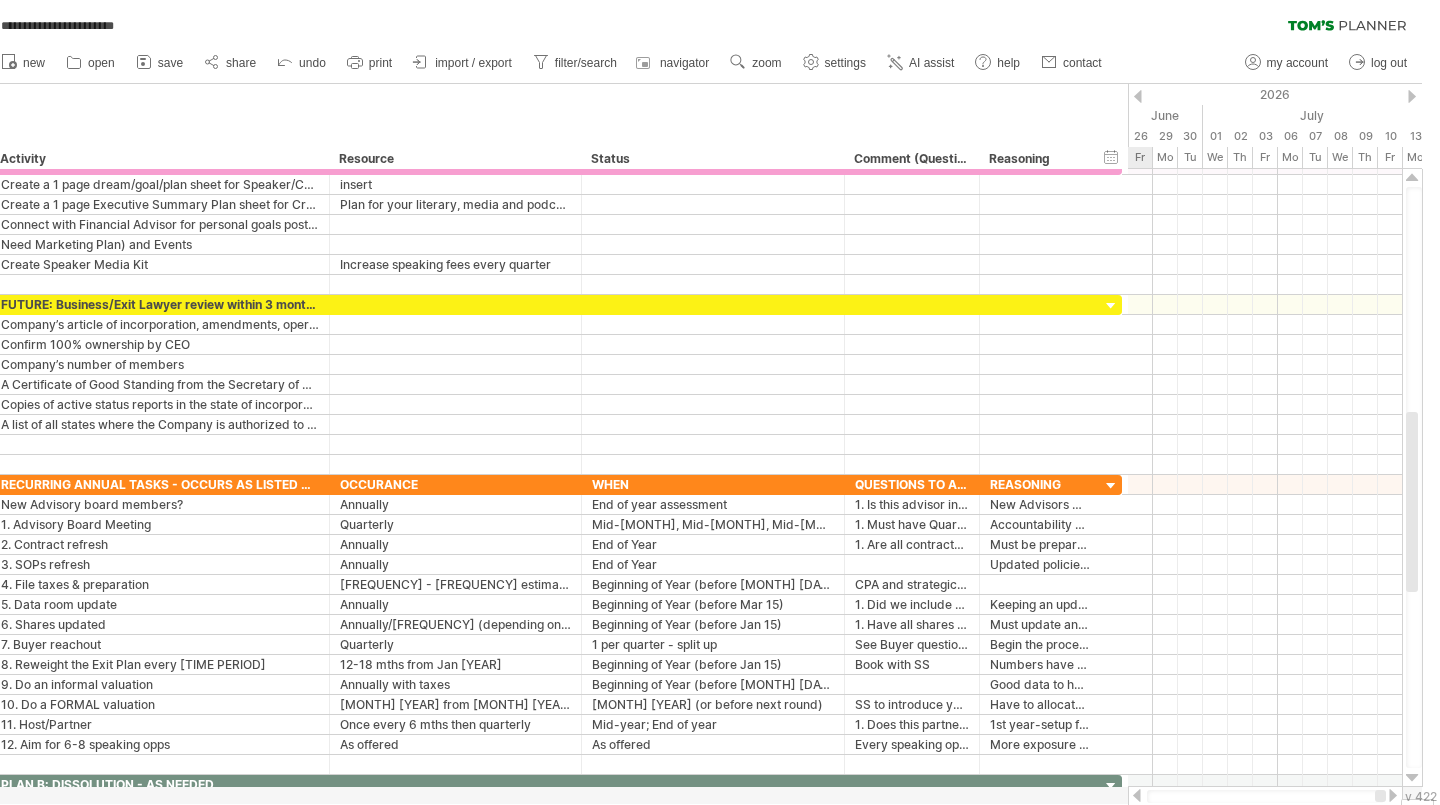 click at bounding box center (1393, 795) 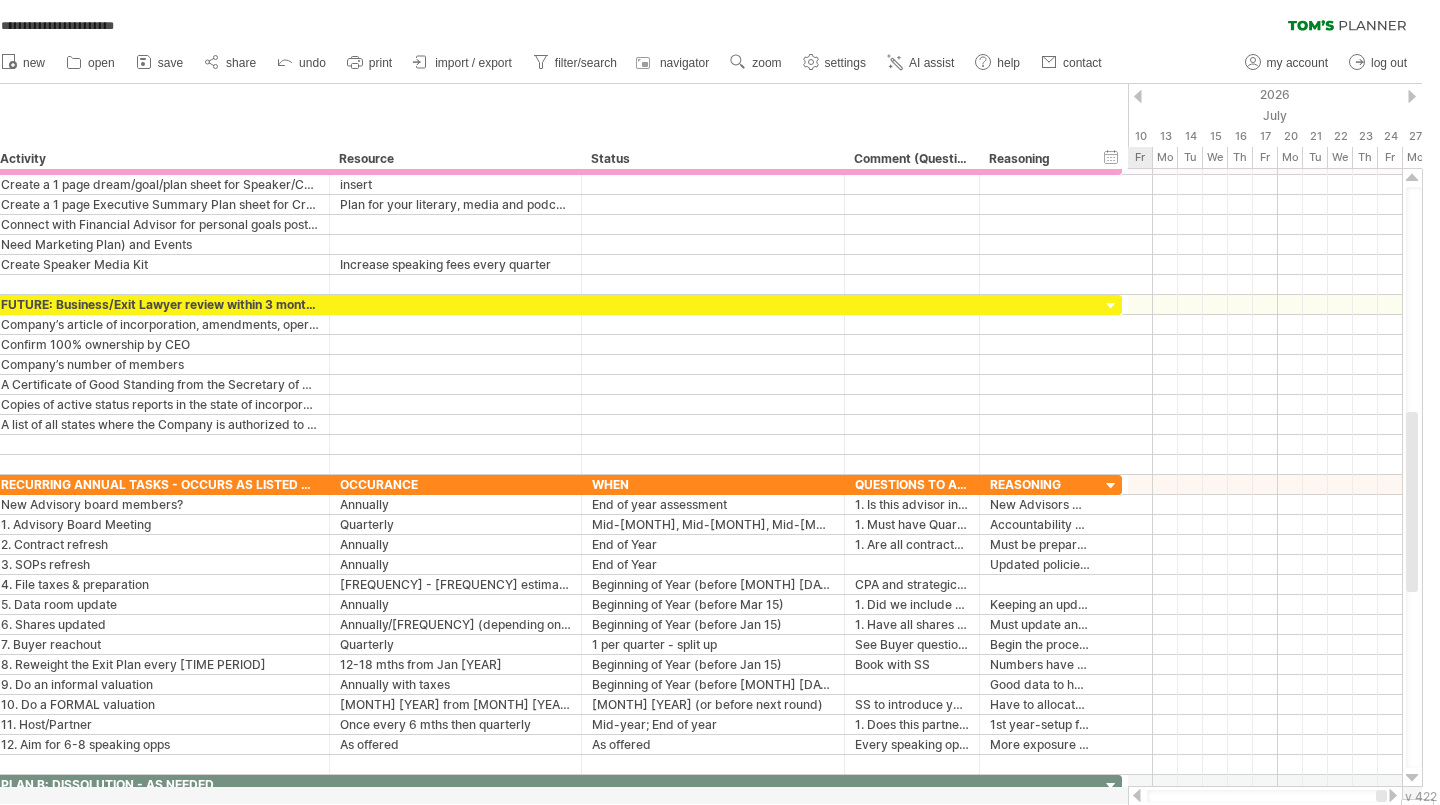 click at bounding box center [1393, 795] 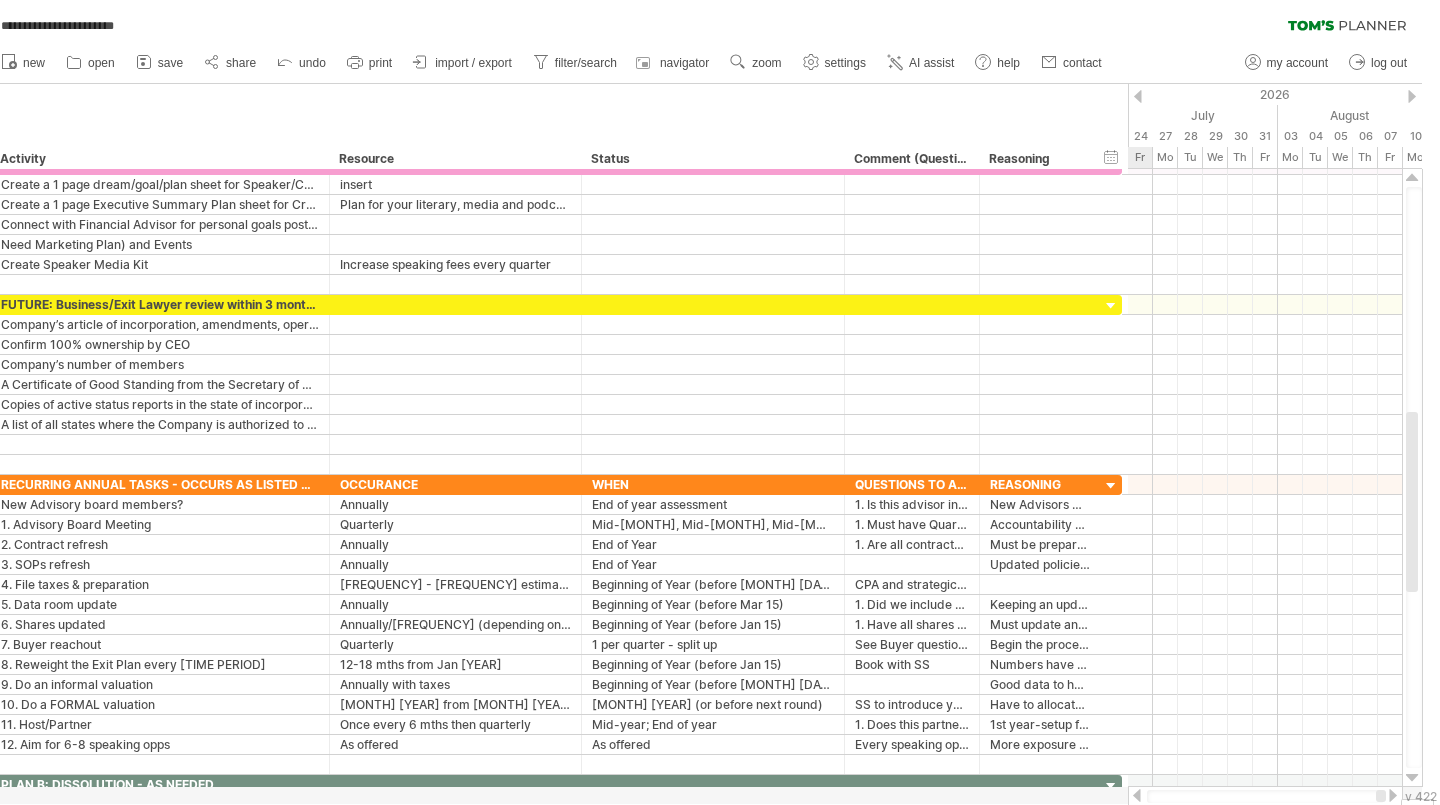 click at bounding box center (1393, 795) 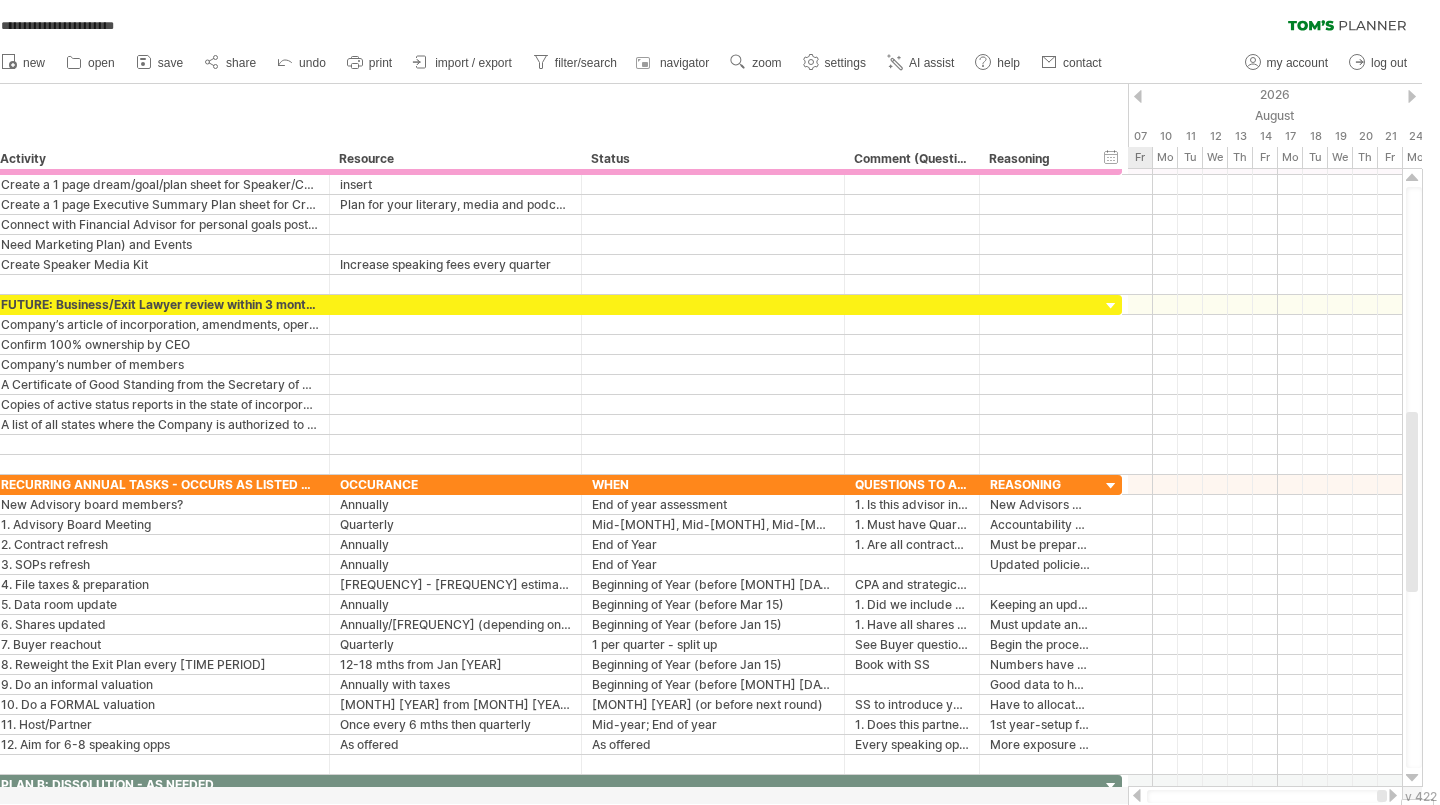 click at bounding box center (1393, 795) 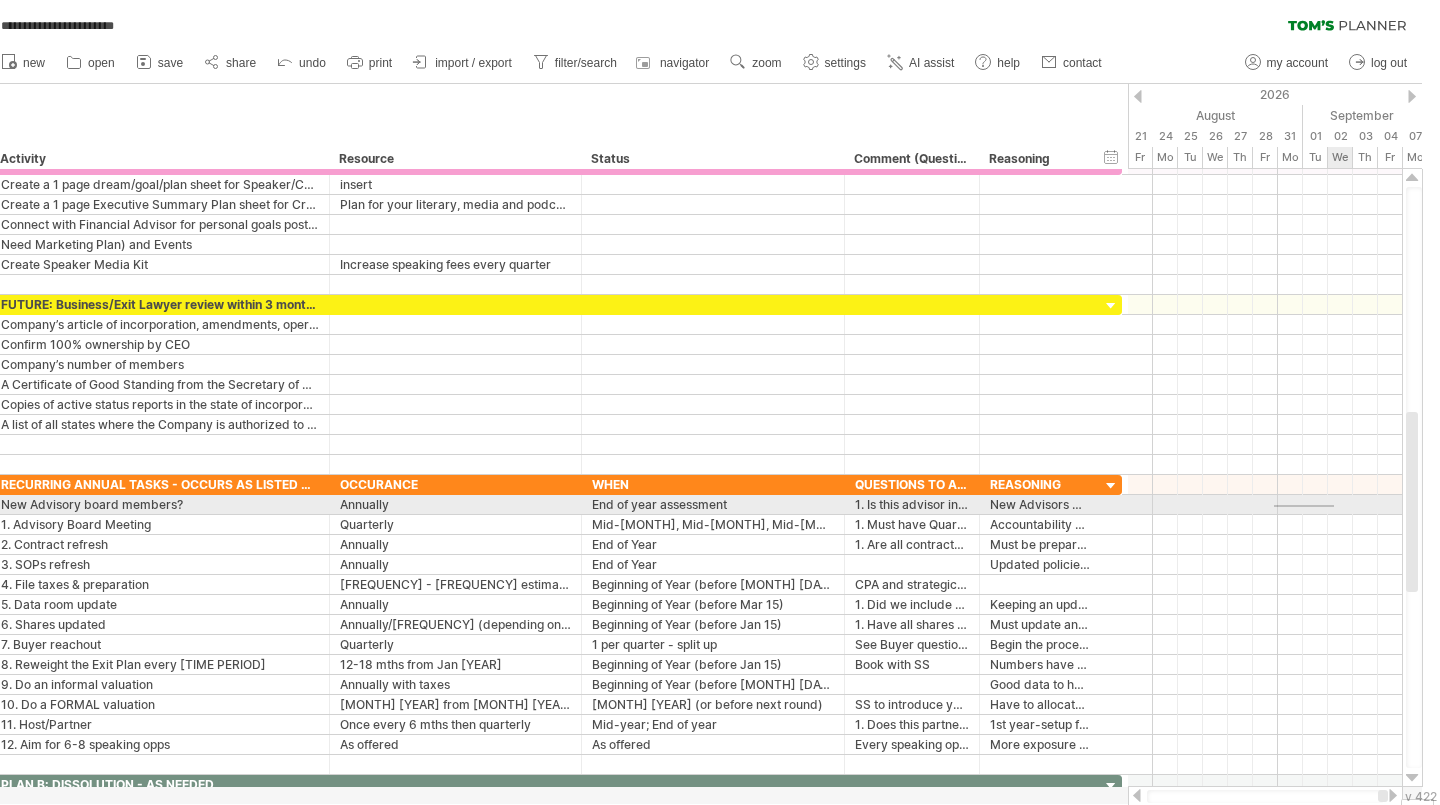 drag, startPoint x: 1292, startPoint y: 505, endPoint x: 1353, endPoint y: 507, distance: 61.03278 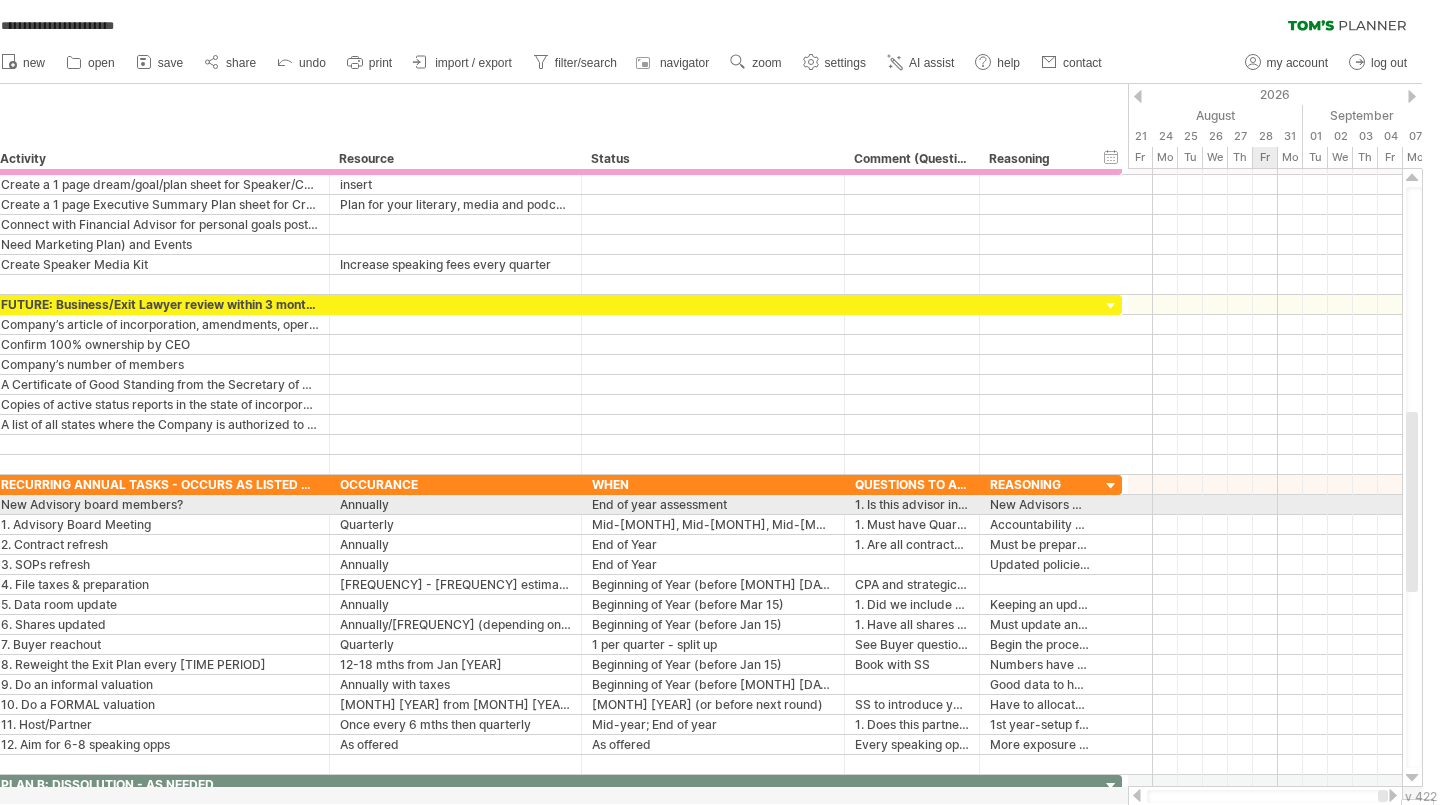 click at bounding box center [1265, 505] 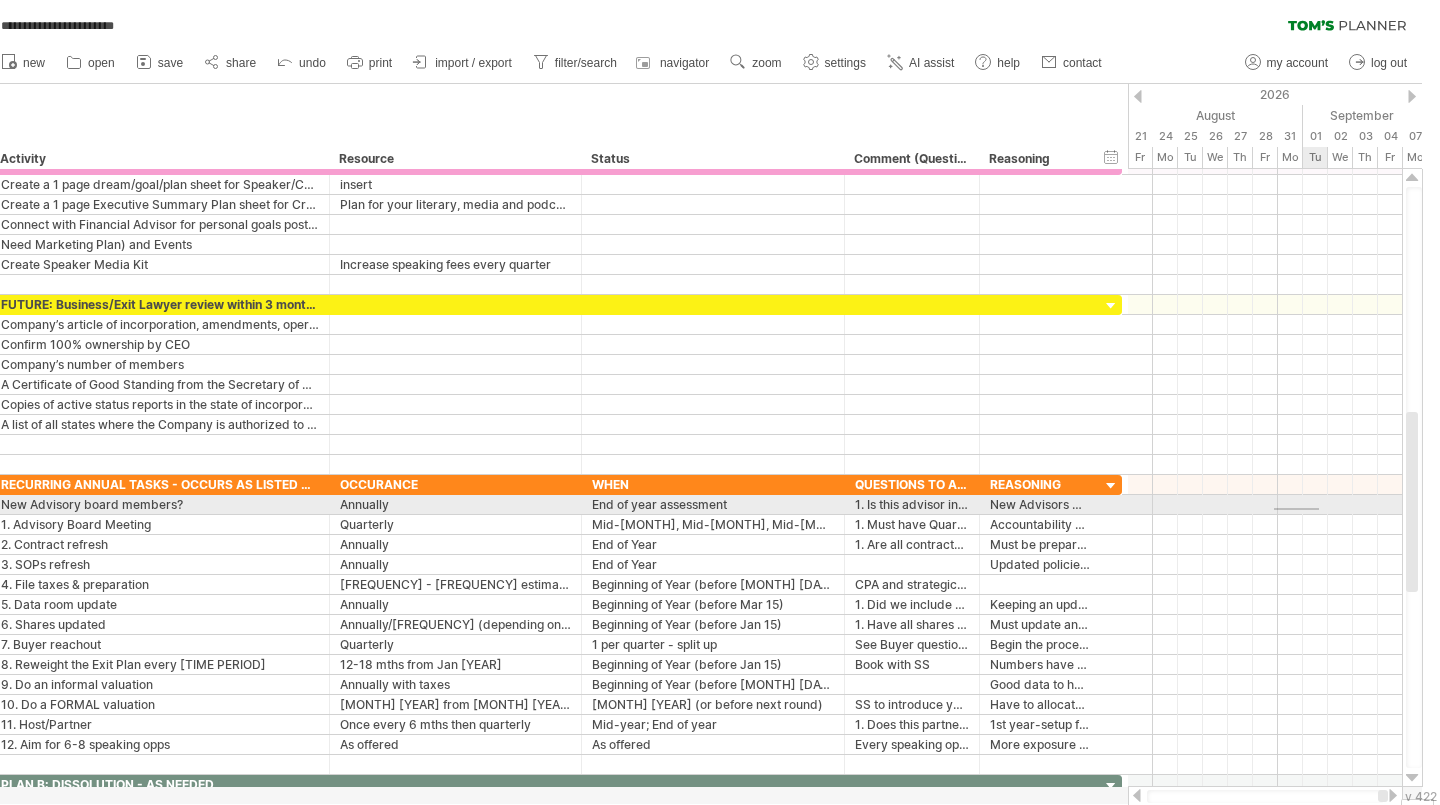 drag, startPoint x: 1292, startPoint y: 508, endPoint x: 1337, endPoint y: 510, distance: 45.044422 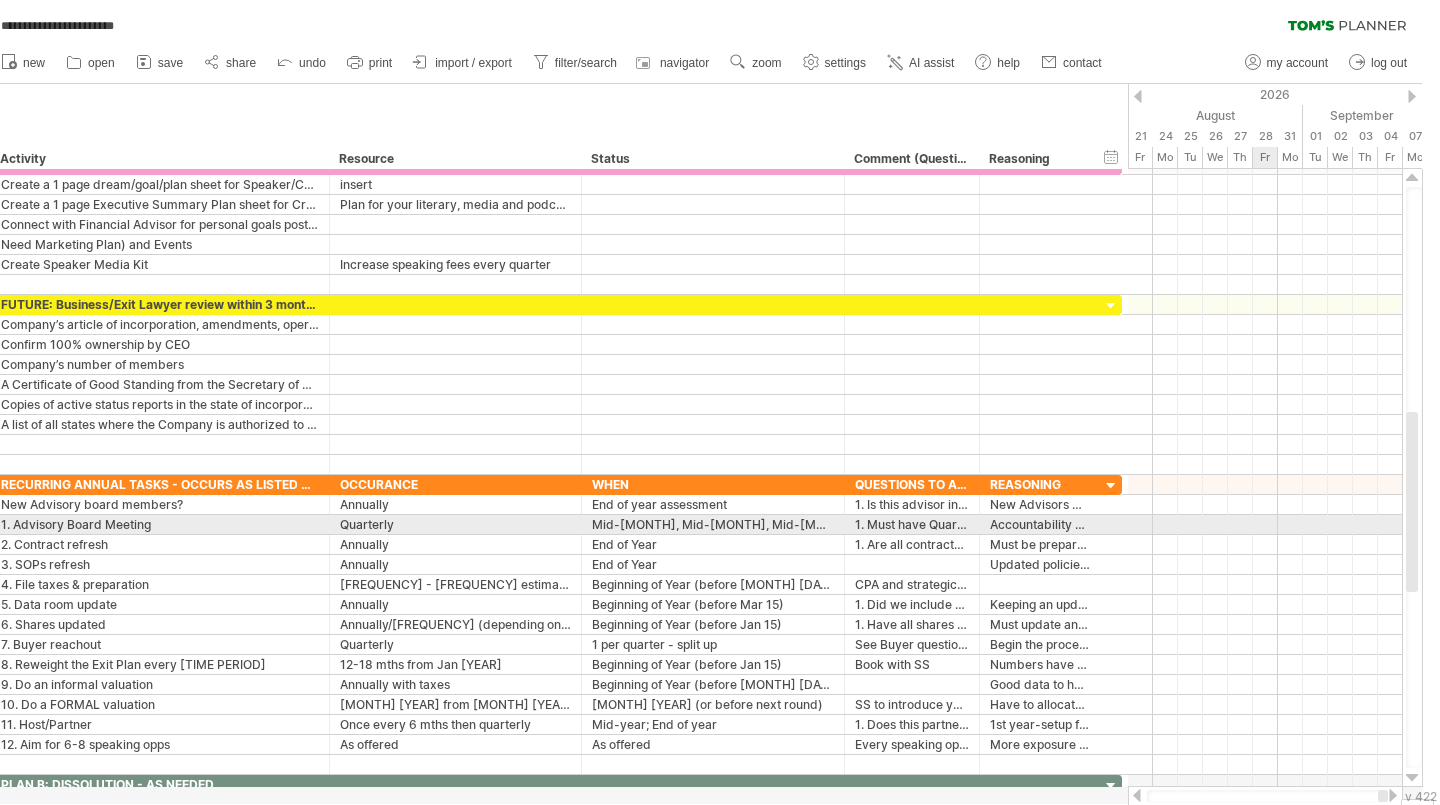 click at bounding box center (1265, 525) 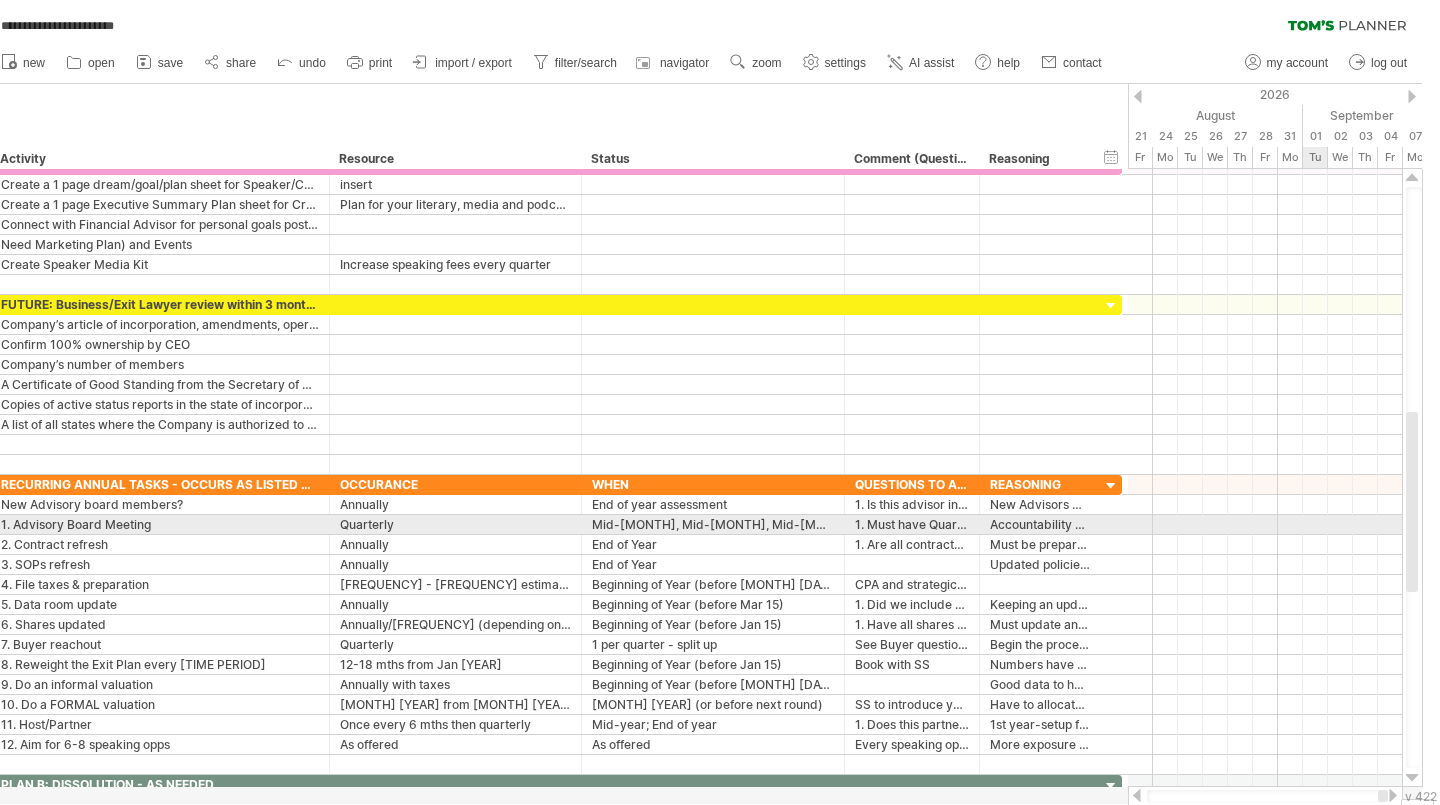 drag, startPoint x: 1294, startPoint y: 522, endPoint x: 1341, endPoint y: 522, distance: 47 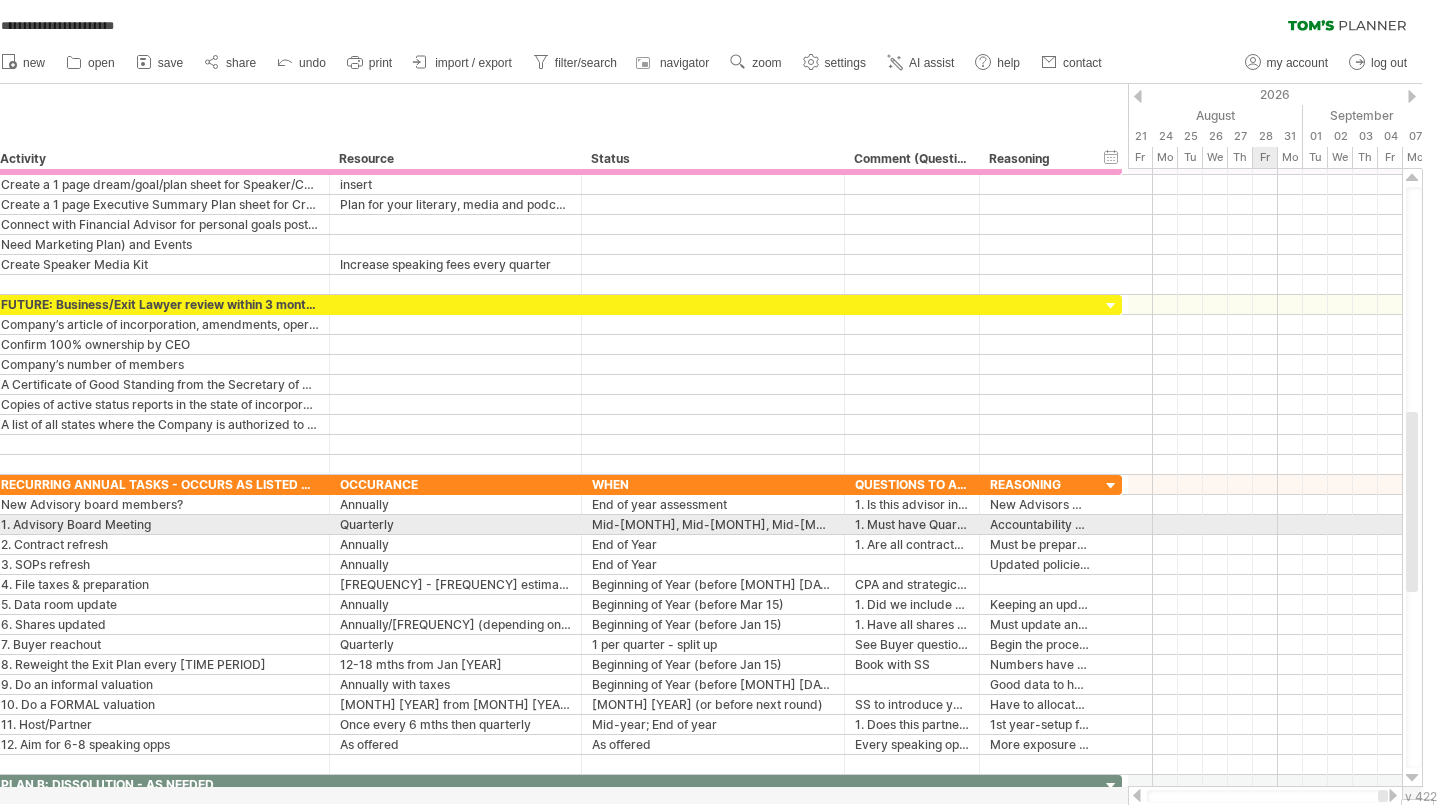 click at bounding box center (1265, 525) 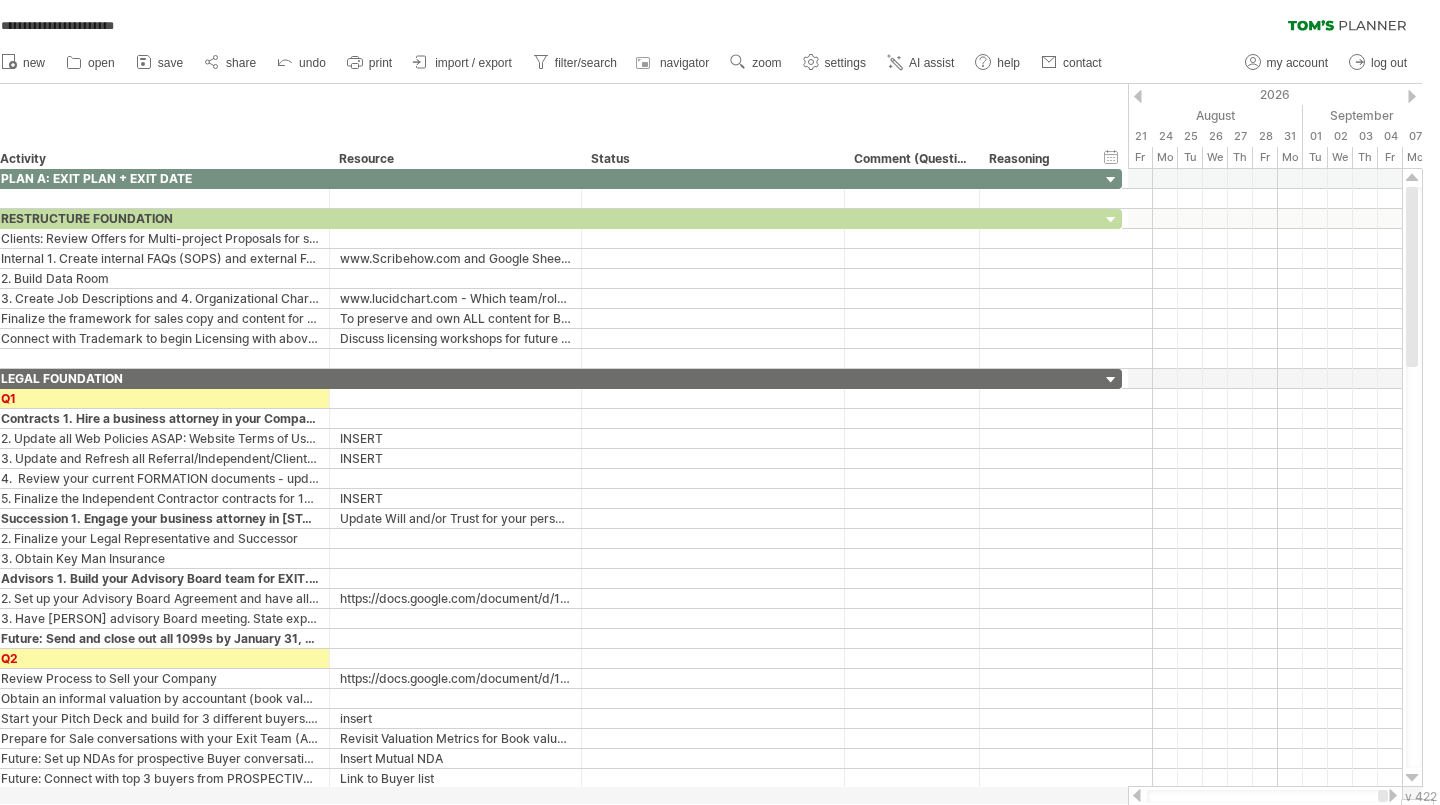 drag, startPoint x: 1415, startPoint y: 438, endPoint x: 1439, endPoint y: 129, distance: 309.93063 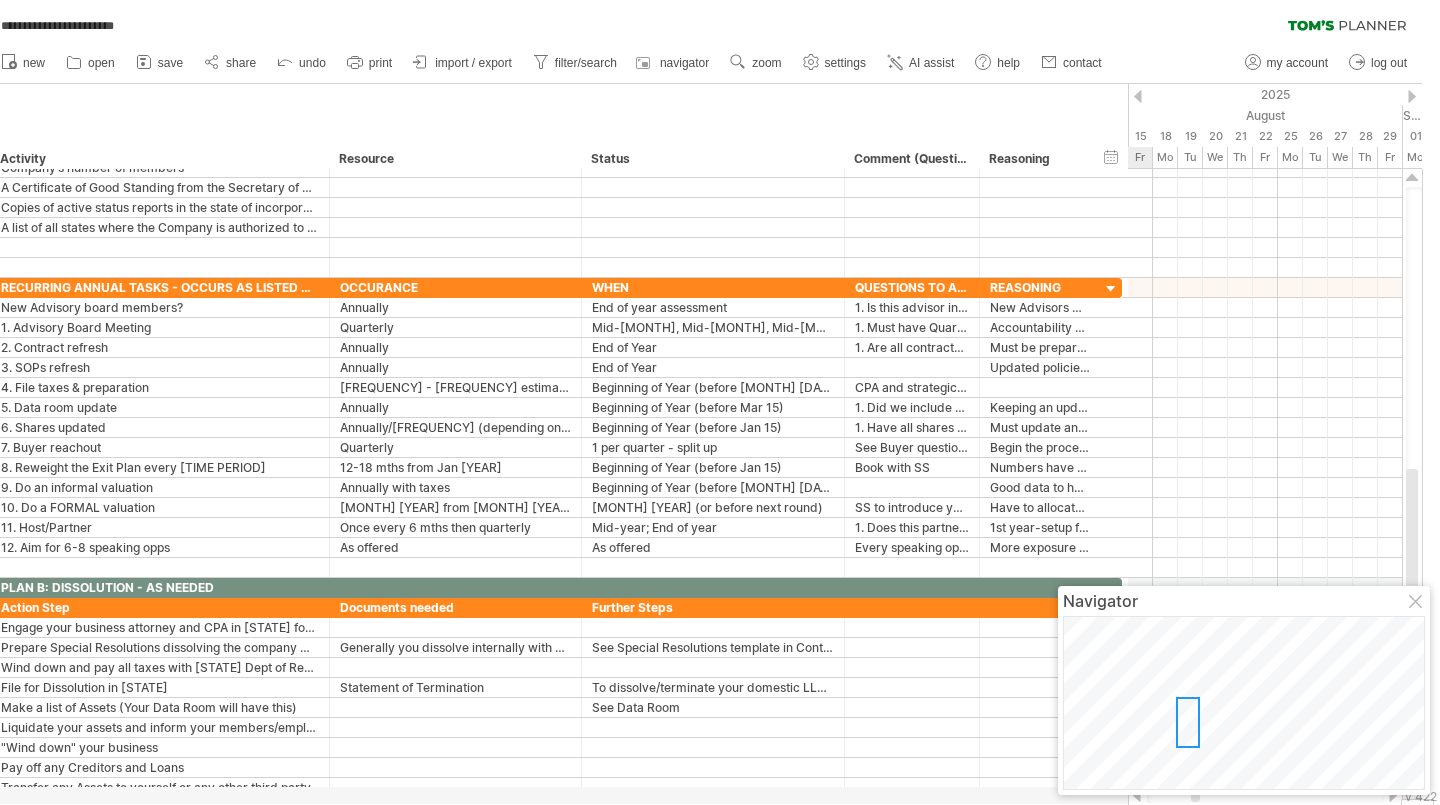 click at bounding box center (1417, 603) 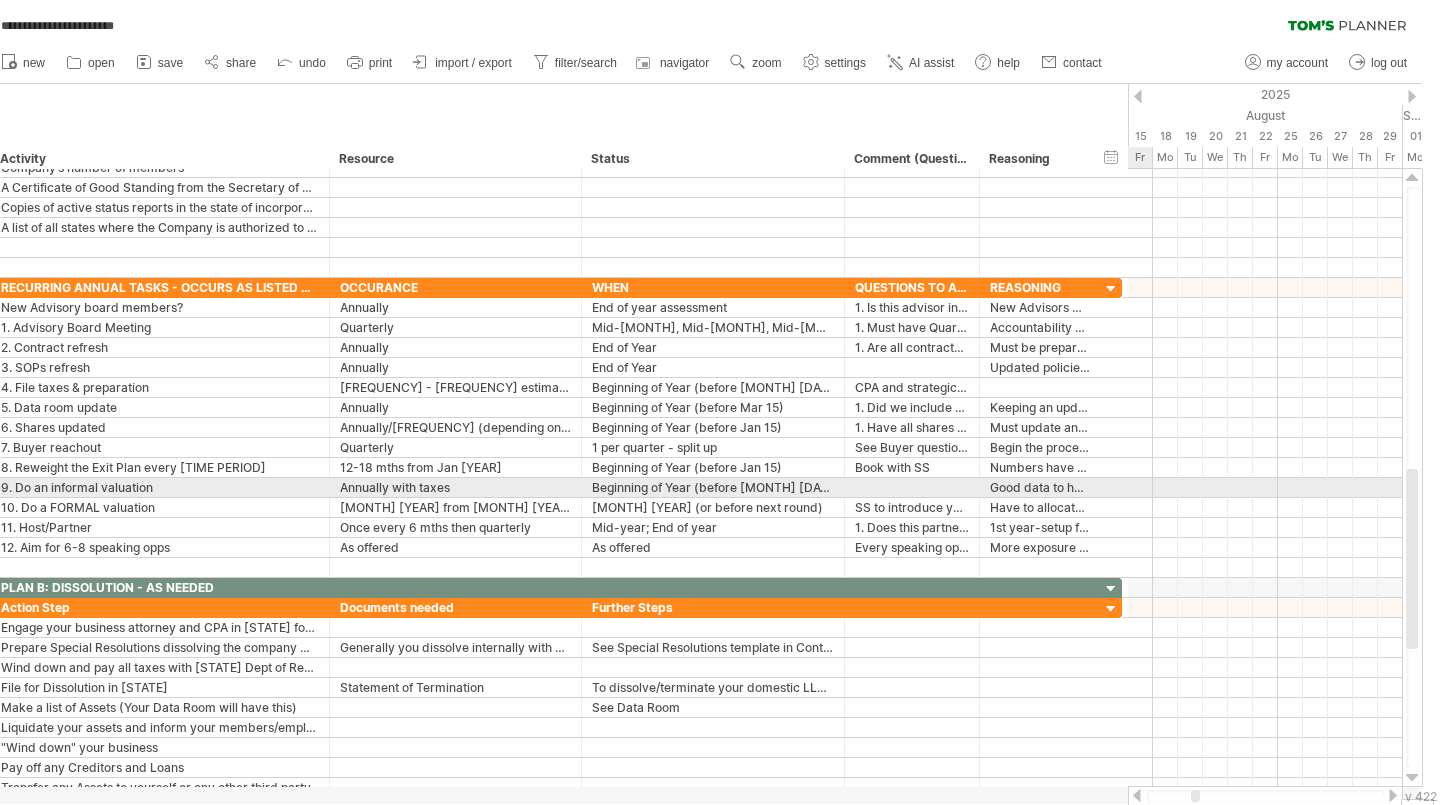 click at bounding box center (1414, 477) 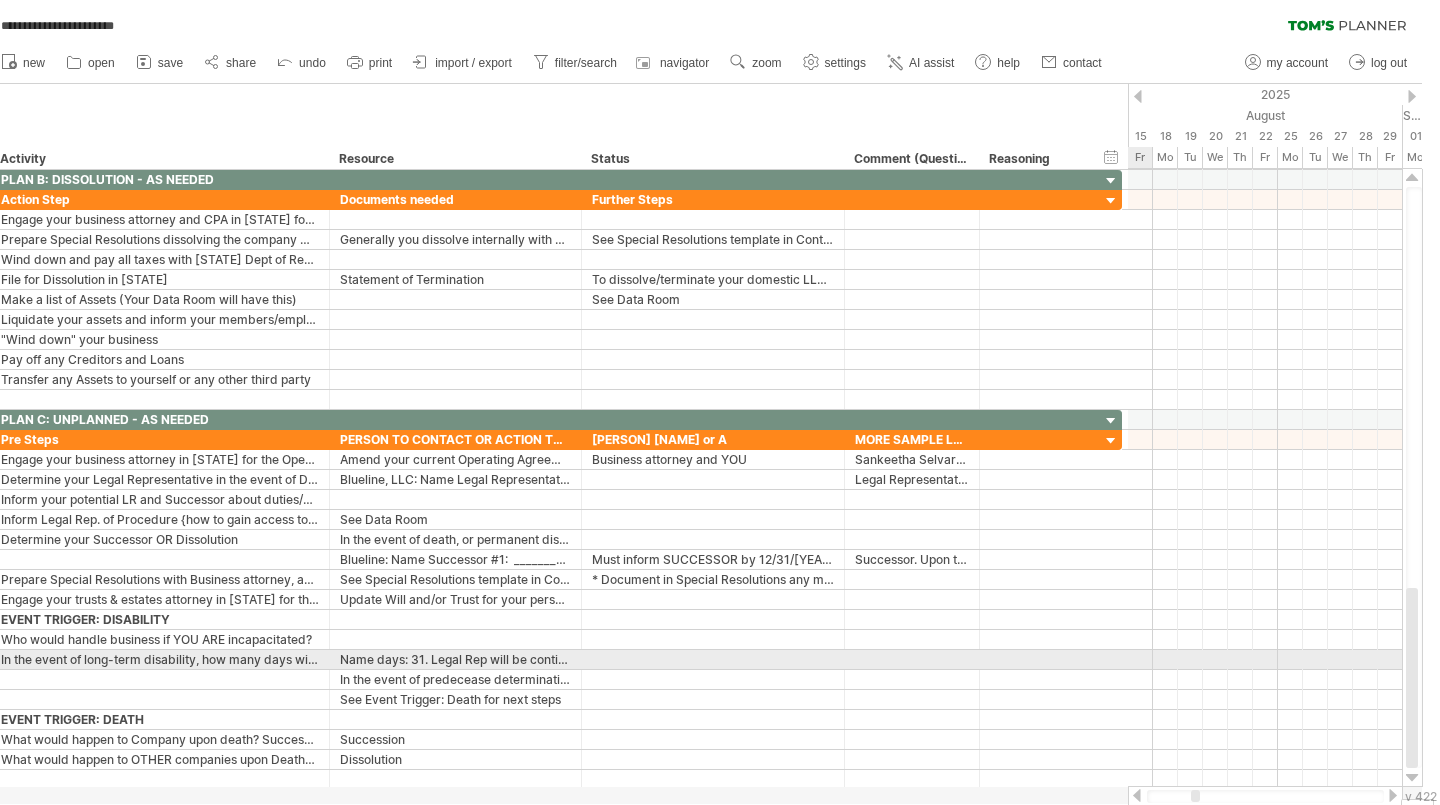 drag, startPoint x: 1407, startPoint y: 490, endPoint x: 1413, endPoint y: 651, distance: 161.11176 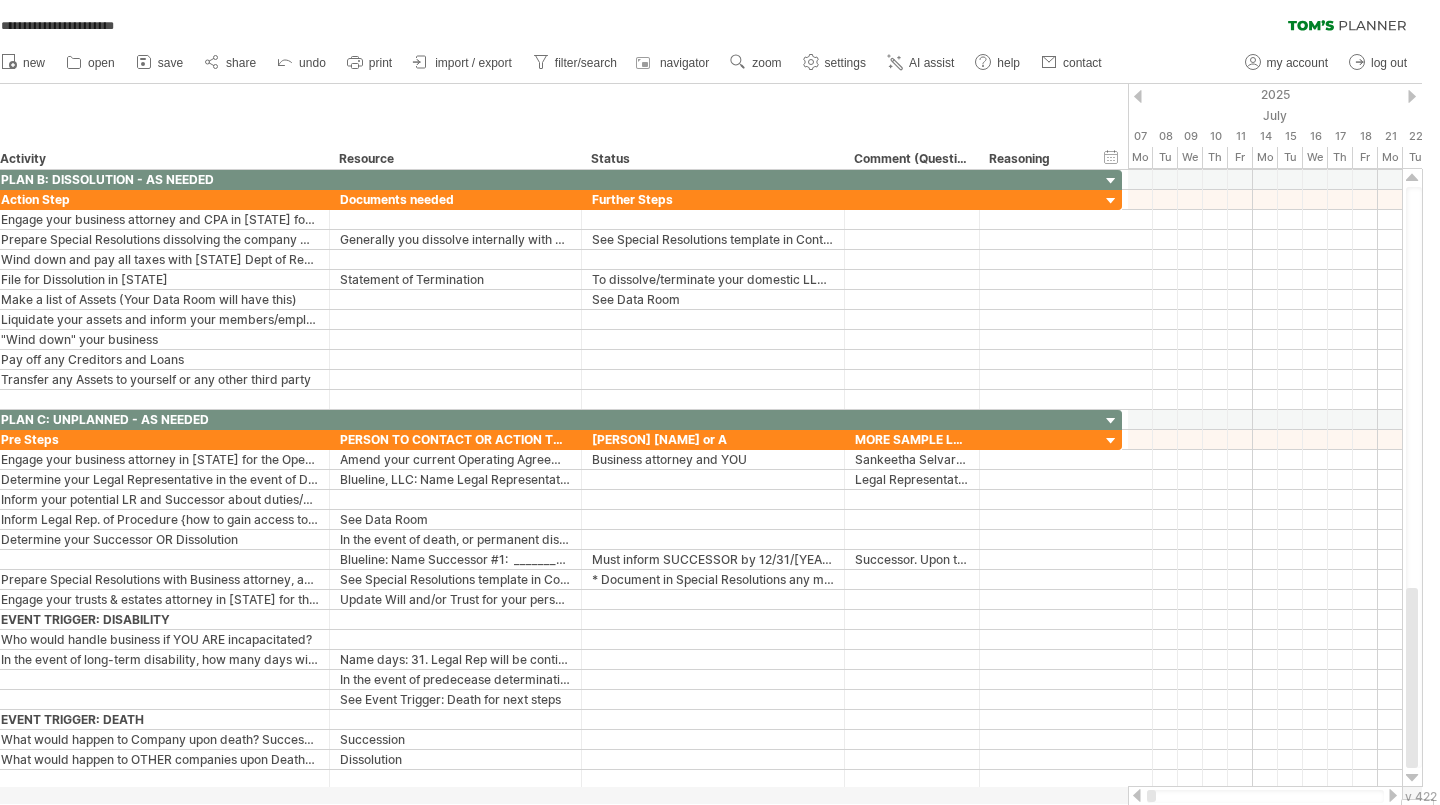 drag, startPoint x: 1196, startPoint y: 791, endPoint x: 1147, endPoint y: 794, distance: 49.09175 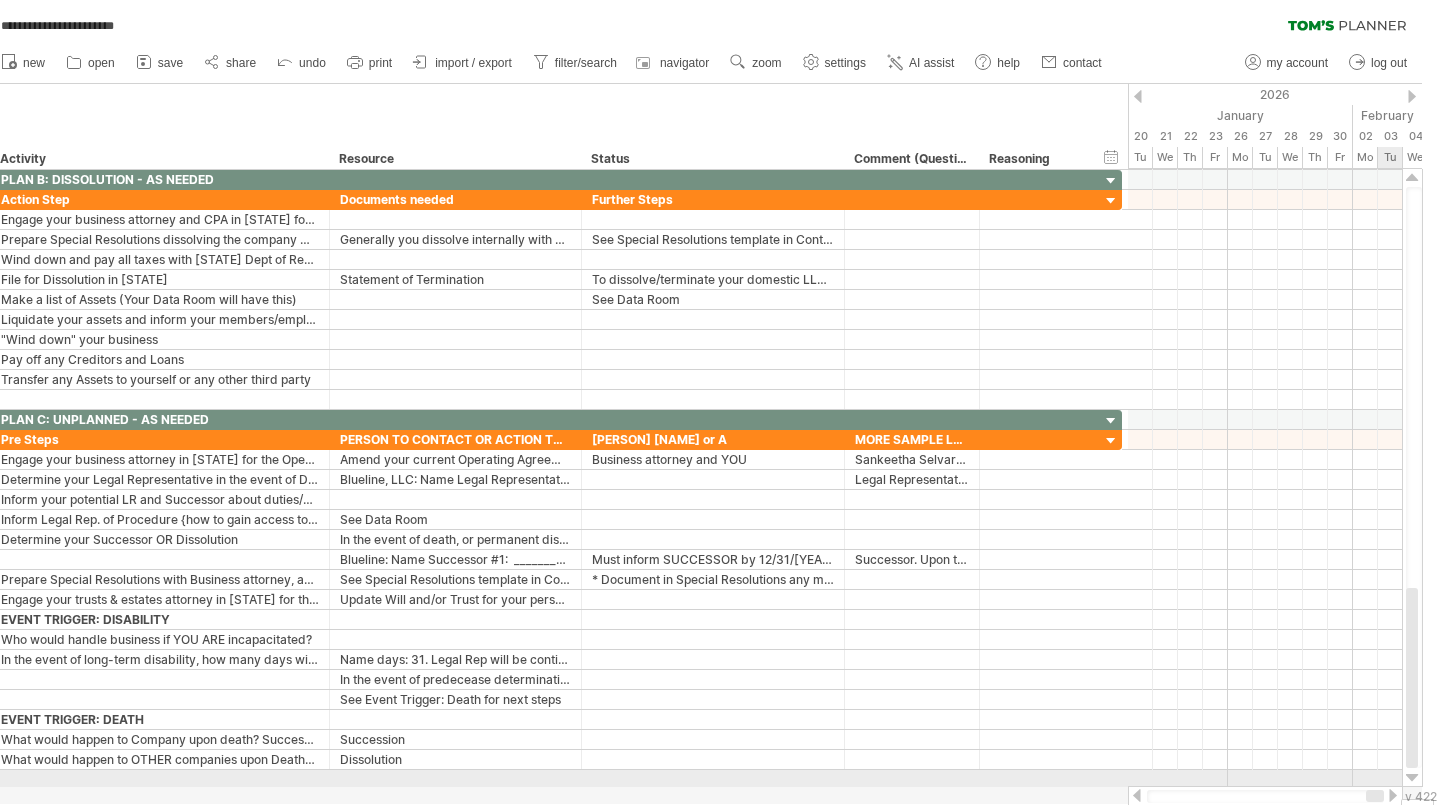 drag, startPoint x: 1179, startPoint y: 797, endPoint x: 1391, endPoint y: 781, distance: 212.60292 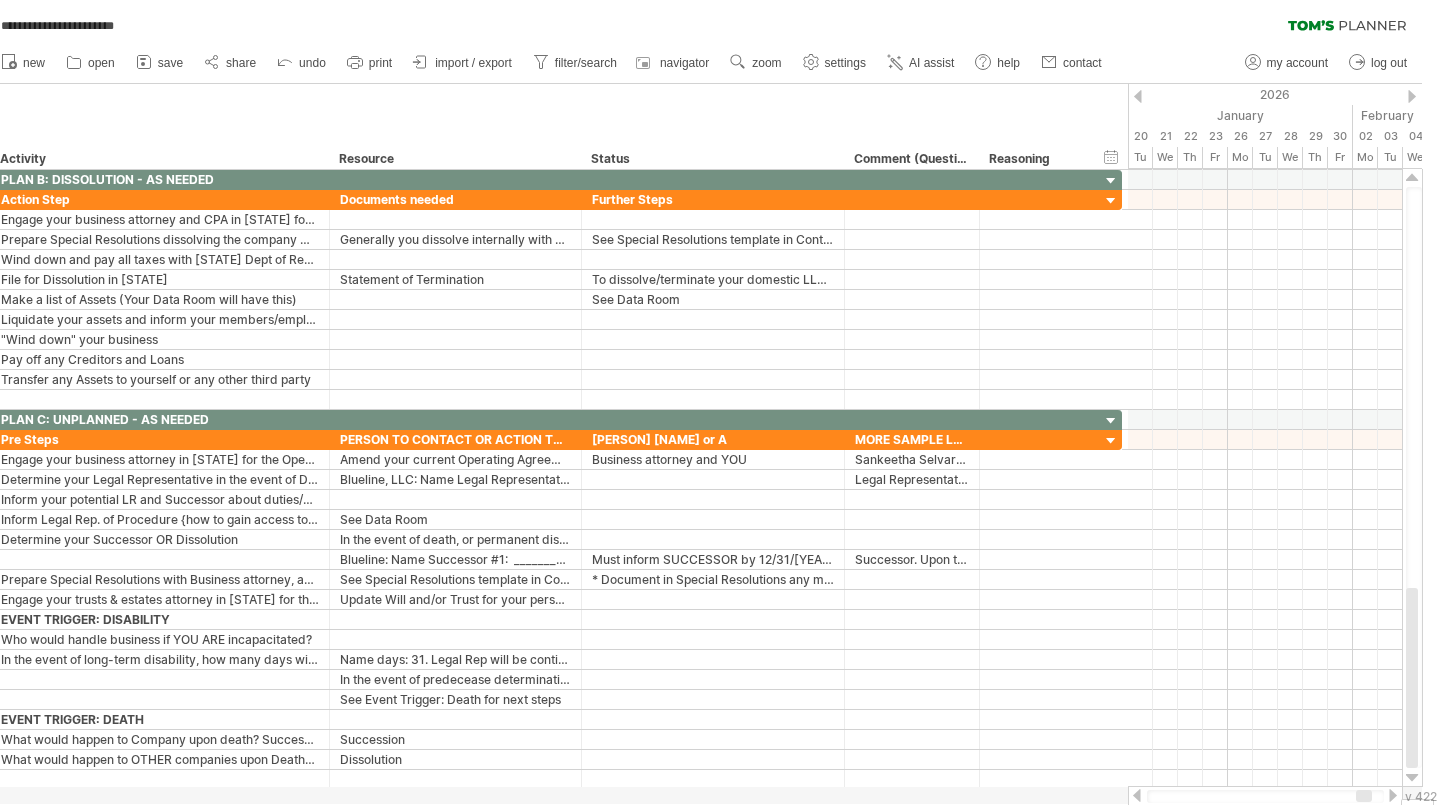 click at bounding box center [1393, 795] 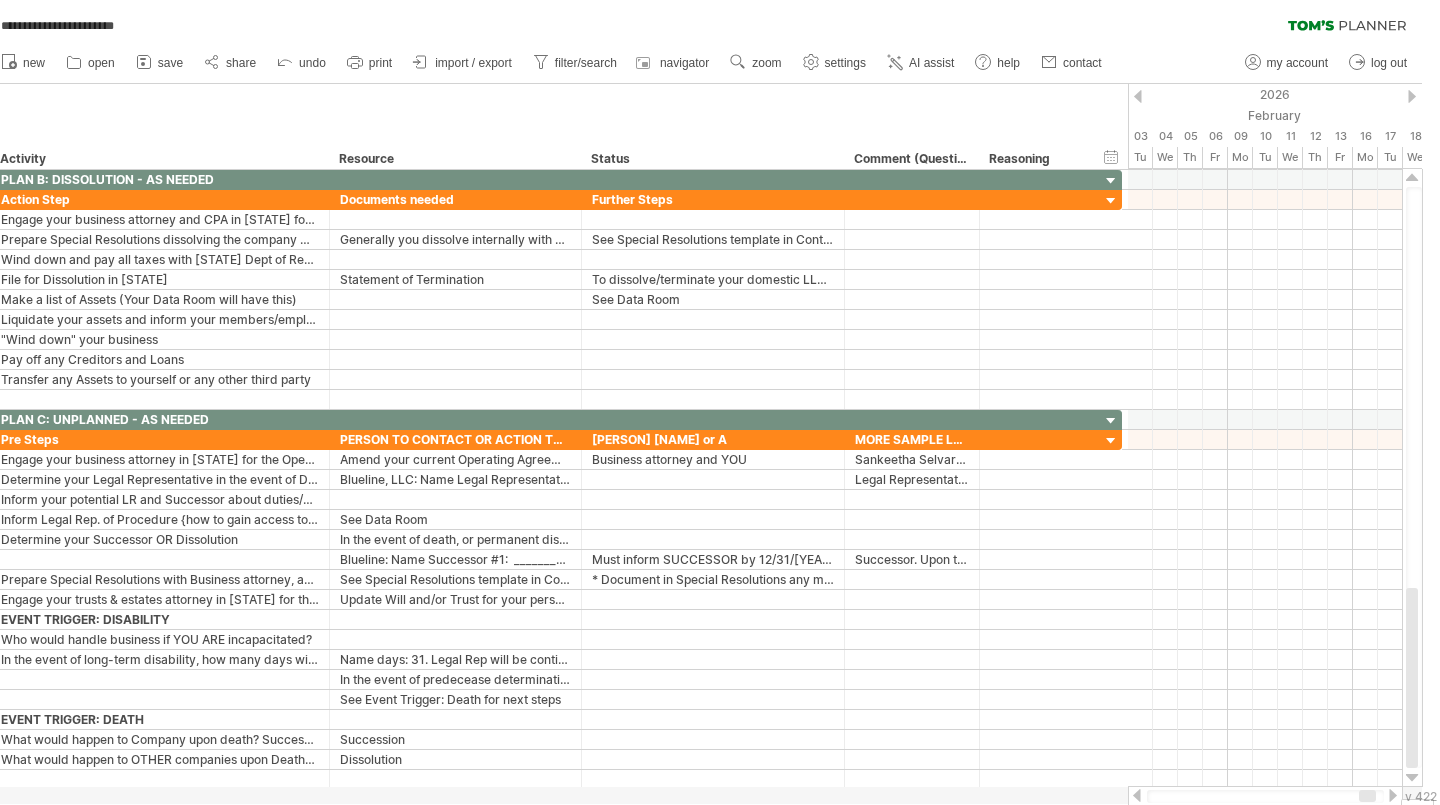 click at bounding box center [1393, 795] 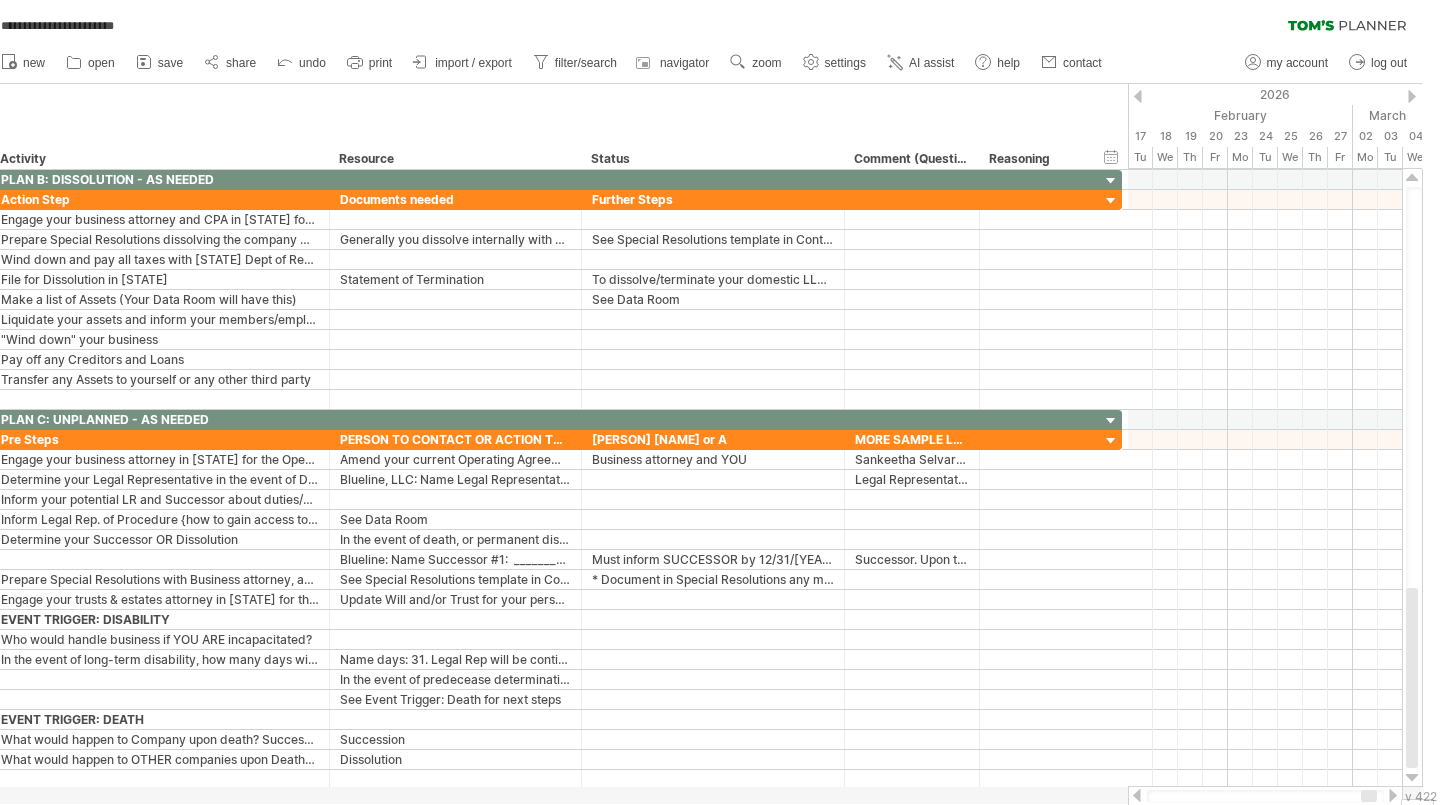 click at bounding box center (1393, 795) 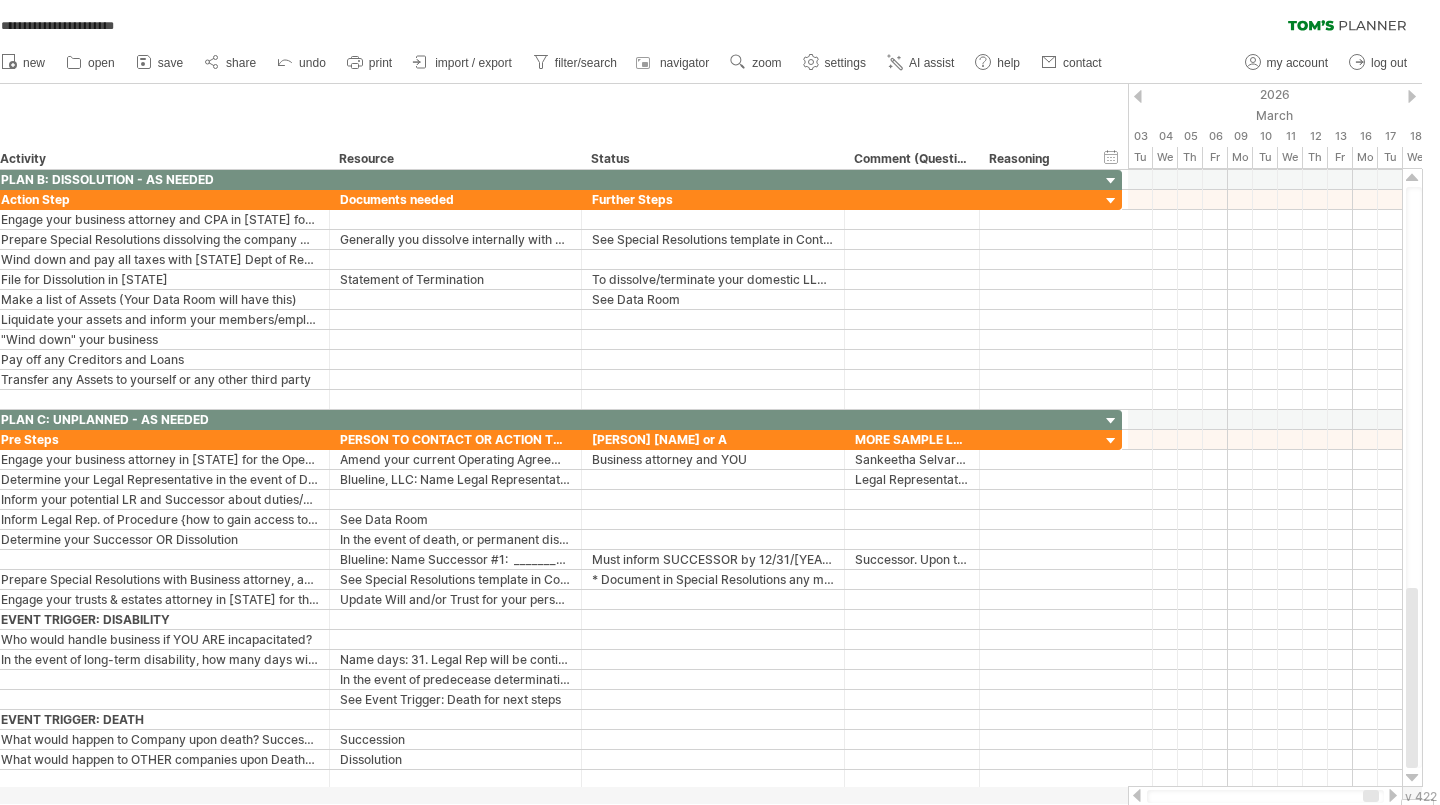 click at bounding box center (1393, 795) 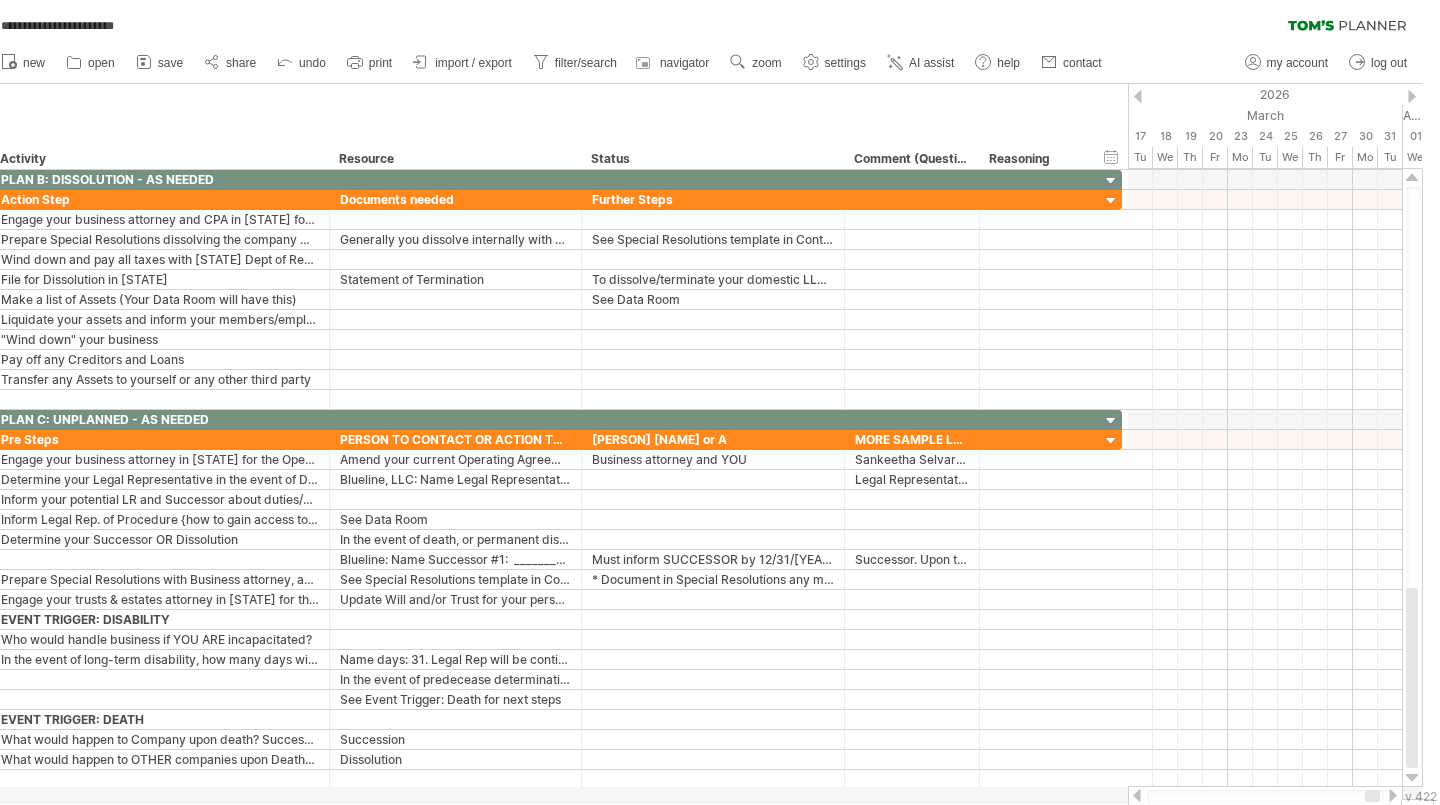 click at bounding box center (1393, 795) 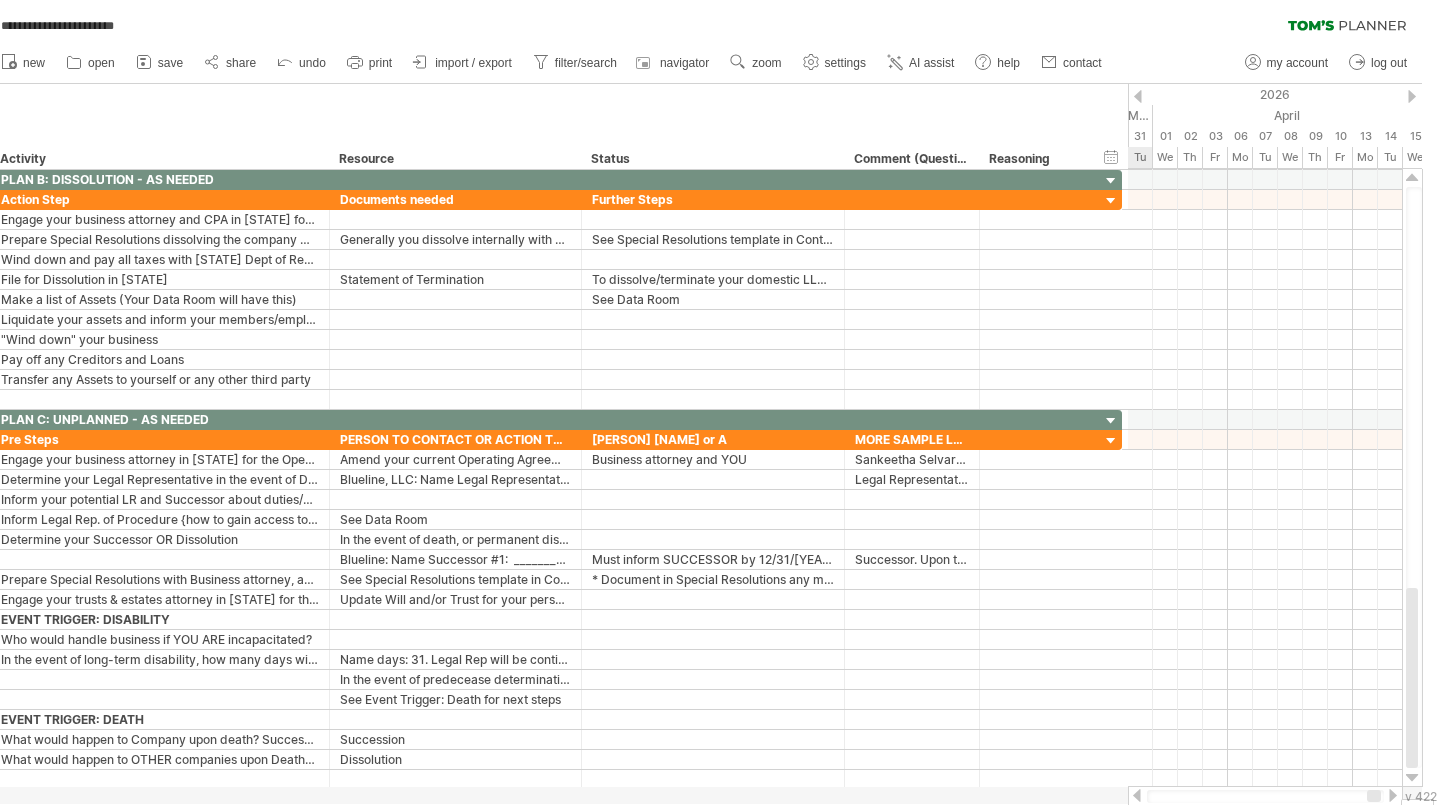 click at bounding box center (1393, 795) 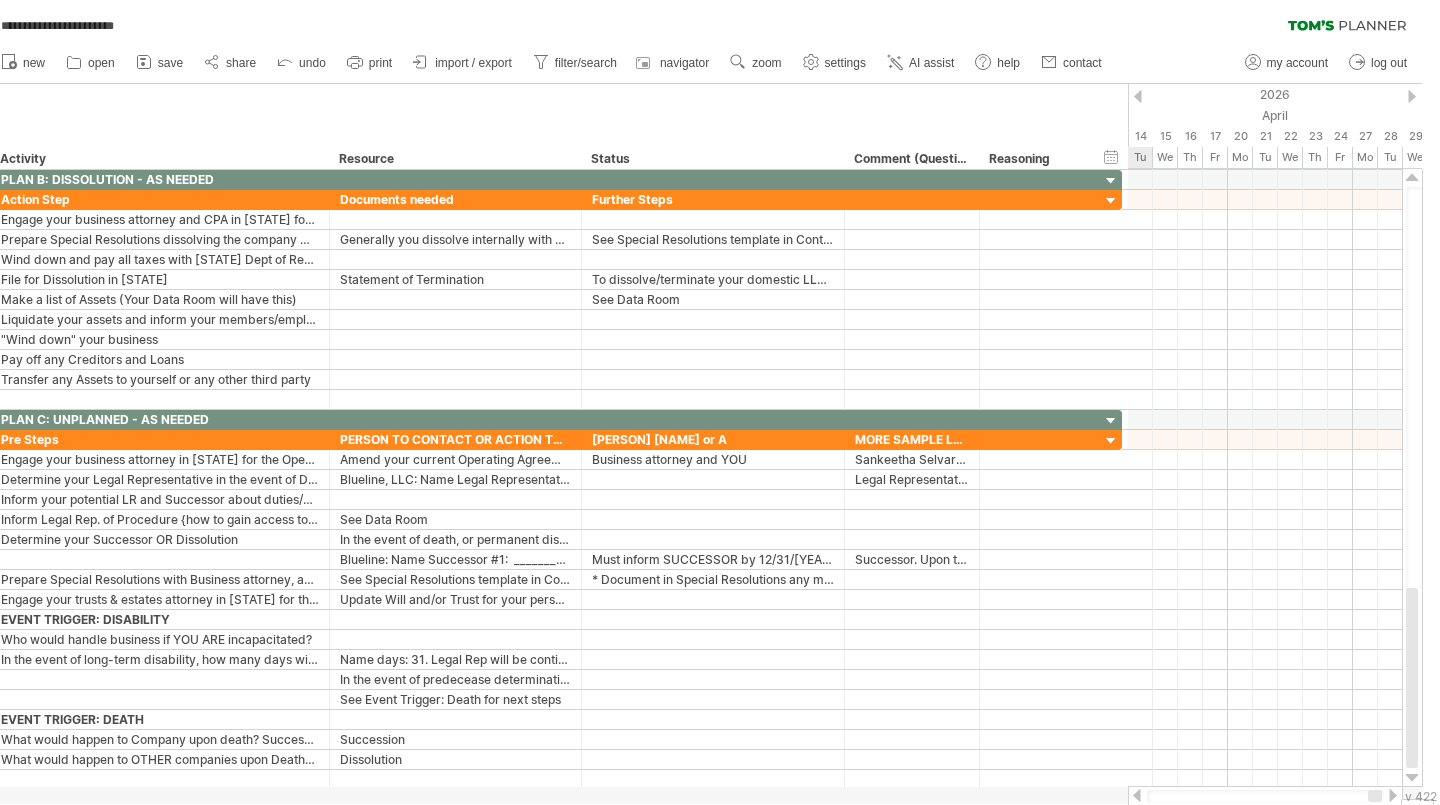 click at bounding box center [1393, 795] 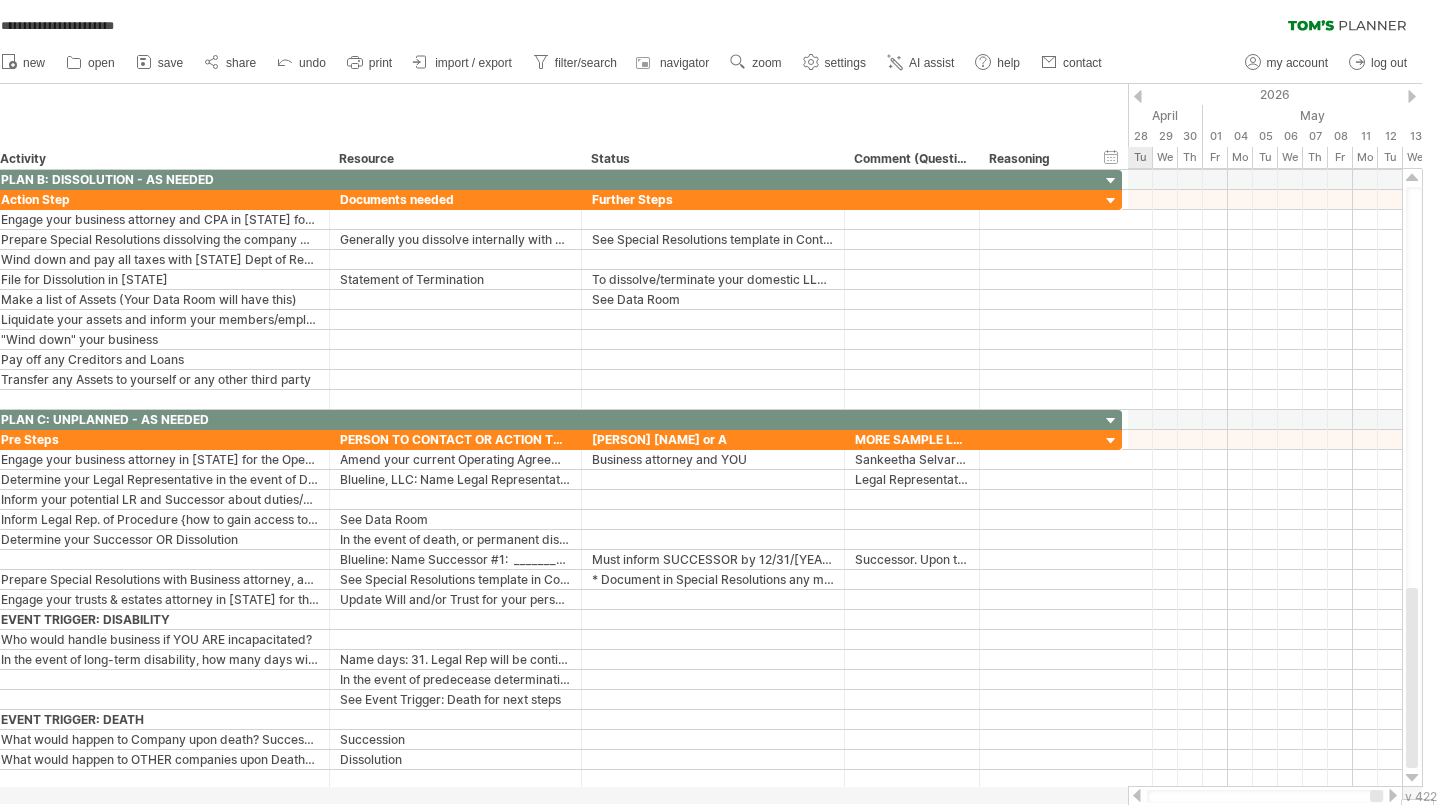 click at bounding box center (1393, 795) 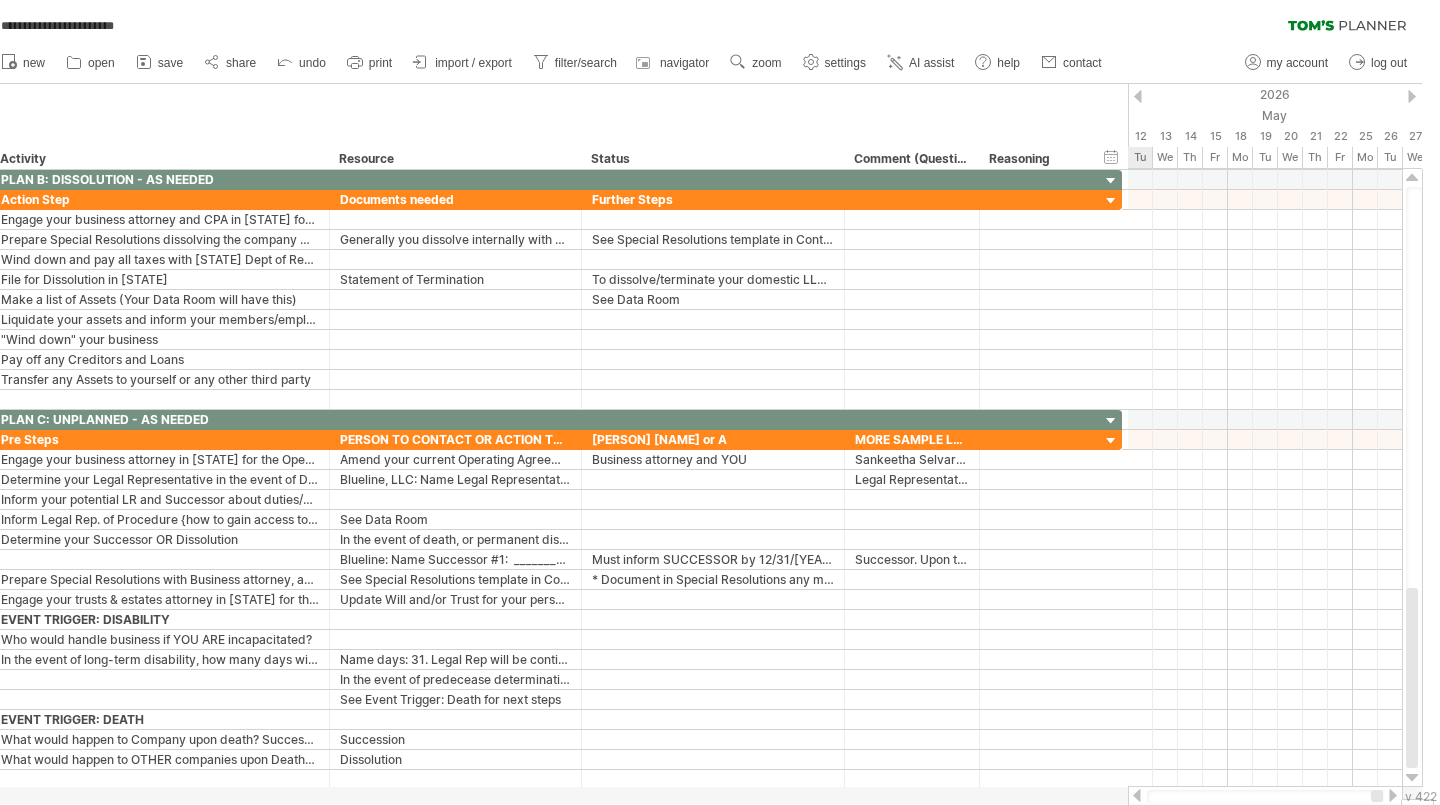 click at bounding box center (1393, 795) 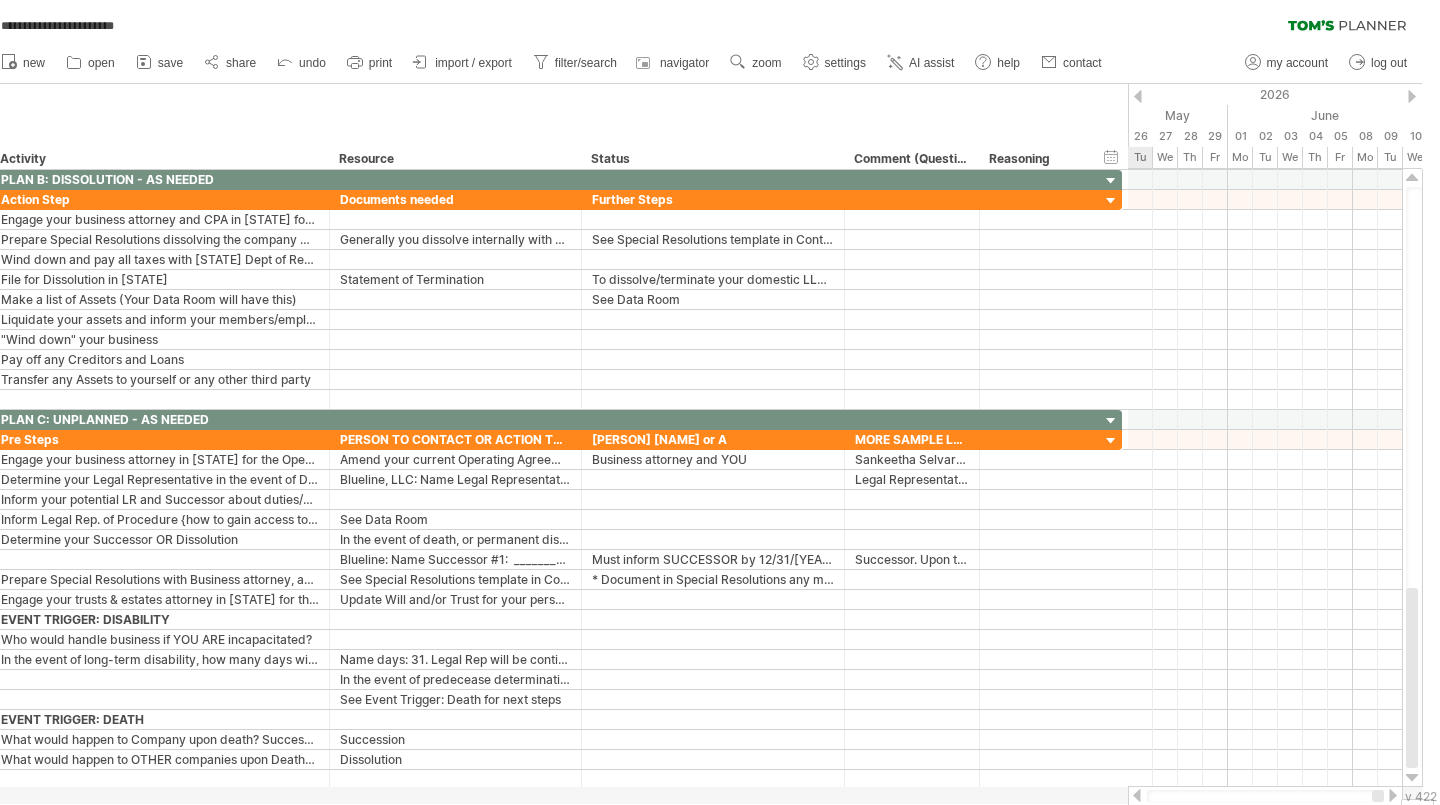 click at bounding box center [1393, 795] 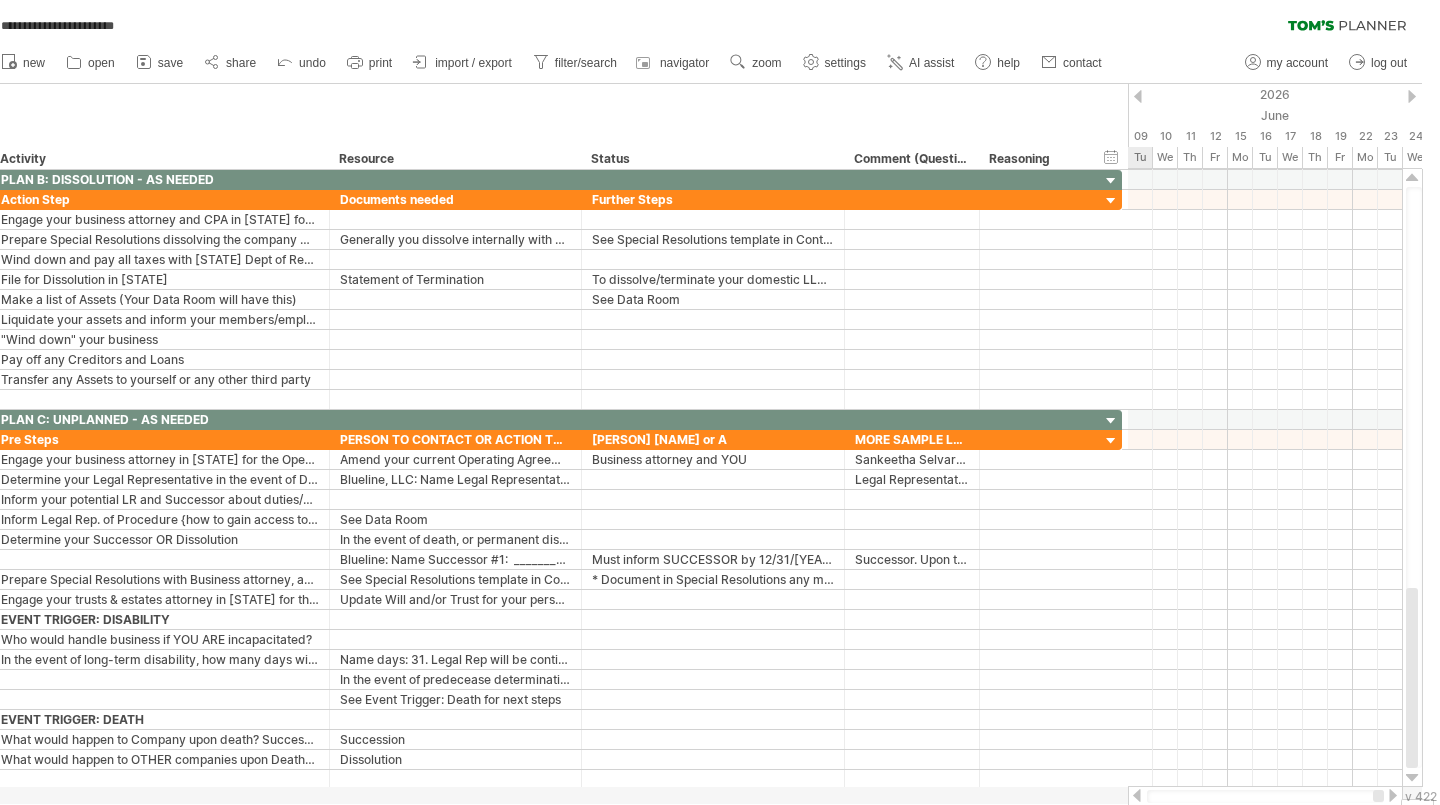 click at bounding box center [1393, 795] 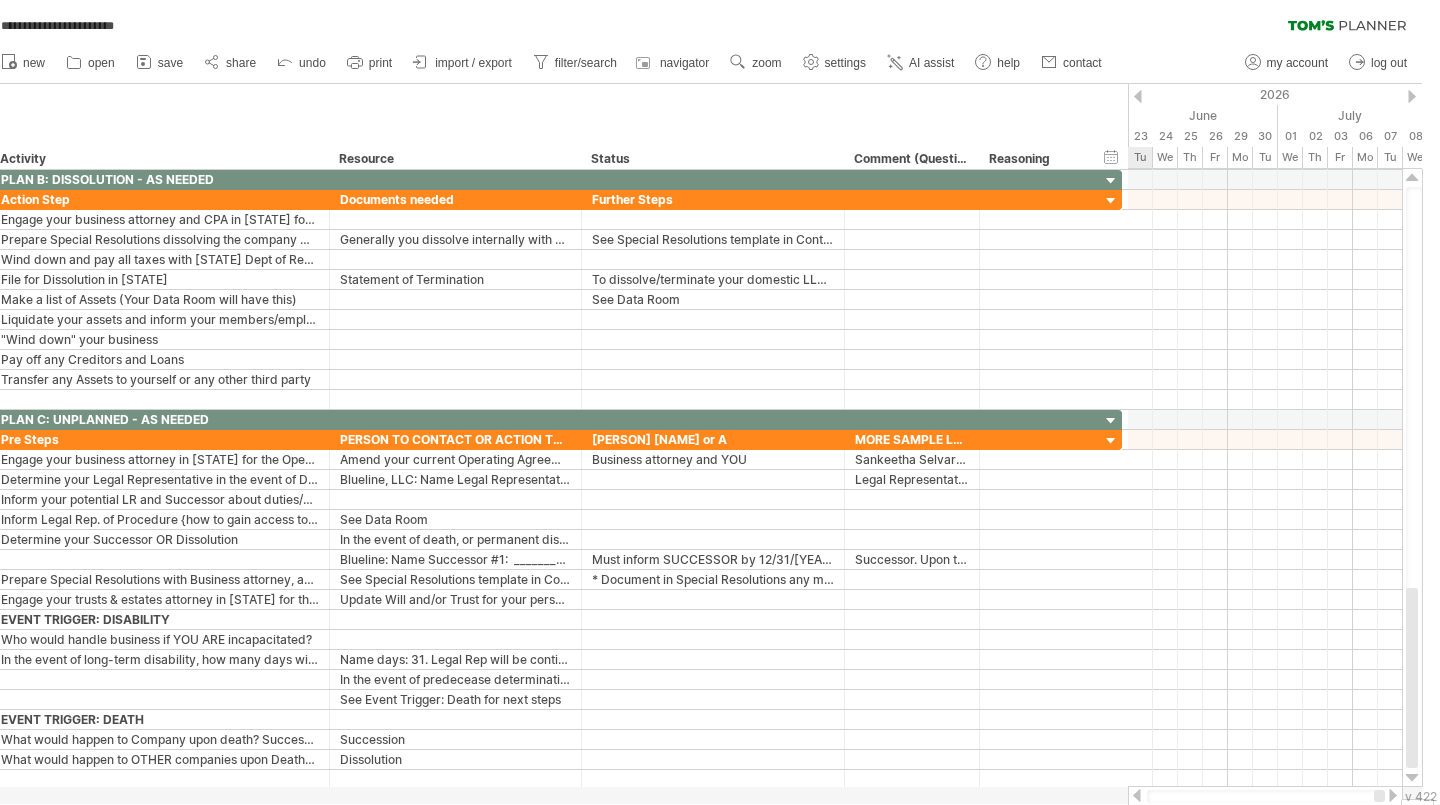 click at bounding box center (1393, 795) 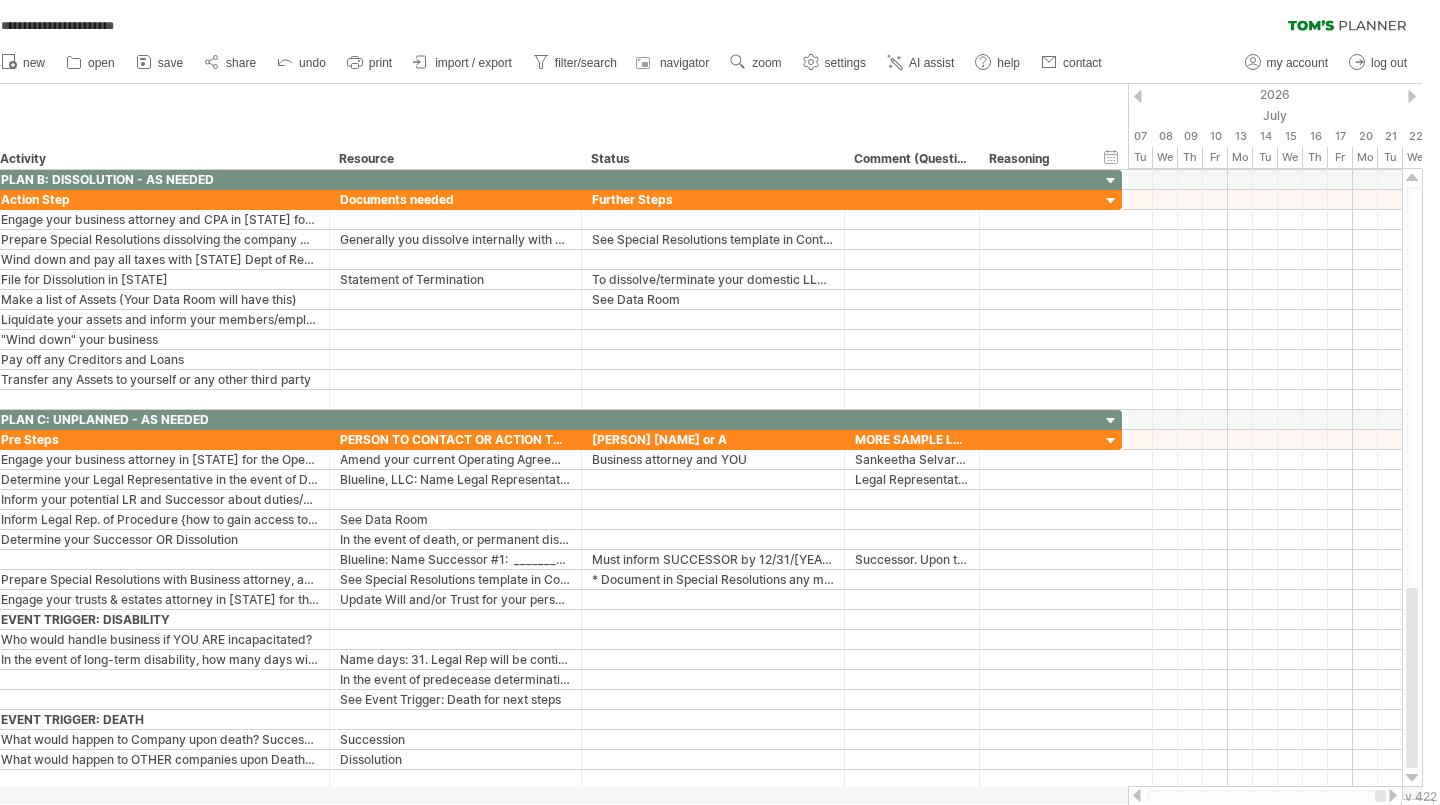 click on "zoom" at bounding box center (766, 63) 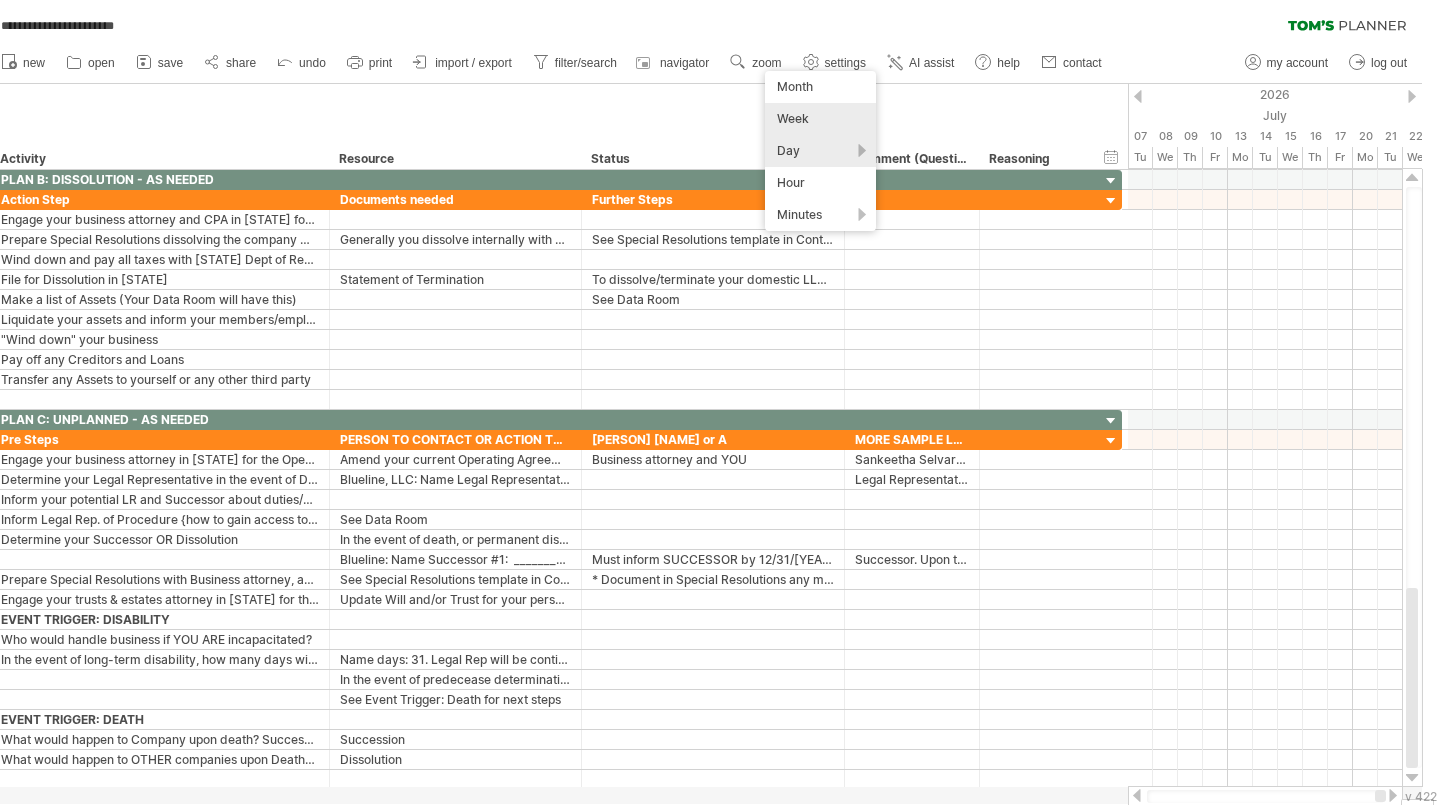 click on "Week" at bounding box center (820, 119) 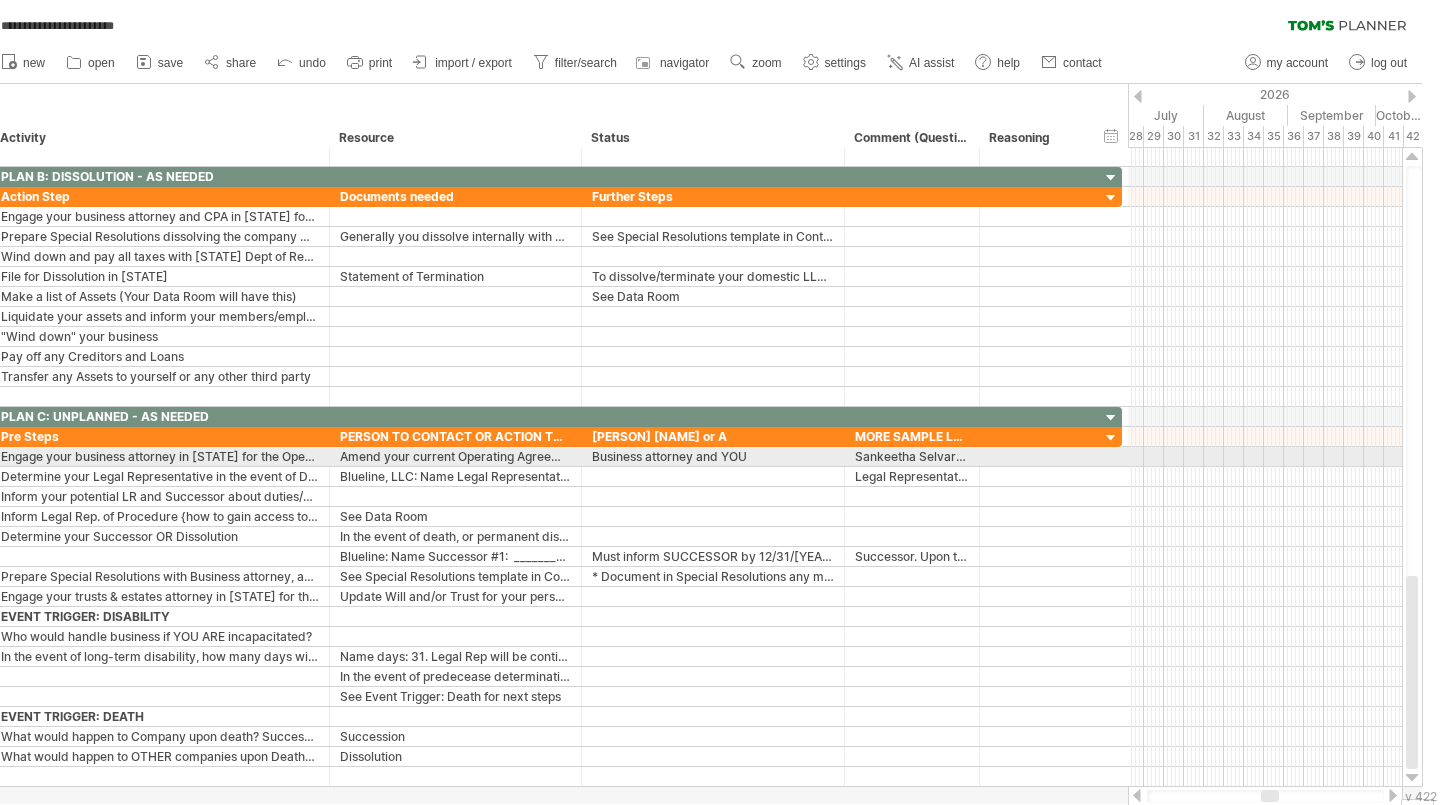 click at bounding box center (1265, 457) 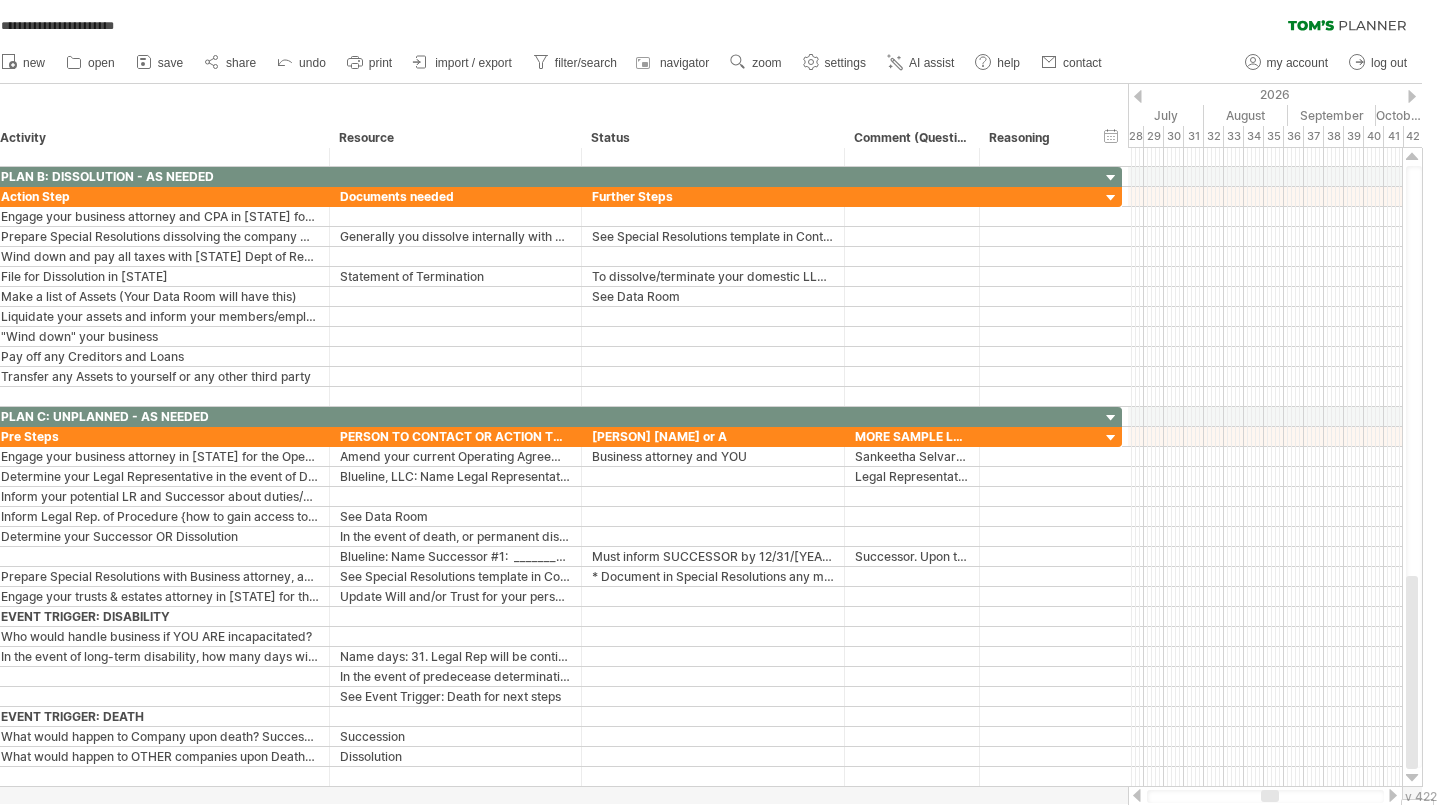 click 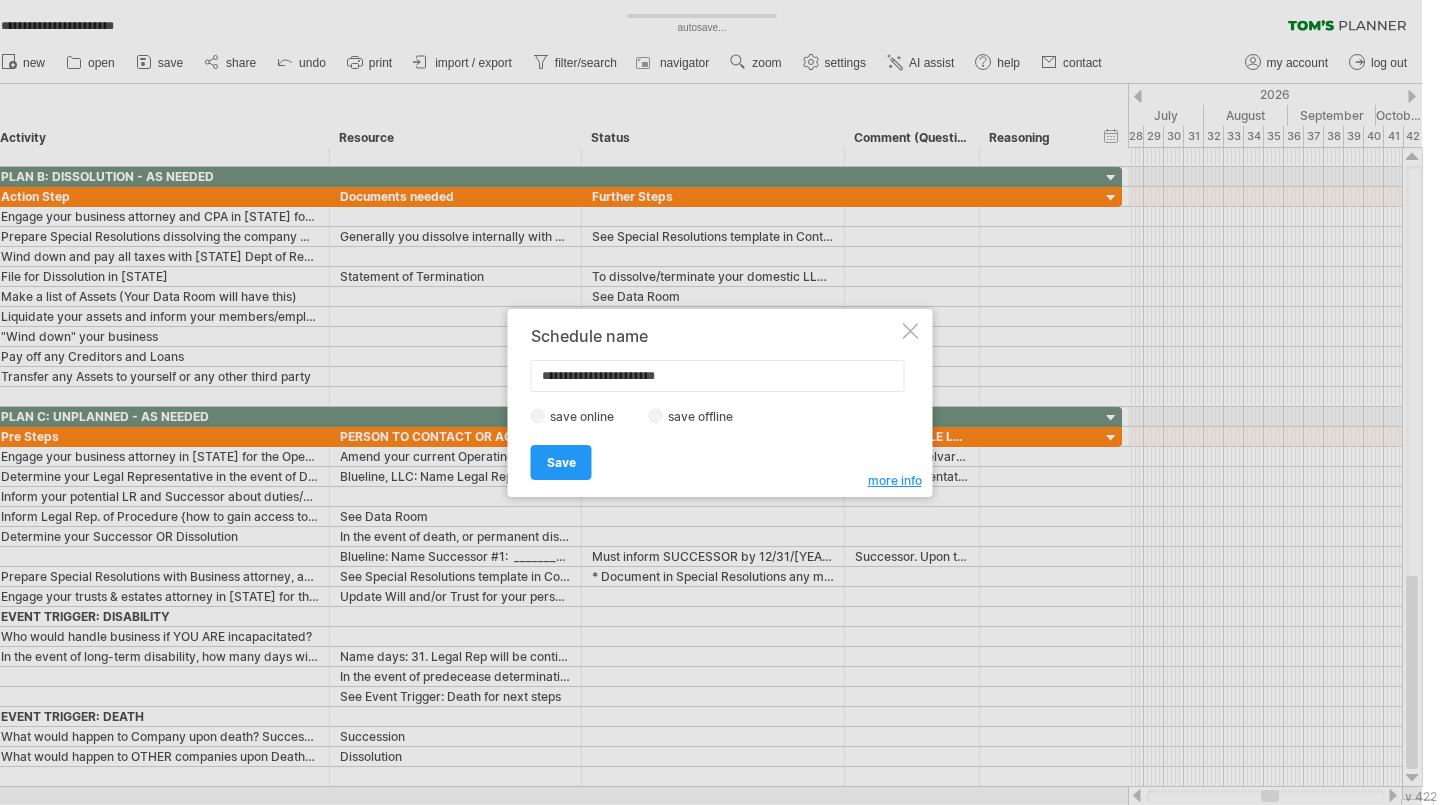click on "Save" at bounding box center [561, 462] 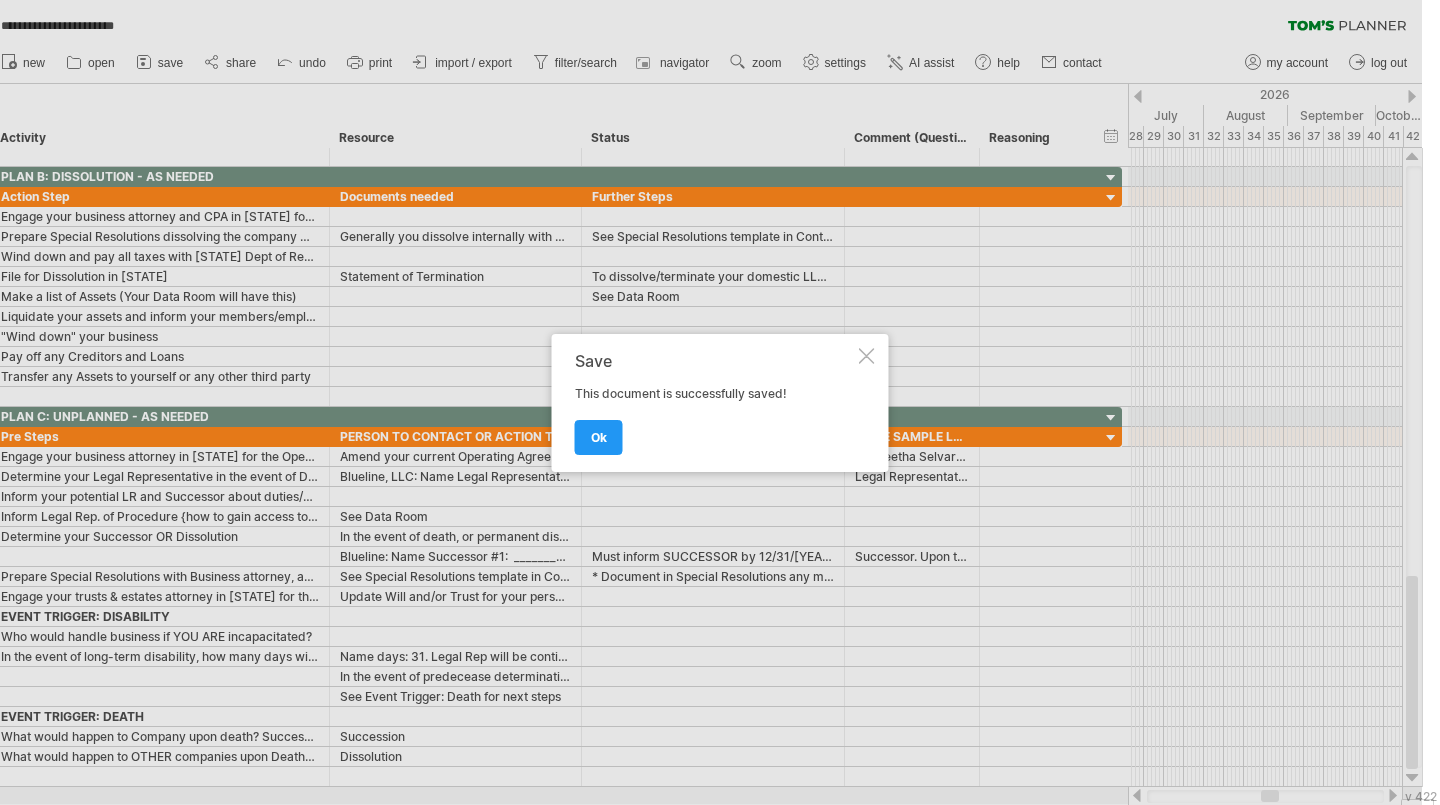 click on "ok" at bounding box center [599, 437] 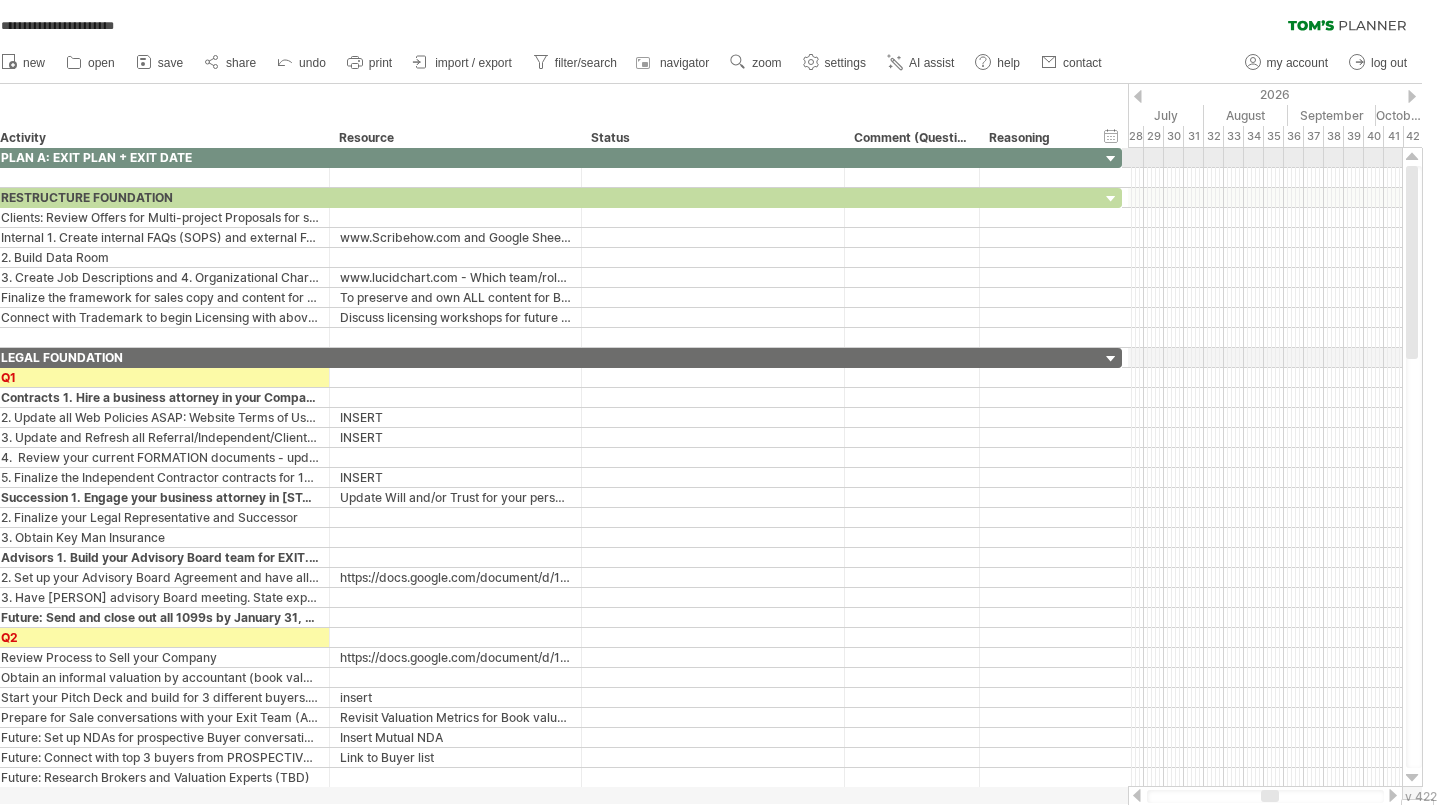 drag, startPoint x: 1411, startPoint y: 589, endPoint x: 1438, endPoint y: 115, distance: 474.76837 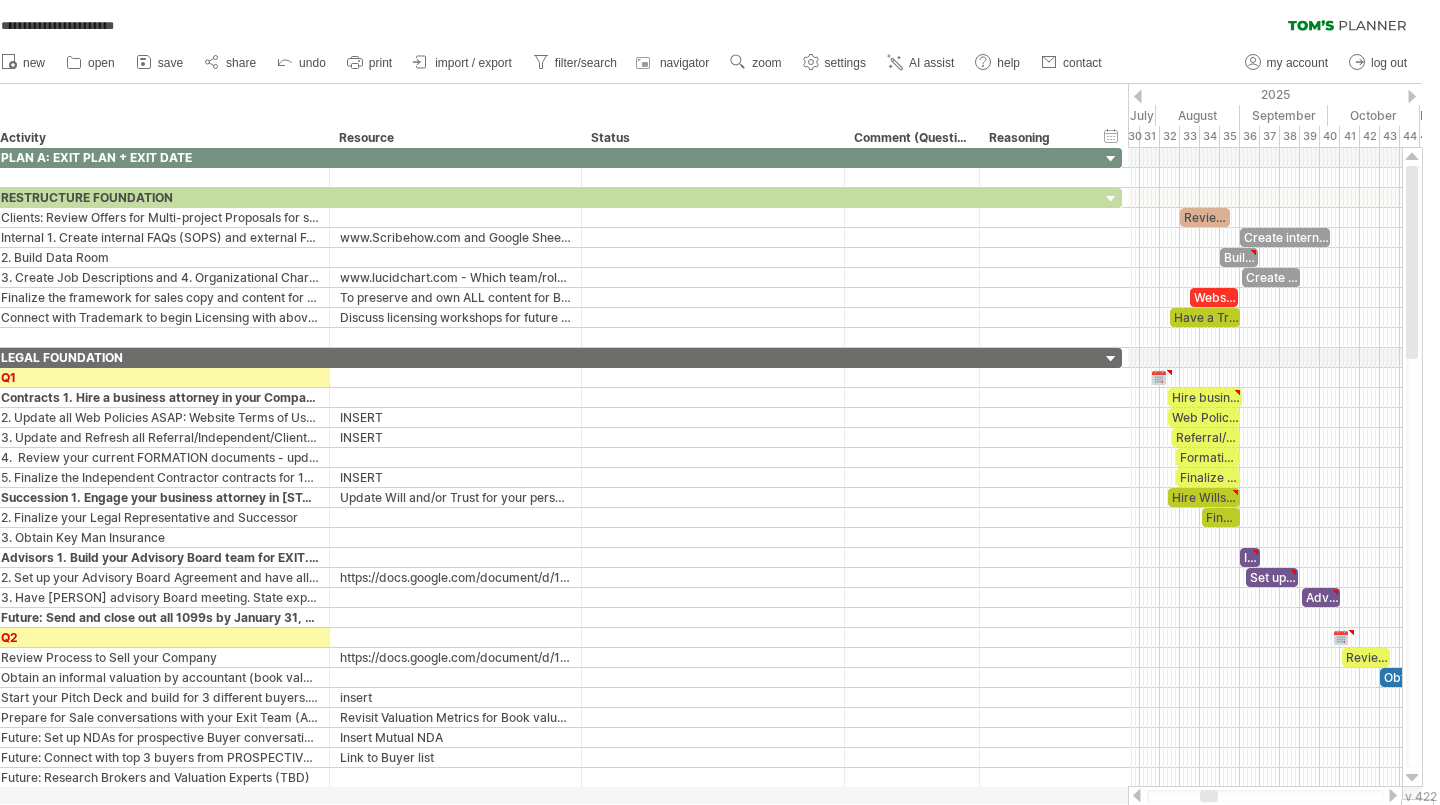 drag, startPoint x: 1272, startPoint y: 796, endPoint x: 1211, endPoint y: 789, distance: 61.400326 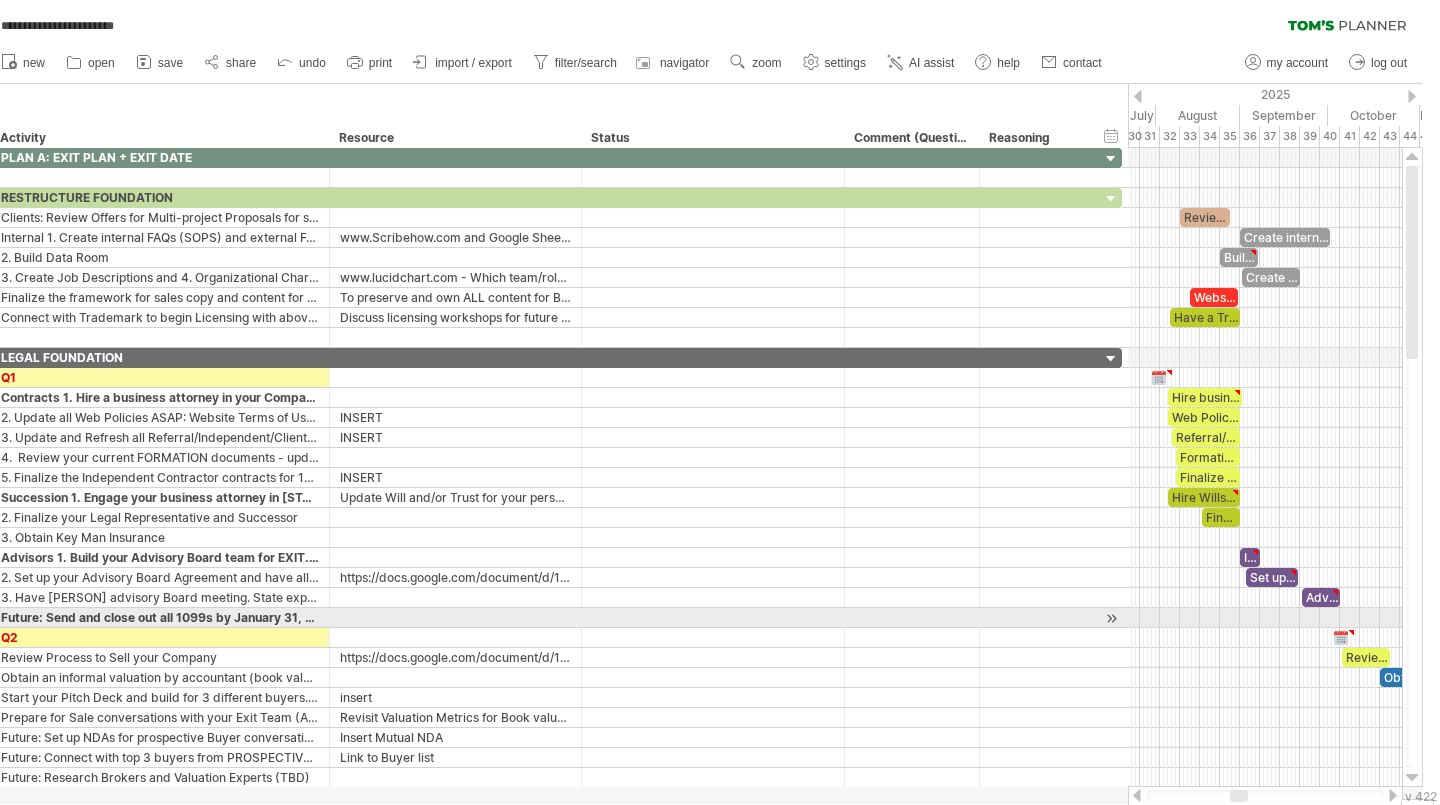 drag, startPoint x: 1196, startPoint y: 617, endPoint x: 1230, endPoint y: 617, distance: 34 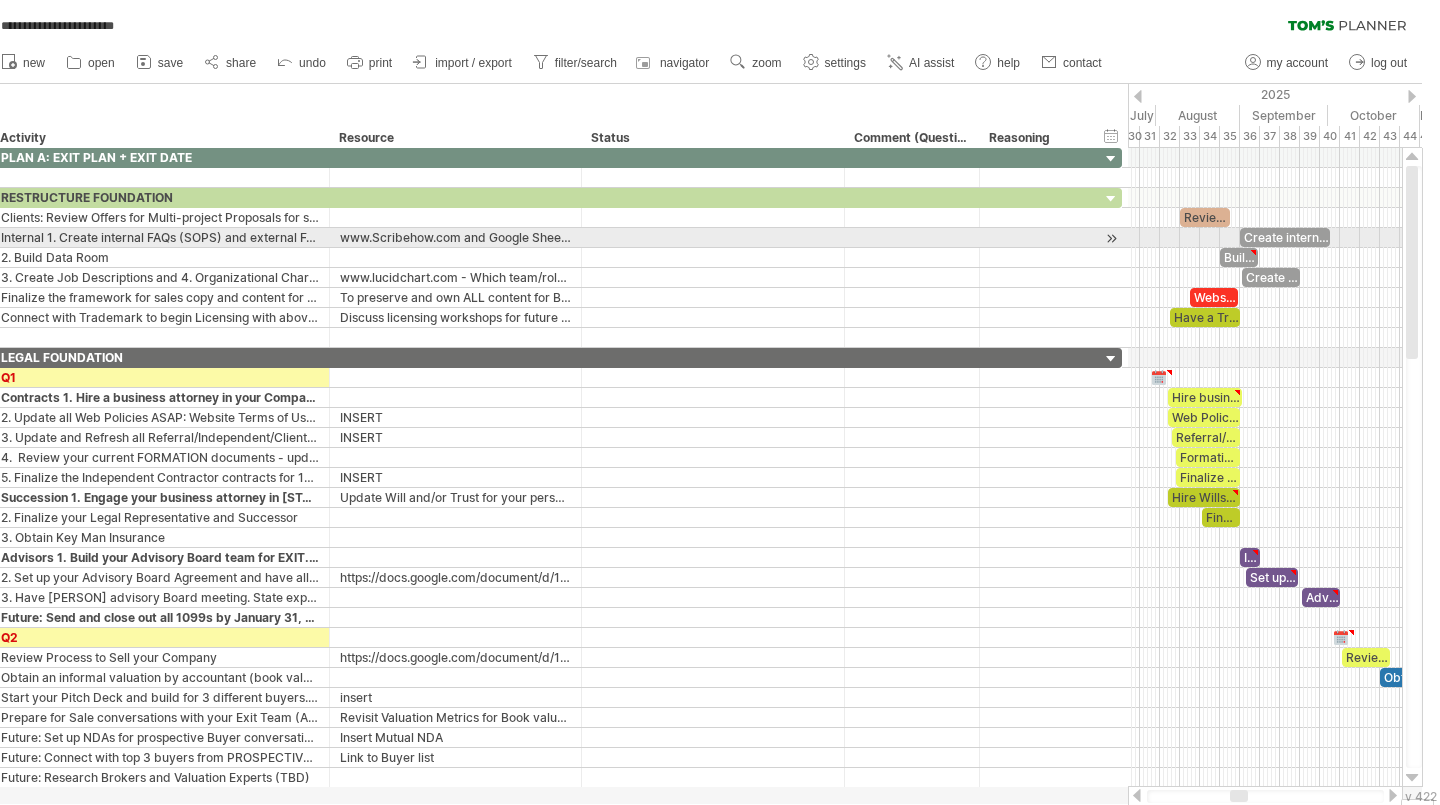 click at bounding box center [1412, 262] 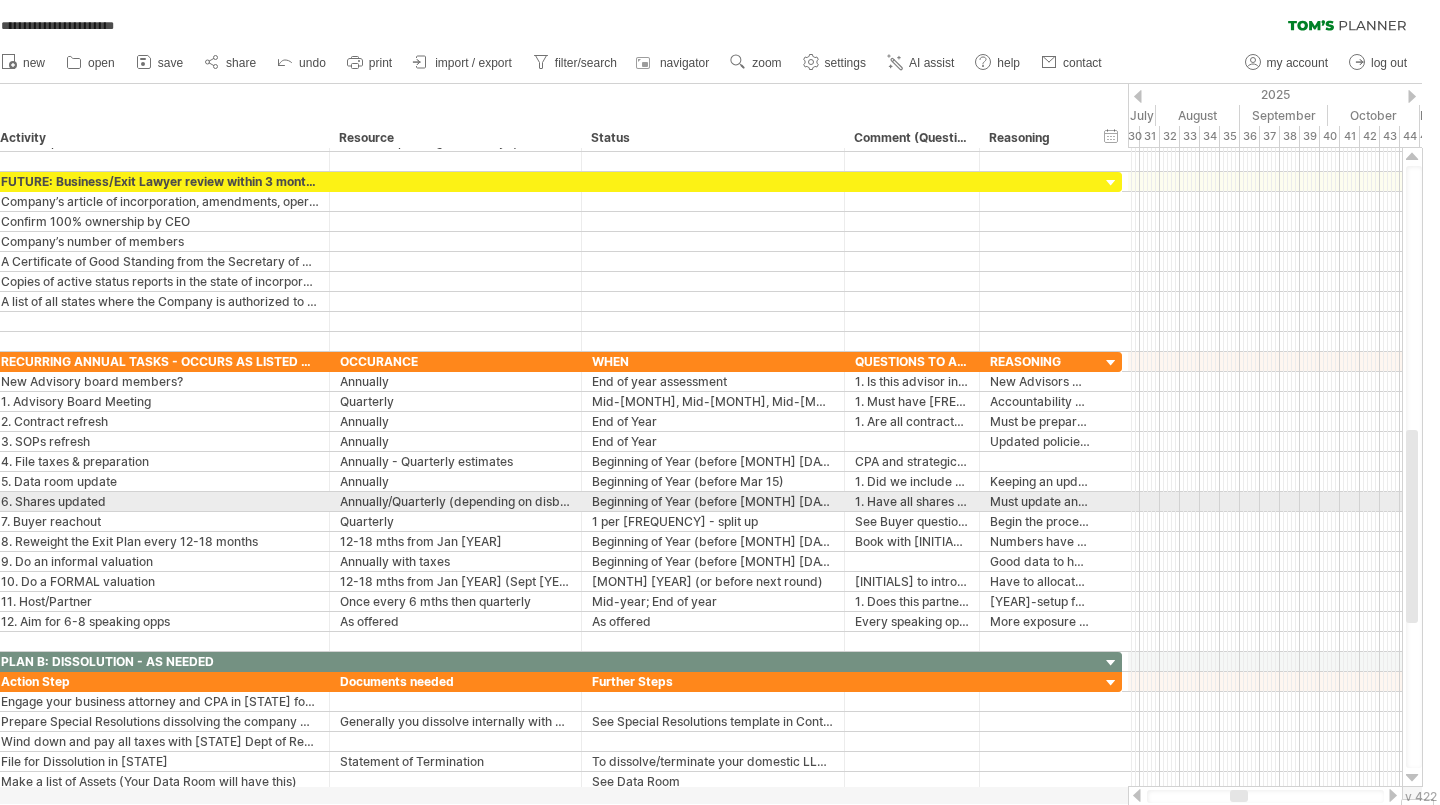 drag, startPoint x: 1409, startPoint y: 234, endPoint x: 1437, endPoint y: 497, distance: 264.4863 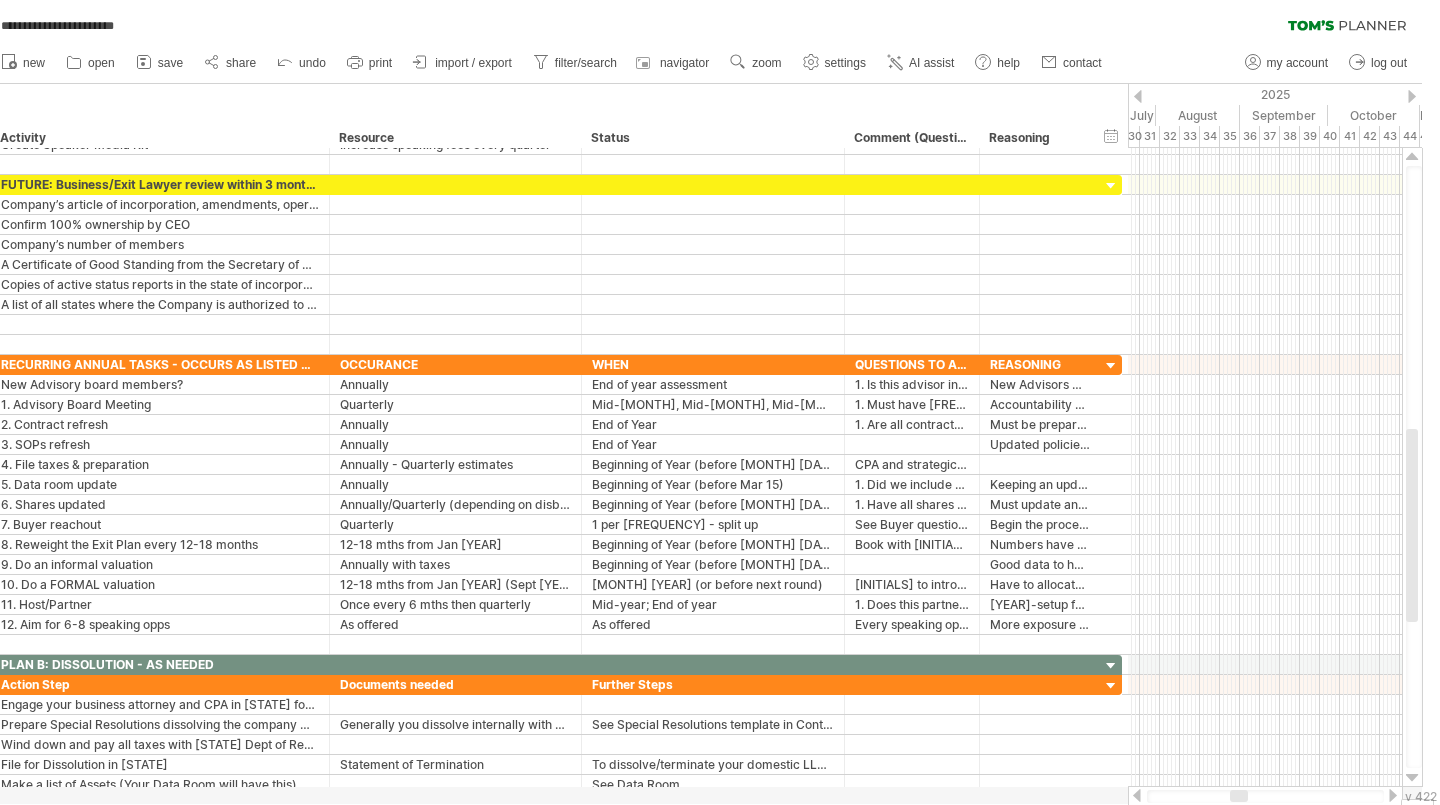 click at bounding box center (1412, 96) 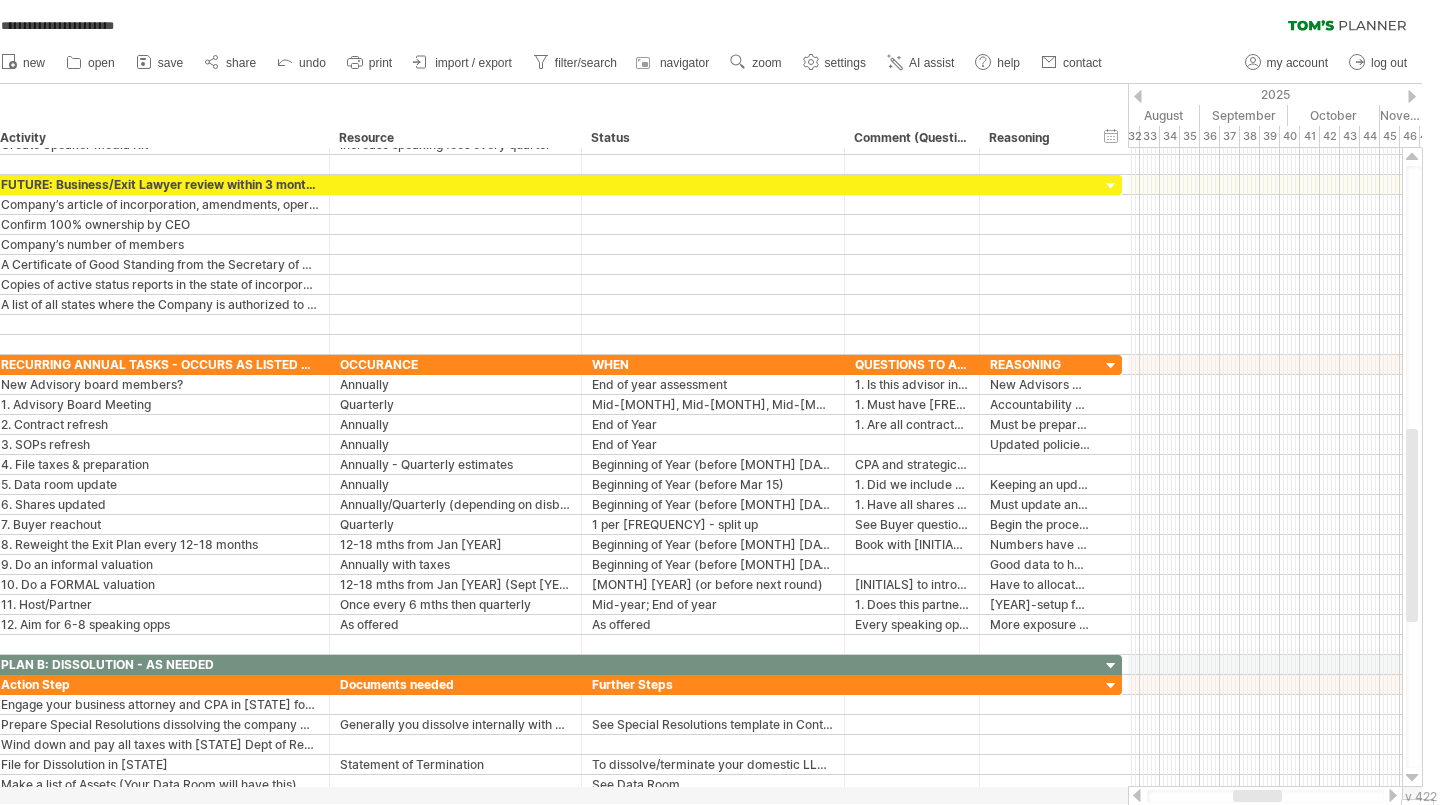 click at bounding box center (1412, 96) 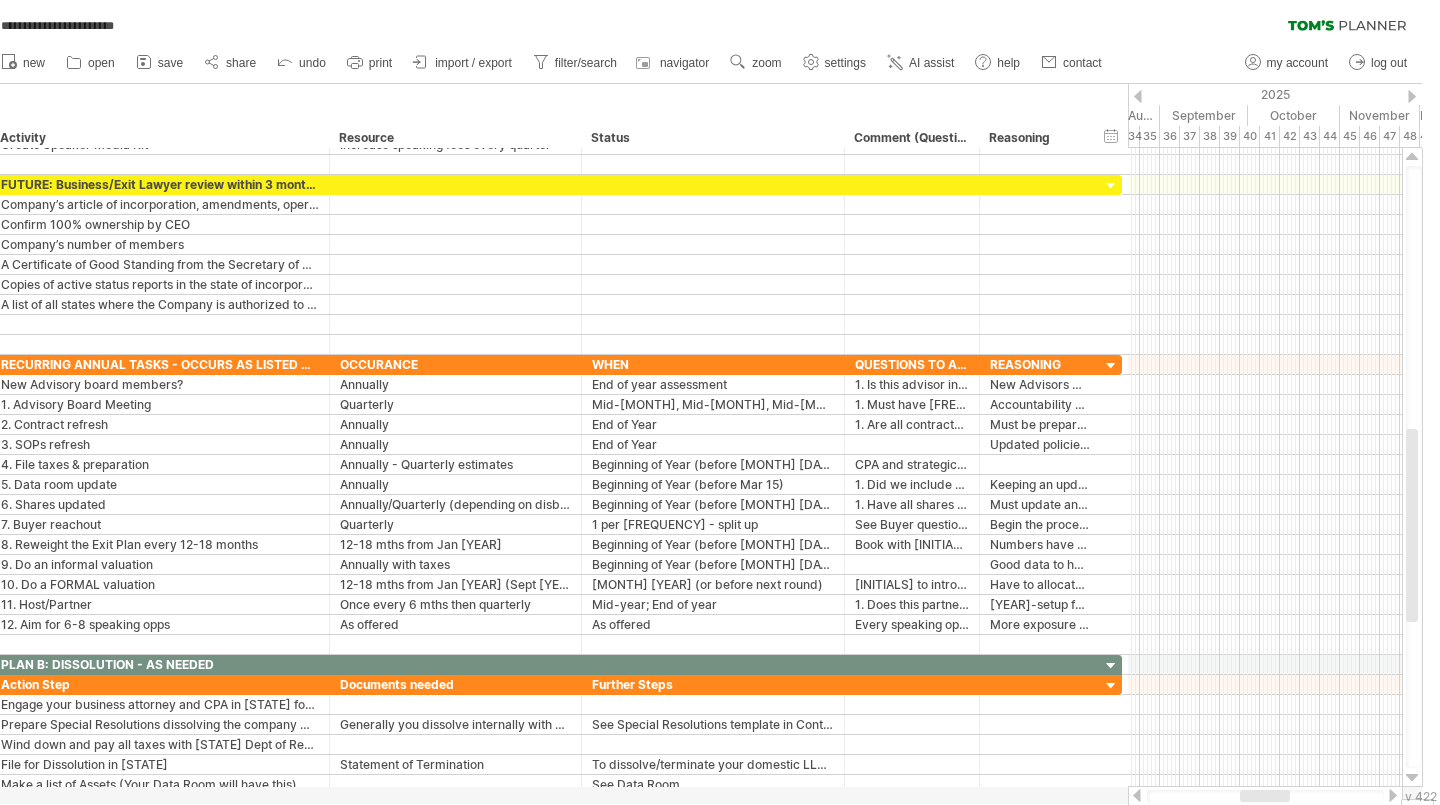 click at bounding box center [1412, 96] 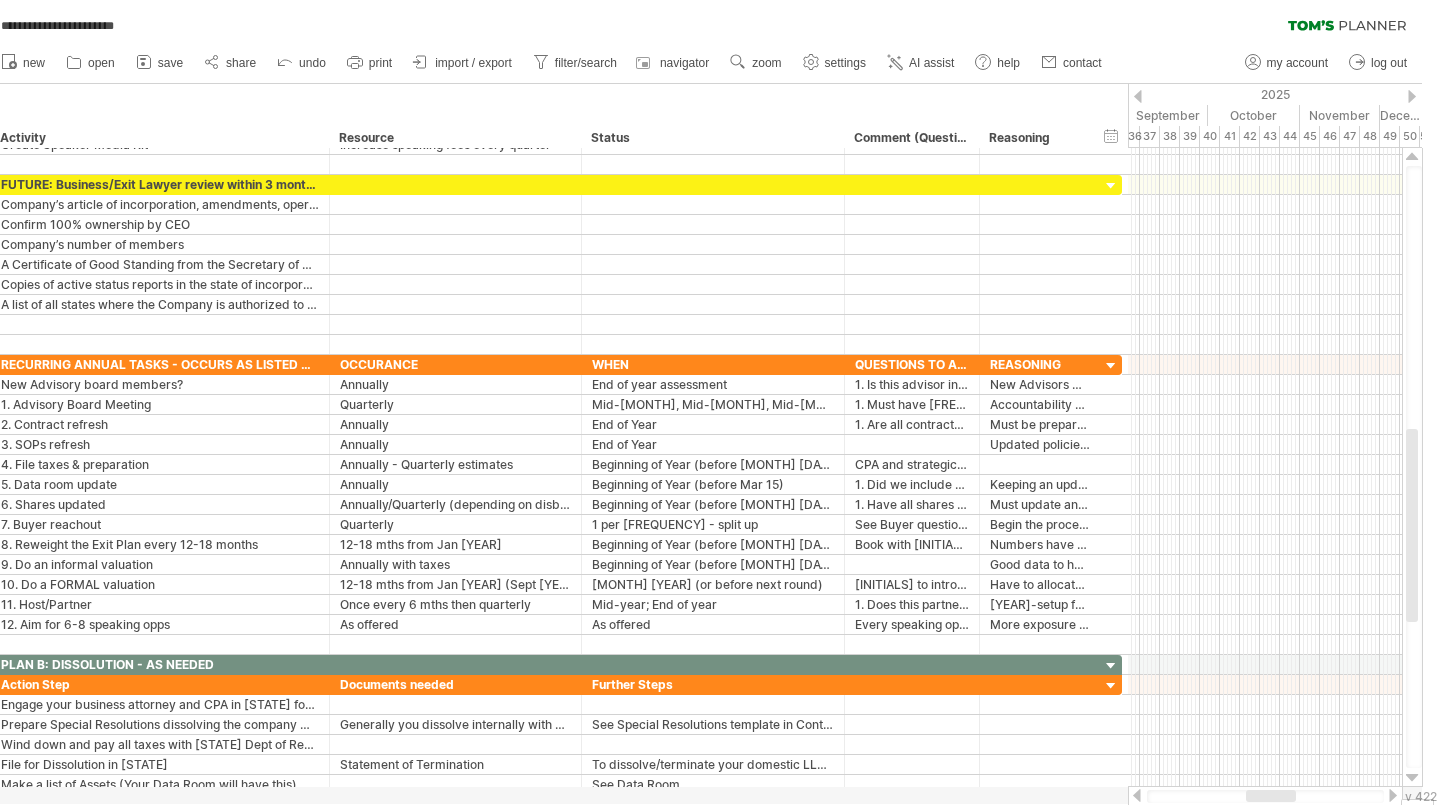 click at bounding box center [1412, 96] 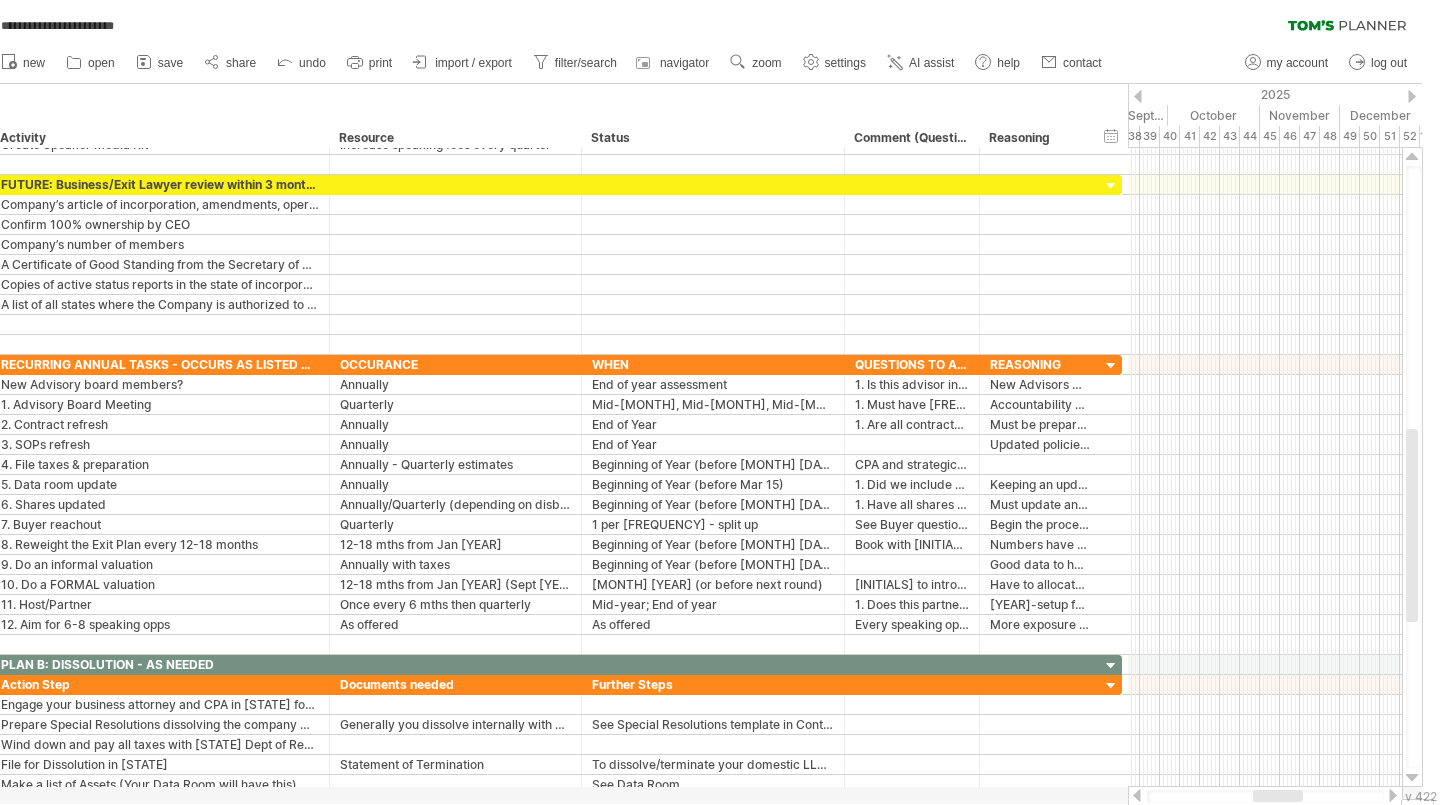 click at bounding box center (1412, 96) 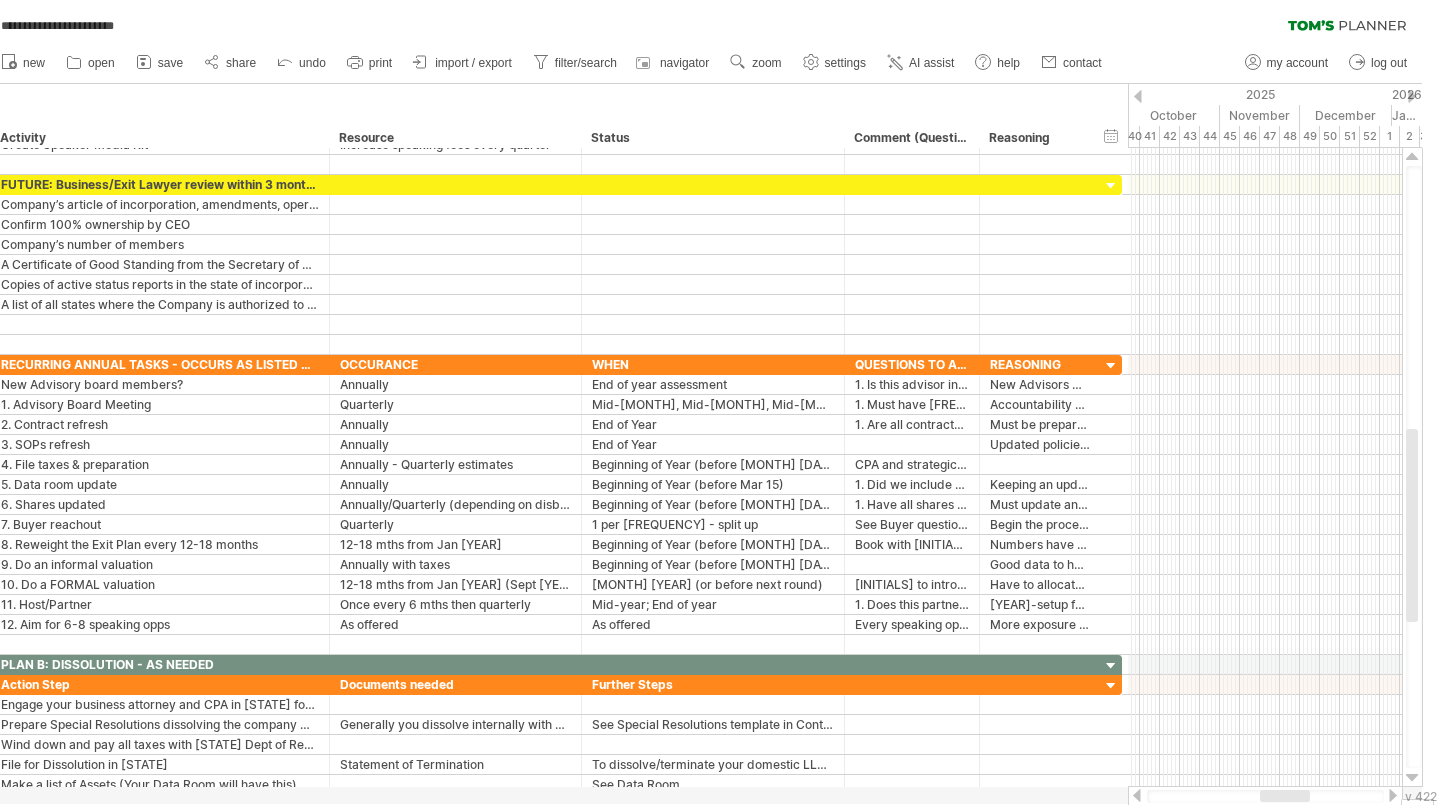 click at bounding box center [1412, 96] 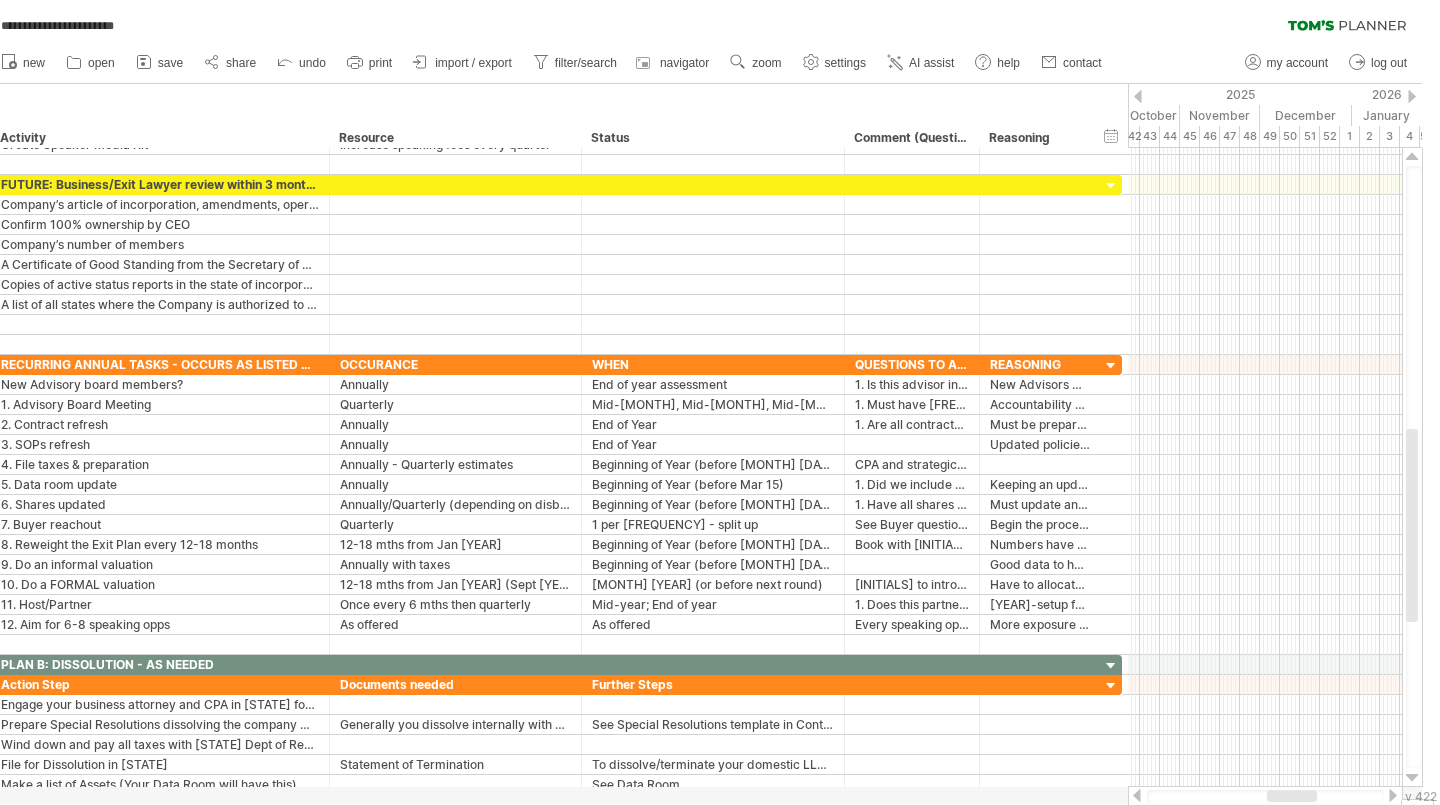 click at bounding box center [1412, 96] 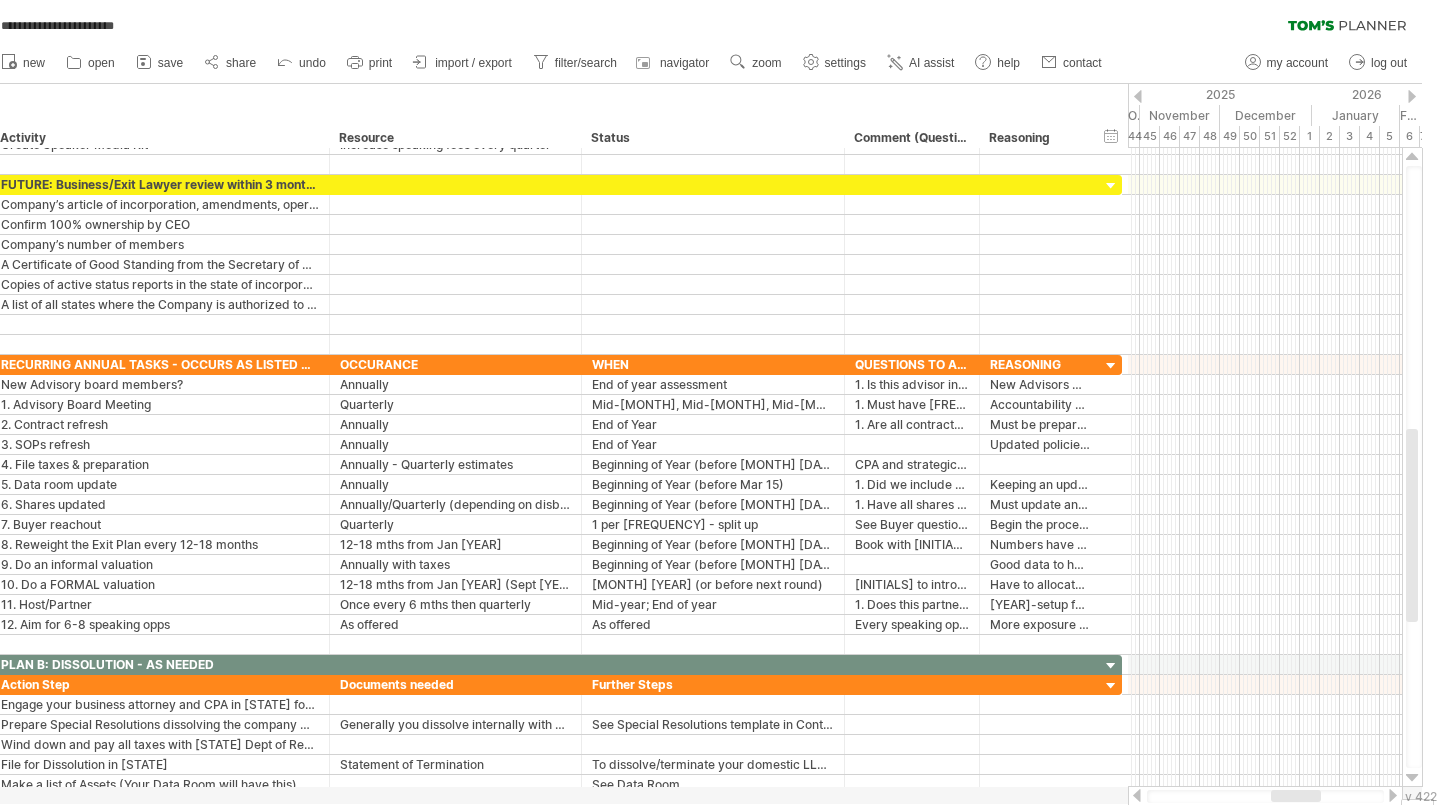click at bounding box center [1412, 96] 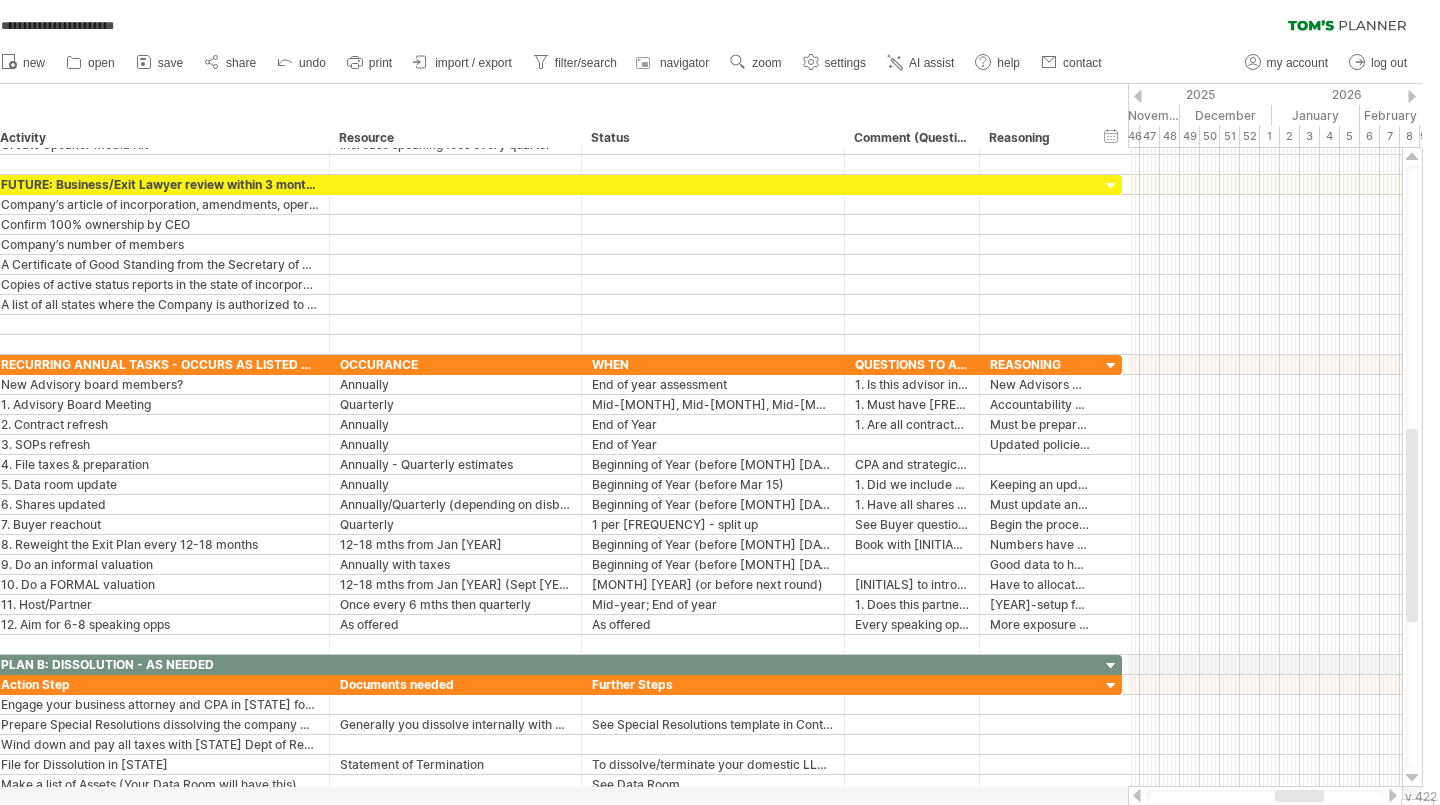 click at bounding box center (1412, 96) 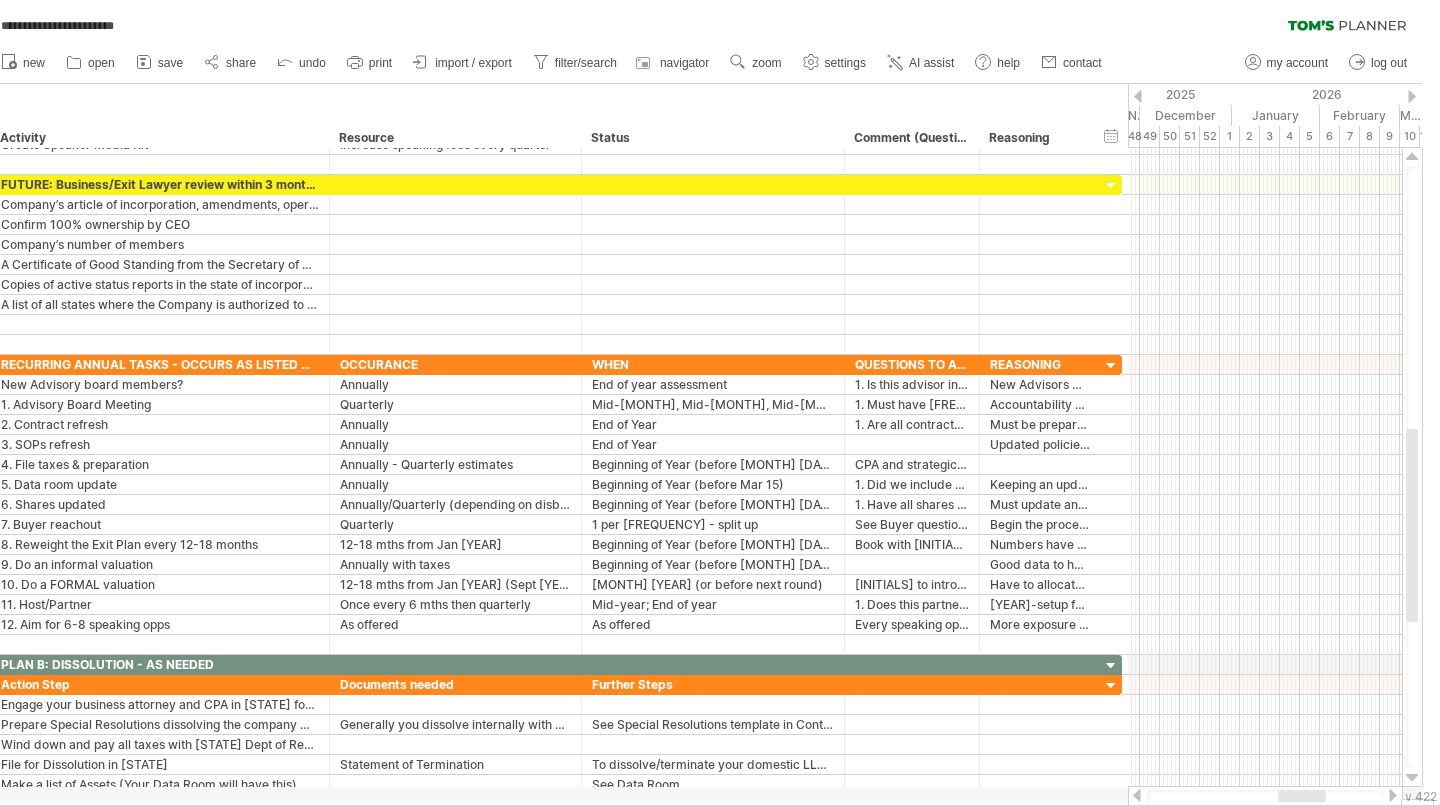 click at bounding box center [1412, 96] 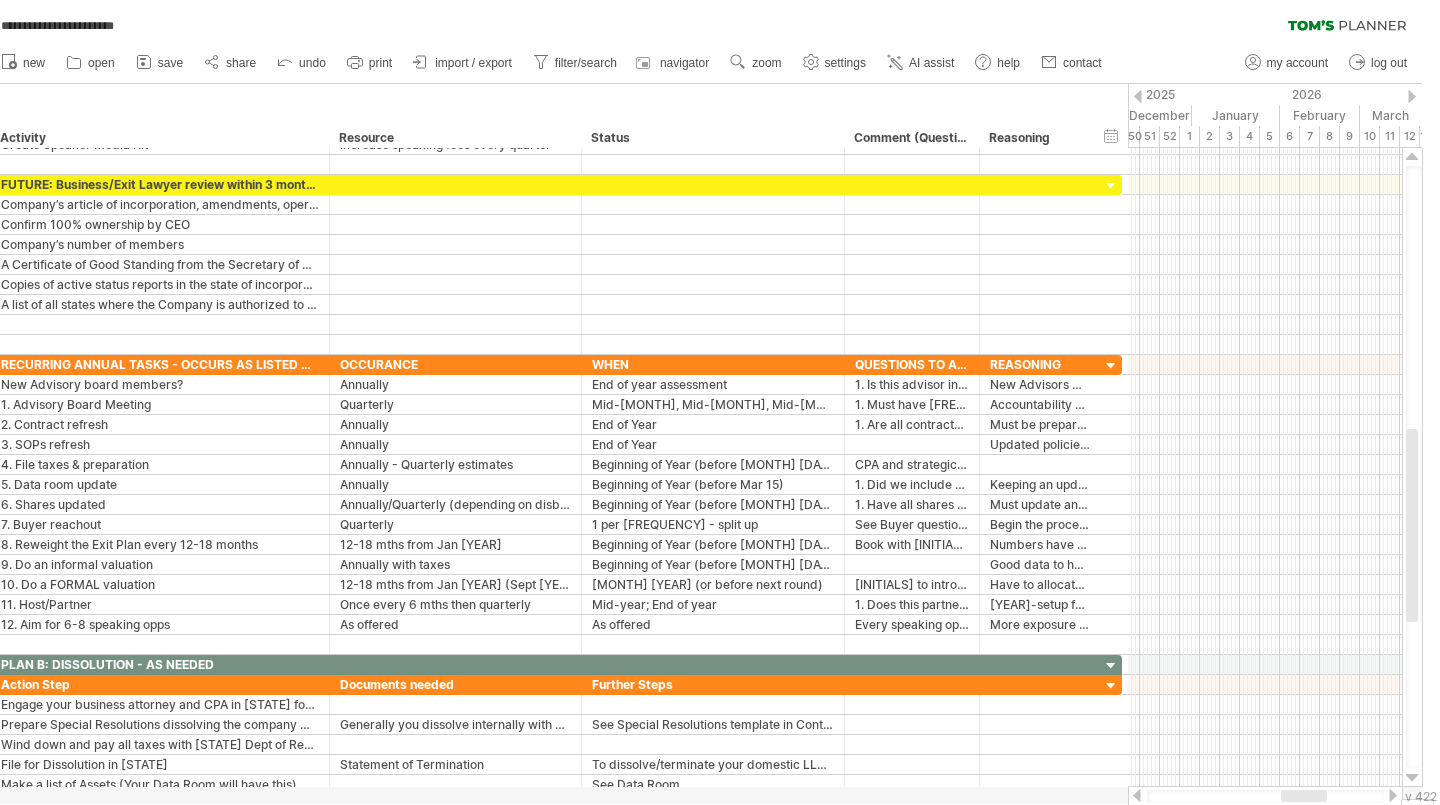 click at bounding box center (1412, 96) 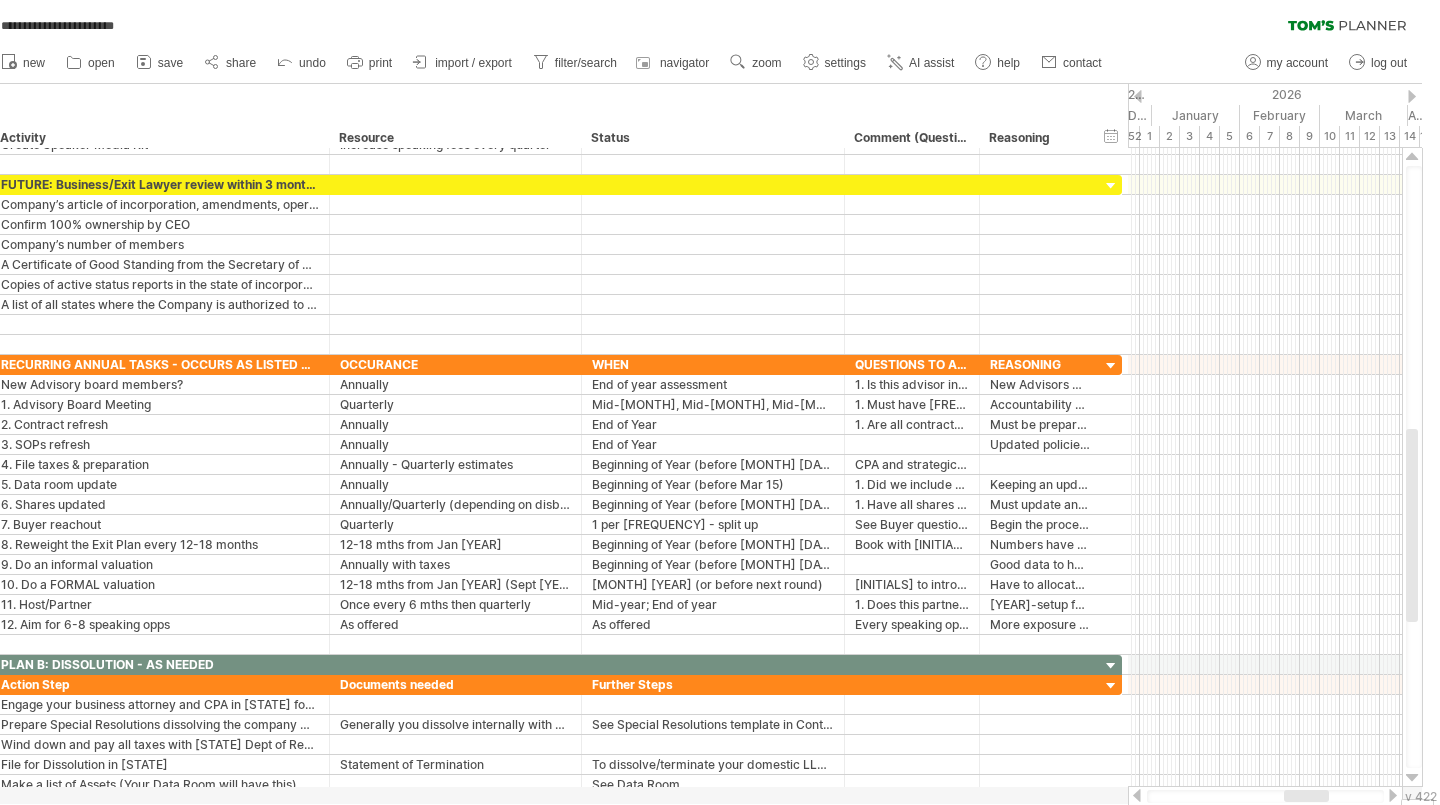 click at bounding box center (1412, 96) 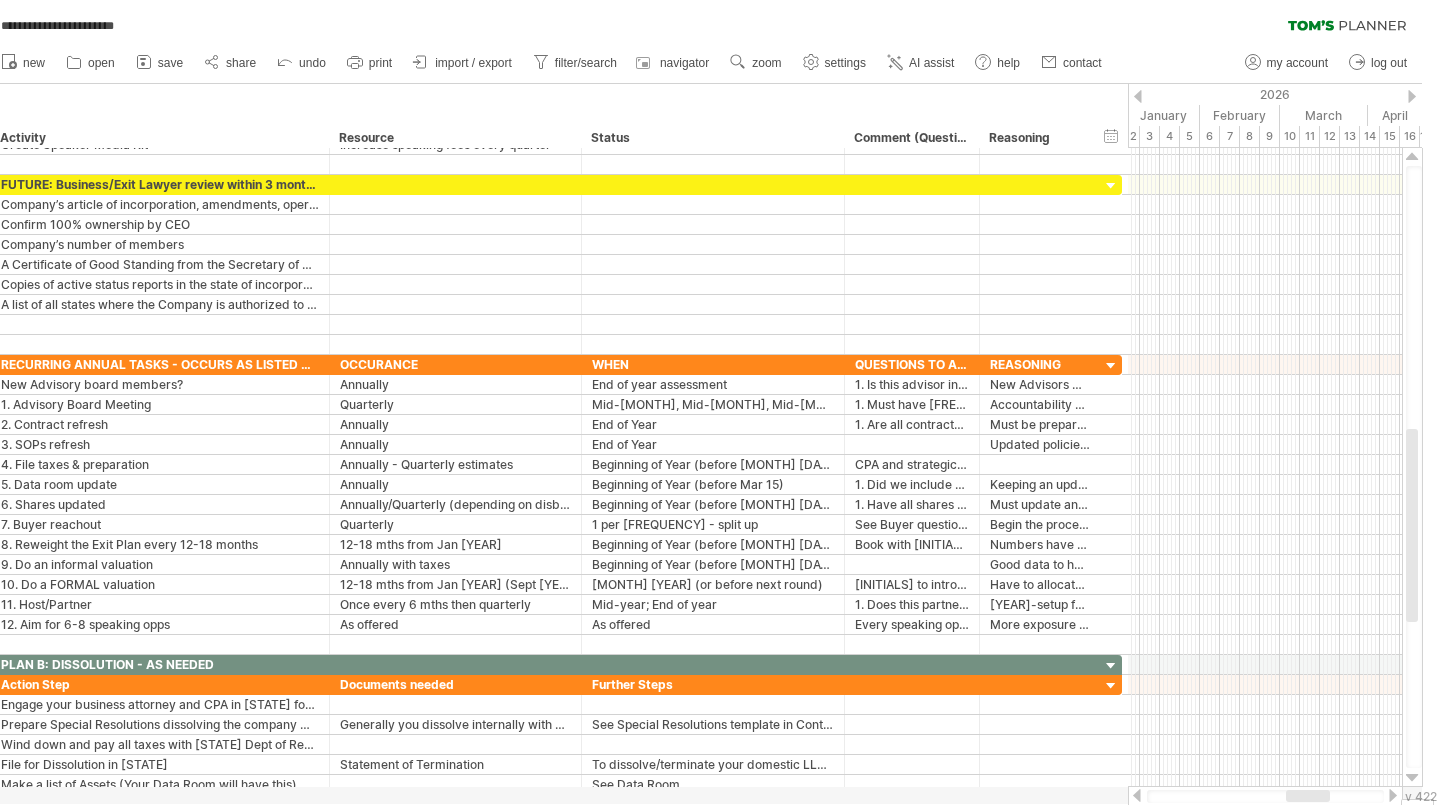 click at bounding box center (1412, 96) 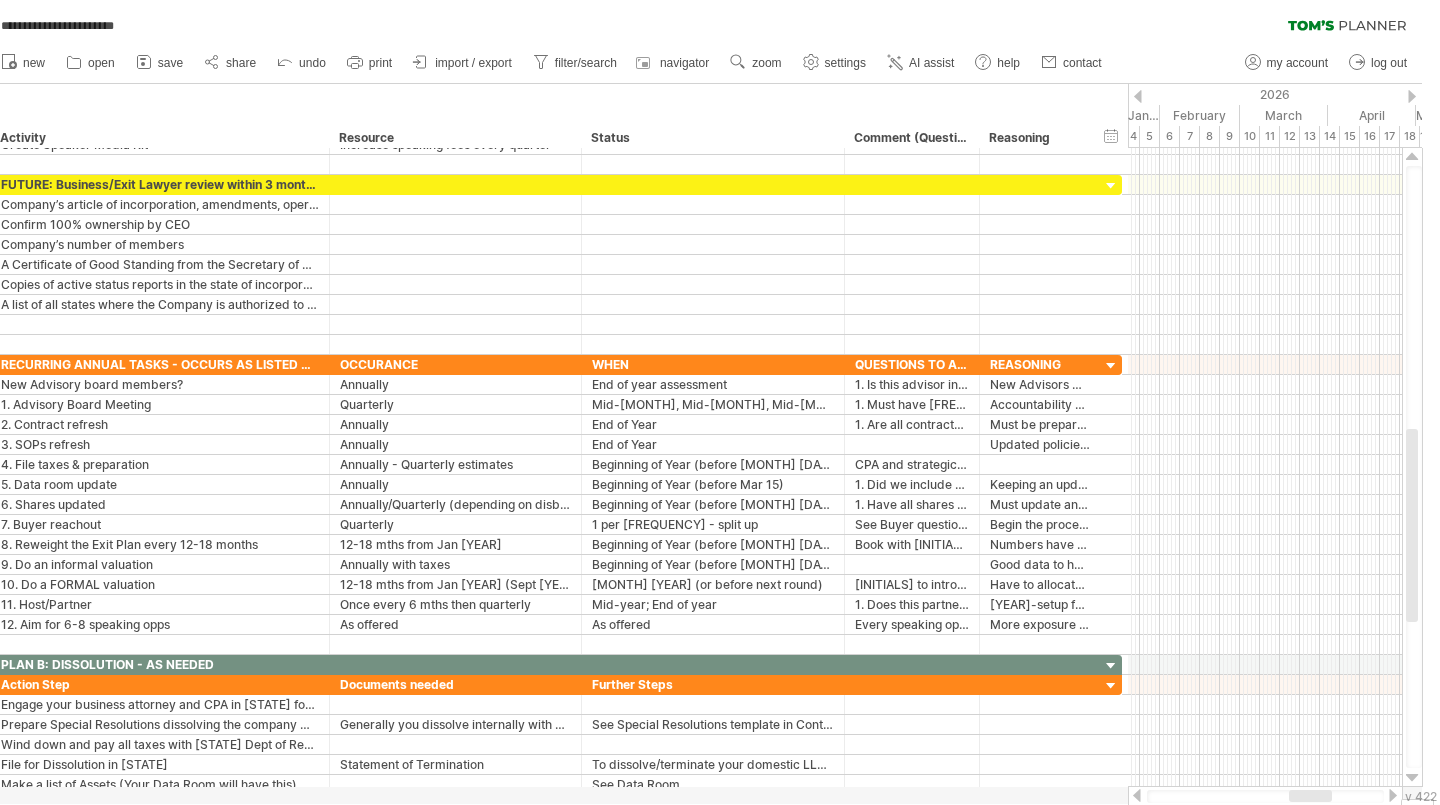 click at bounding box center (1412, 96) 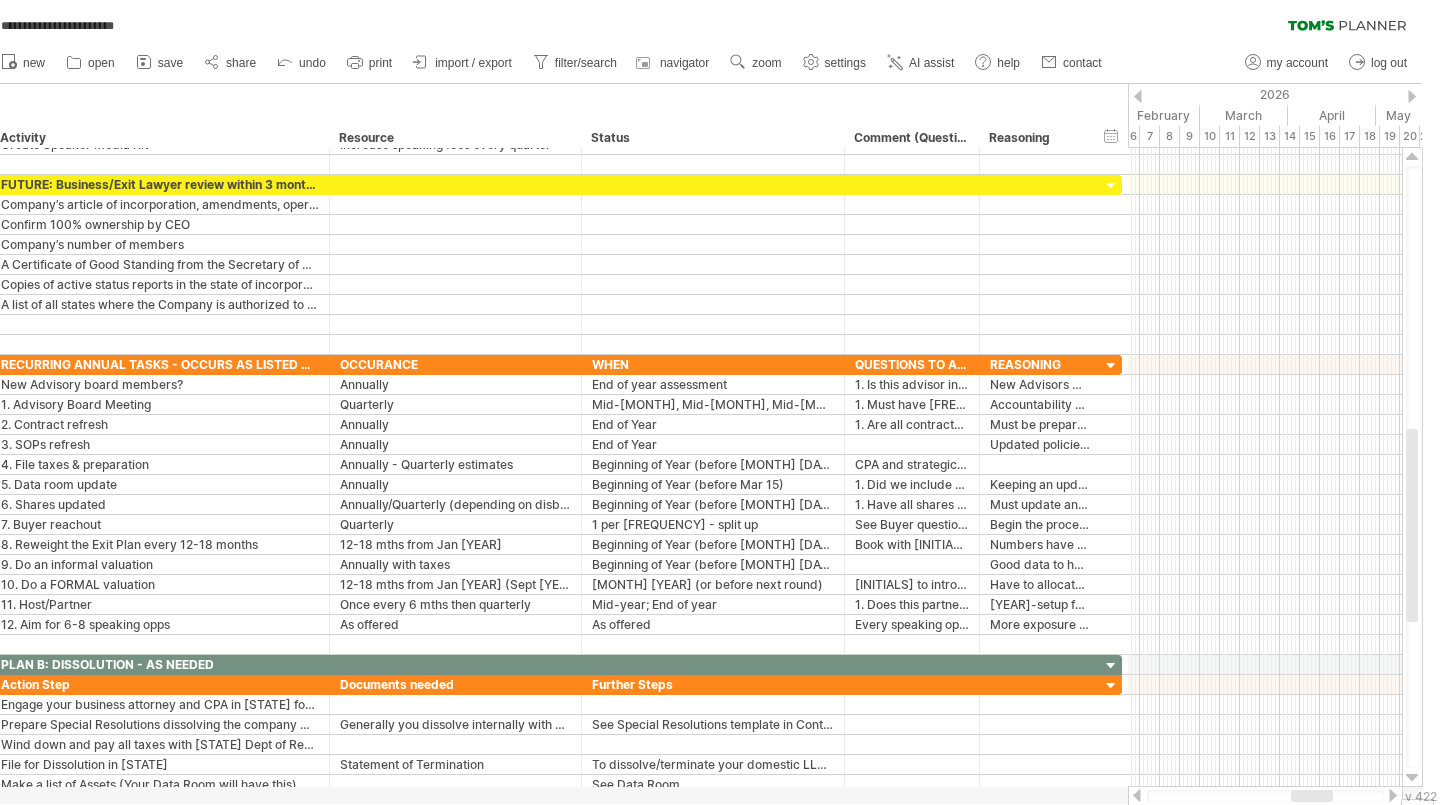 click at bounding box center [1412, 96] 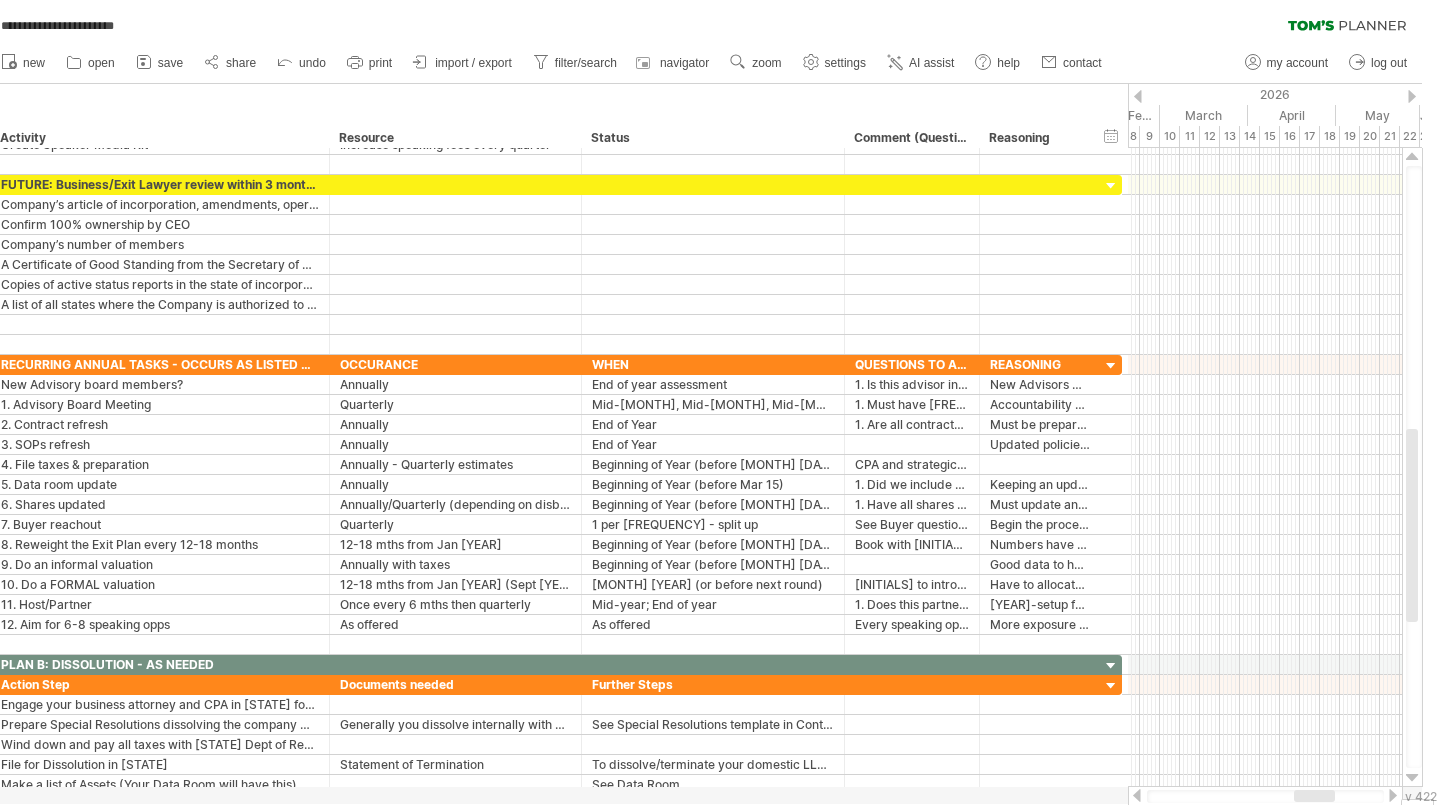 click at bounding box center [1412, 96] 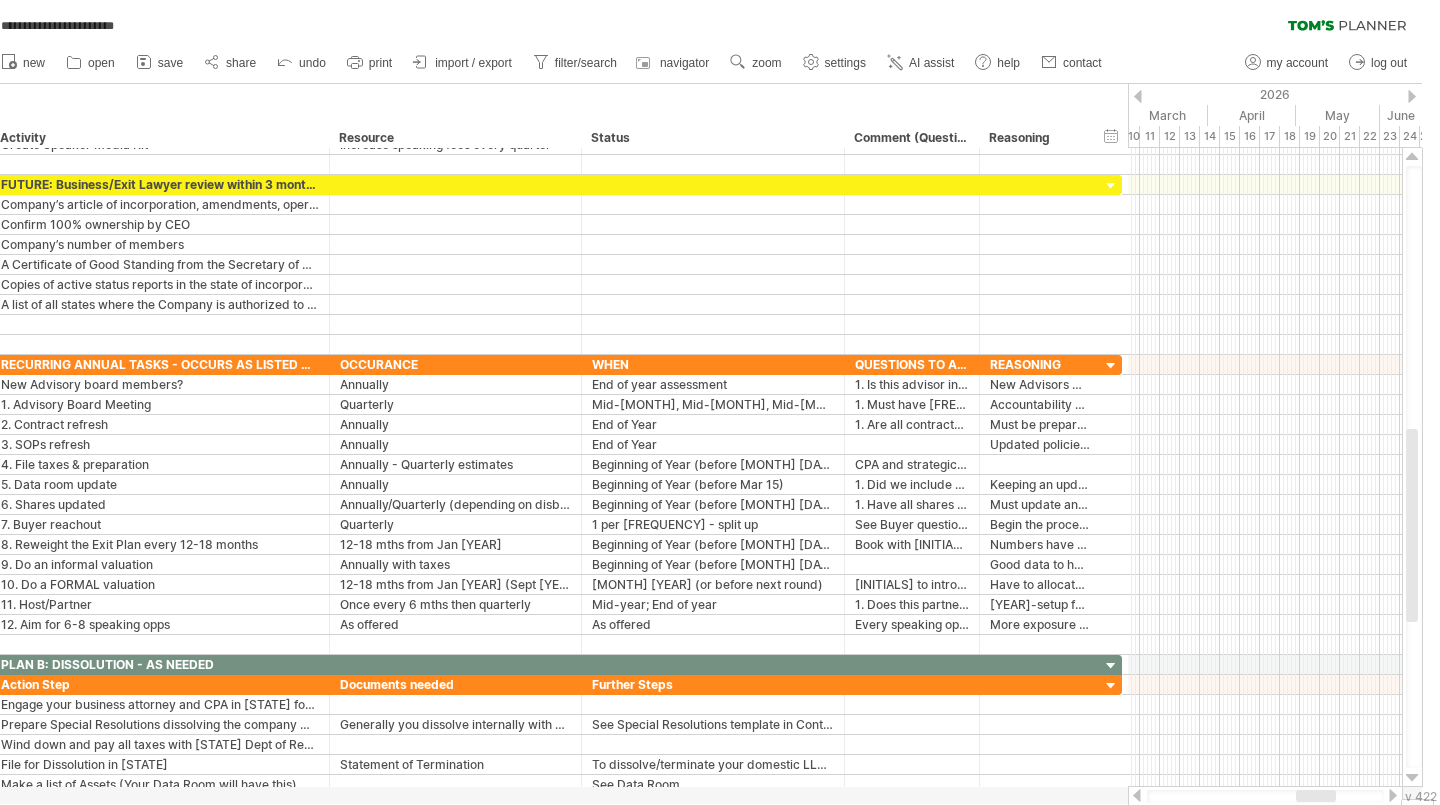 click at bounding box center (1412, 96) 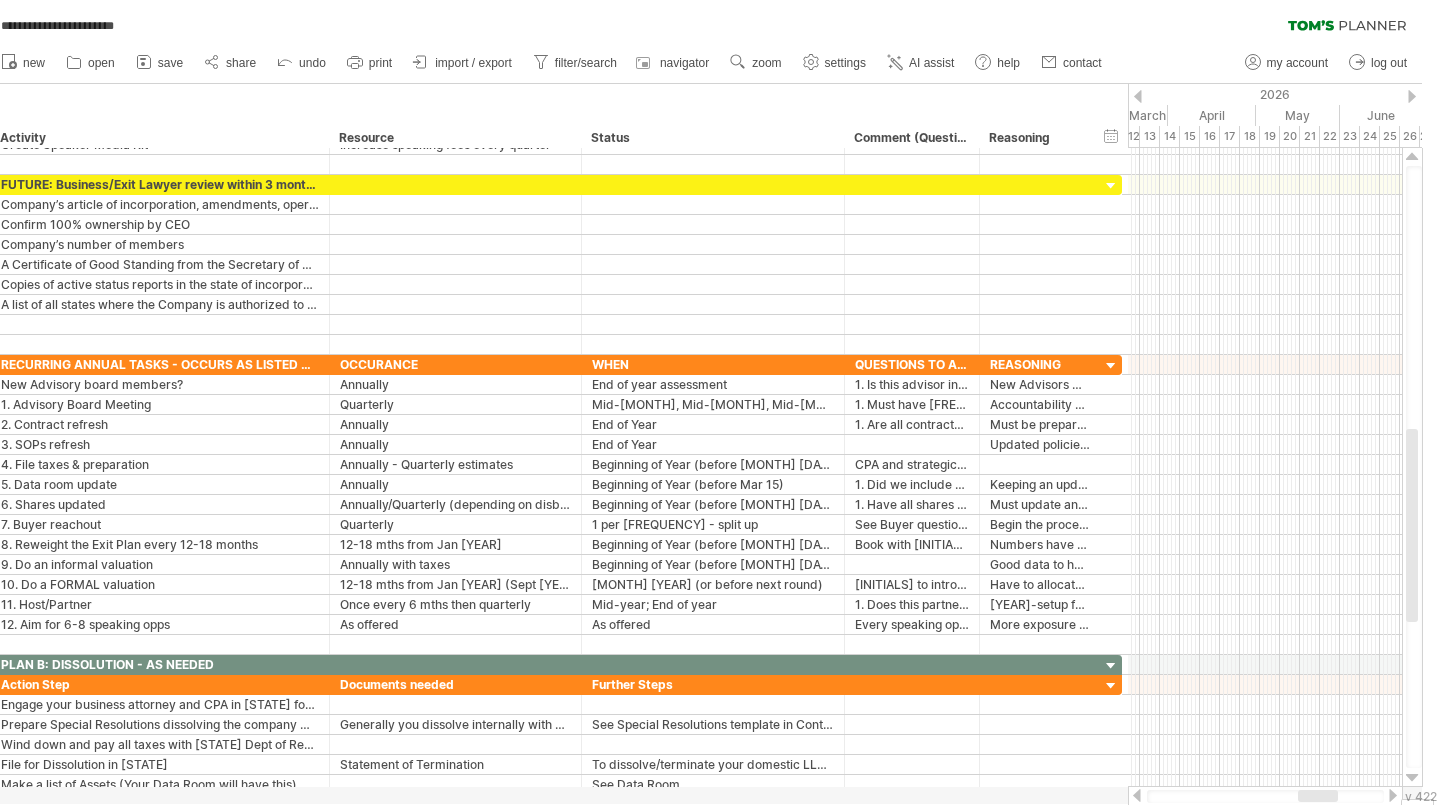 click at bounding box center (1412, 96) 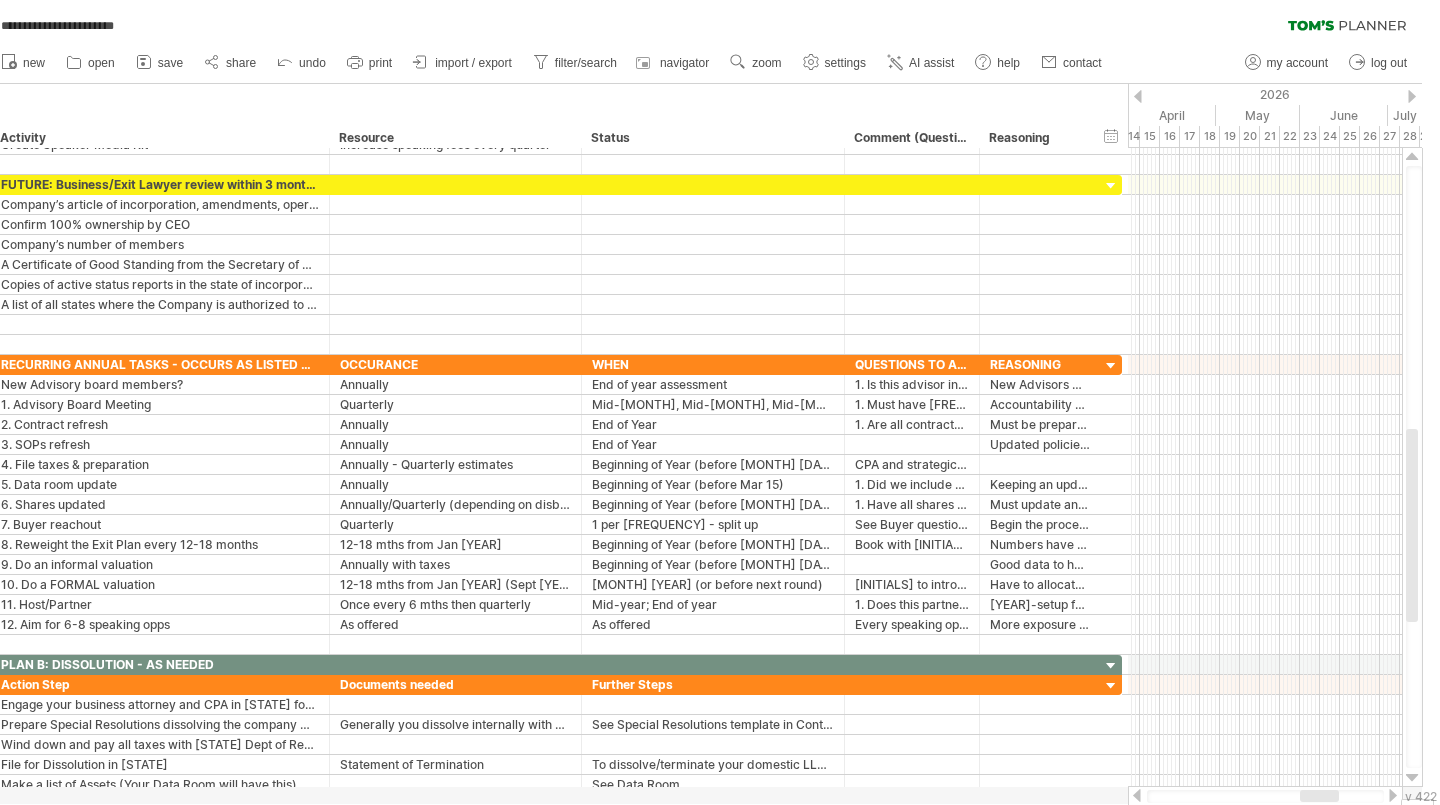 click at bounding box center [1412, 96] 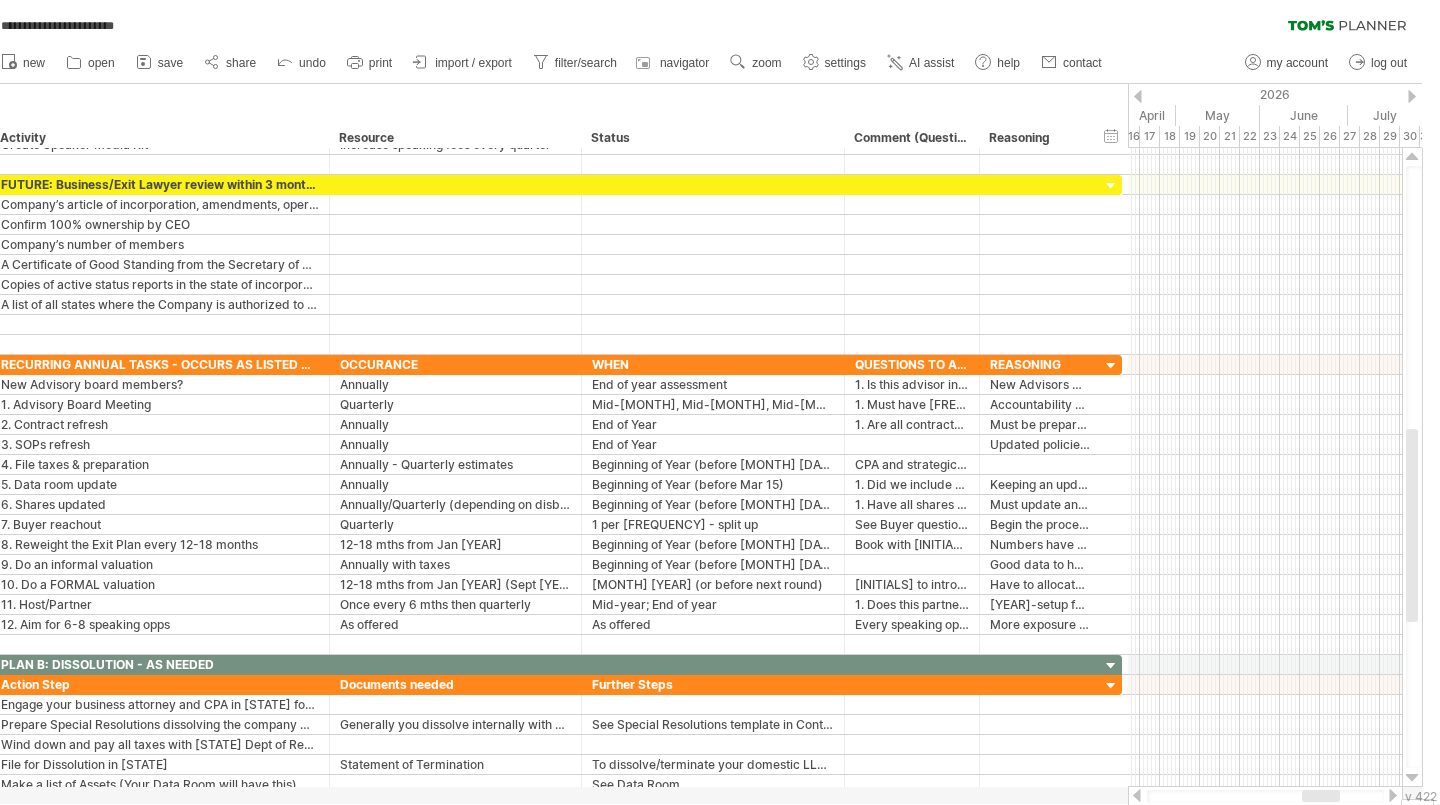 click at bounding box center [1412, 96] 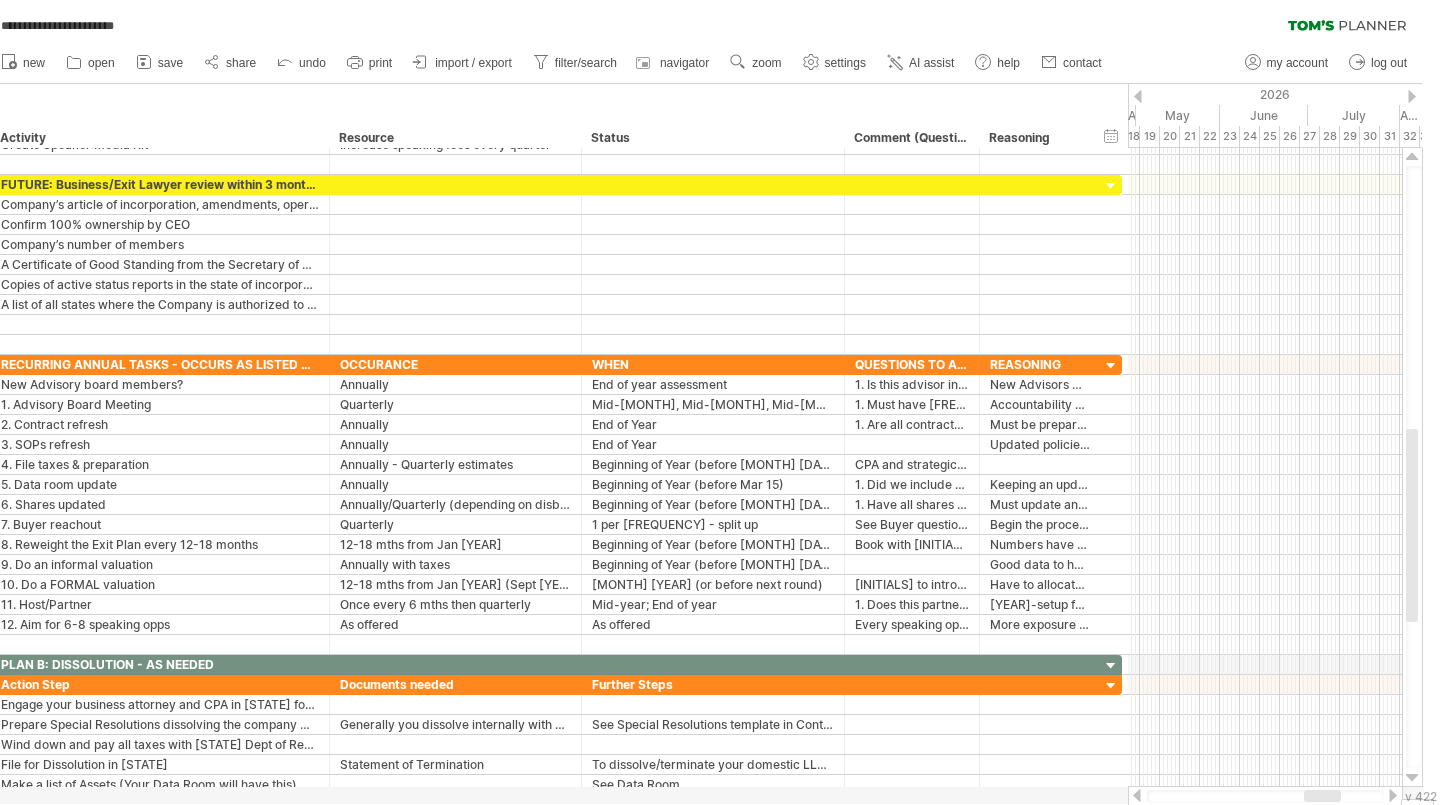 click at bounding box center [1412, 96] 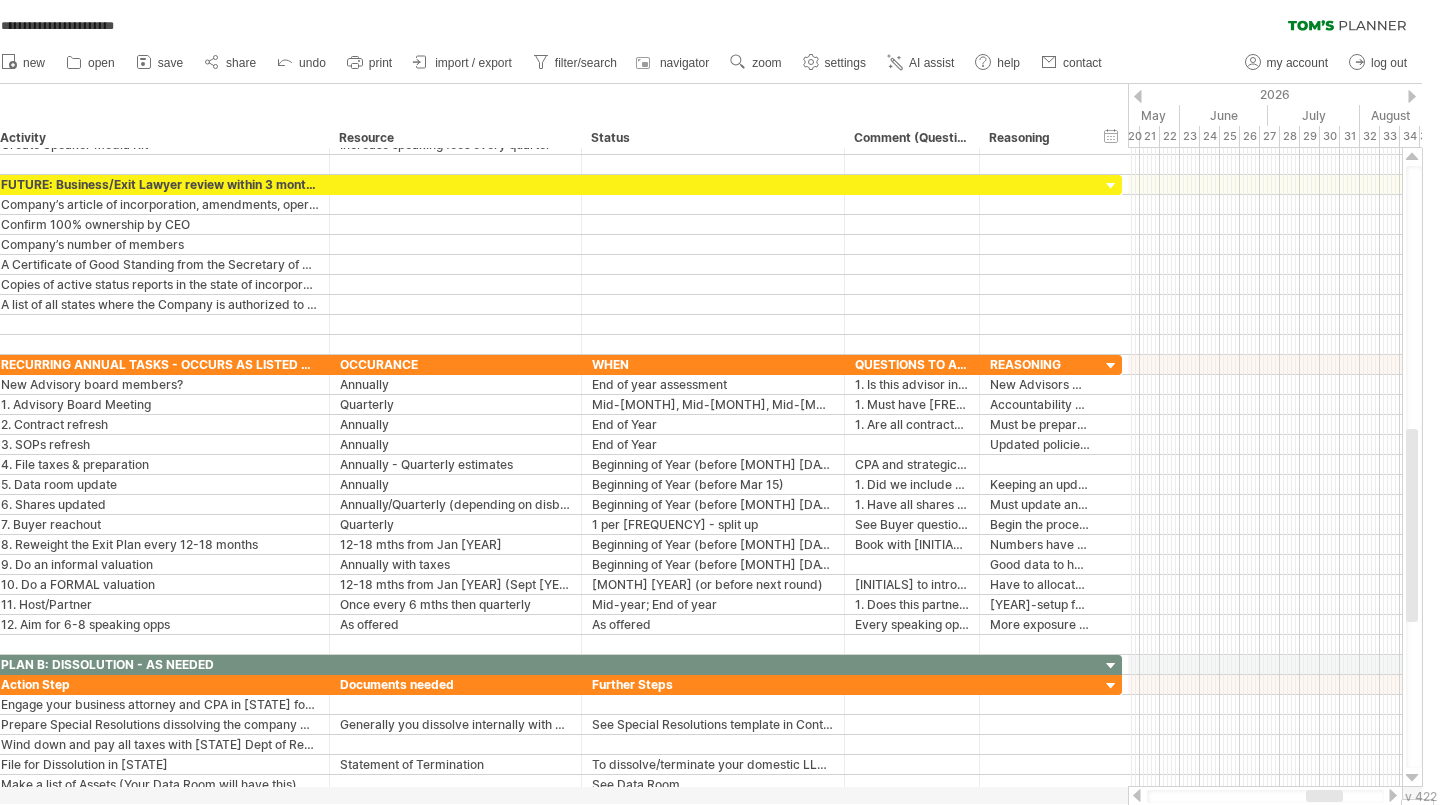 click at bounding box center [1412, 96] 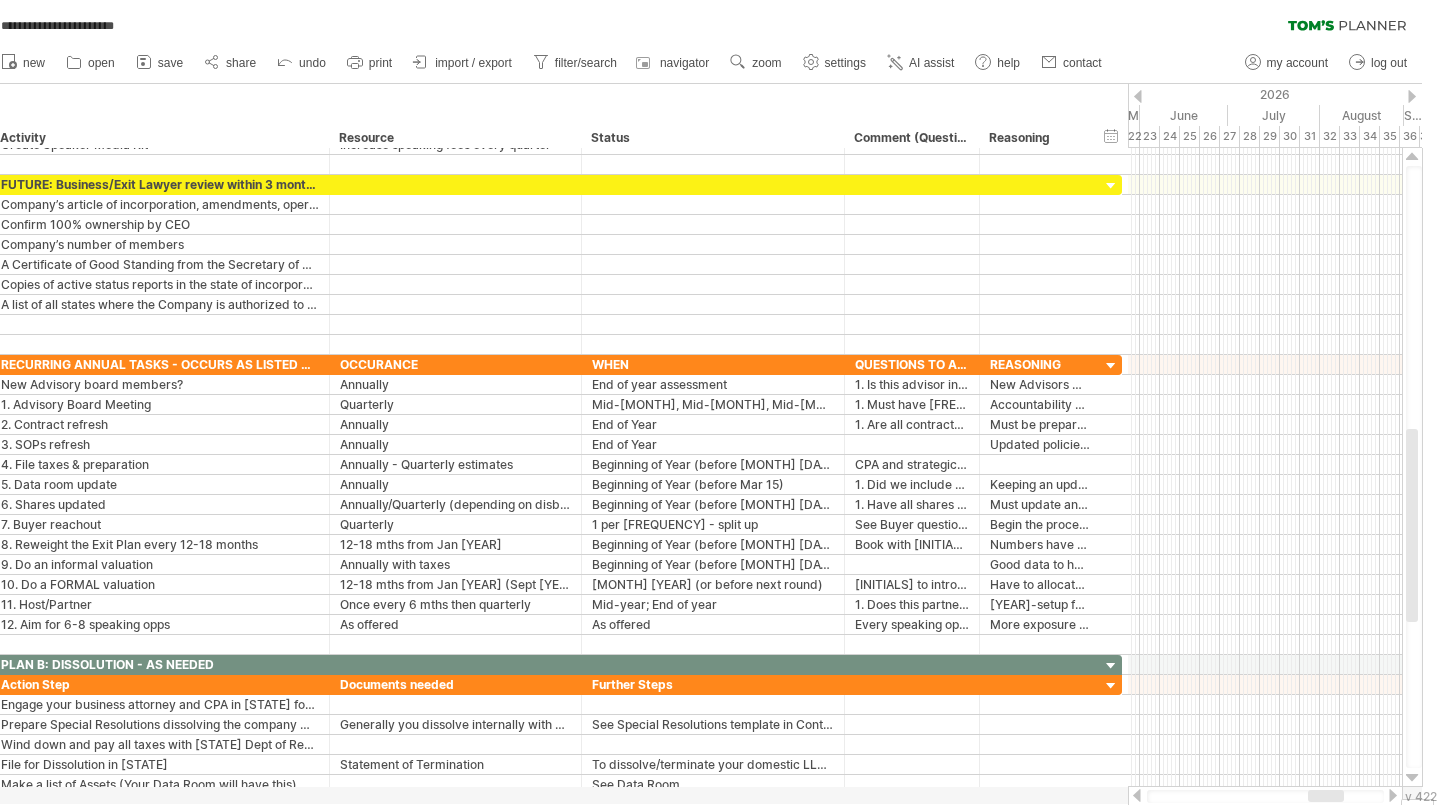 click at bounding box center [1412, 96] 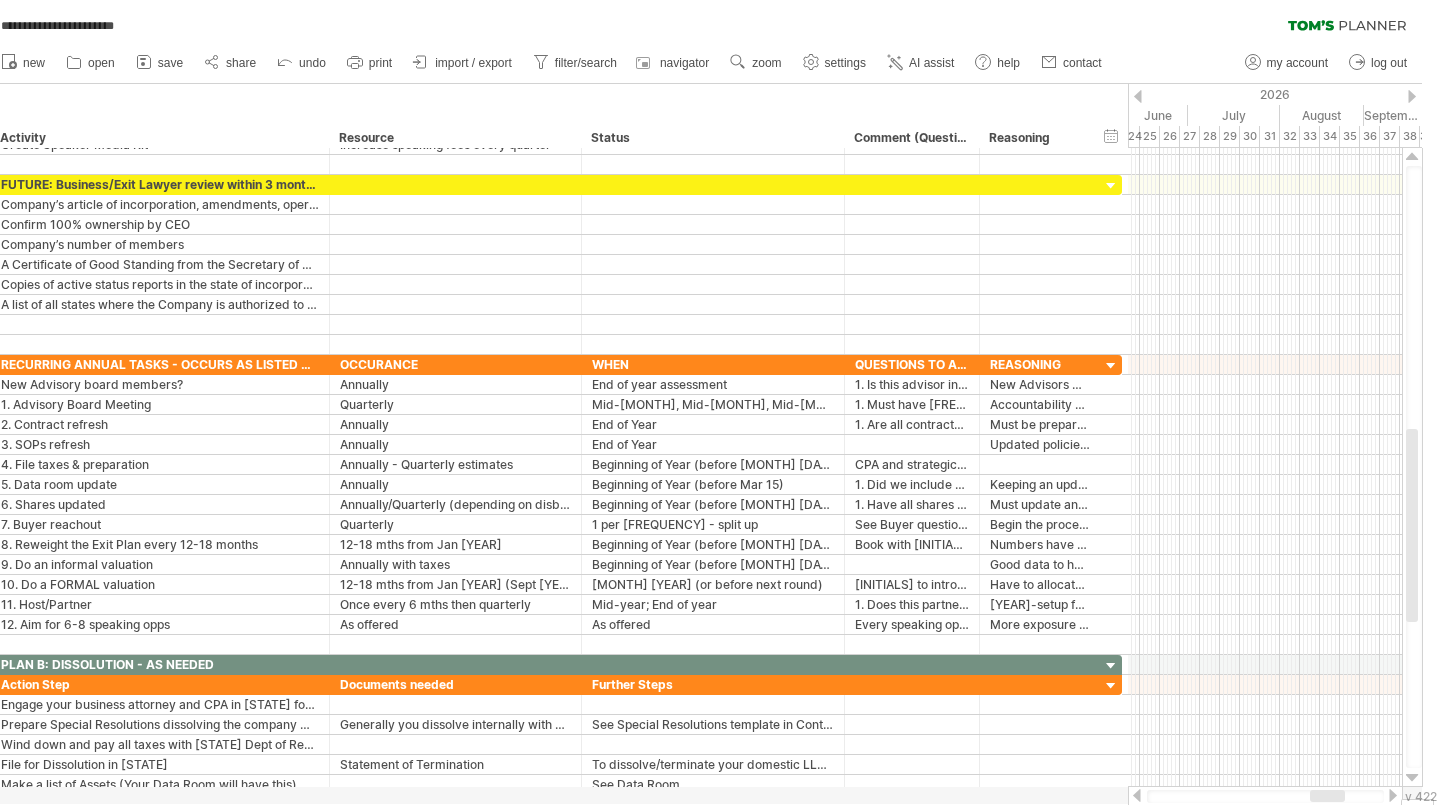 click at bounding box center [1412, 96] 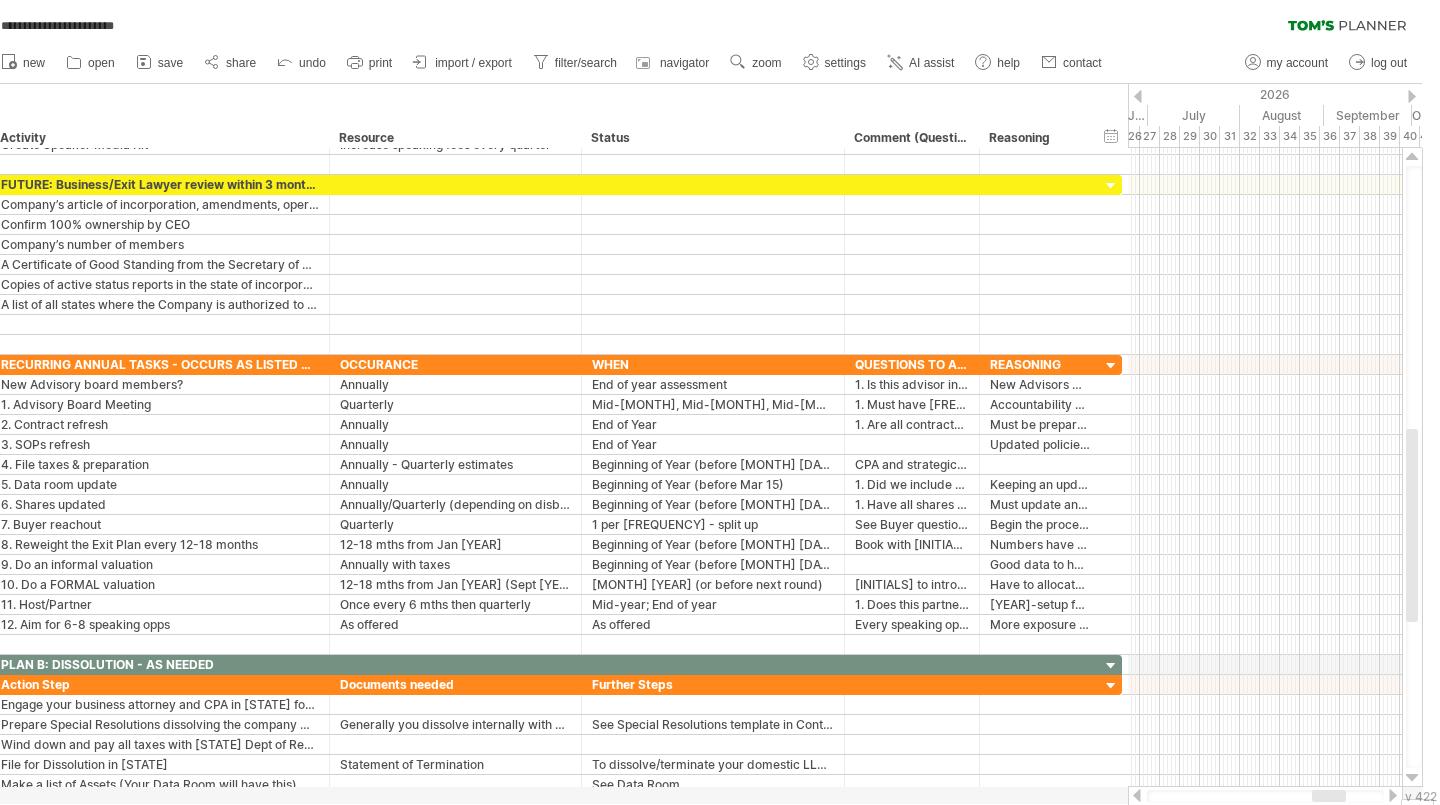 click at bounding box center [1412, 96] 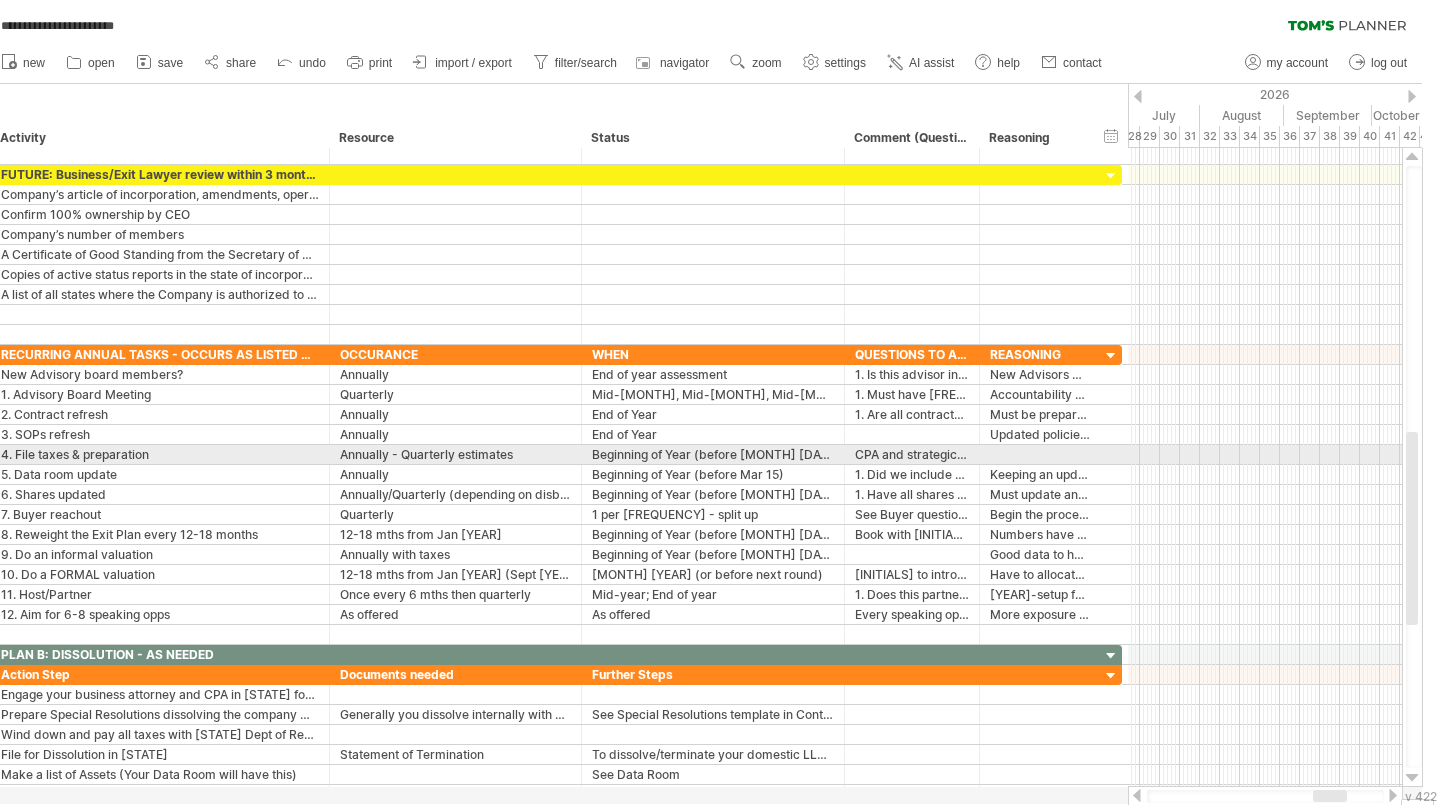 click at bounding box center (1412, 528) 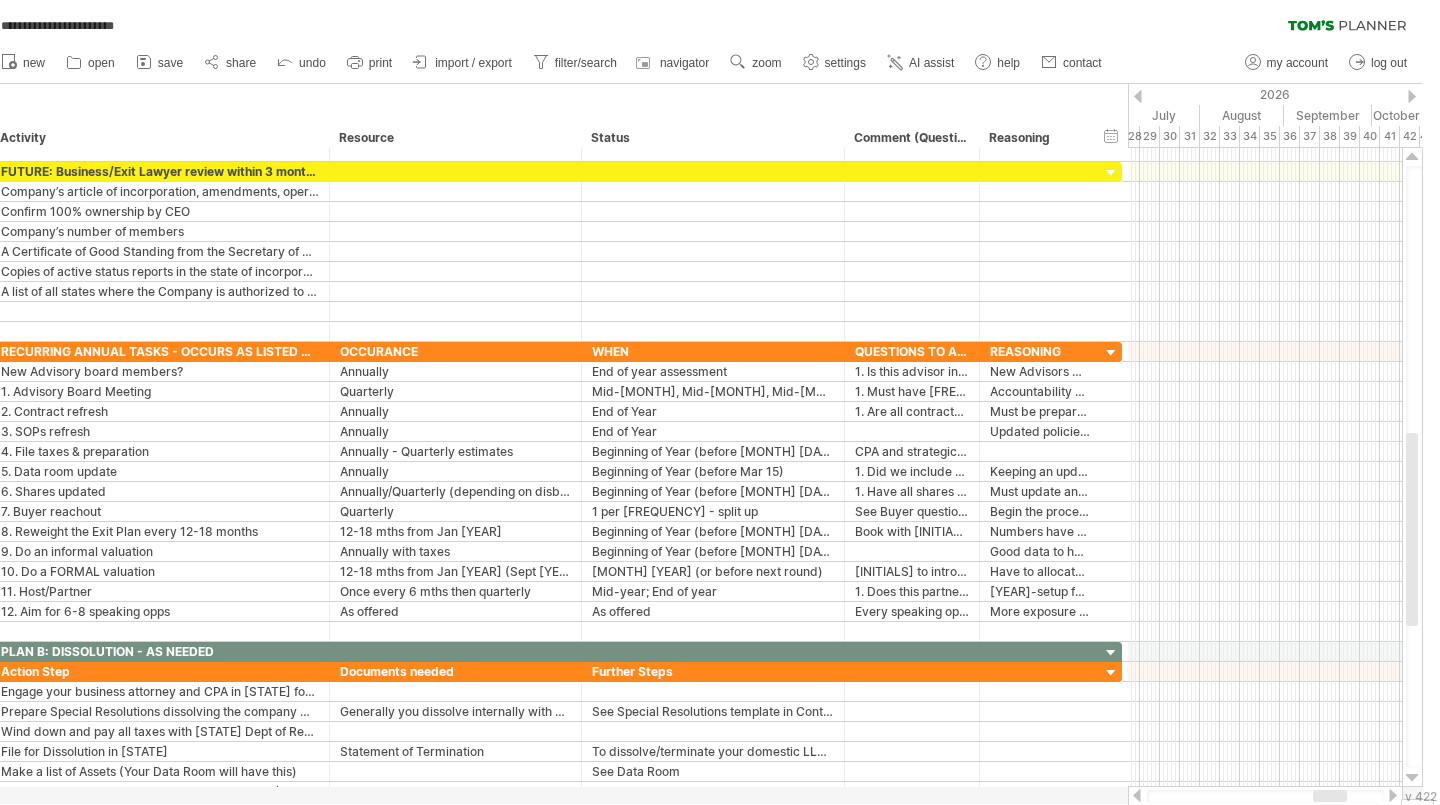 click 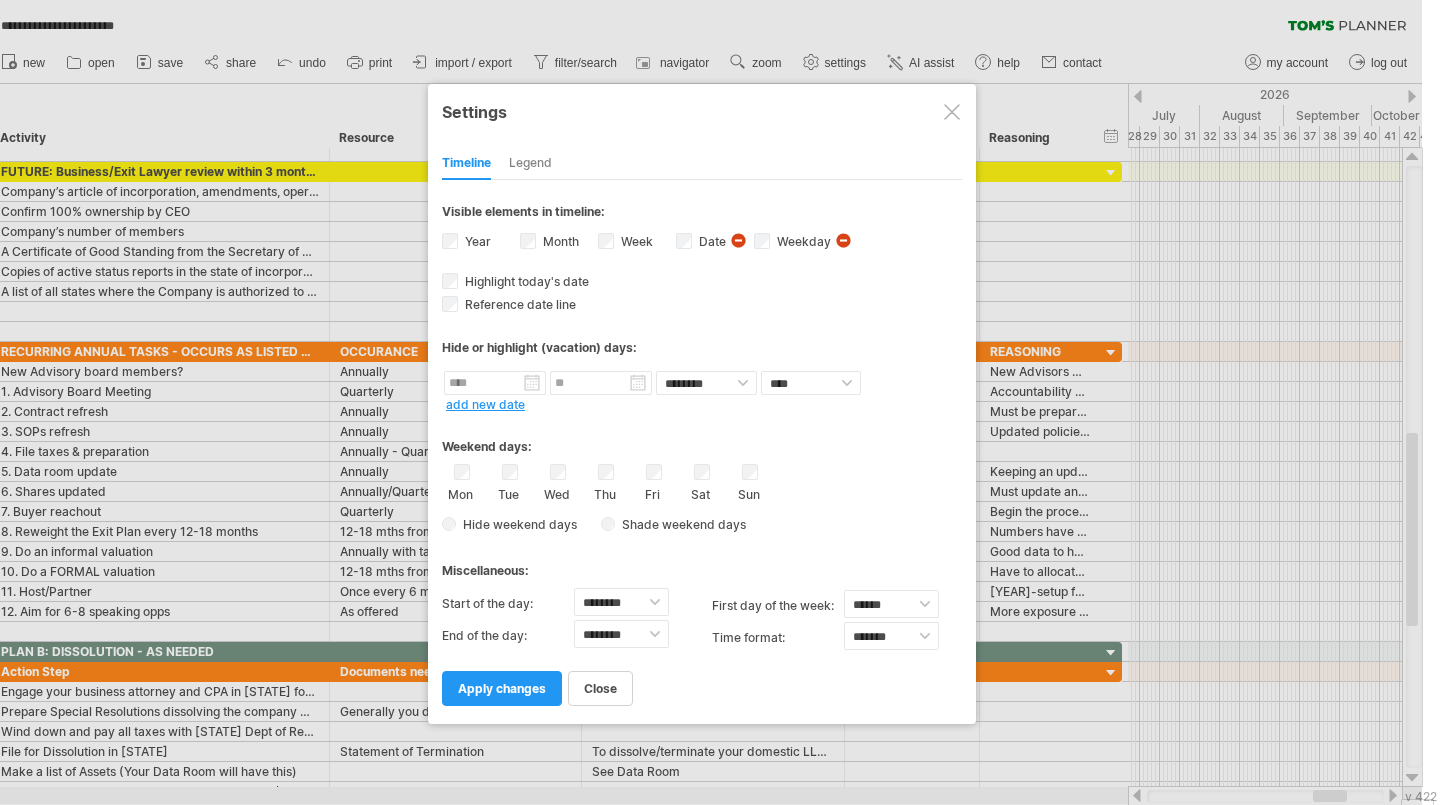 click at bounding box center (952, 112) 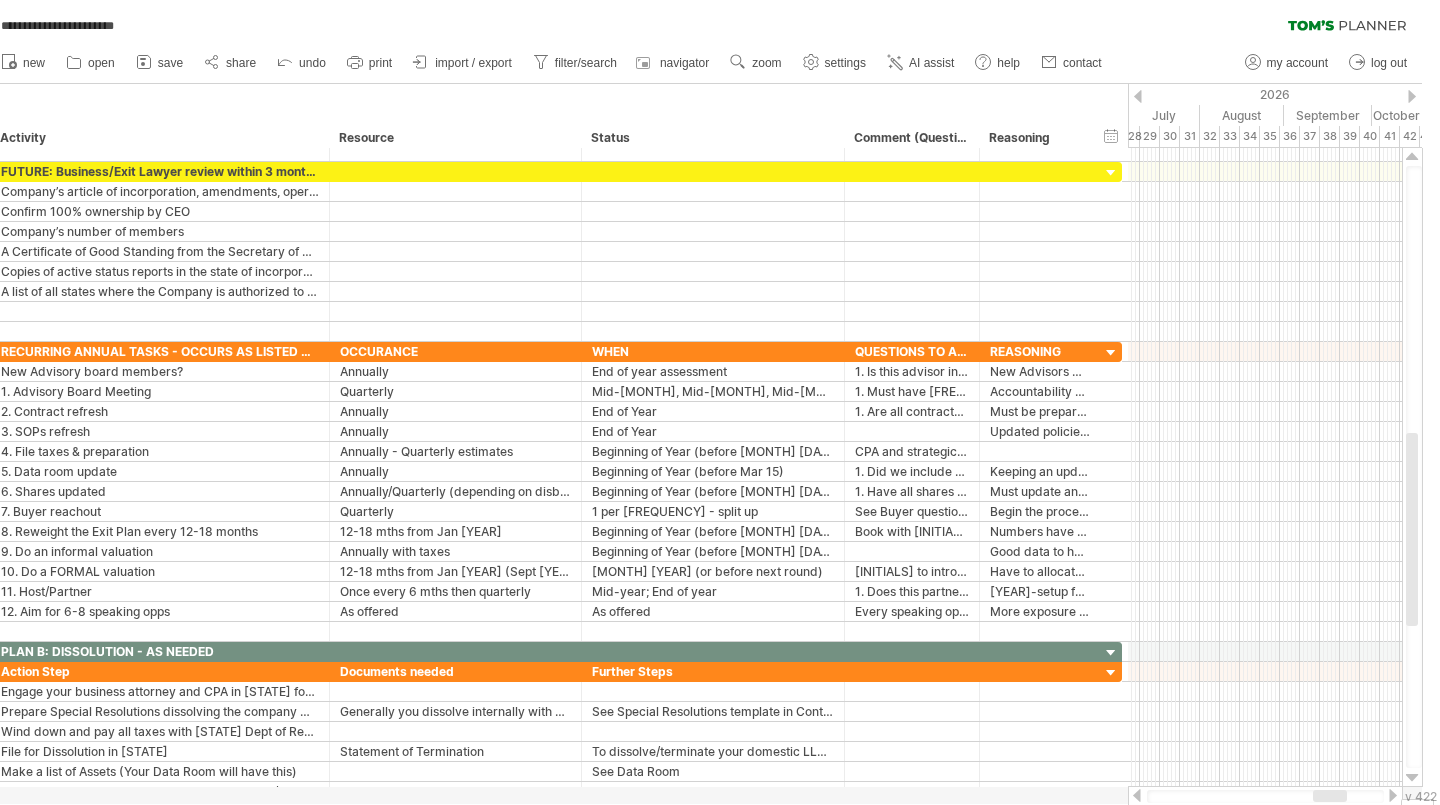 click on "zoom" at bounding box center (756, 63) 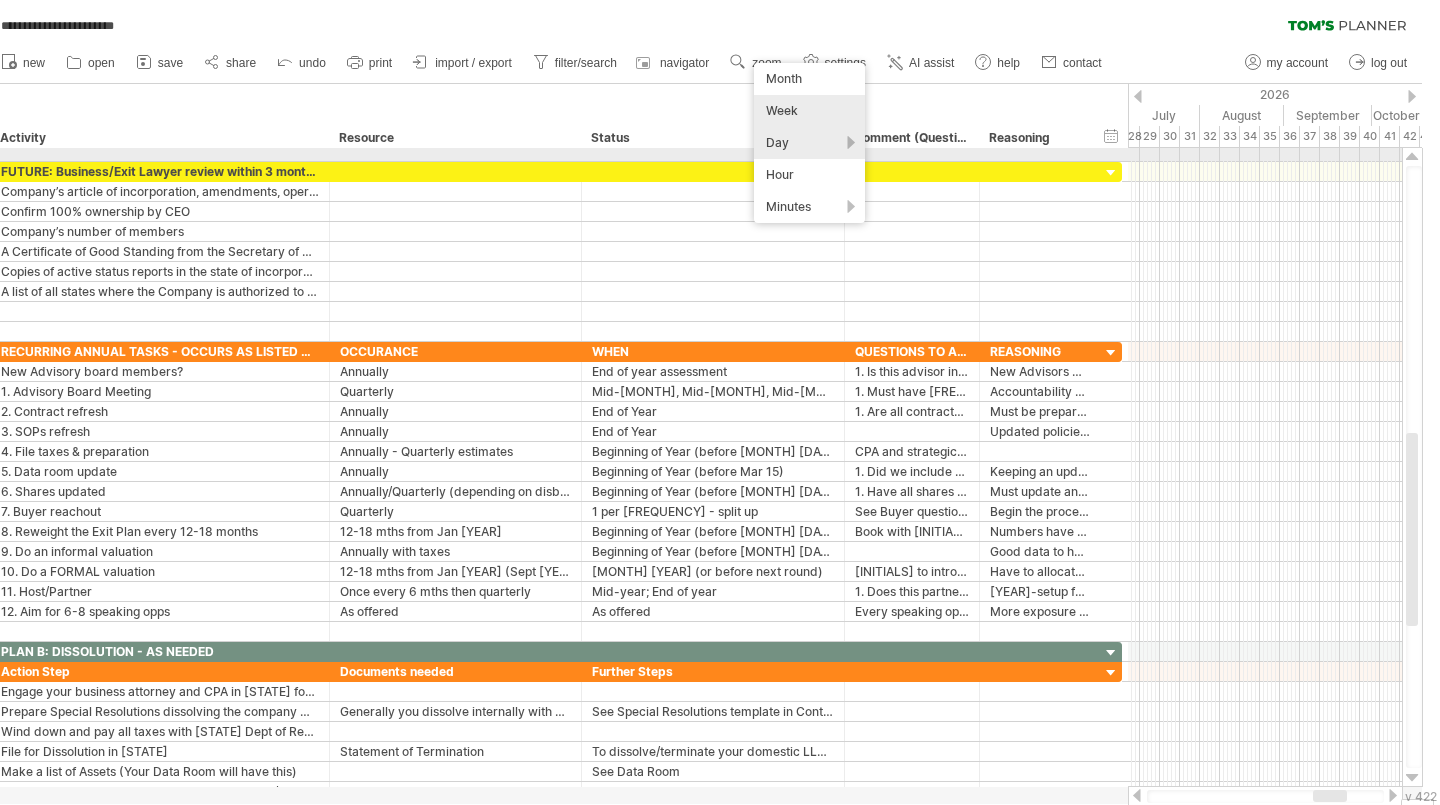 click on "Day" at bounding box center [809, 143] 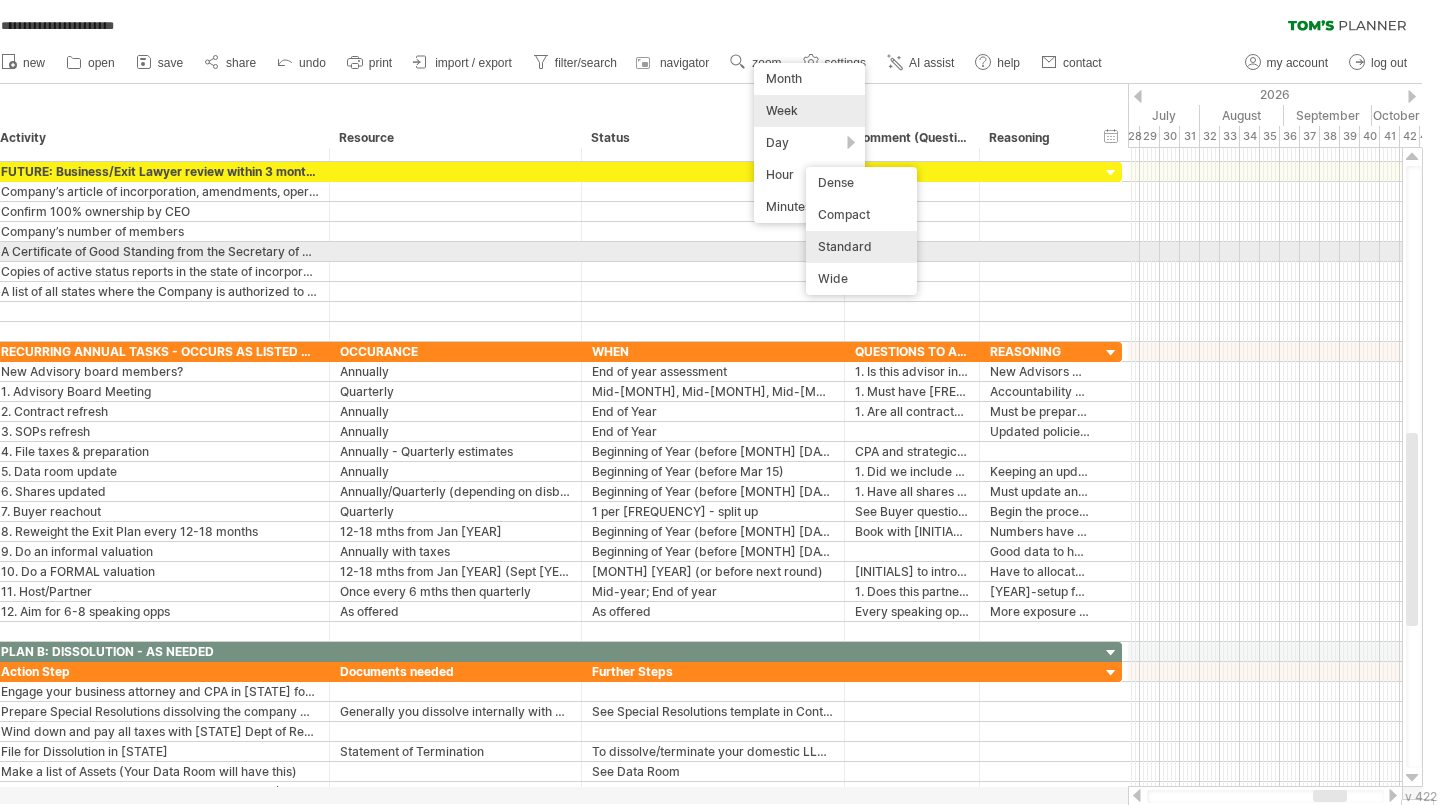 click on "Standard" at bounding box center (861, 247) 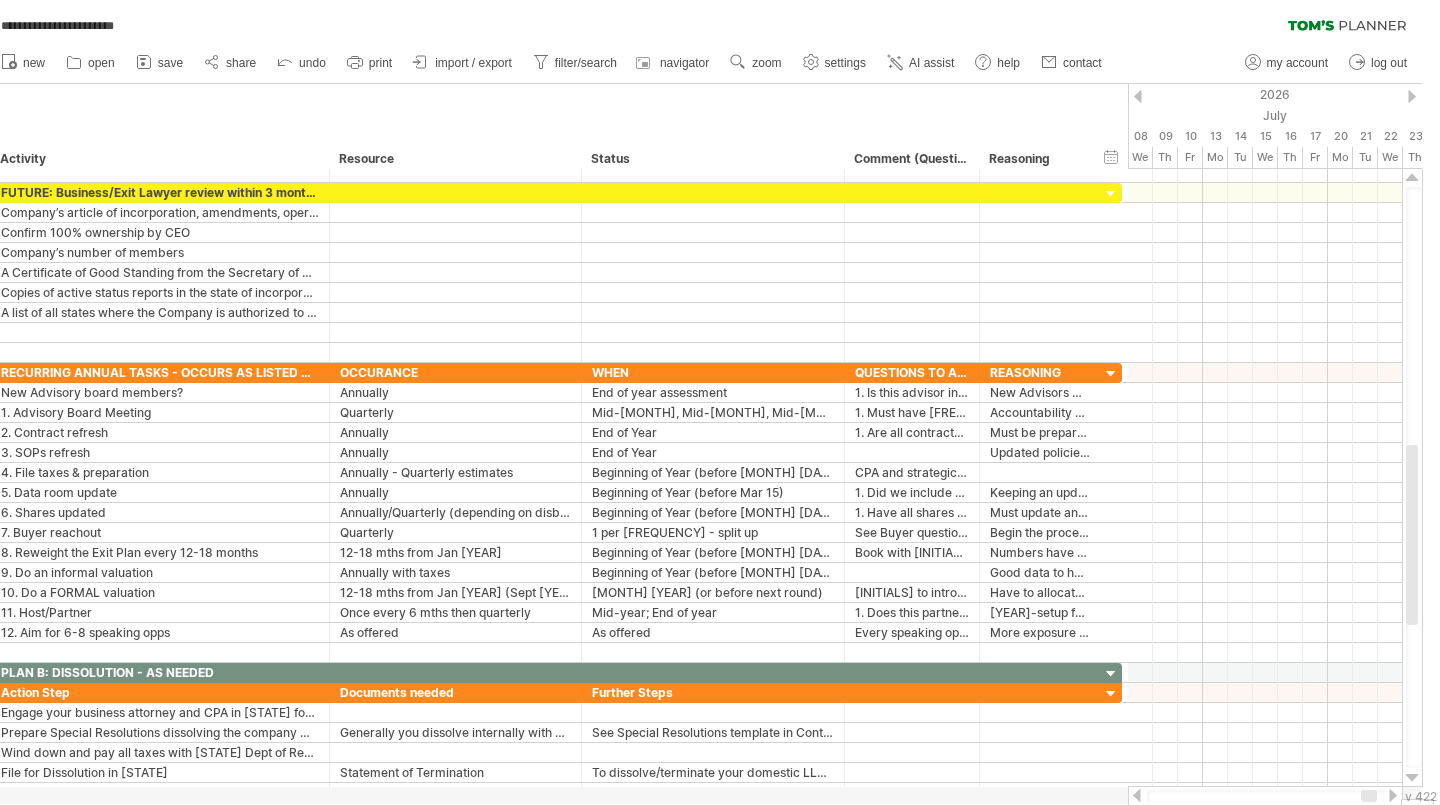 click at bounding box center (1412, 96) 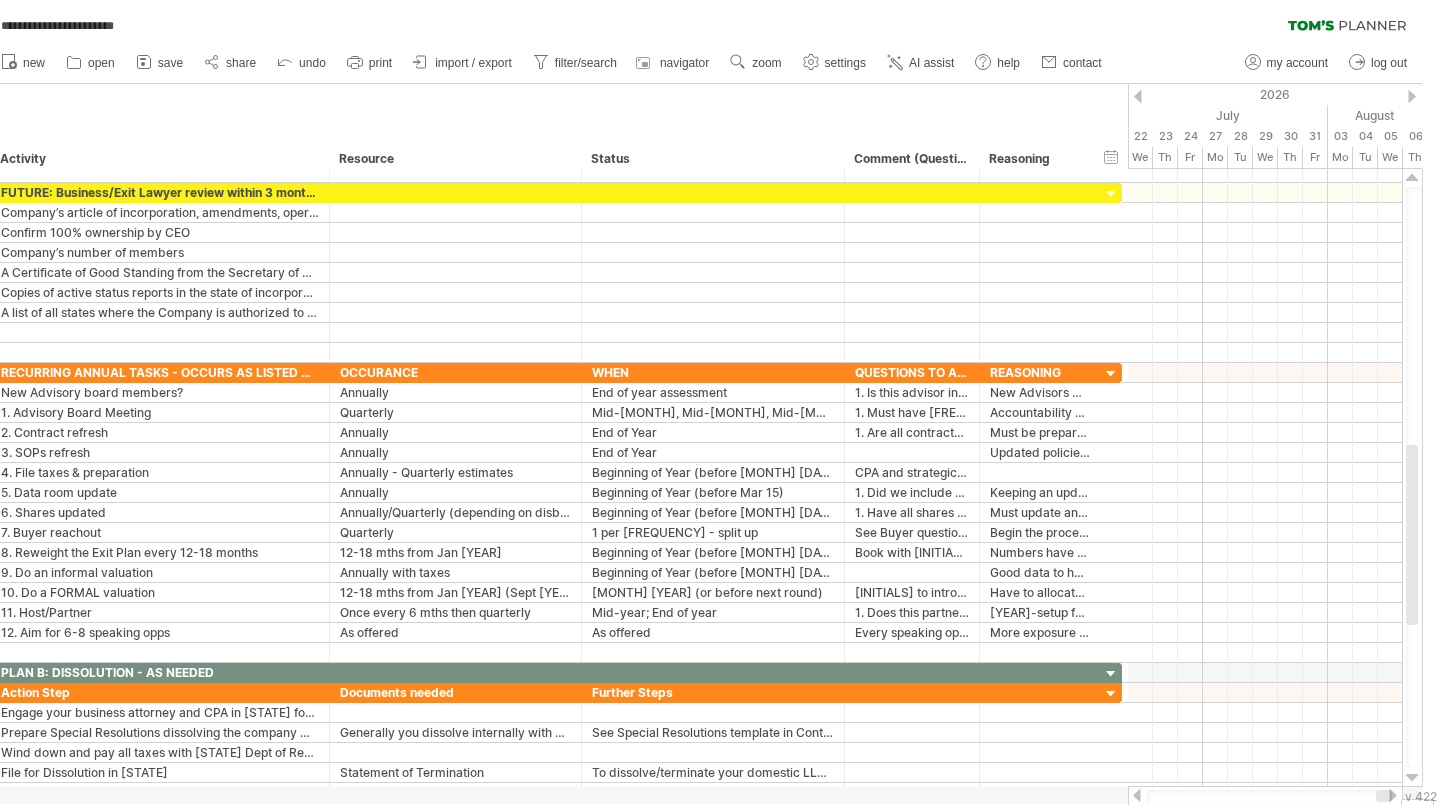 click at bounding box center [1412, 96] 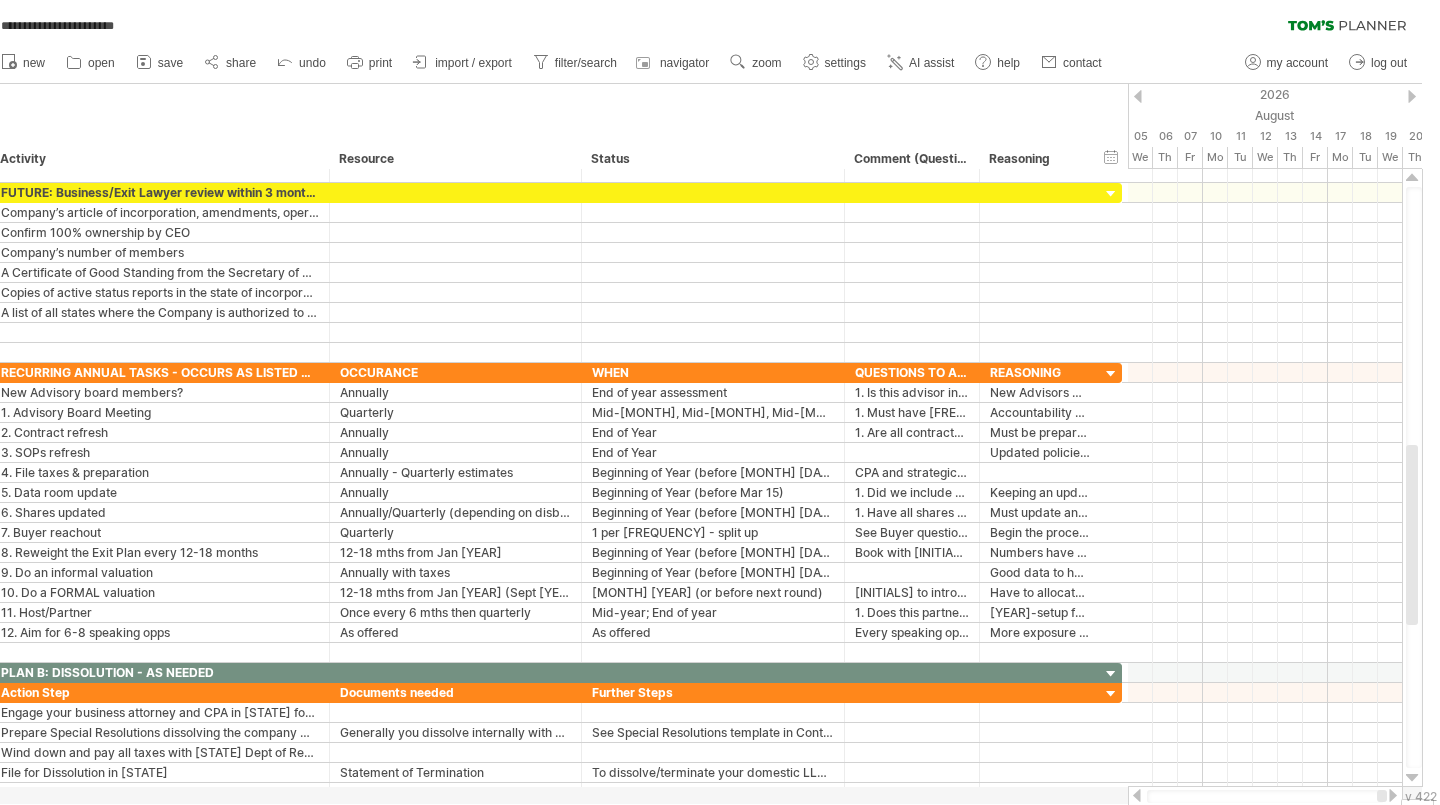 click at bounding box center [1412, 96] 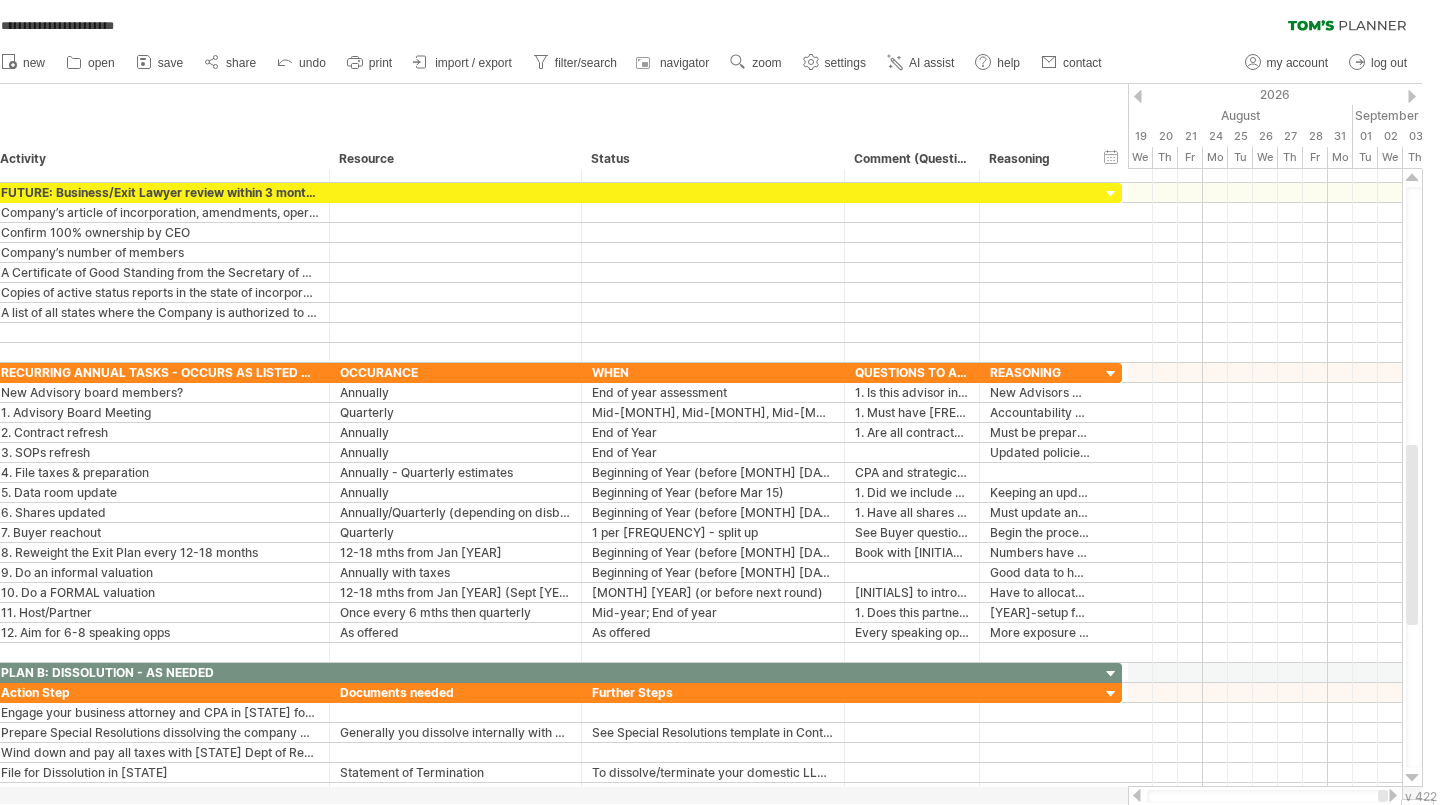 click at bounding box center (1412, 96) 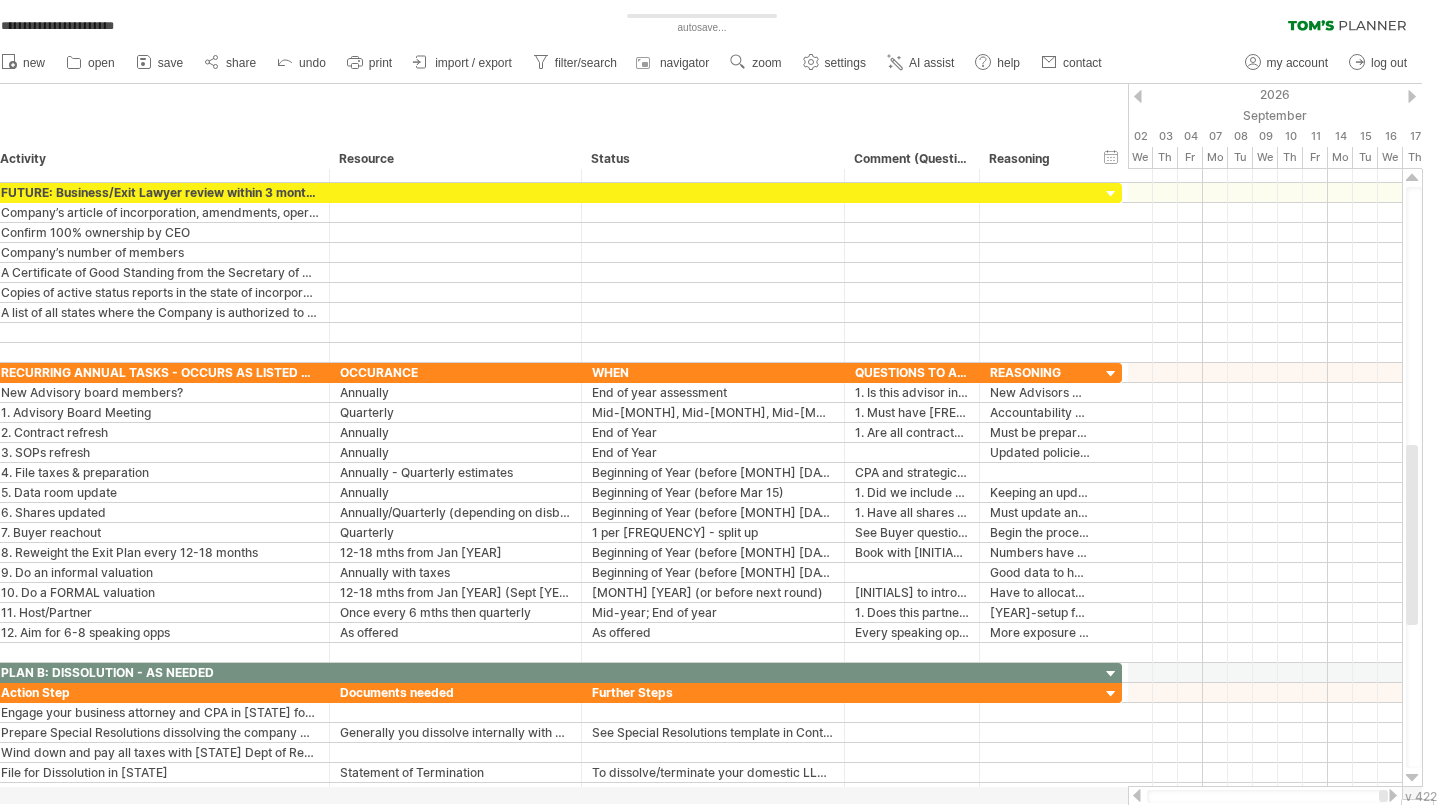 click on "2026" at bounding box center (865, 94) 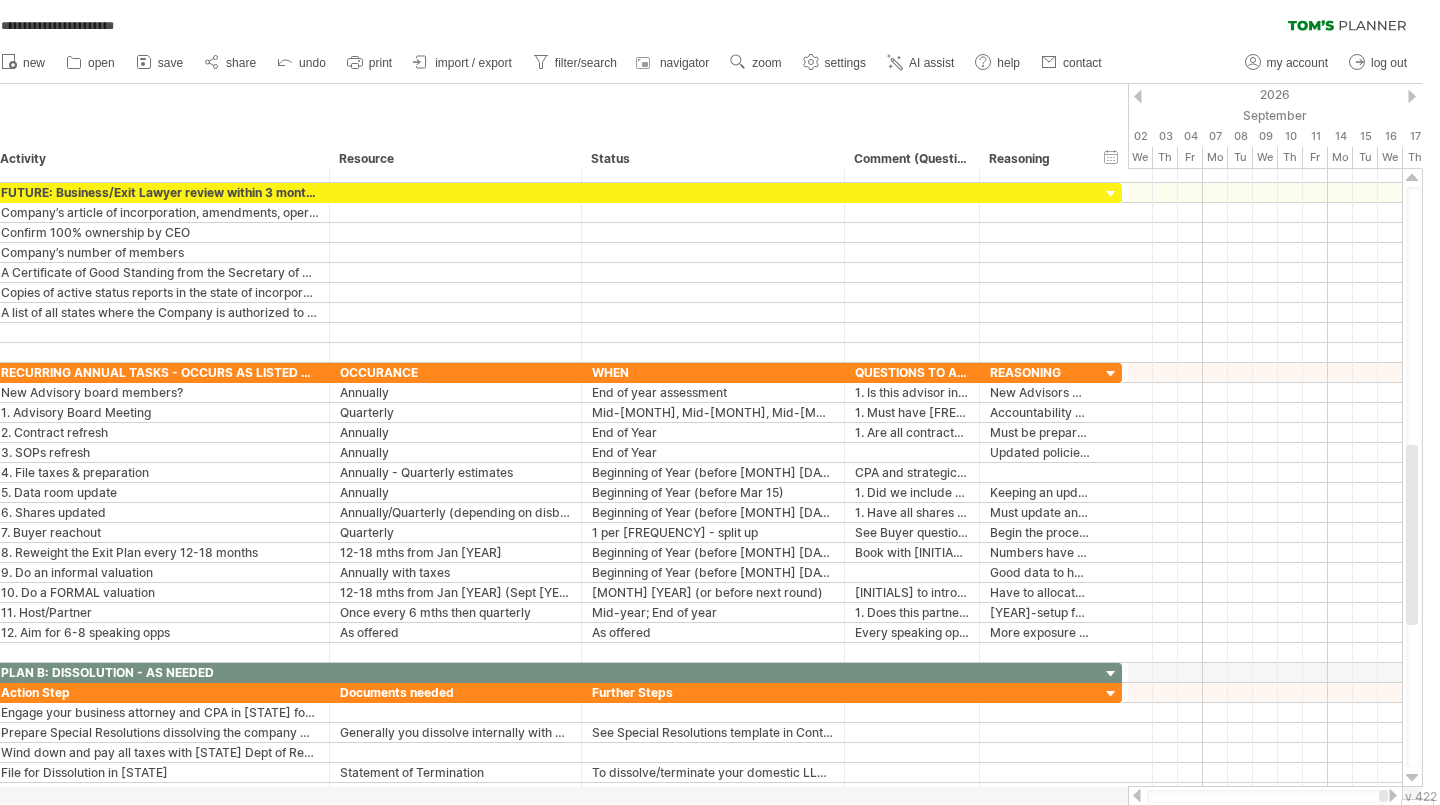click at bounding box center (1138, 96) 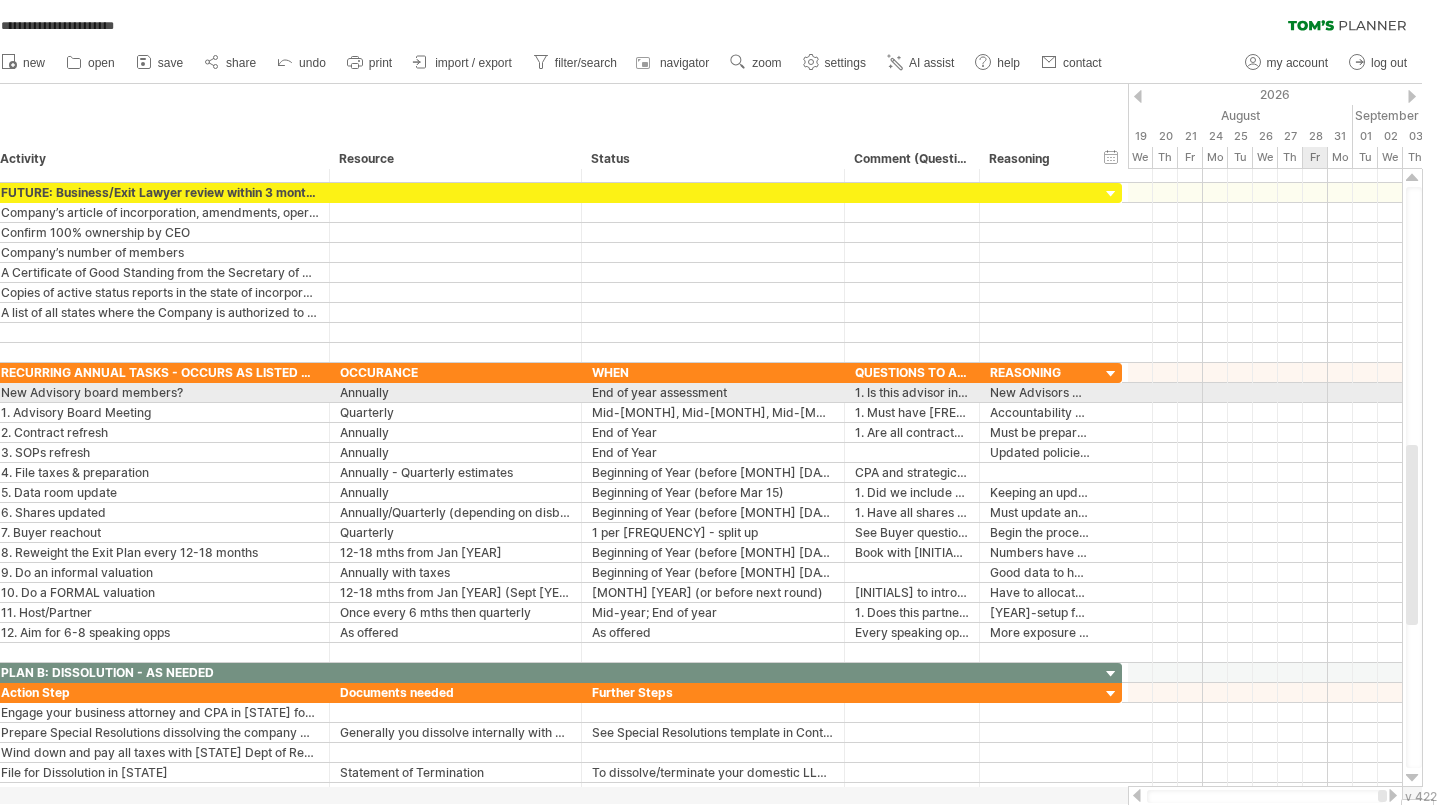 click at bounding box center [1265, 393] 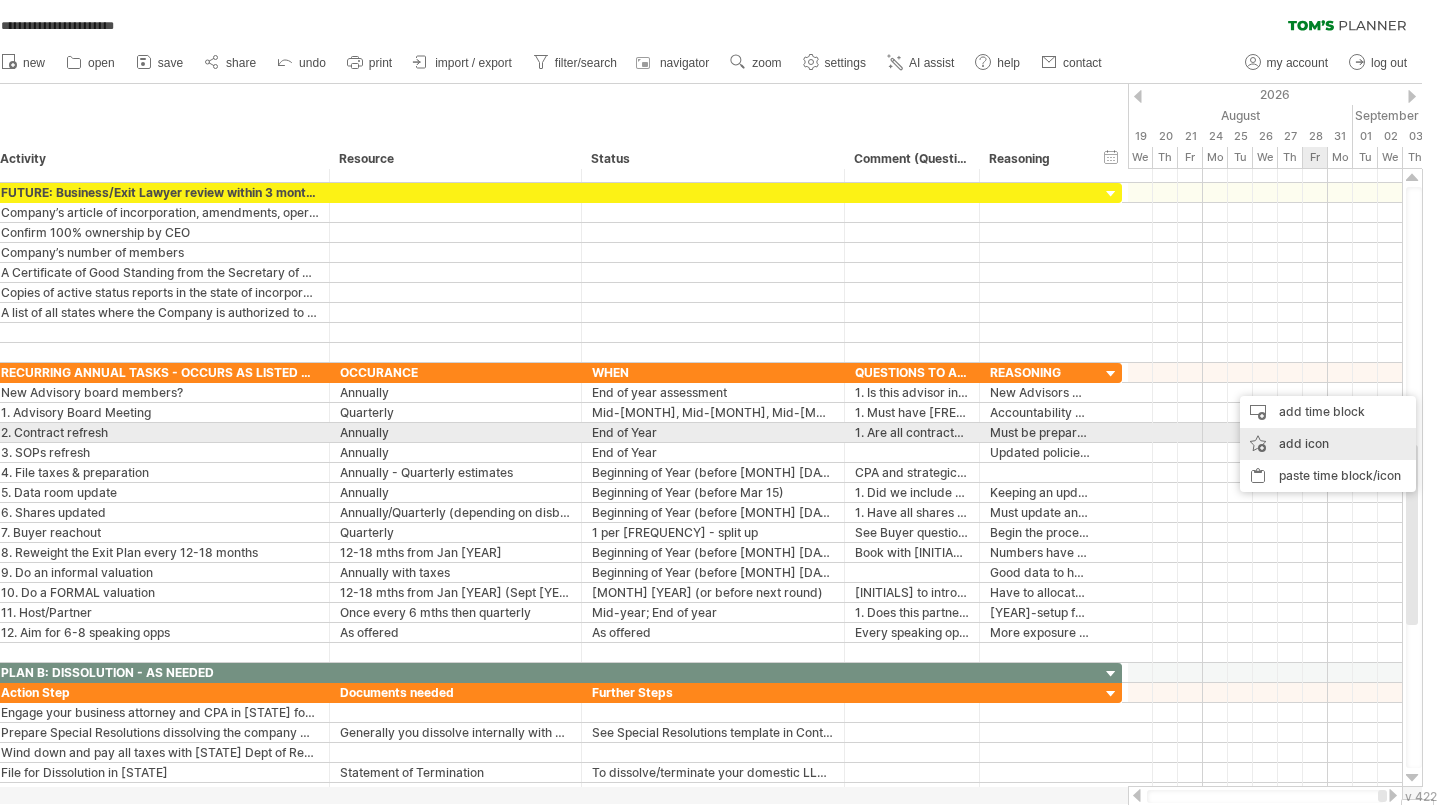 click on "add icon" at bounding box center (1328, 444) 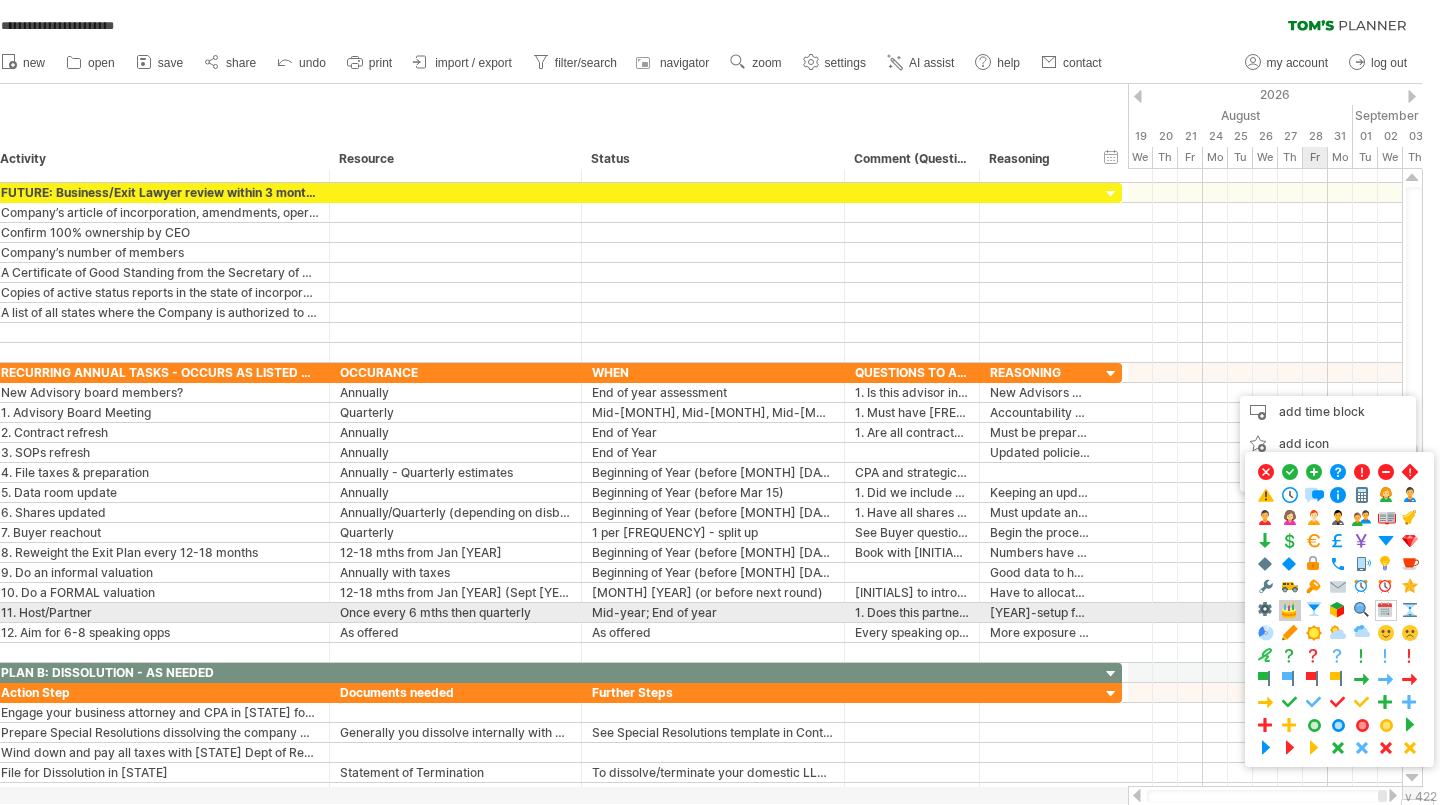 click at bounding box center [1290, 610] 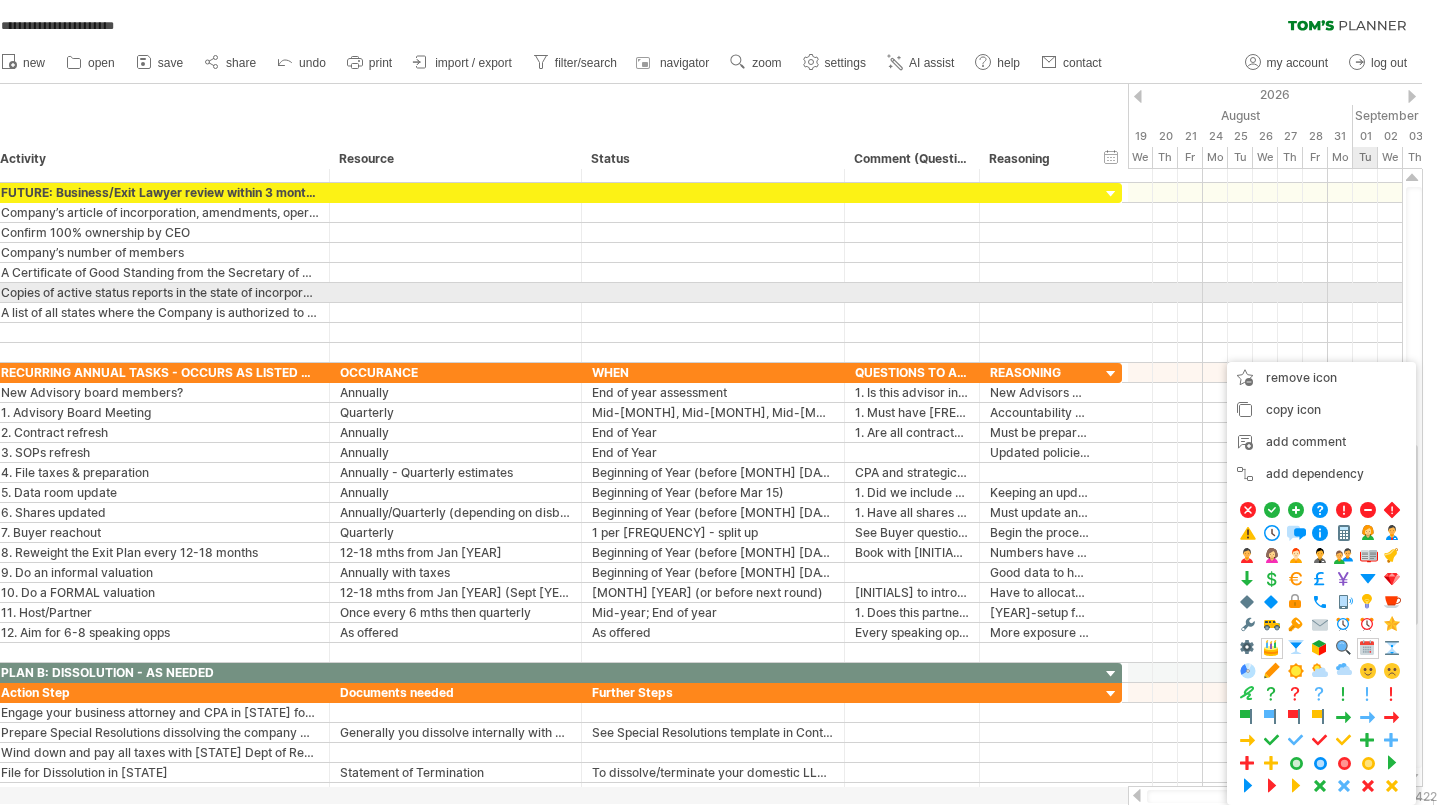 click at bounding box center (1265, 293) 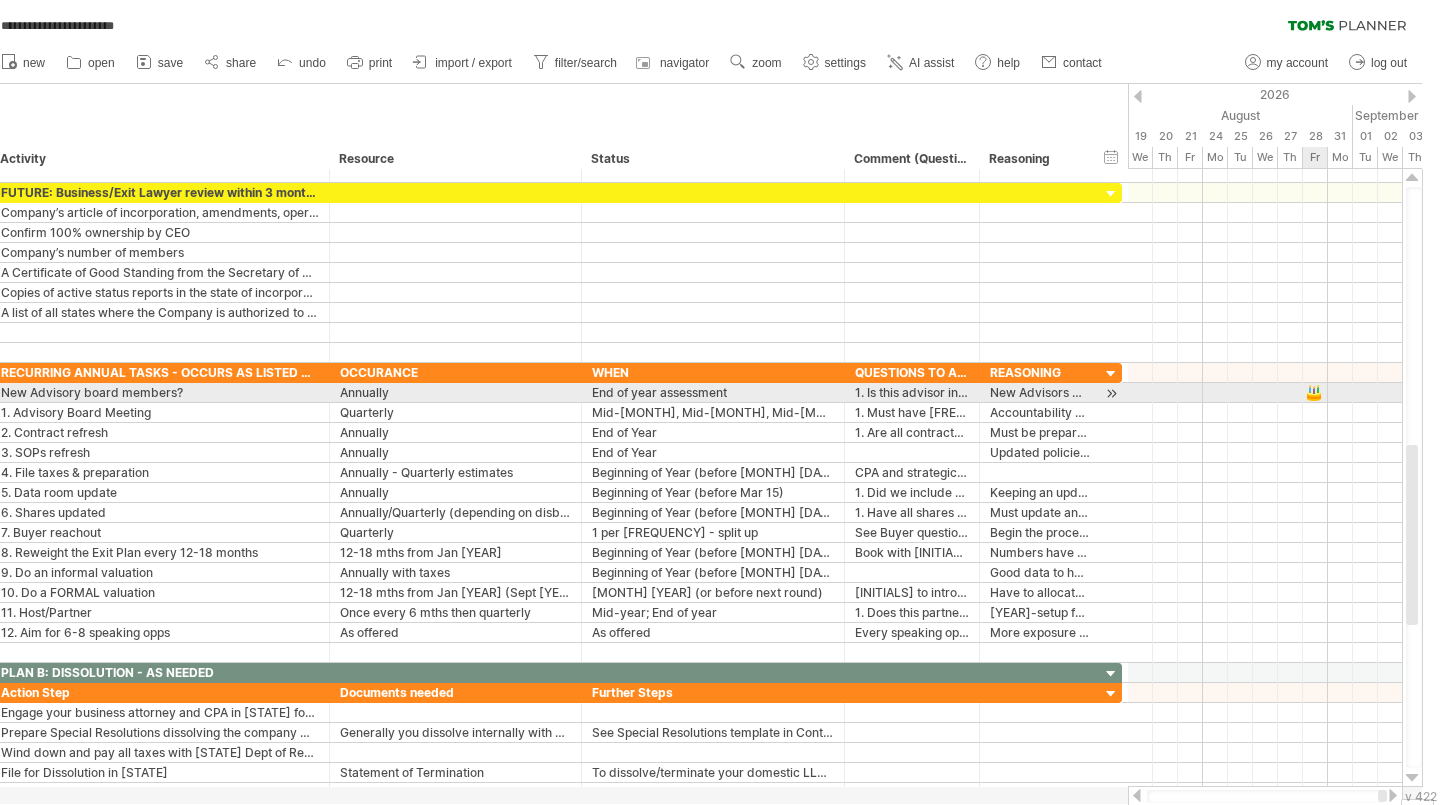 click at bounding box center (1265, 393) 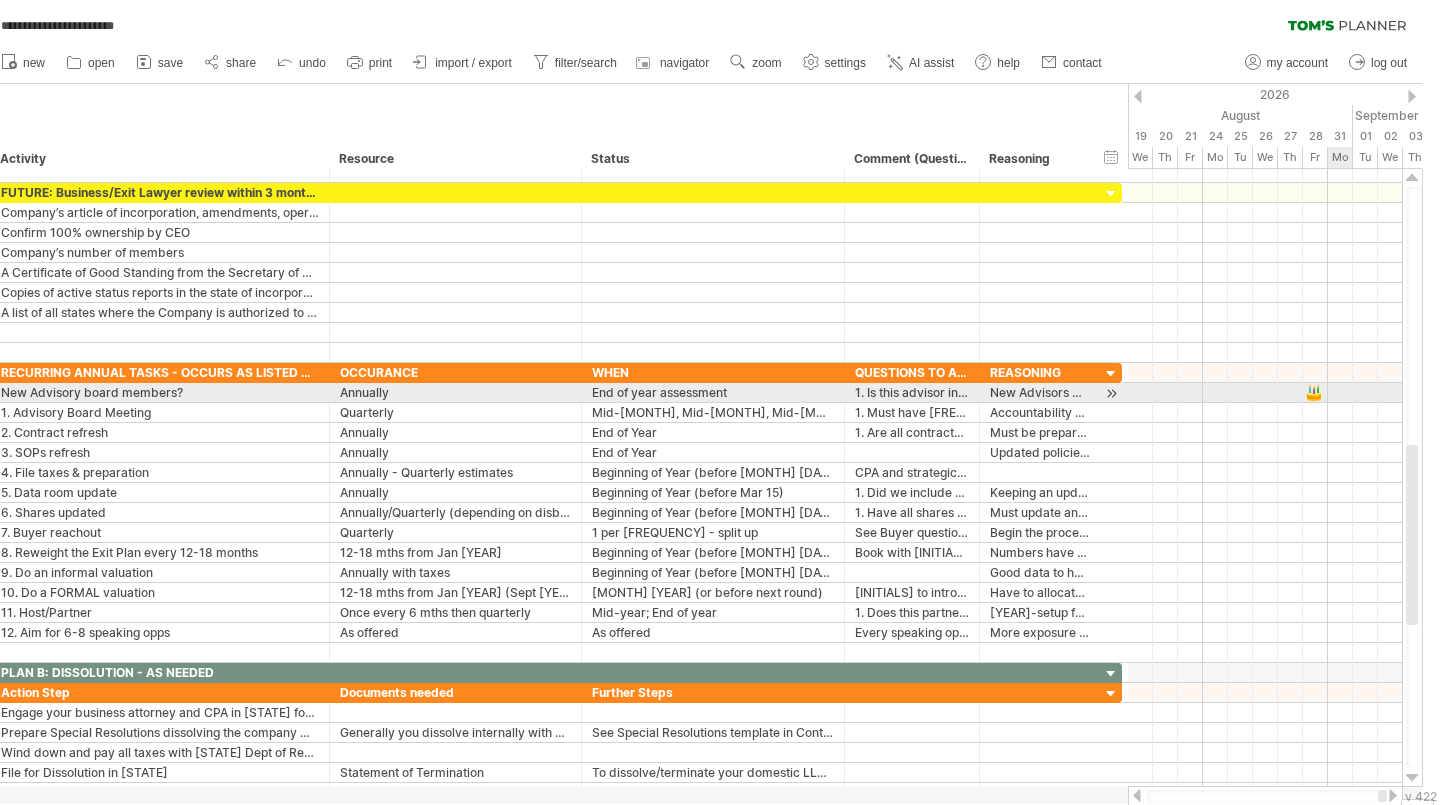 click at bounding box center (1265, 393) 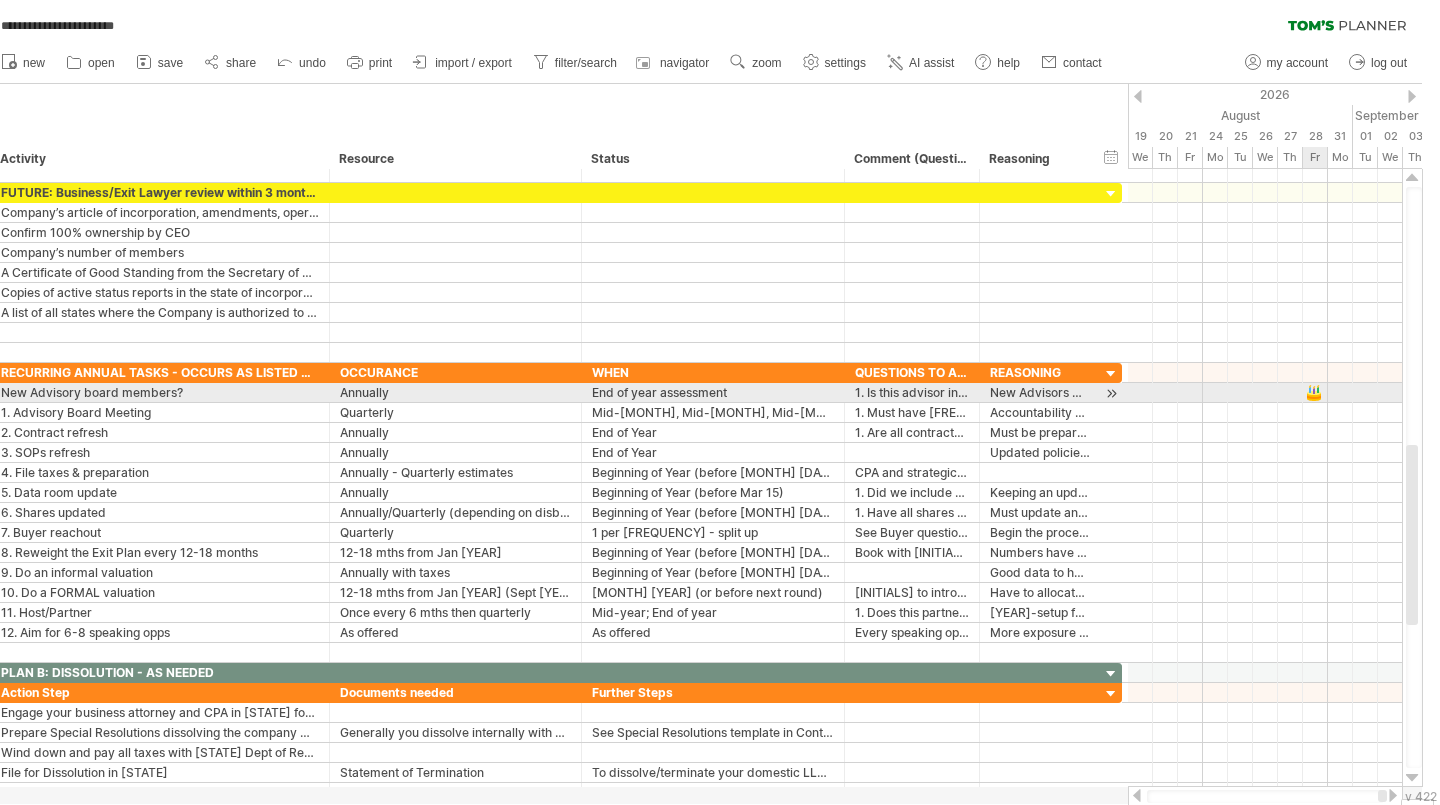 click at bounding box center [1265, 393] 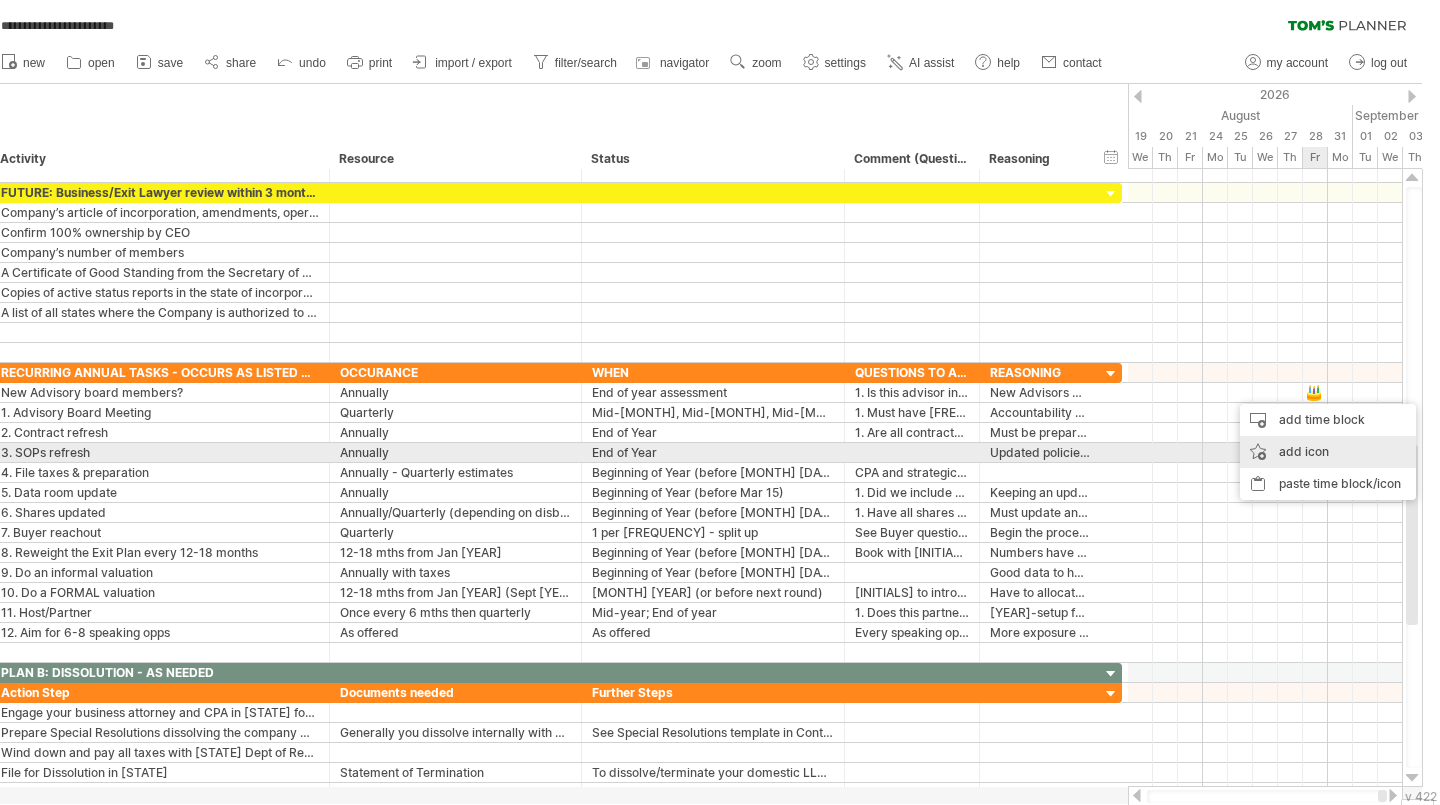click on "add icon" at bounding box center (1328, 452) 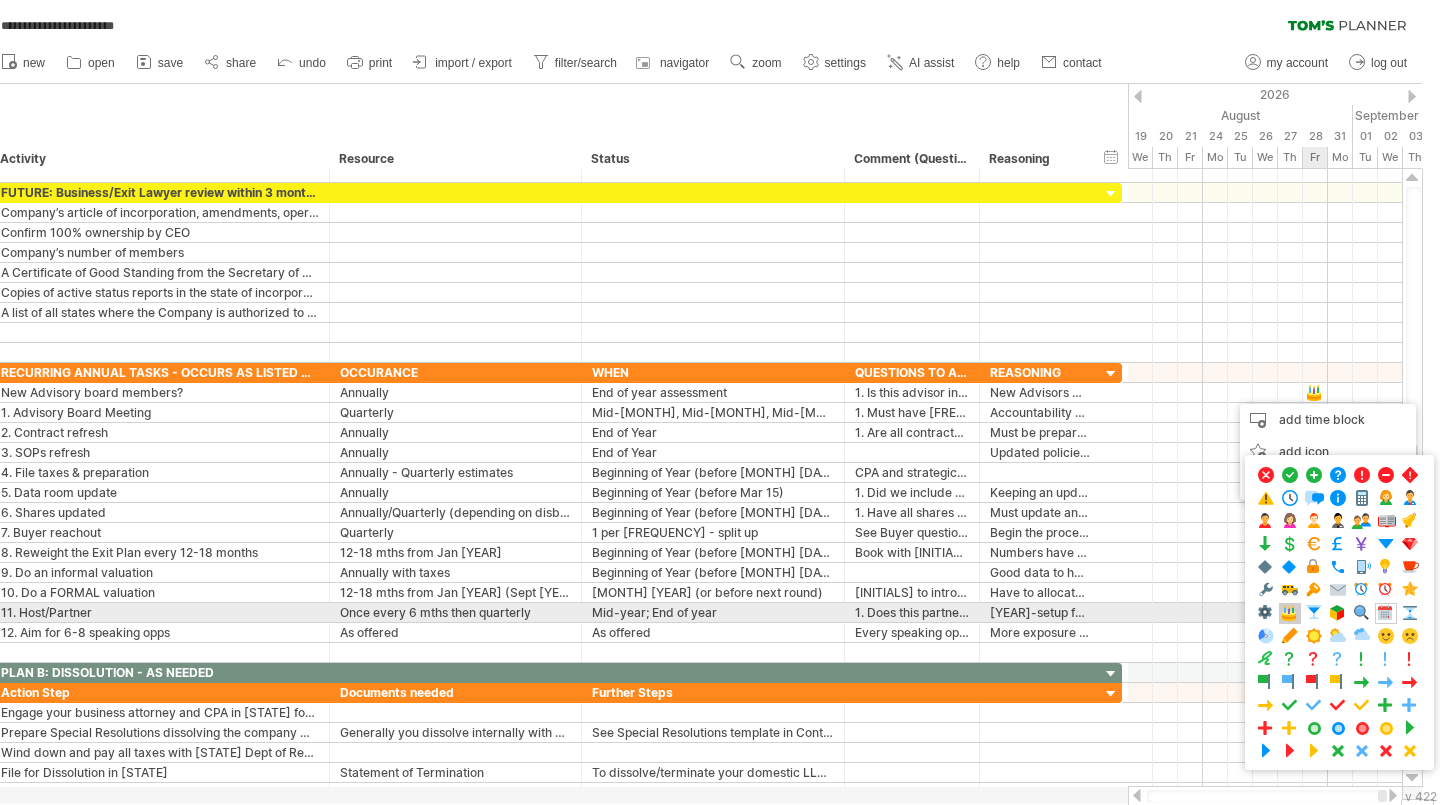 click at bounding box center (1290, 613) 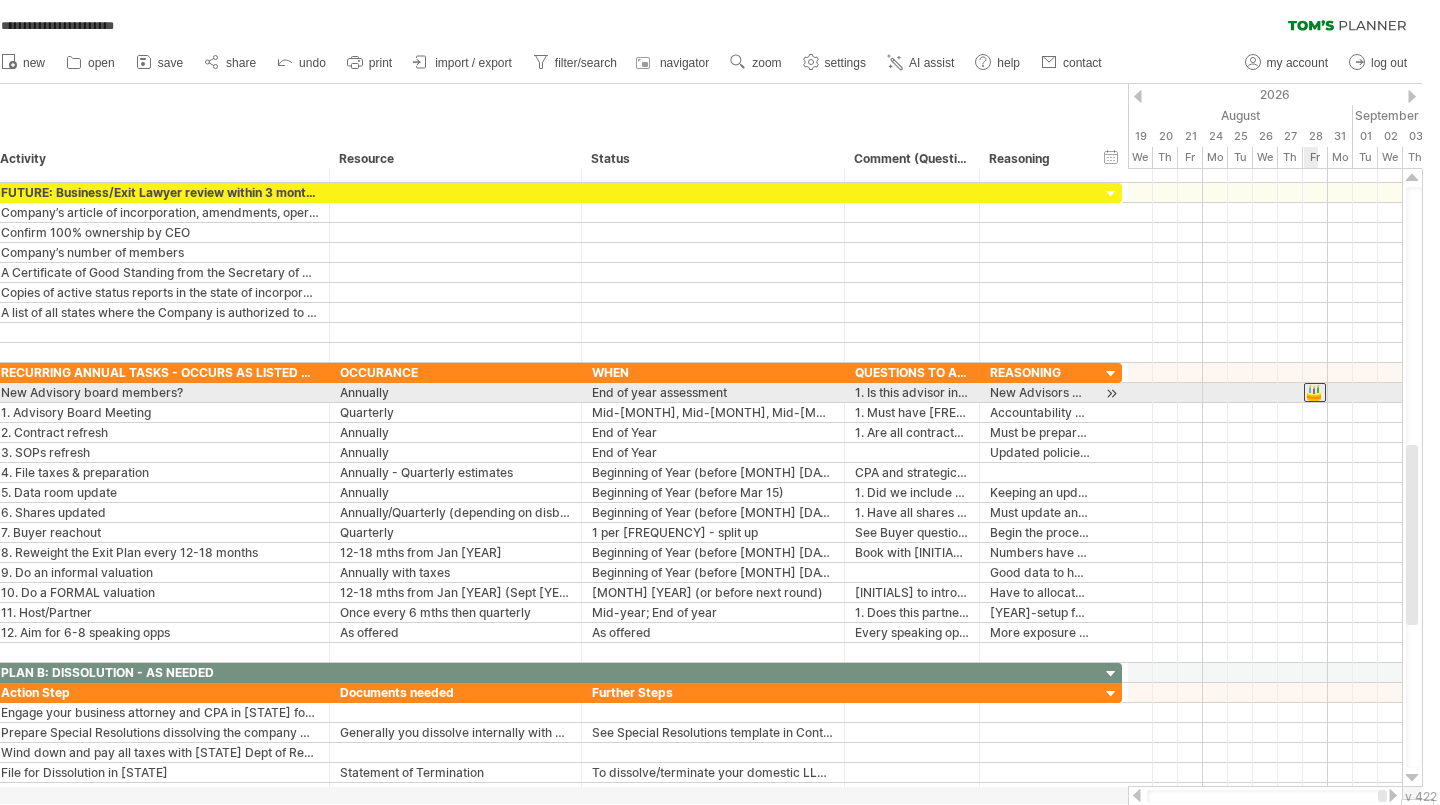 click at bounding box center (1315, 392) 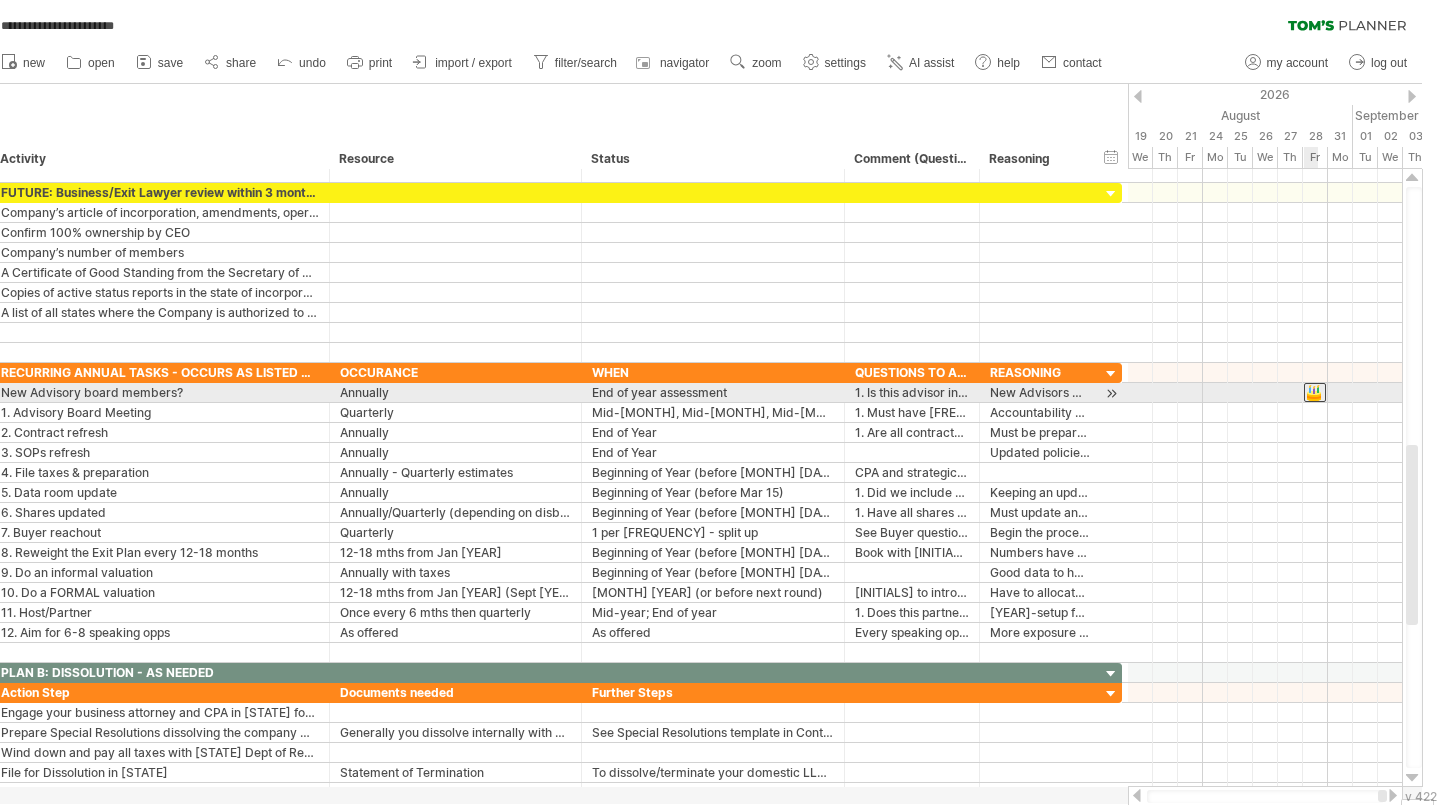 click at bounding box center [1315, 392] 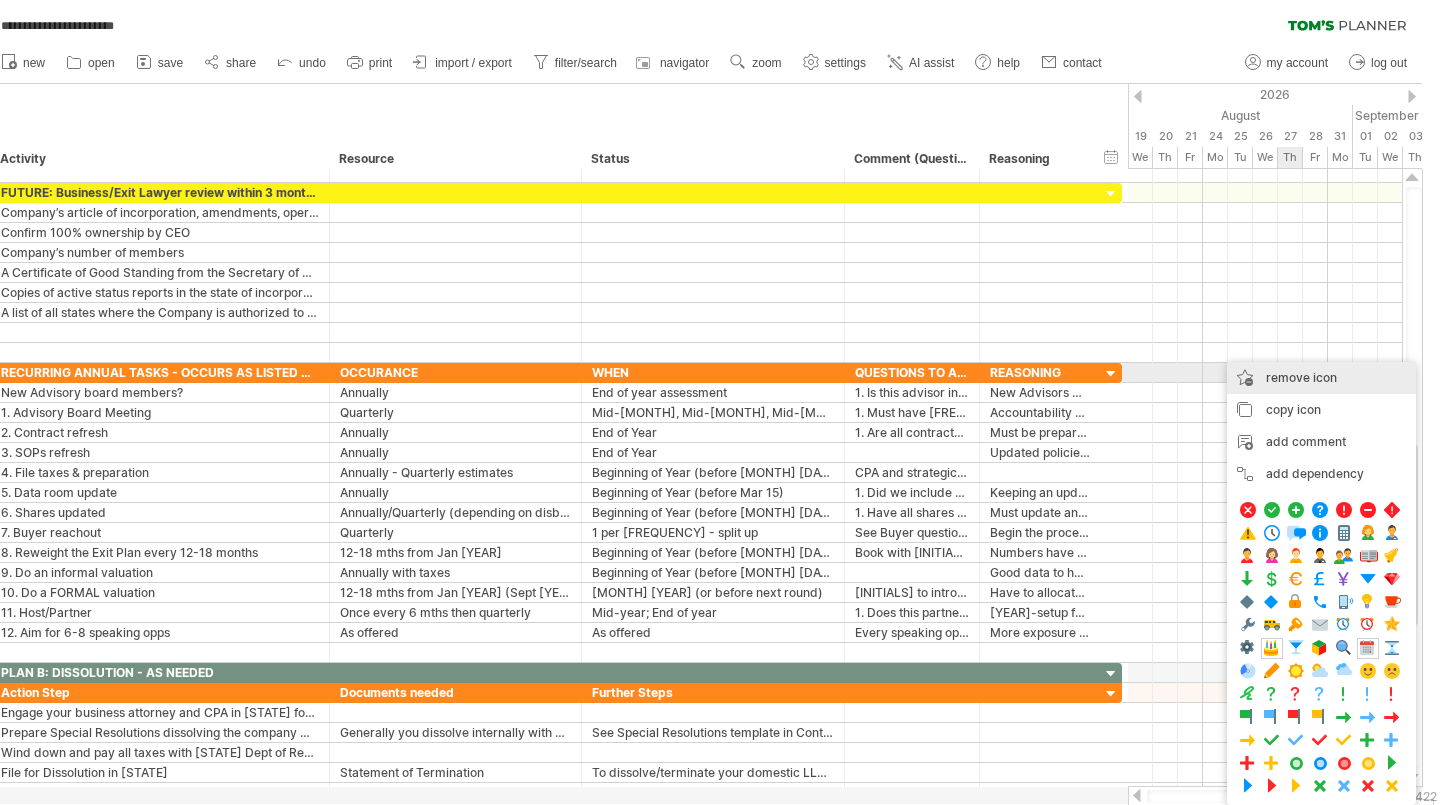 click on "remove icon" at bounding box center [1301, 377] 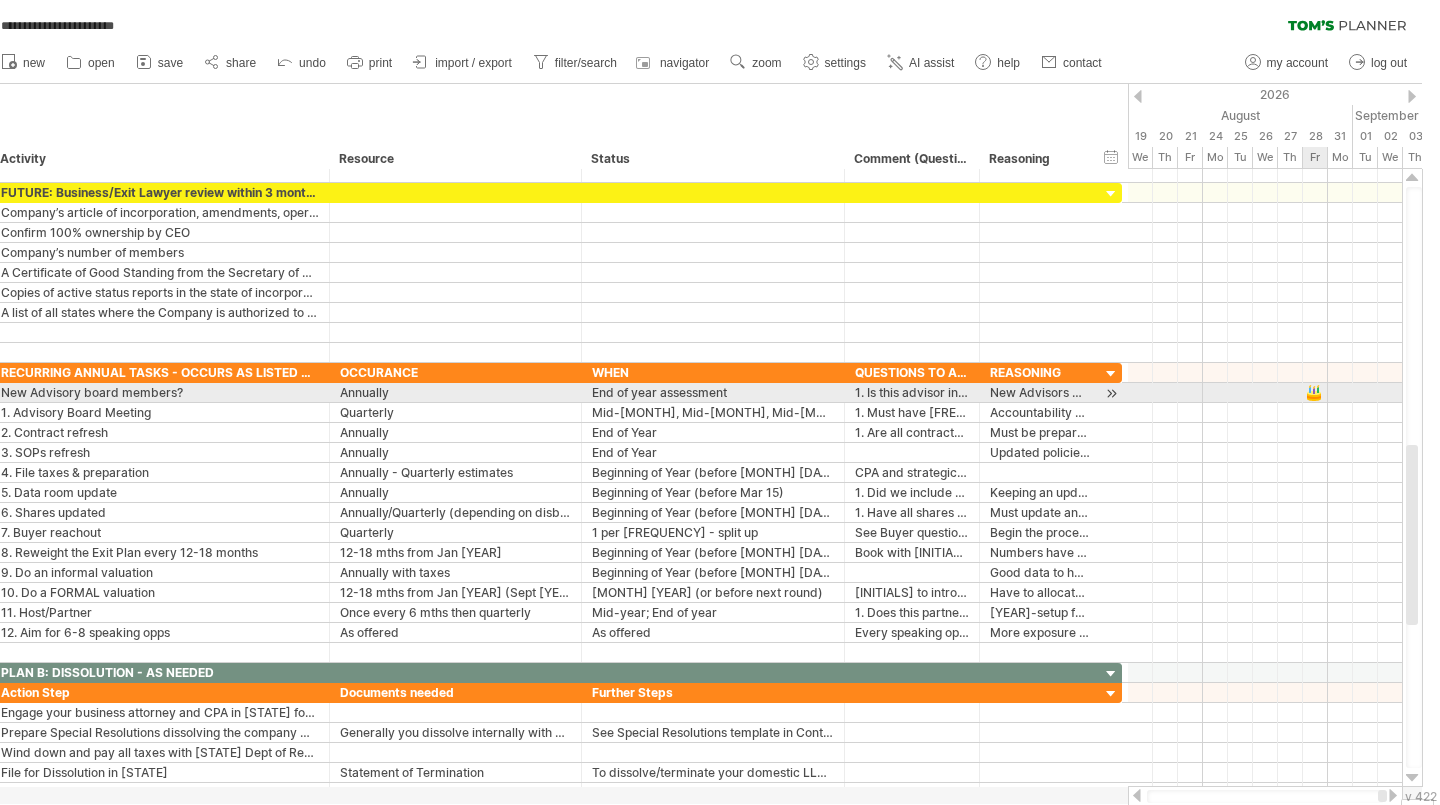 click at bounding box center [1265, 393] 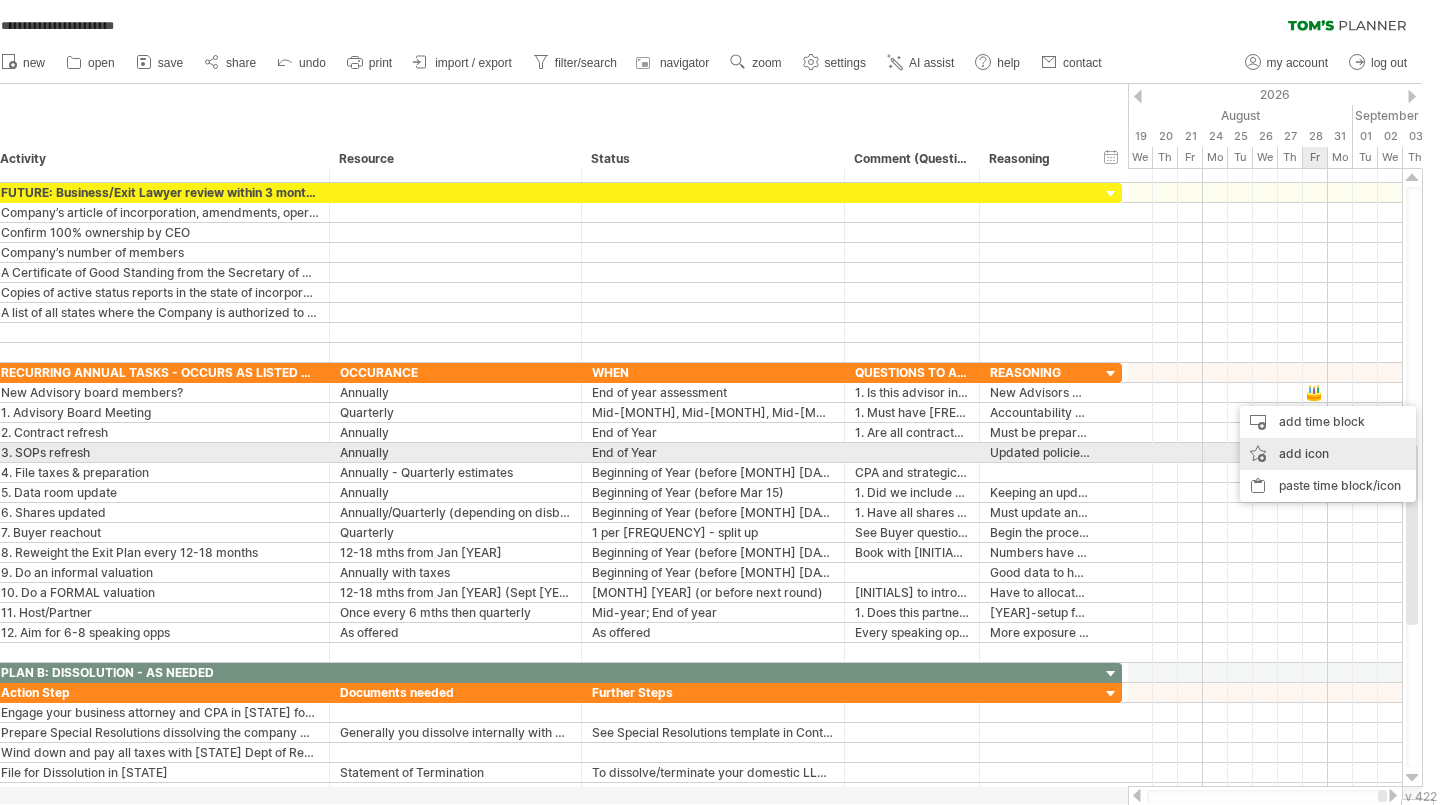 click on "add icon" at bounding box center [1328, 454] 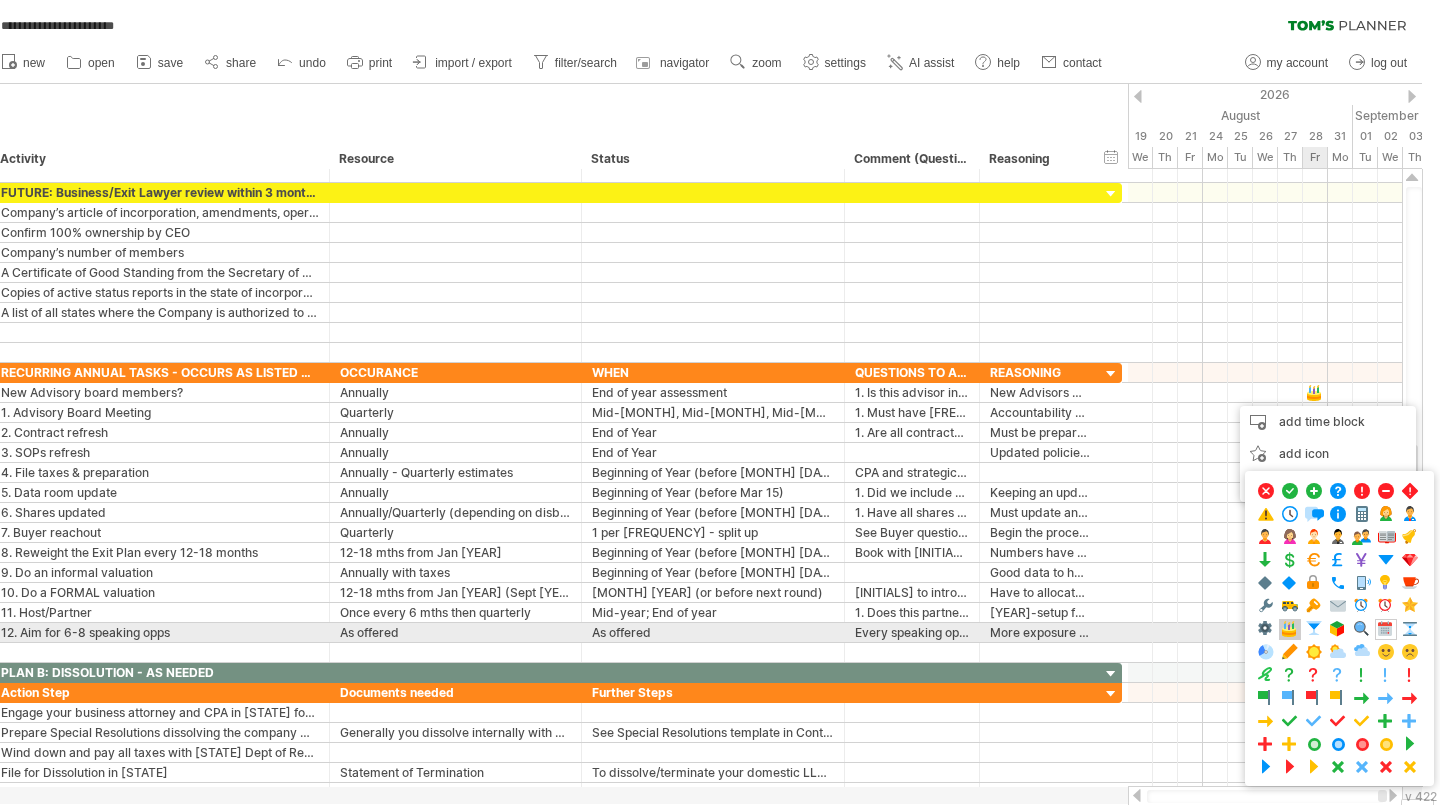click at bounding box center (1290, 629) 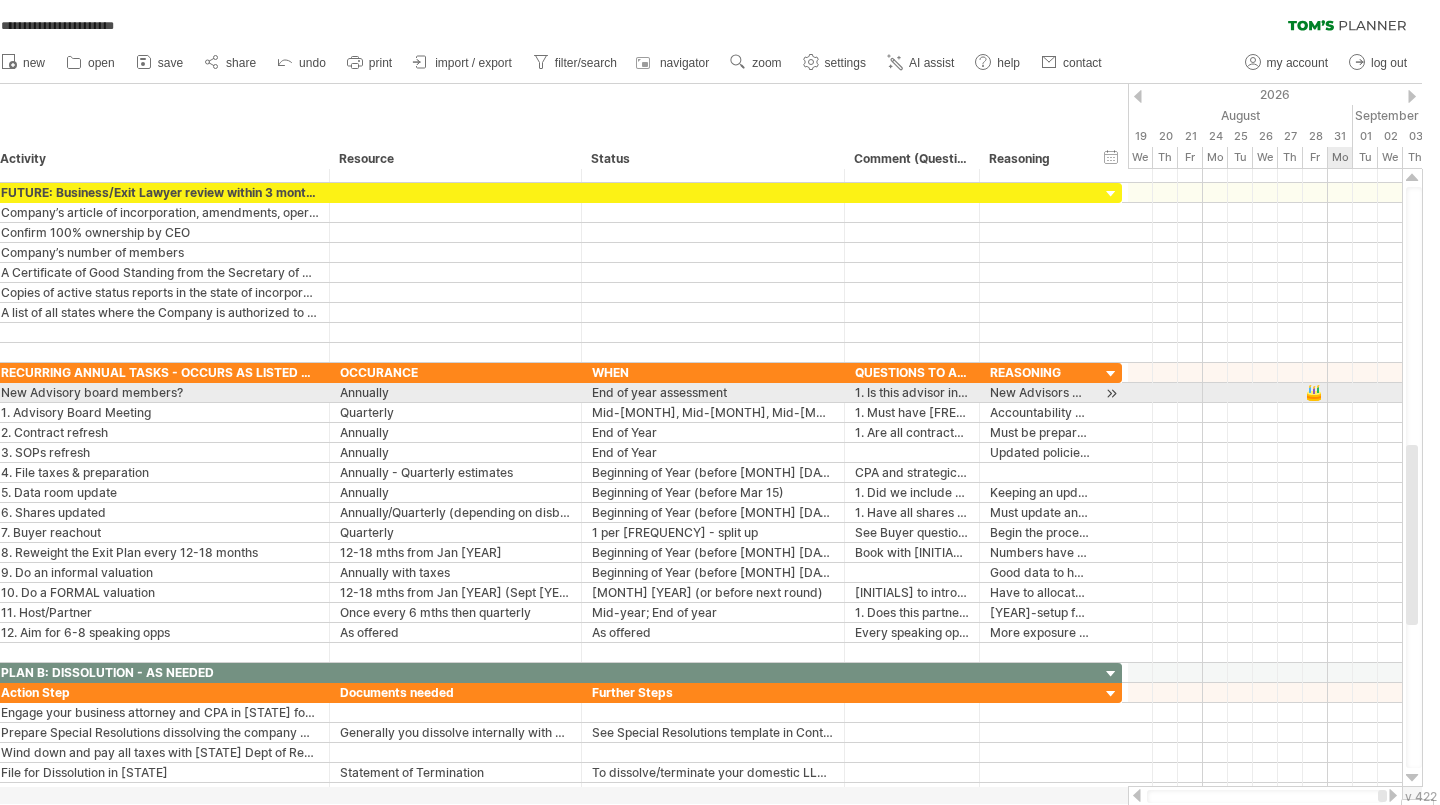 click at bounding box center [1265, 393] 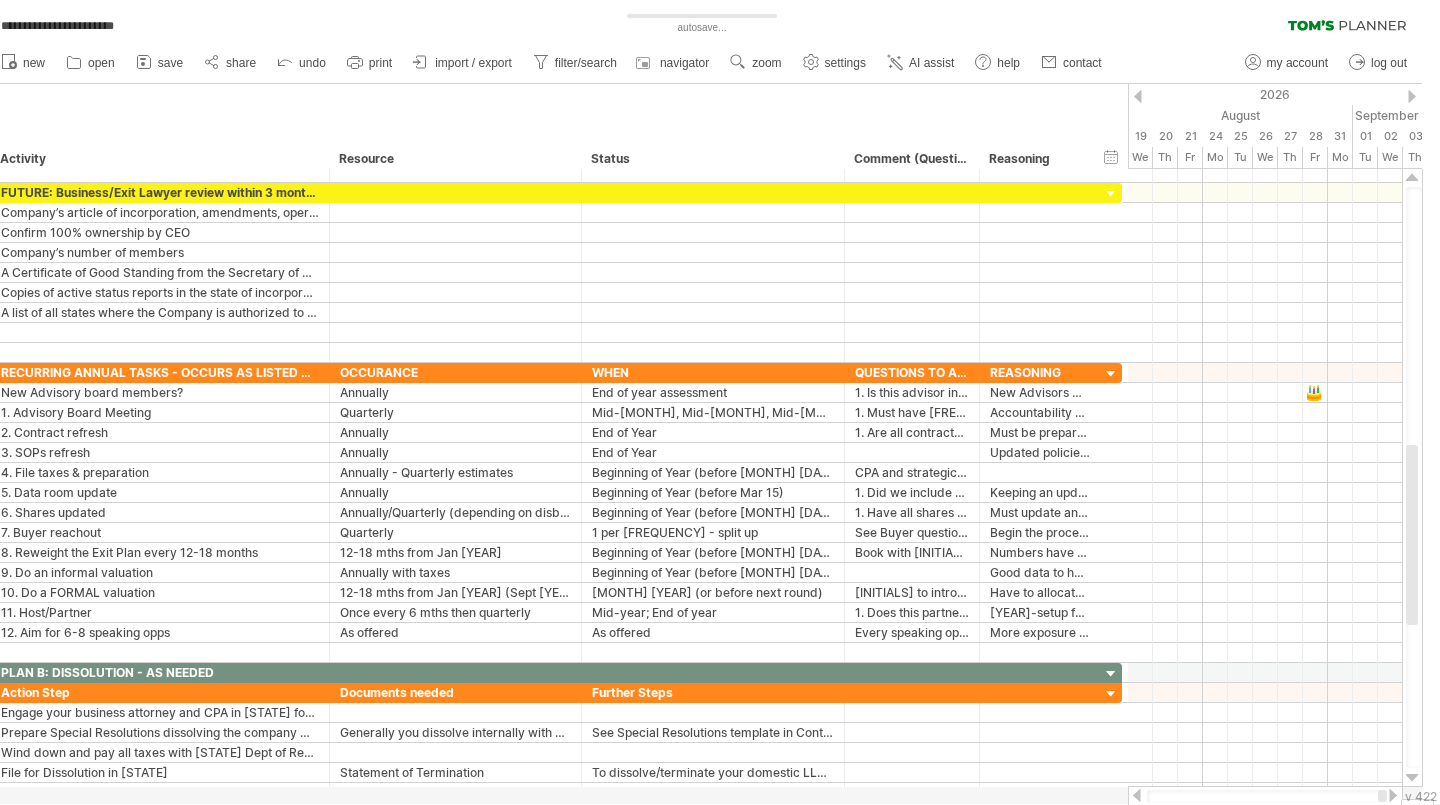 click at bounding box center [1393, 795] 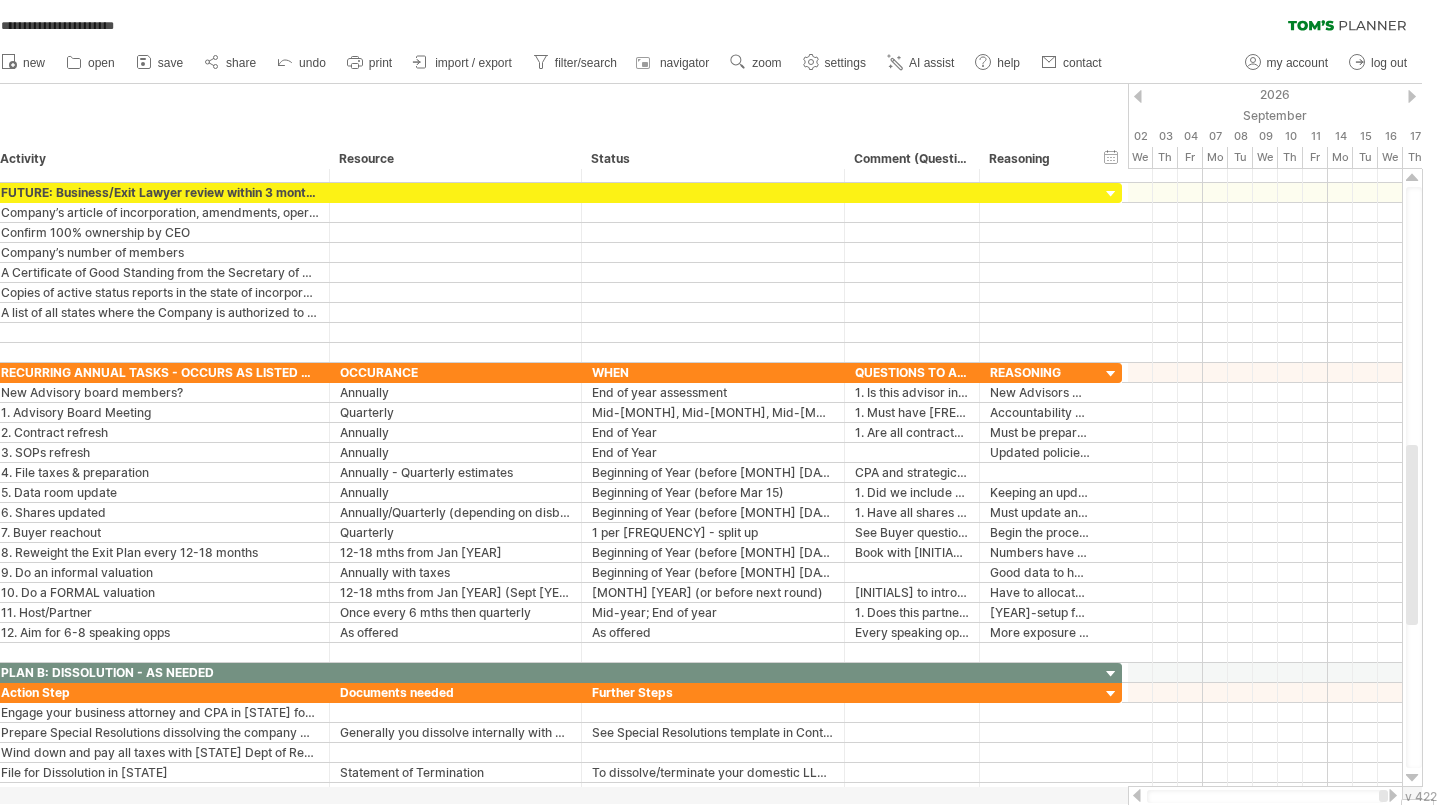 click at bounding box center (1137, 795) 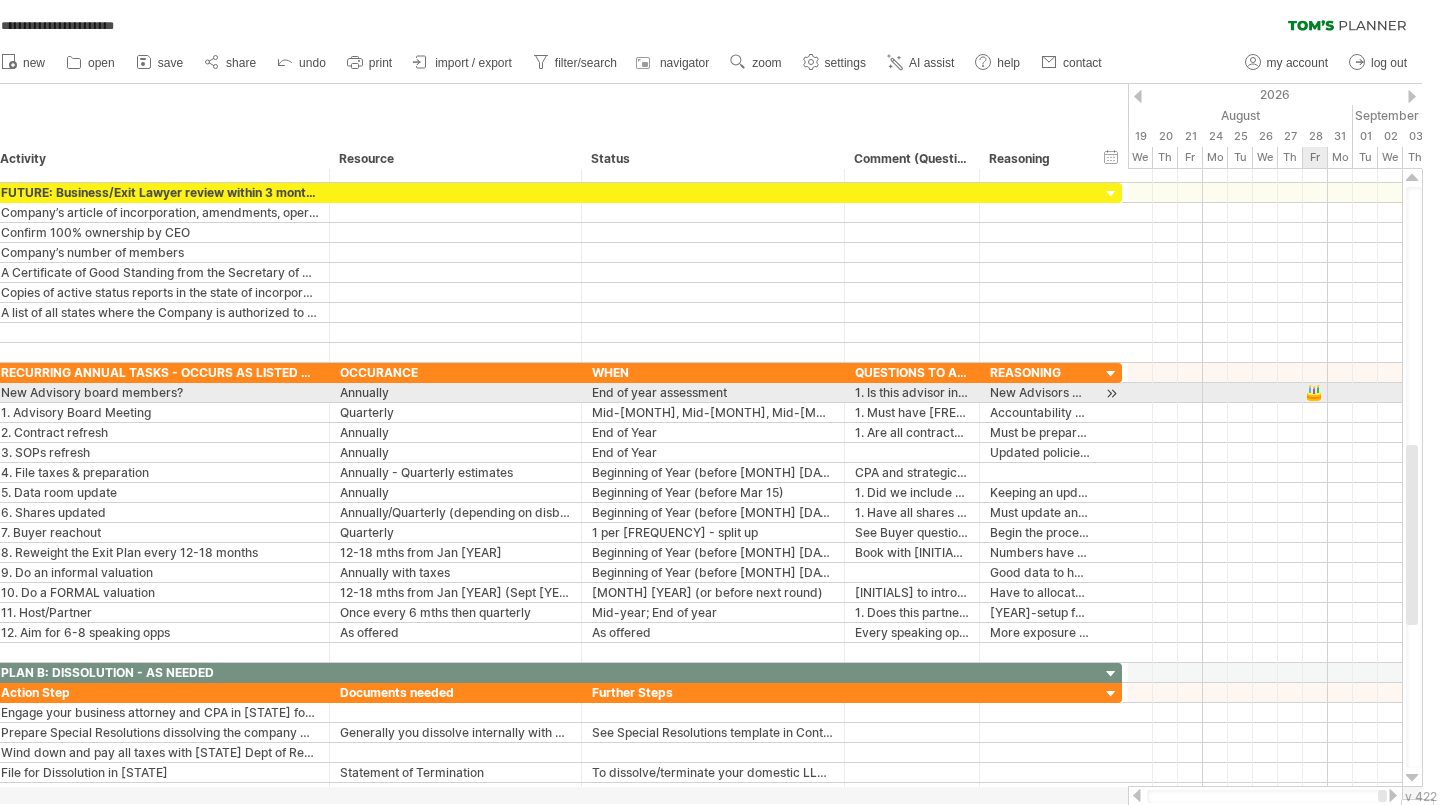 click at bounding box center (1265, 393) 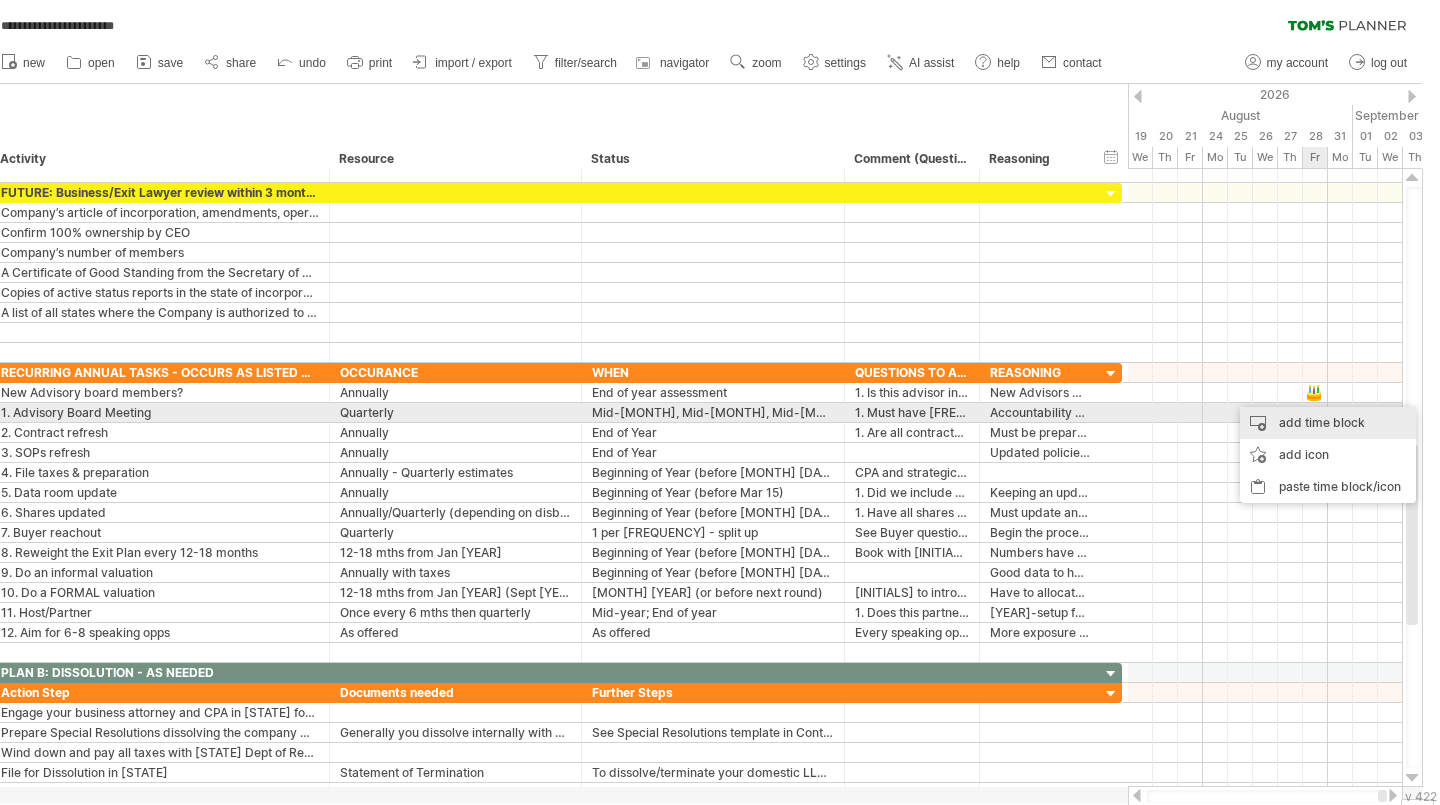 click on "add time block" at bounding box center [1328, 423] 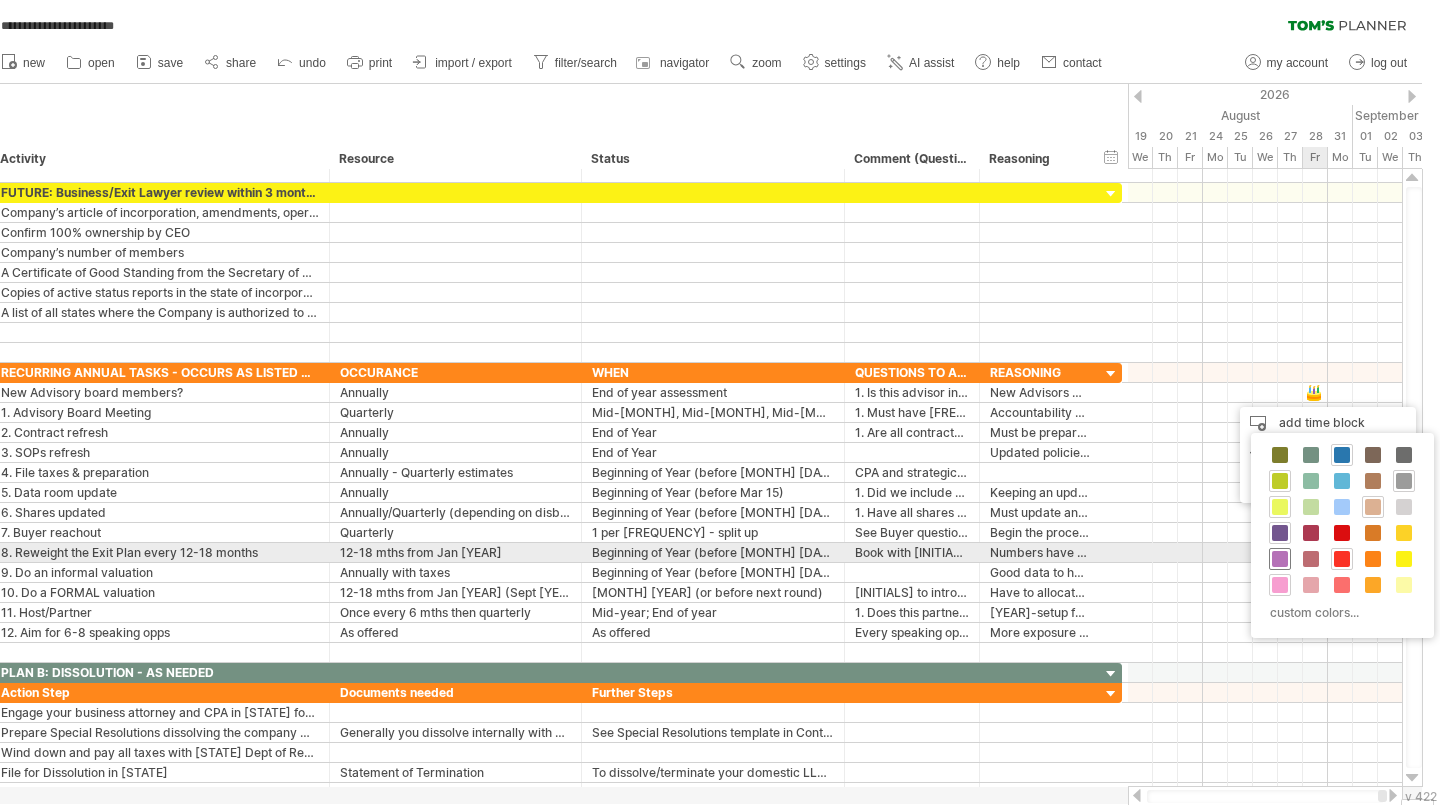 click at bounding box center (1280, 559) 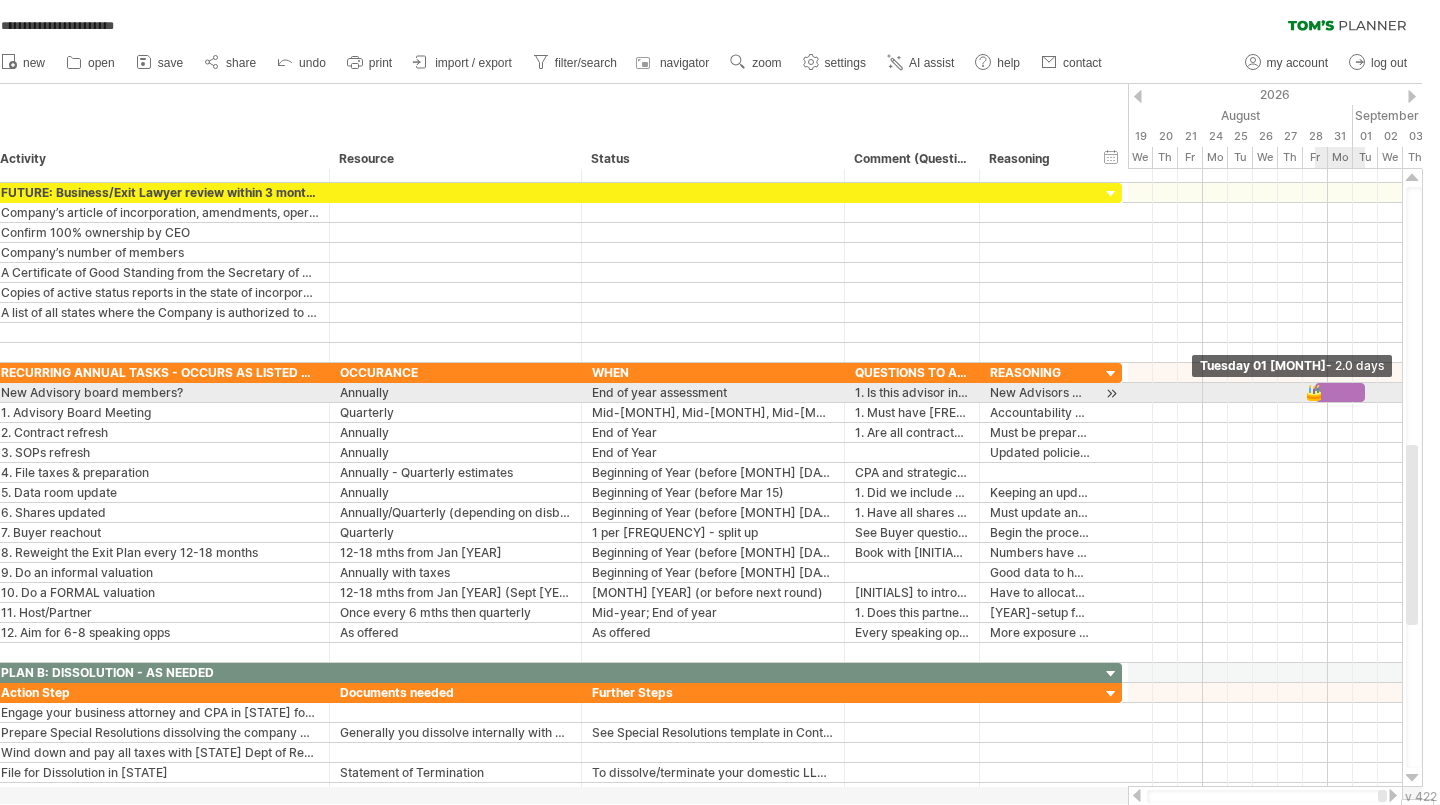 drag, startPoint x: 1341, startPoint y: 395, endPoint x: 1366, endPoint y: 394, distance: 25.019993 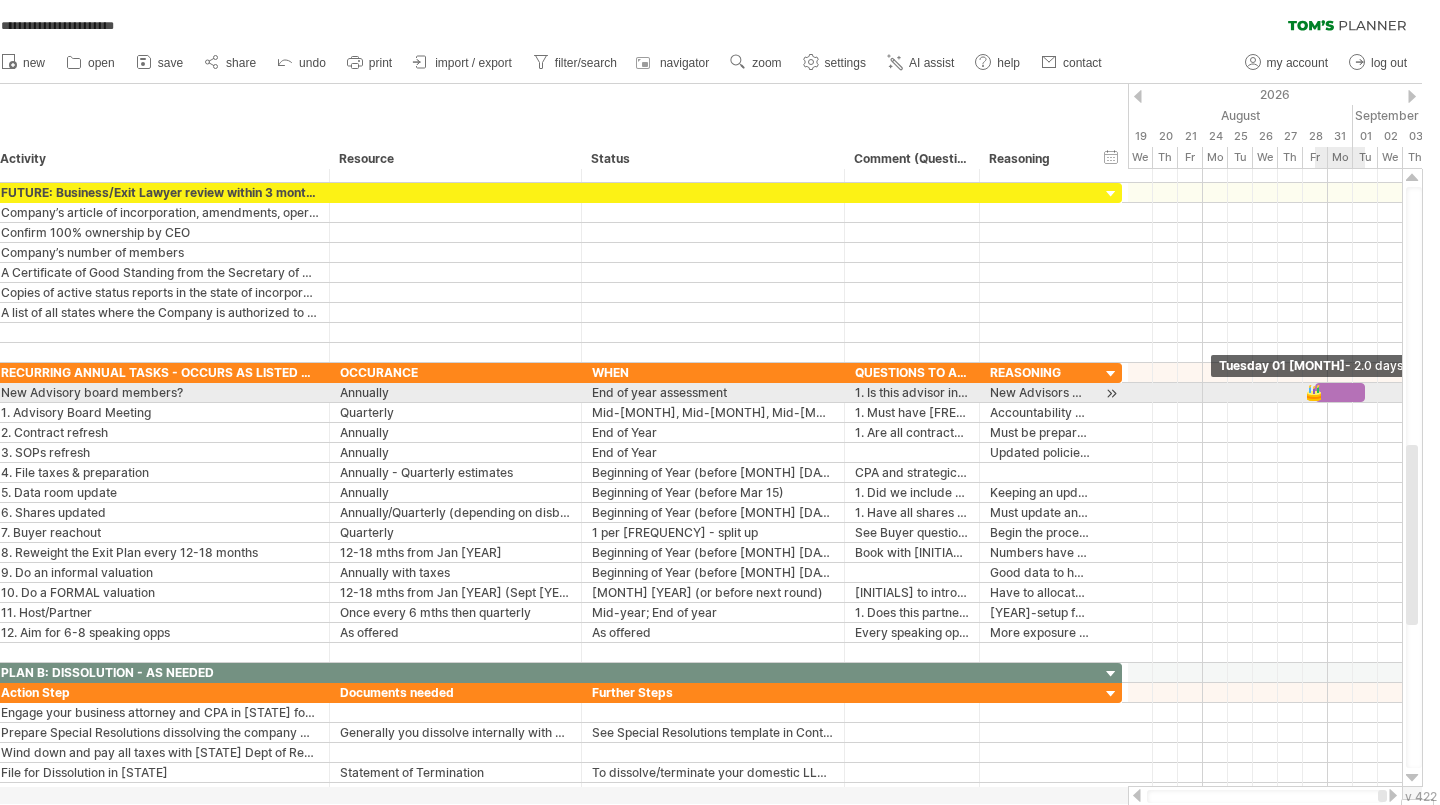 click at bounding box center [1365, 392] 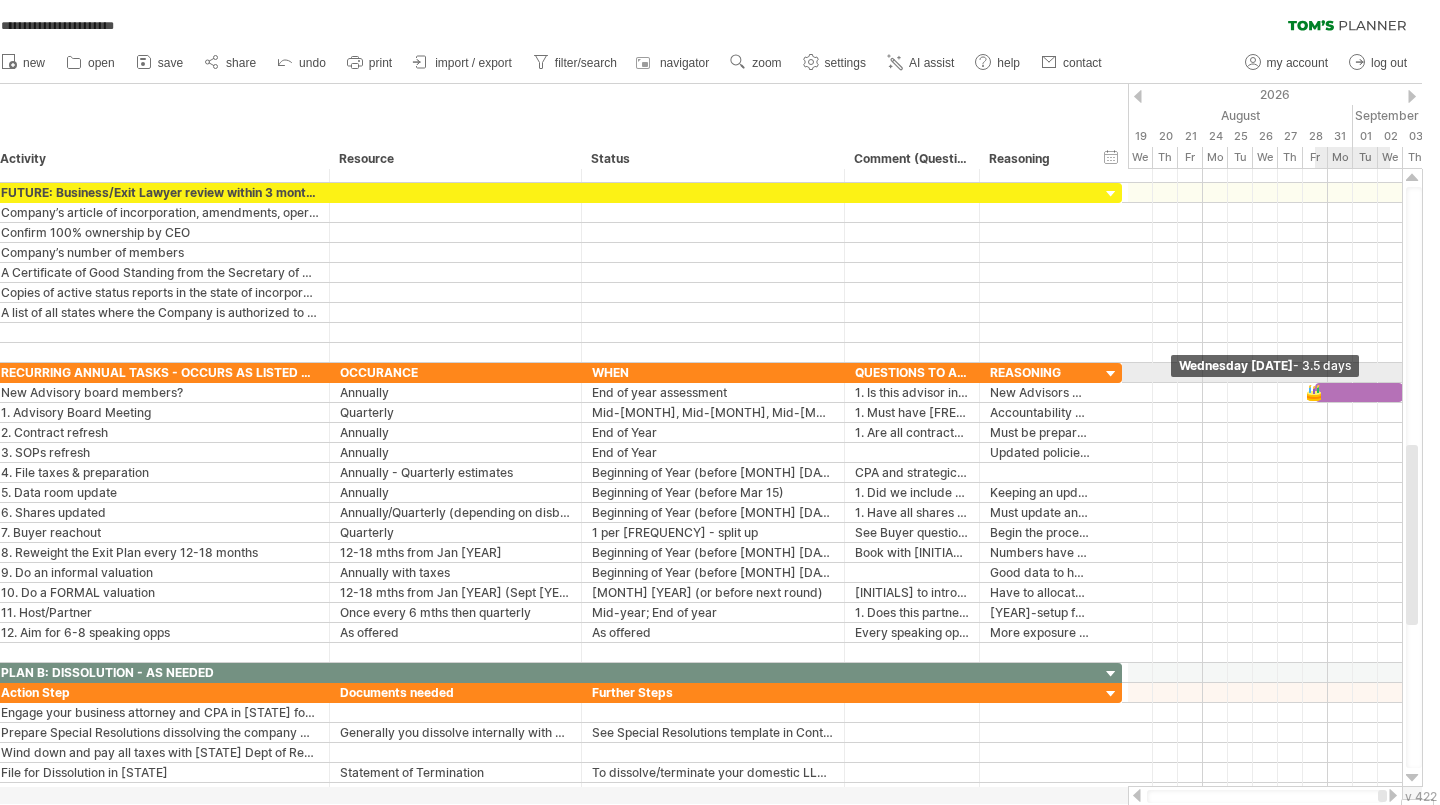 drag, startPoint x: 1367, startPoint y: 394, endPoint x: 1414, endPoint y: 377, distance: 49.979996 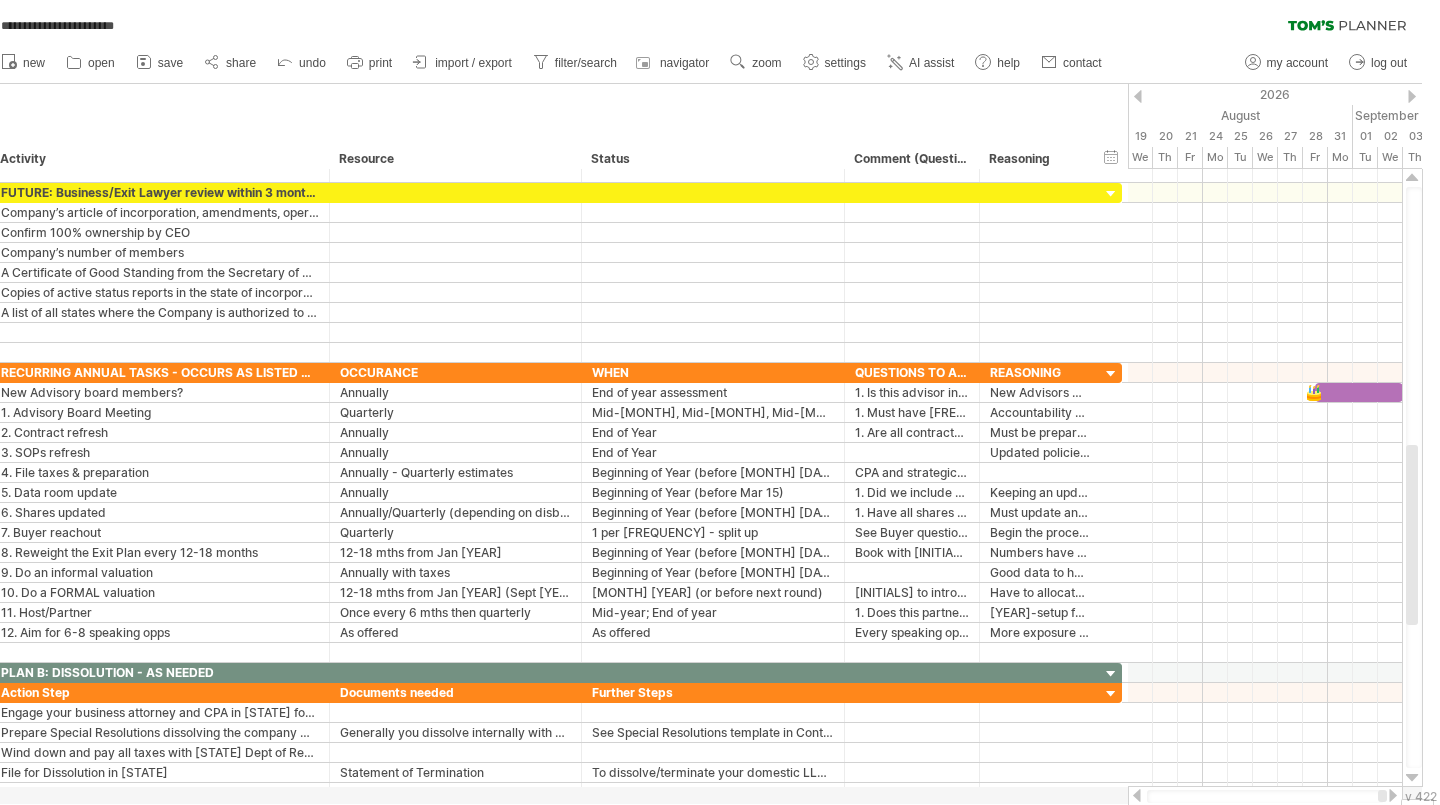 click at bounding box center [1393, 795] 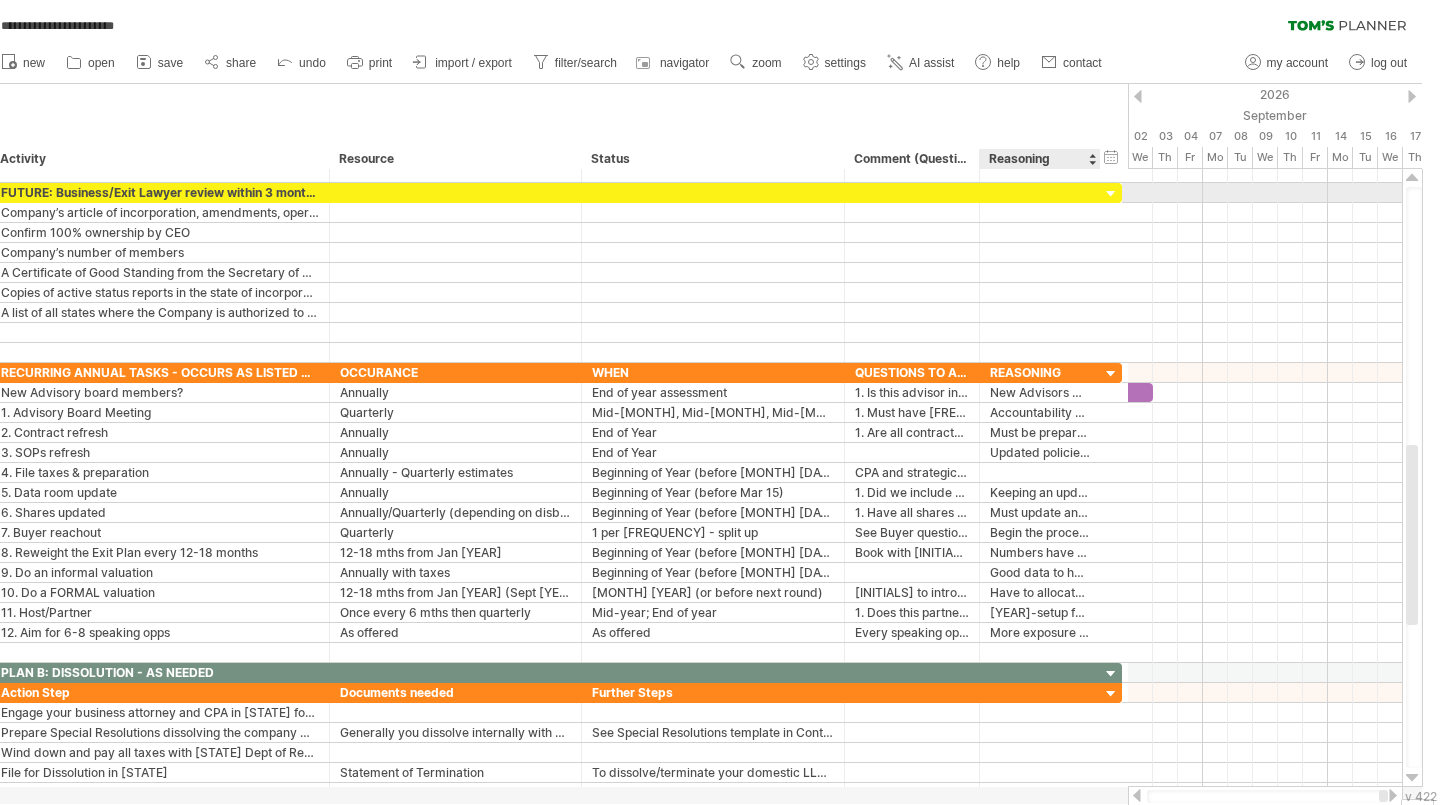 click at bounding box center (1111, 194) 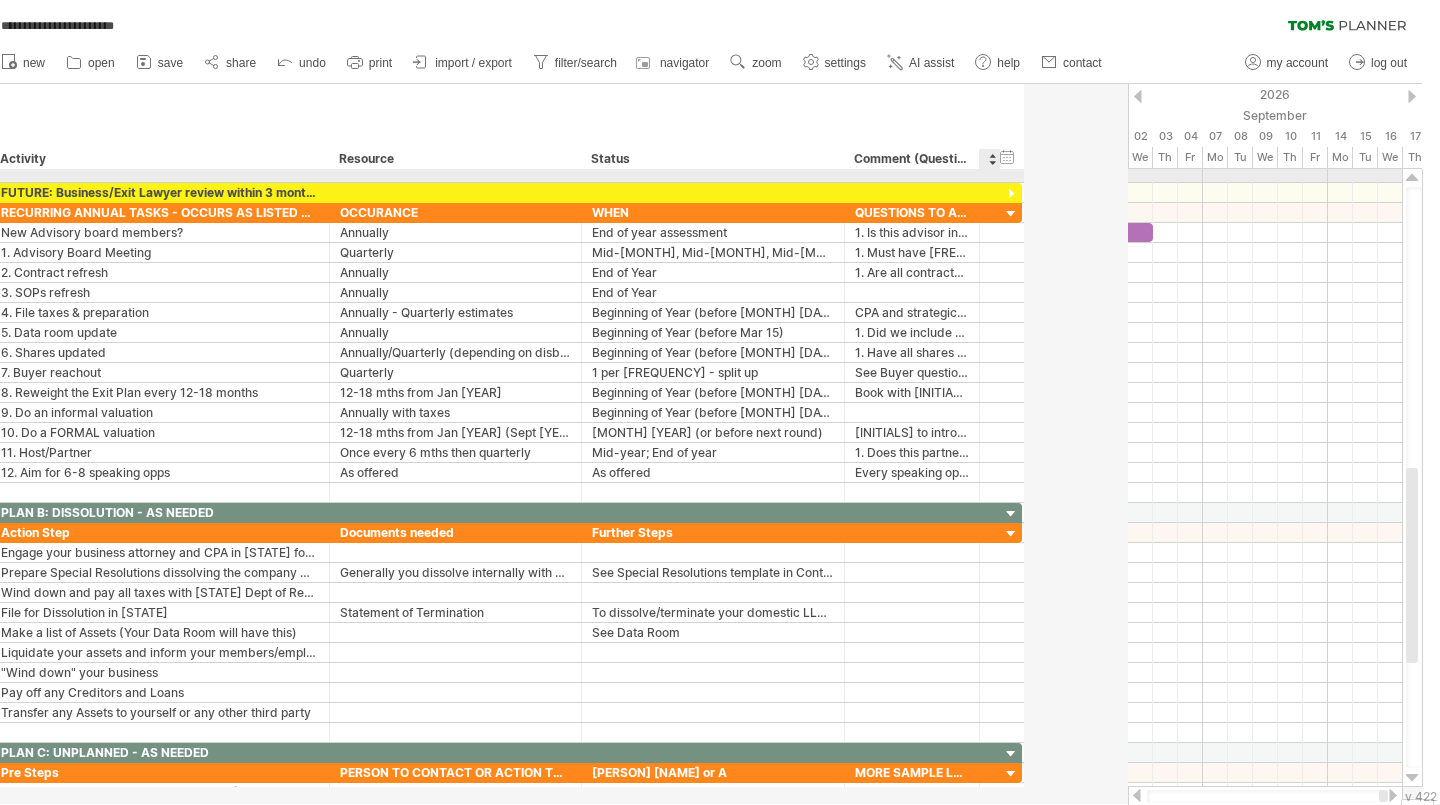 drag, startPoint x: 1120, startPoint y: 172, endPoint x: 868, endPoint y: 174, distance: 252.00793 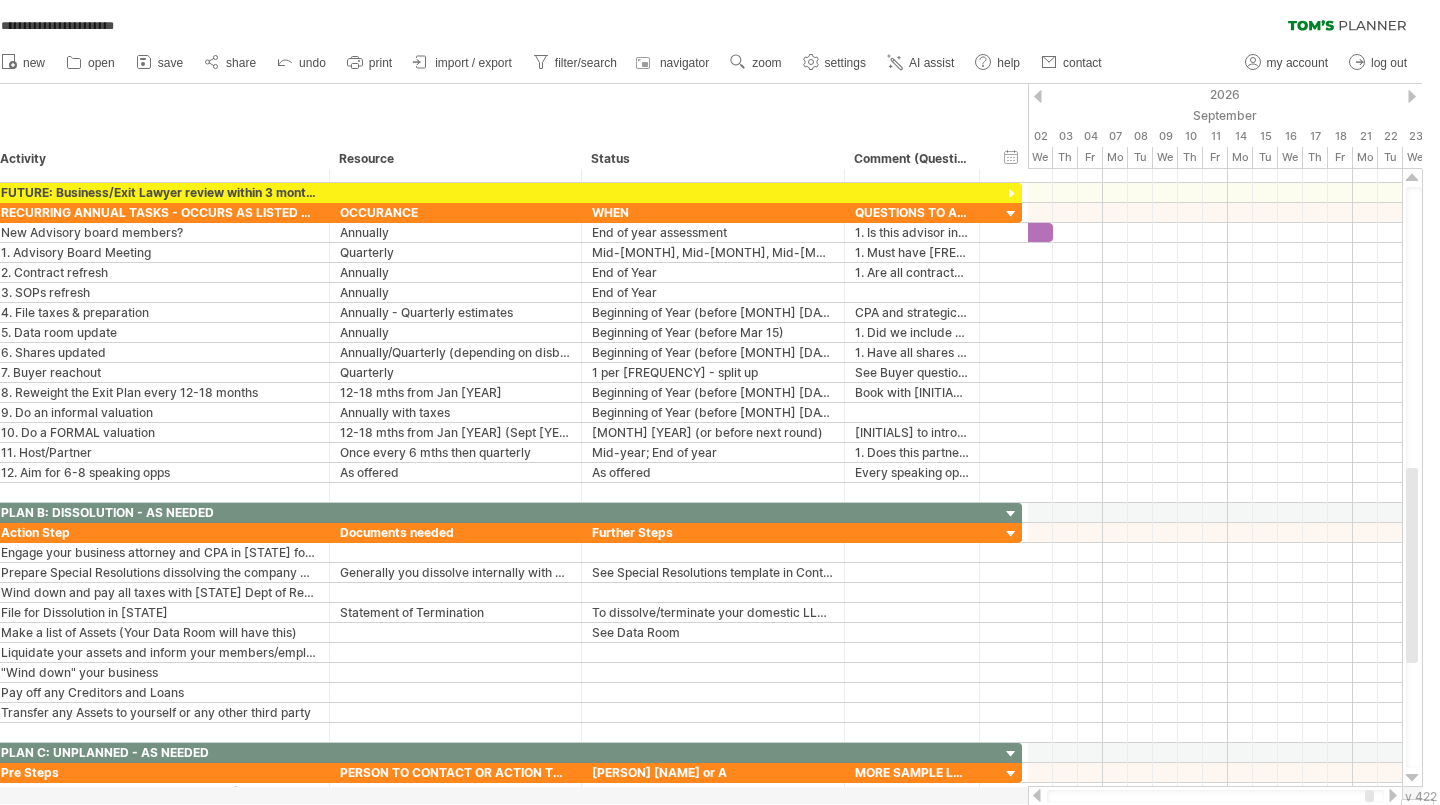 click at bounding box center (1037, 795) 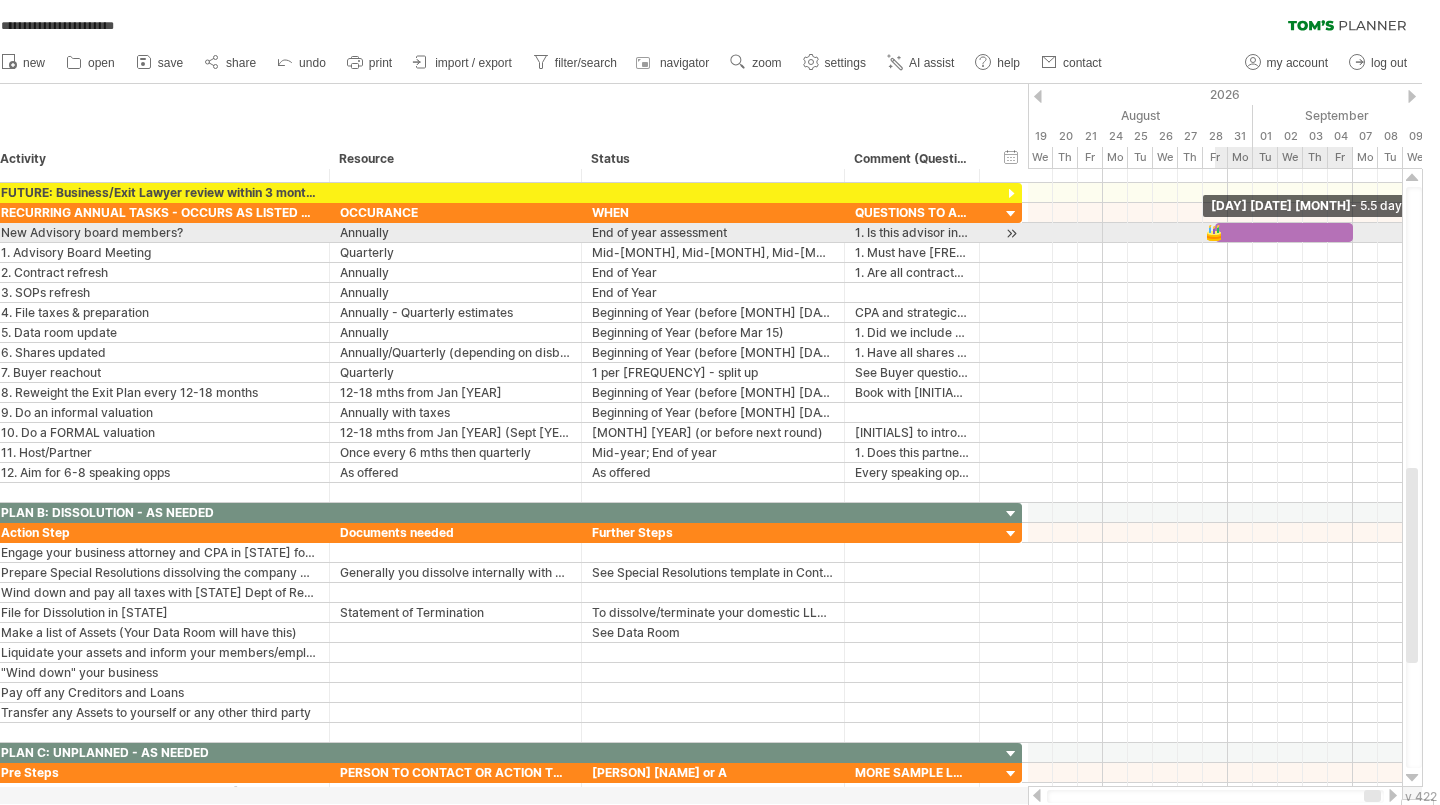 drag, startPoint x: 1301, startPoint y: 233, endPoint x: 1348, endPoint y: 230, distance: 47.095646 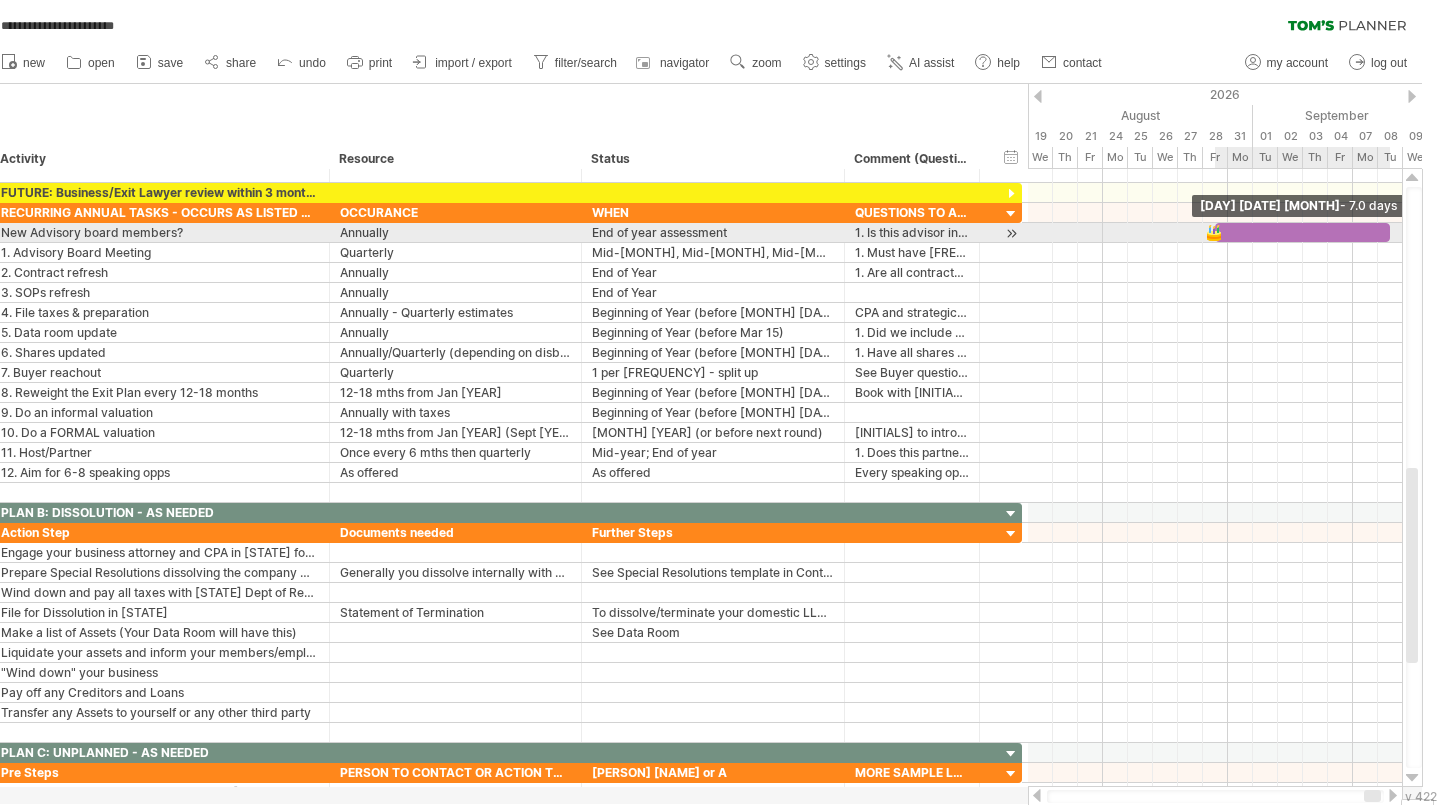 drag, startPoint x: 1348, startPoint y: 230, endPoint x: 1388, endPoint y: 229, distance: 40.012497 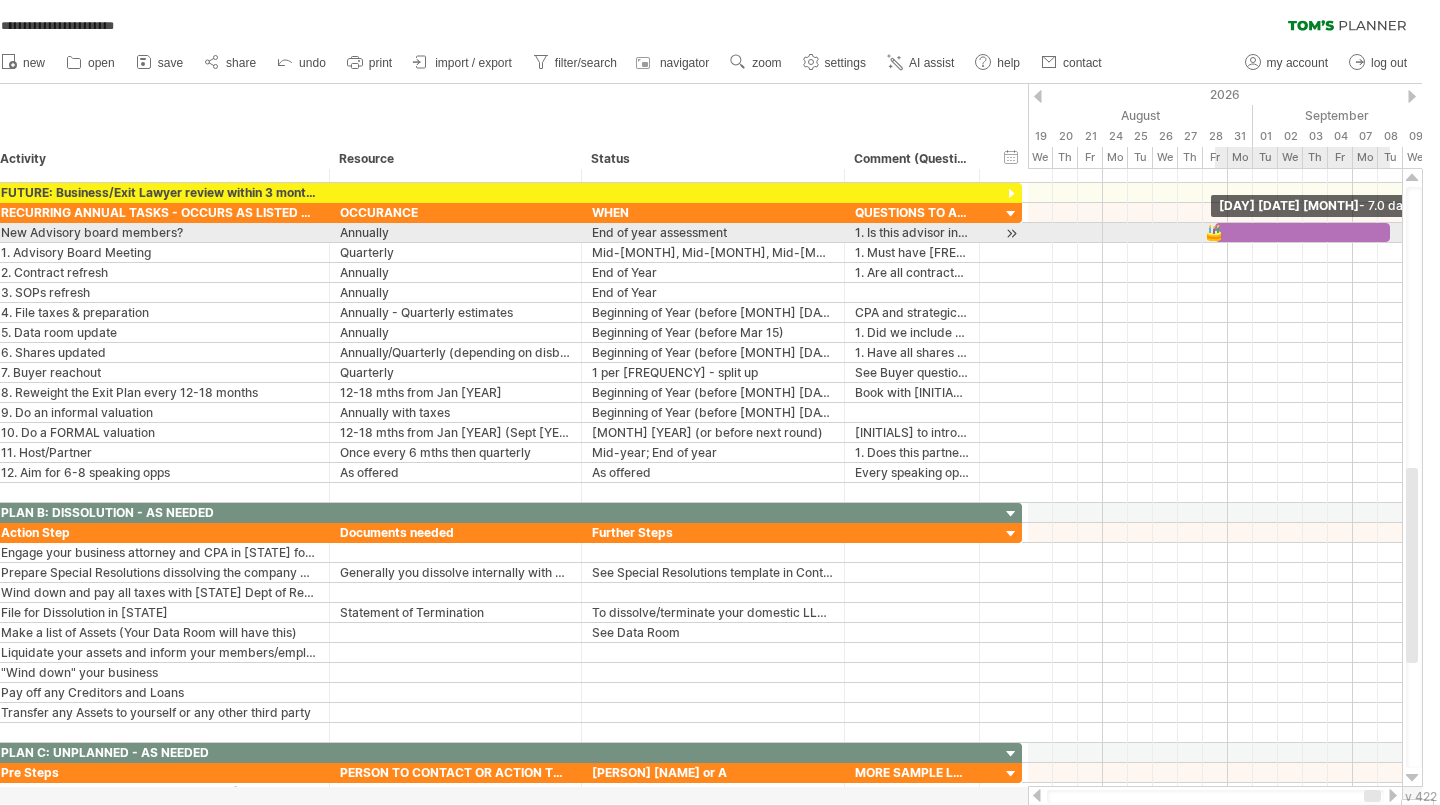 click at bounding box center [1390, 232] 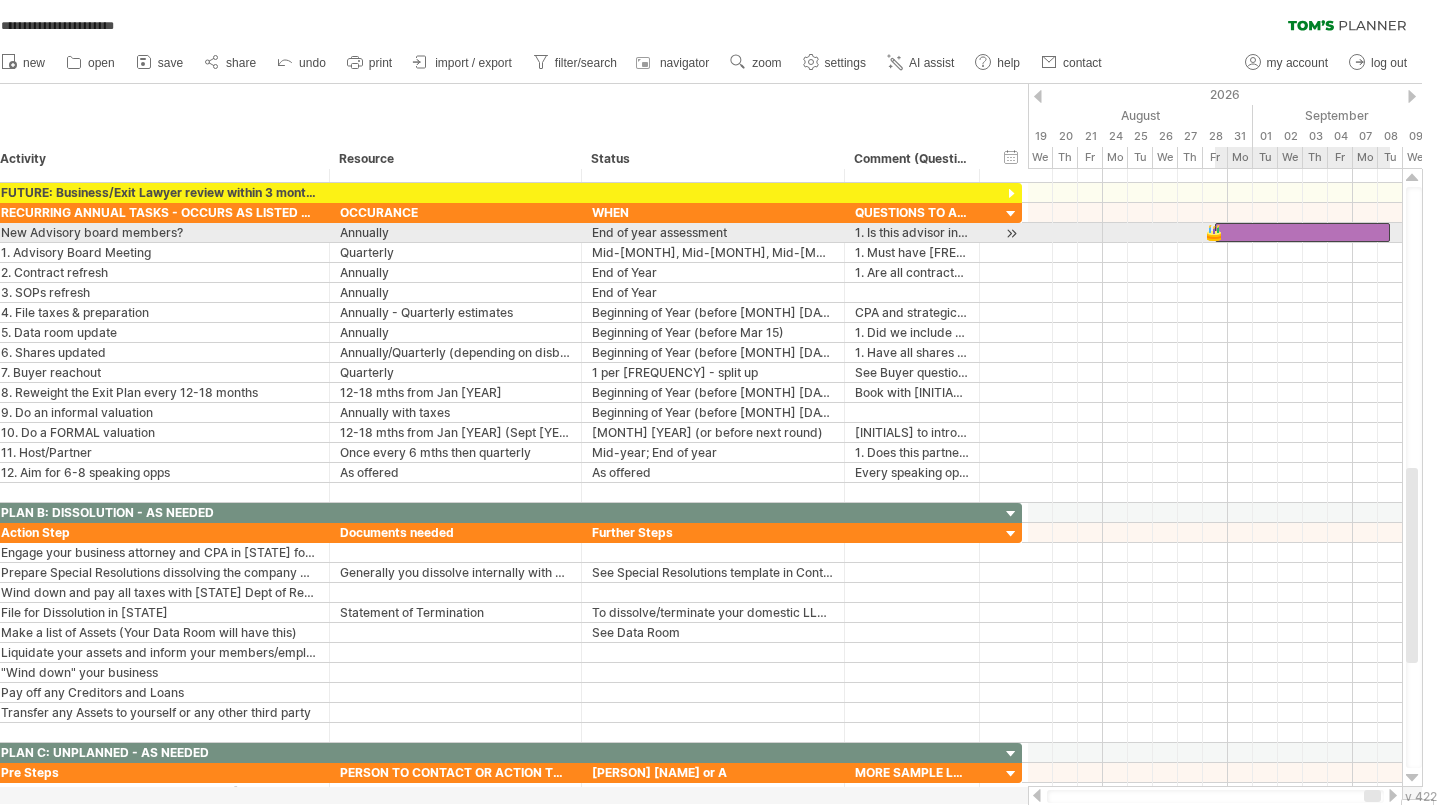 click at bounding box center [1302, 232] 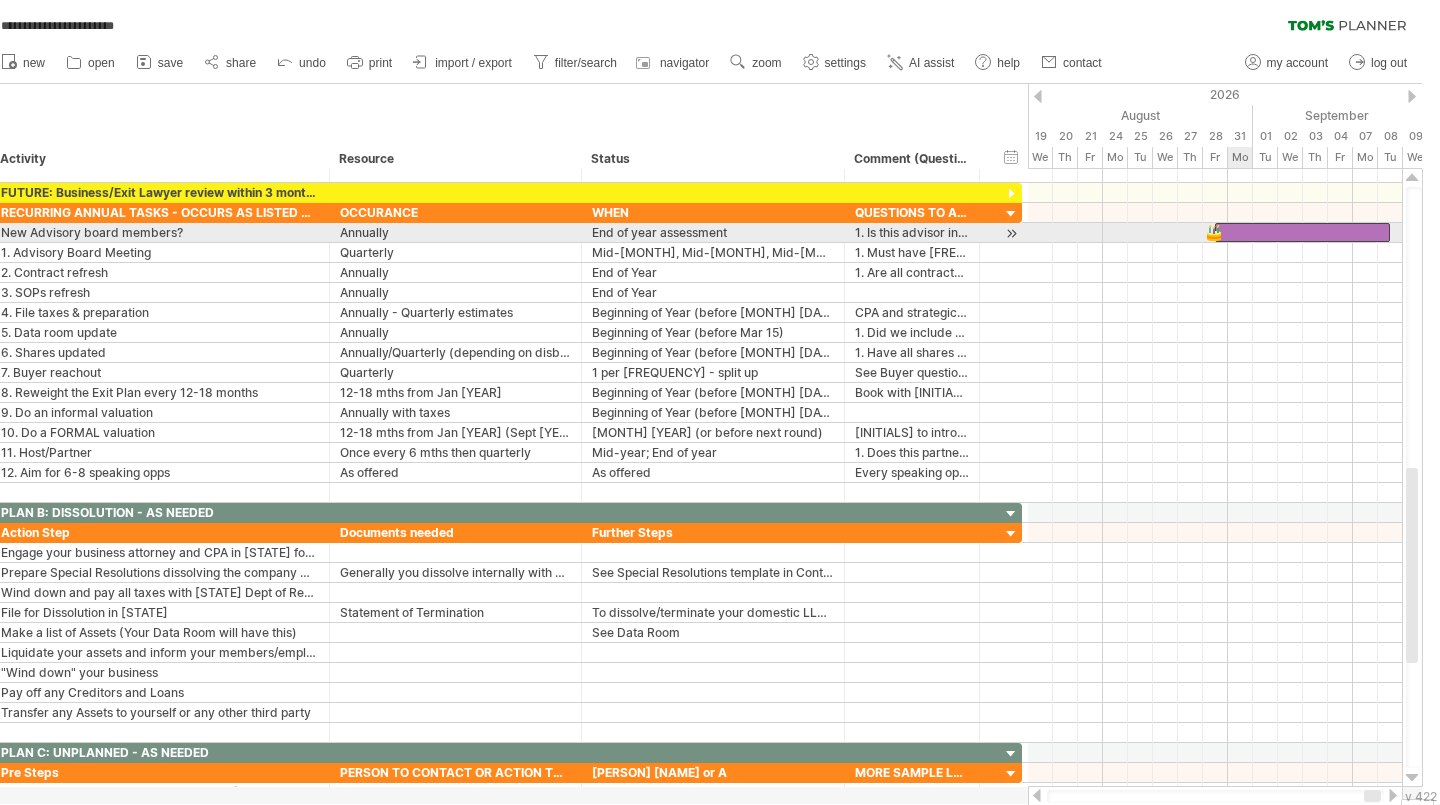 type 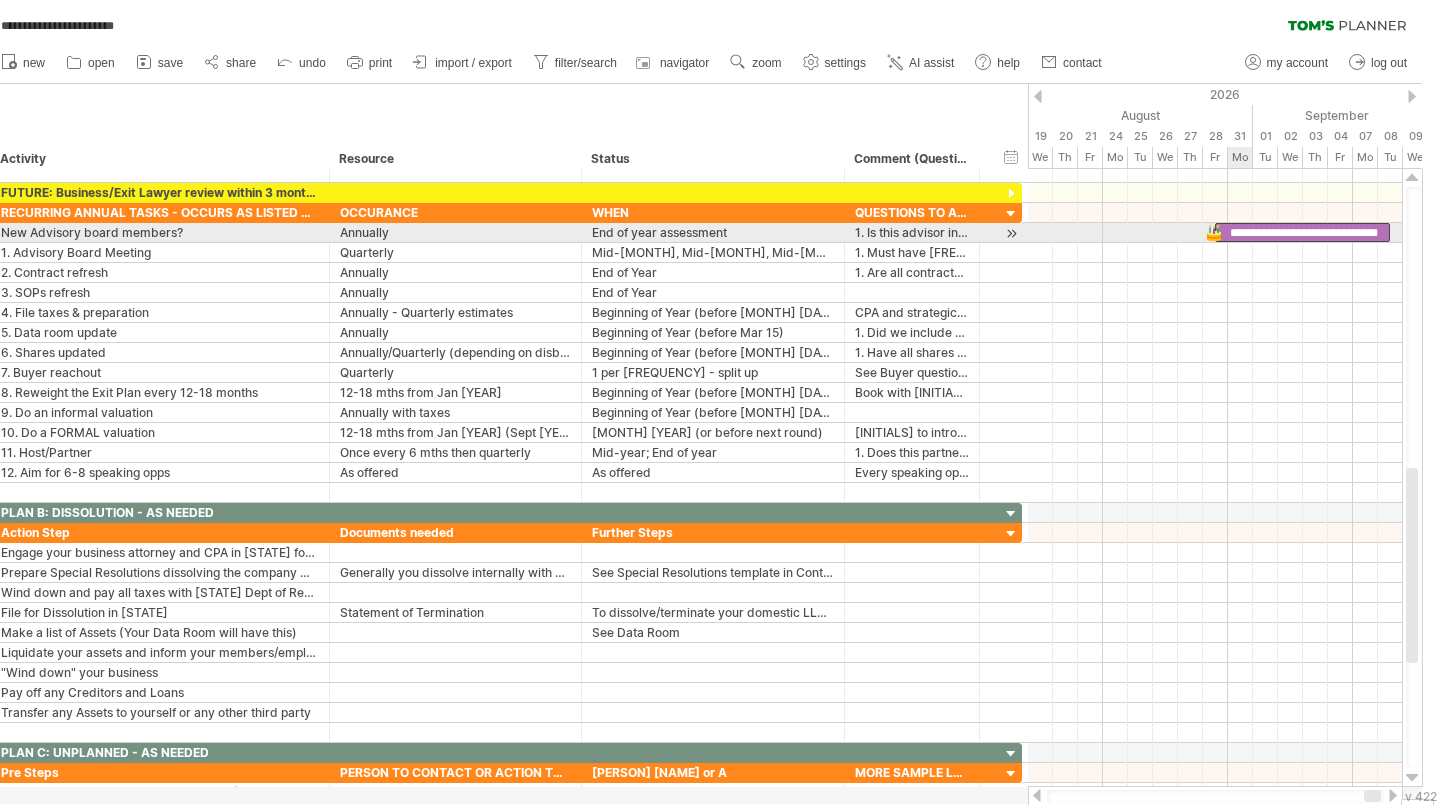 scroll, scrollTop: 0, scrollLeft: 31, axis: horizontal 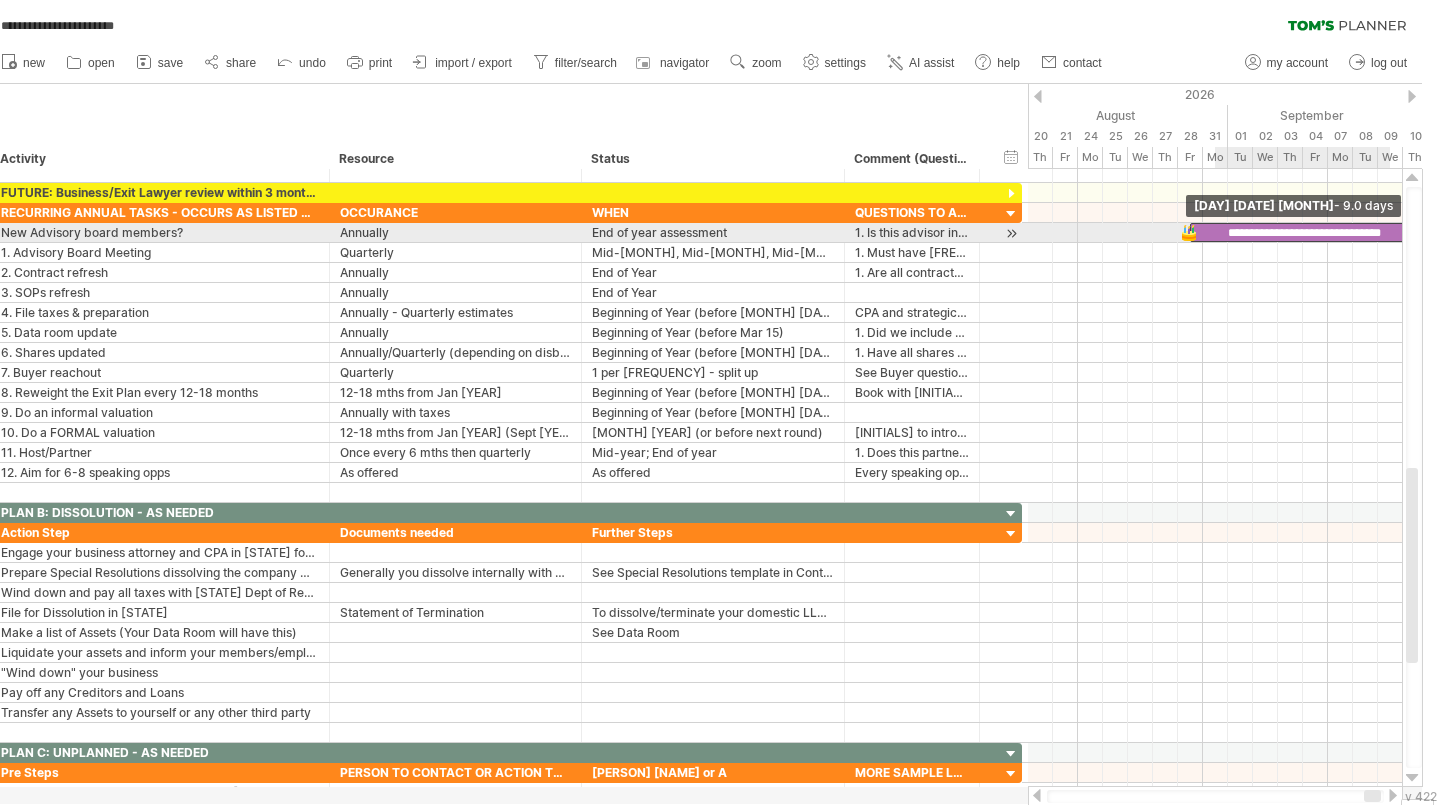 drag, startPoint x: 1389, startPoint y: 232, endPoint x: 1439, endPoint y: 228, distance: 50.159744 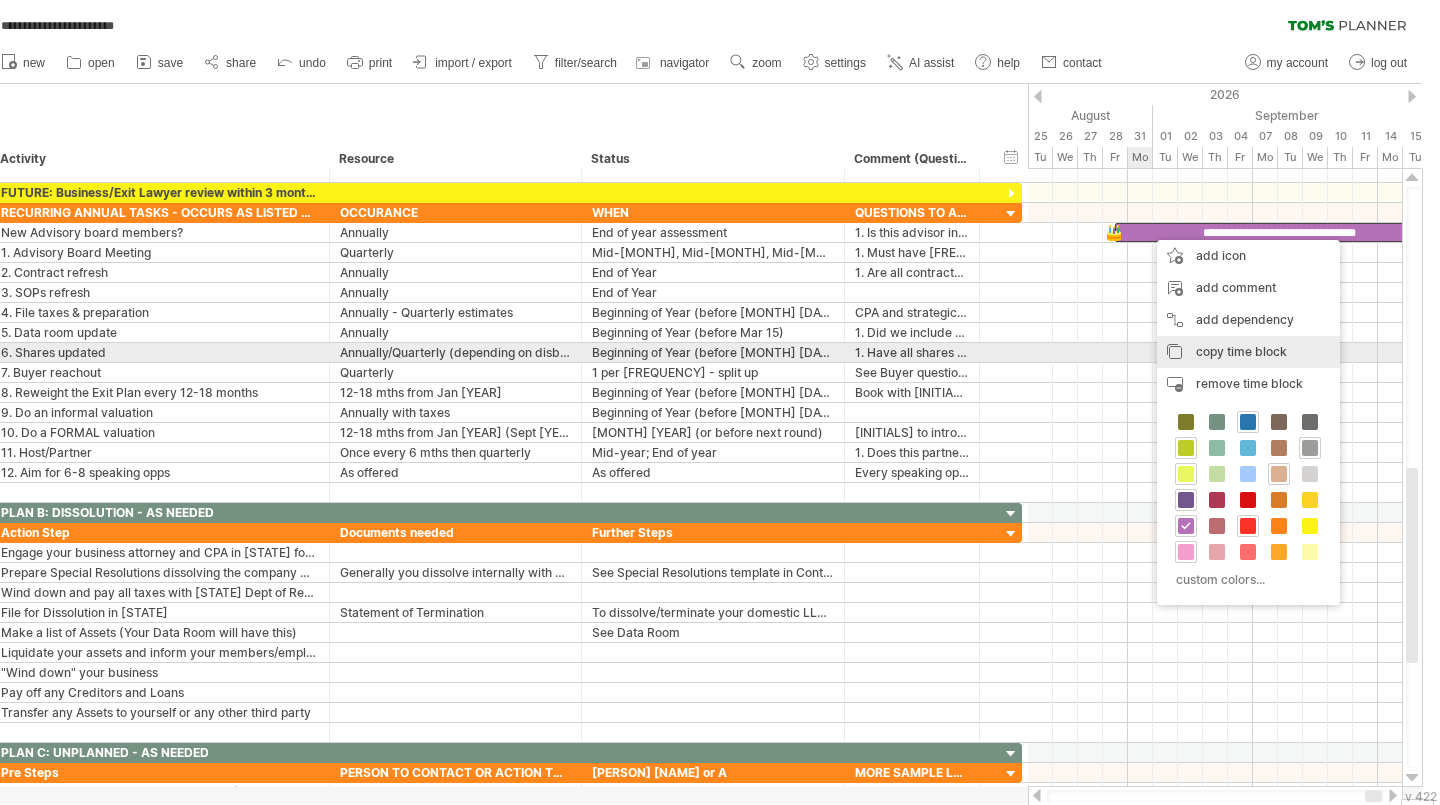 click on "copy time block" at bounding box center (1241, 351) 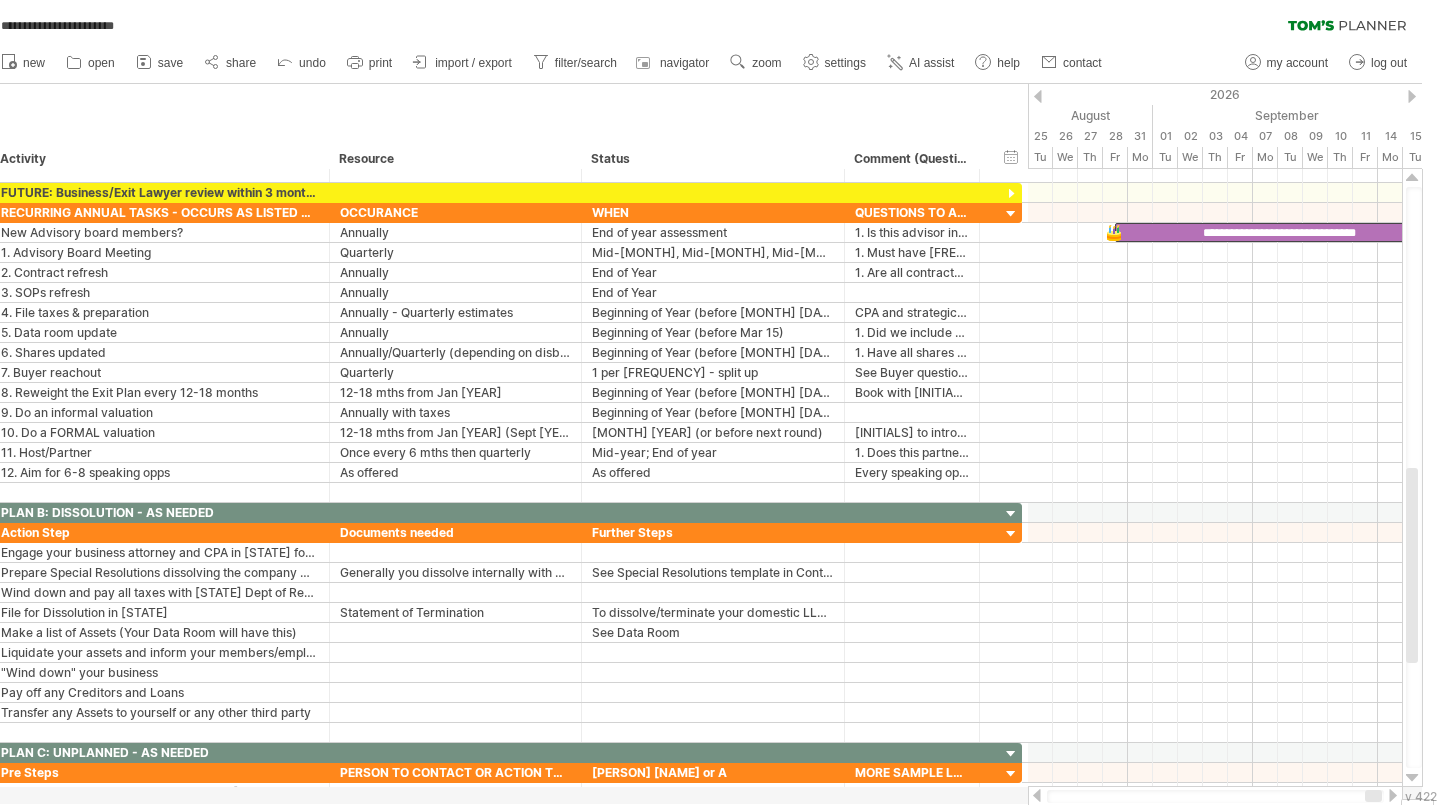 click at bounding box center [1412, 96] 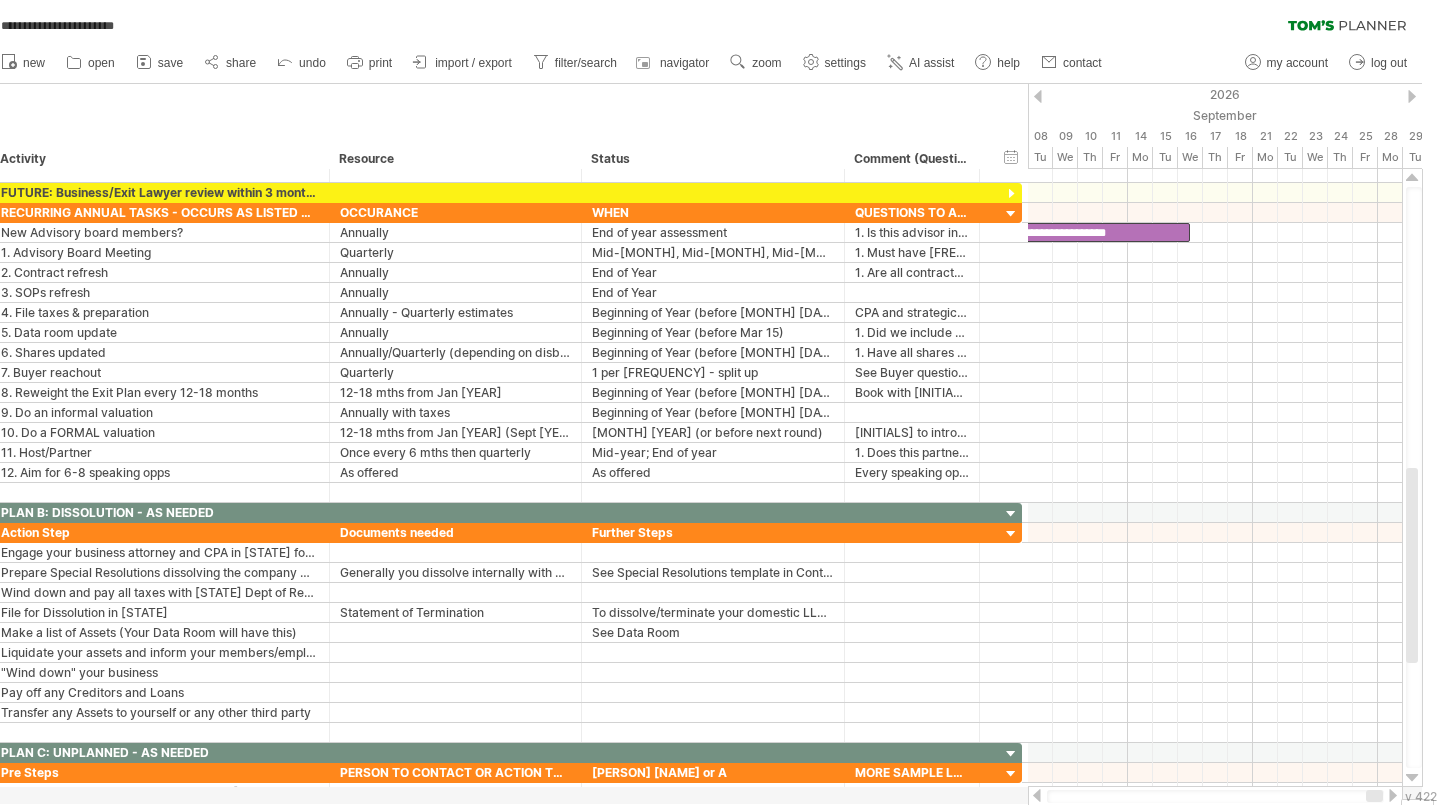 click at bounding box center (1038, 96) 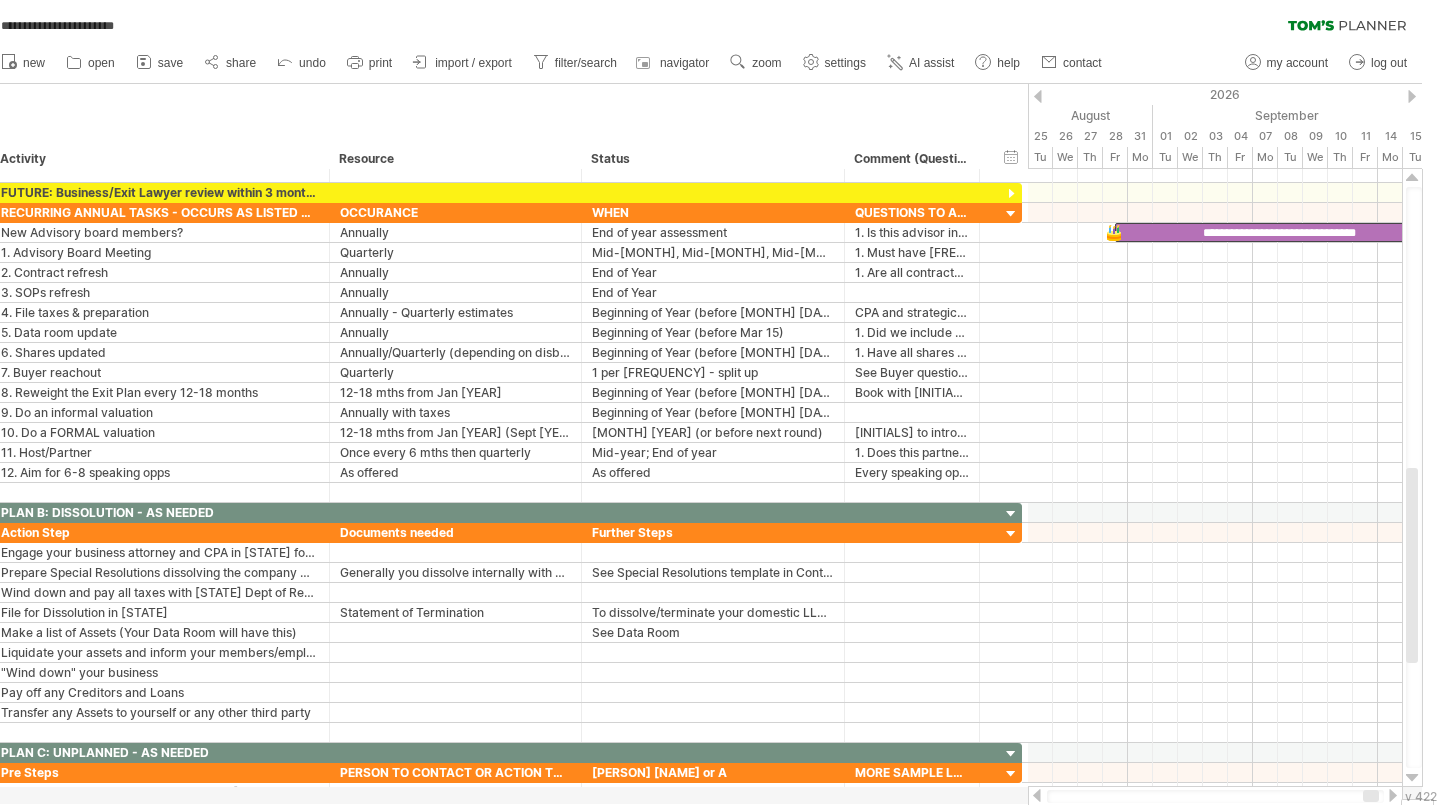 click at bounding box center [1038, 96] 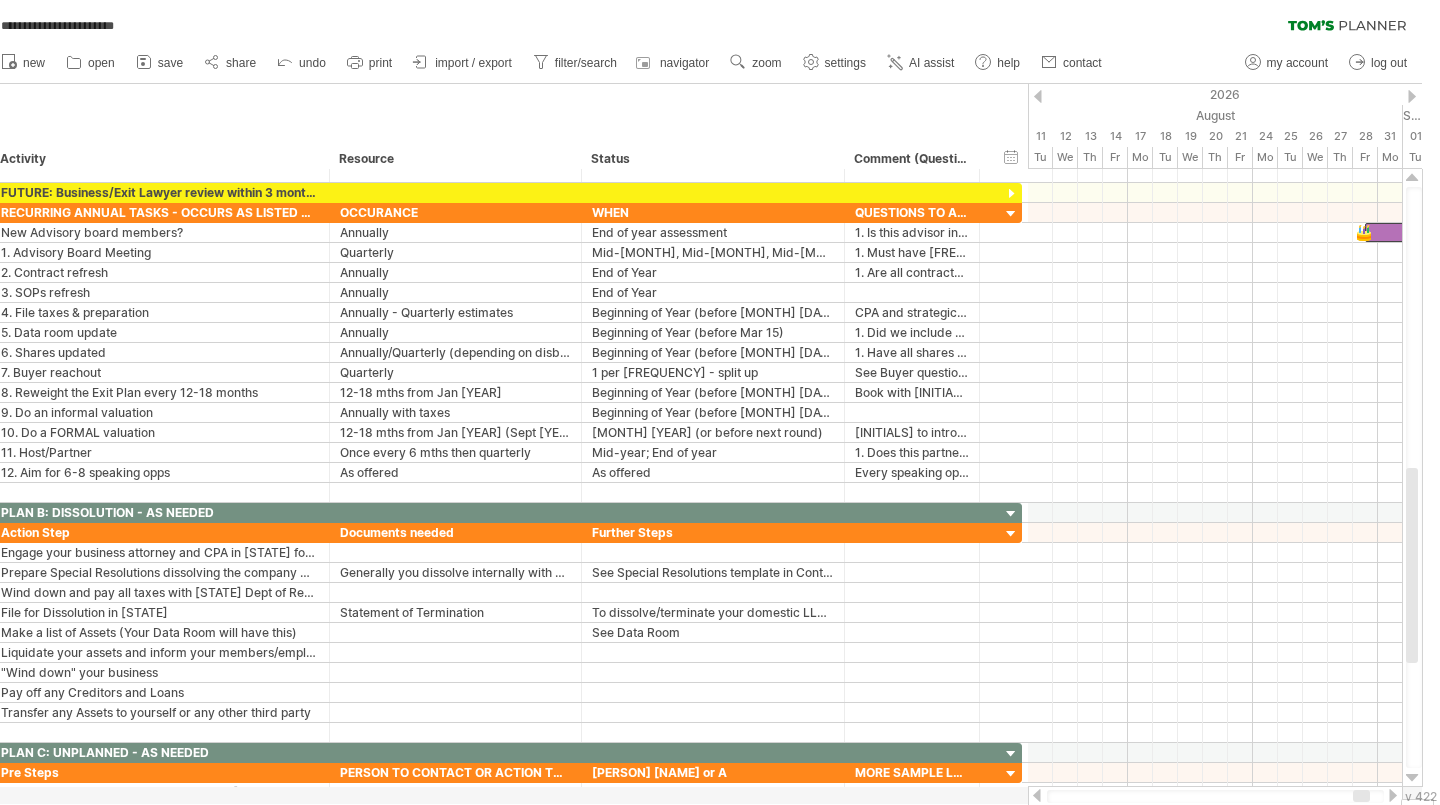 click at bounding box center (1038, 96) 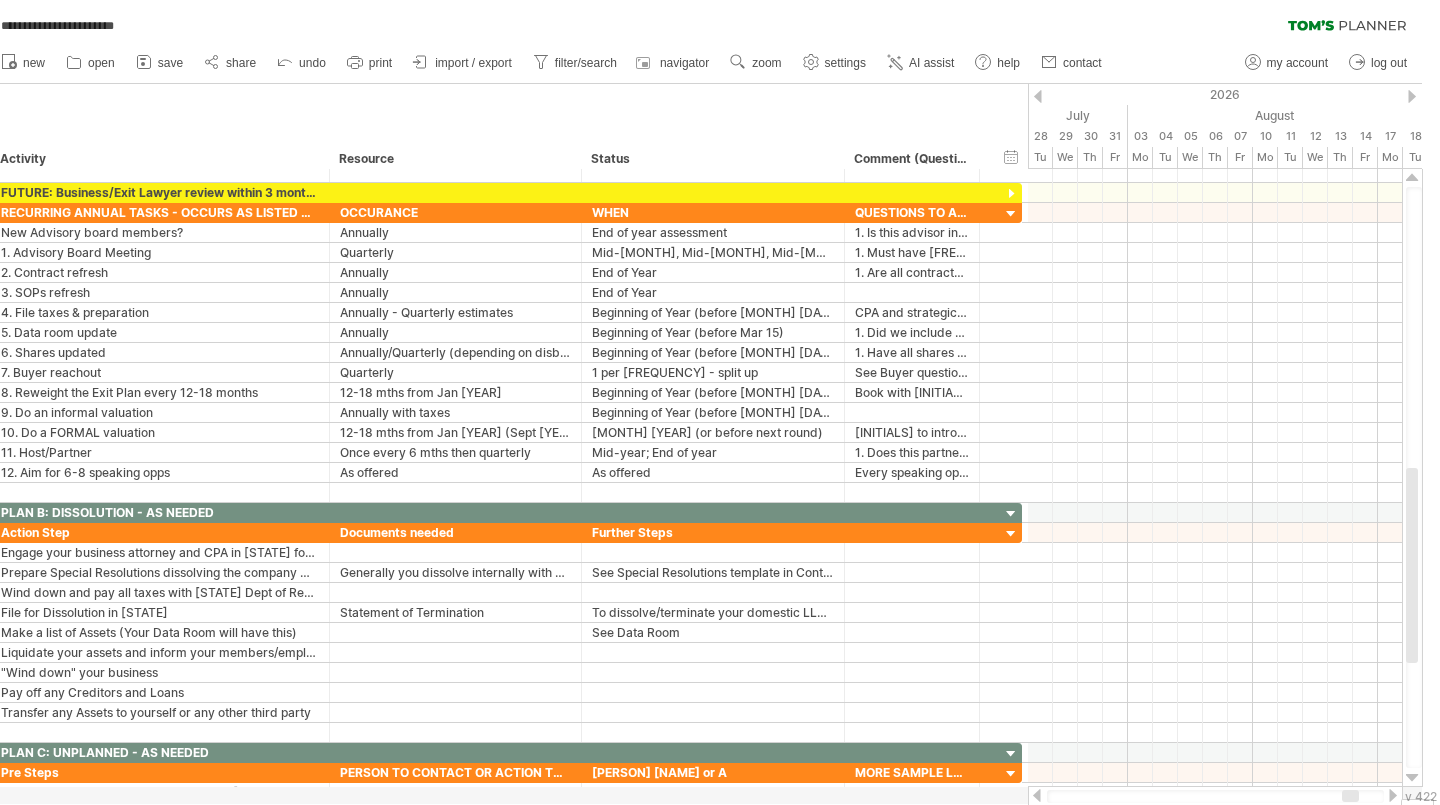 click at bounding box center [1038, 96] 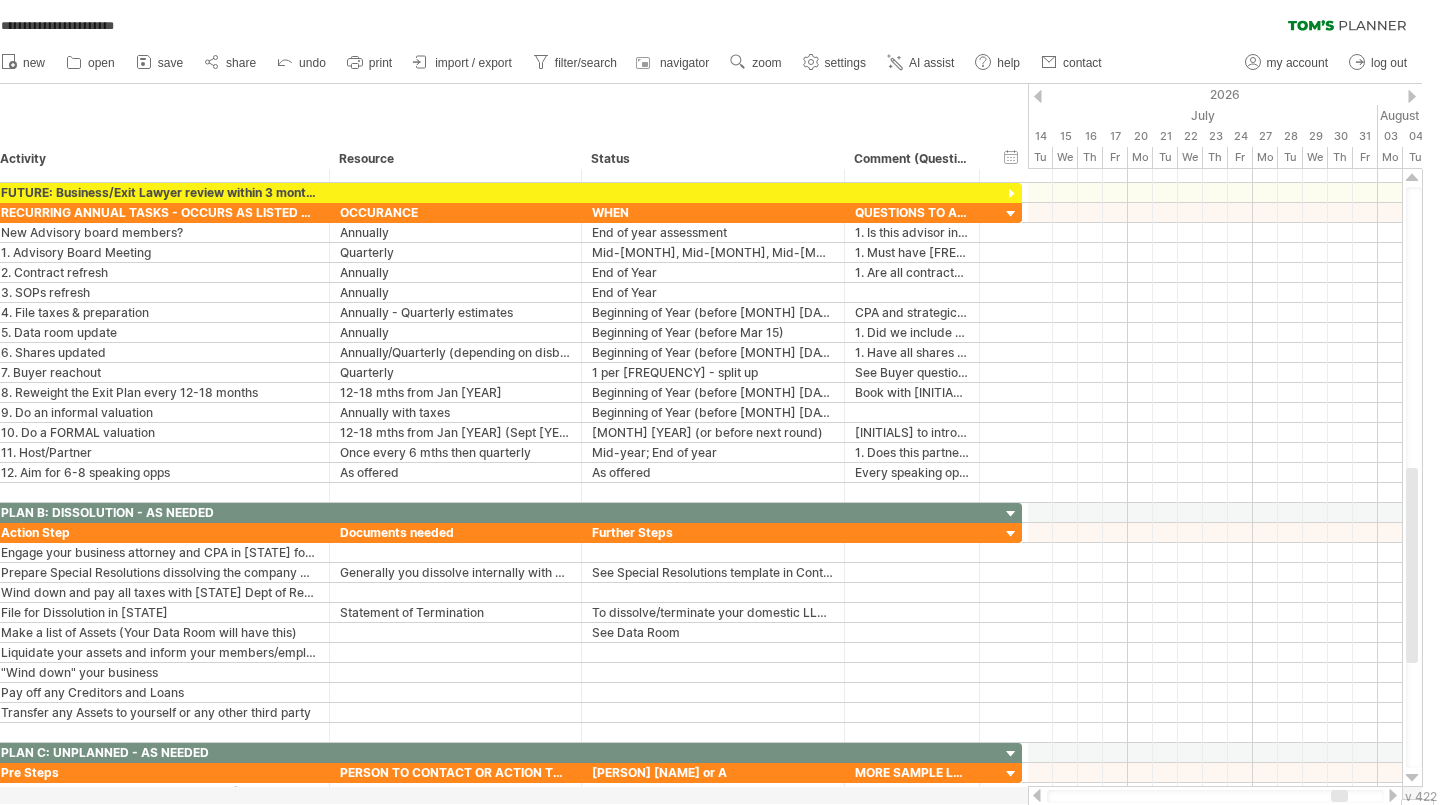 click at bounding box center [1038, 96] 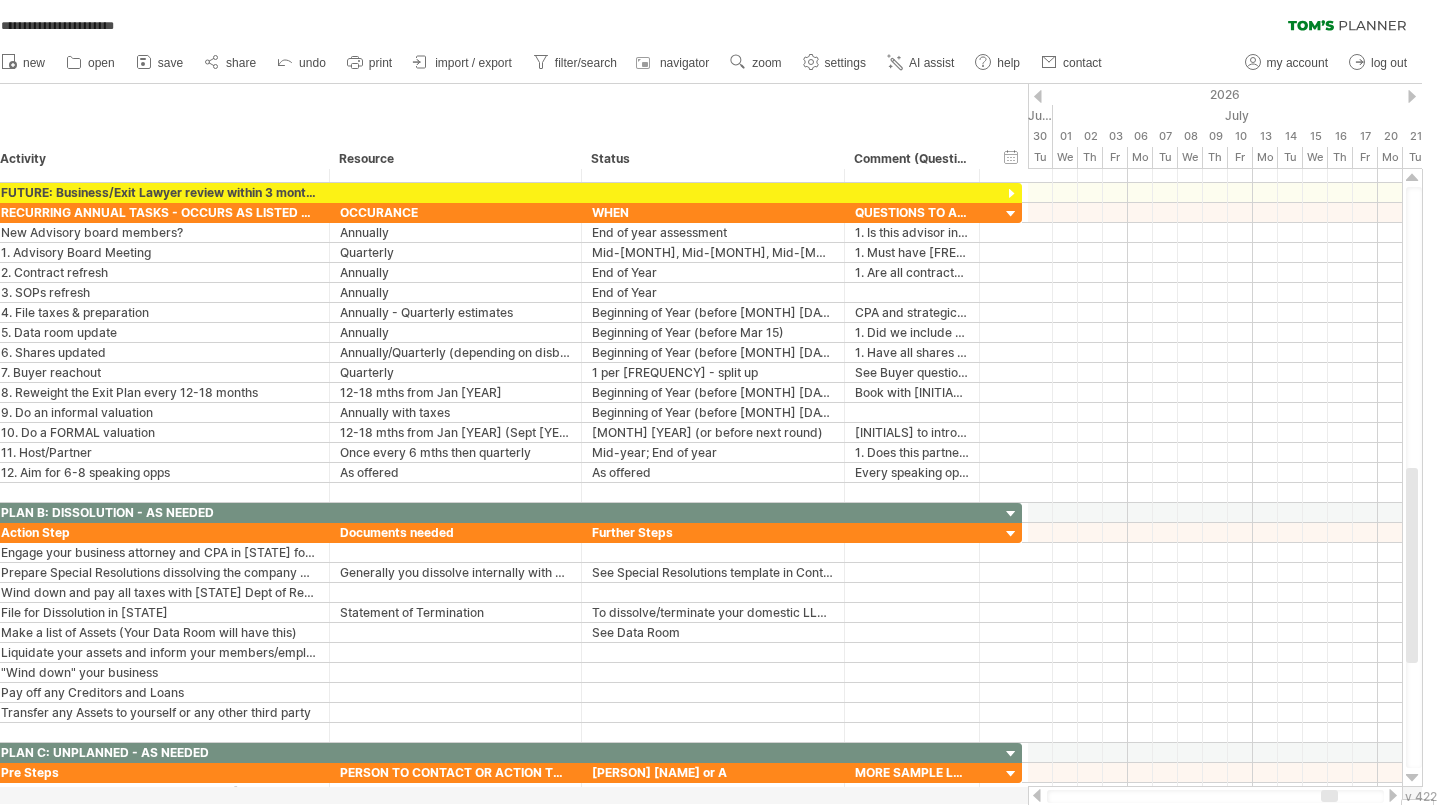 click at bounding box center [1038, 96] 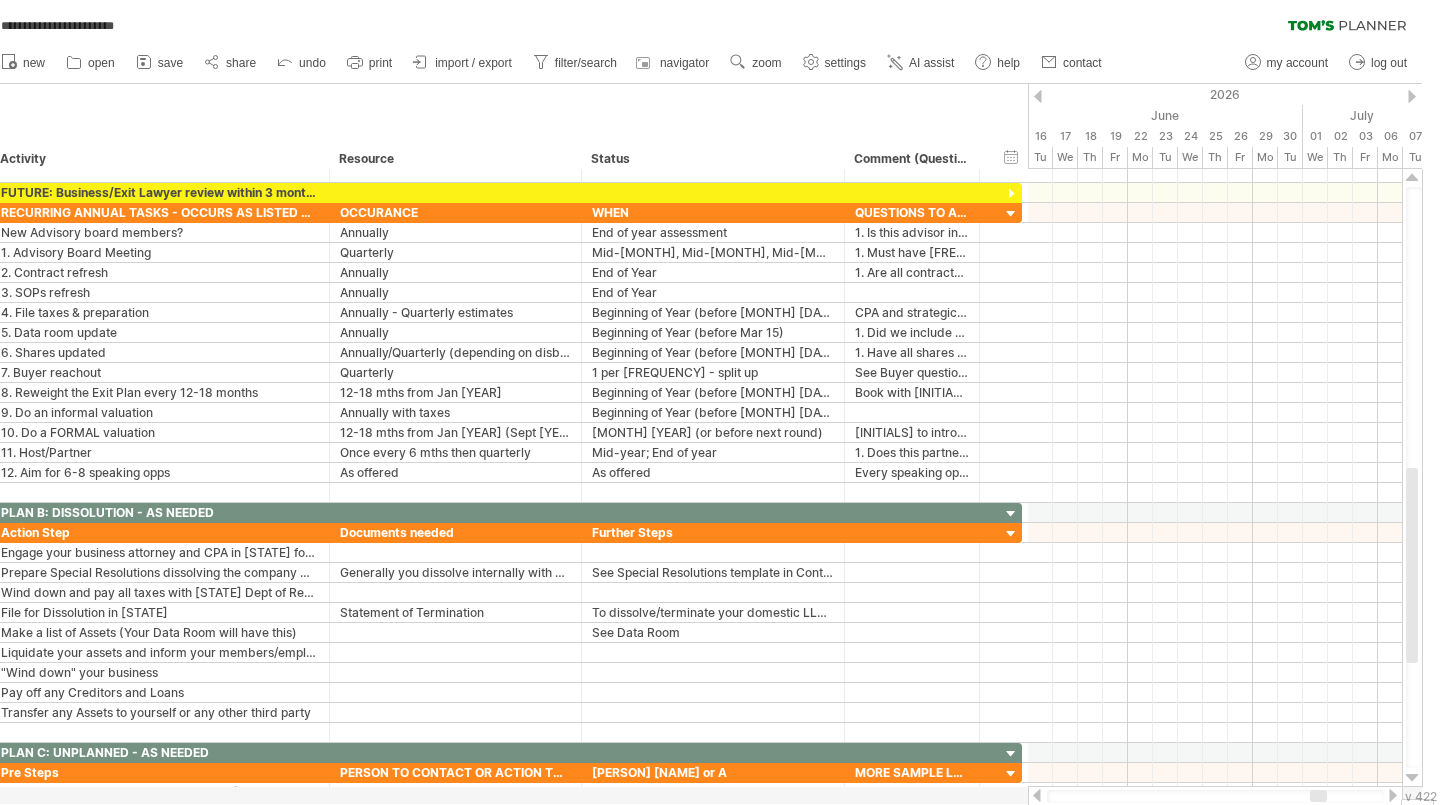 click at bounding box center [1038, 96] 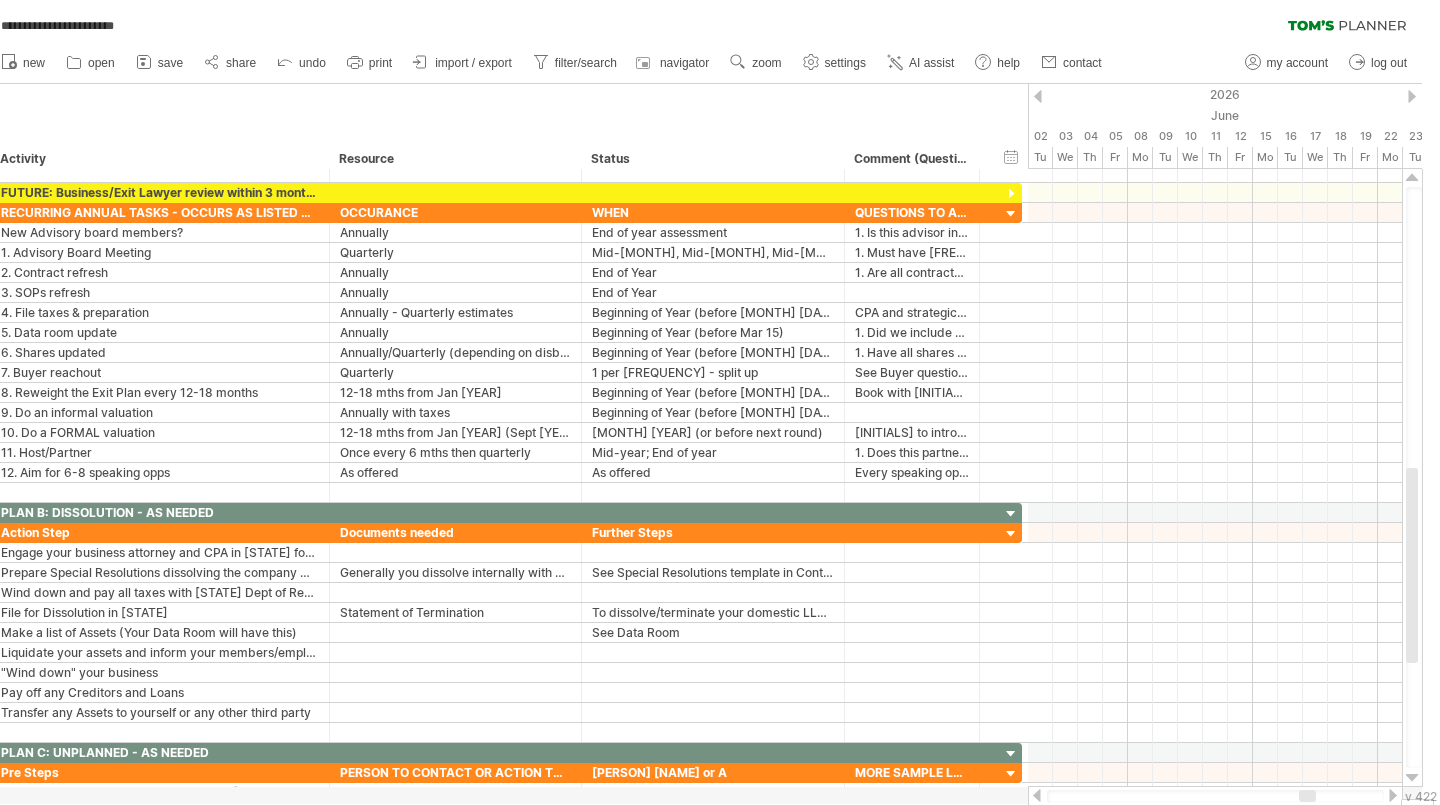 click at bounding box center (1038, 96) 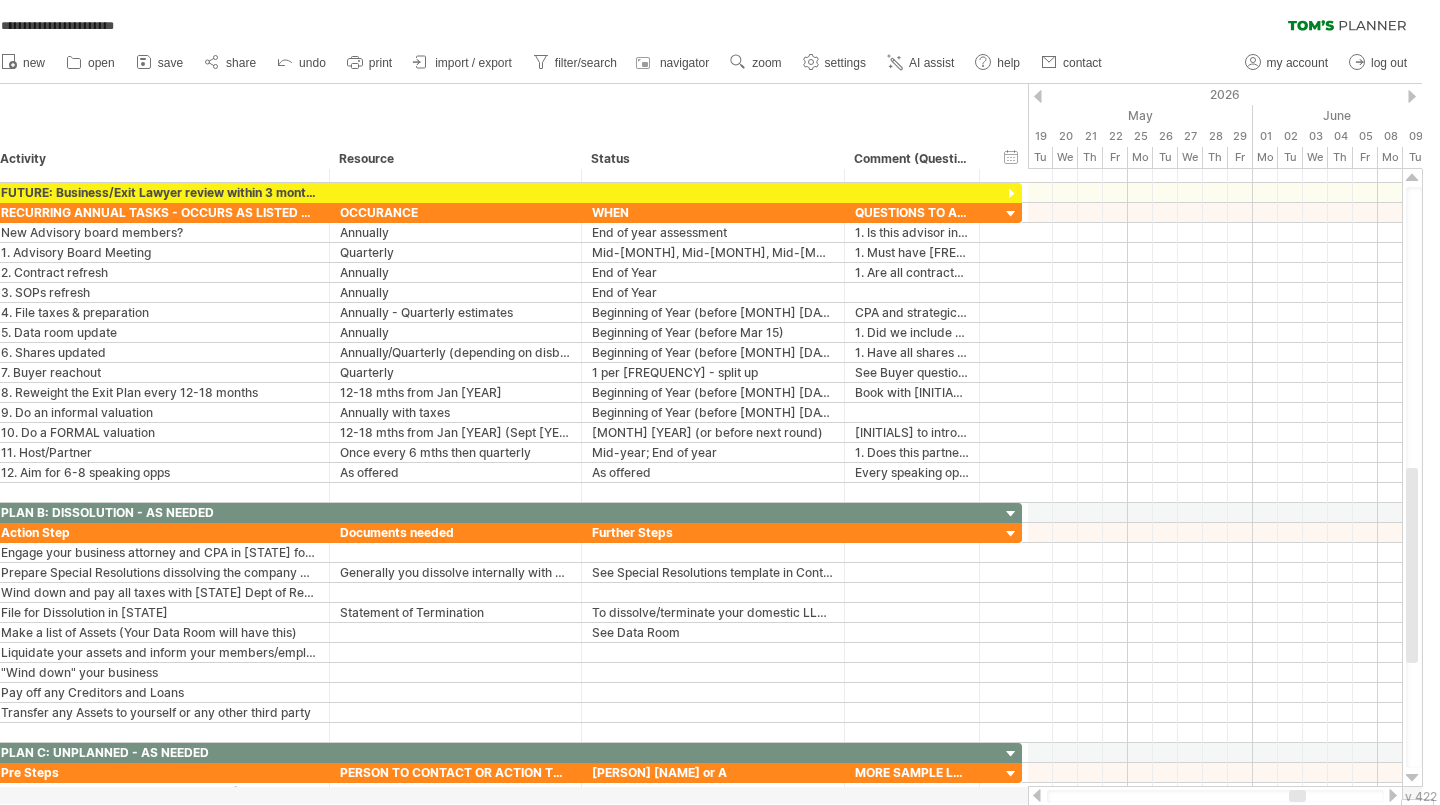 click at bounding box center [1038, 96] 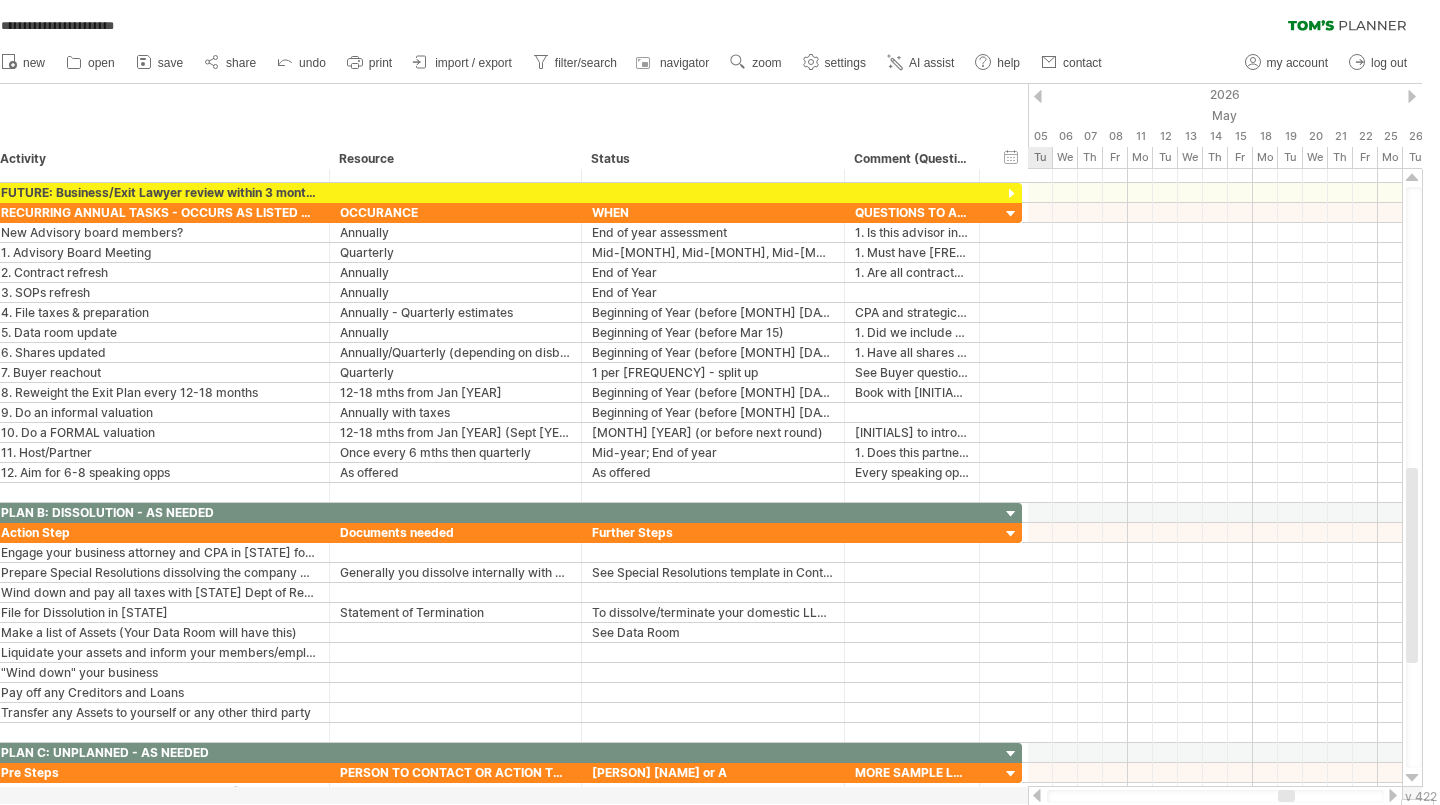 click at bounding box center (1038, 96) 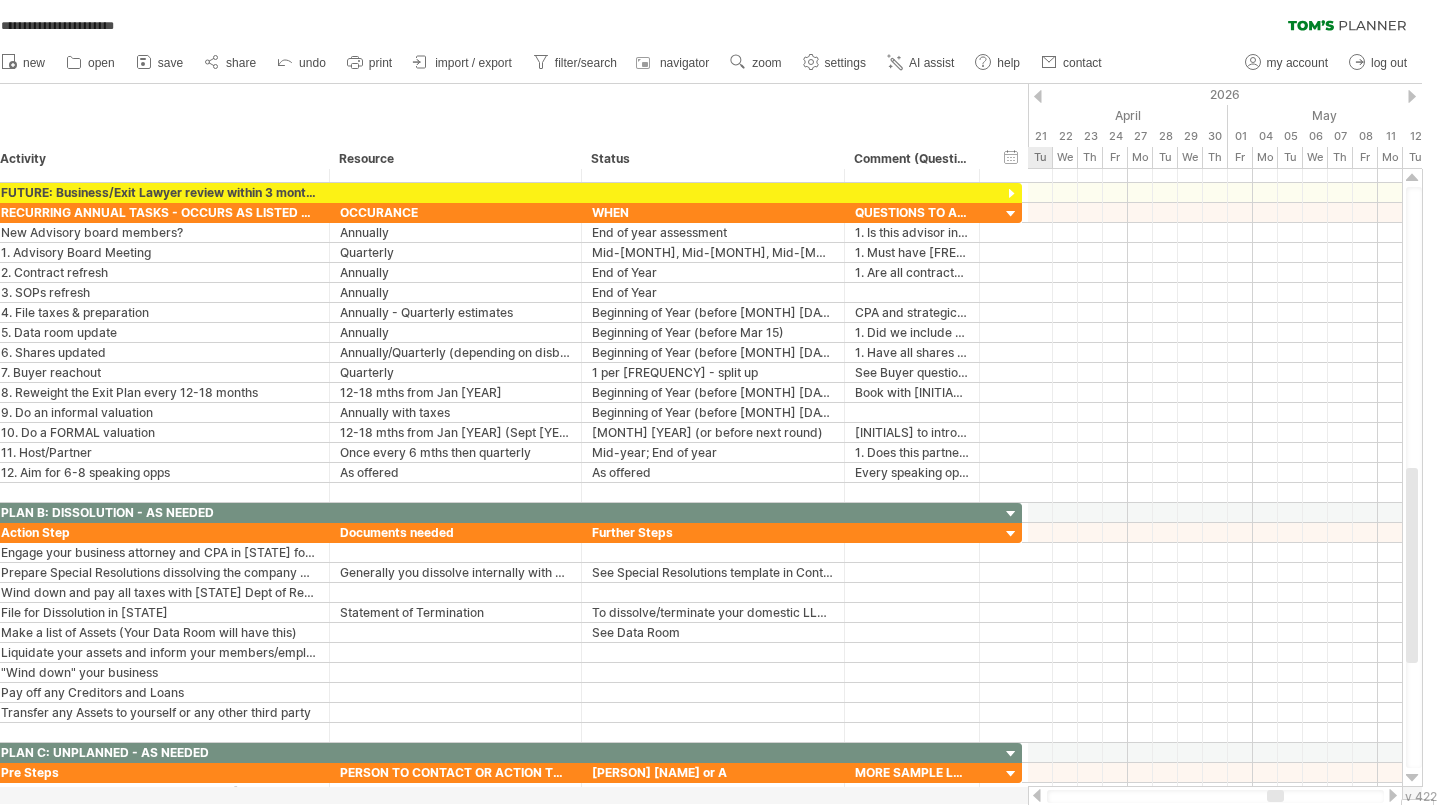 click at bounding box center (1038, 96) 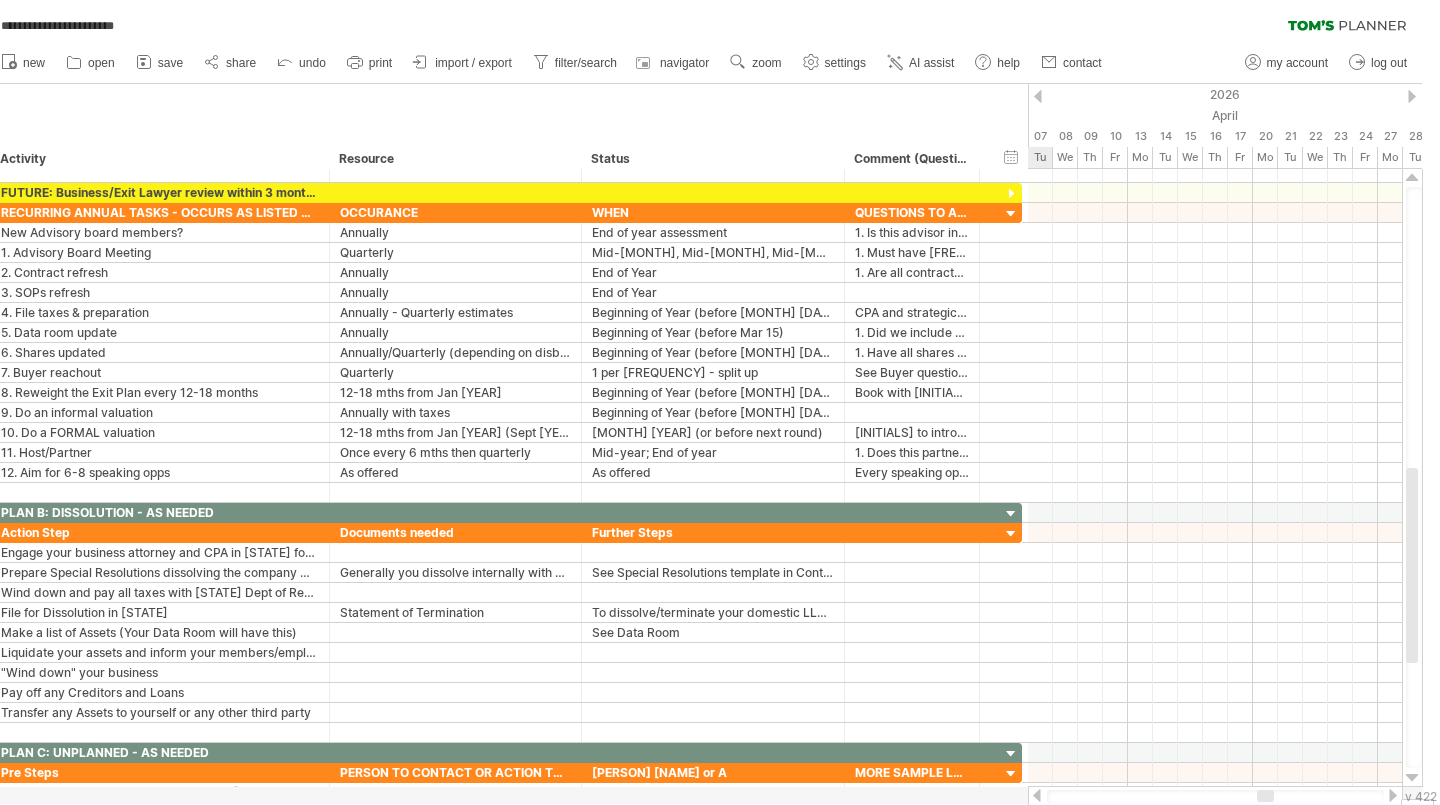 click at bounding box center (1038, 96) 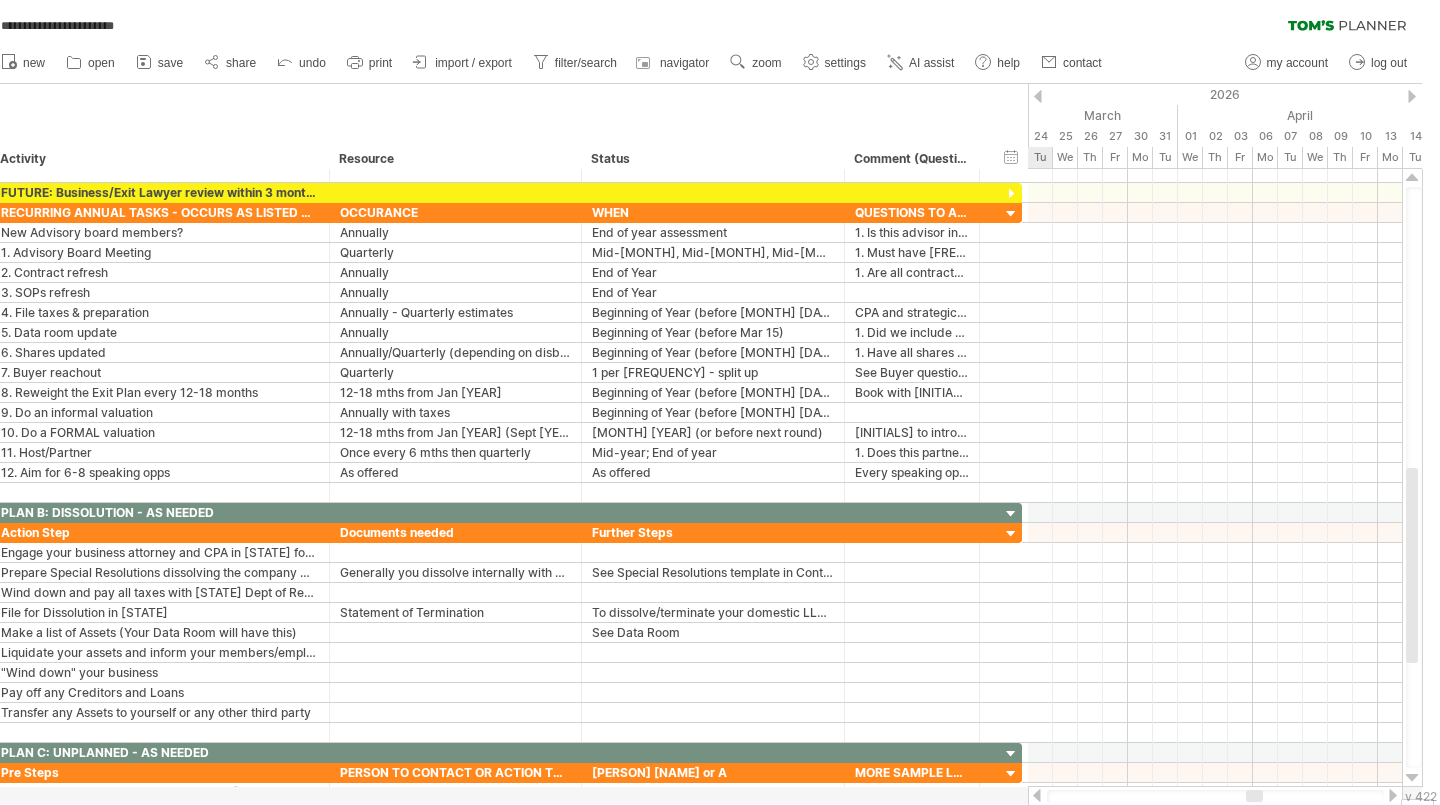 click at bounding box center (1038, 96) 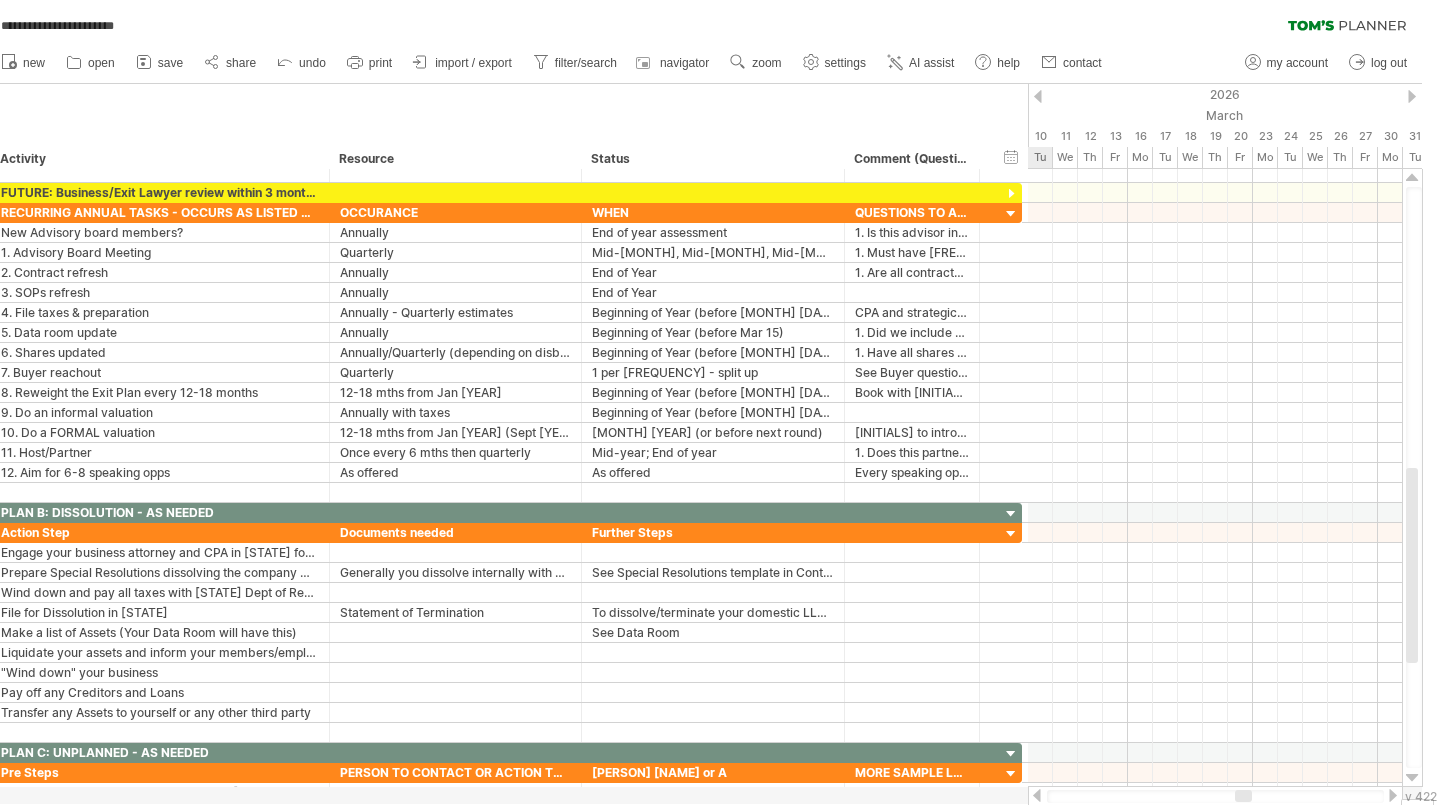 click at bounding box center [1412, 96] 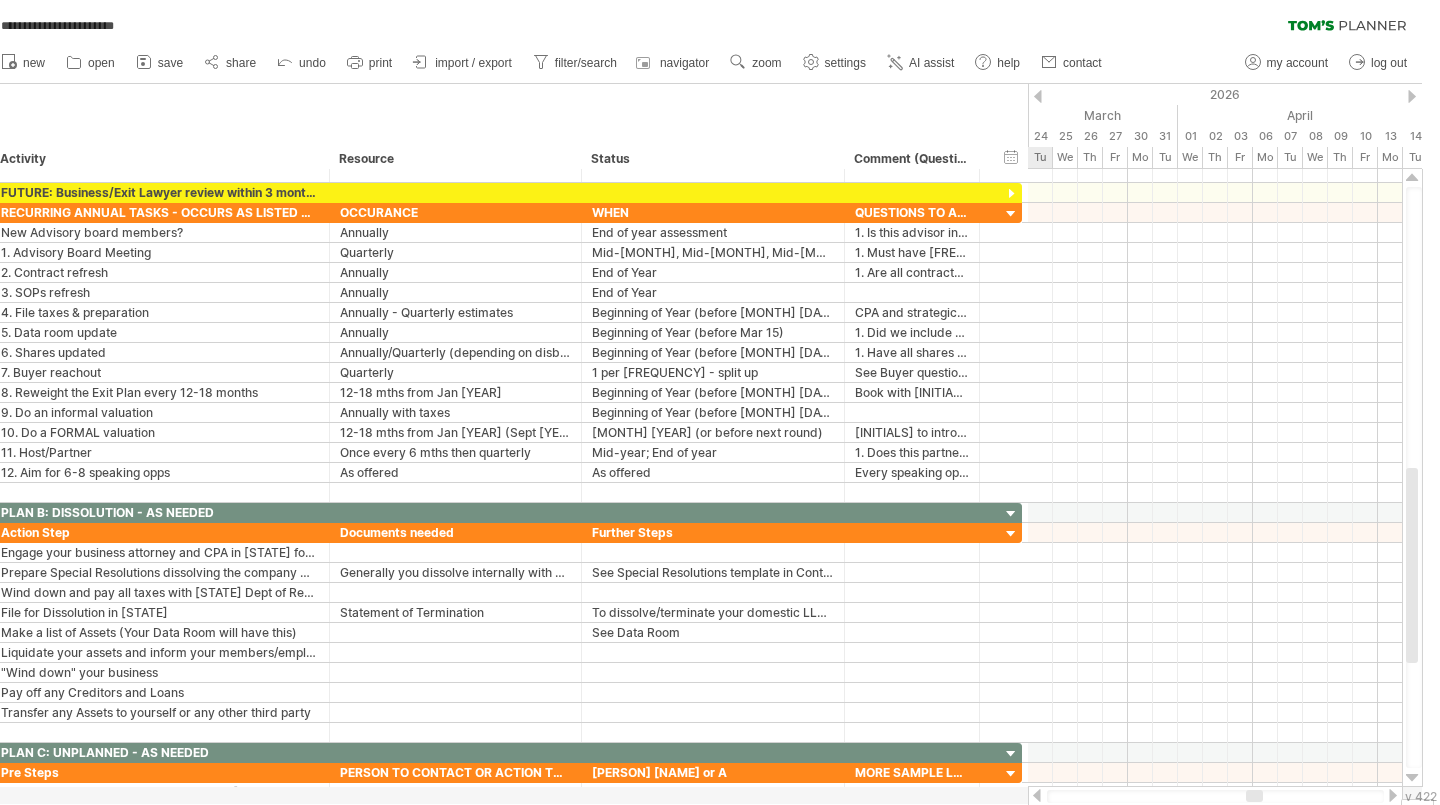 click at bounding box center (1412, 96) 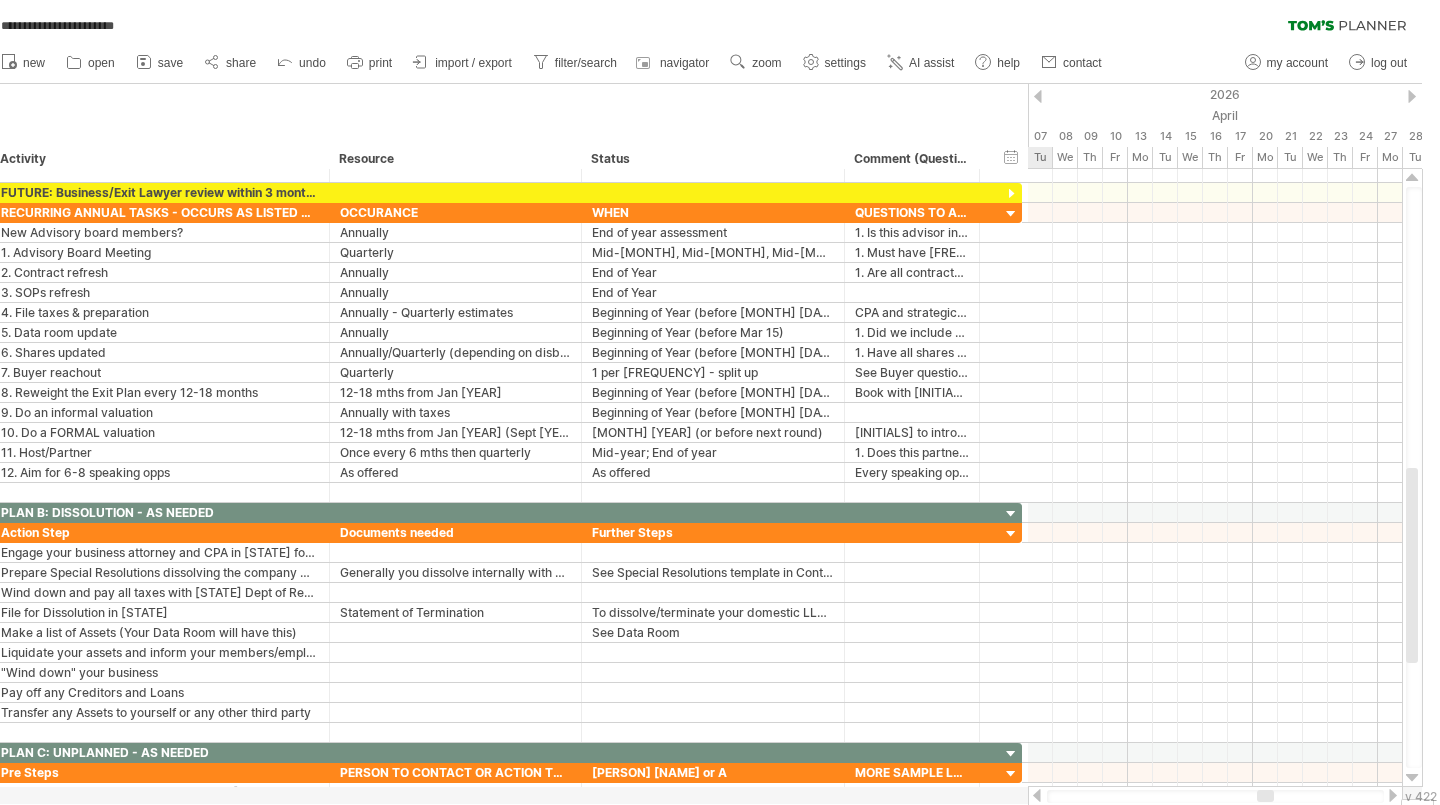 click at bounding box center [1412, 96] 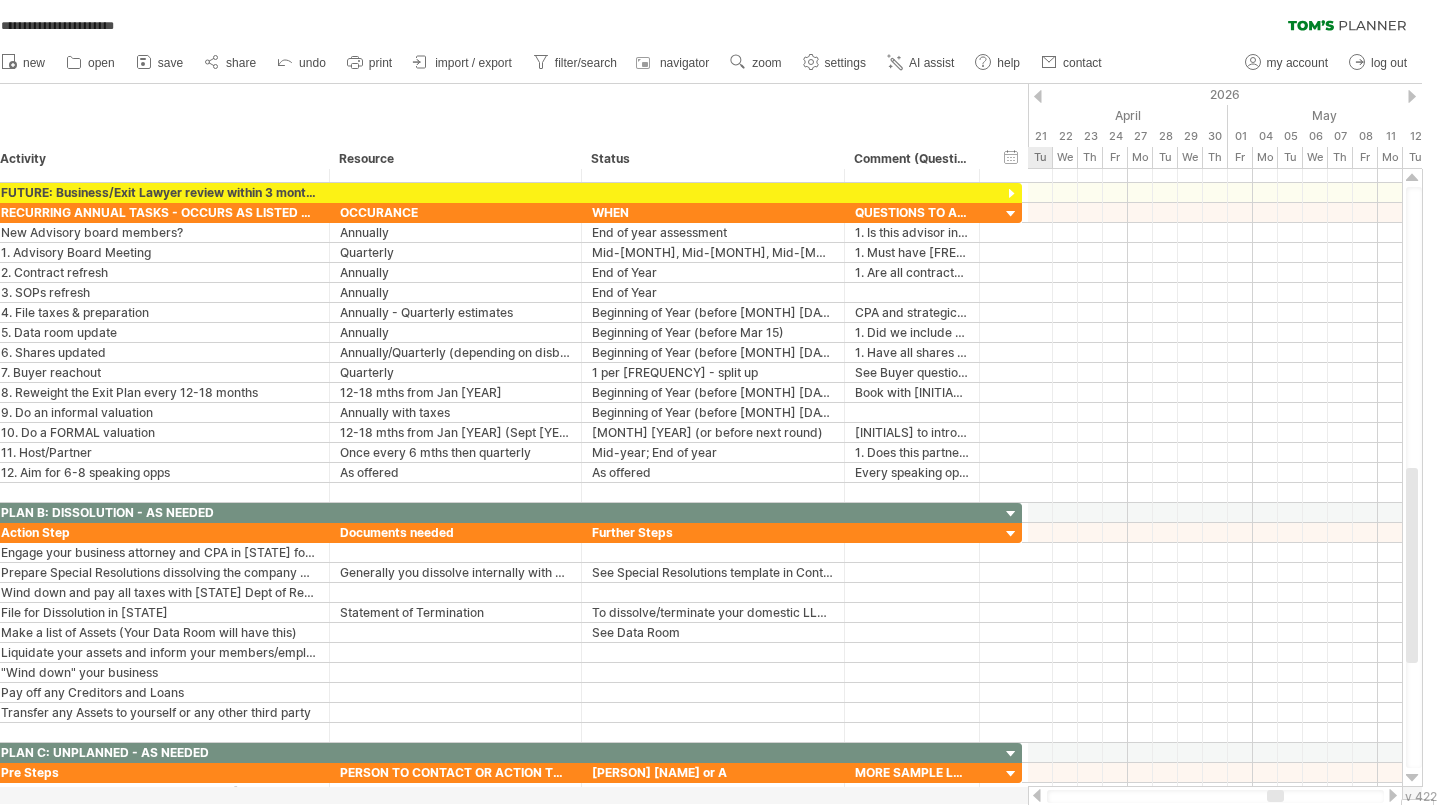 click at bounding box center (1412, 96) 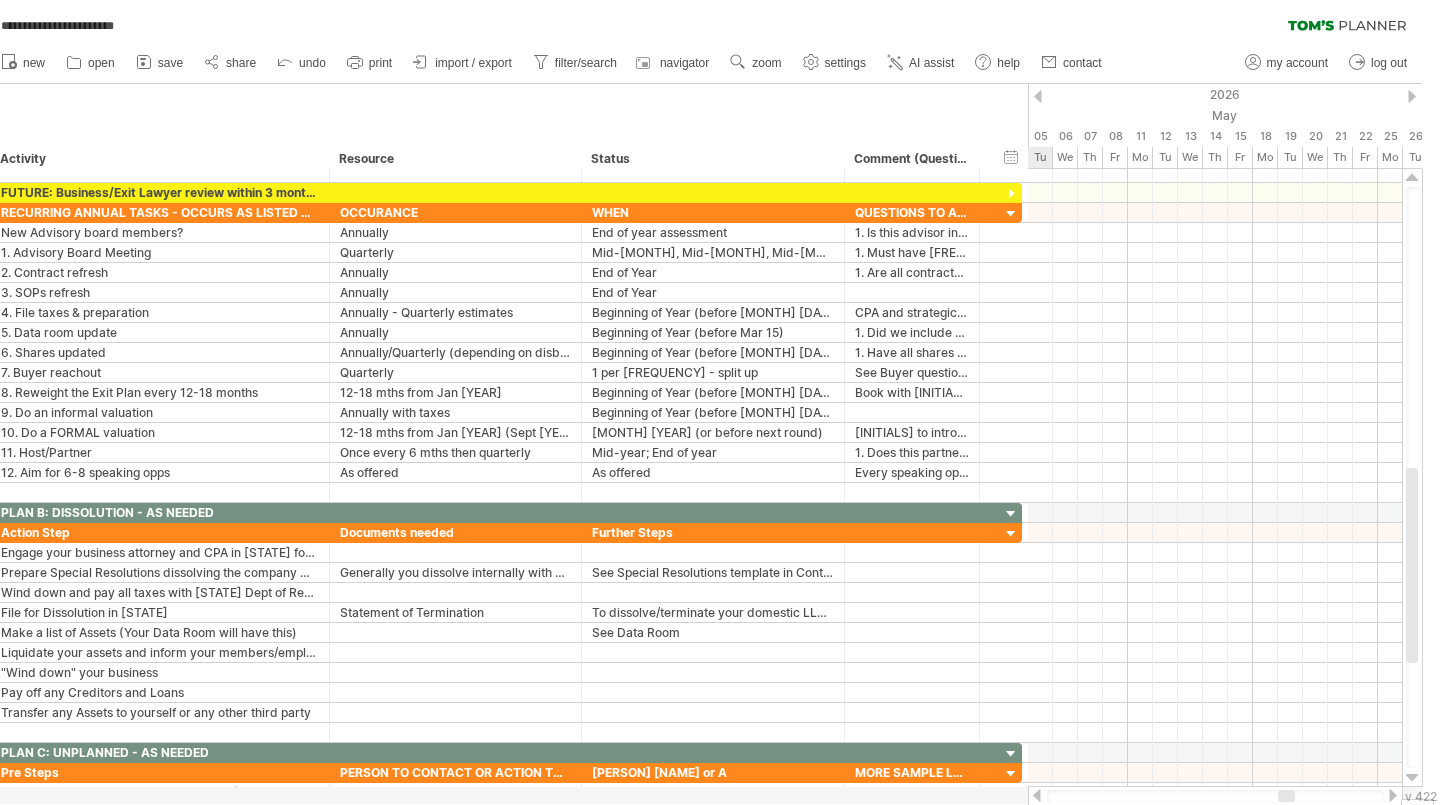 click at bounding box center (1412, 96) 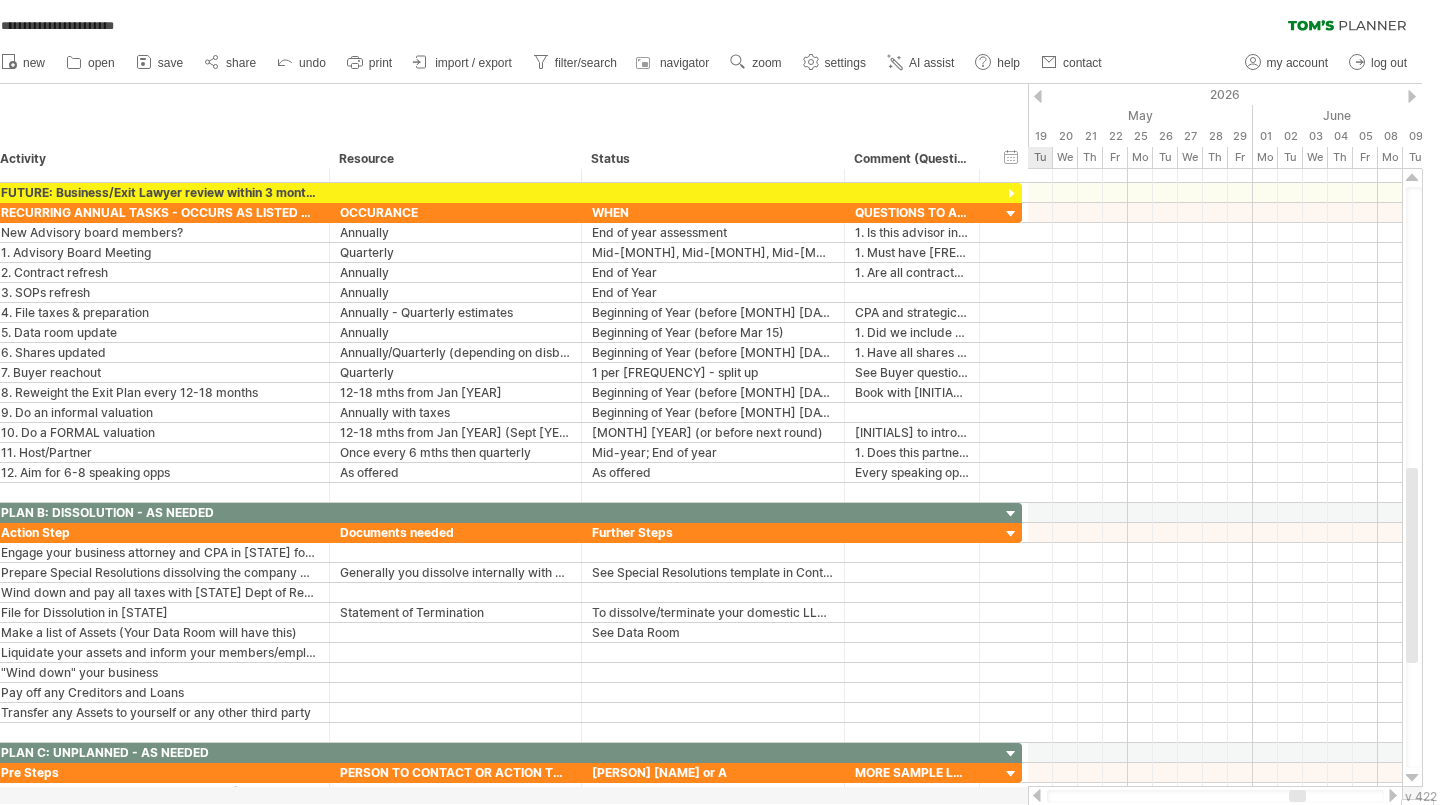 click at bounding box center [1412, 96] 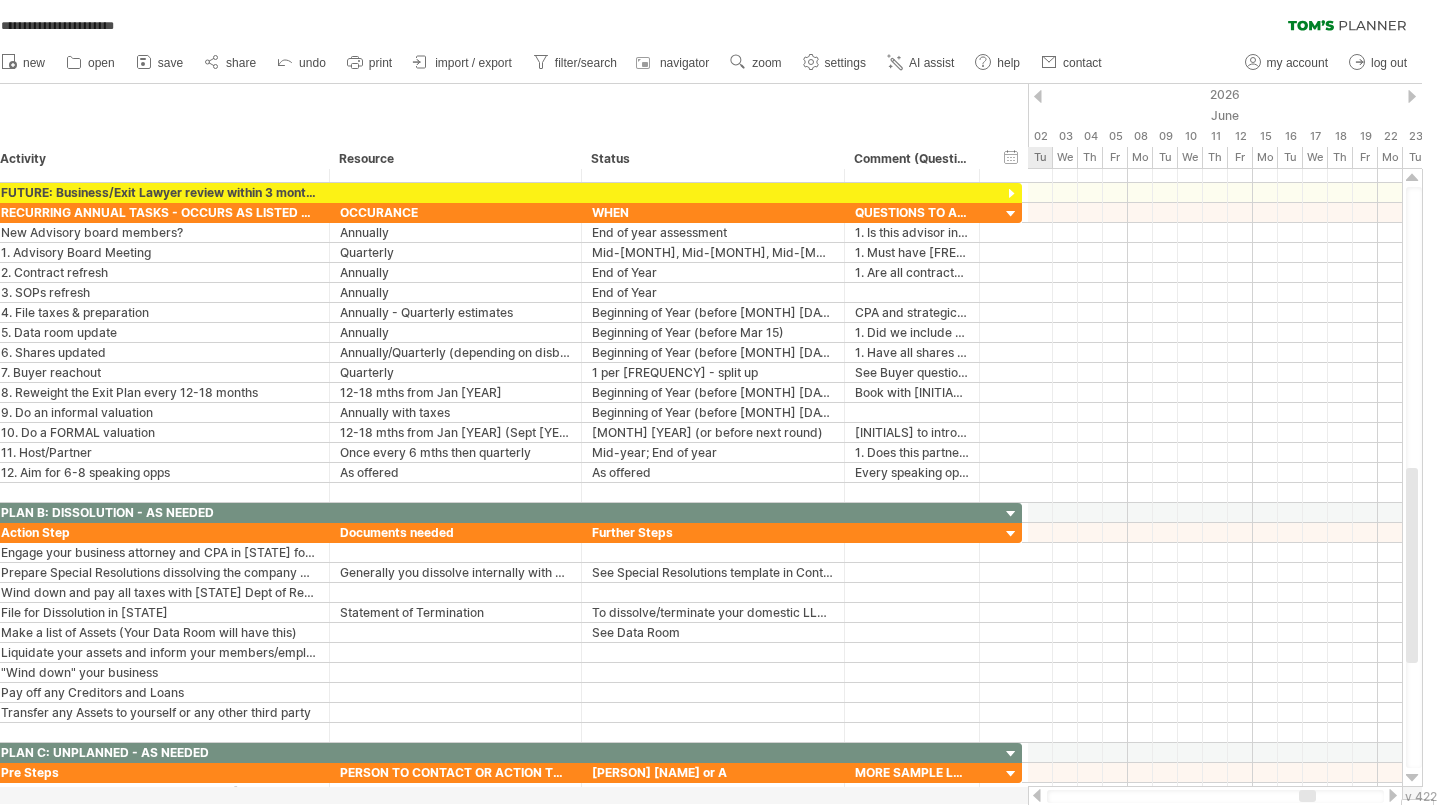 click at bounding box center (1412, 96) 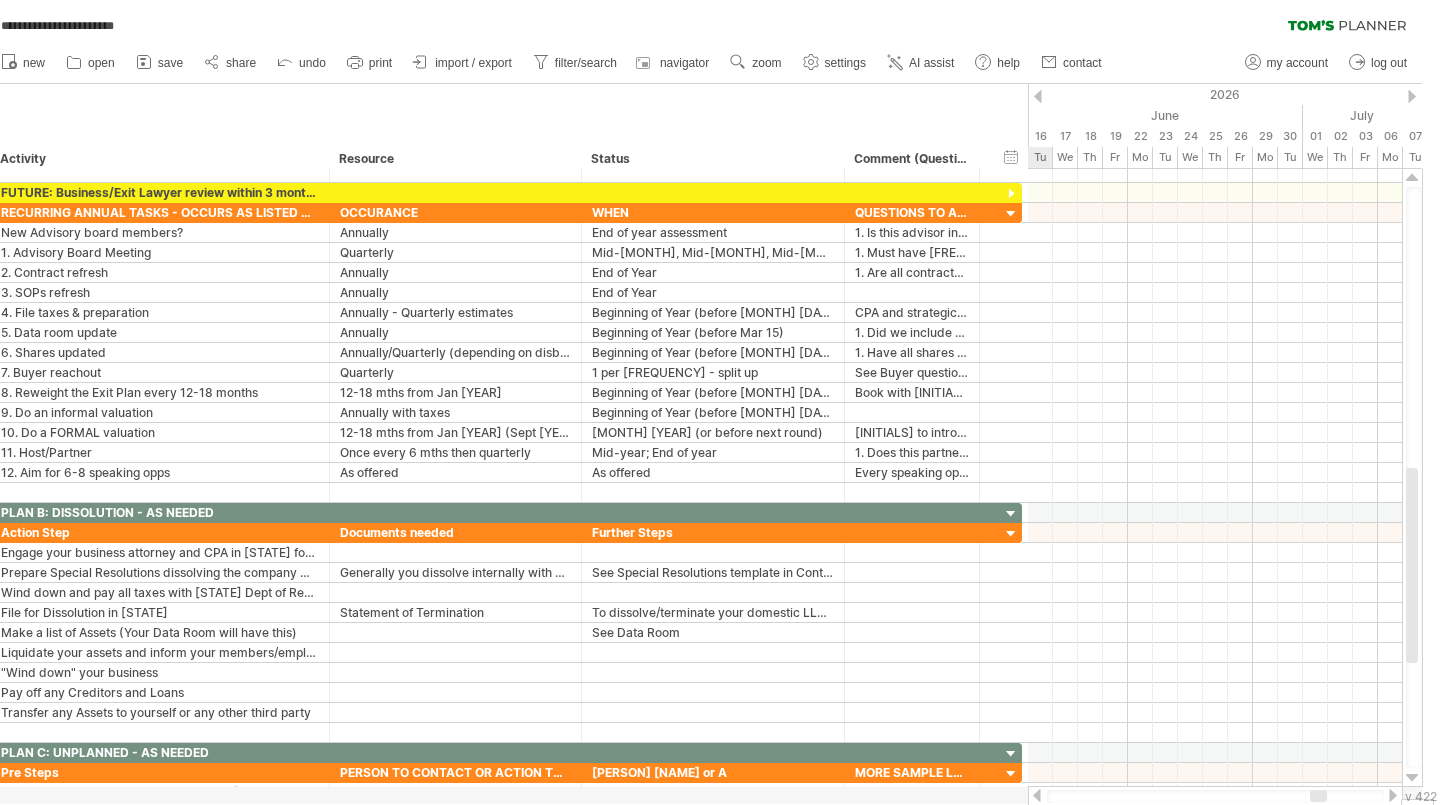 click at bounding box center [1412, 96] 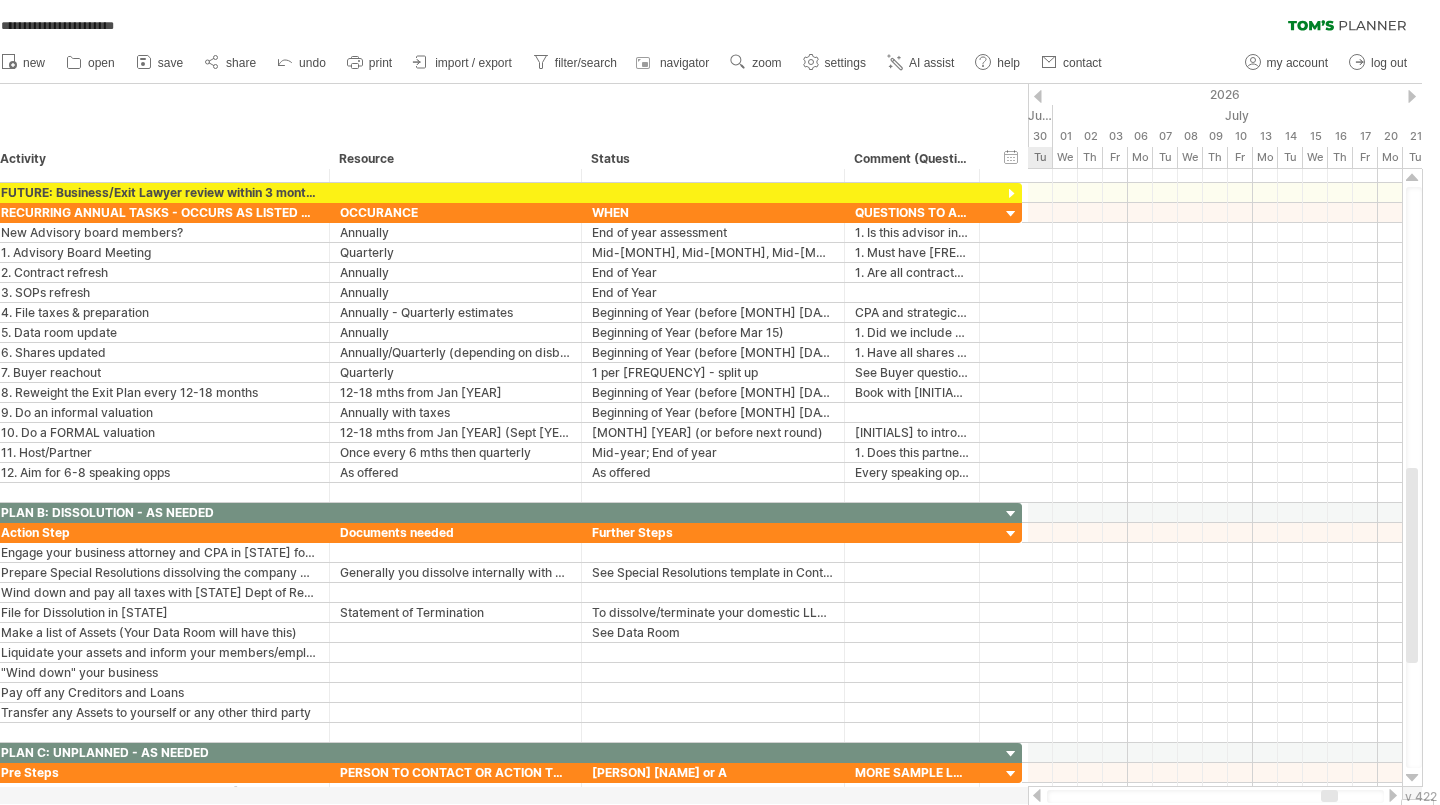 click at bounding box center [1412, 96] 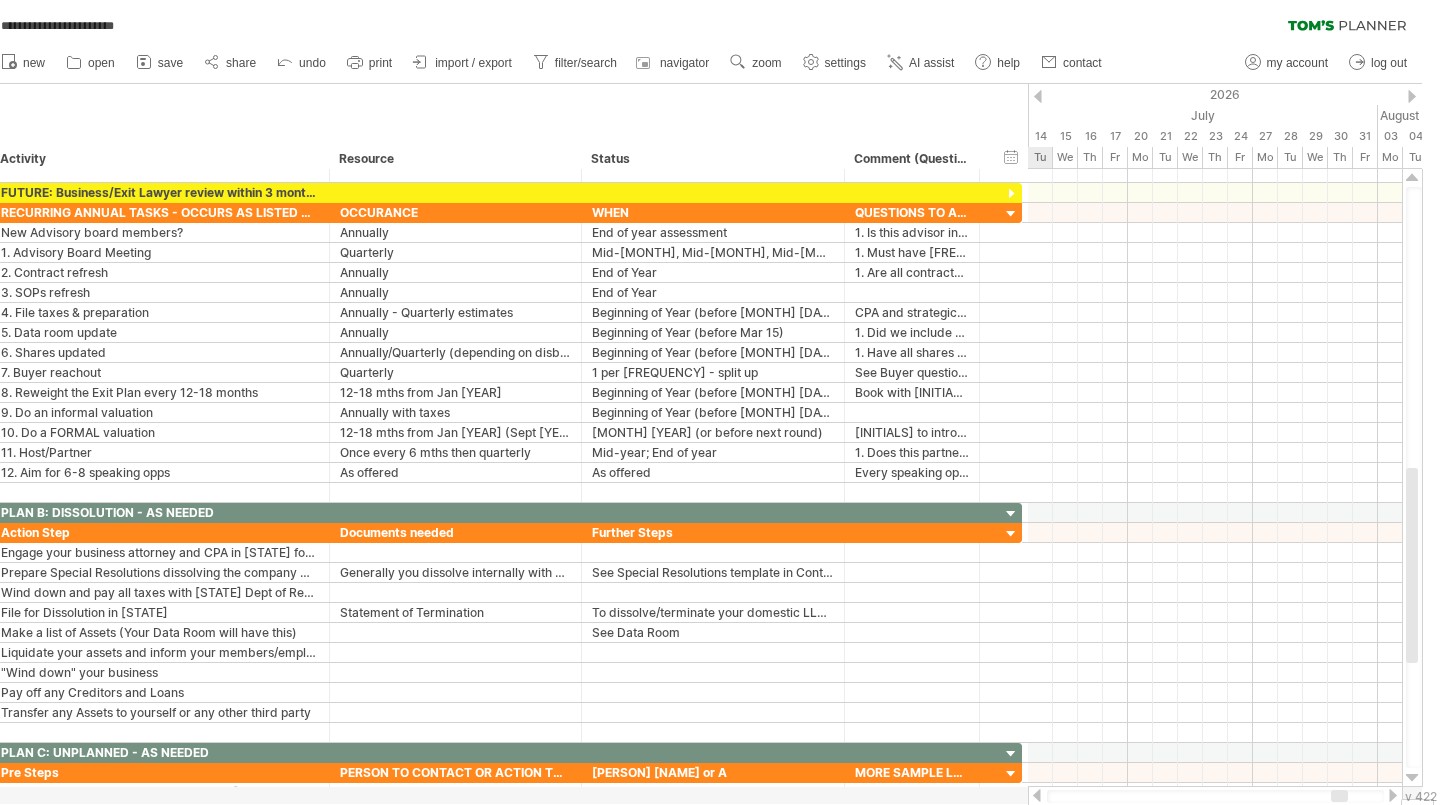 click at bounding box center [1412, 96] 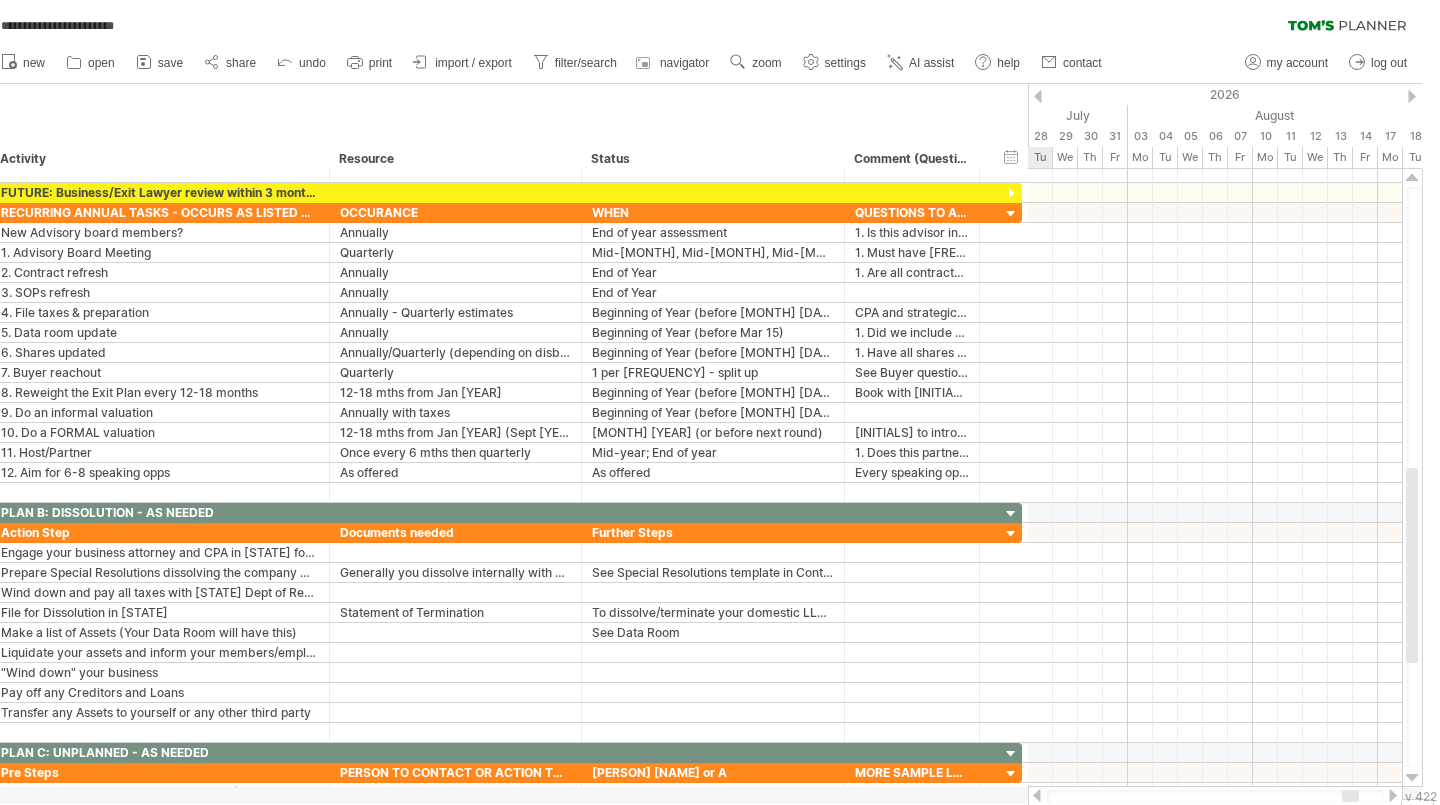 click at bounding box center (1412, 96) 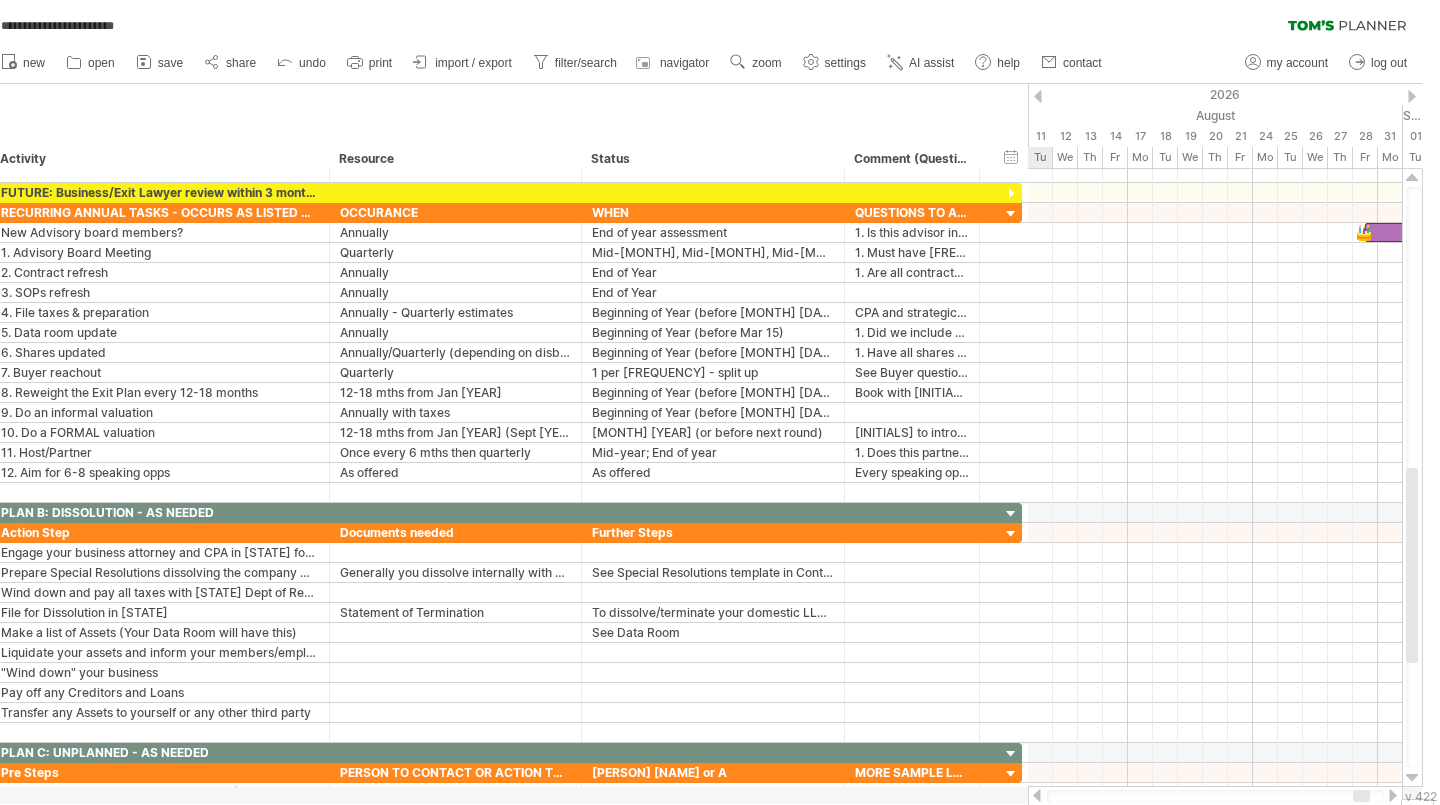 click at bounding box center (1412, 96) 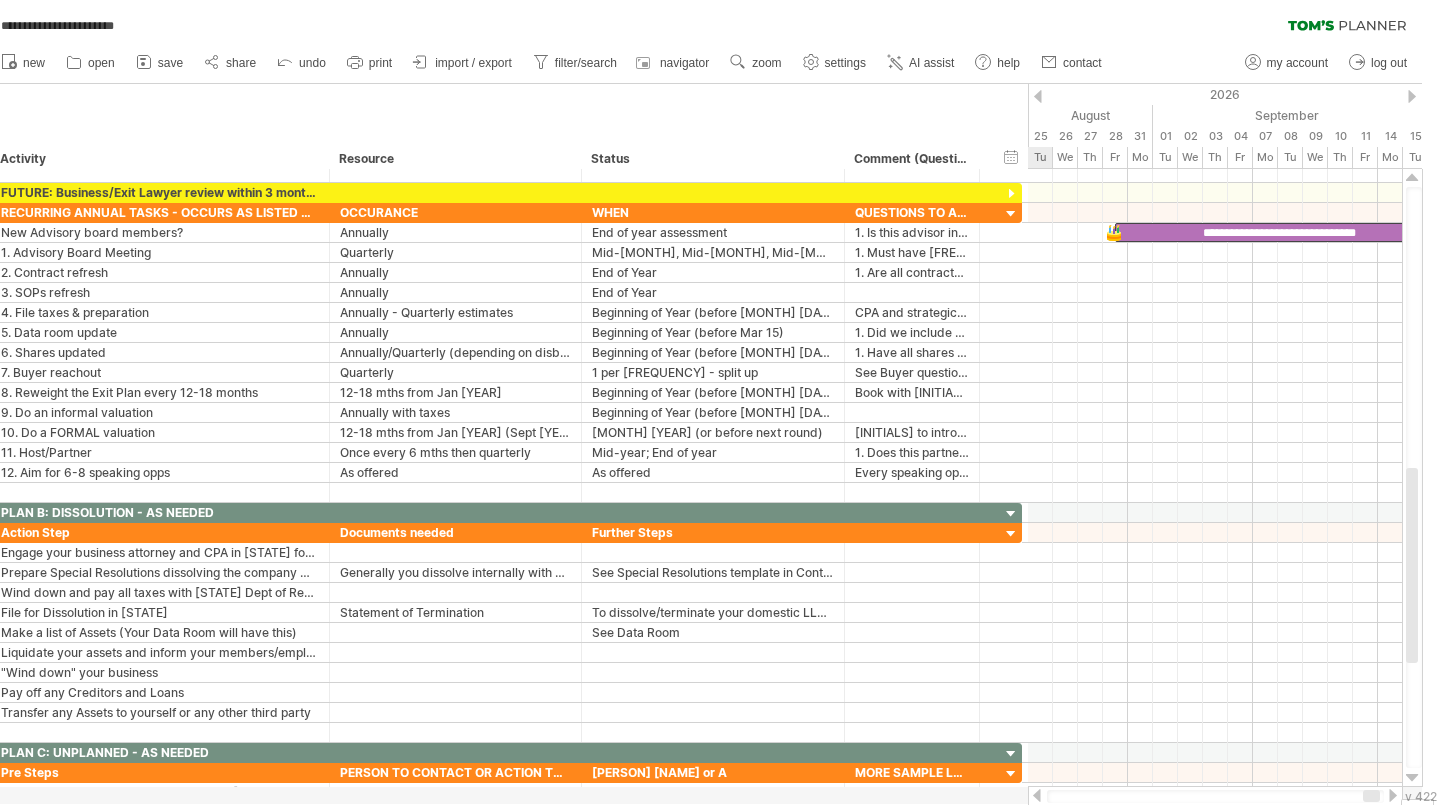 click at bounding box center [1412, 96] 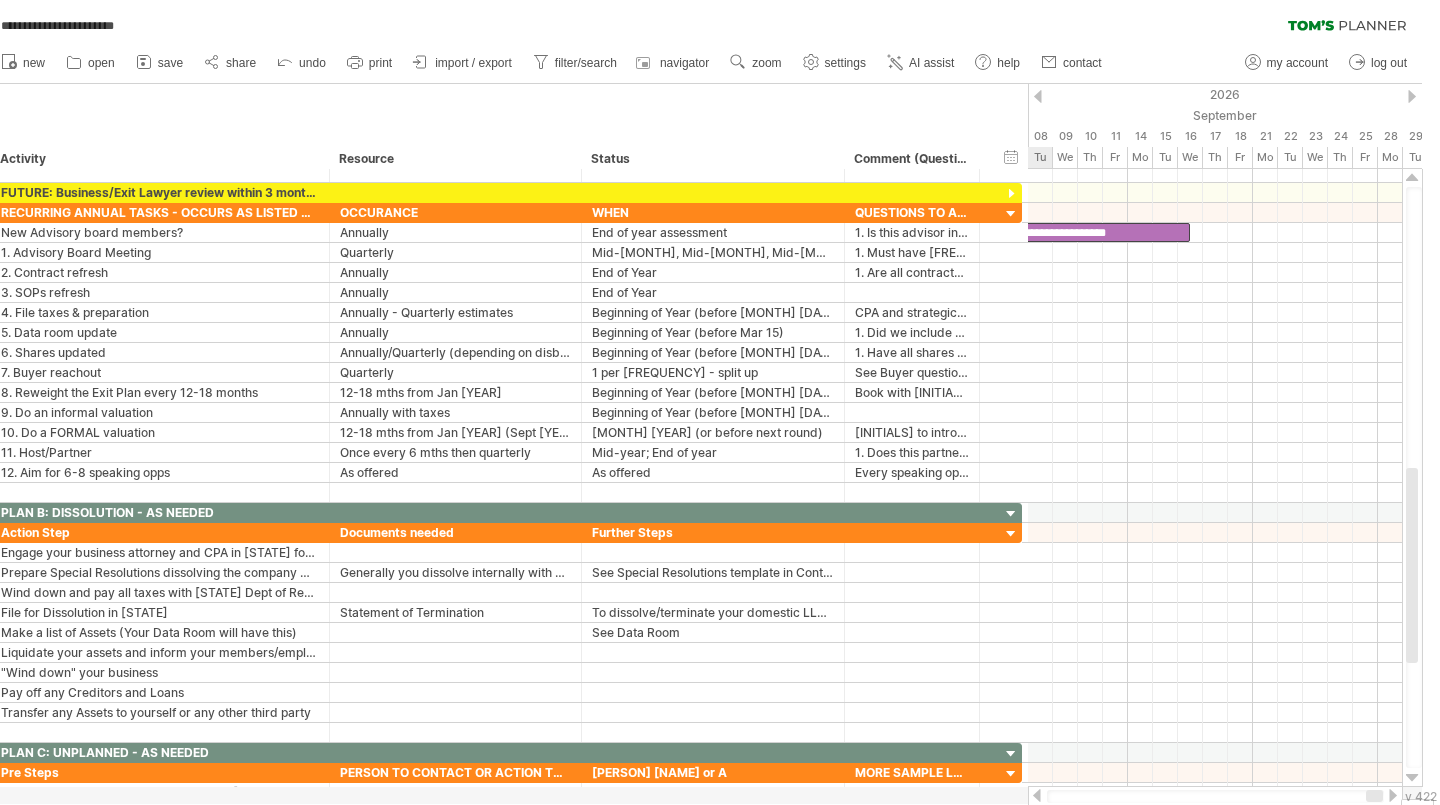click at bounding box center [1412, 96] 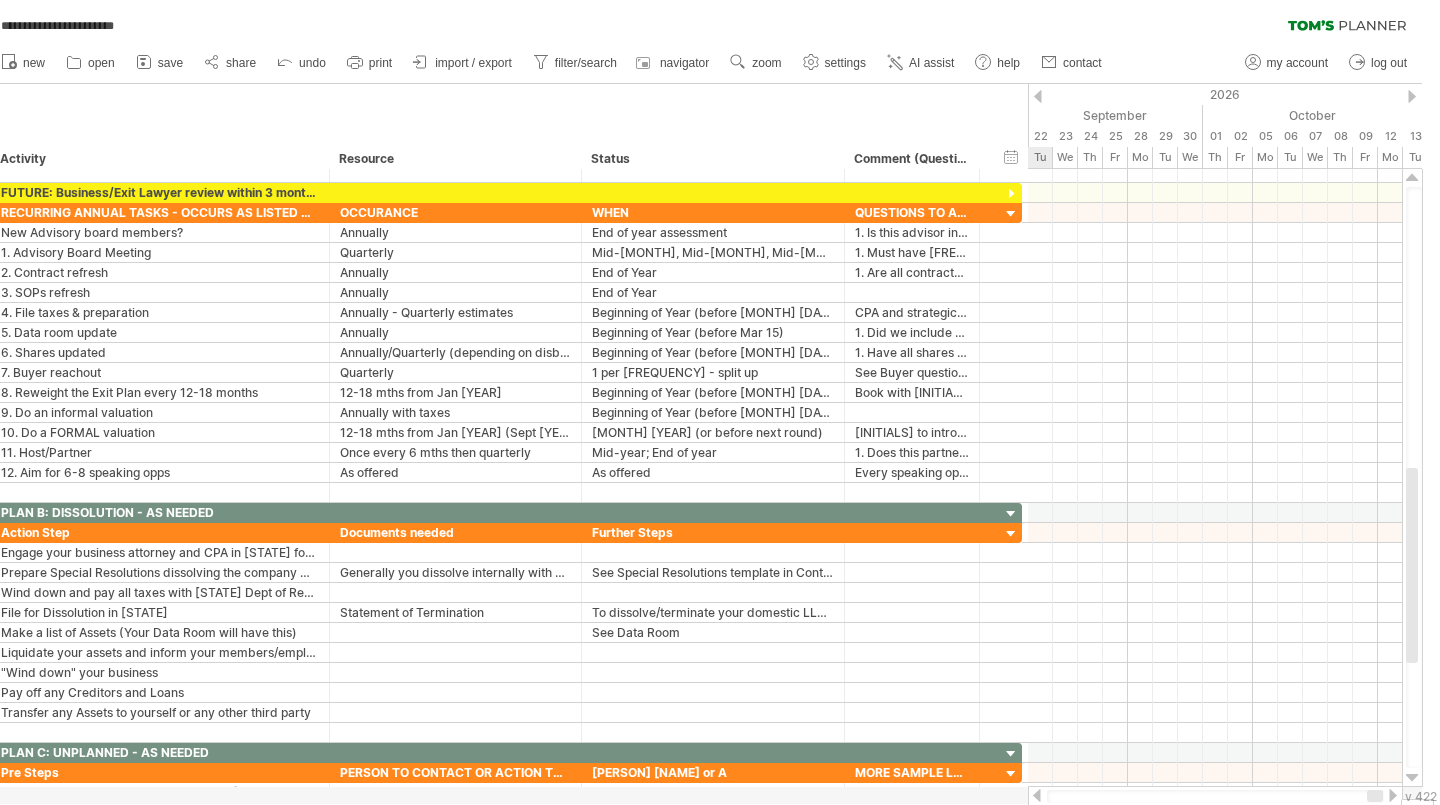 click at bounding box center [1412, 96] 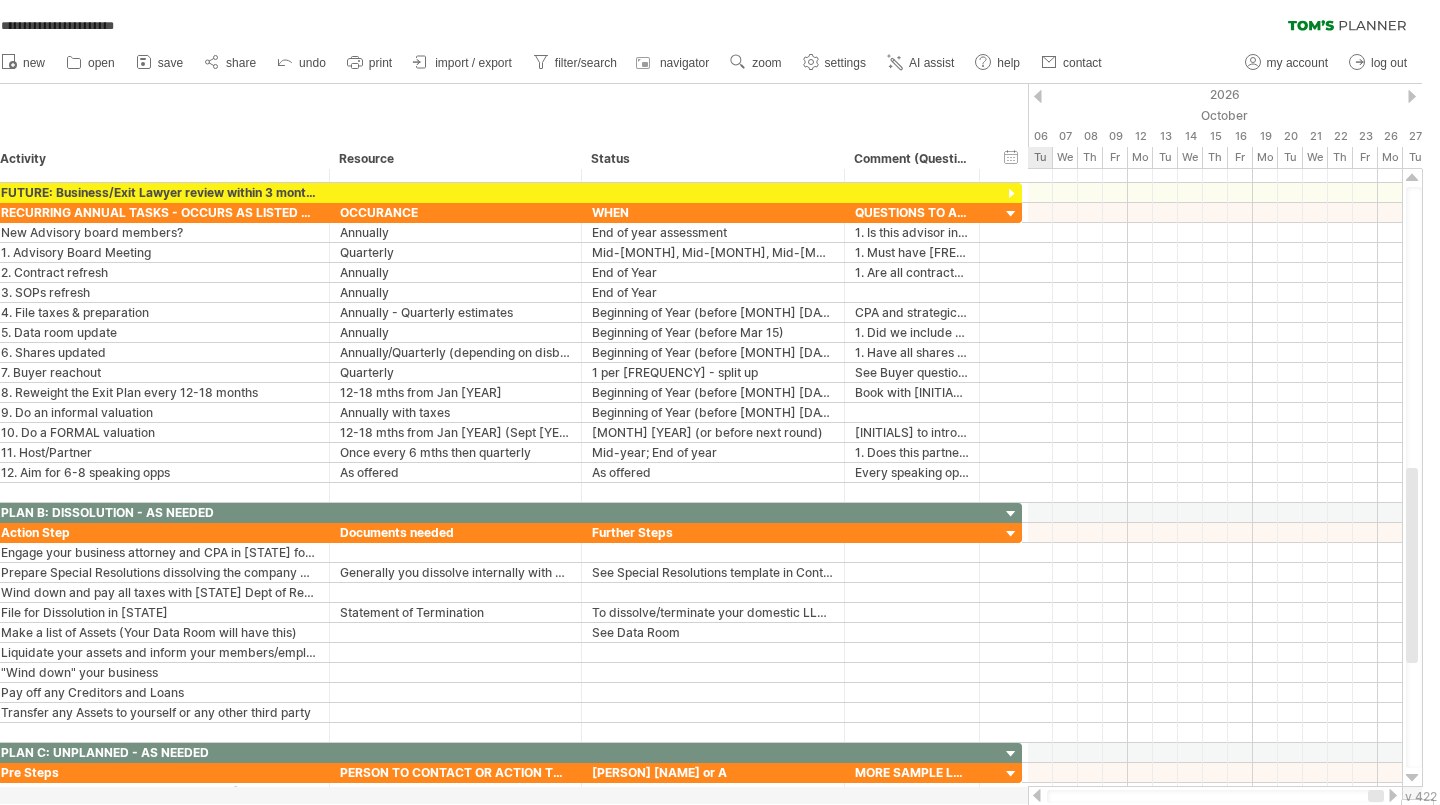 click at bounding box center [1412, 96] 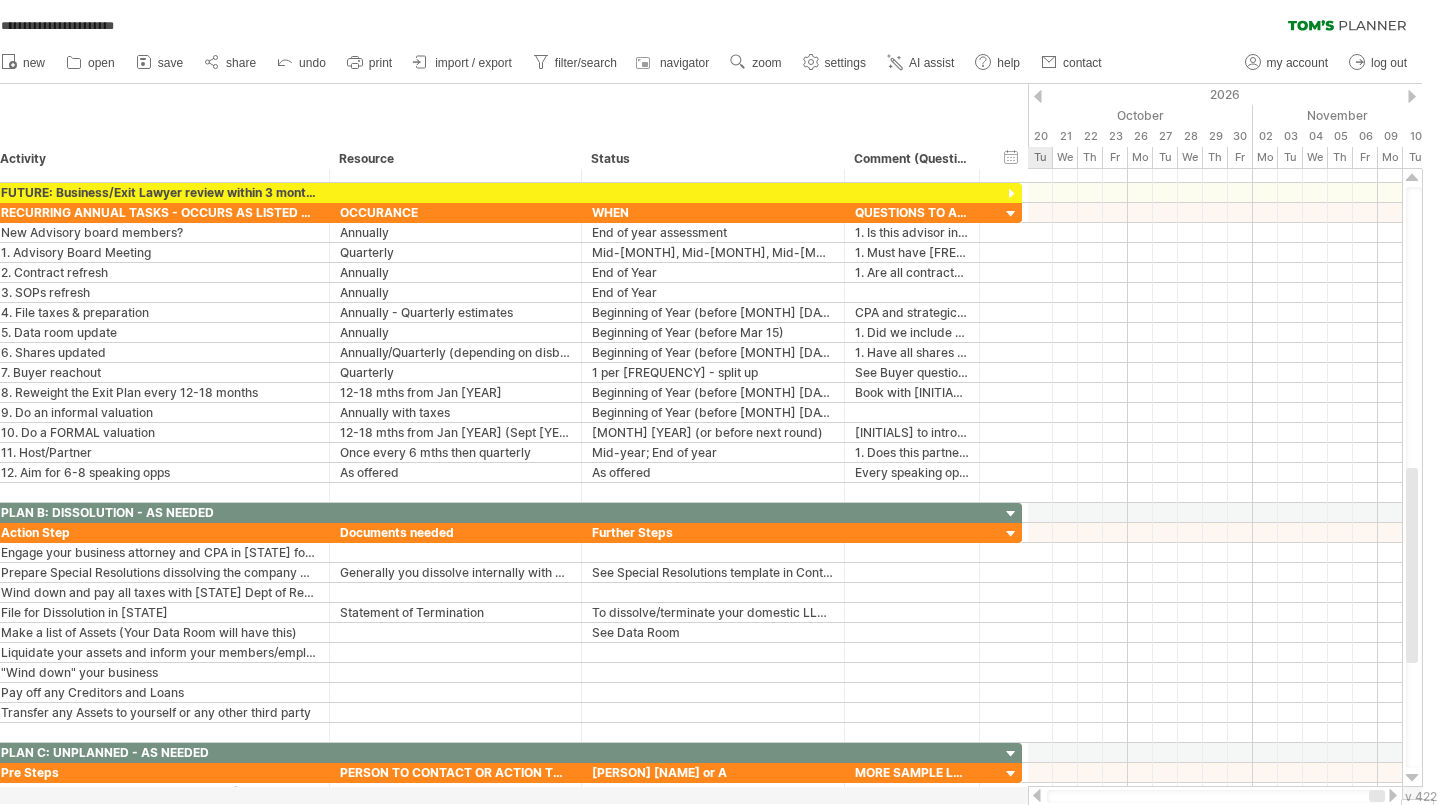 click at bounding box center (1412, 96) 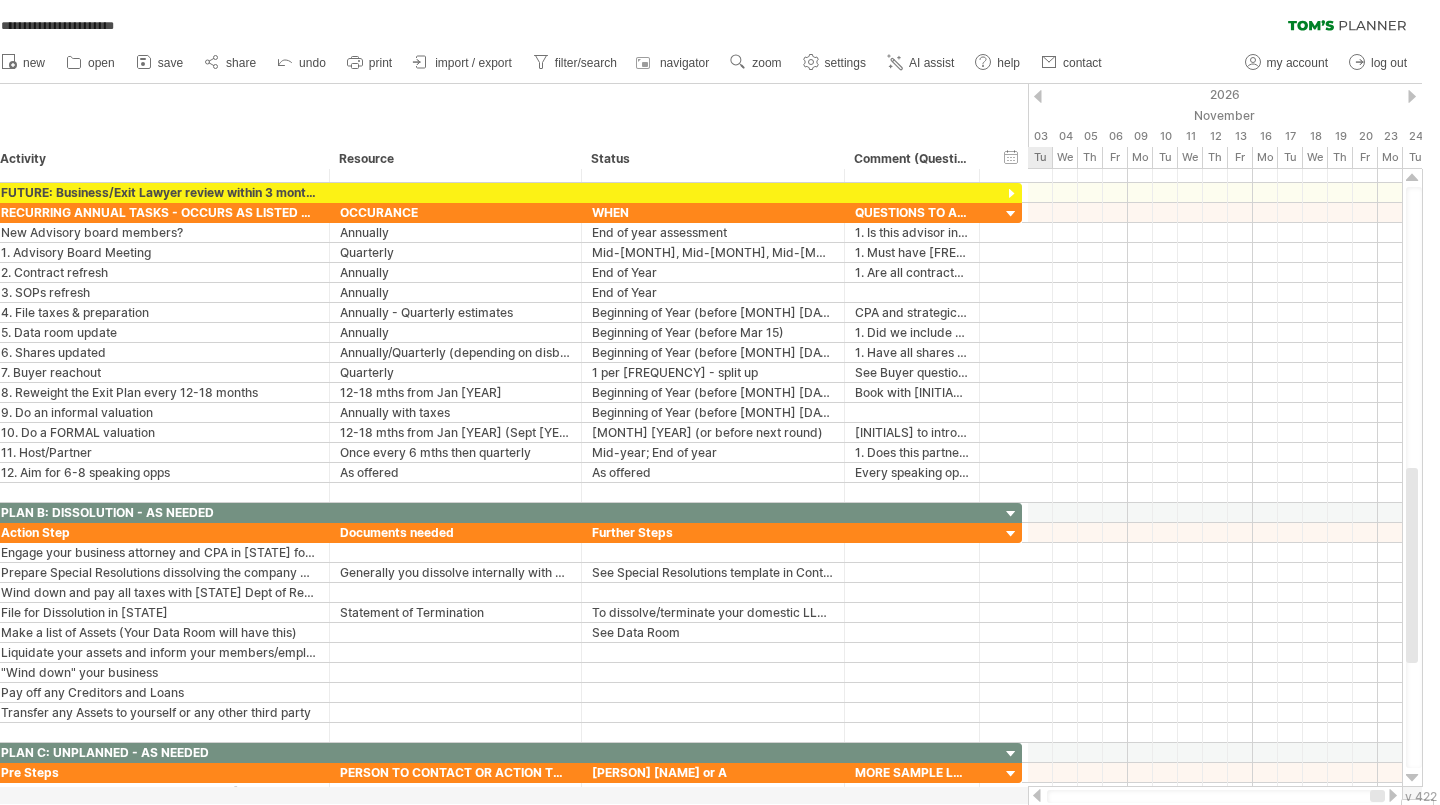 click at bounding box center [1412, 96] 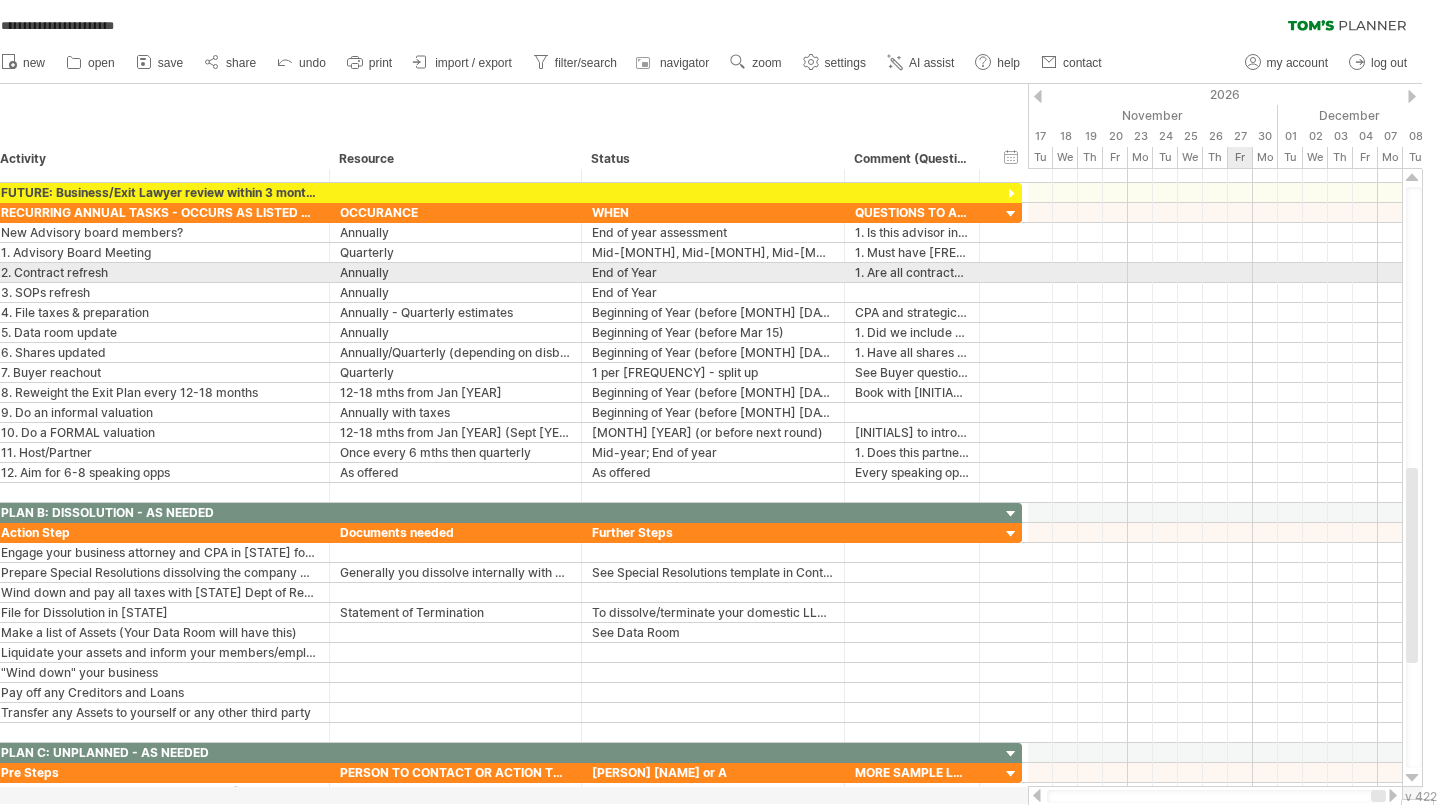 click at bounding box center (1215, 273) 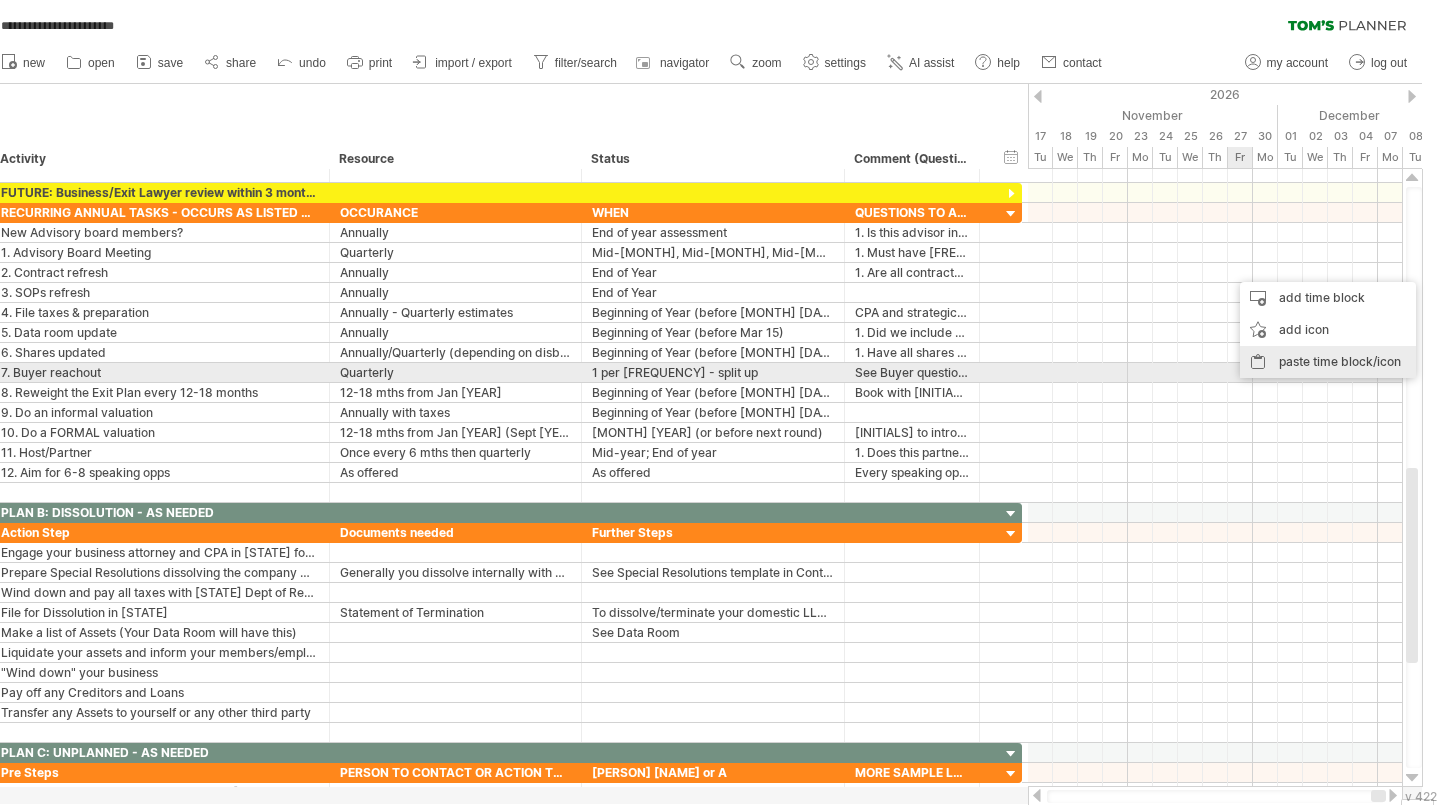 click on "paste time block/icon" at bounding box center [1328, 362] 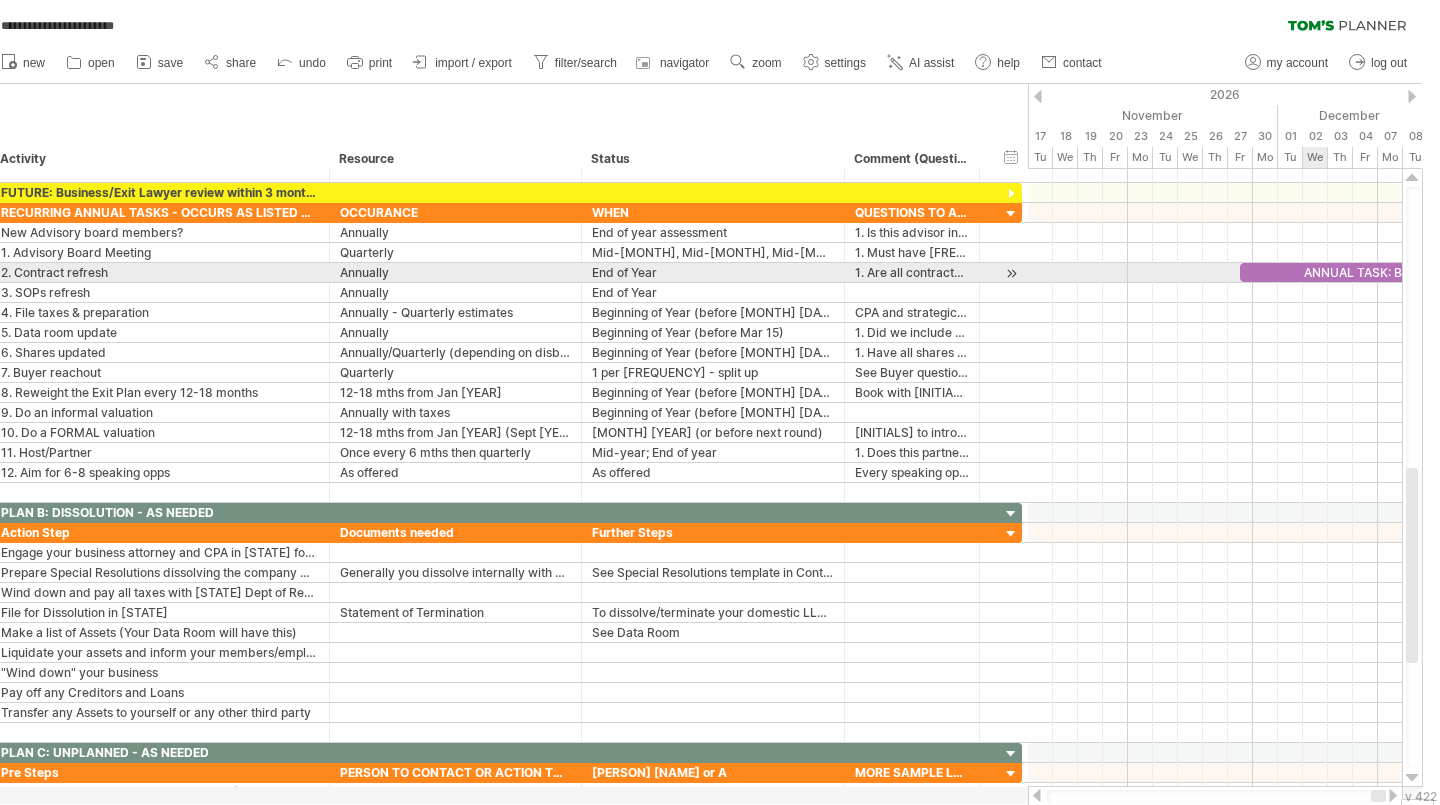 click on "ANNUAL TASK: Bring new Advisors" at bounding box center [1402, 272] 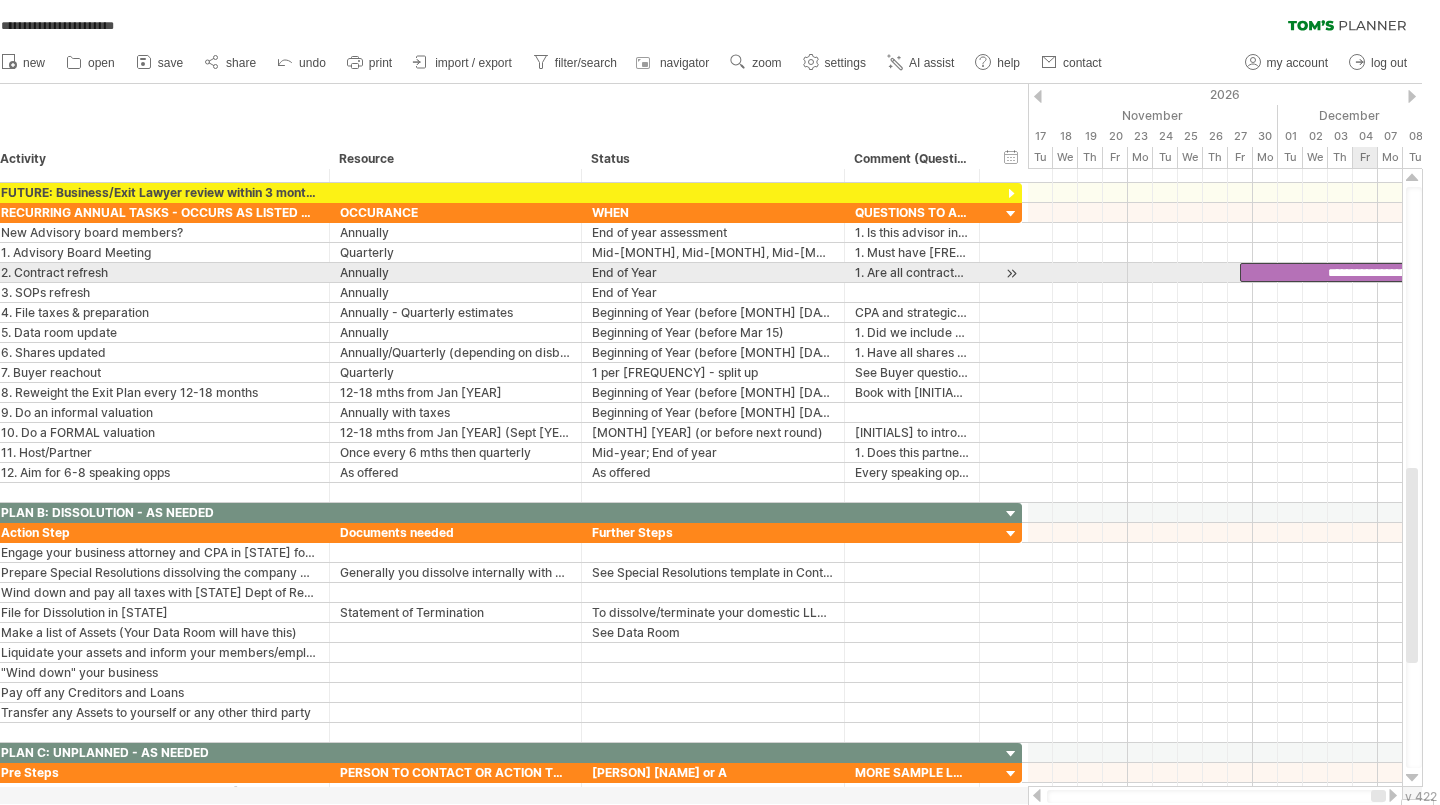 click on "**********" at bounding box center (1402, 272) 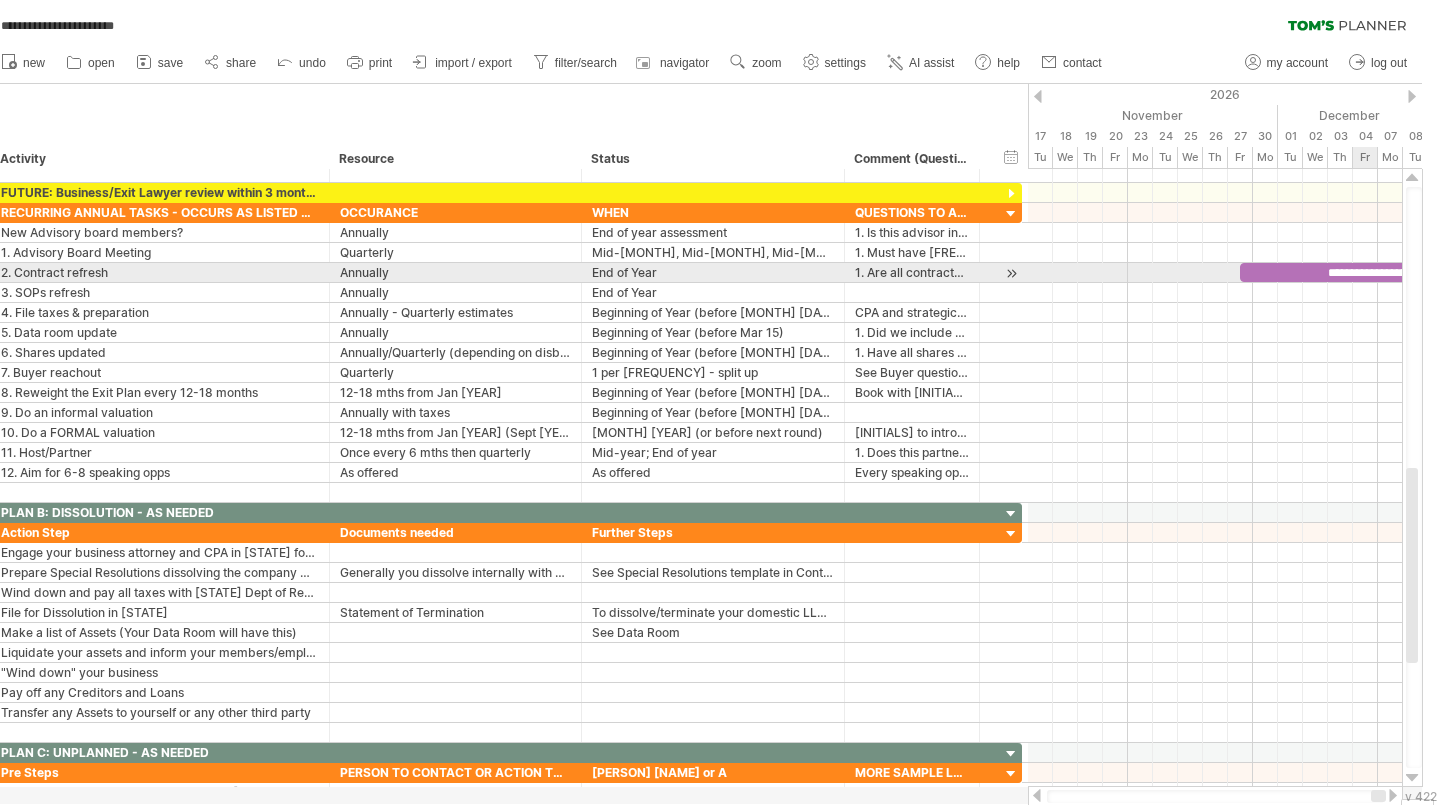 scroll, scrollTop: 0, scrollLeft: 0, axis: both 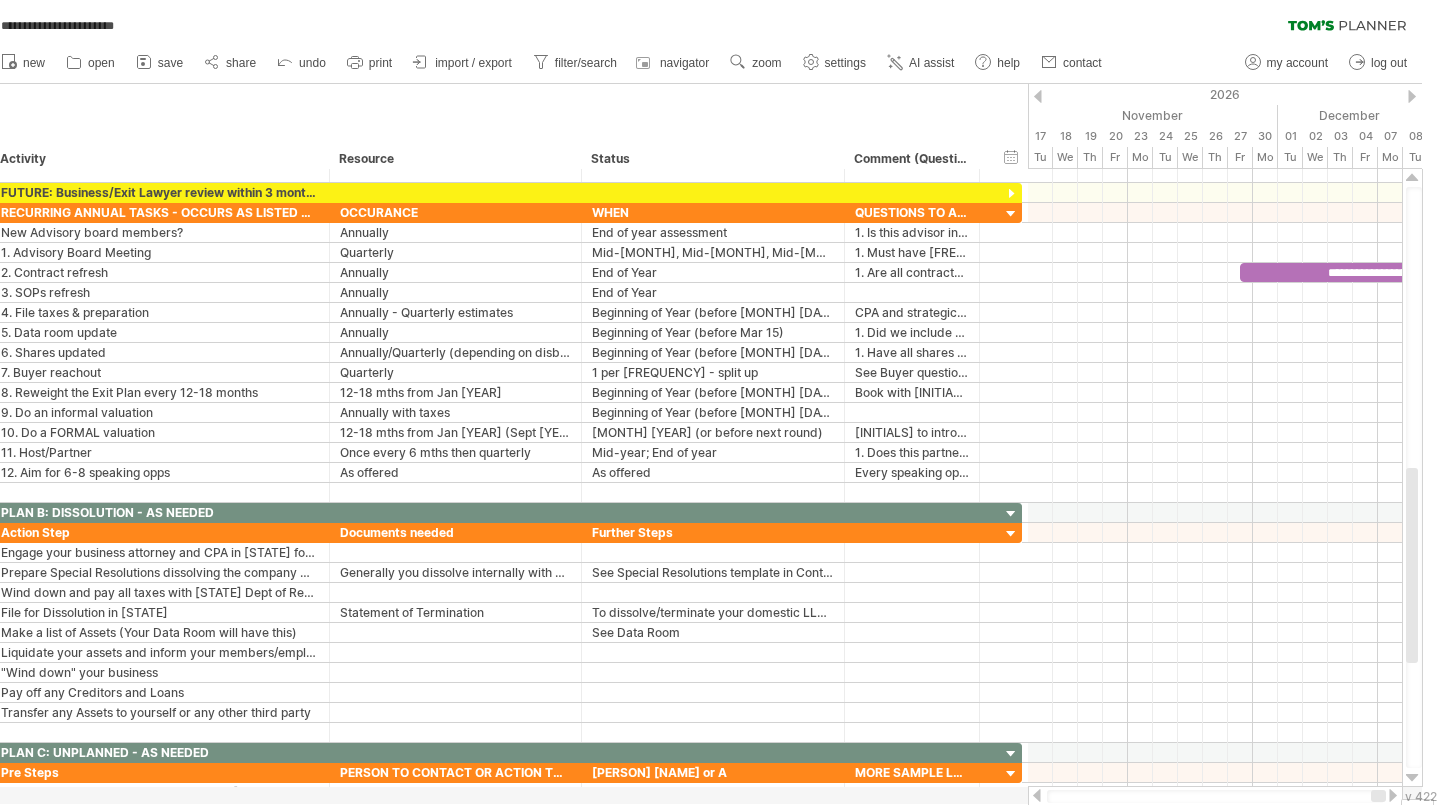click at bounding box center [1393, 795] 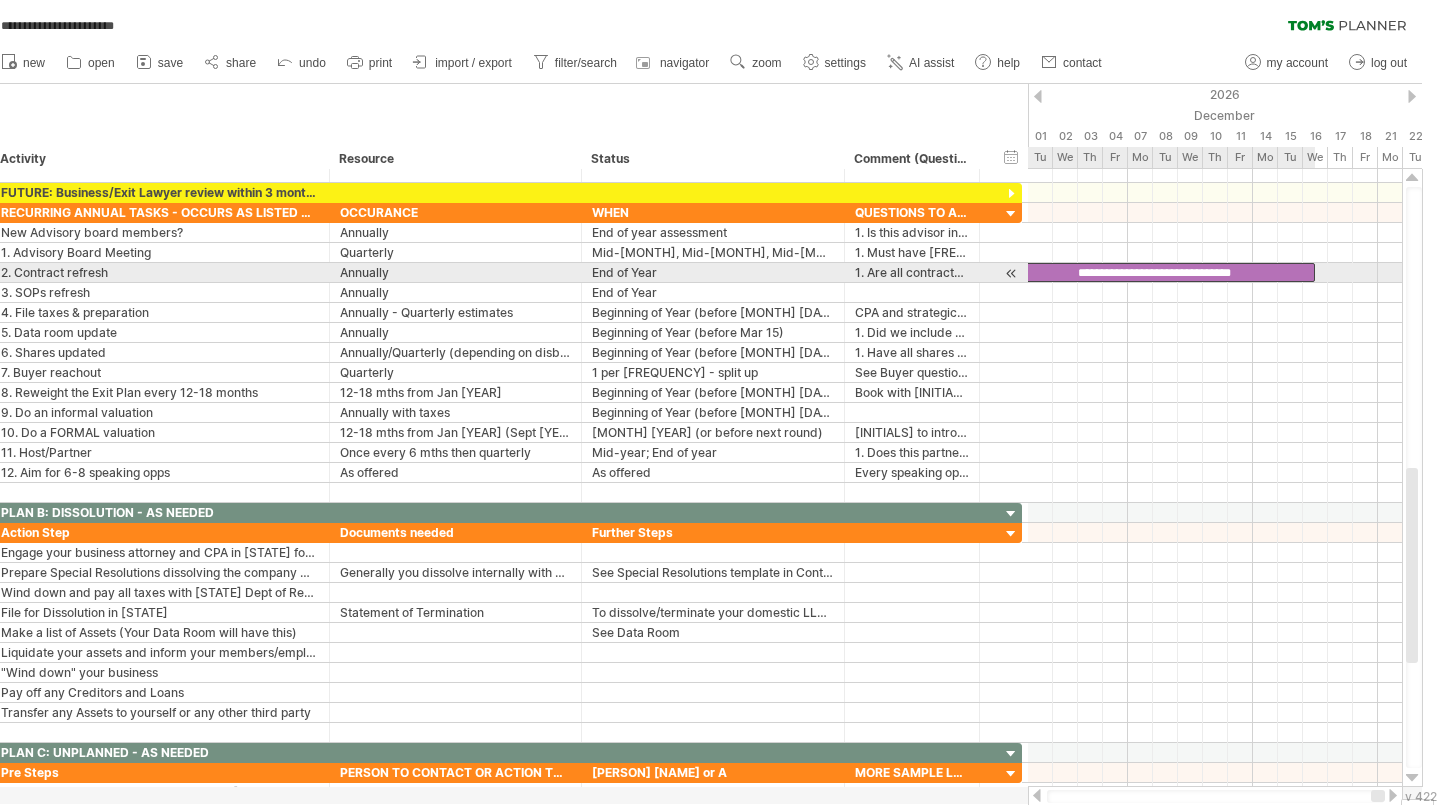 click on "**********" at bounding box center [1152, 272] 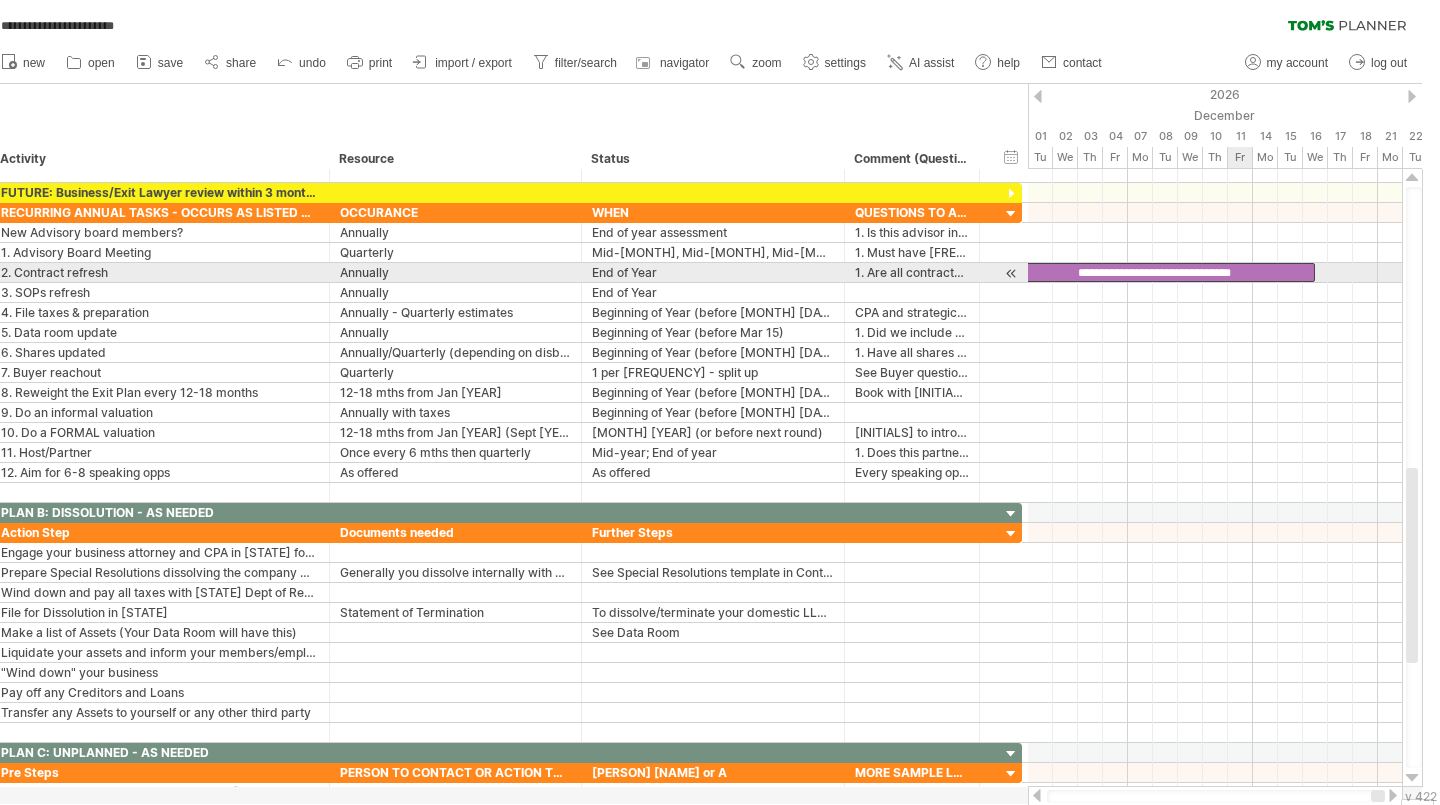 type 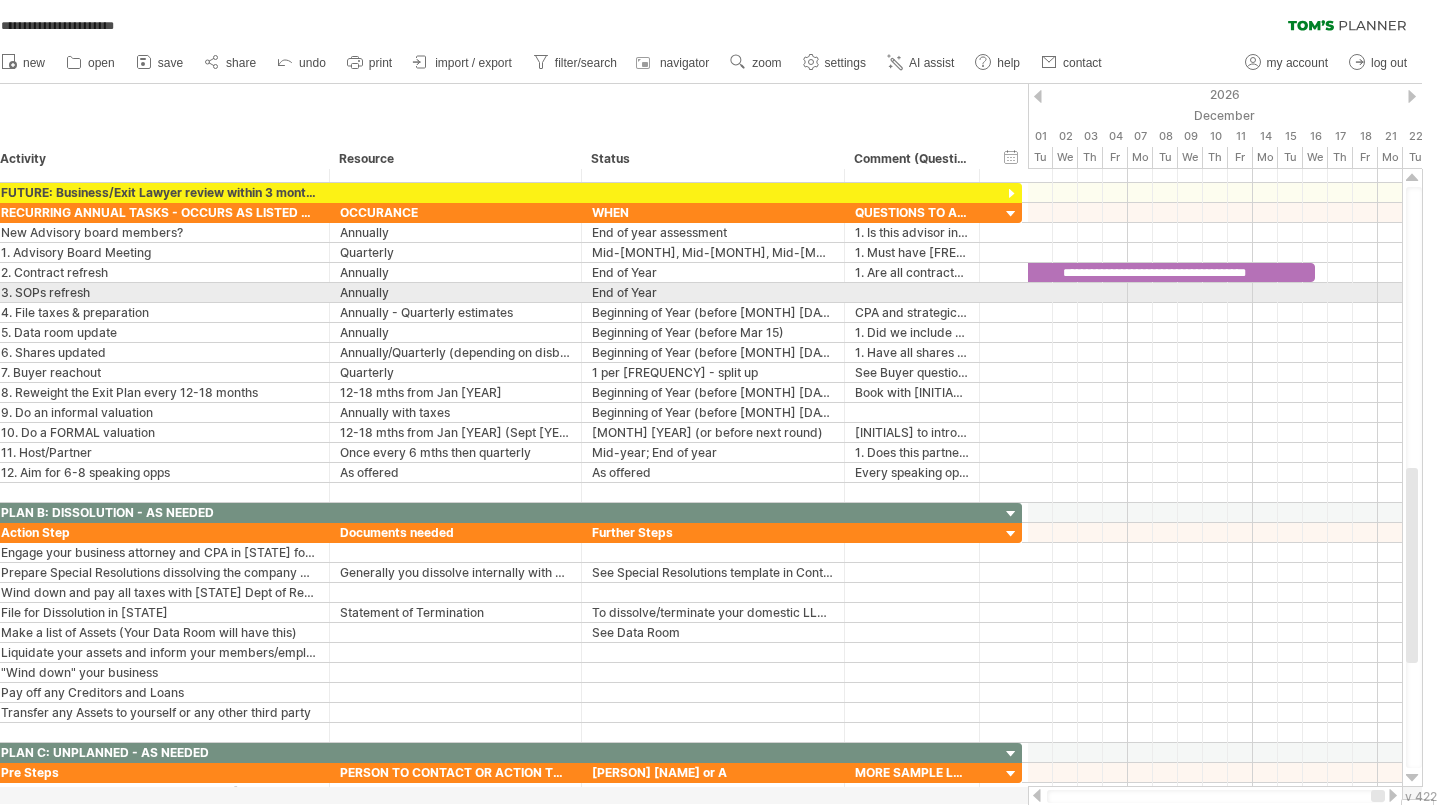 click at bounding box center [1215, 293] 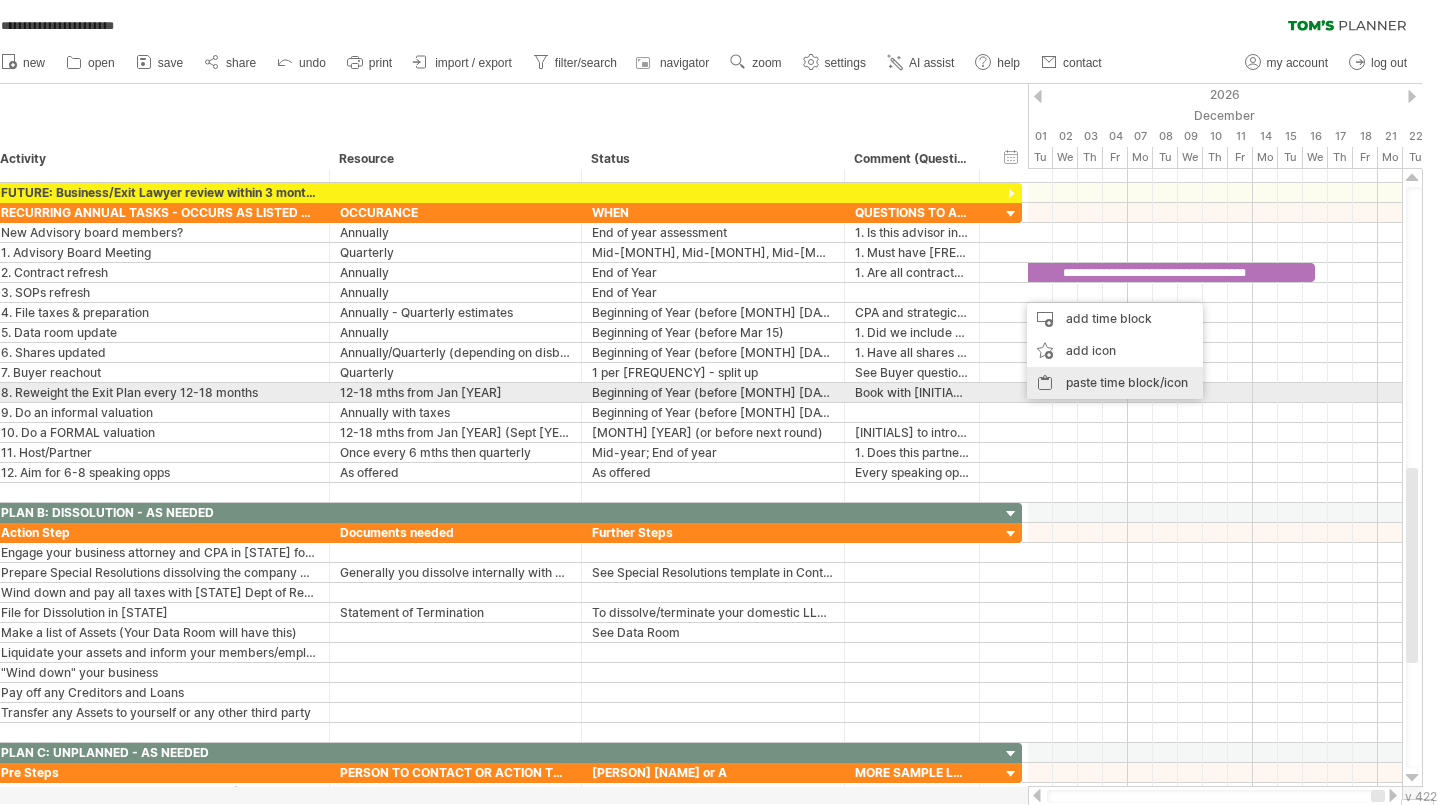 click on "paste time block/icon" at bounding box center (1115, 383) 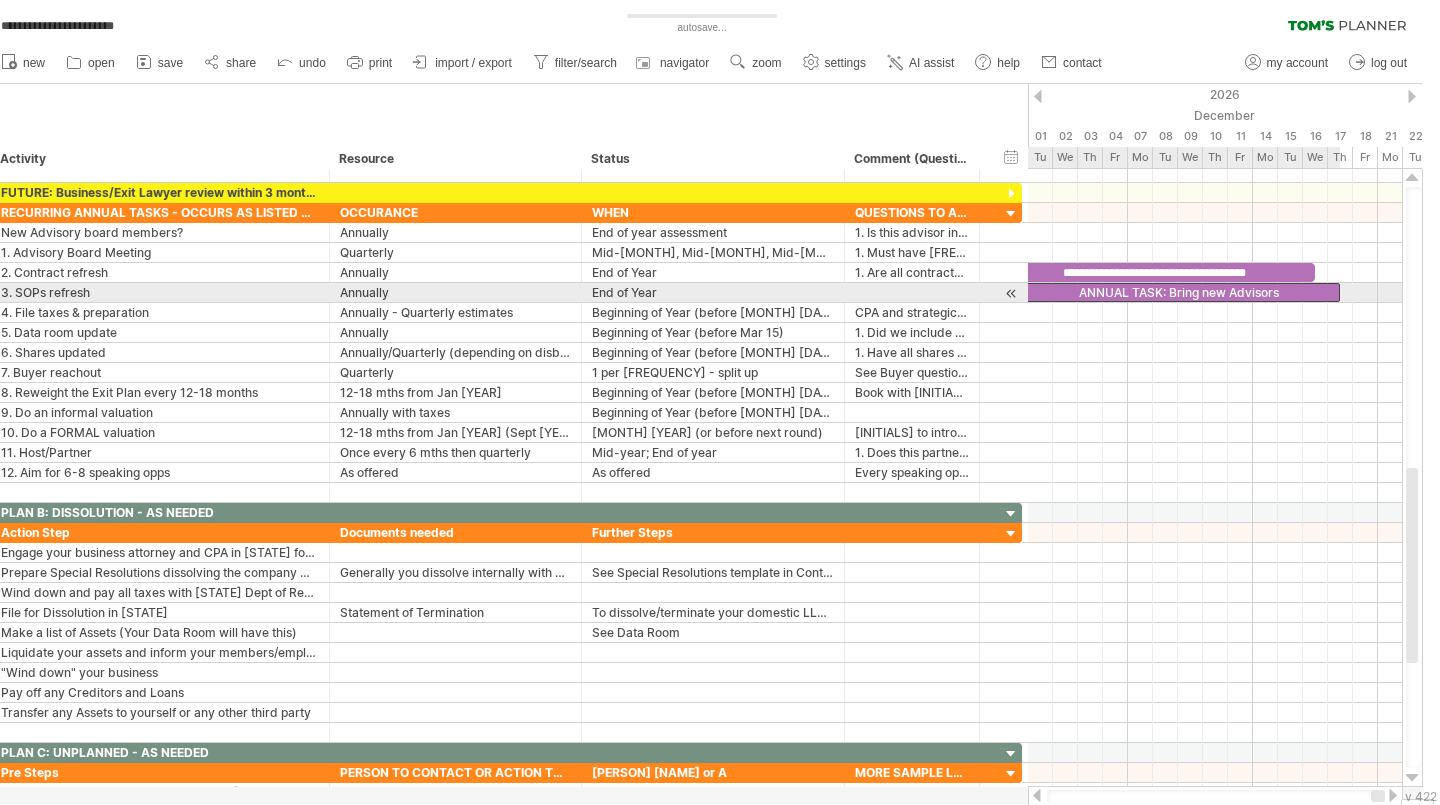 click on "ANNUAL TASK: Bring new Advisors" at bounding box center (1177, 292) 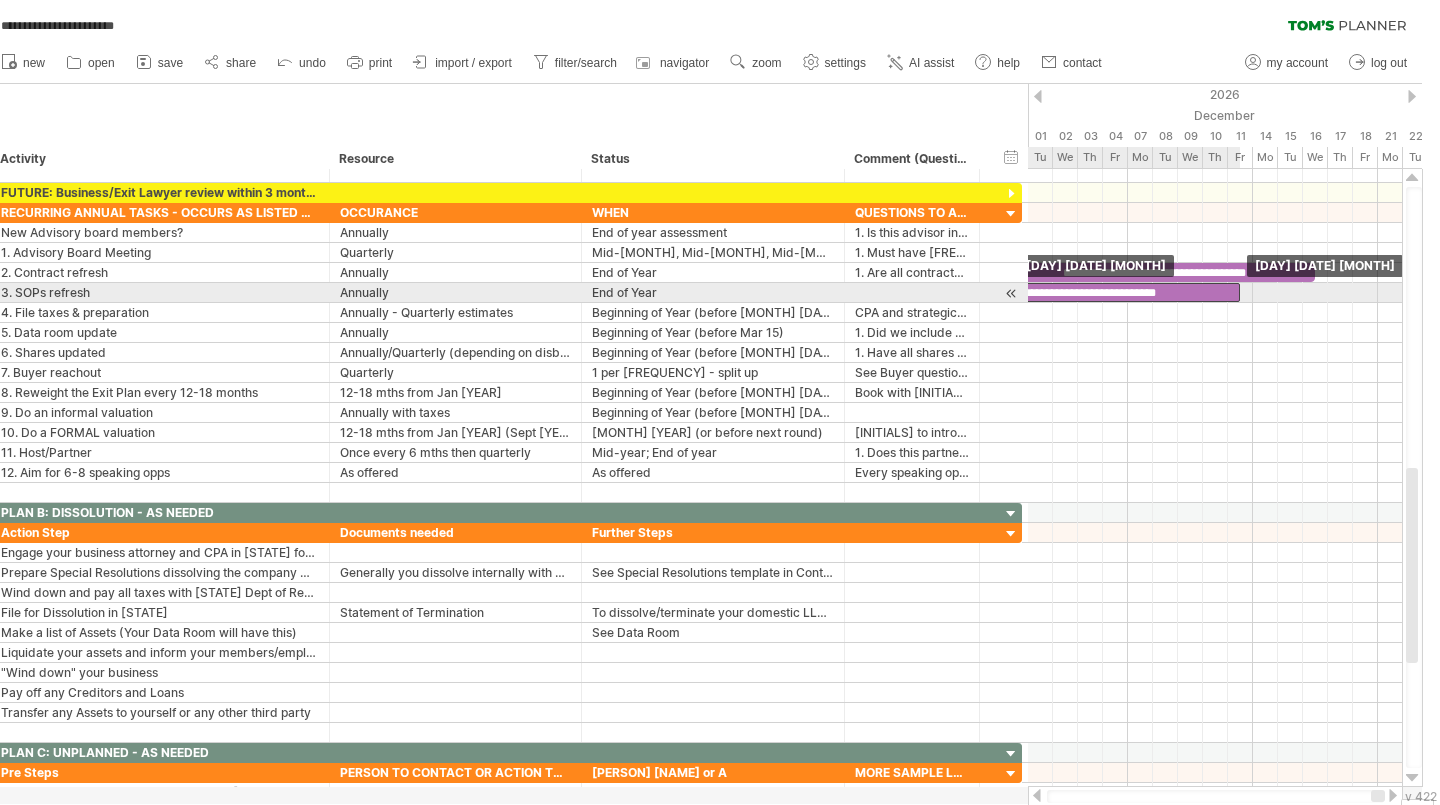 drag, startPoint x: 1292, startPoint y: 290, endPoint x: 1253, endPoint y: 288, distance: 39.051247 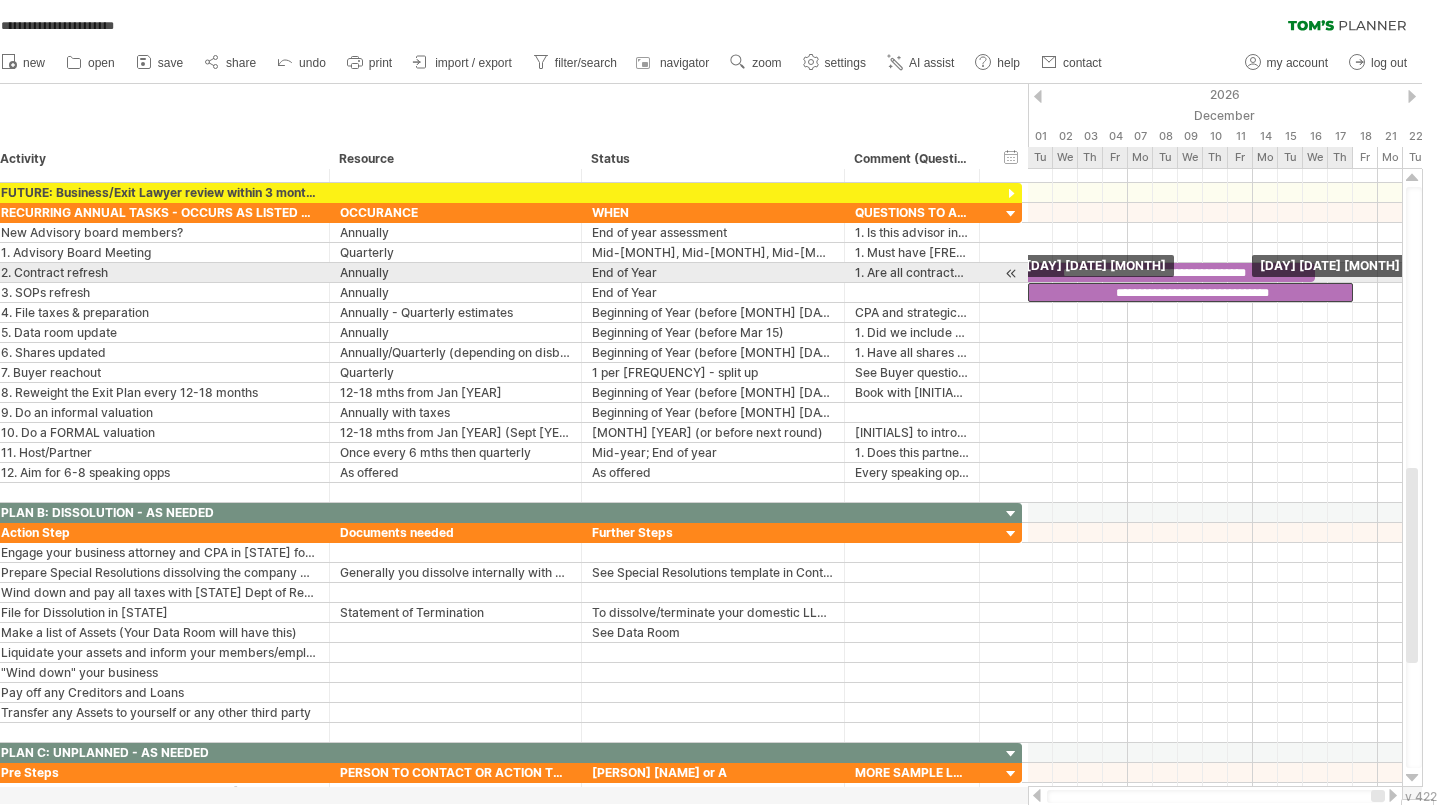 drag, startPoint x: 1276, startPoint y: 288, endPoint x: 1327, endPoint y: 281, distance: 51.47815 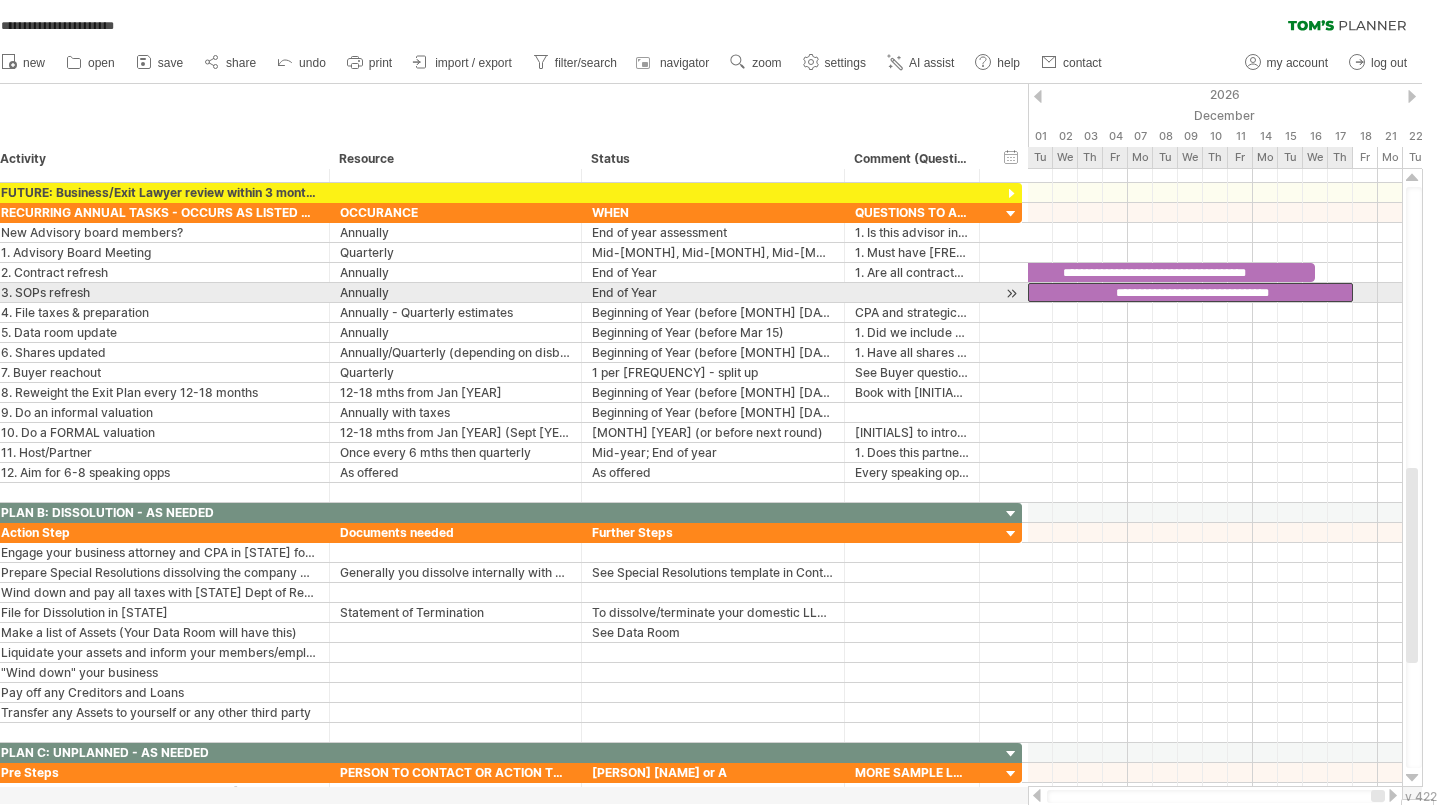 click on "**********" at bounding box center (1190, 292) 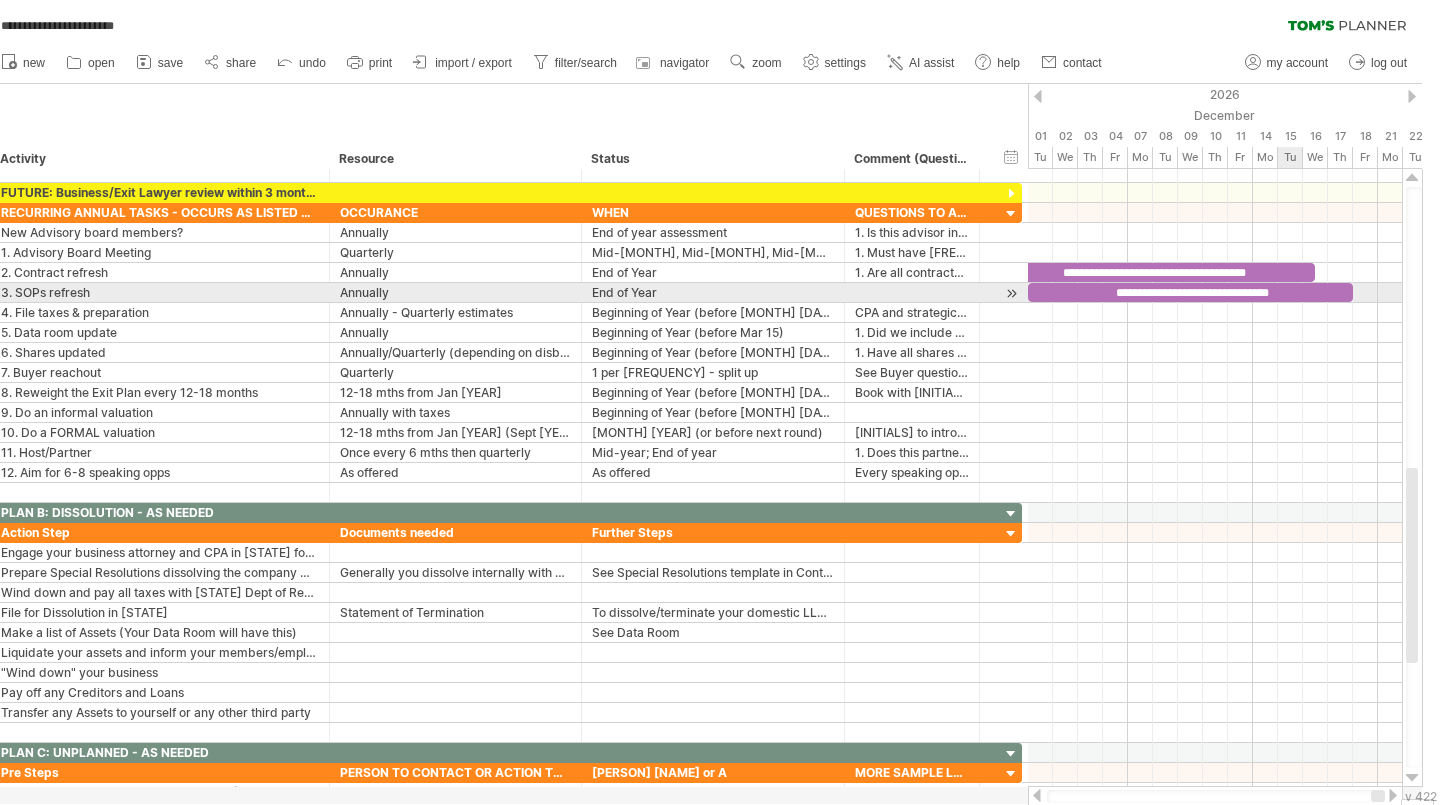 type 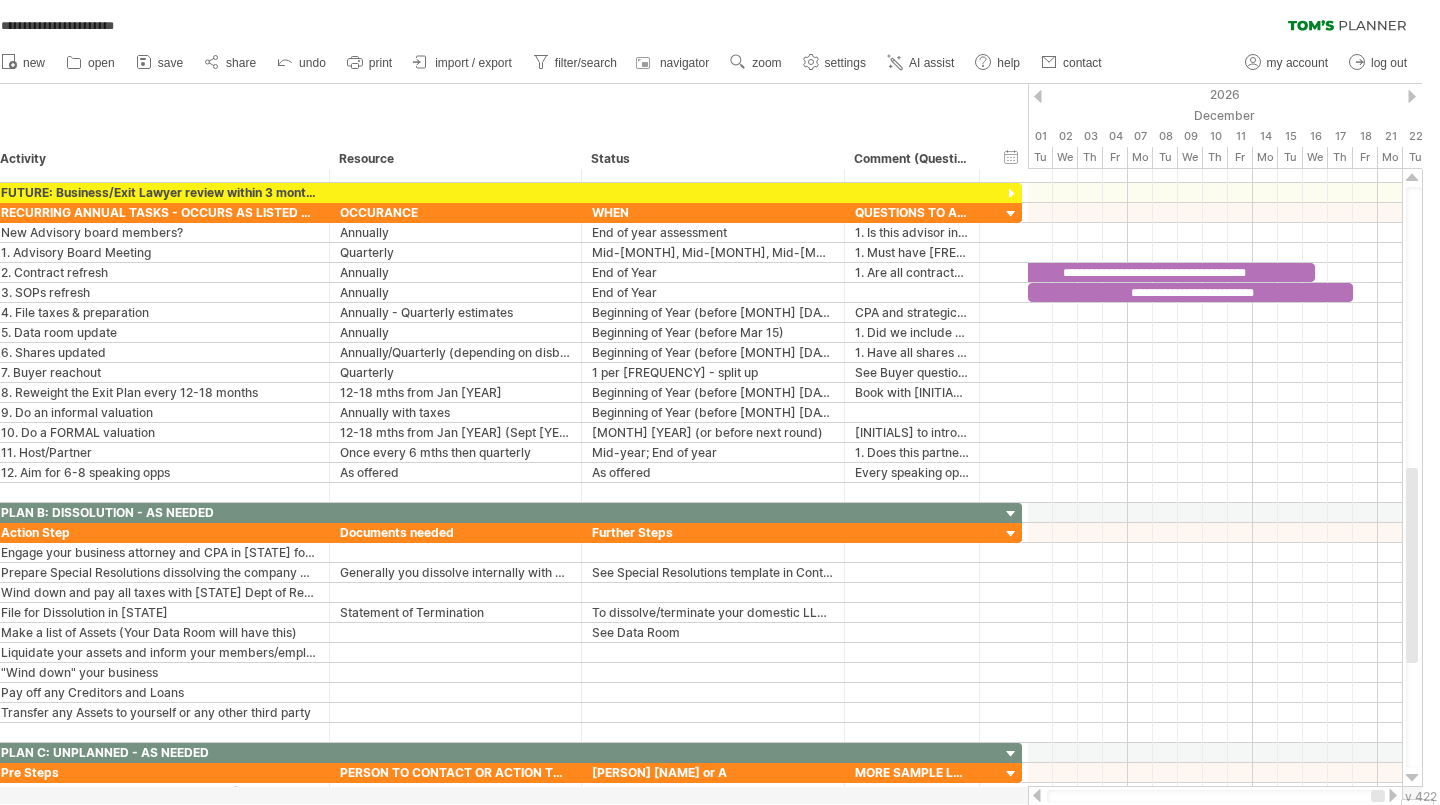click at bounding box center [1038, 96] 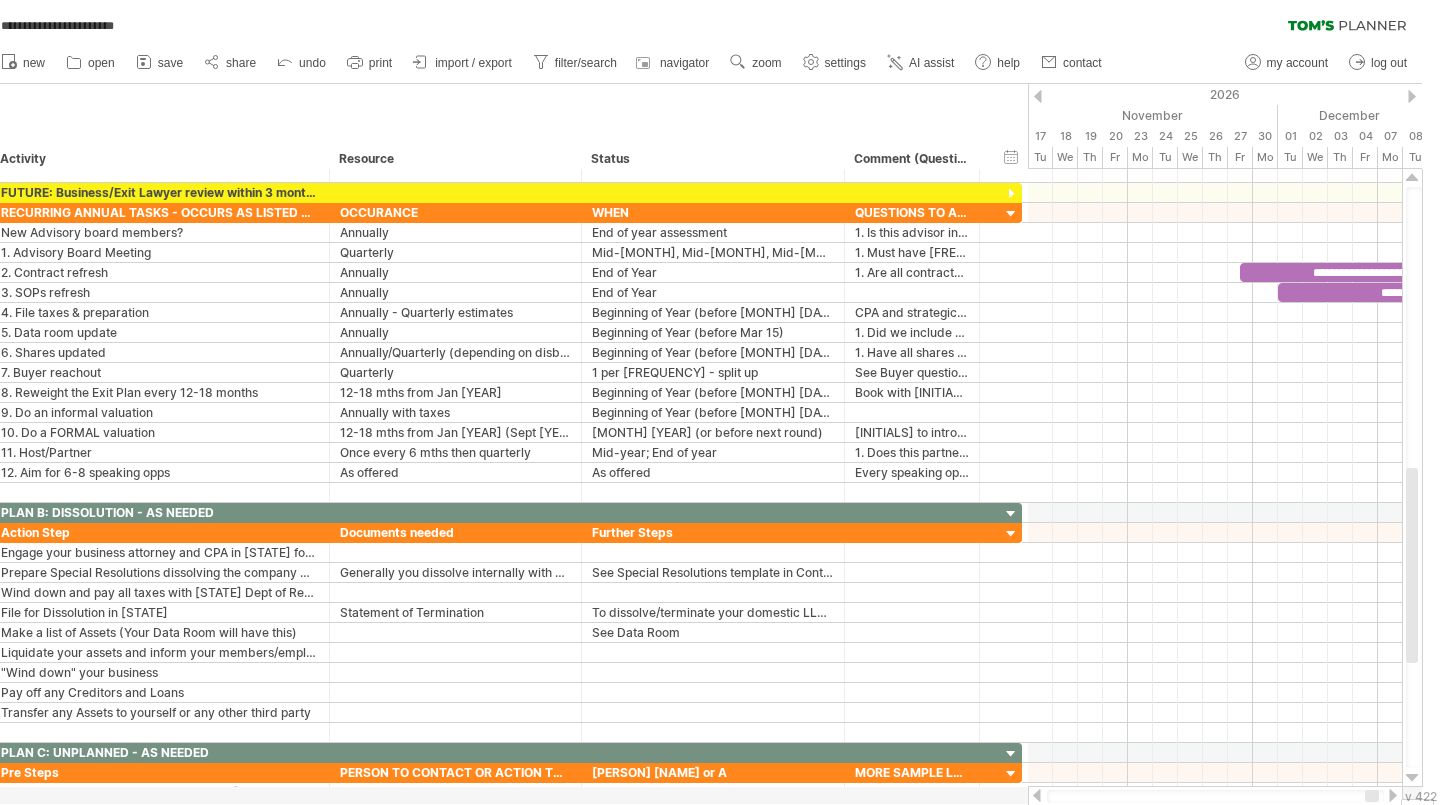 click at bounding box center (1038, 96) 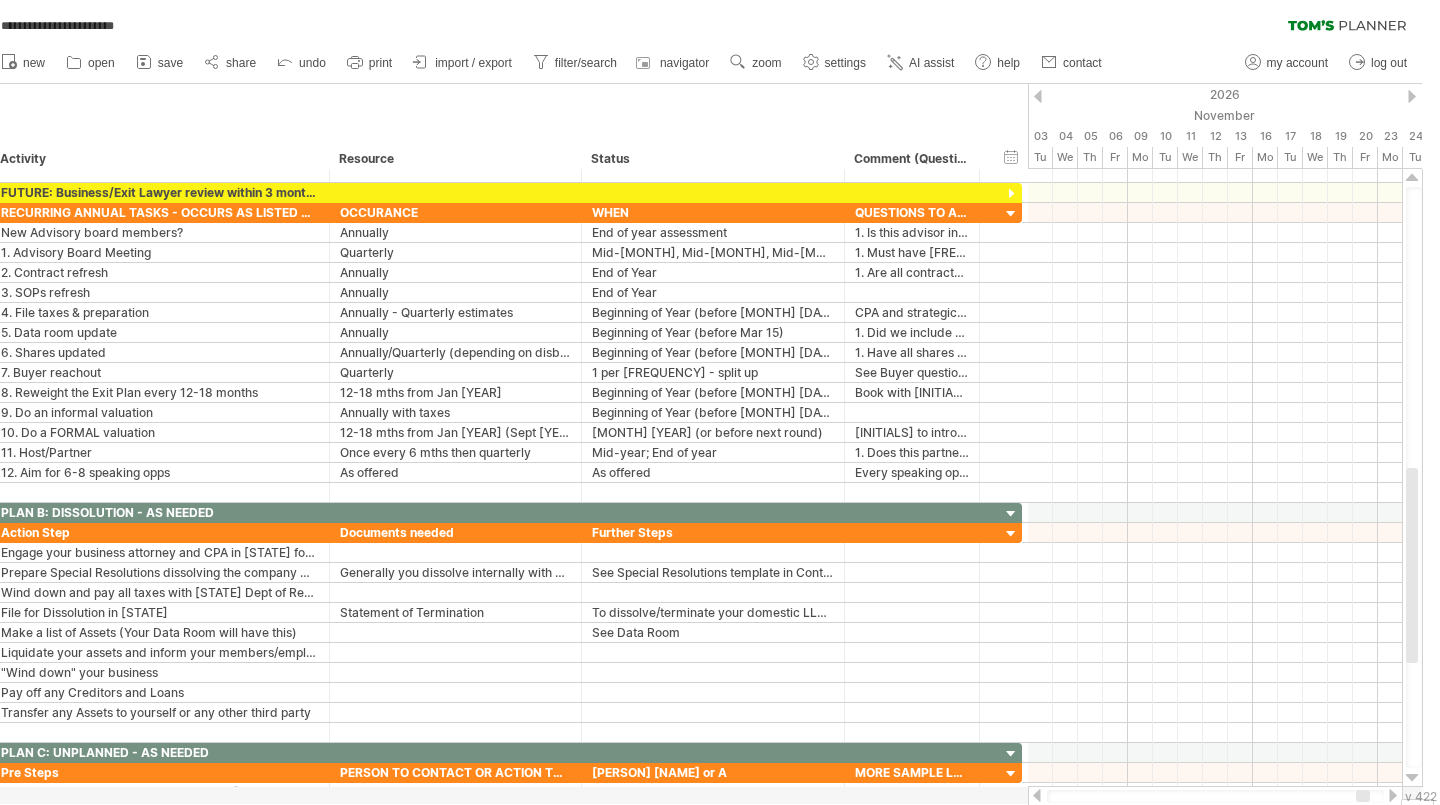 click at bounding box center [1038, 96] 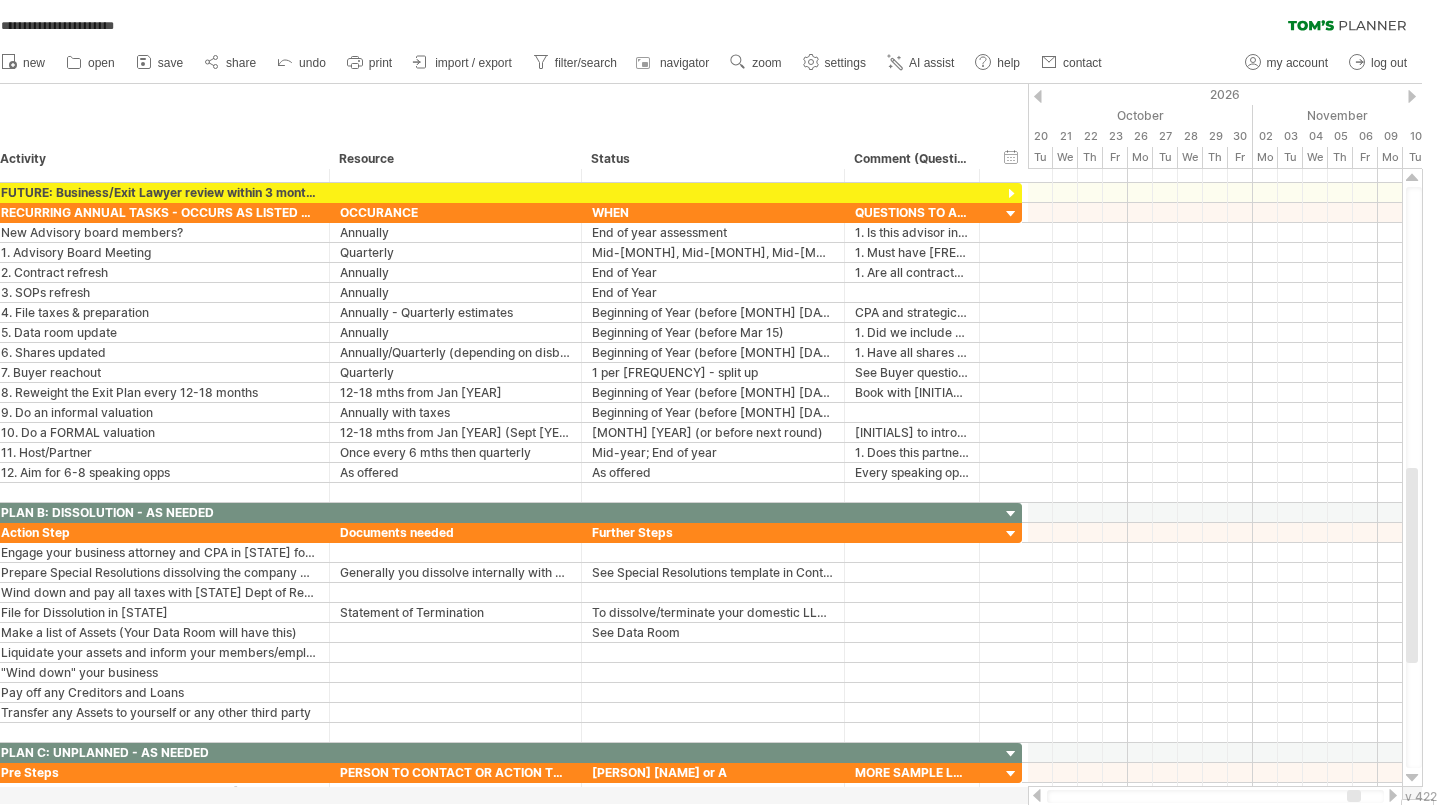 click at bounding box center [1038, 96] 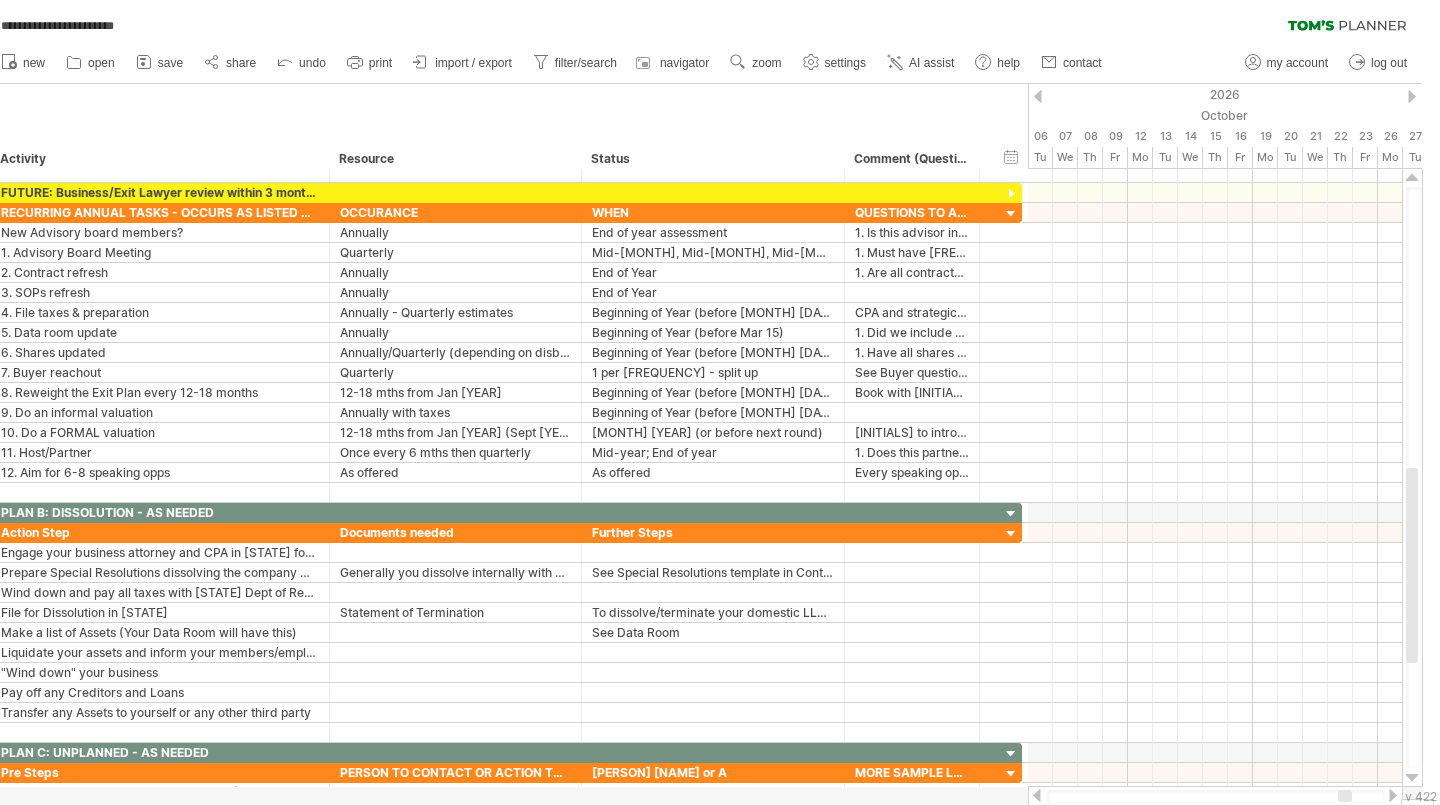click at bounding box center [1038, 96] 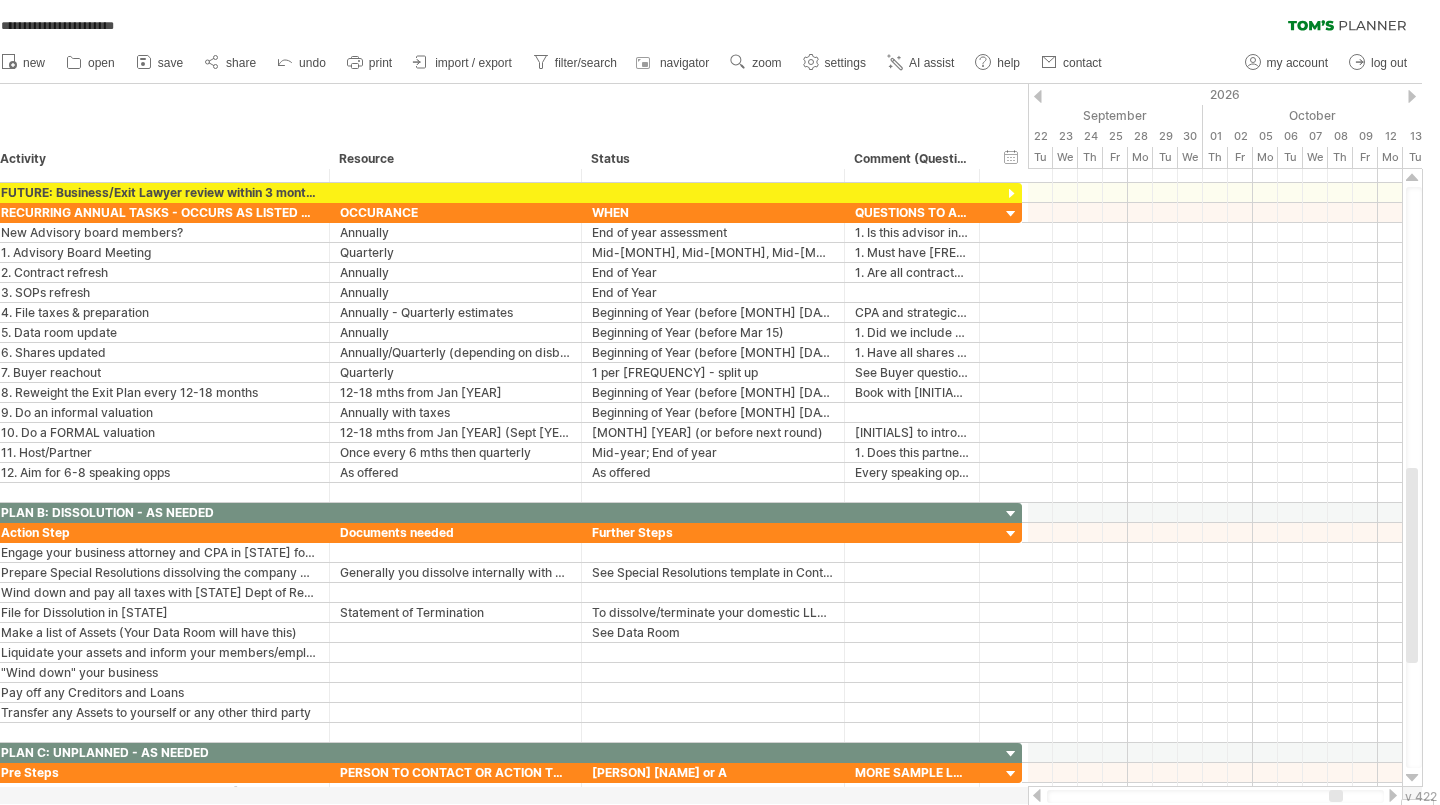 click at bounding box center (1038, 96) 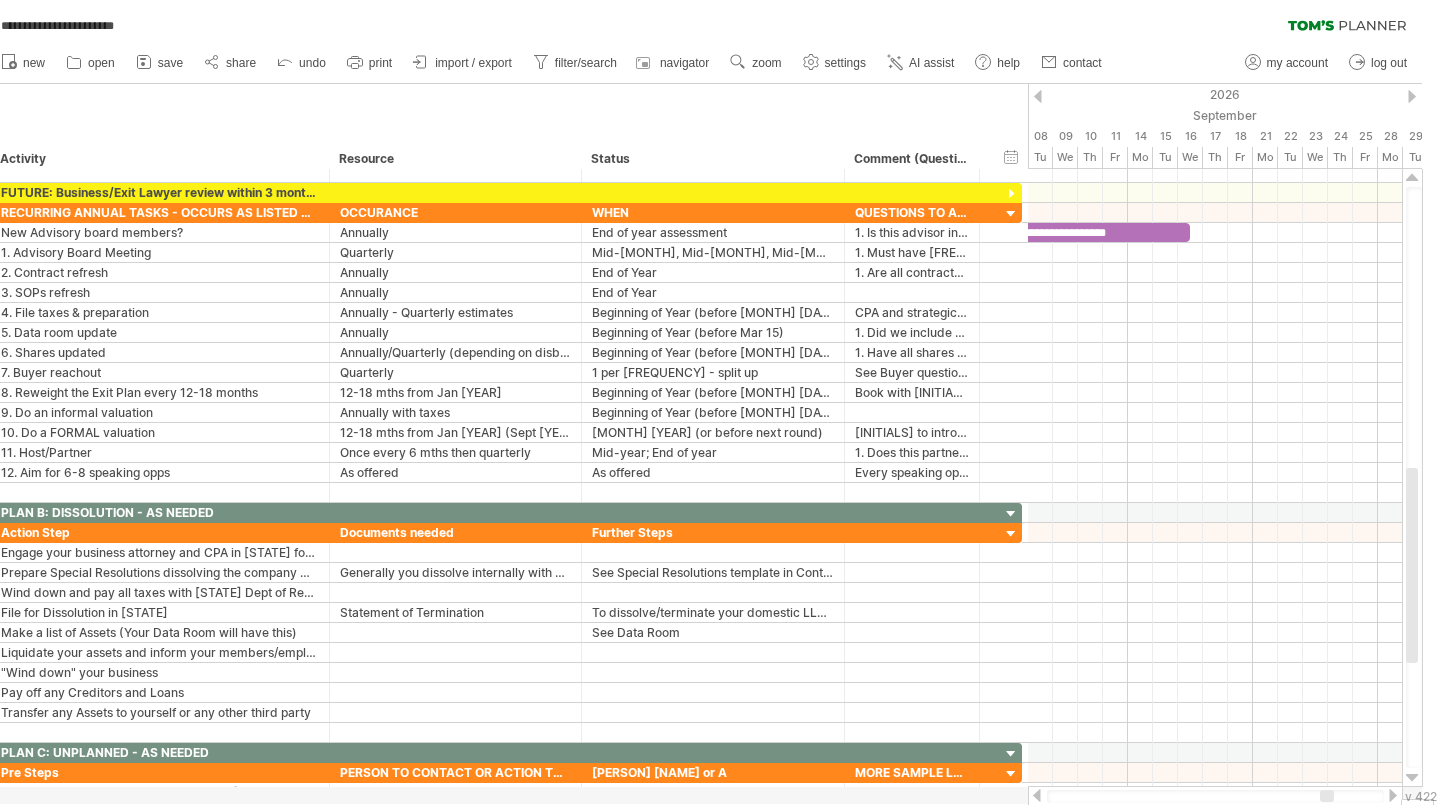 click at bounding box center [1038, 96] 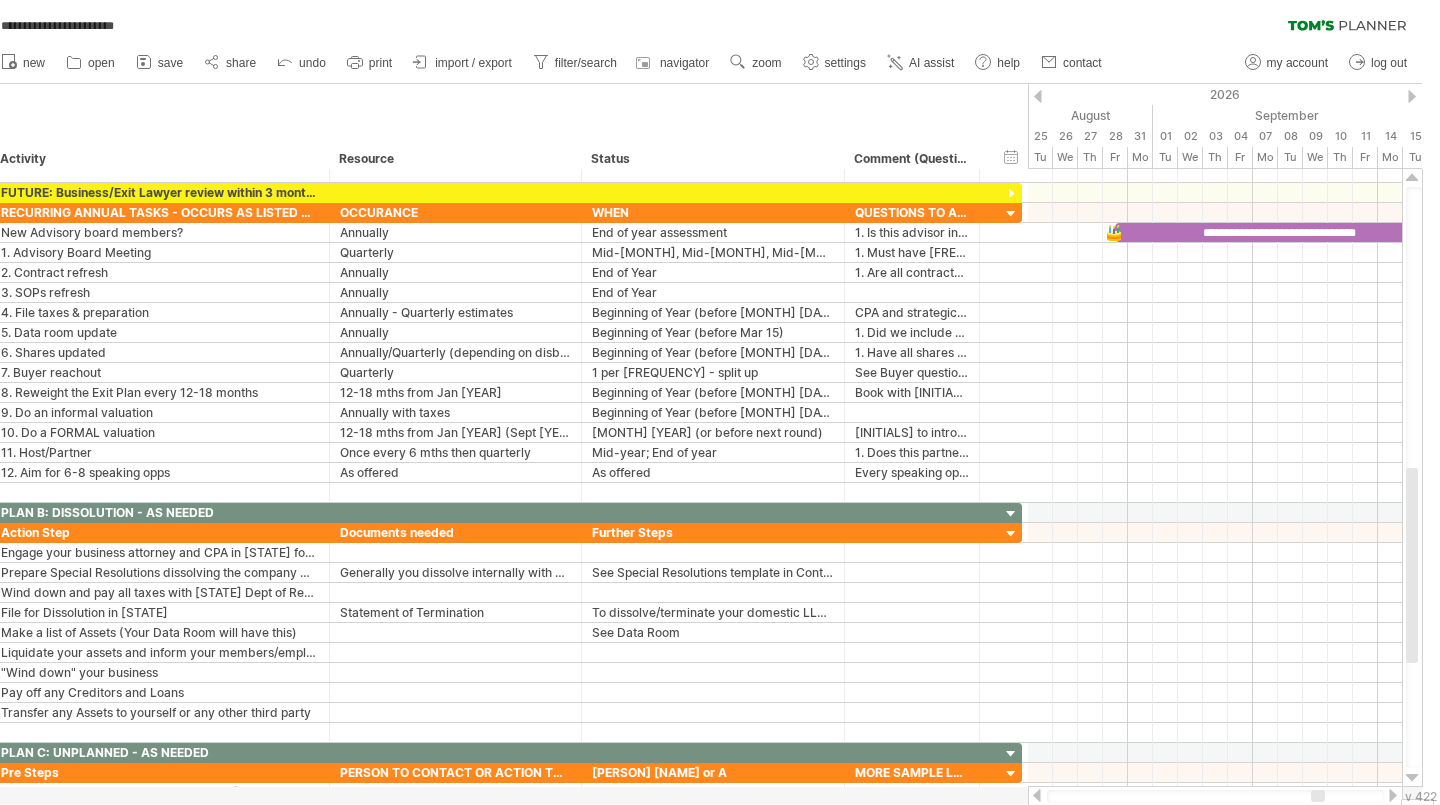 click at bounding box center [1038, 96] 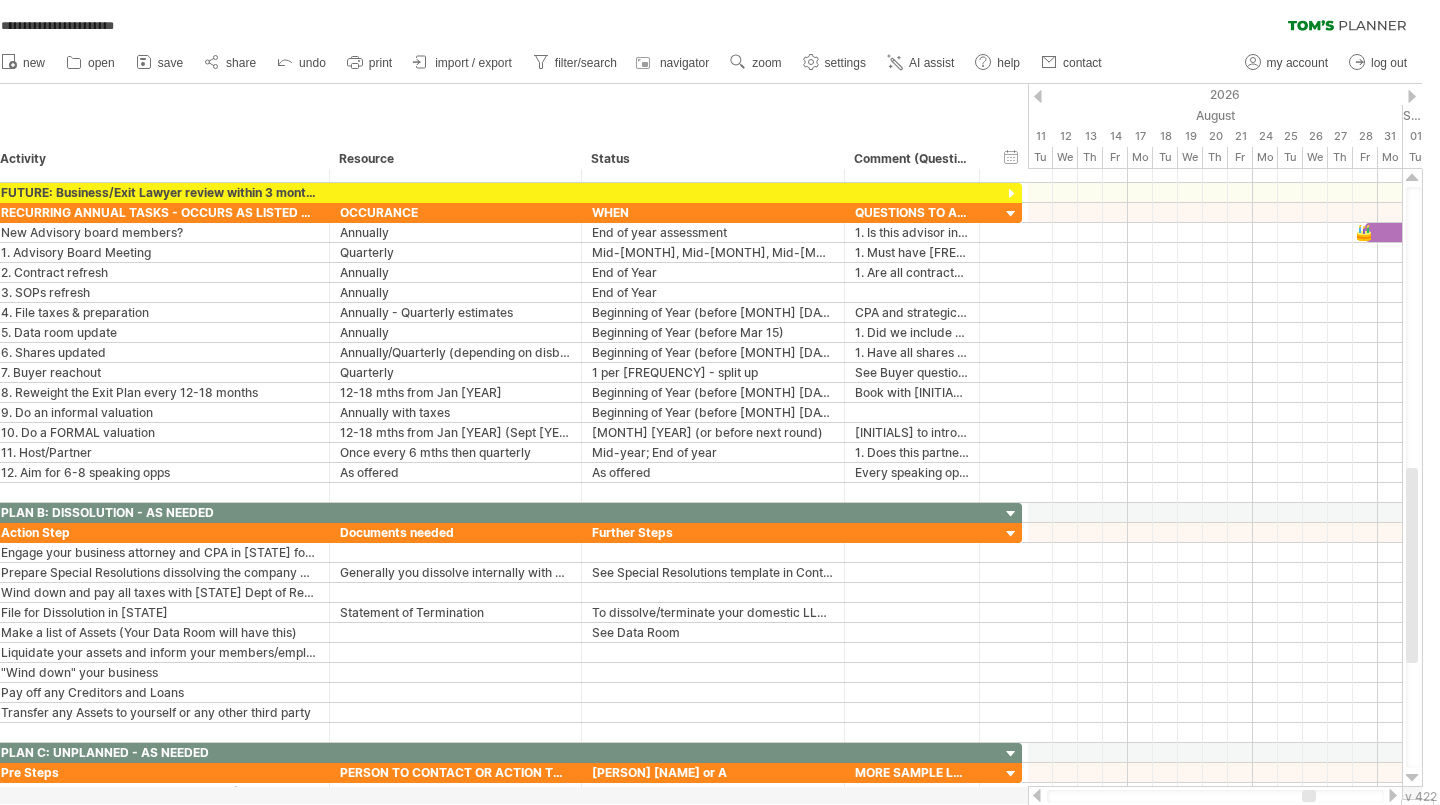 click at bounding box center (1038, 96) 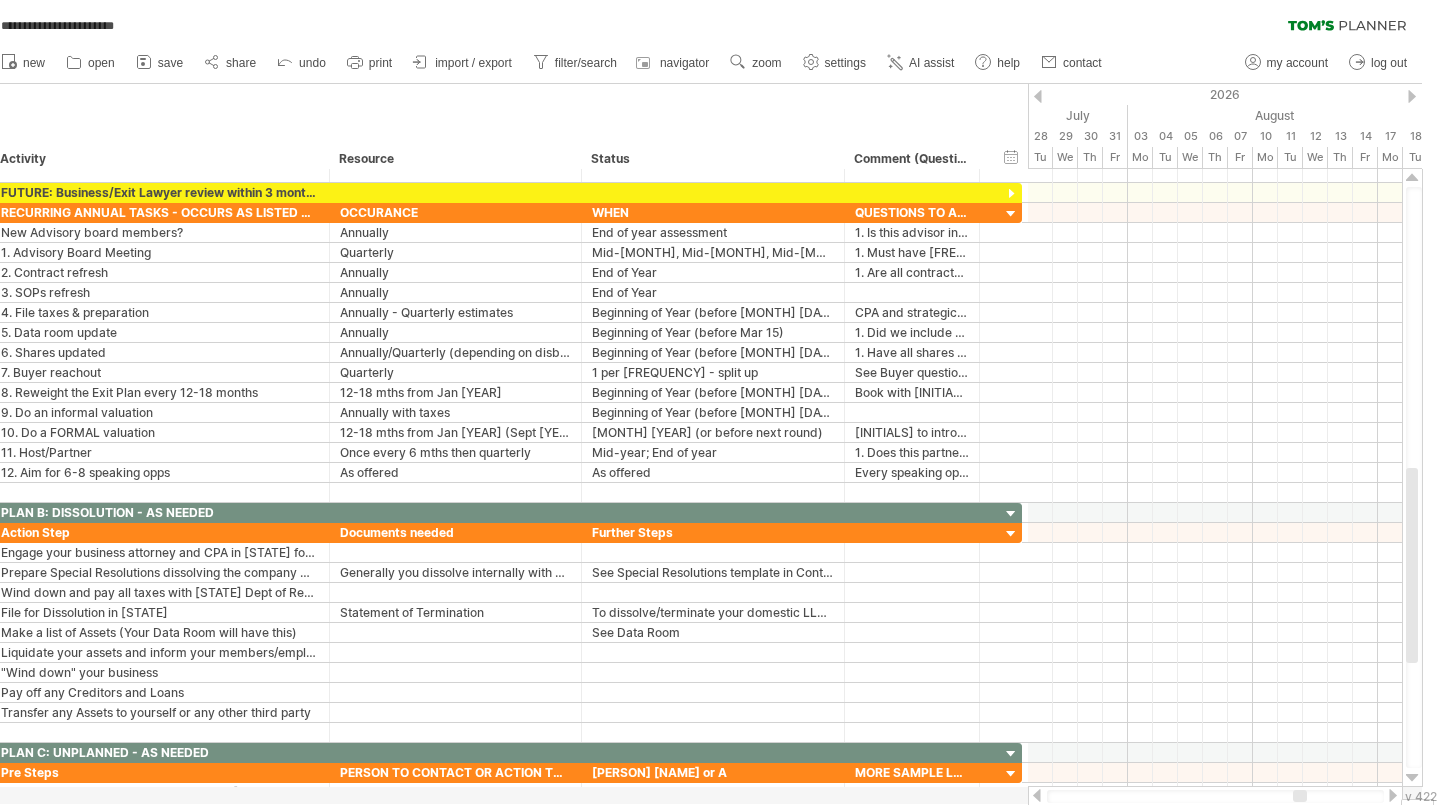 click at bounding box center [1038, 96] 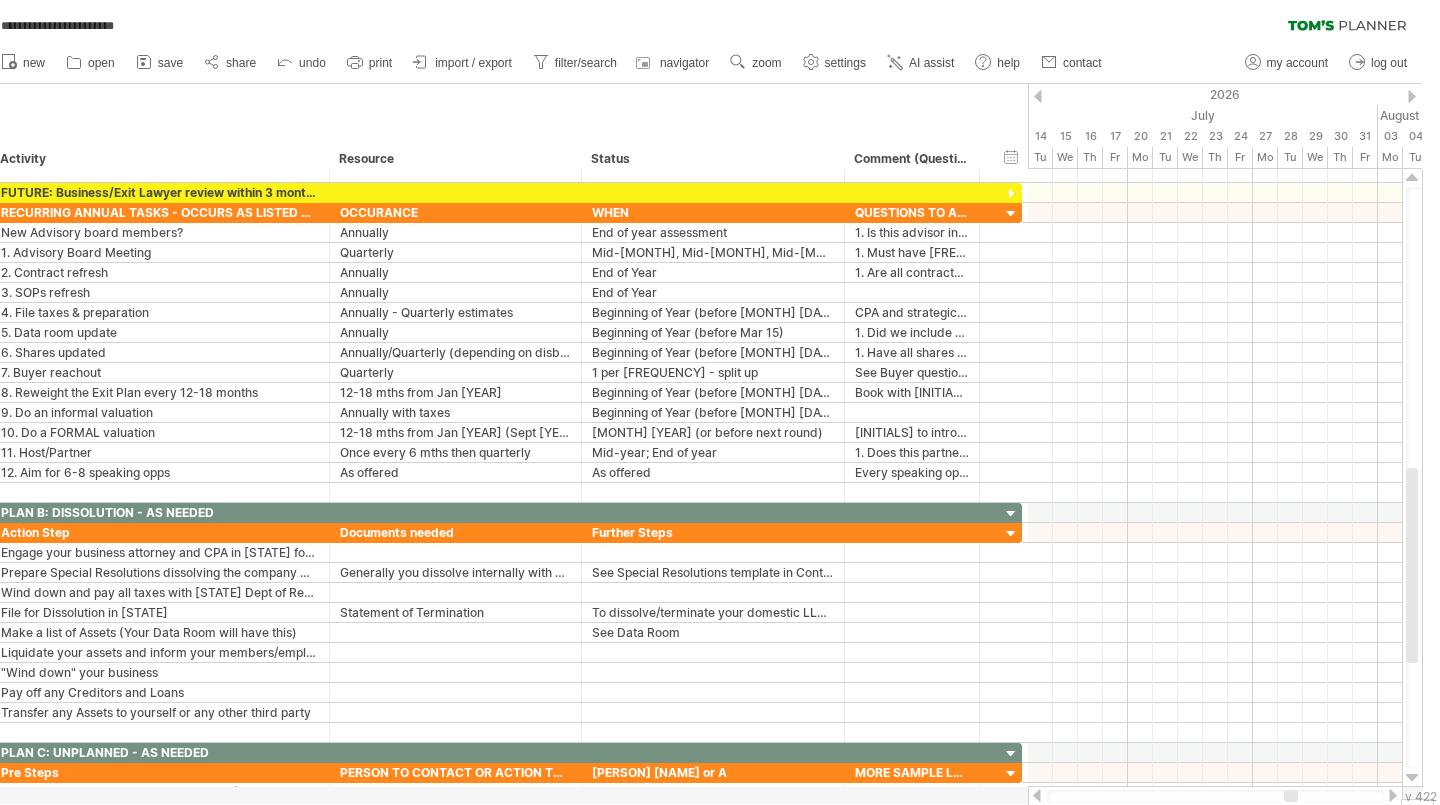 click at bounding box center (1038, 96) 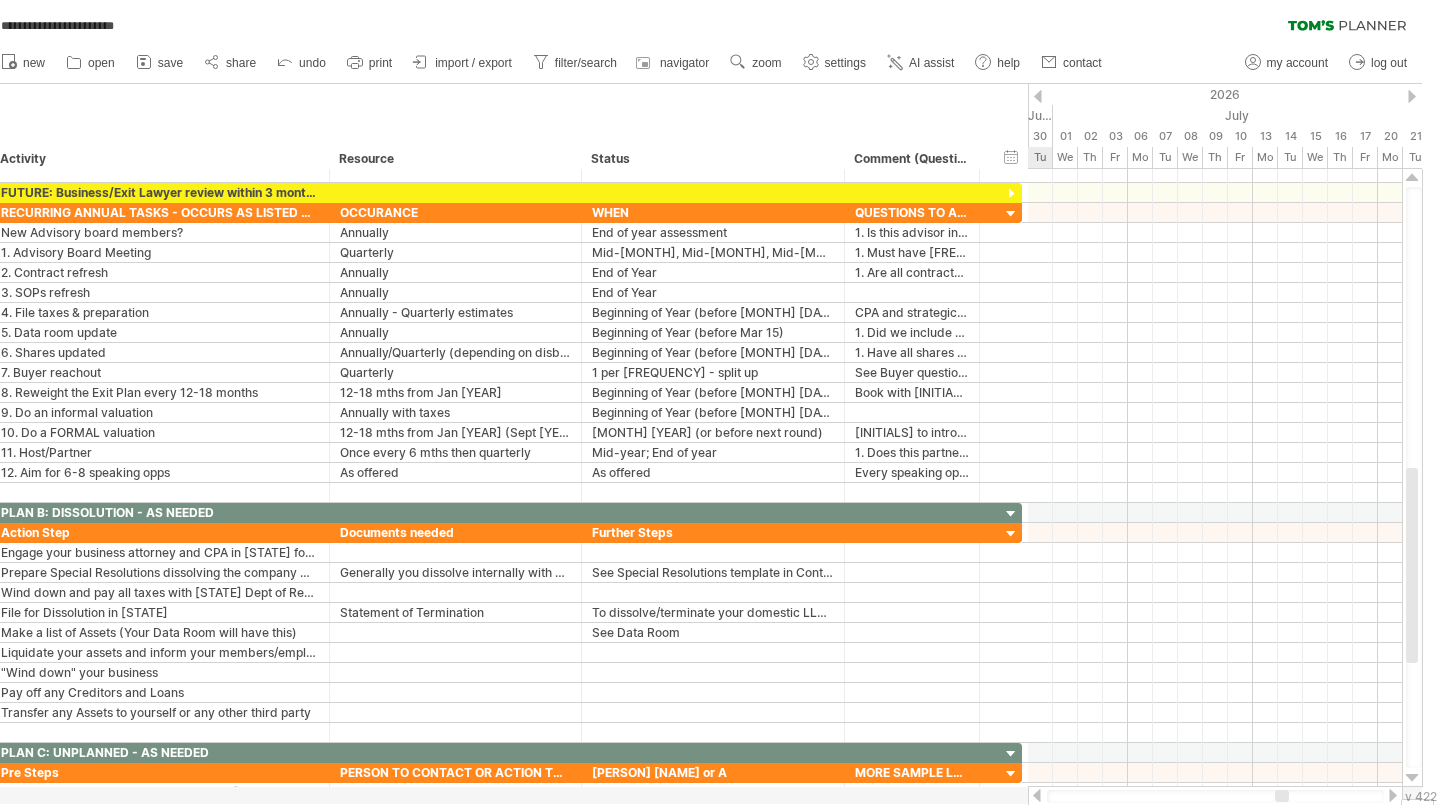 click at bounding box center [1038, 96] 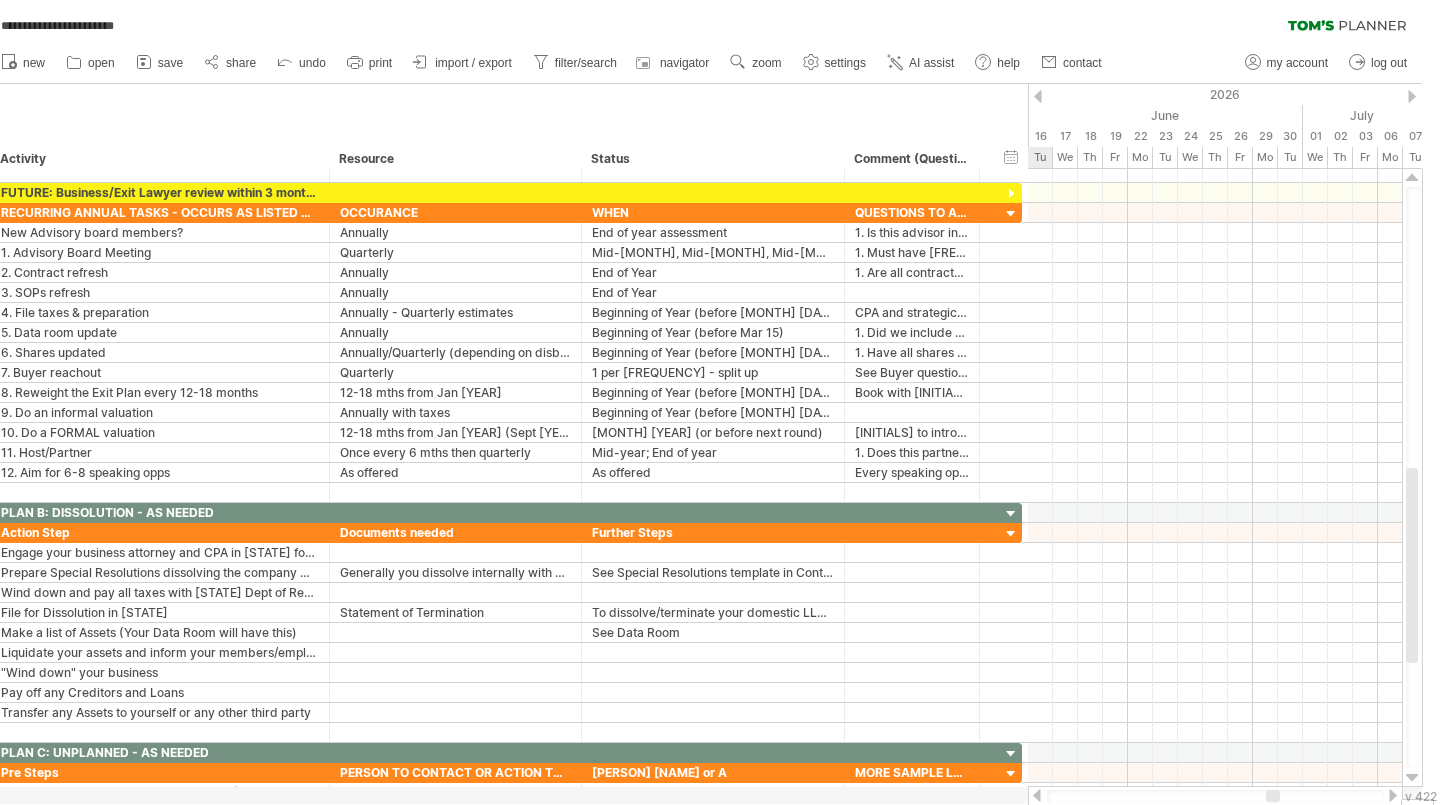 click at bounding box center (1038, 96) 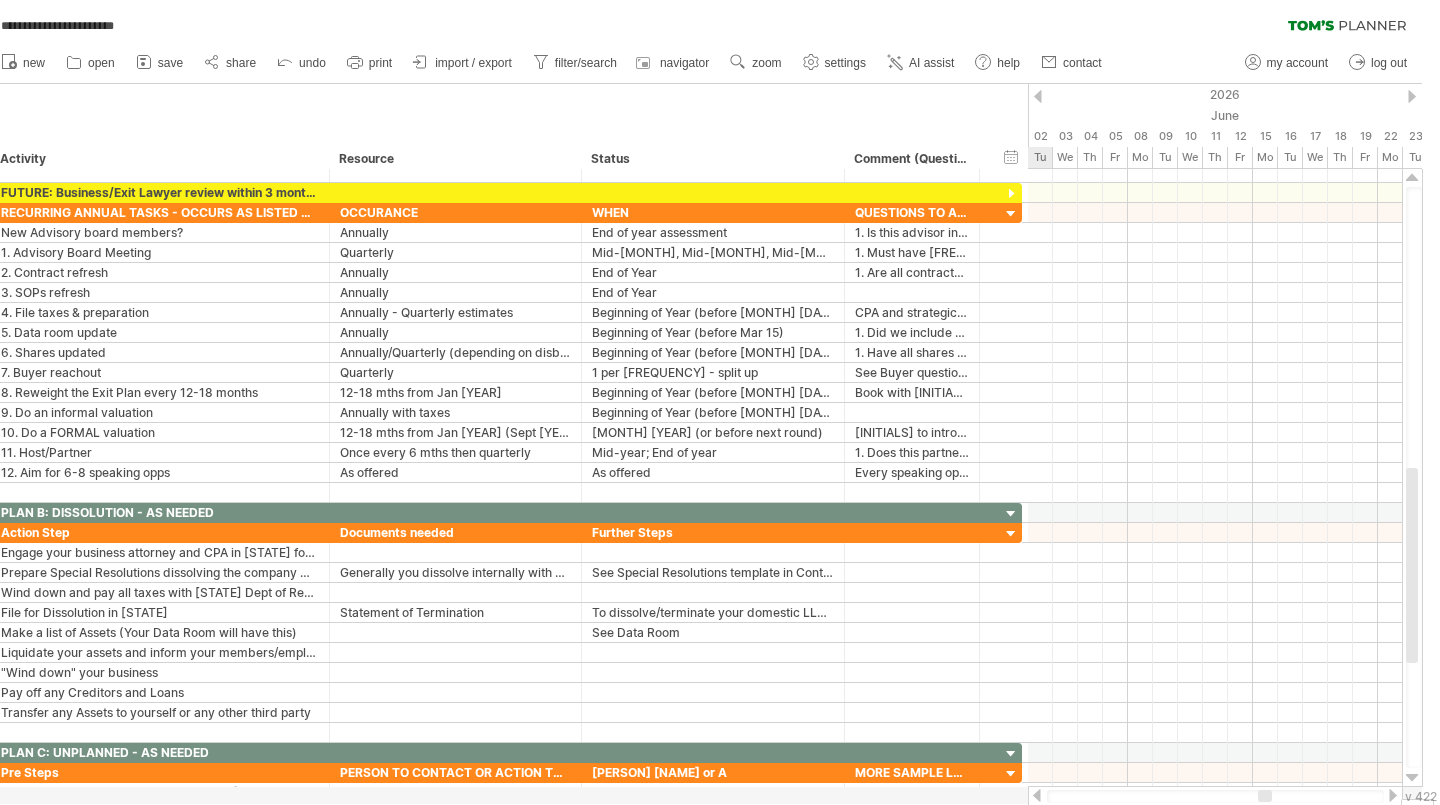 click at bounding box center (1038, 96) 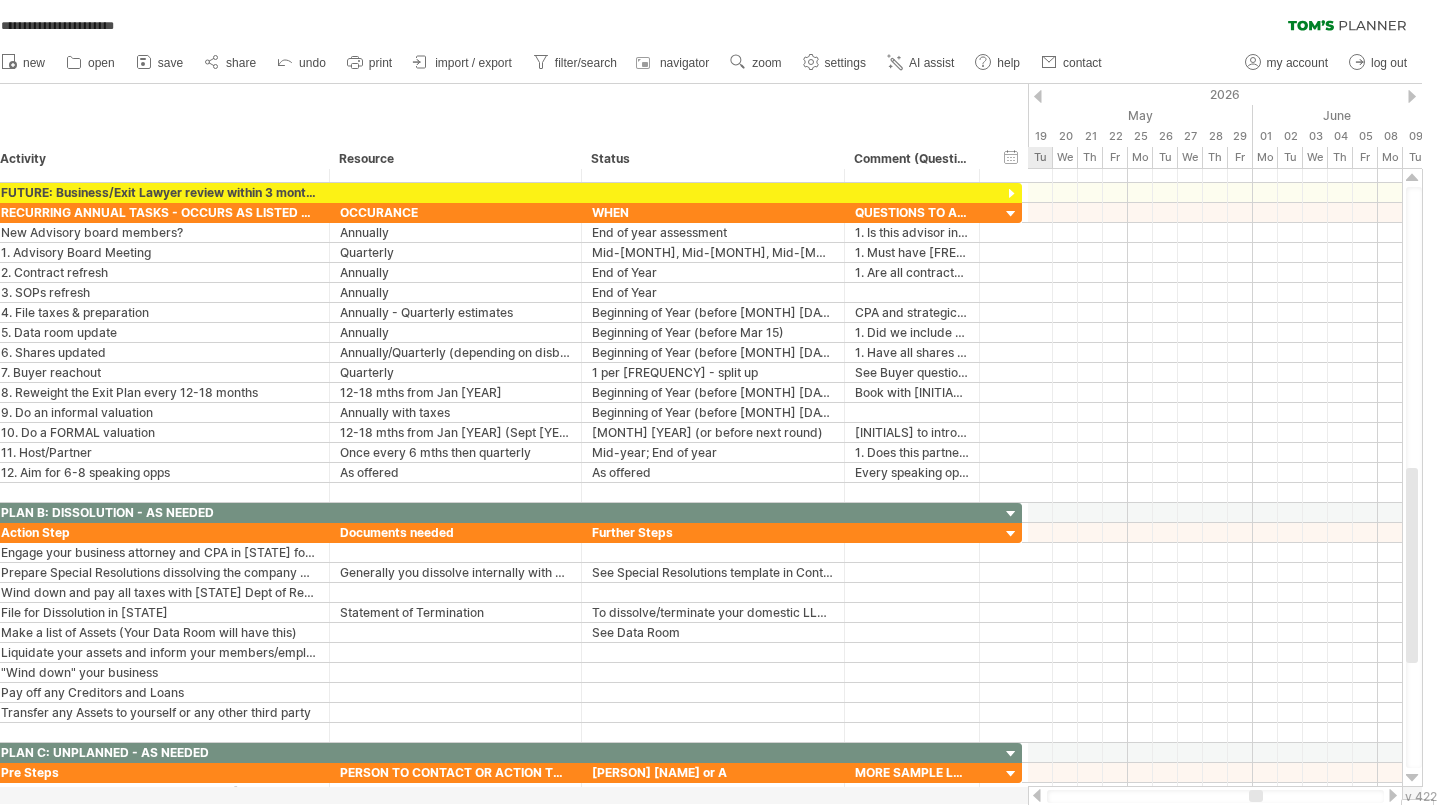 click at bounding box center (1038, 96) 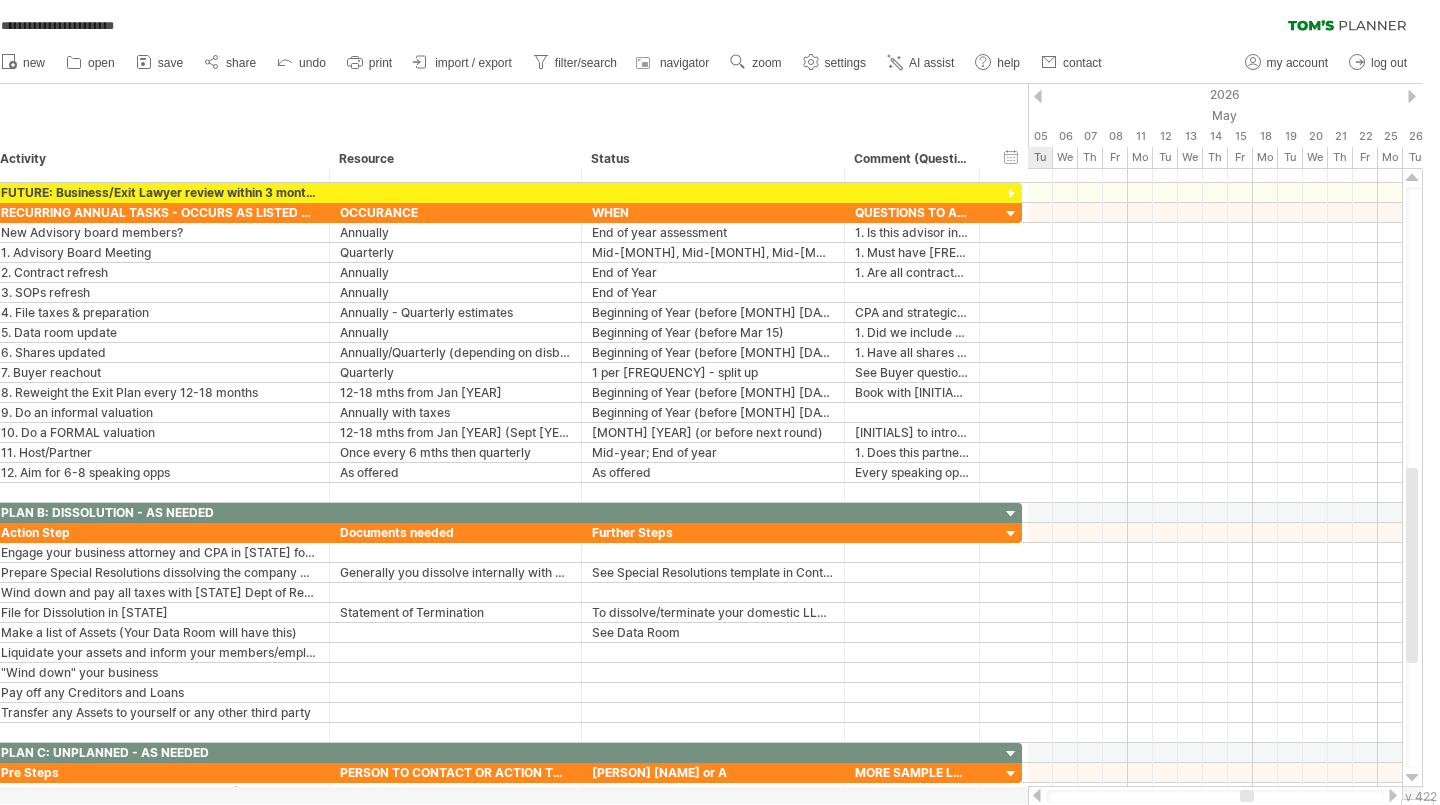 click at bounding box center [1038, 96] 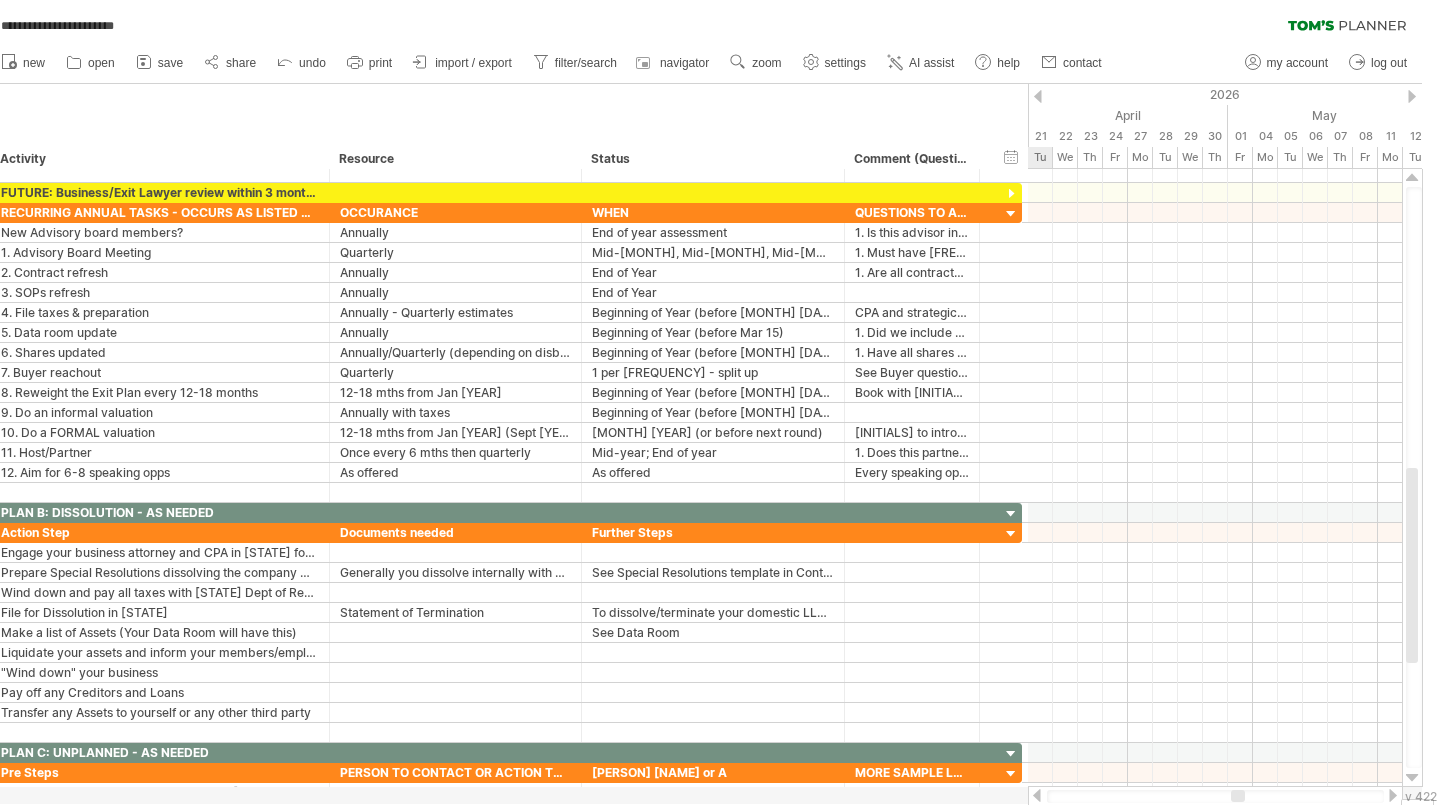 click at bounding box center [1038, 96] 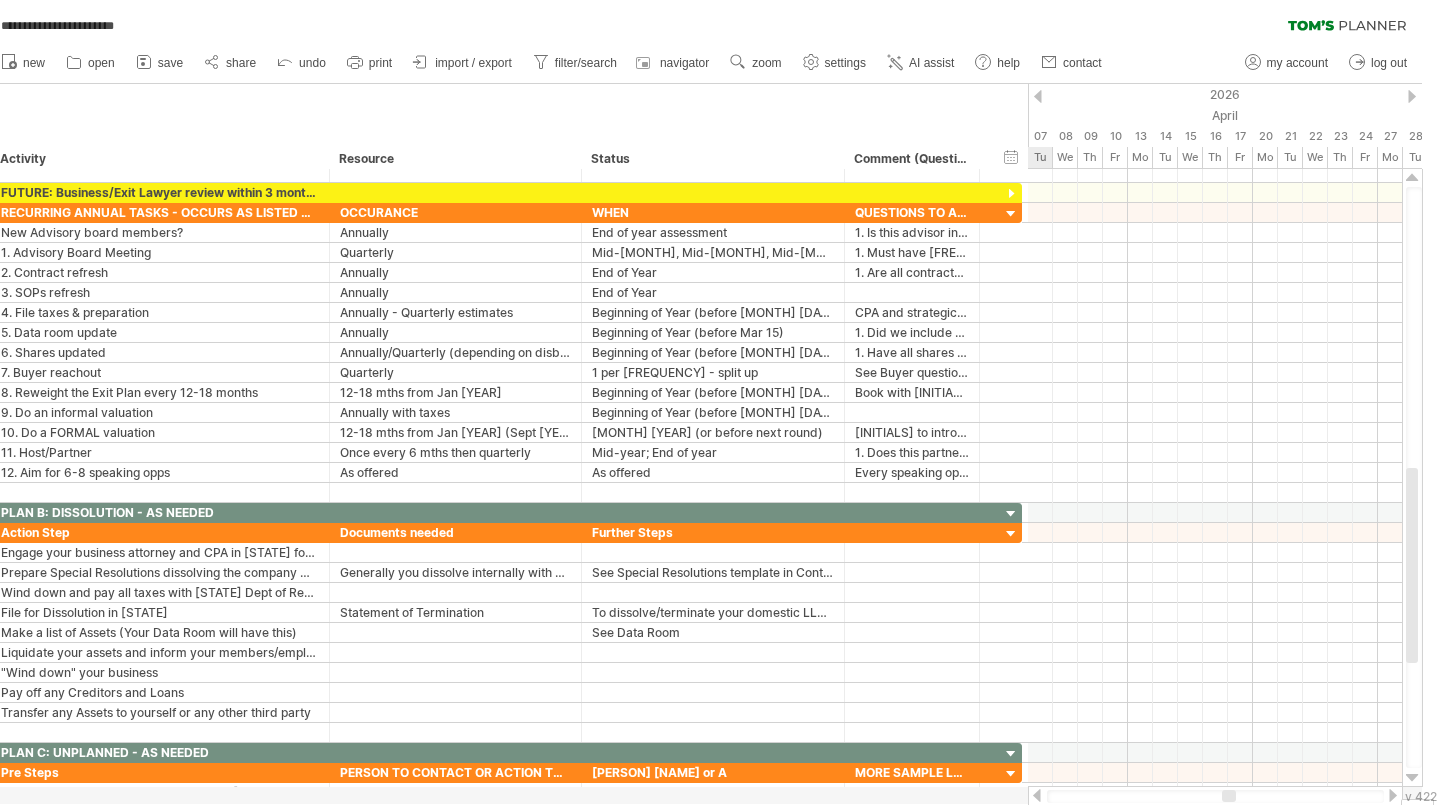 click at bounding box center (1038, 96) 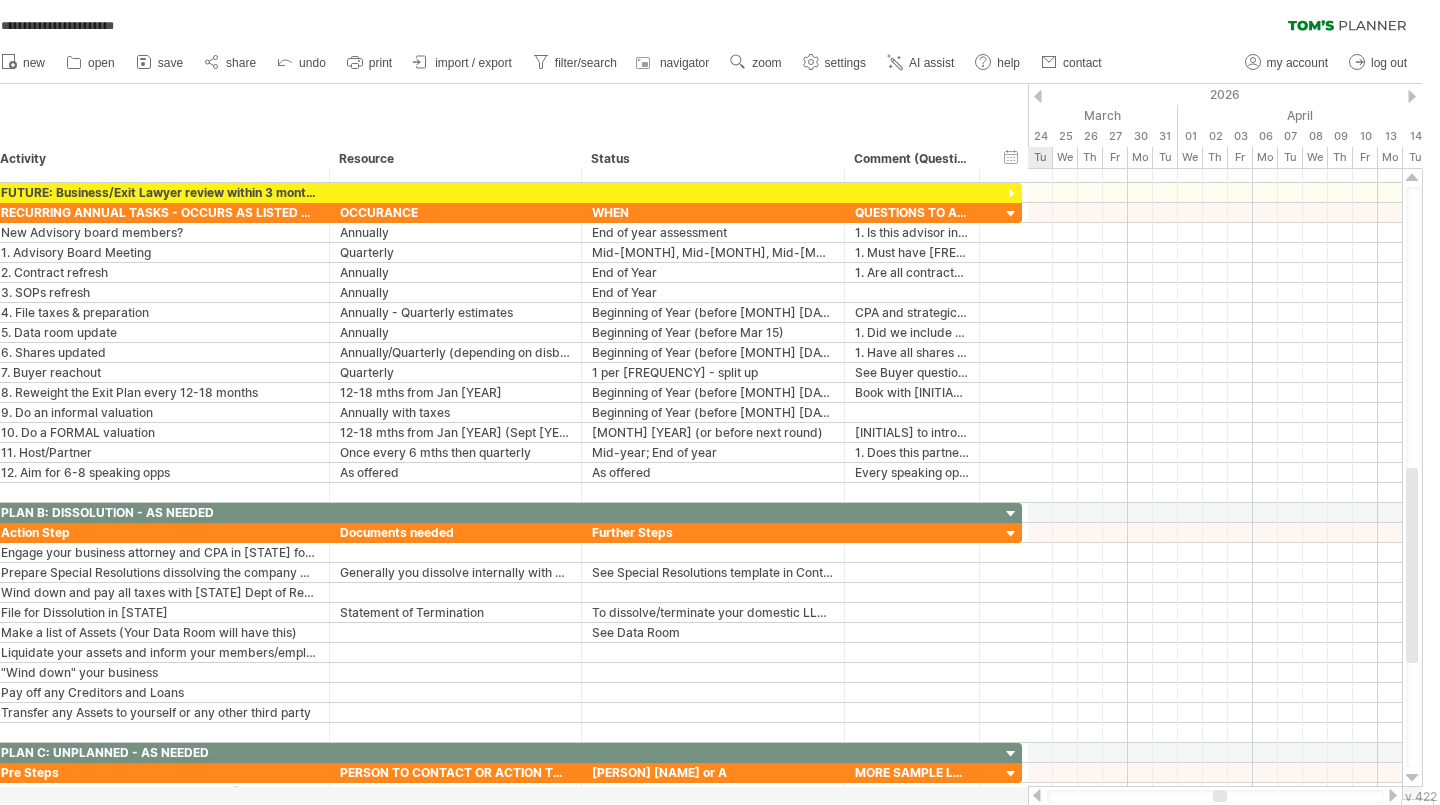 click at bounding box center (1038, 96) 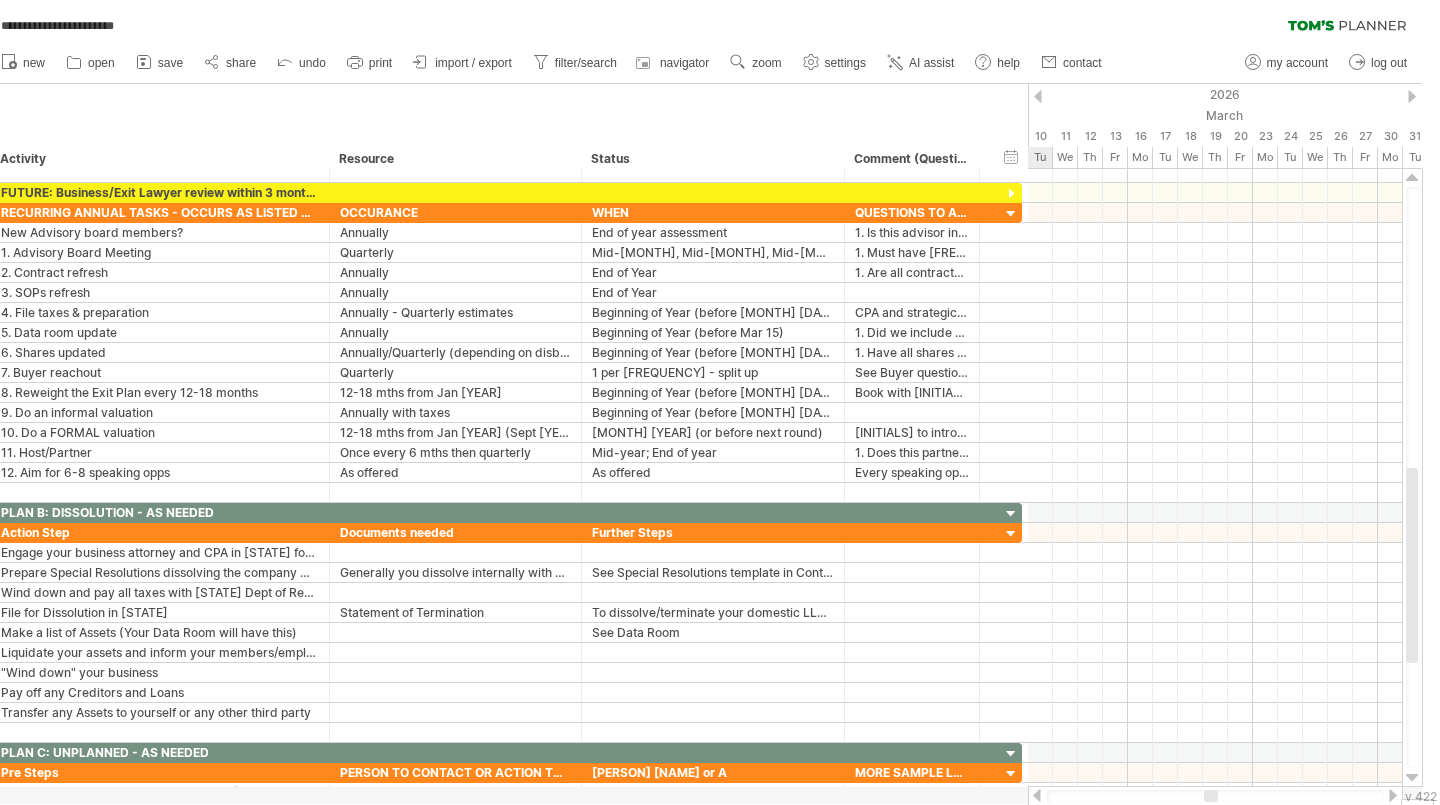 click at bounding box center [1038, 96] 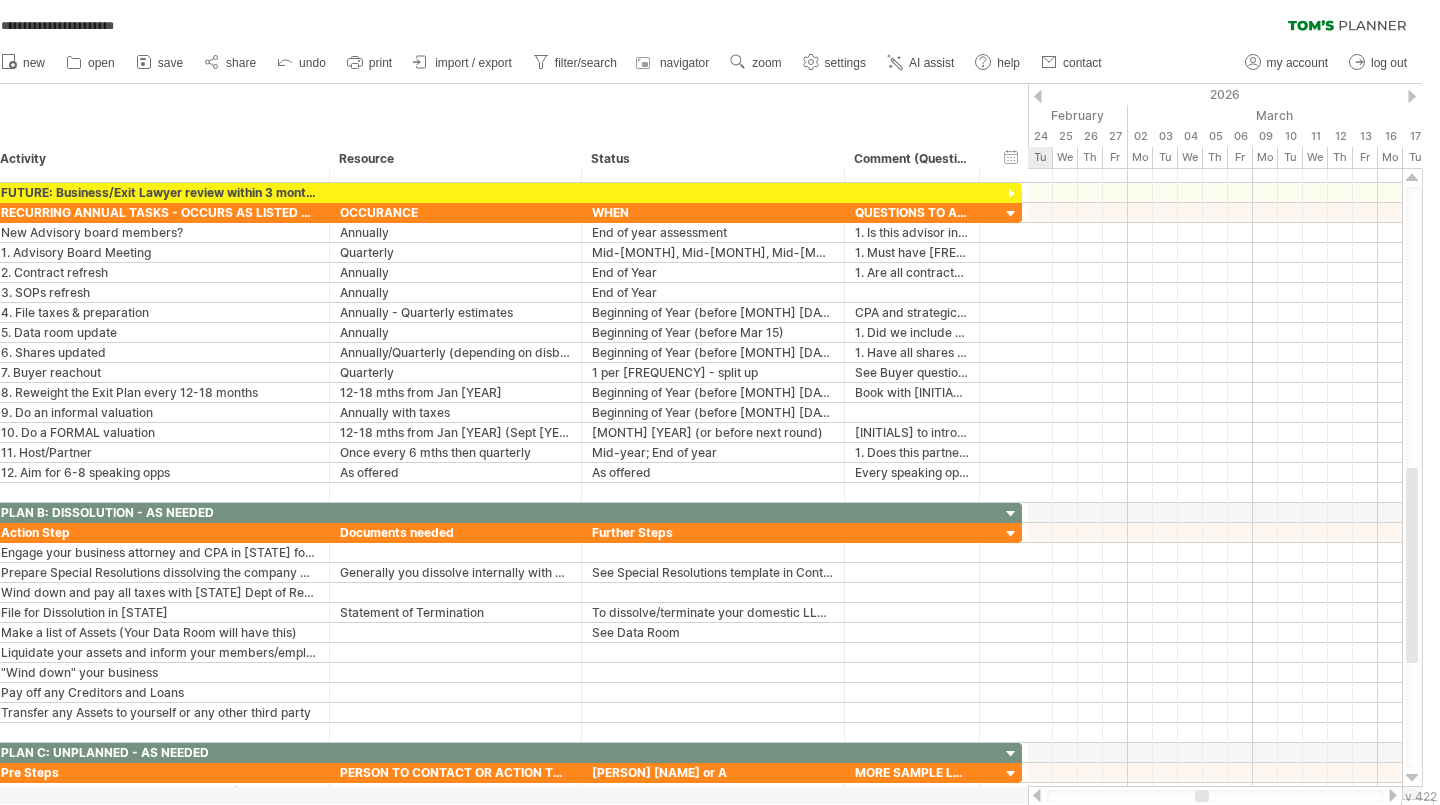click at bounding box center (1038, 96) 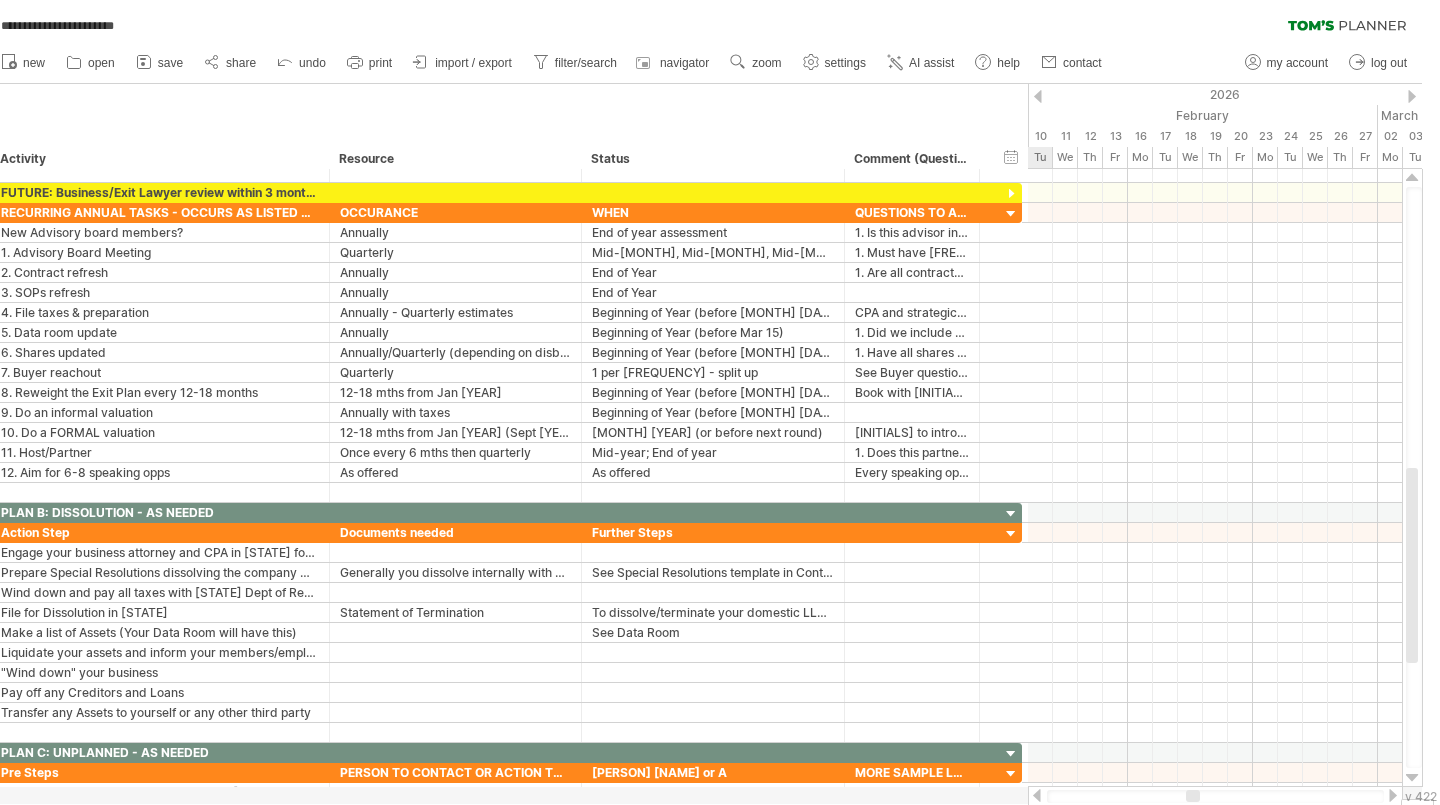 click at bounding box center [1038, 96] 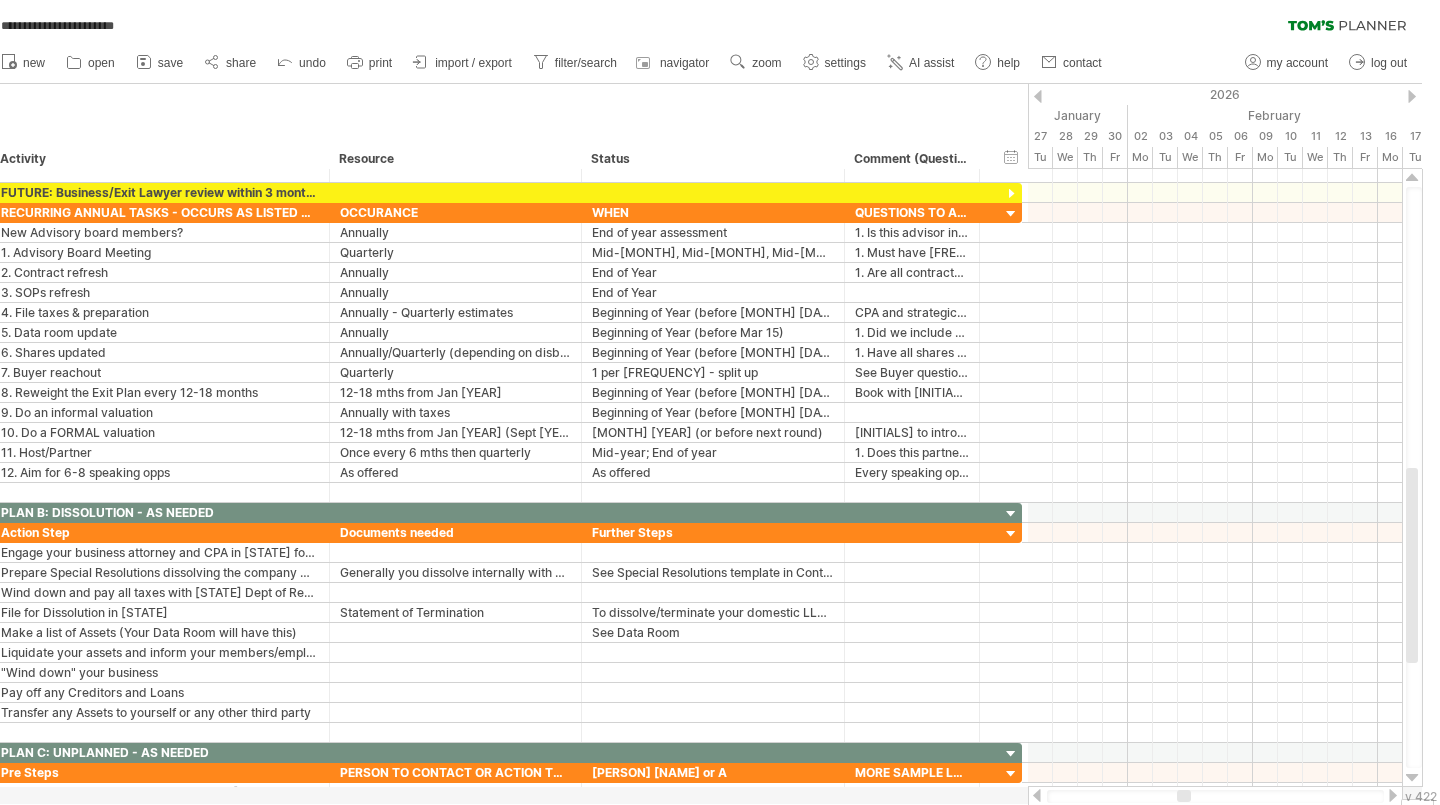 click at bounding box center [1038, 96] 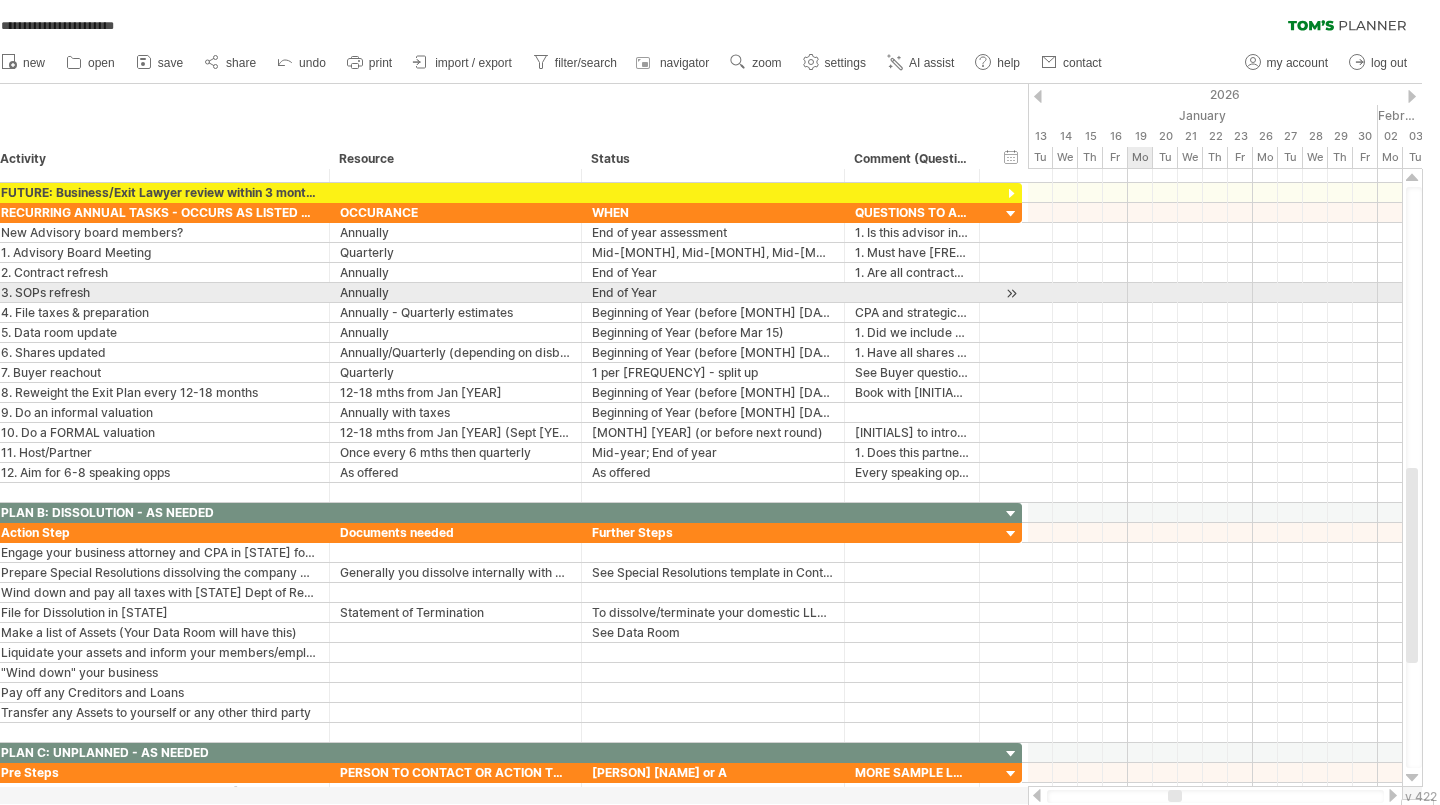 click at bounding box center [1215, 293] 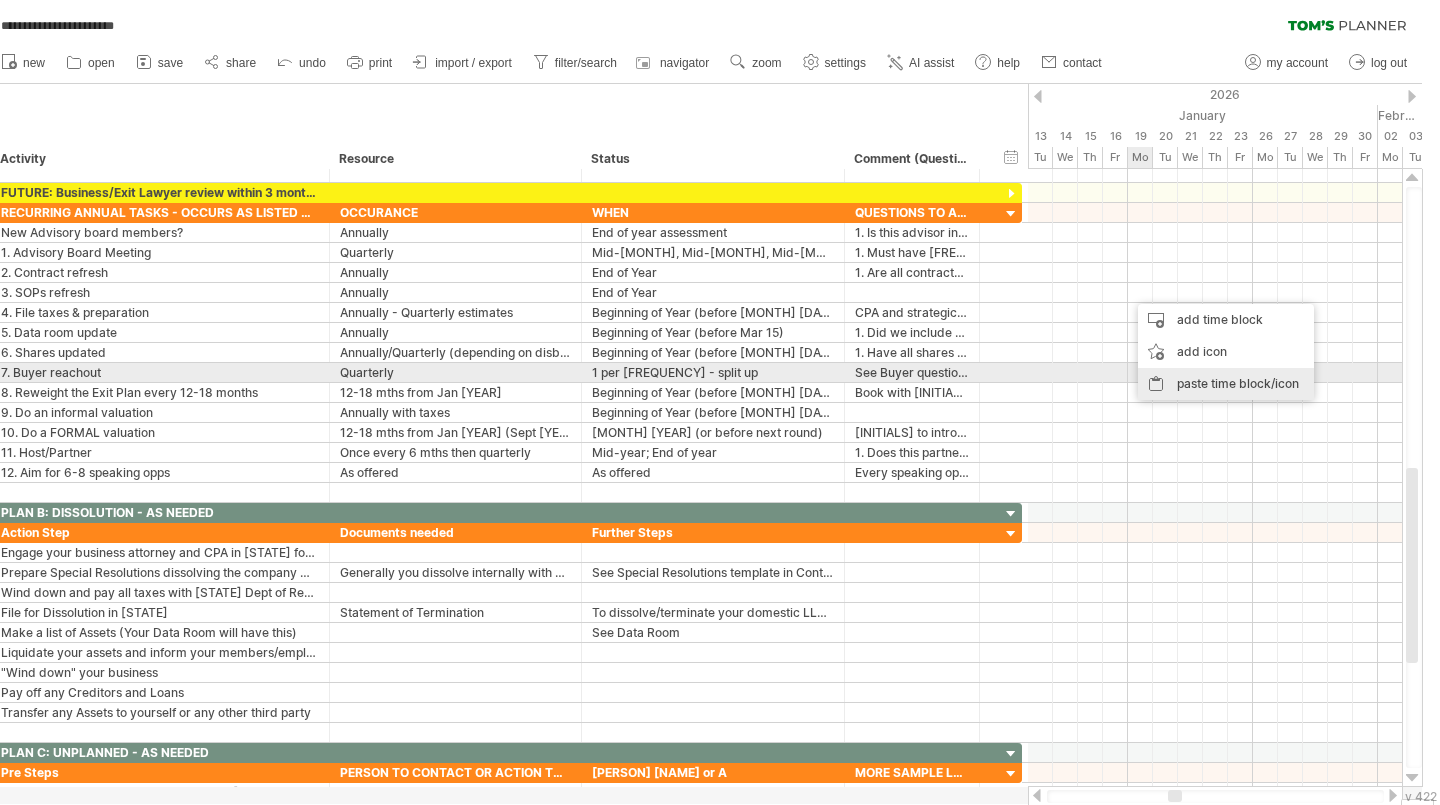 click on "paste time block/icon" at bounding box center (1226, 384) 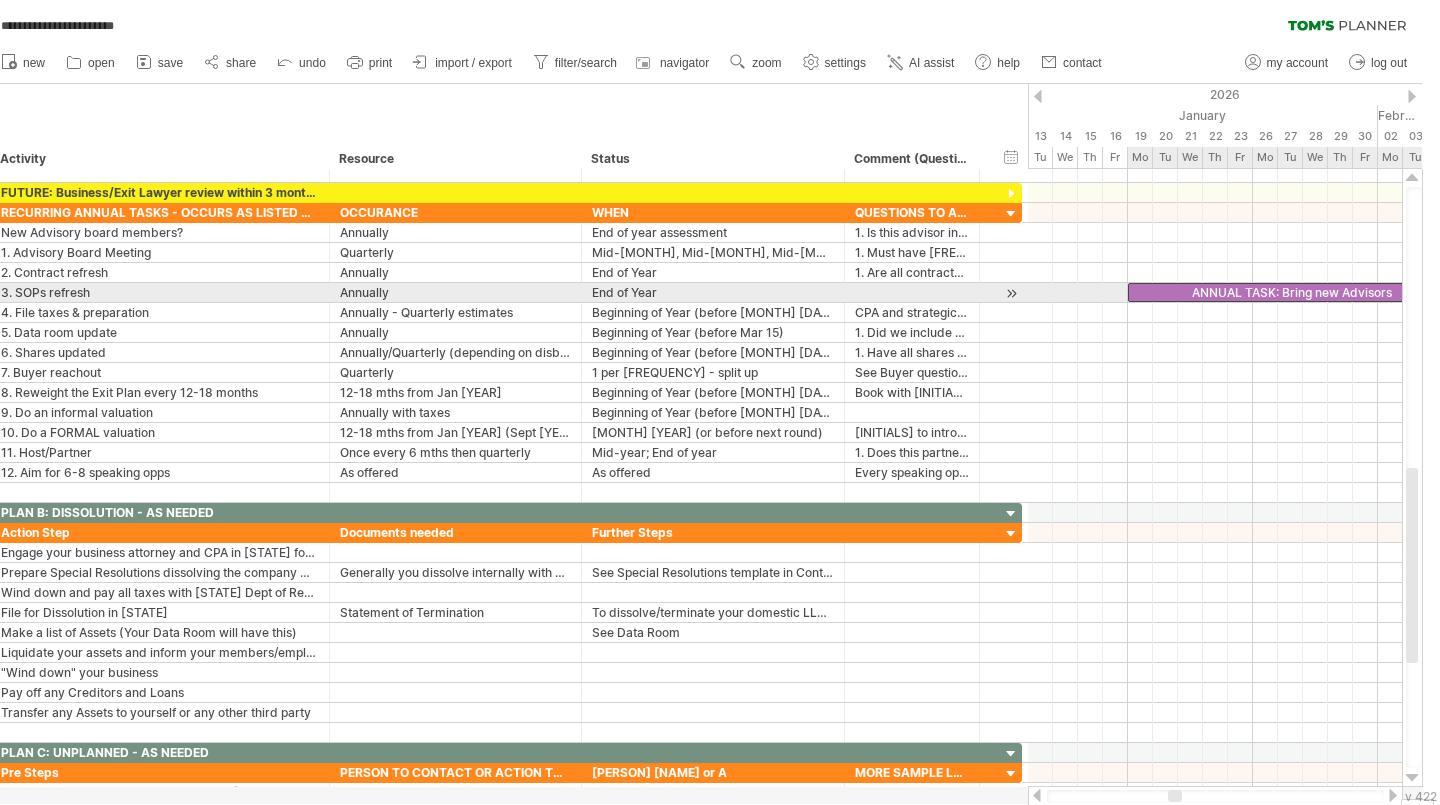 click on "ANNUAL TASK: Bring new Advisors" at bounding box center [1290, 292] 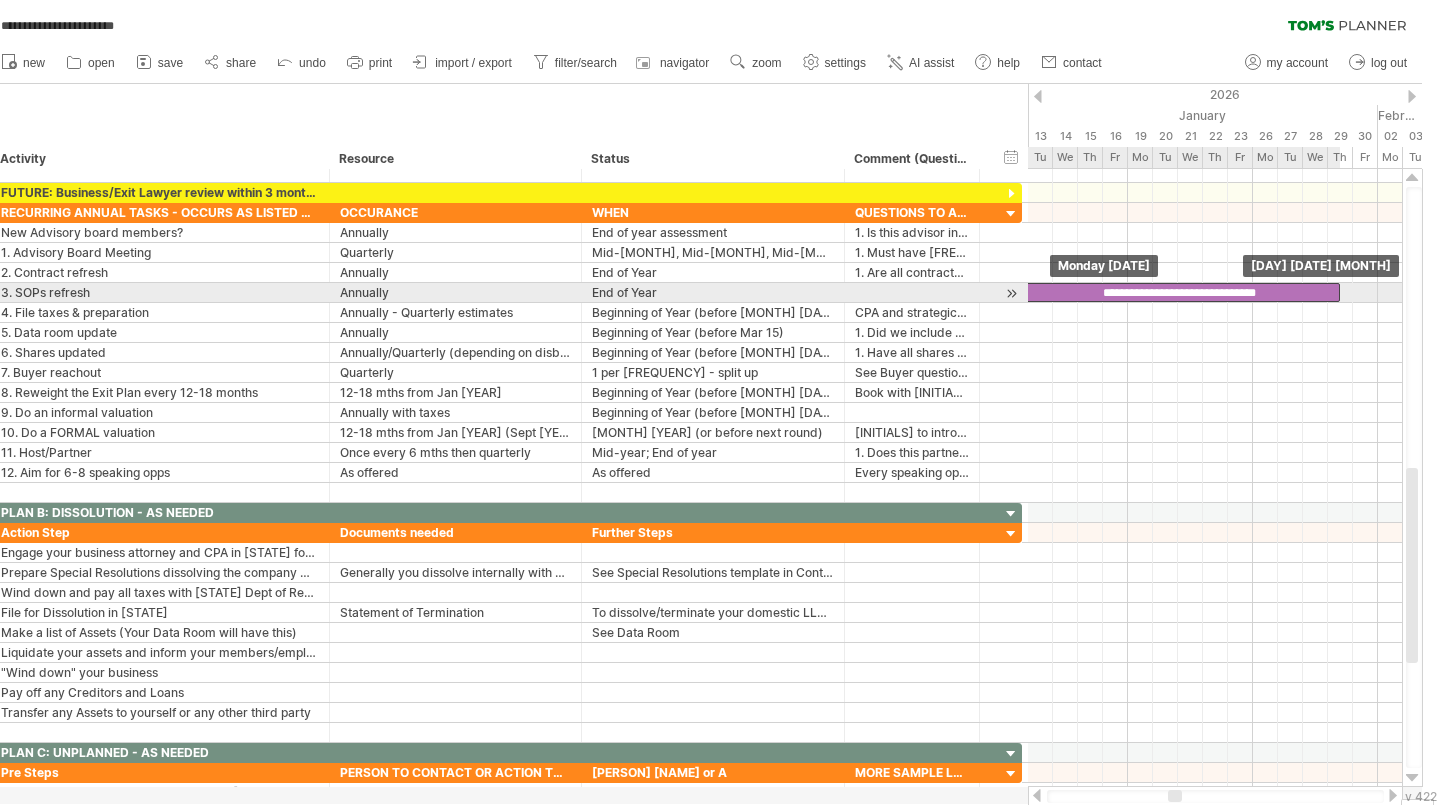 drag, startPoint x: 1394, startPoint y: 295, endPoint x: 1284, endPoint y: 295, distance: 110 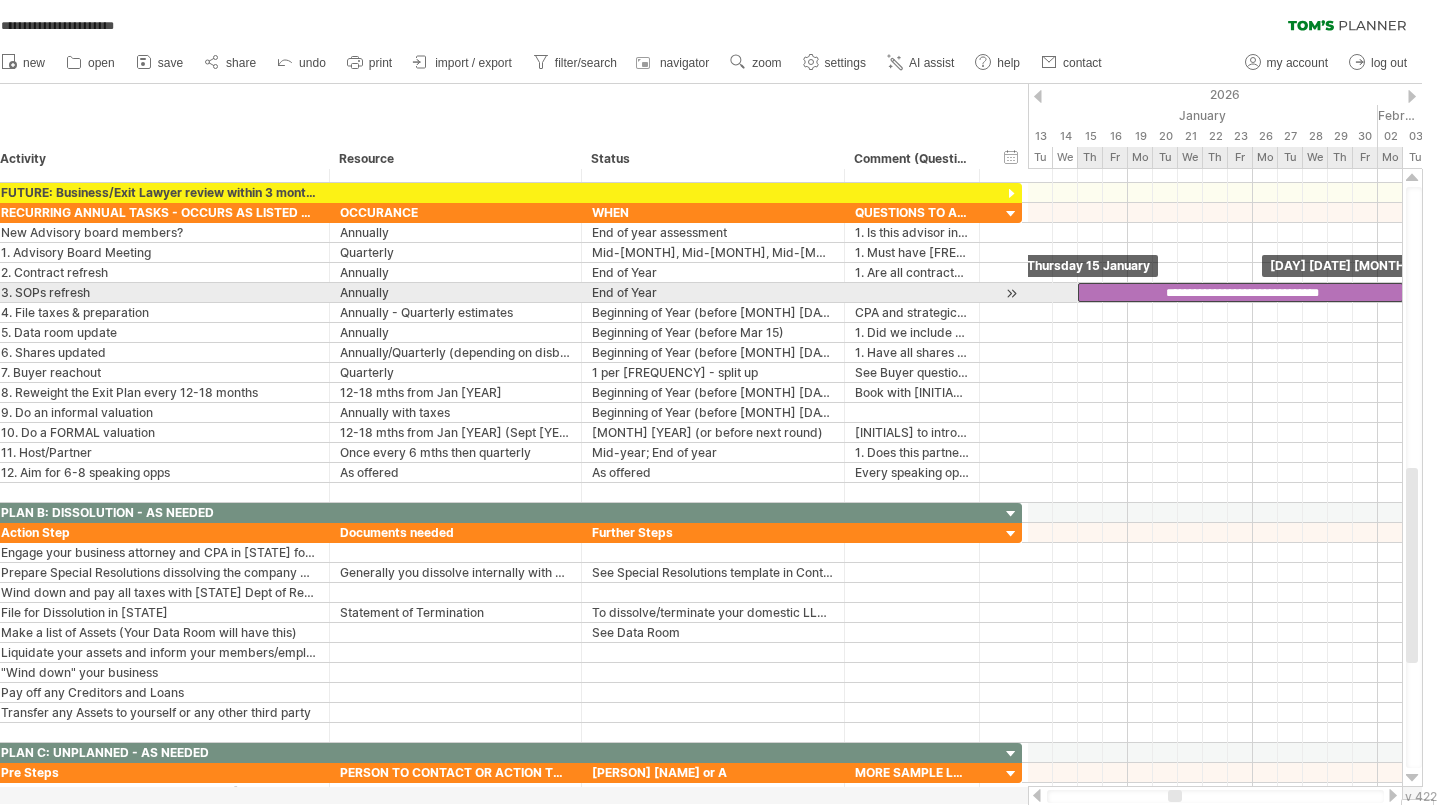 drag, startPoint x: 1284, startPoint y: 295, endPoint x: 1350, endPoint y: 293, distance: 66.0303 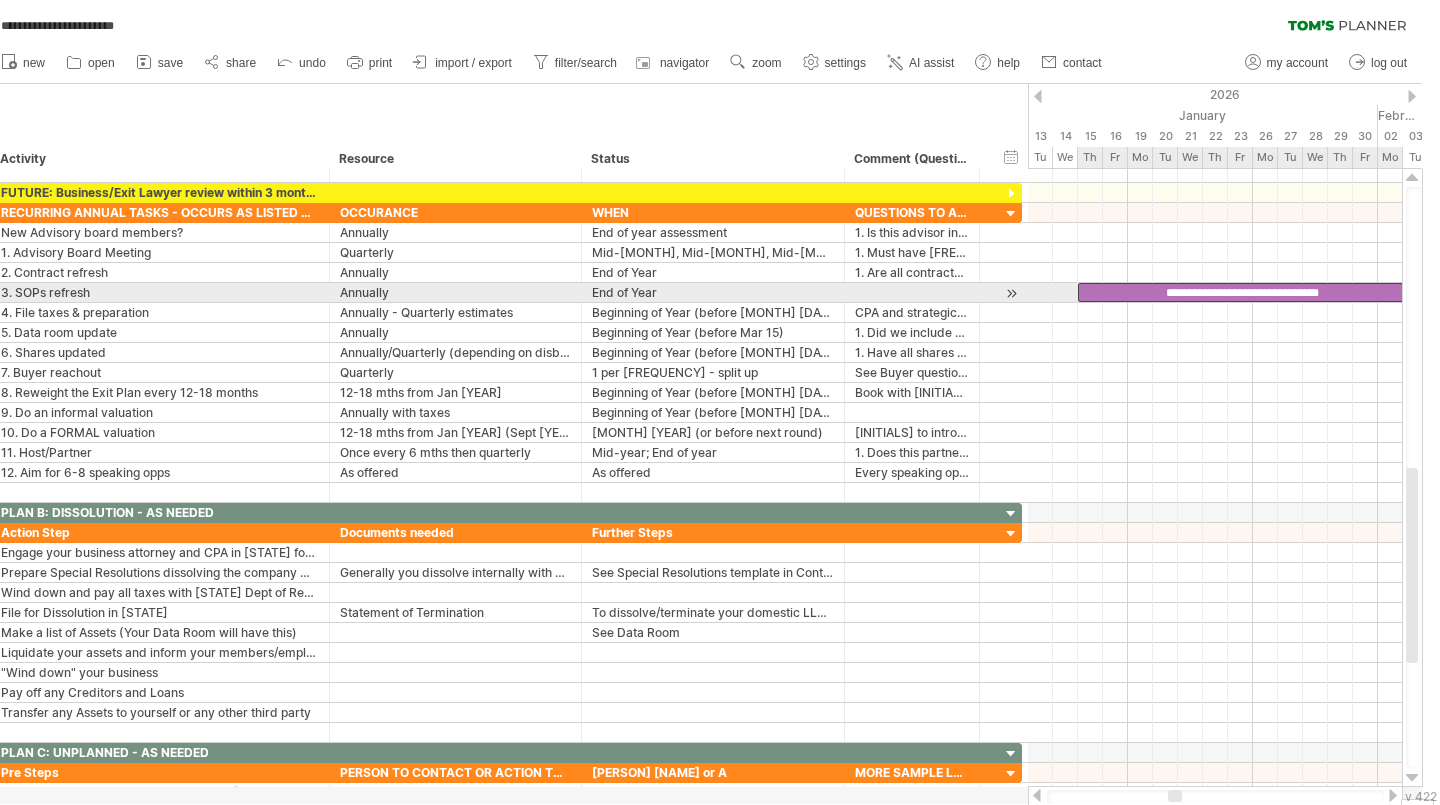 click on "**********" at bounding box center [1240, 292] 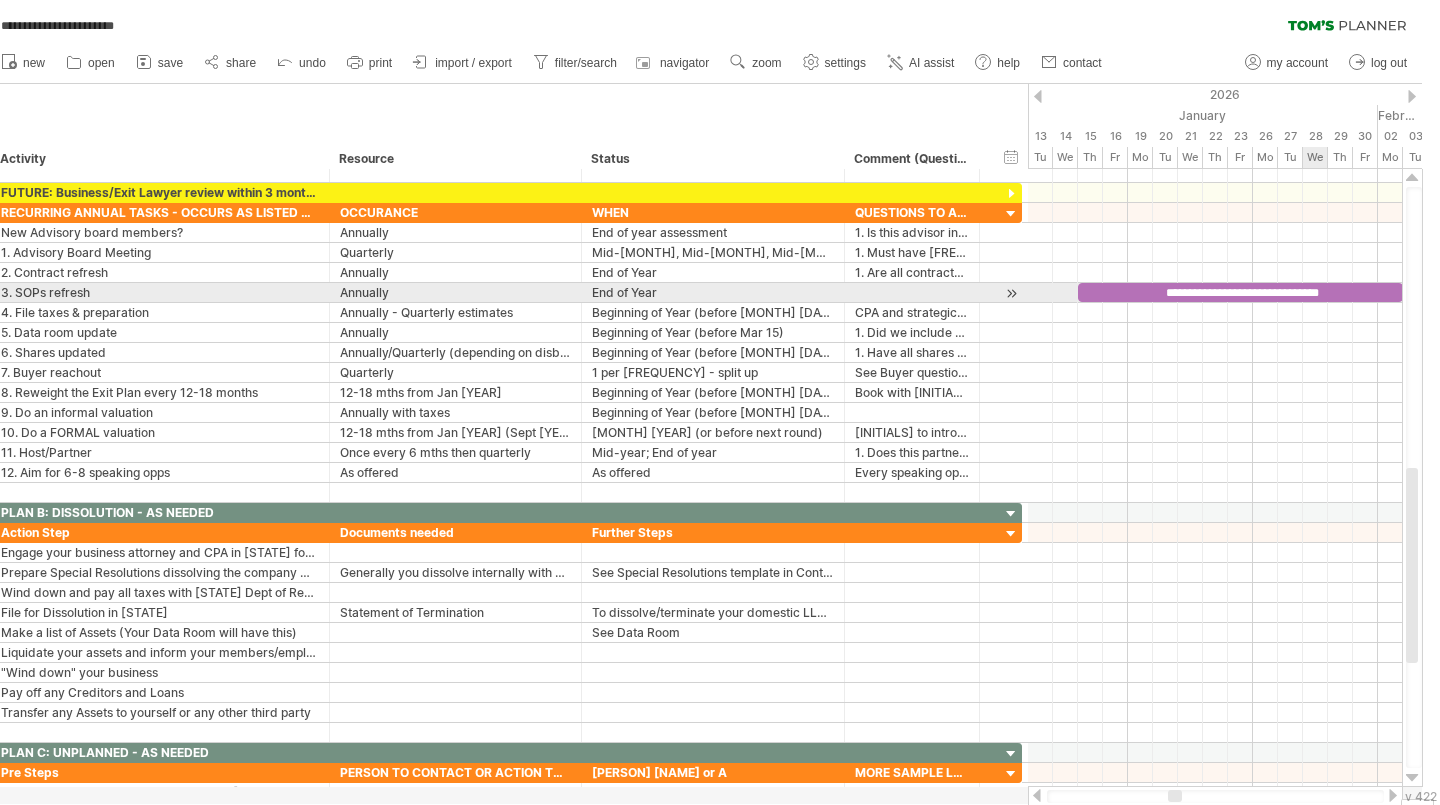 type 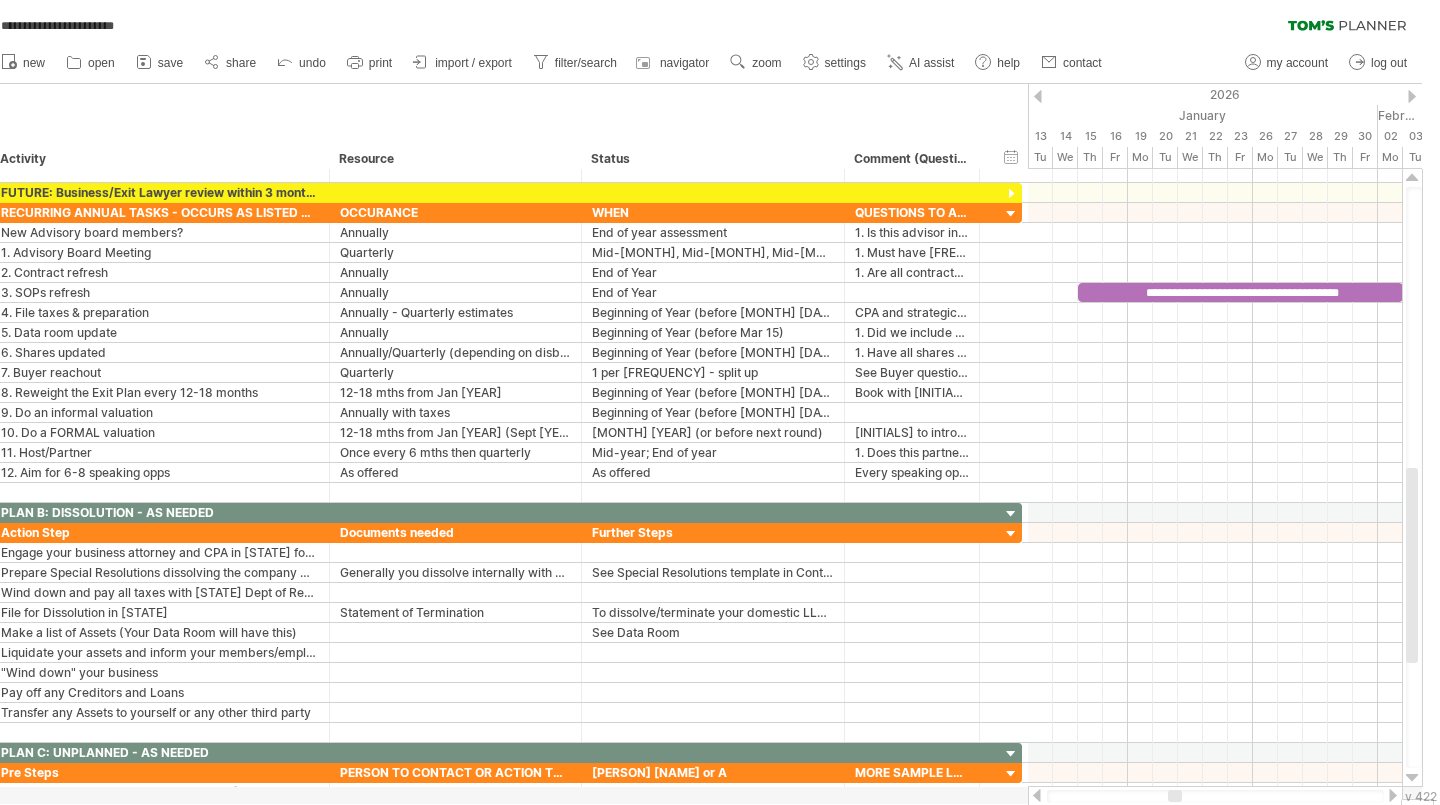 click at bounding box center [1393, 795] 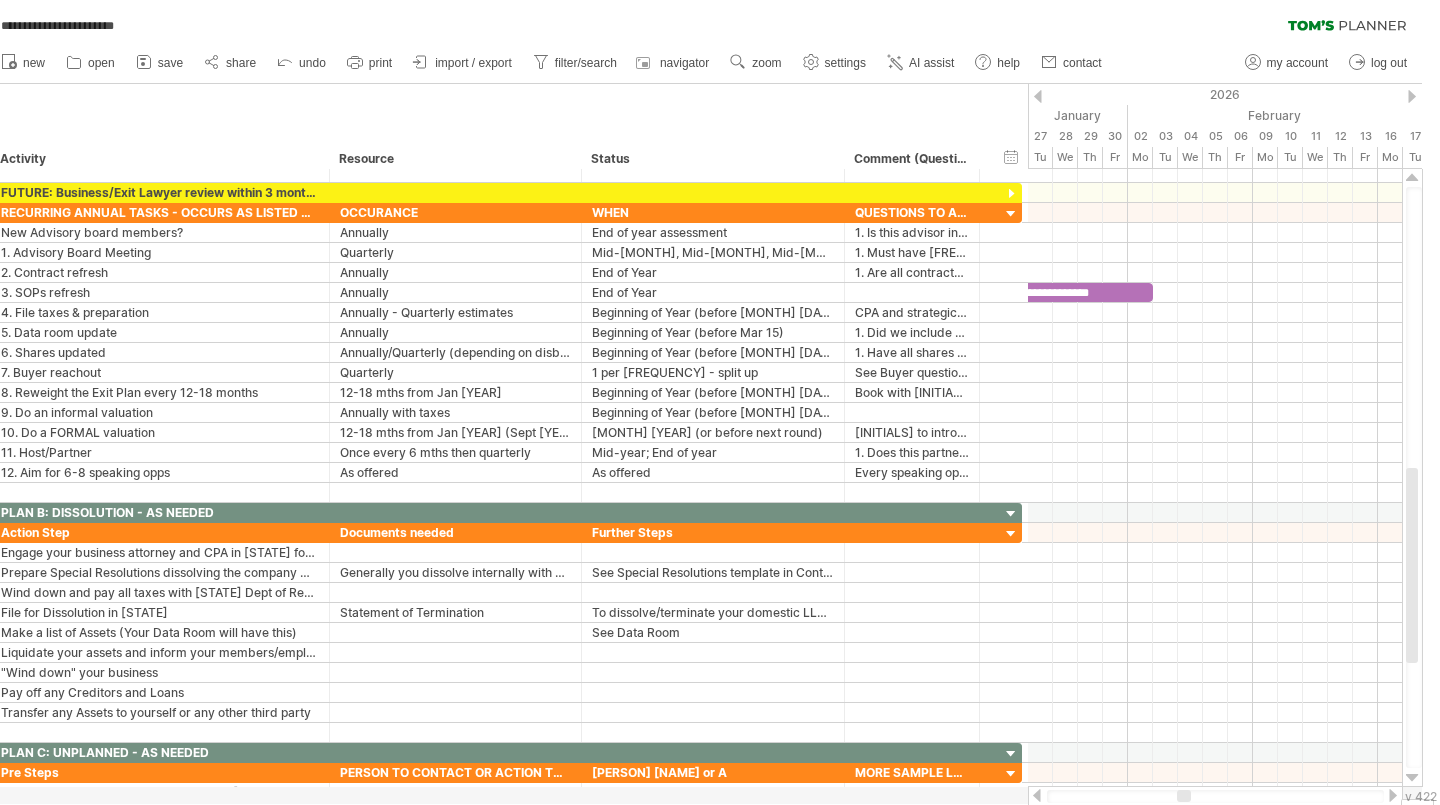 click at bounding box center (1393, 795) 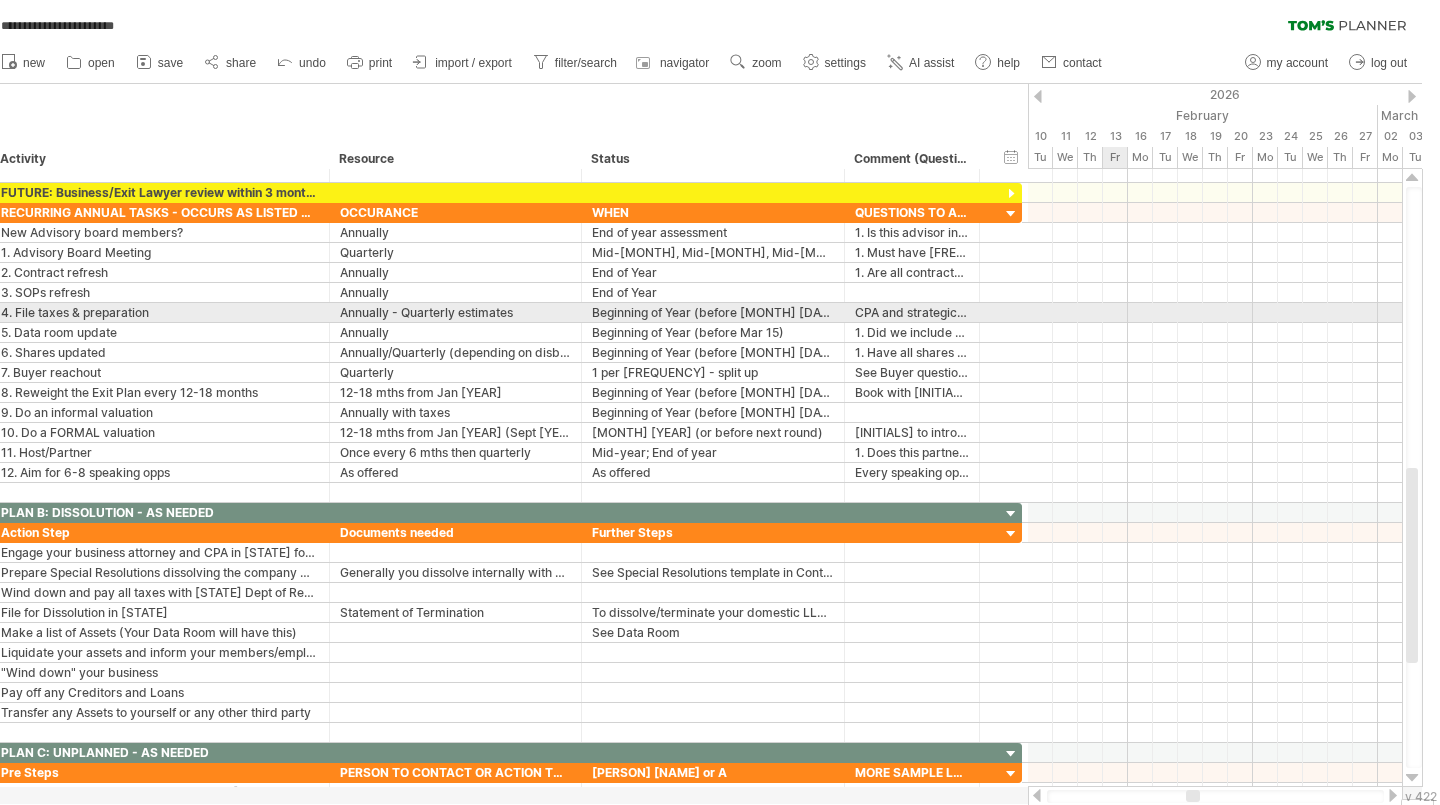 click at bounding box center (1215, 313) 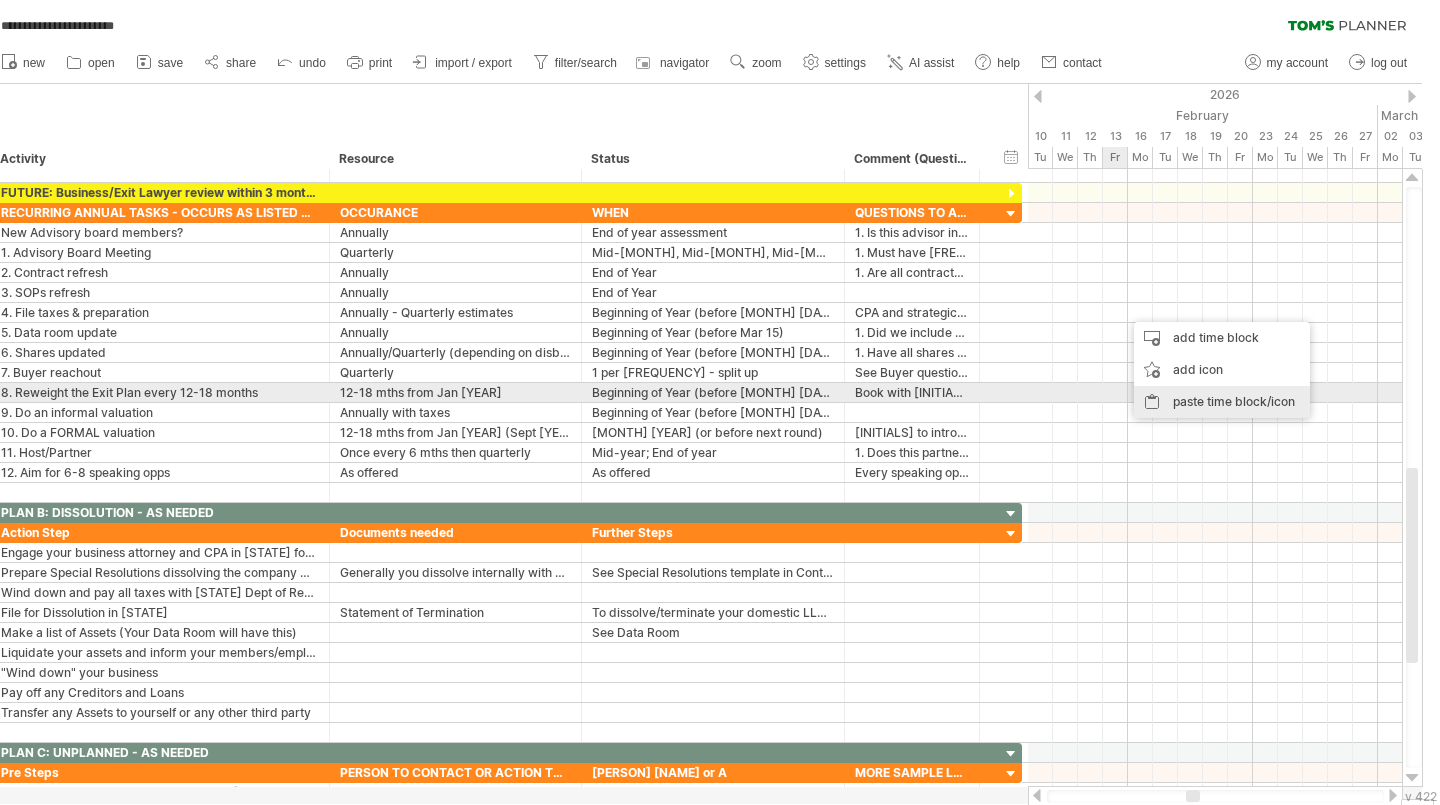 click on "paste time block/icon" at bounding box center (1222, 402) 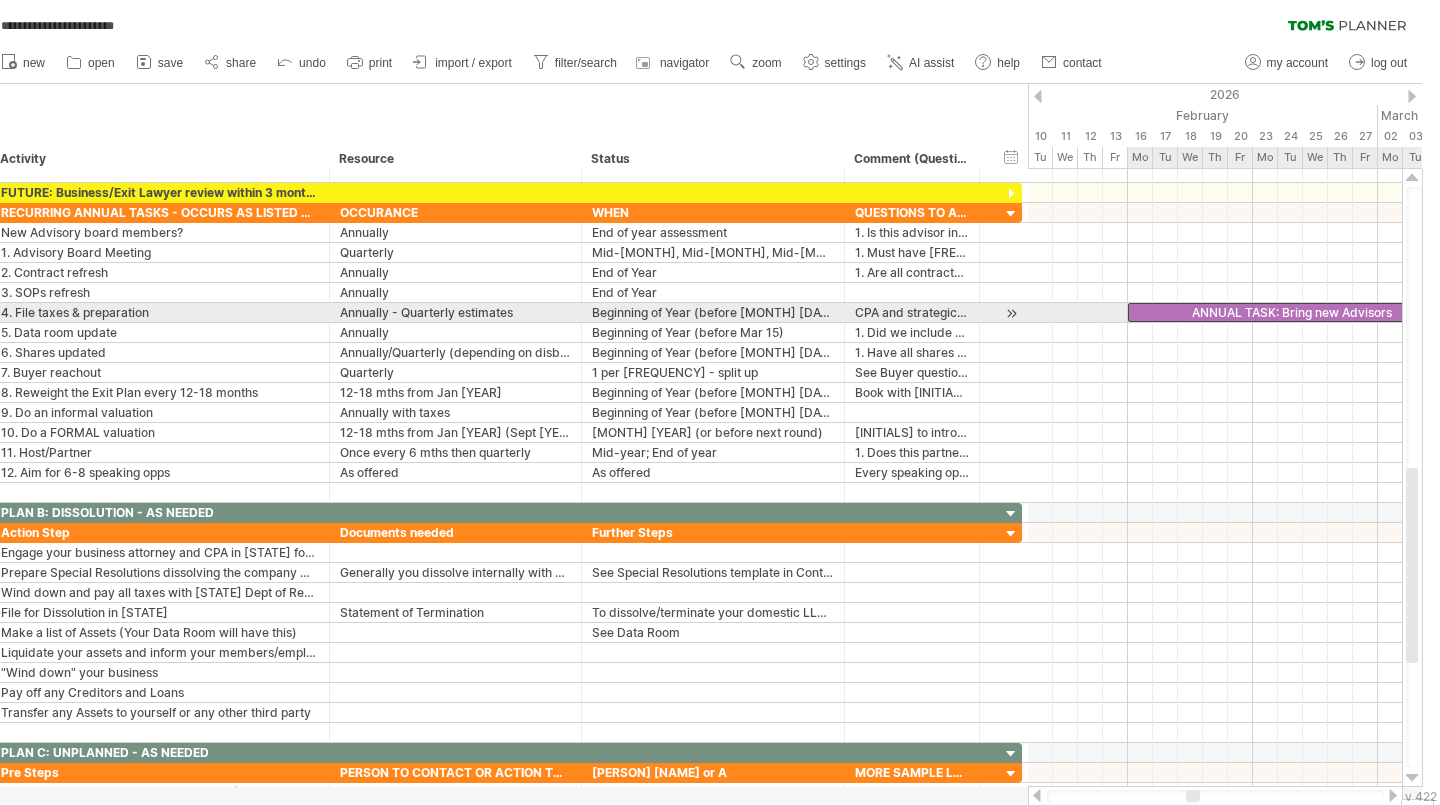 click on "ANNUAL TASK: Bring new Advisors" at bounding box center (1290, 312) 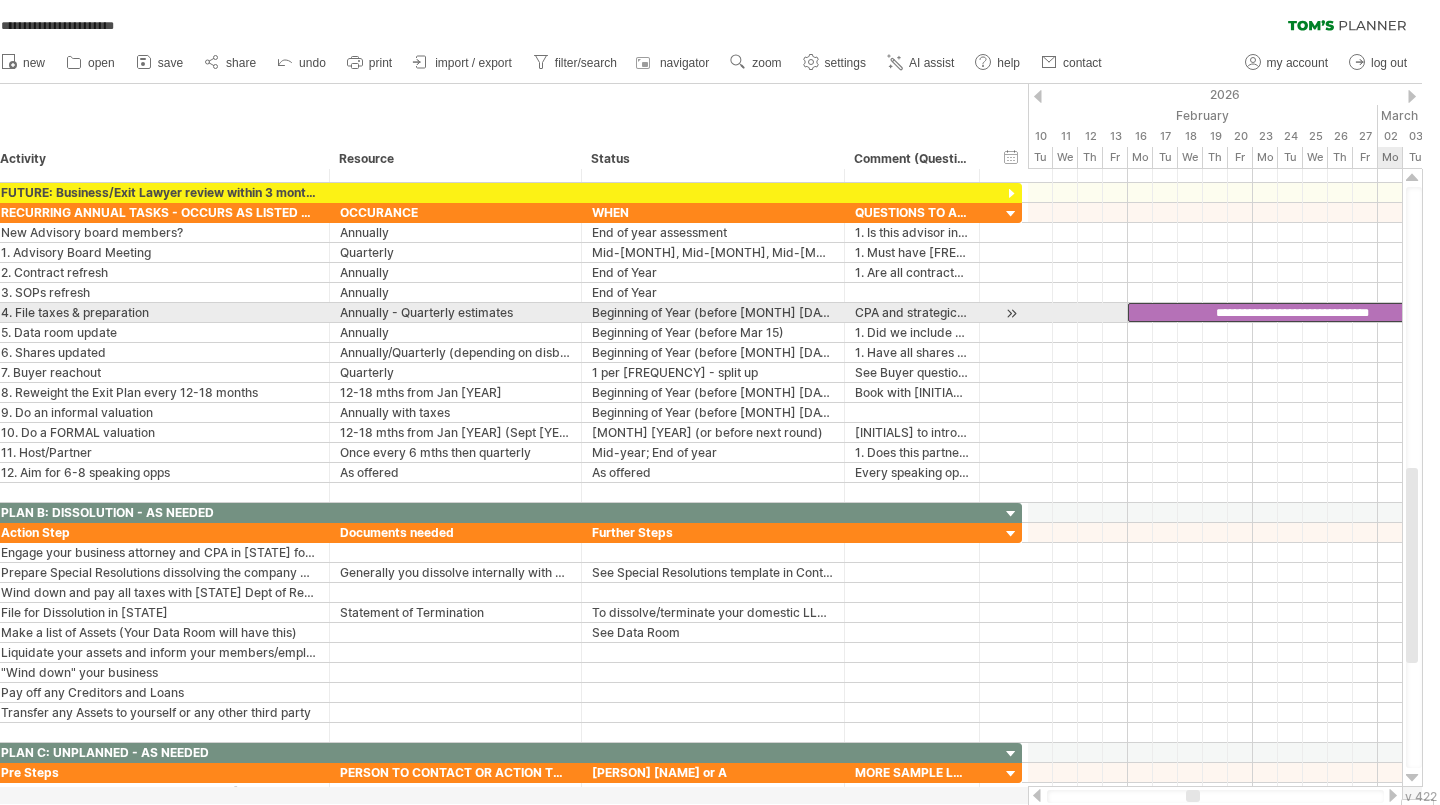 click at bounding box center (1414, 477) 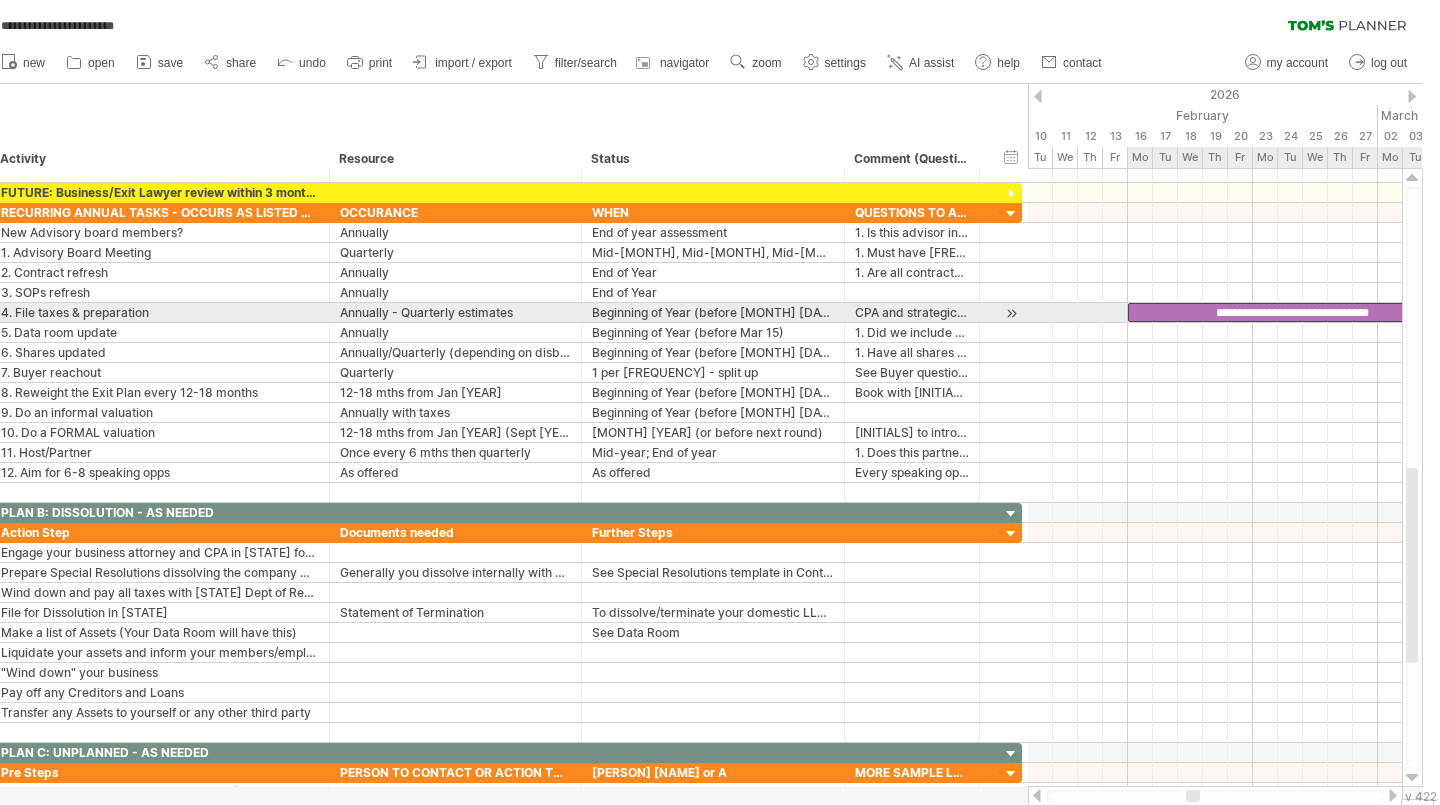click on "**********" at bounding box center [1290, 312] 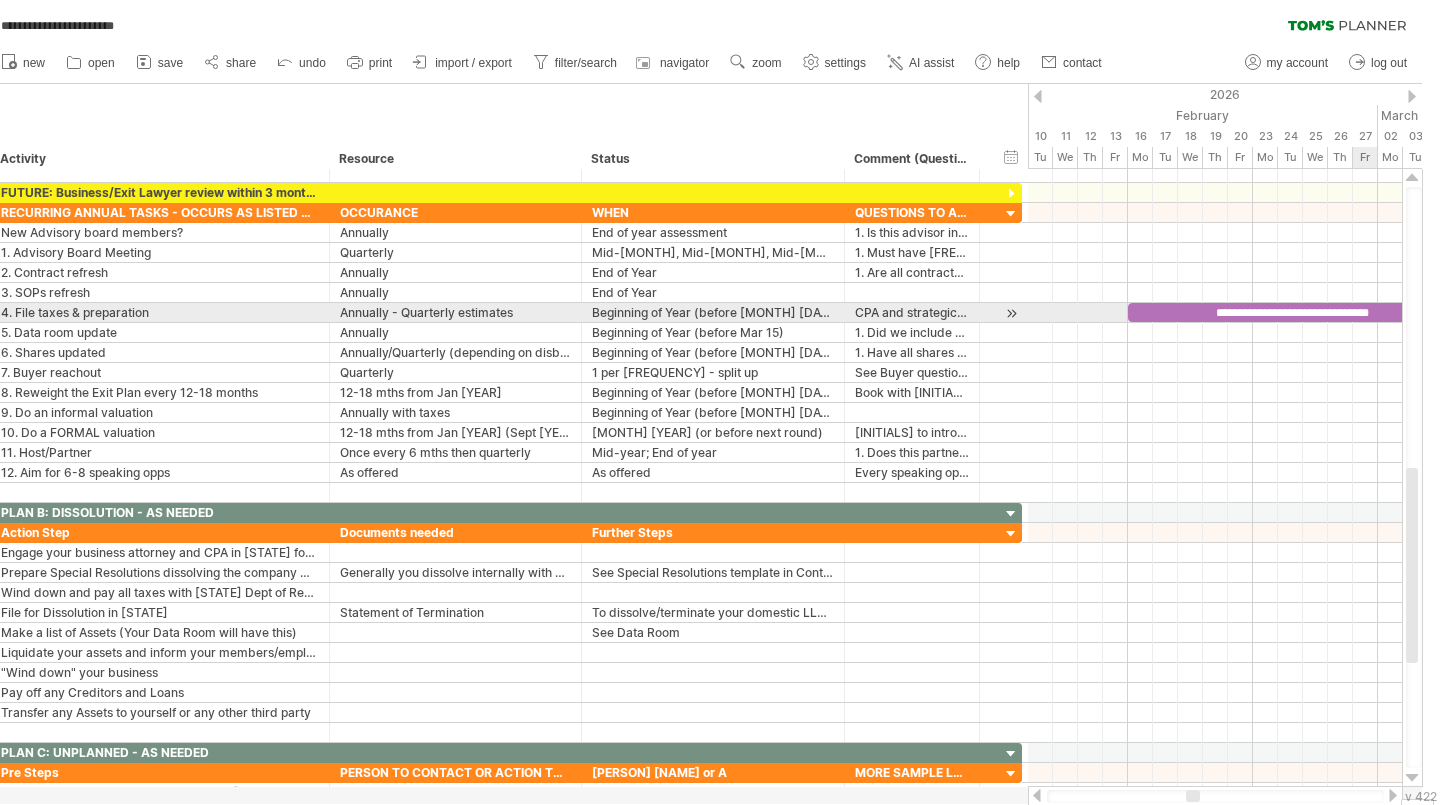 type 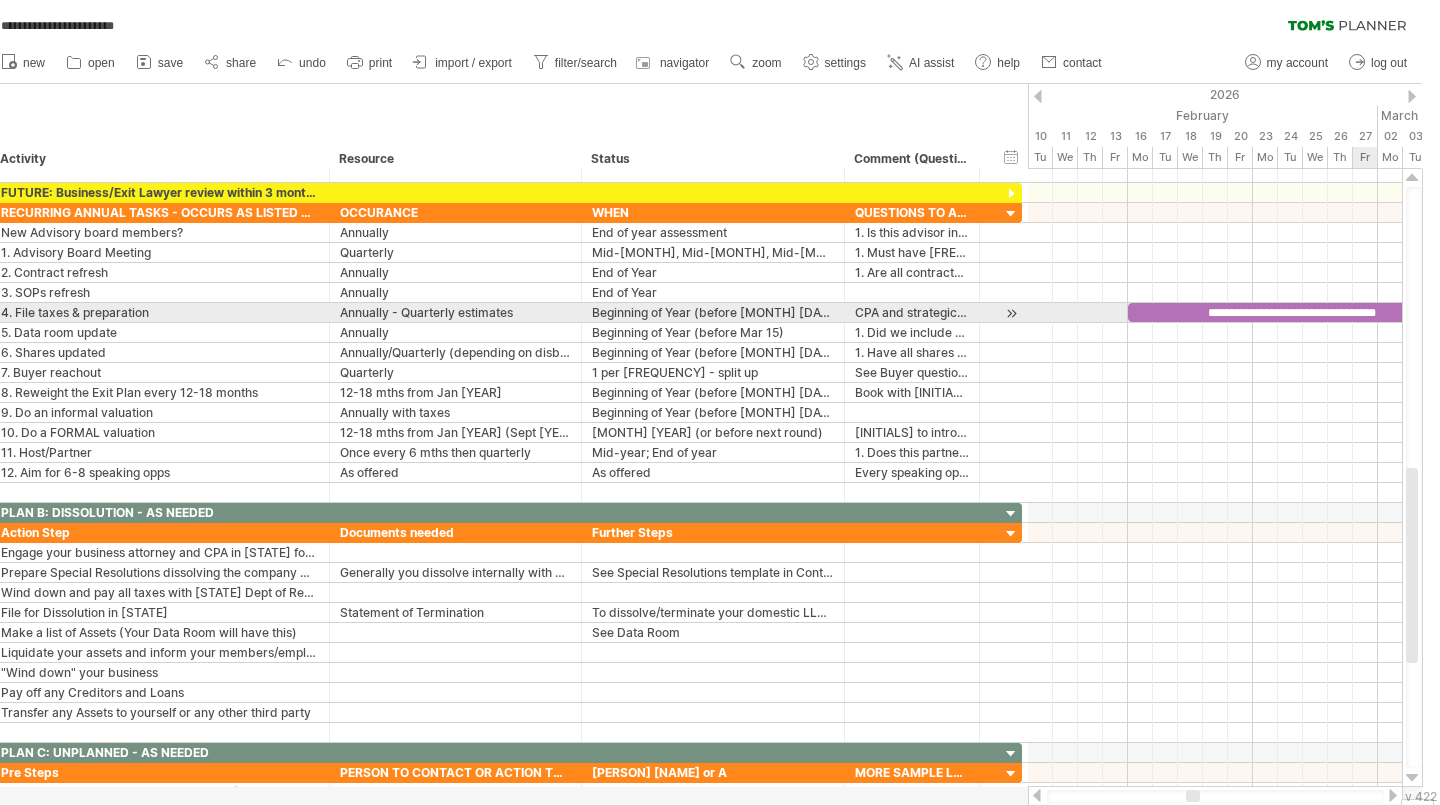 scroll, scrollTop: 0, scrollLeft: 0, axis: both 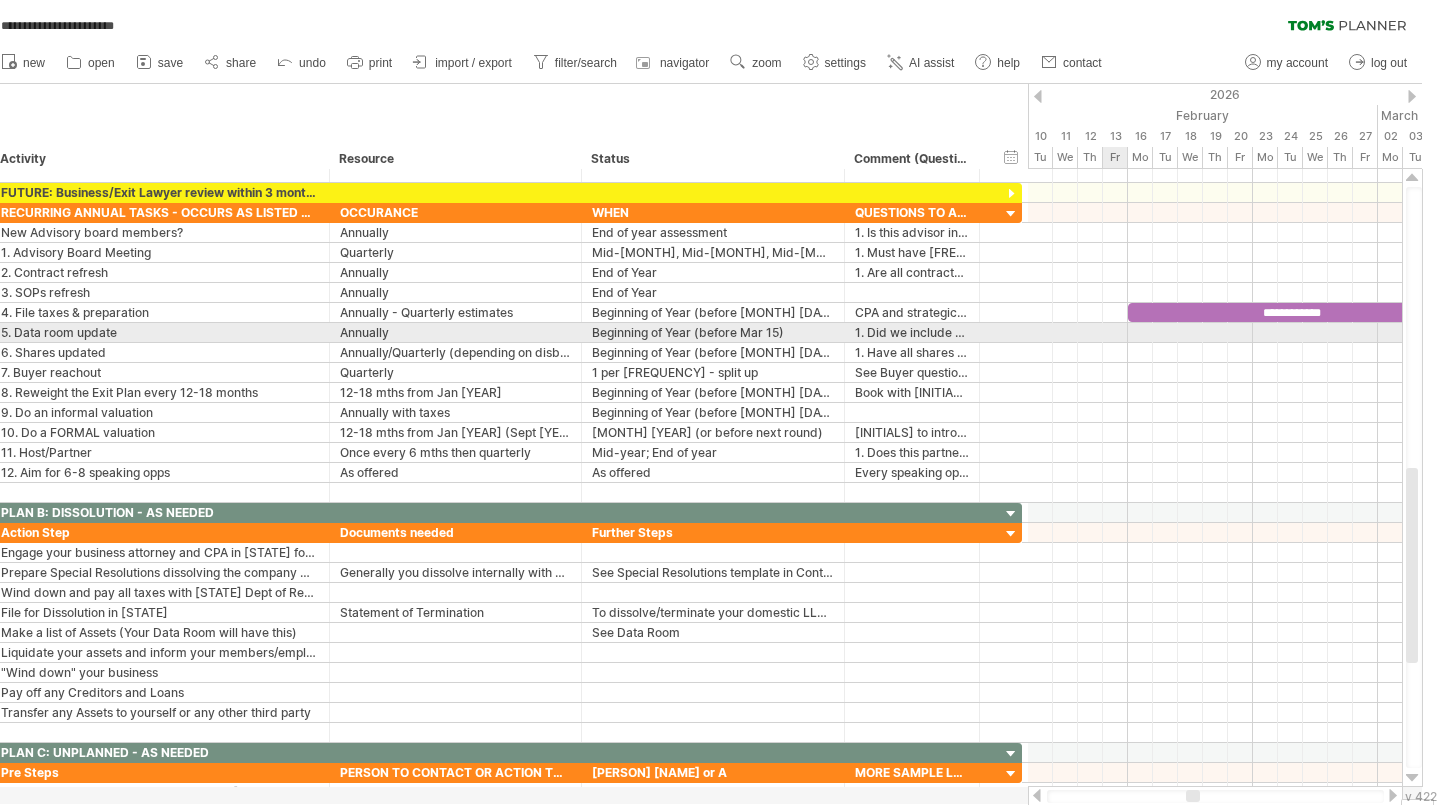 click at bounding box center [1215, 333] 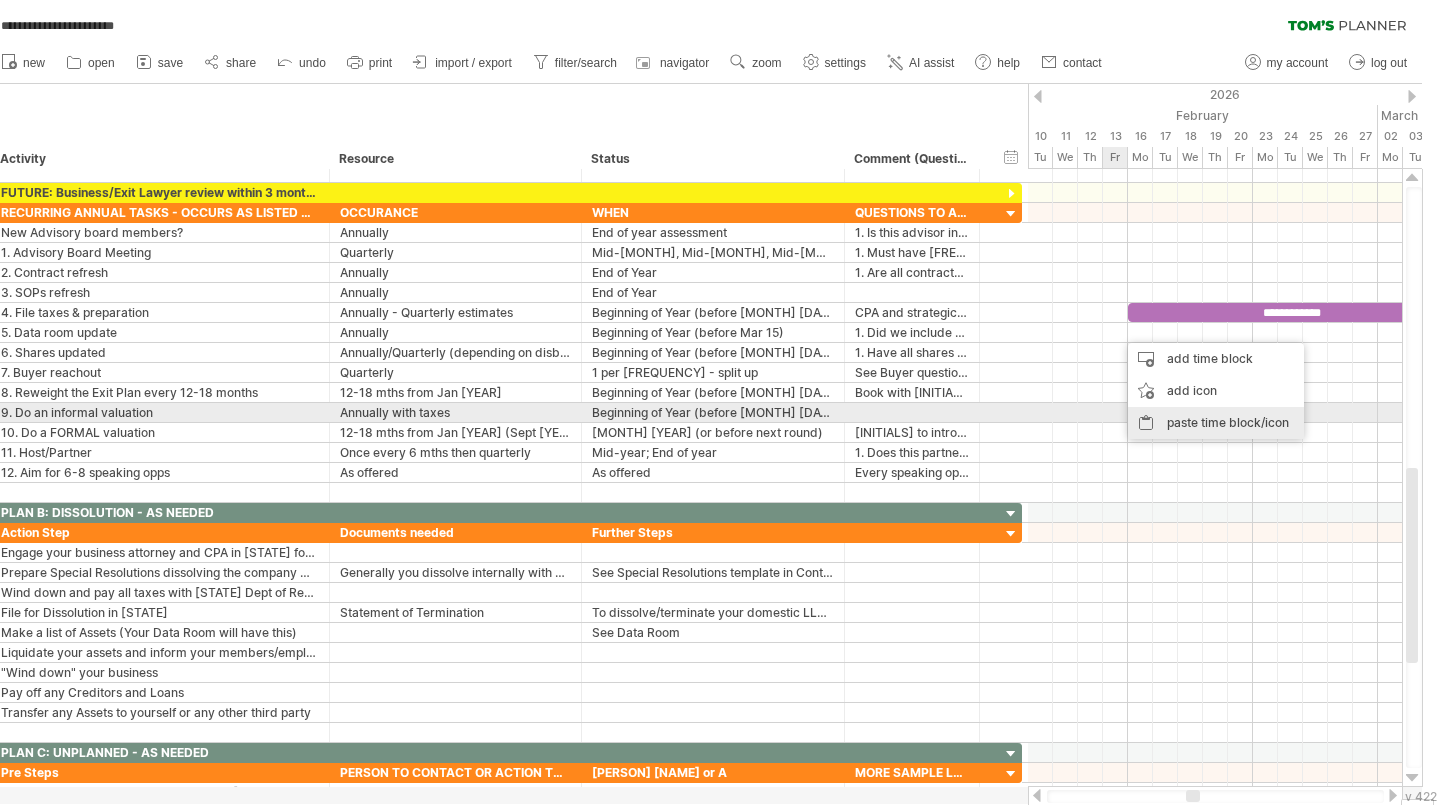 click on "paste time block/icon" at bounding box center (1216, 423) 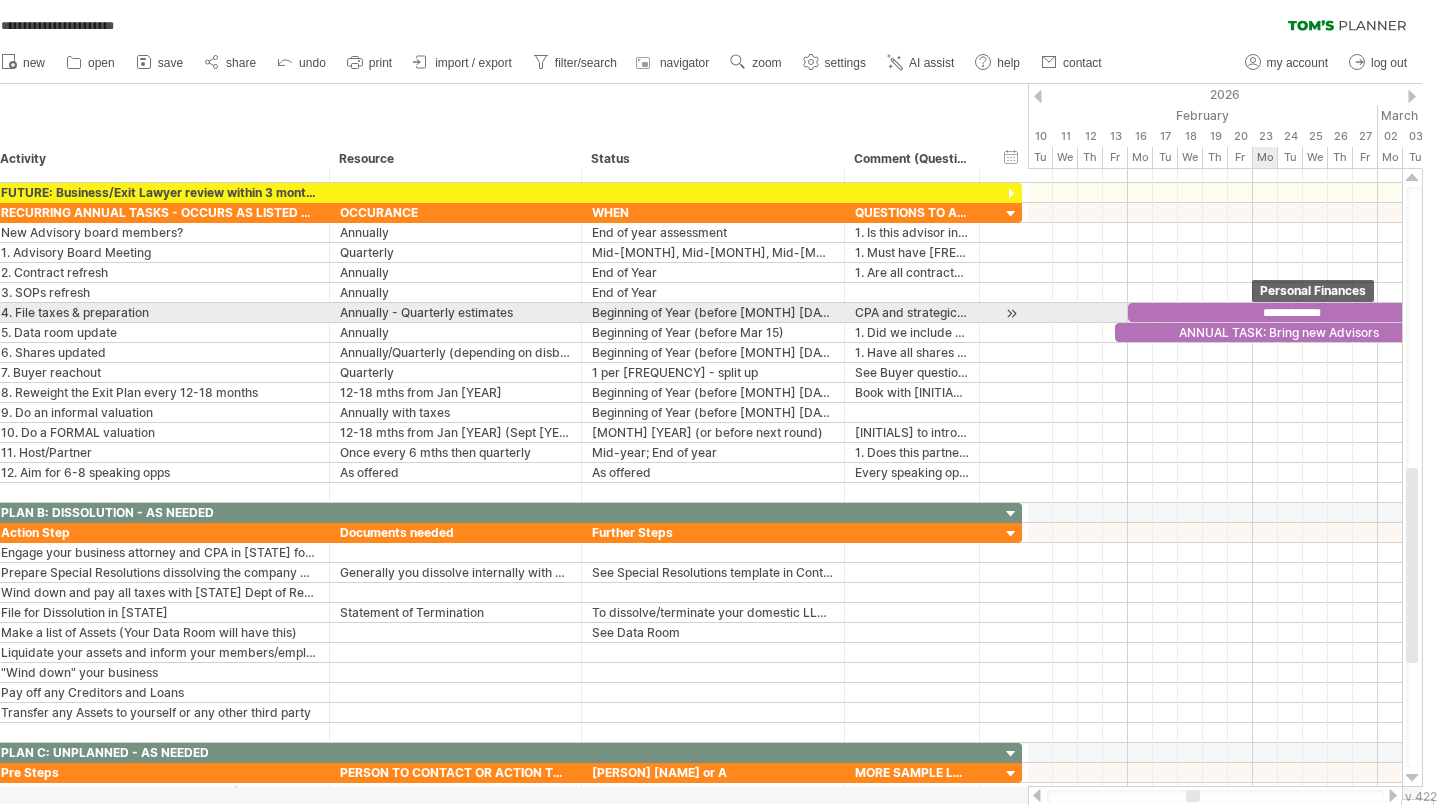 click on "**********" at bounding box center [1290, 312] 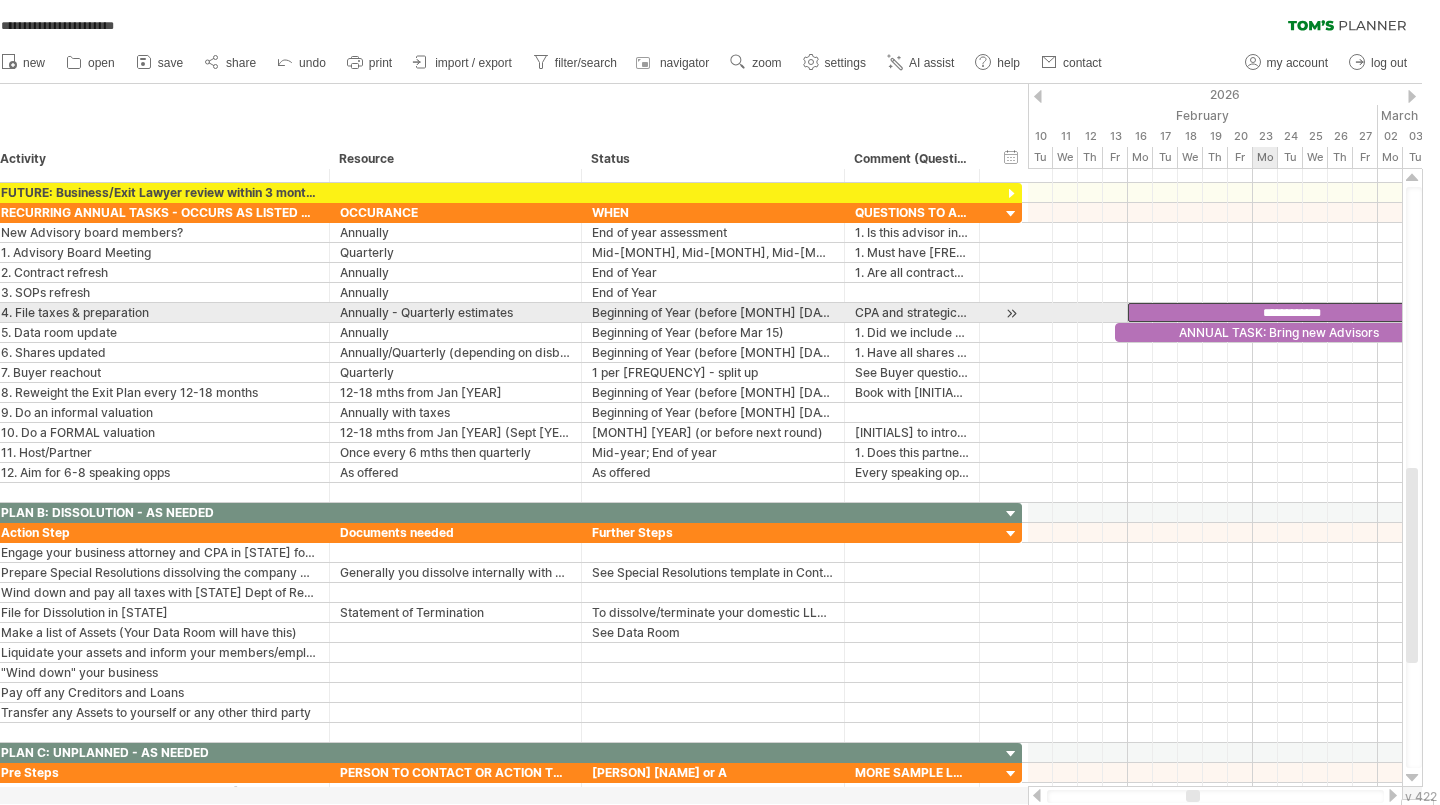 click on "**********" at bounding box center (1290, 312) 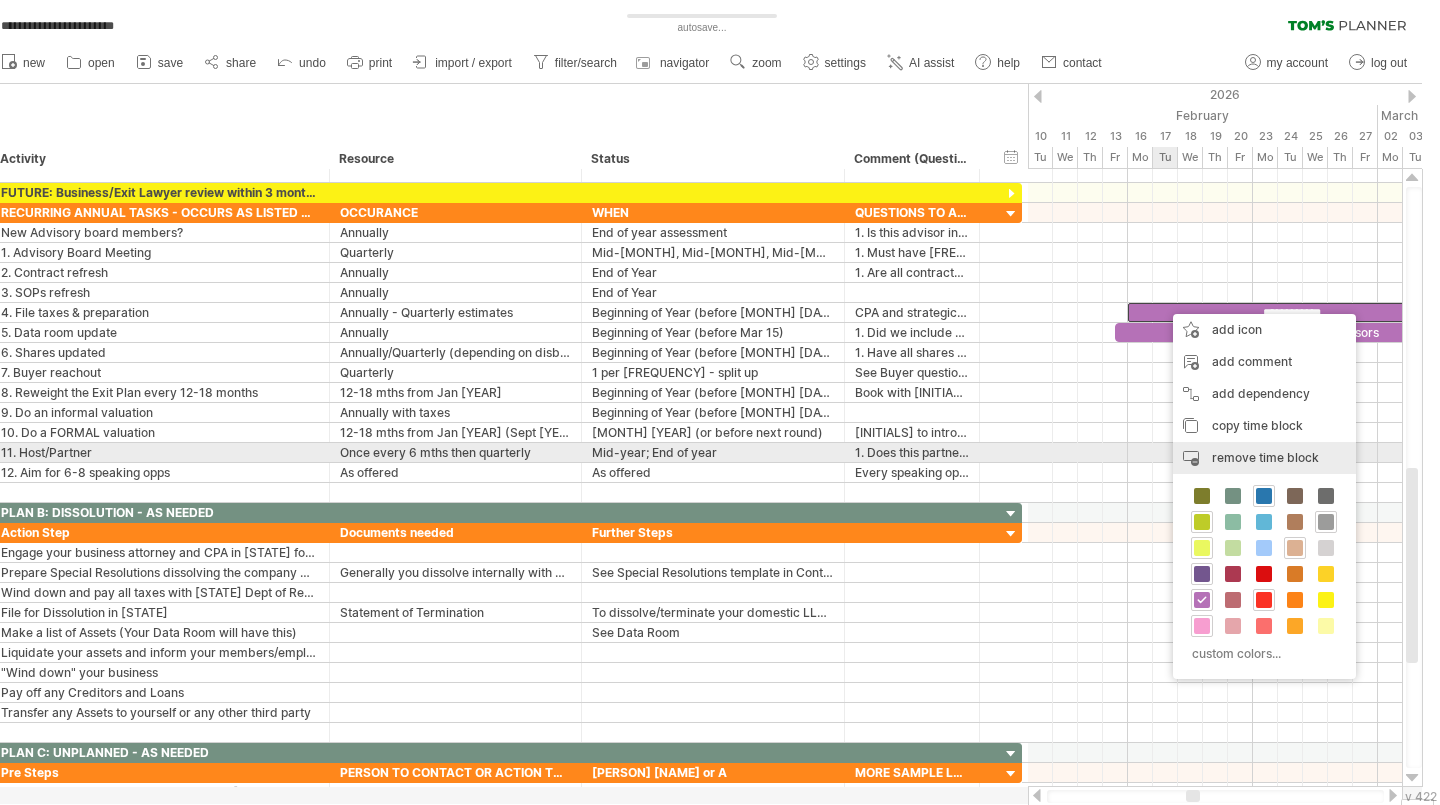 click on "remove time block" at bounding box center (1265, 457) 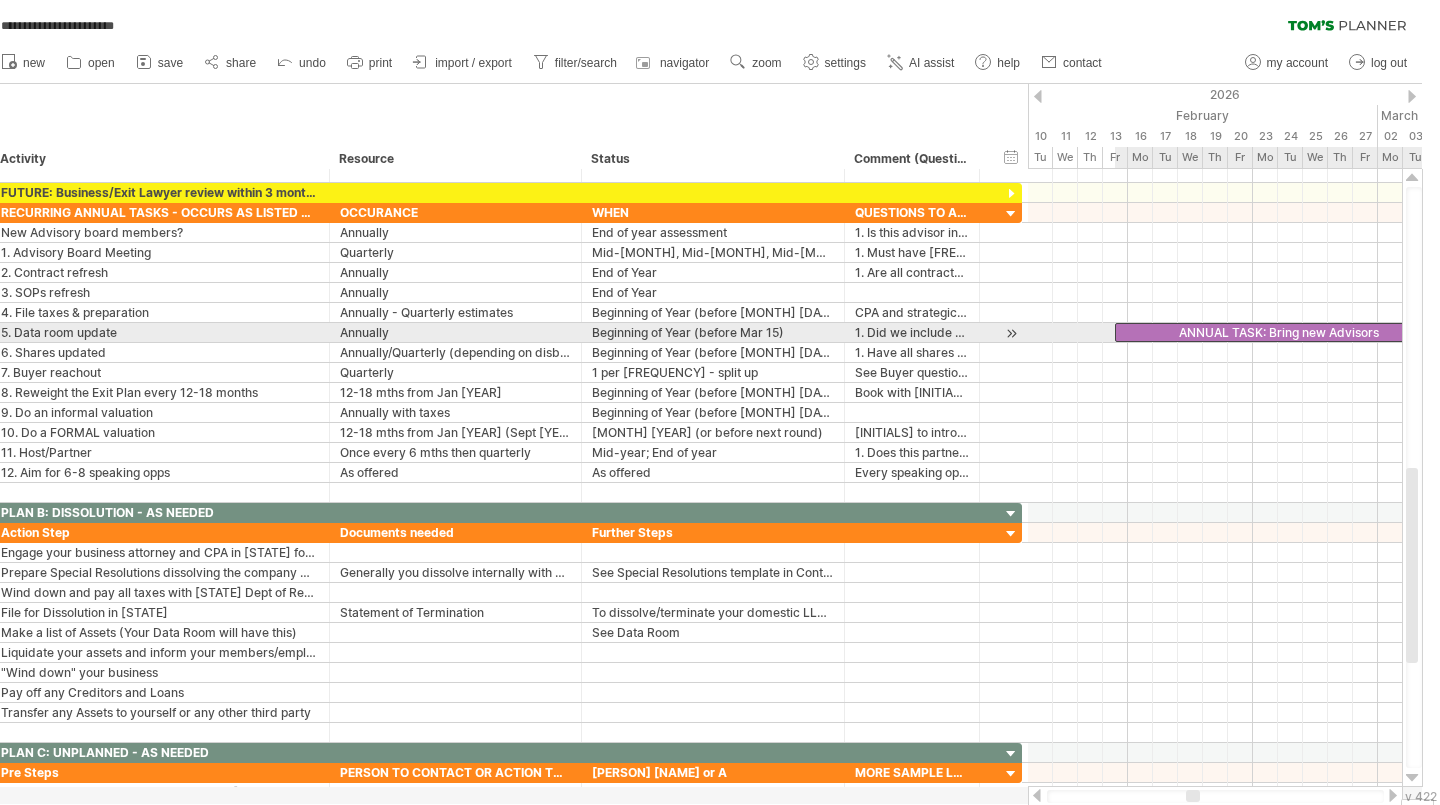 click on "ANNUAL TASK: Bring new Advisors" at bounding box center [1277, 332] 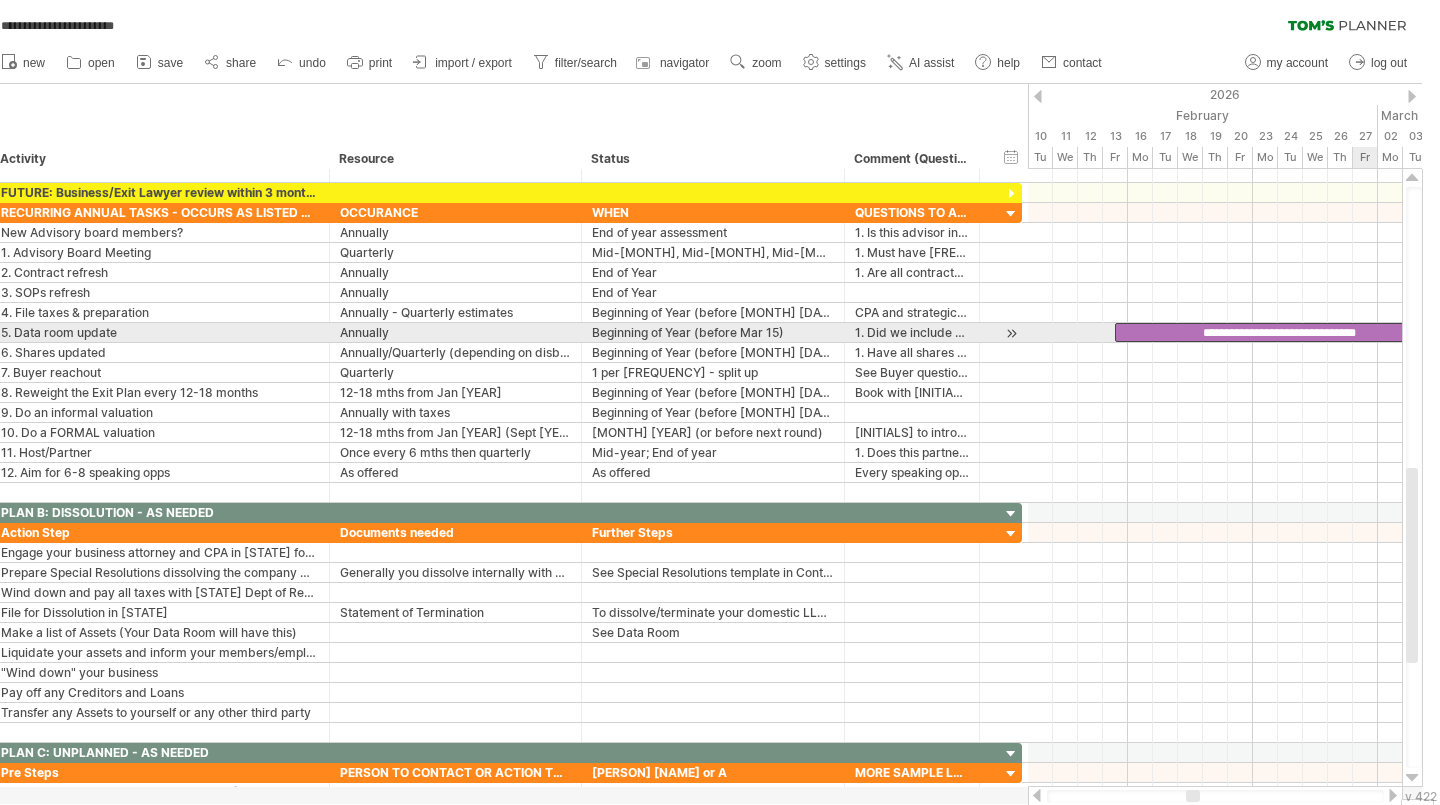 type 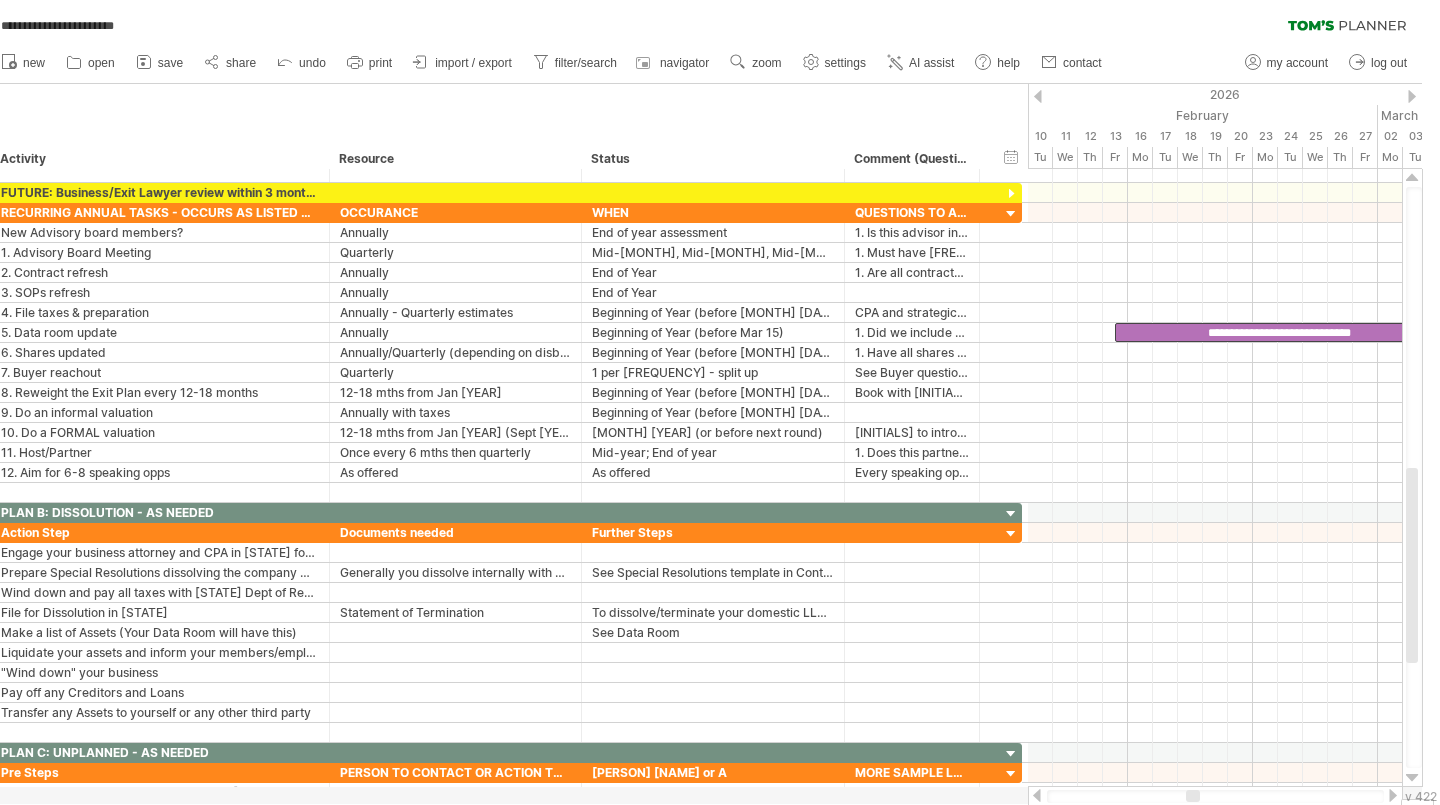 click at bounding box center (1037, 795) 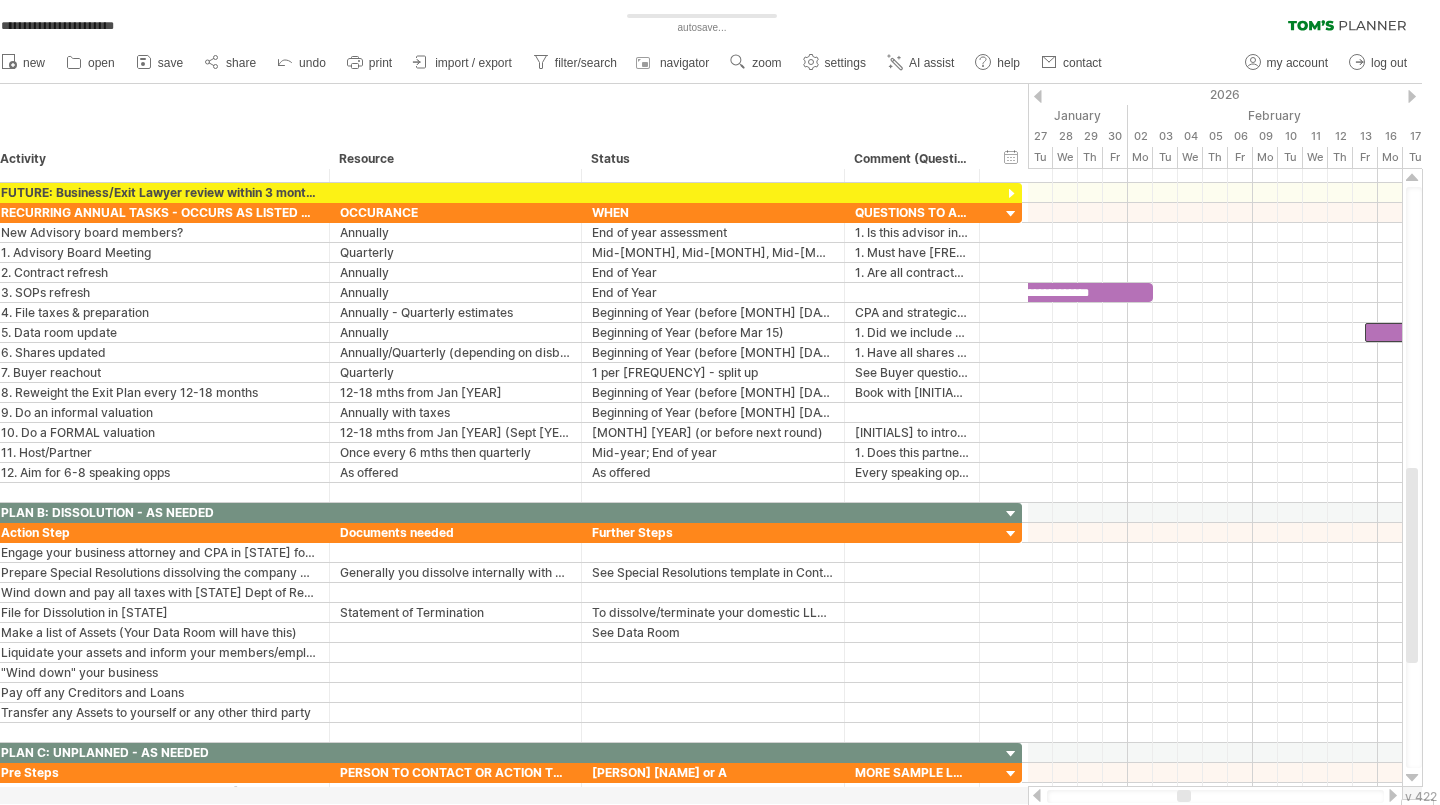 click at bounding box center [1037, 795] 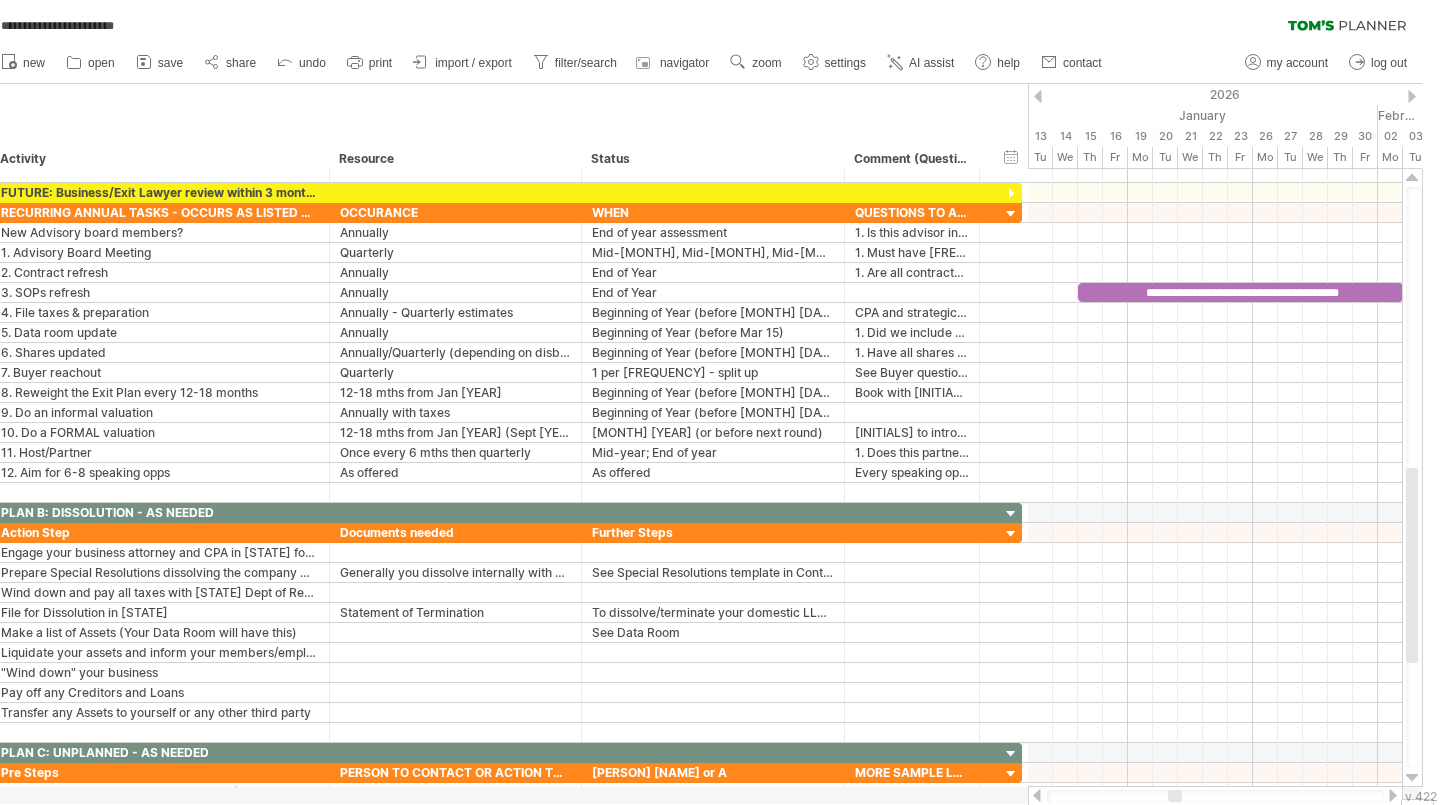 click at bounding box center [1037, 795] 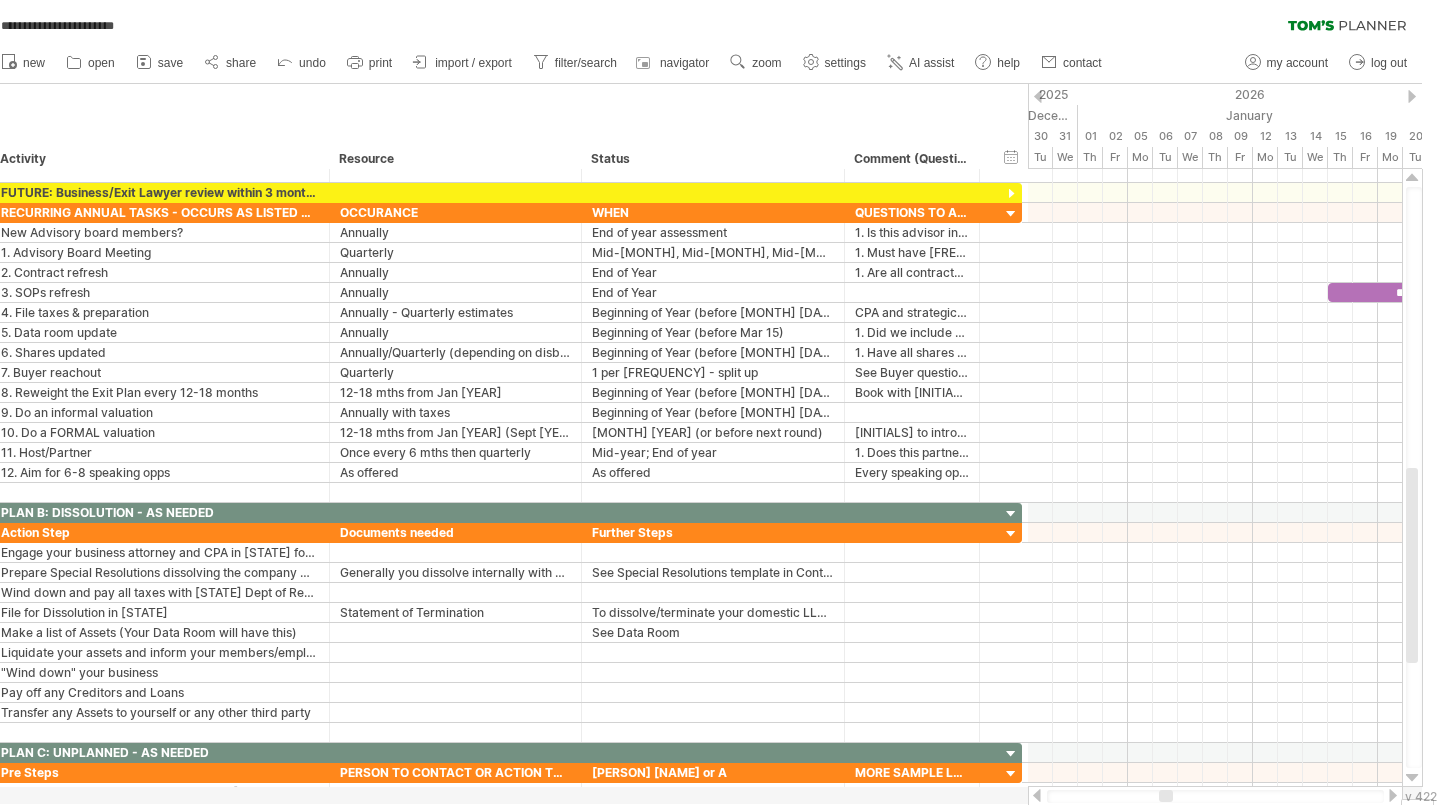 click at bounding box center (1037, 795) 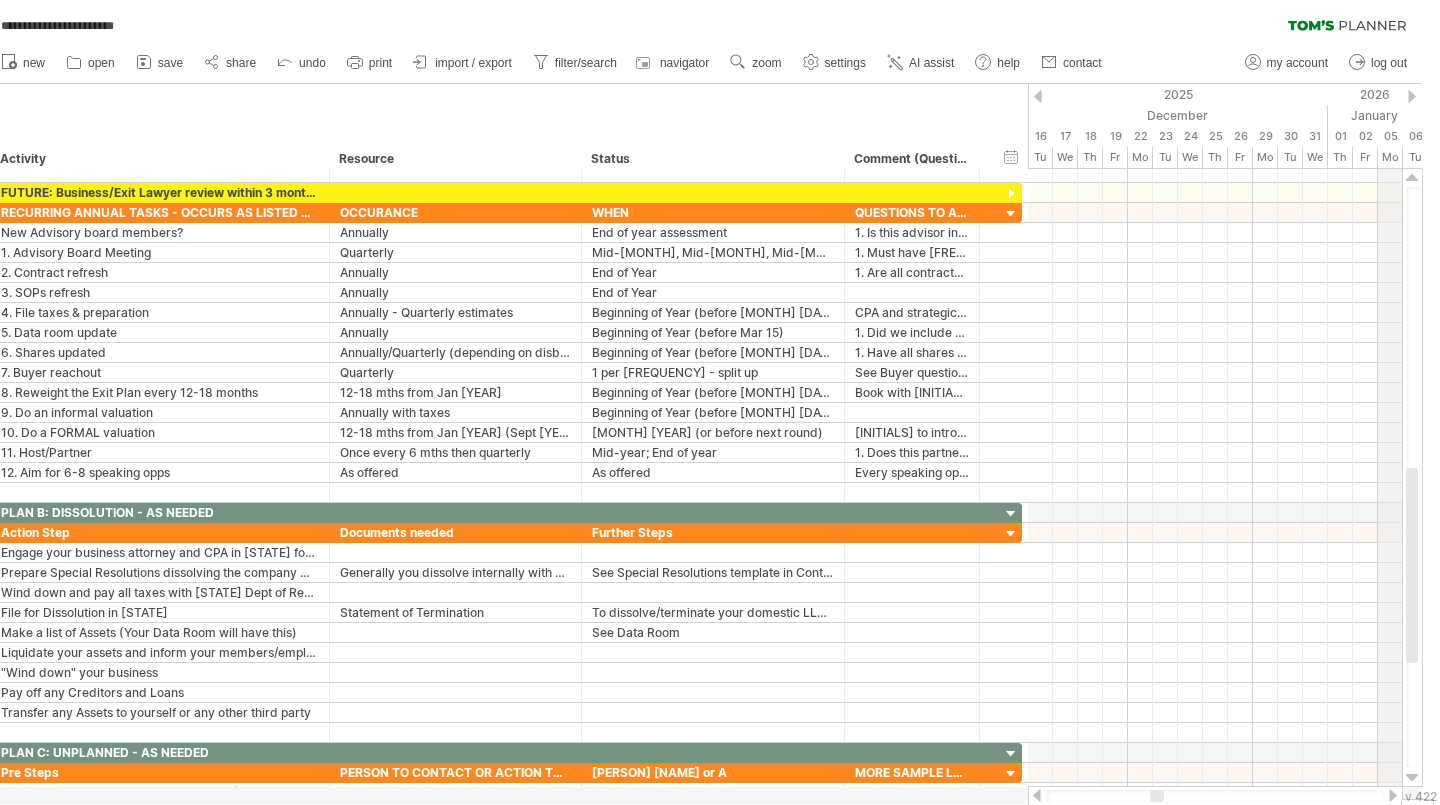 click on "2026" at bounding box center [3140, 94] 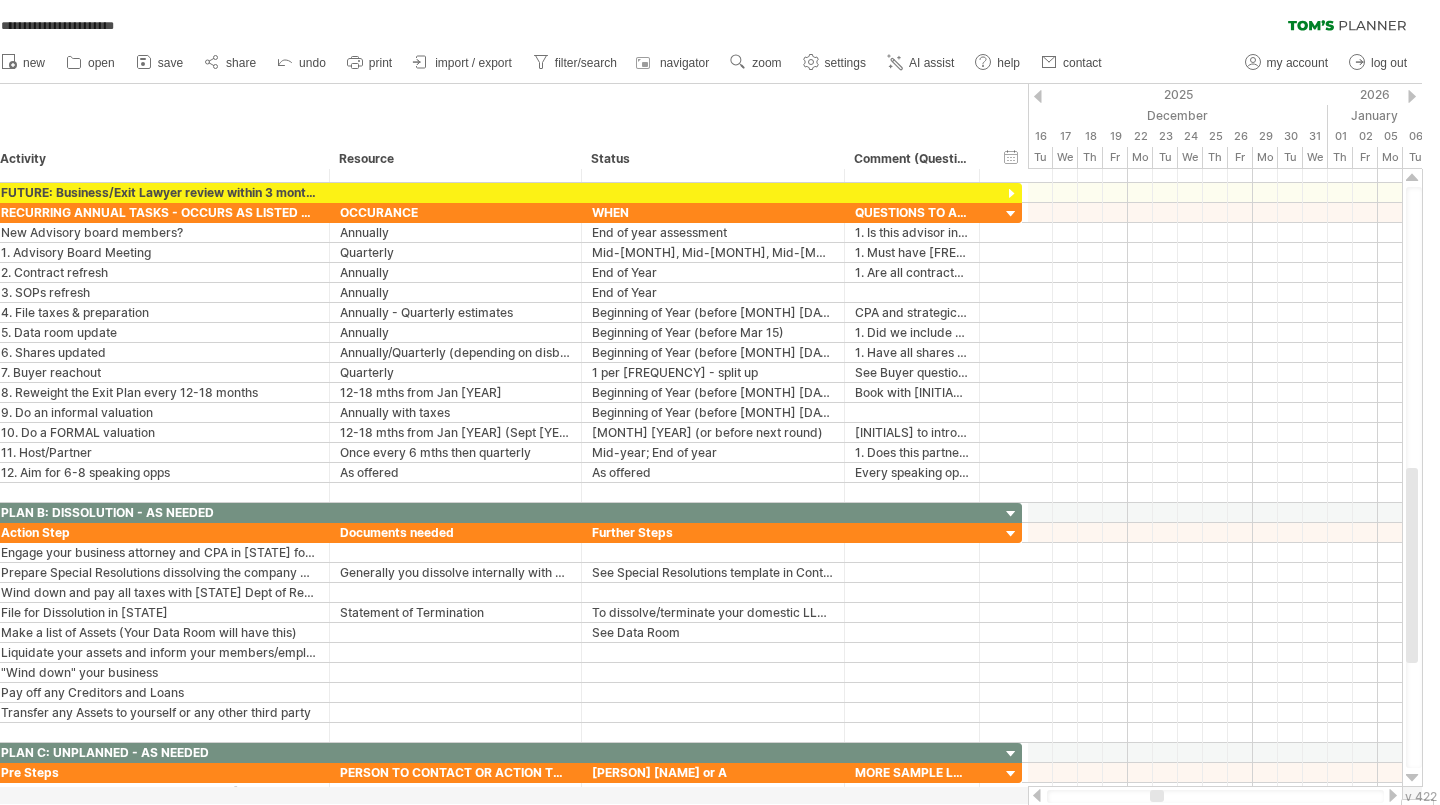click at bounding box center [1412, 96] 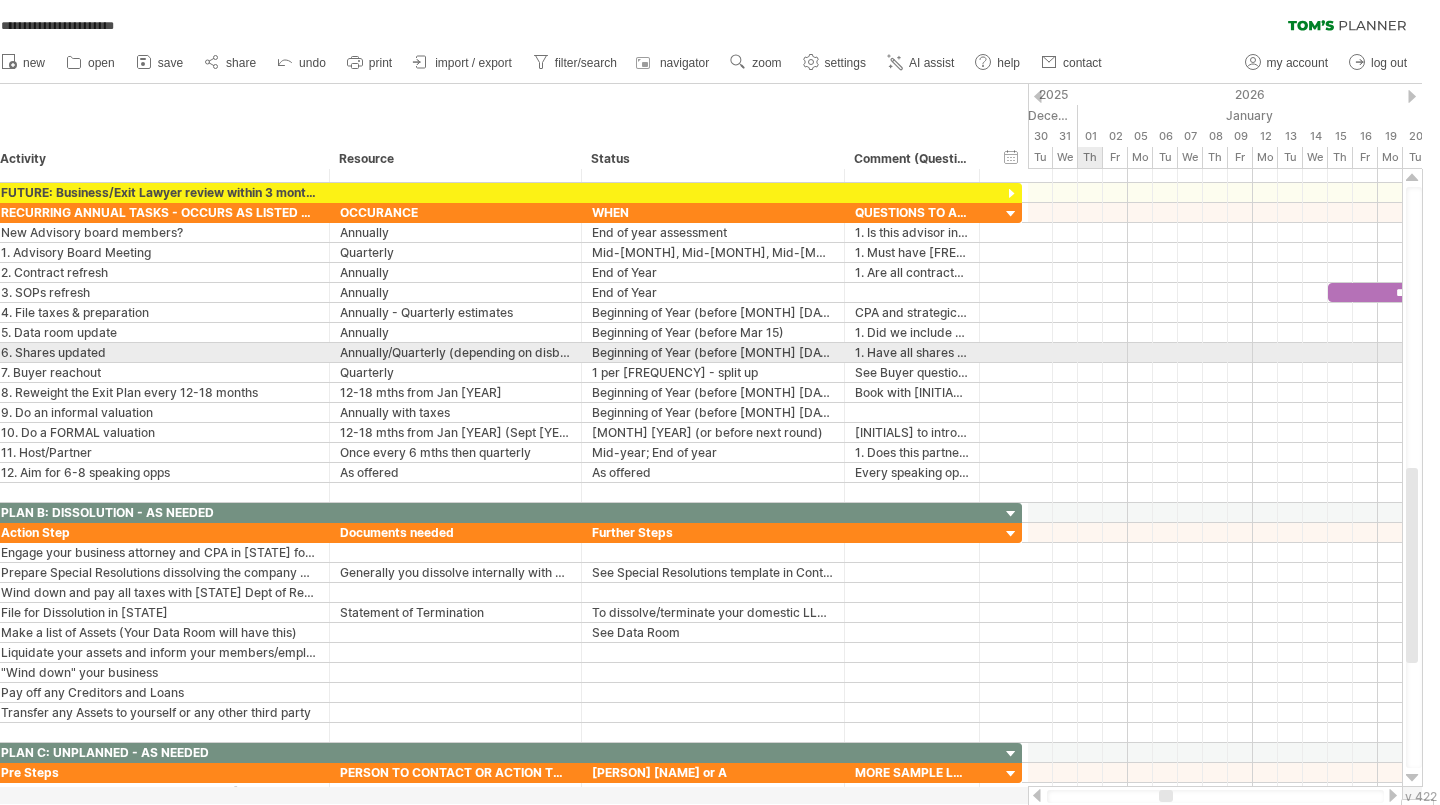 click at bounding box center (1215, 353) 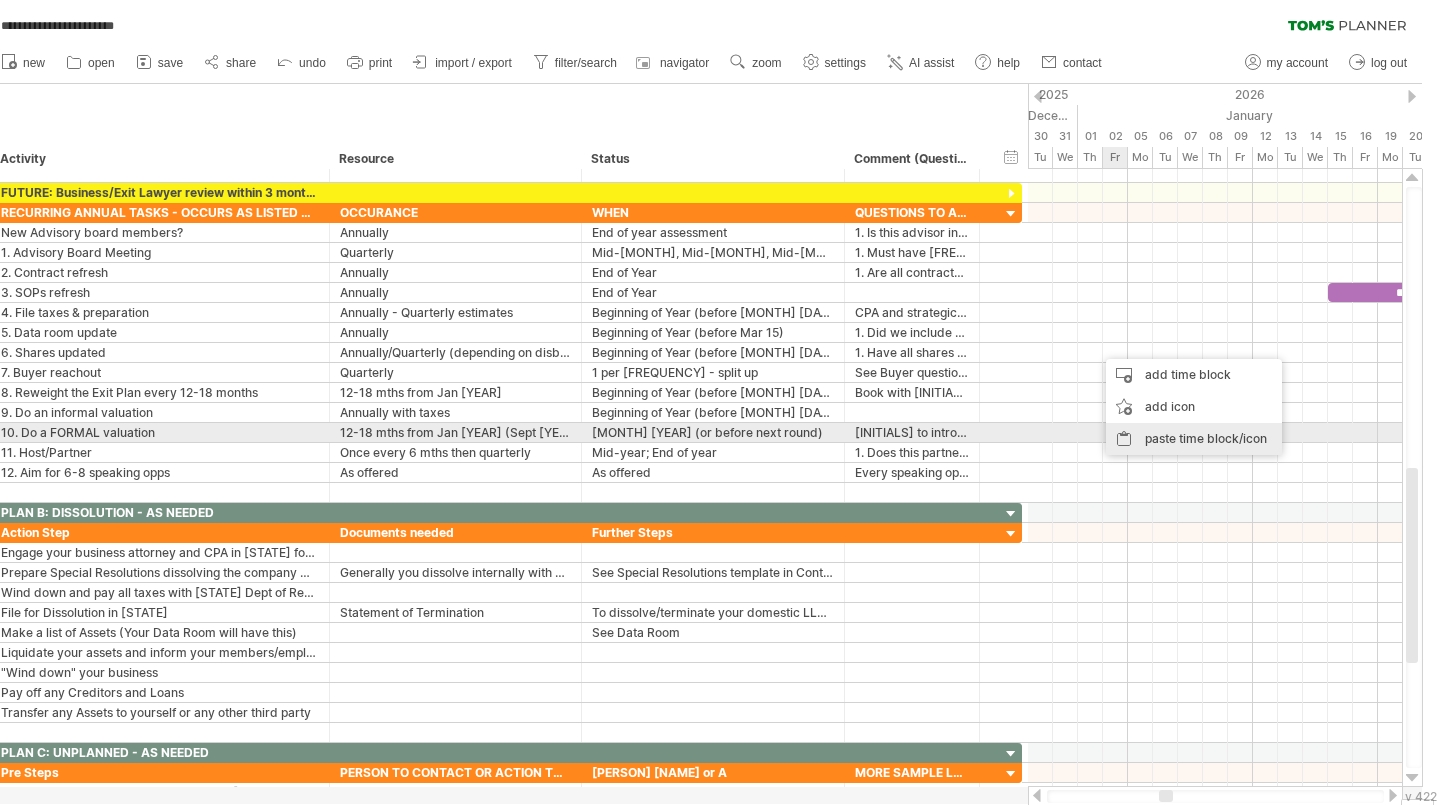 click on "paste time block/icon" at bounding box center (1194, 439) 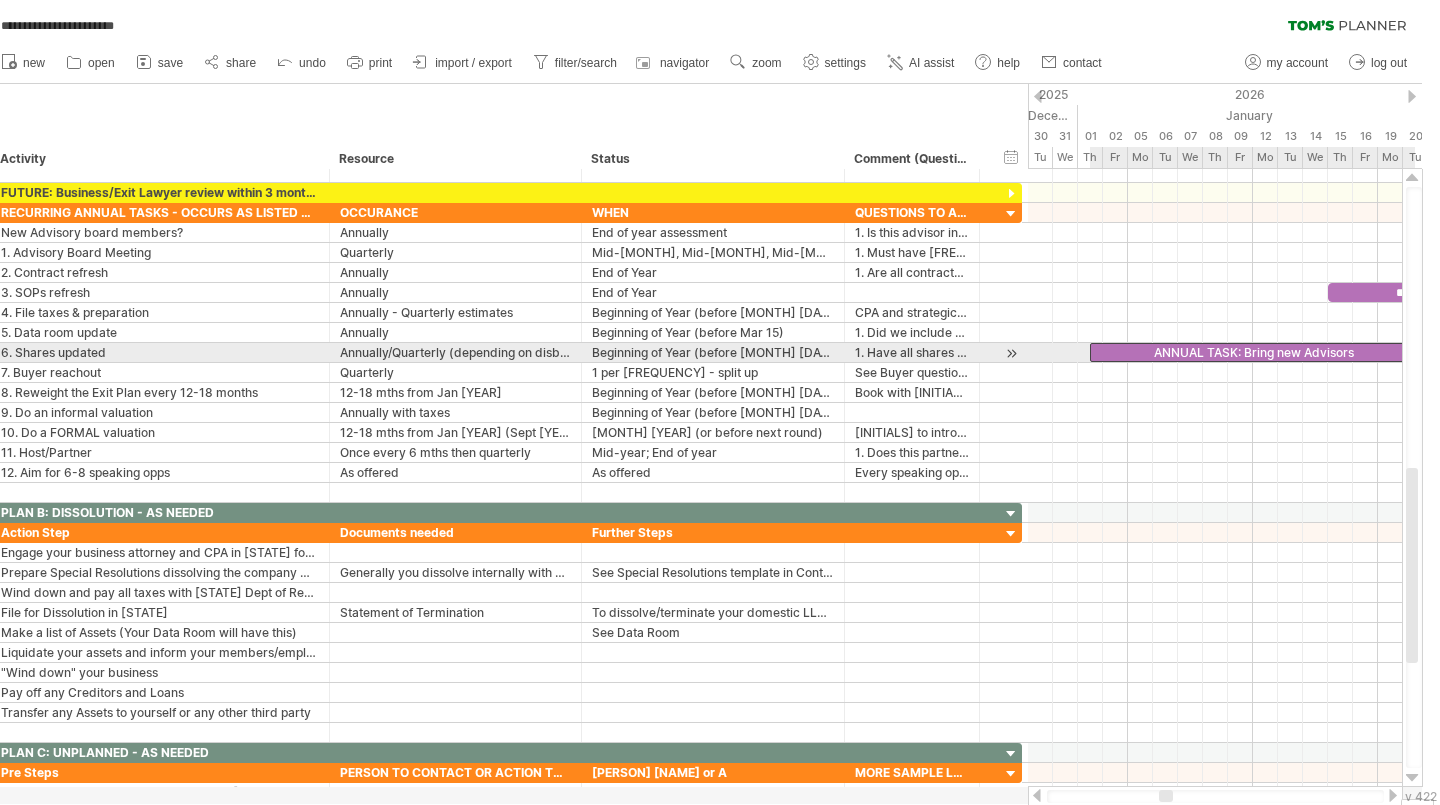 click on "ANNUAL TASK: Bring new Advisors" at bounding box center [1252, 352] 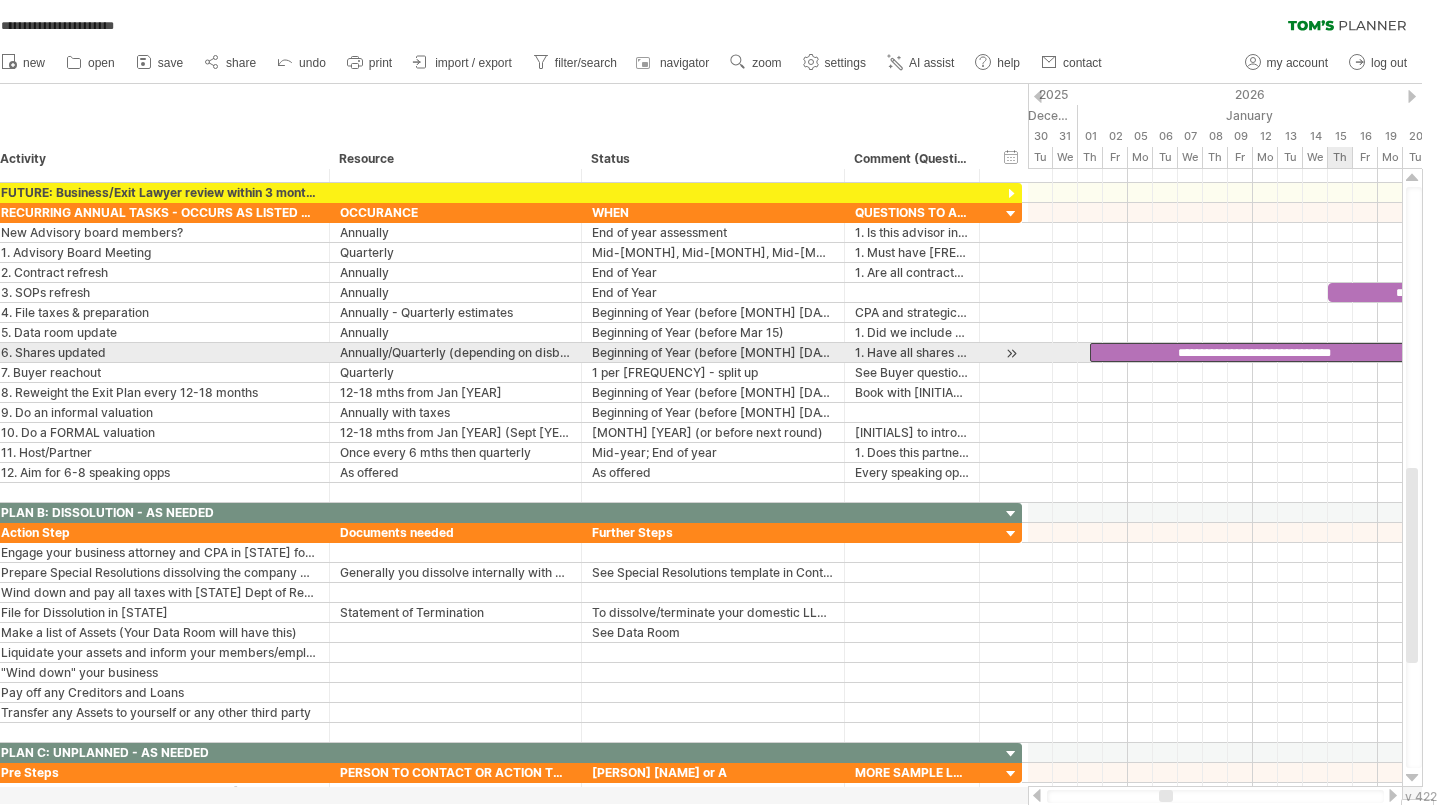type 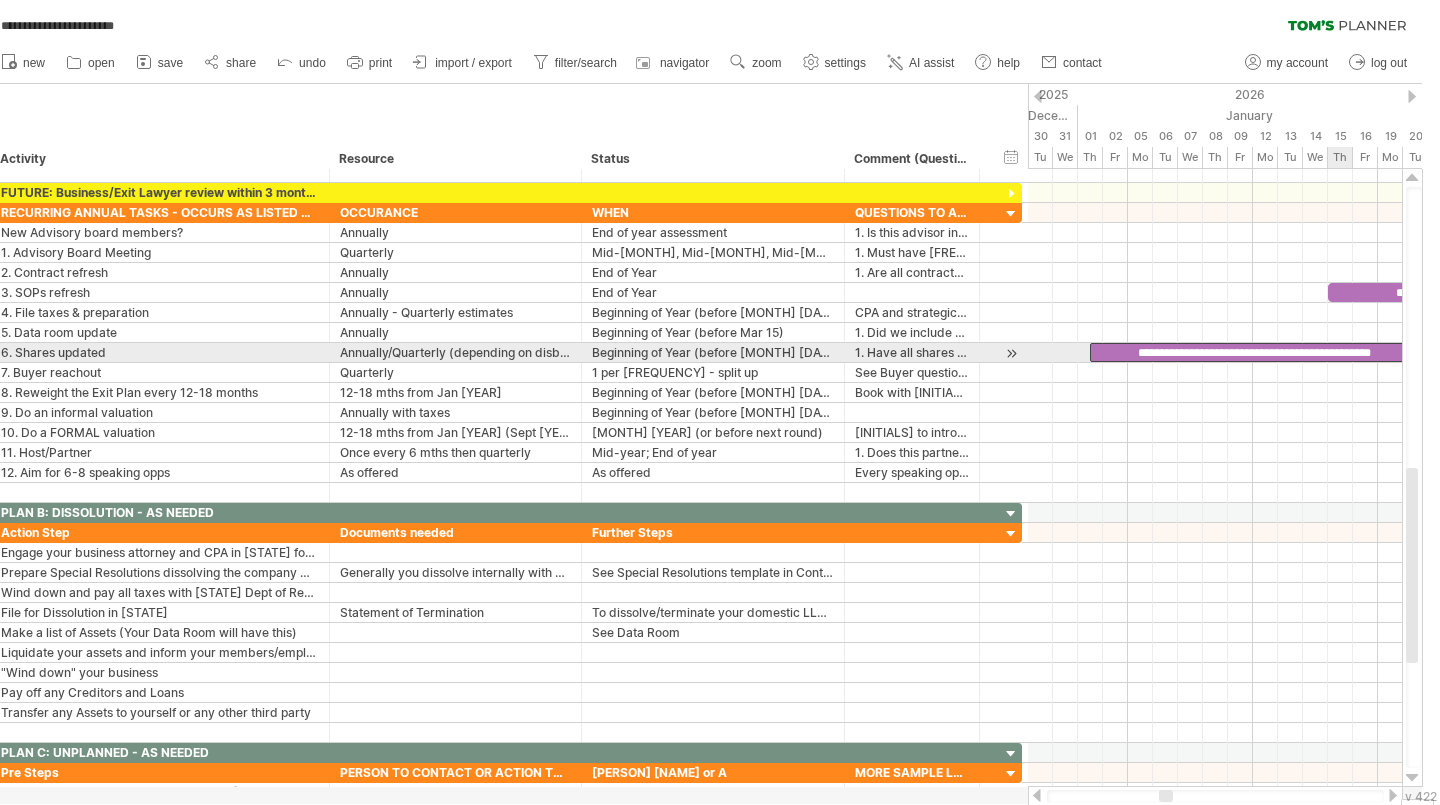 scroll, scrollTop: 0, scrollLeft: 0, axis: both 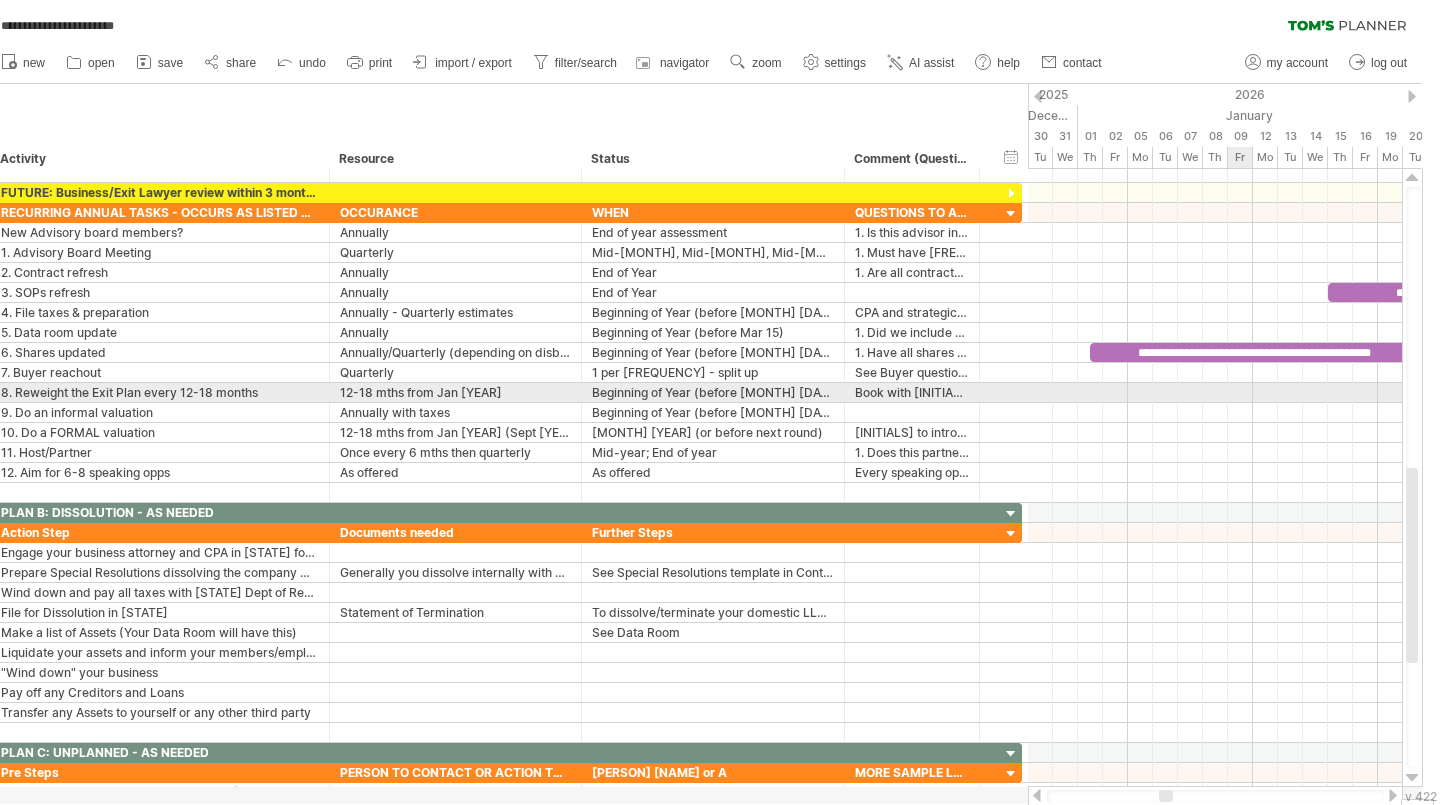 click at bounding box center (1215, 393) 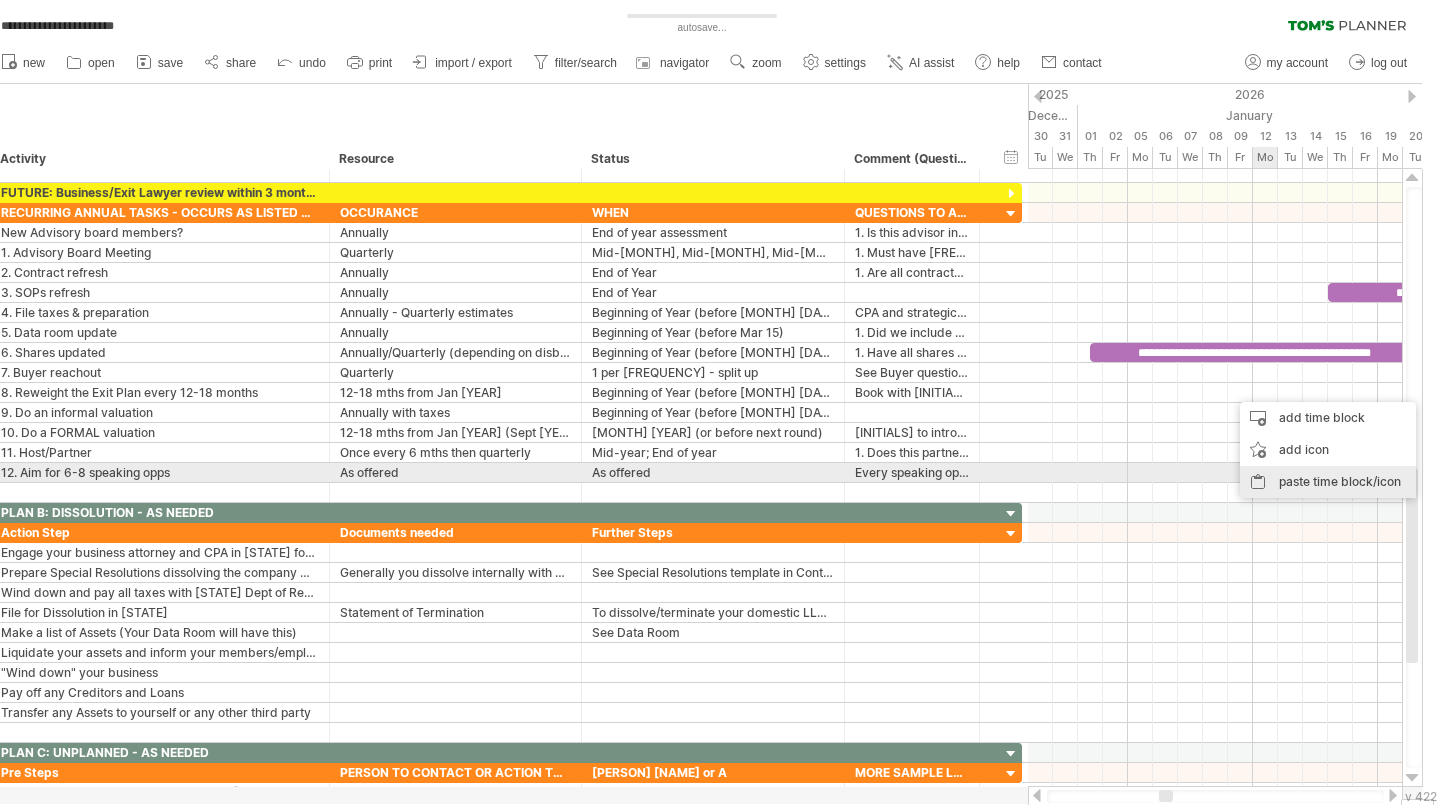 click on "paste time block/icon" at bounding box center [1328, 482] 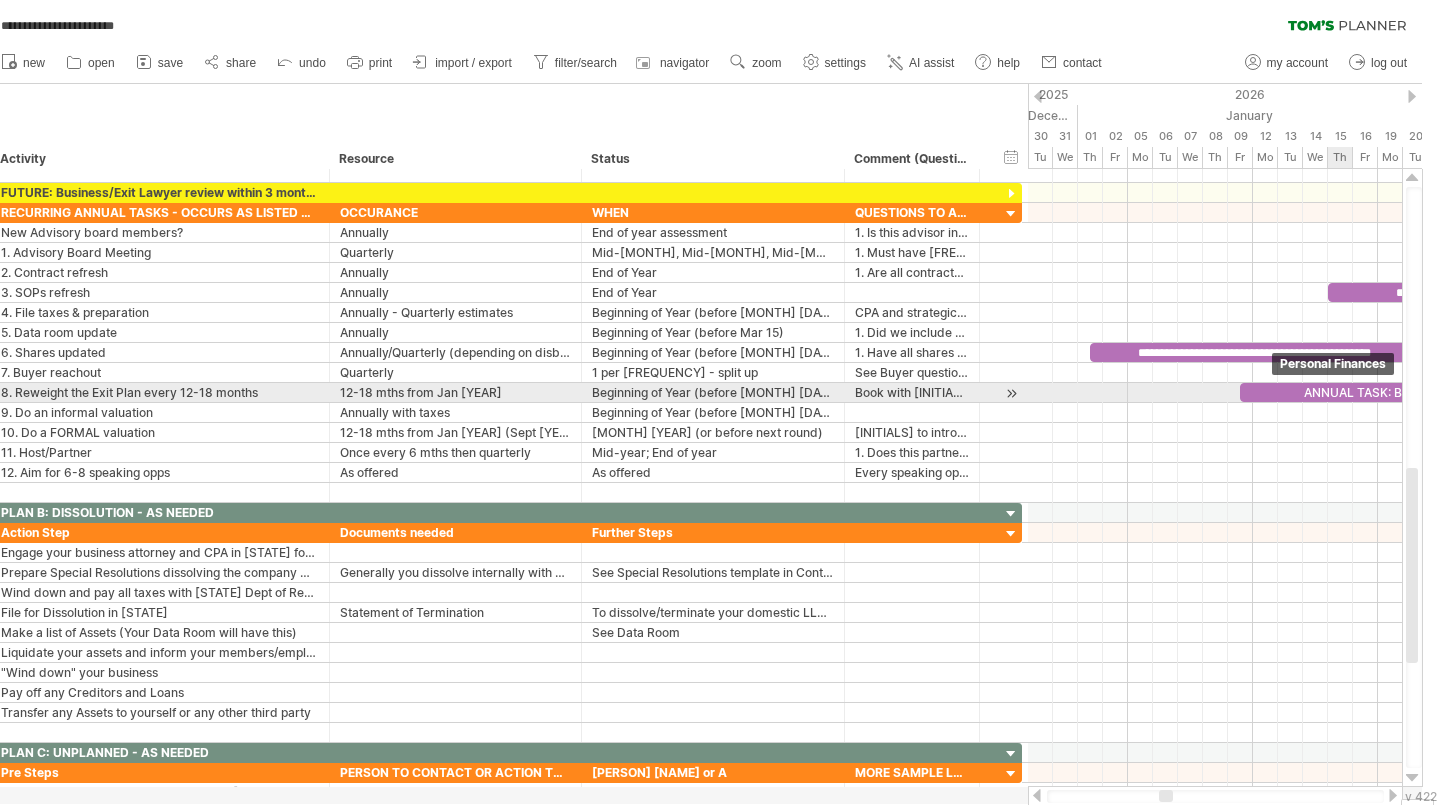 click on "ANNUAL TASK: Bring new Advisors" at bounding box center (1402, 392) 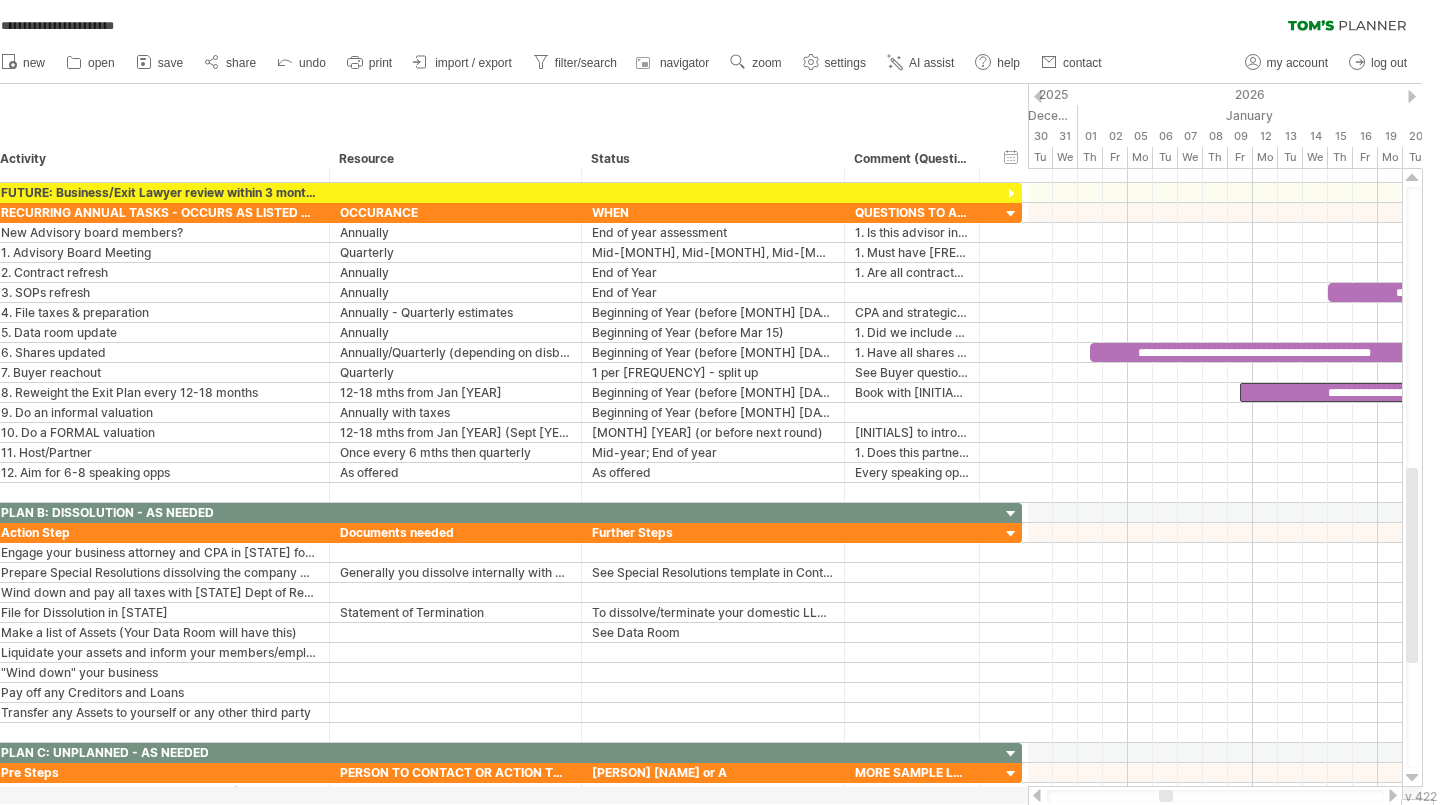click at bounding box center [1393, 795] 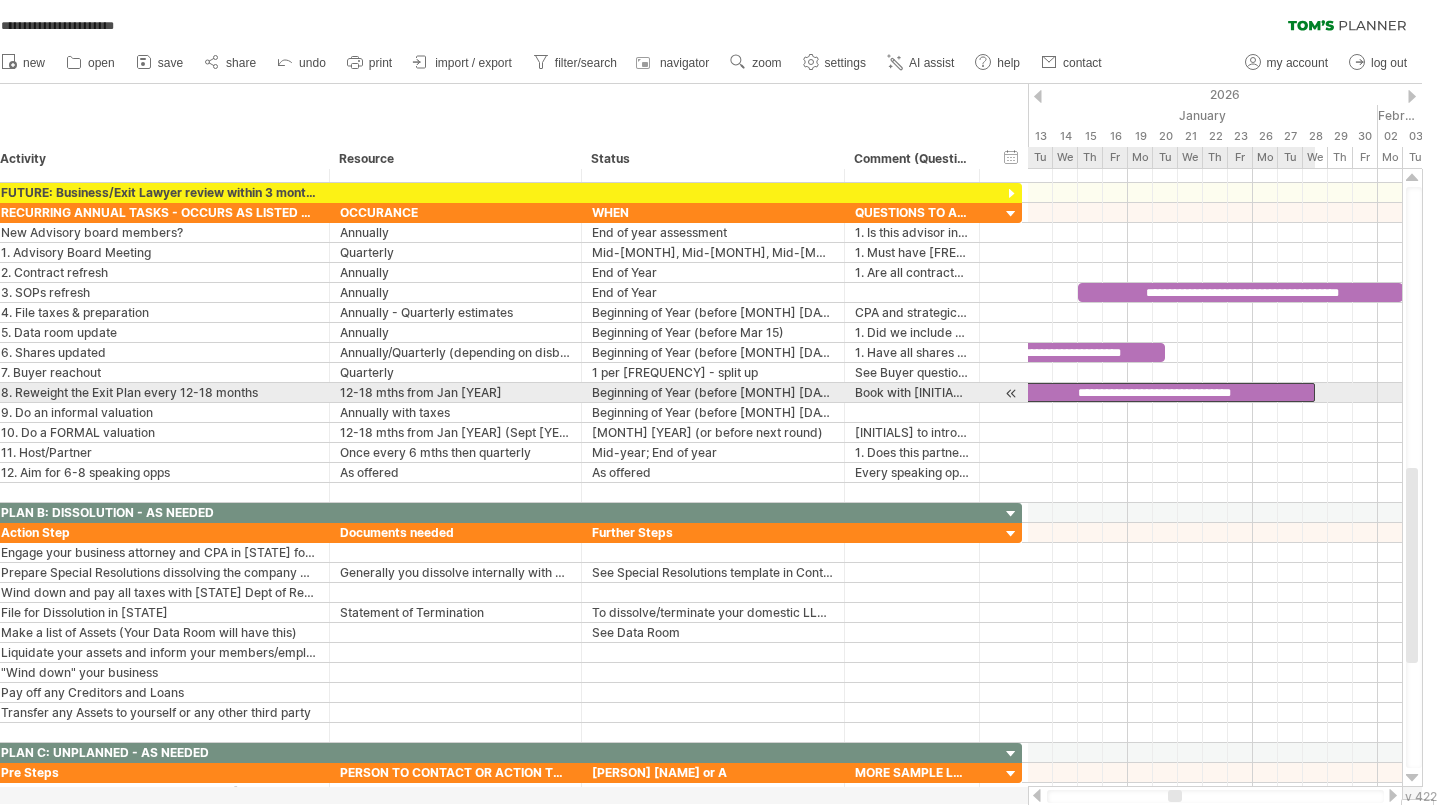 click on "**********" at bounding box center (1152, 392) 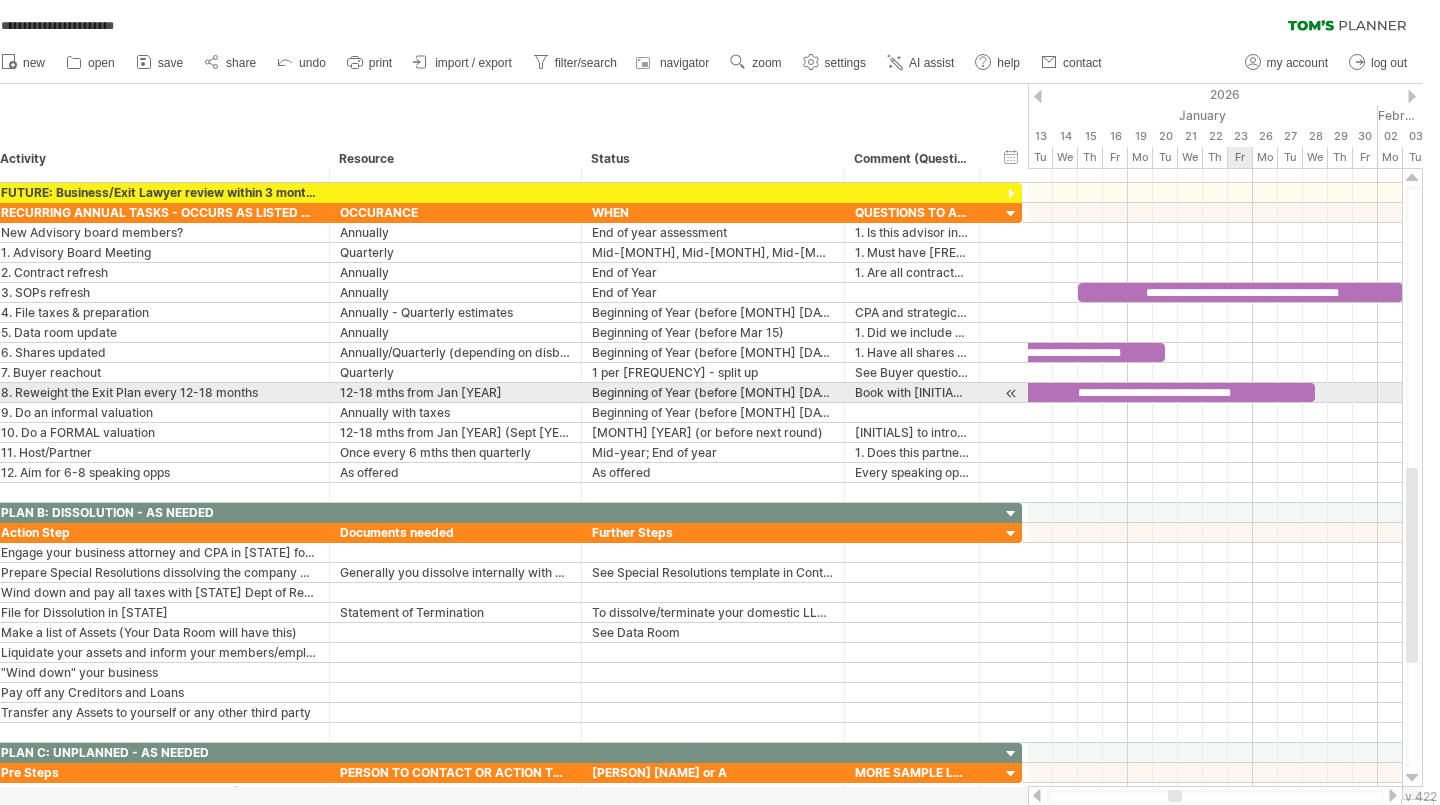 type 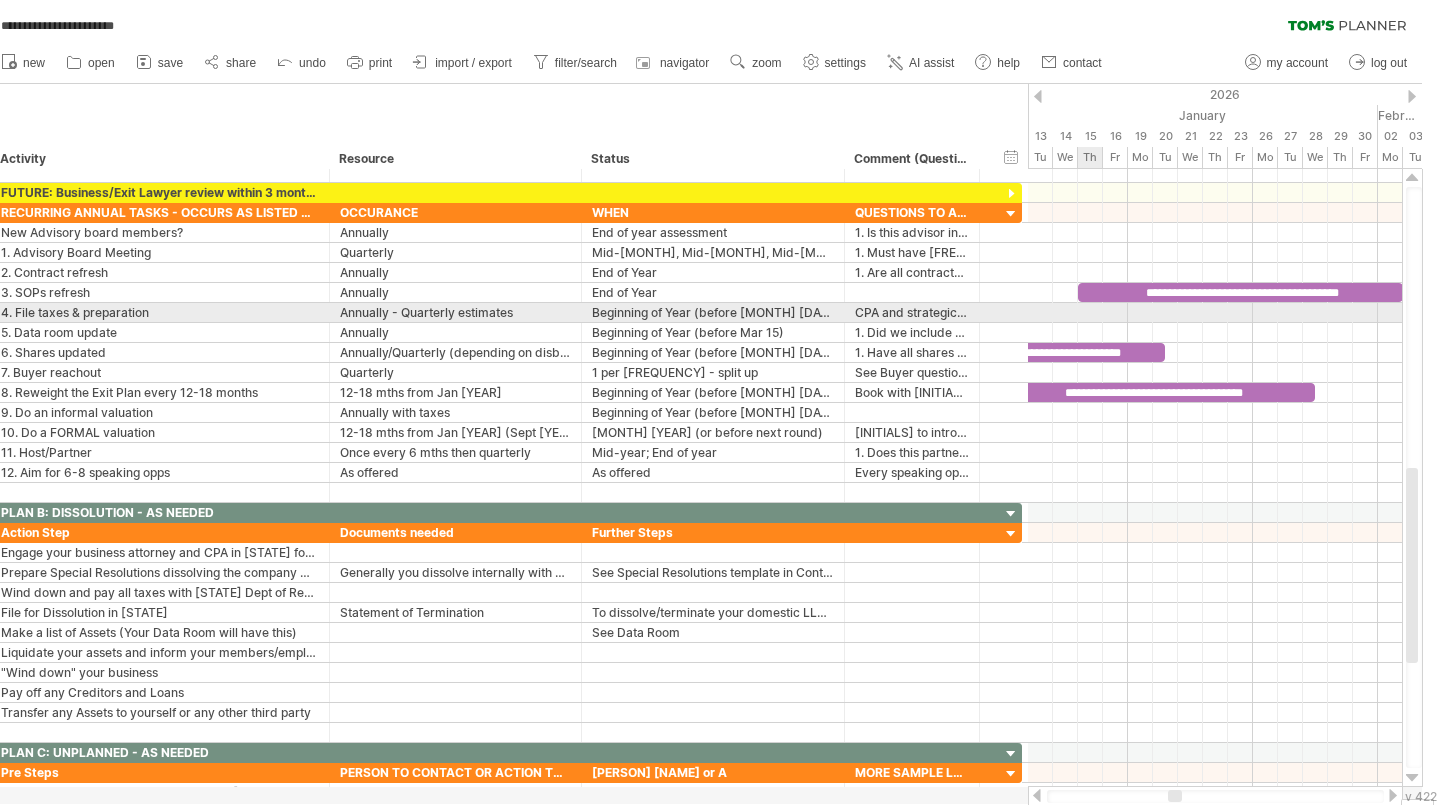click at bounding box center (1215, 313) 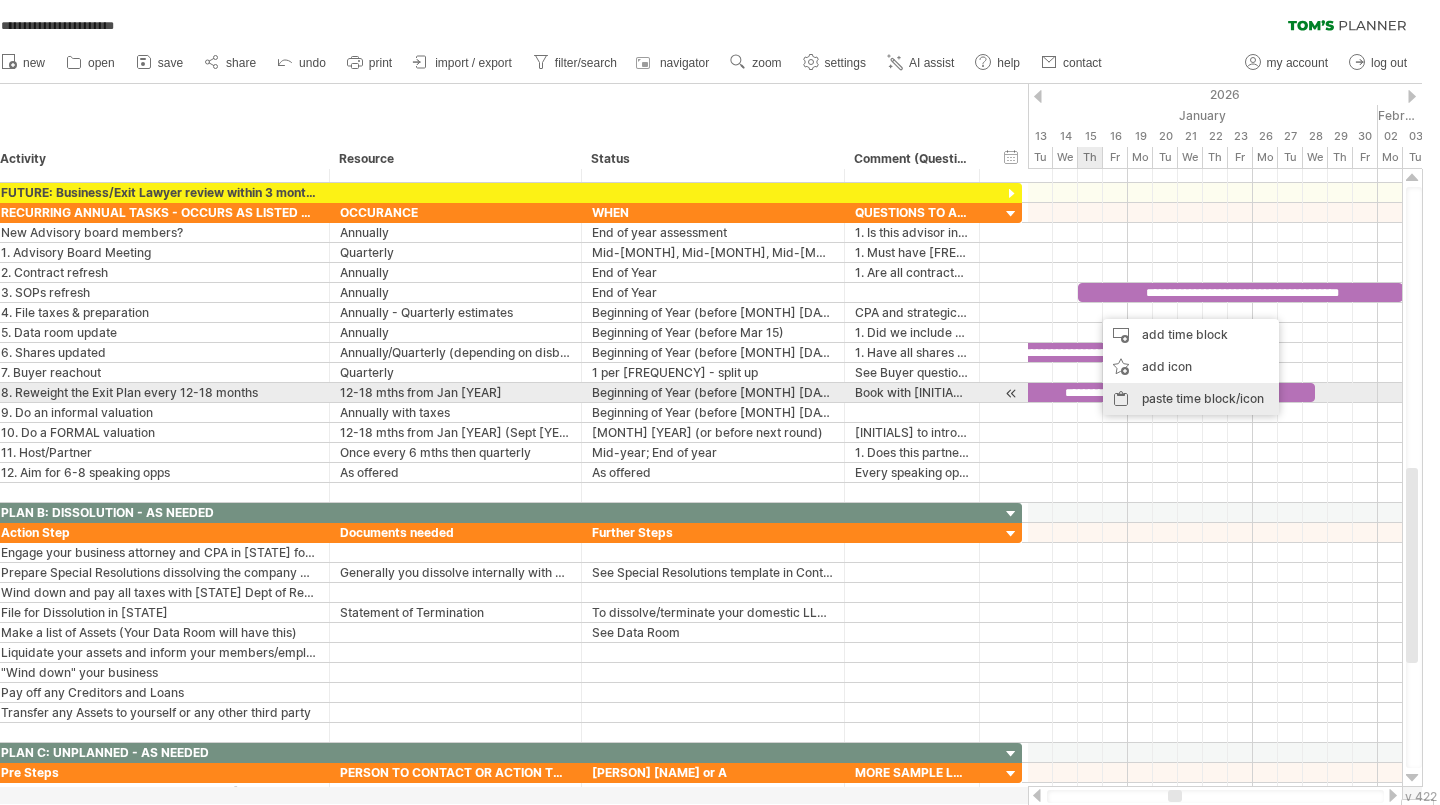 click on "paste time block/icon" at bounding box center [1191, 399] 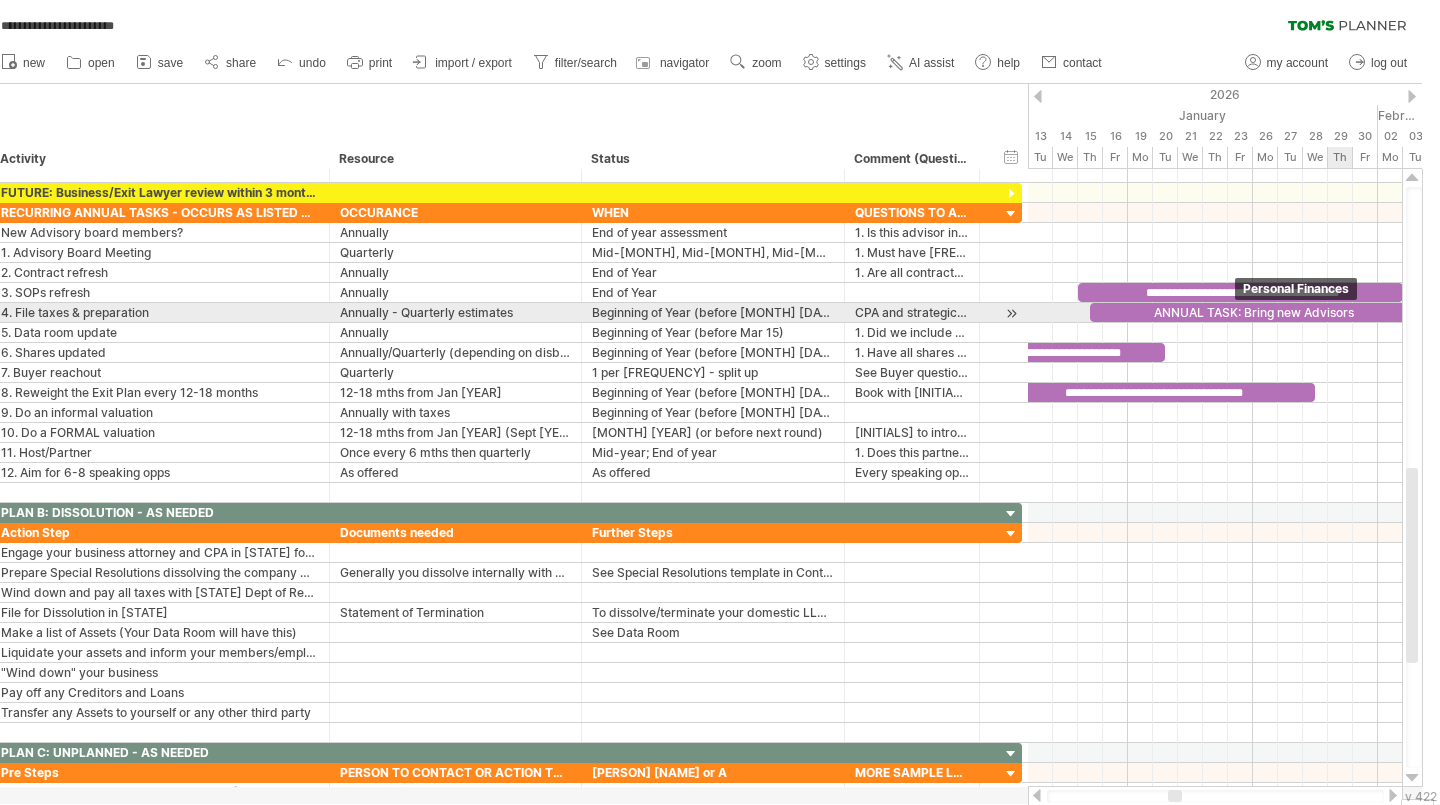 click on "ANNUAL TASK: Bring new Advisors" at bounding box center (1252, 312) 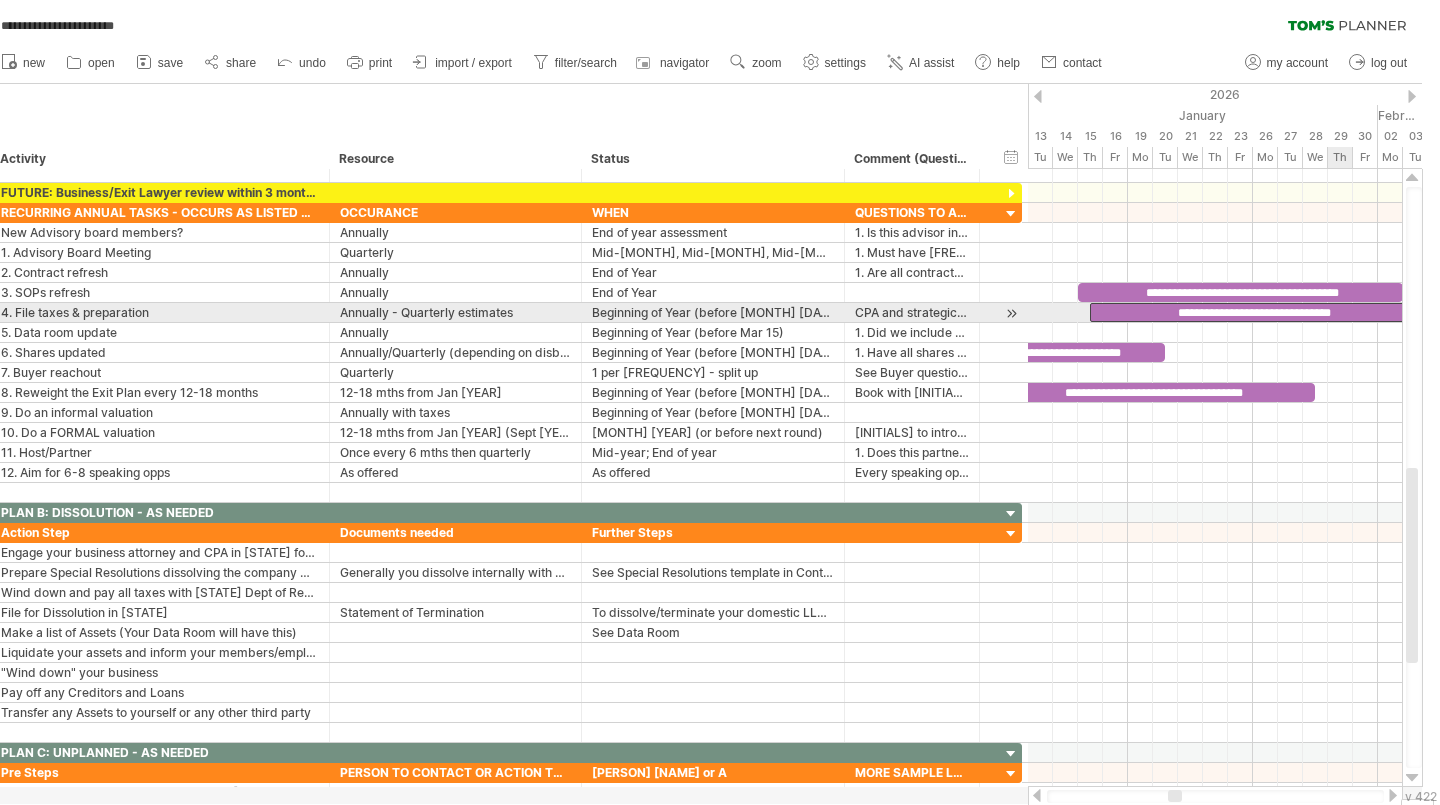 type 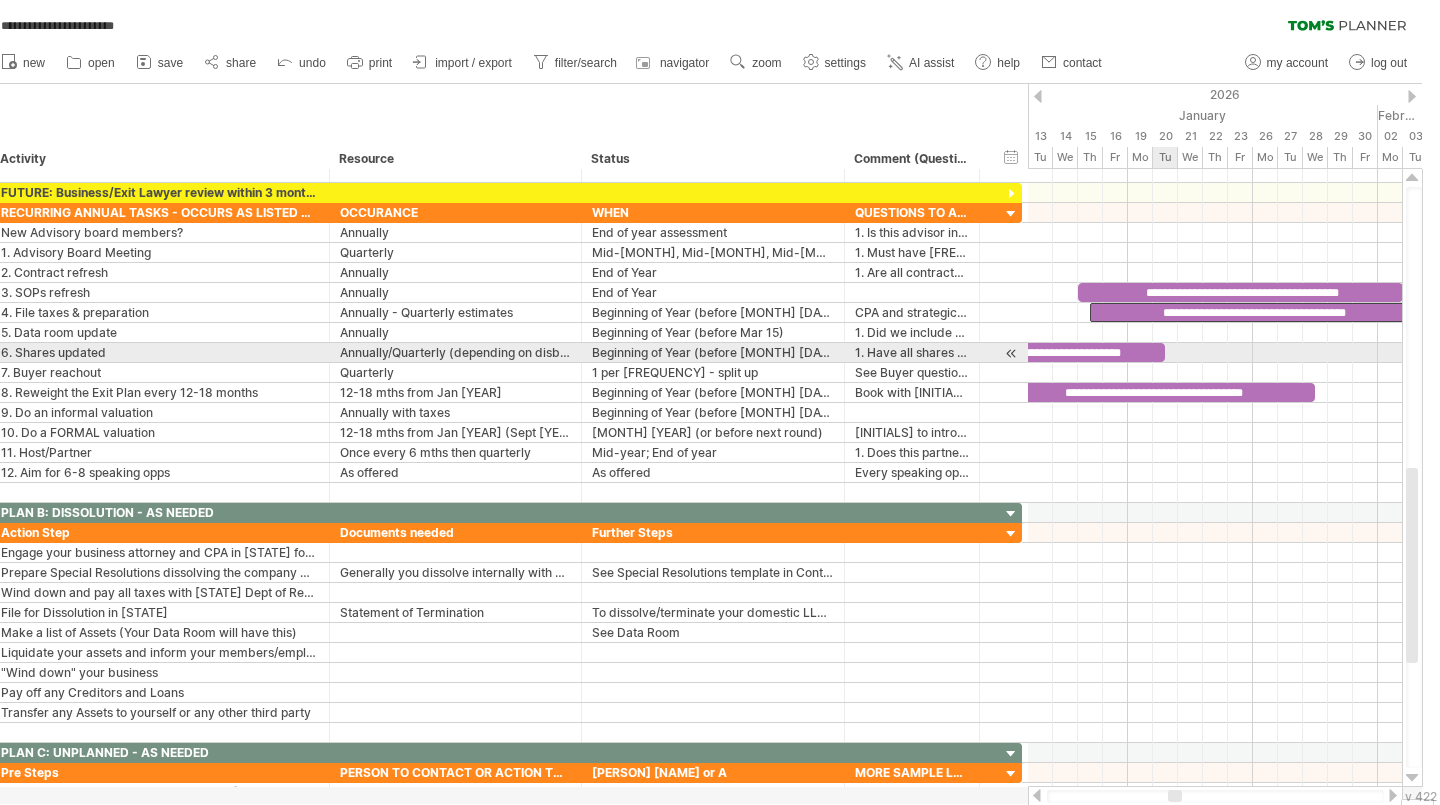 drag, startPoint x: 1187, startPoint y: 311, endPoint x: 1188, endPoint y: 362, distance: 51.009804 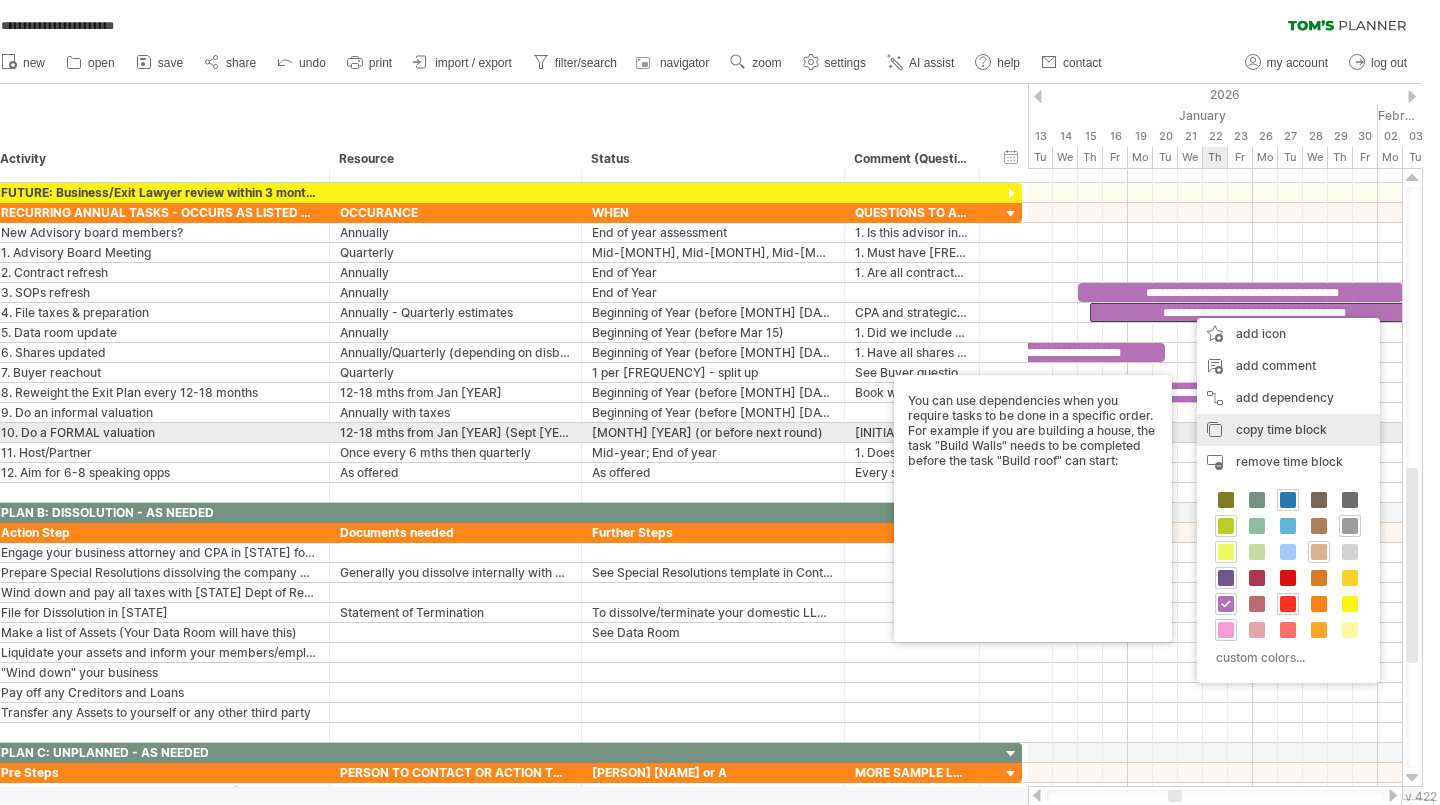 click on "copy time block" at bounding box center [1281, 429] 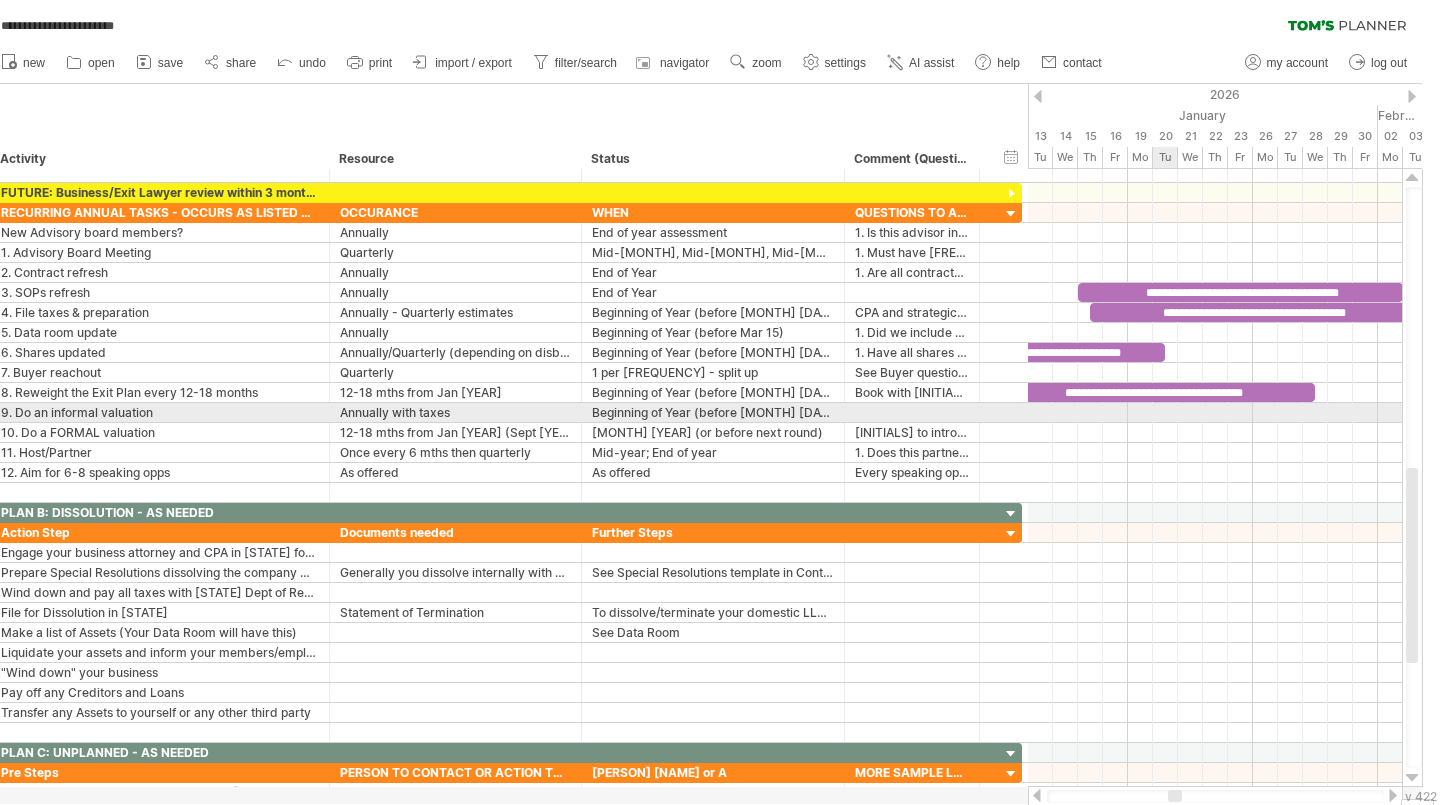 click at bounding box center (1215, 413) 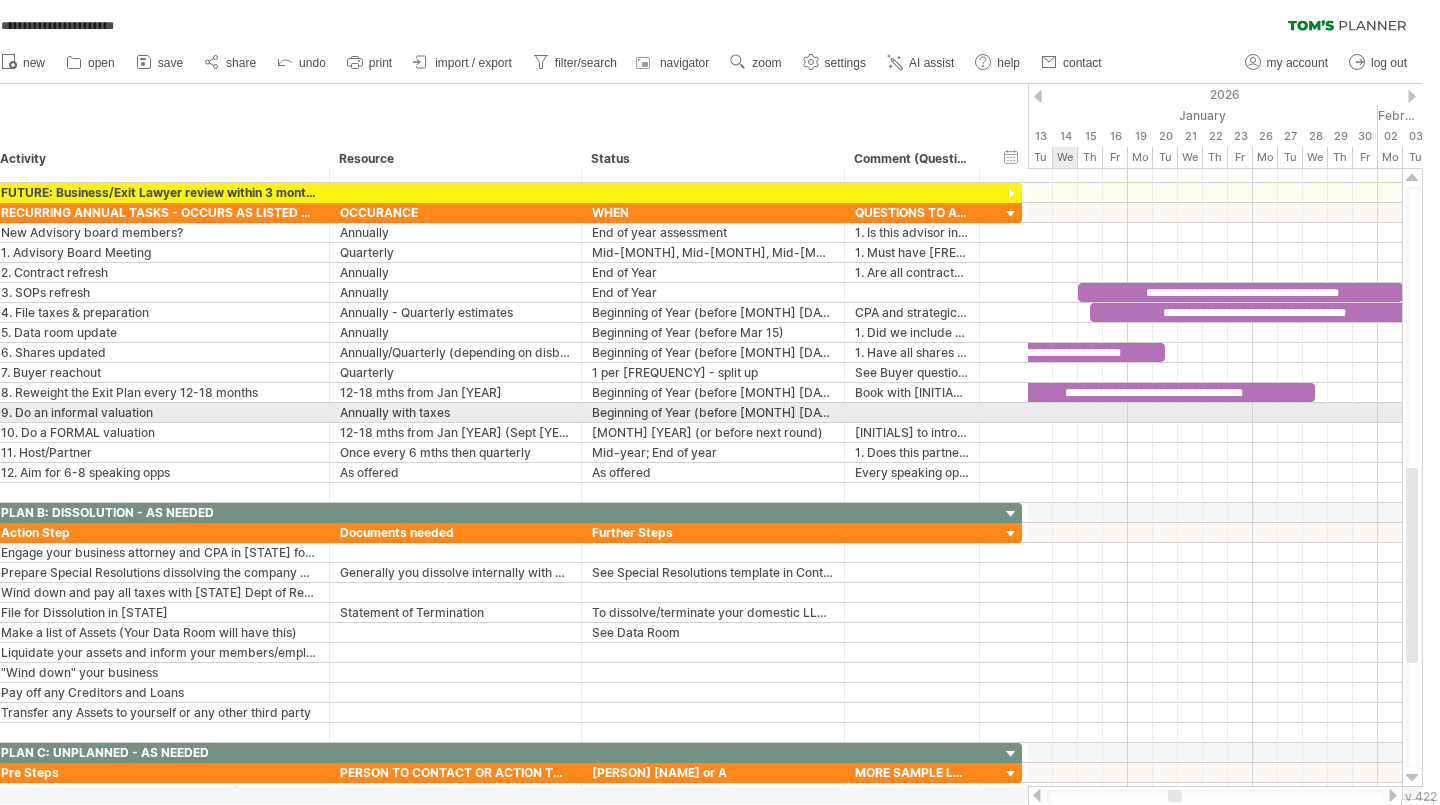 click at bounding box center (1215, 413) 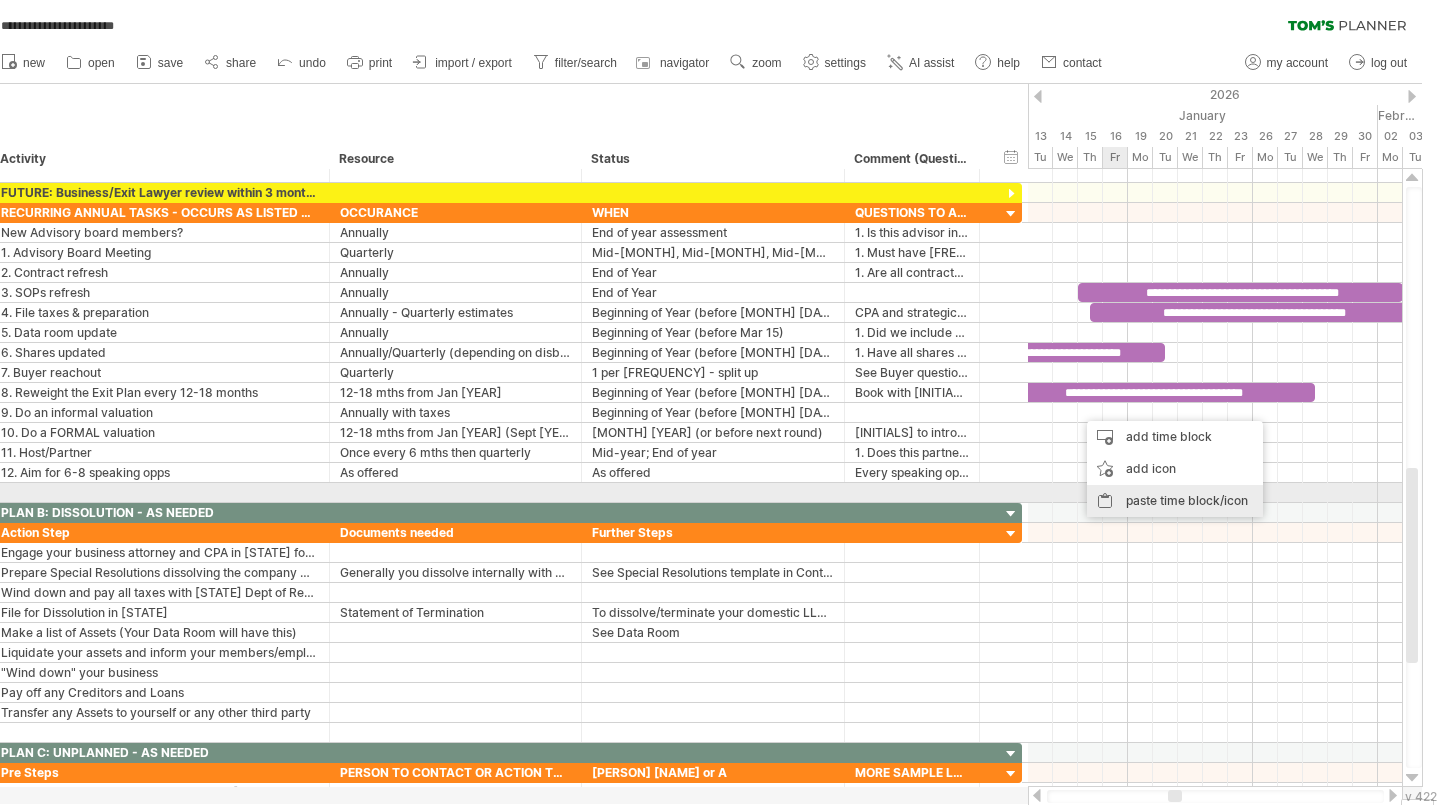 click on "paste time block/icon" at bounding box center [1175, 501] 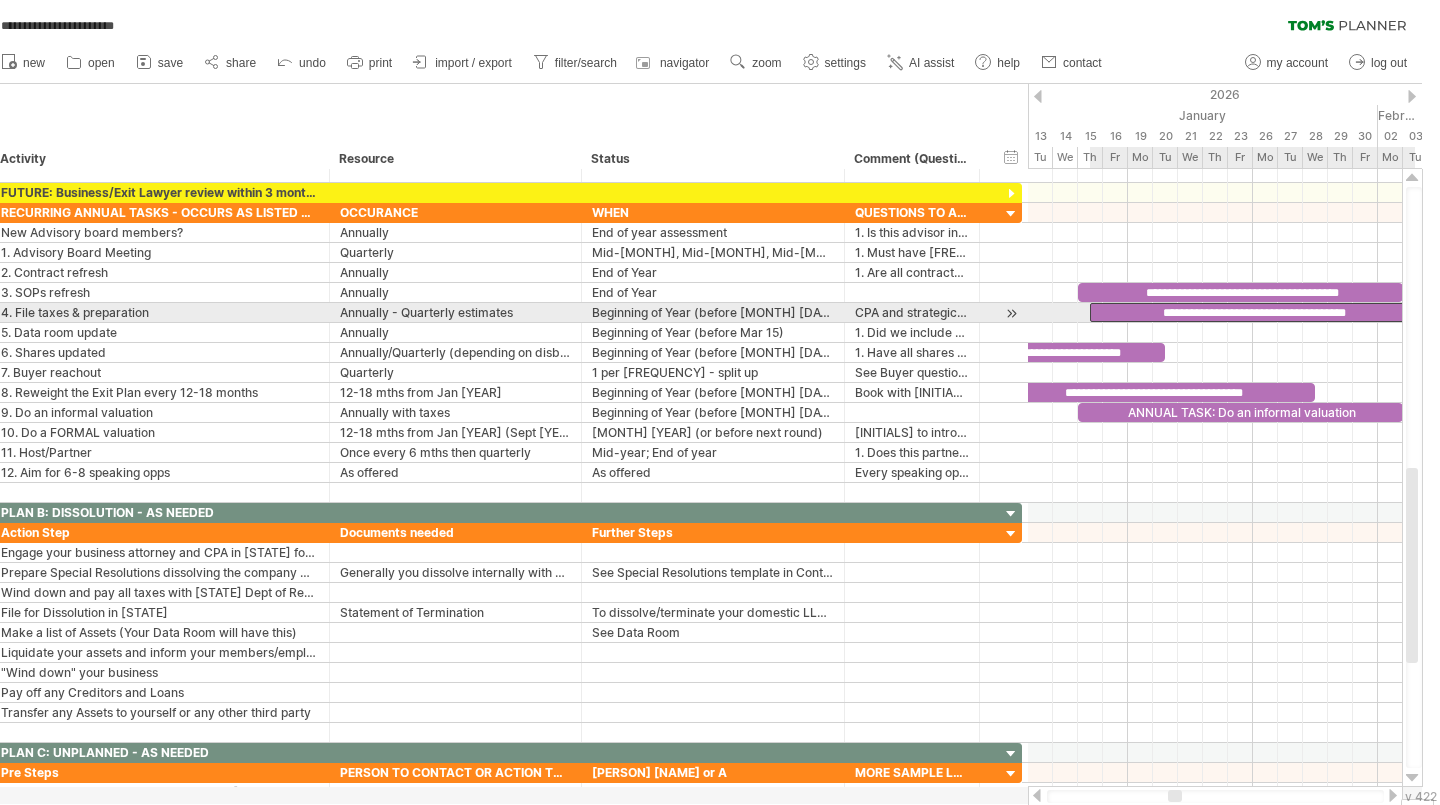 click on "**********" at bounding box center [1252, 312] 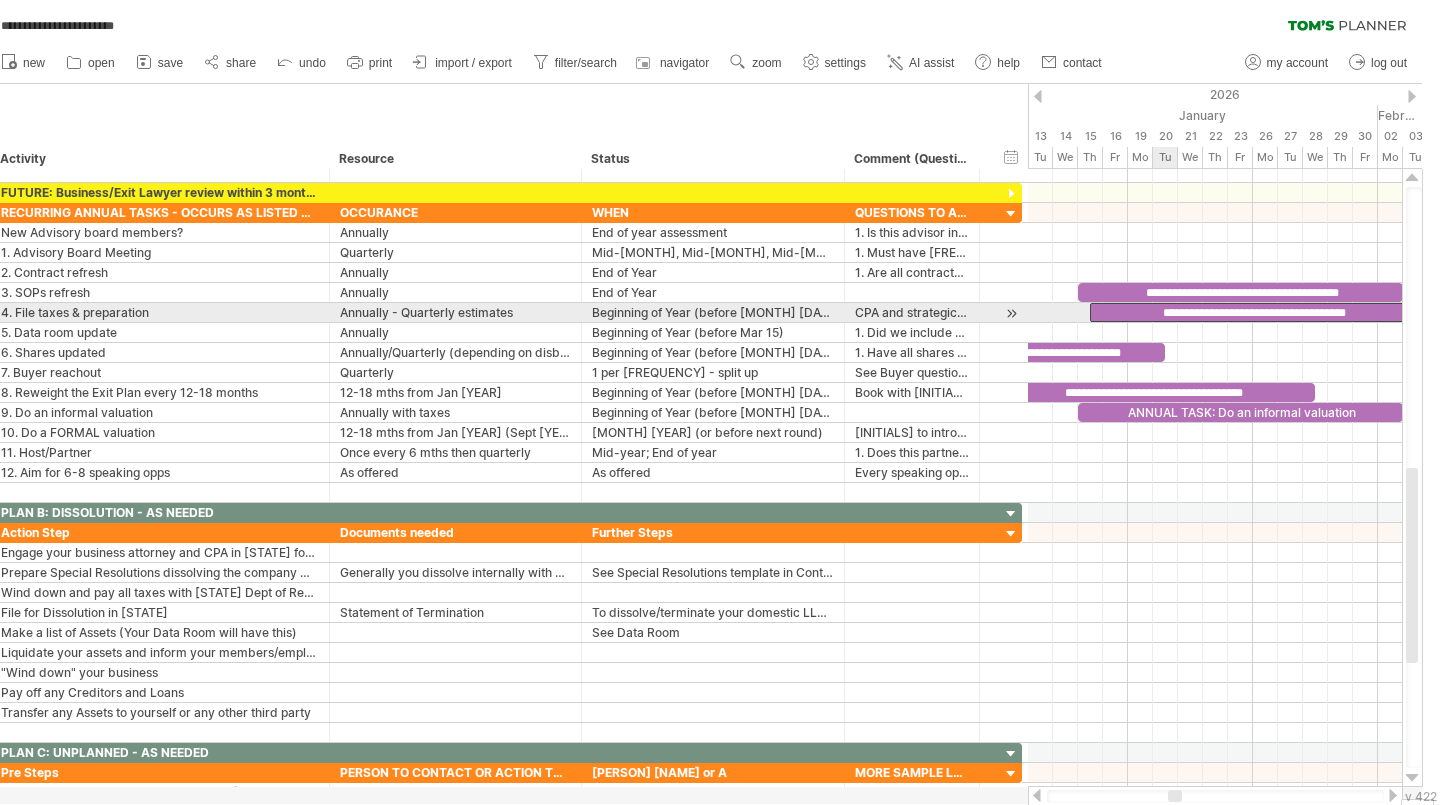click on "**********" at bounding box center (1252, 312) 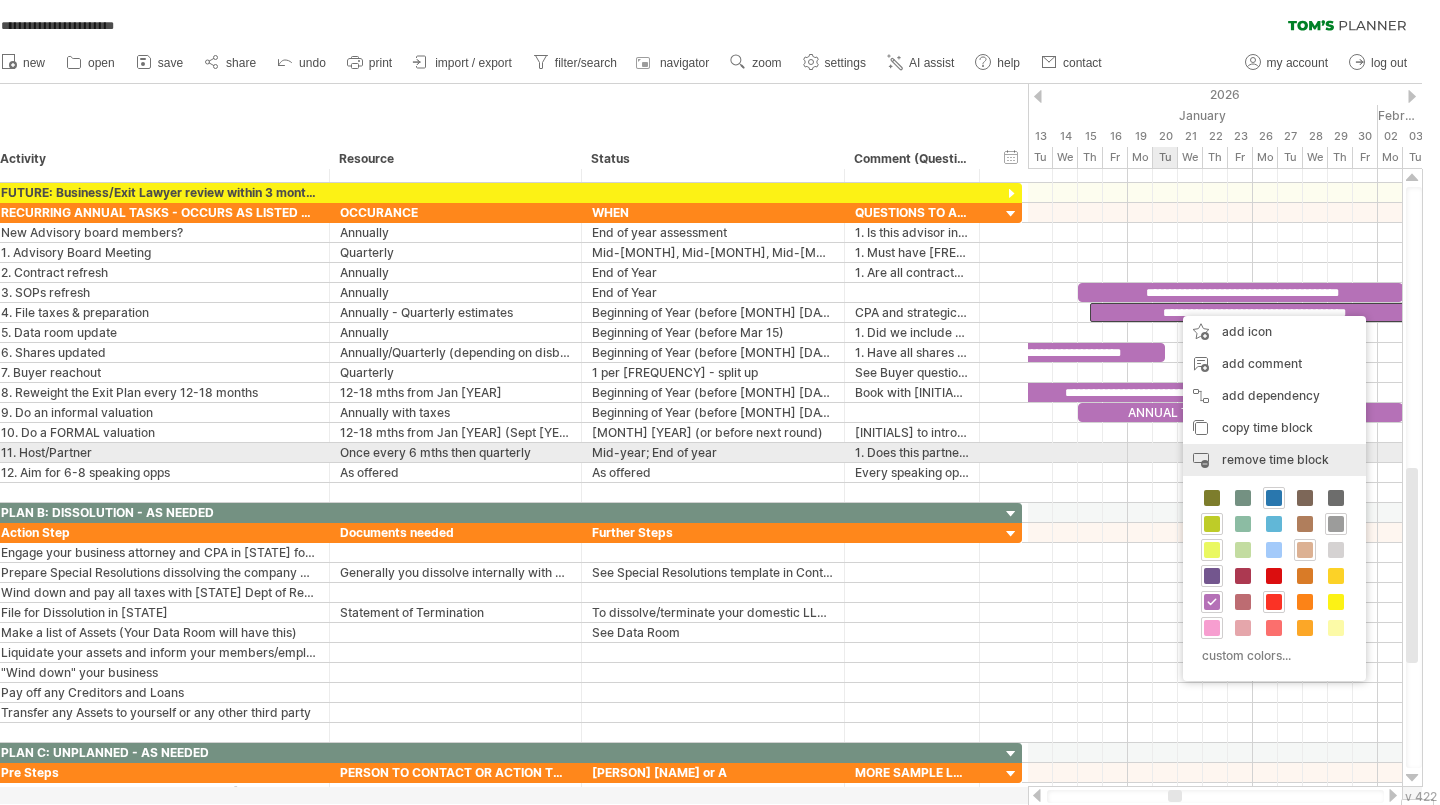 click on "remove time block remove selected items" at bounding box center (1274, 460) 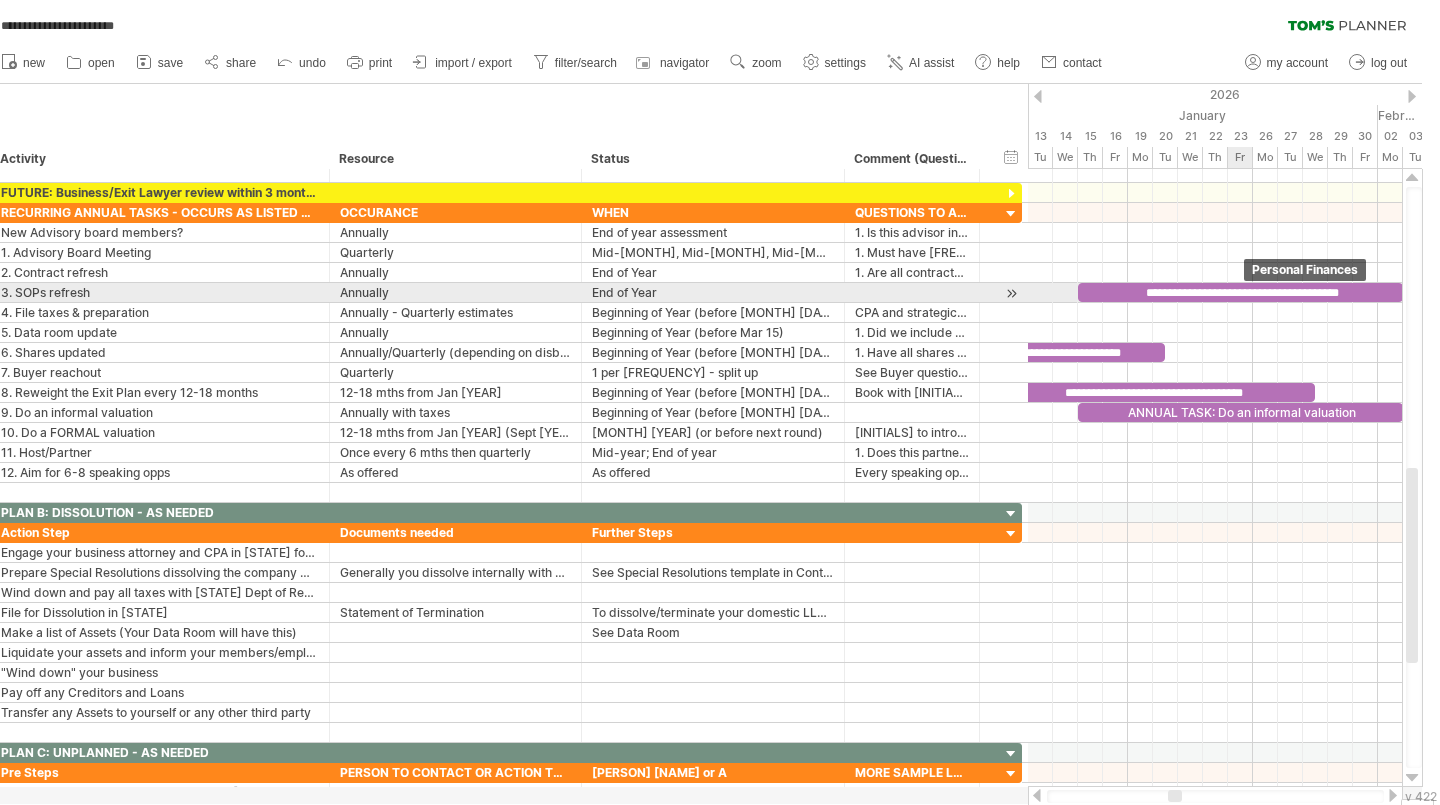 click on "**********" at bounding box center [1240, 292] 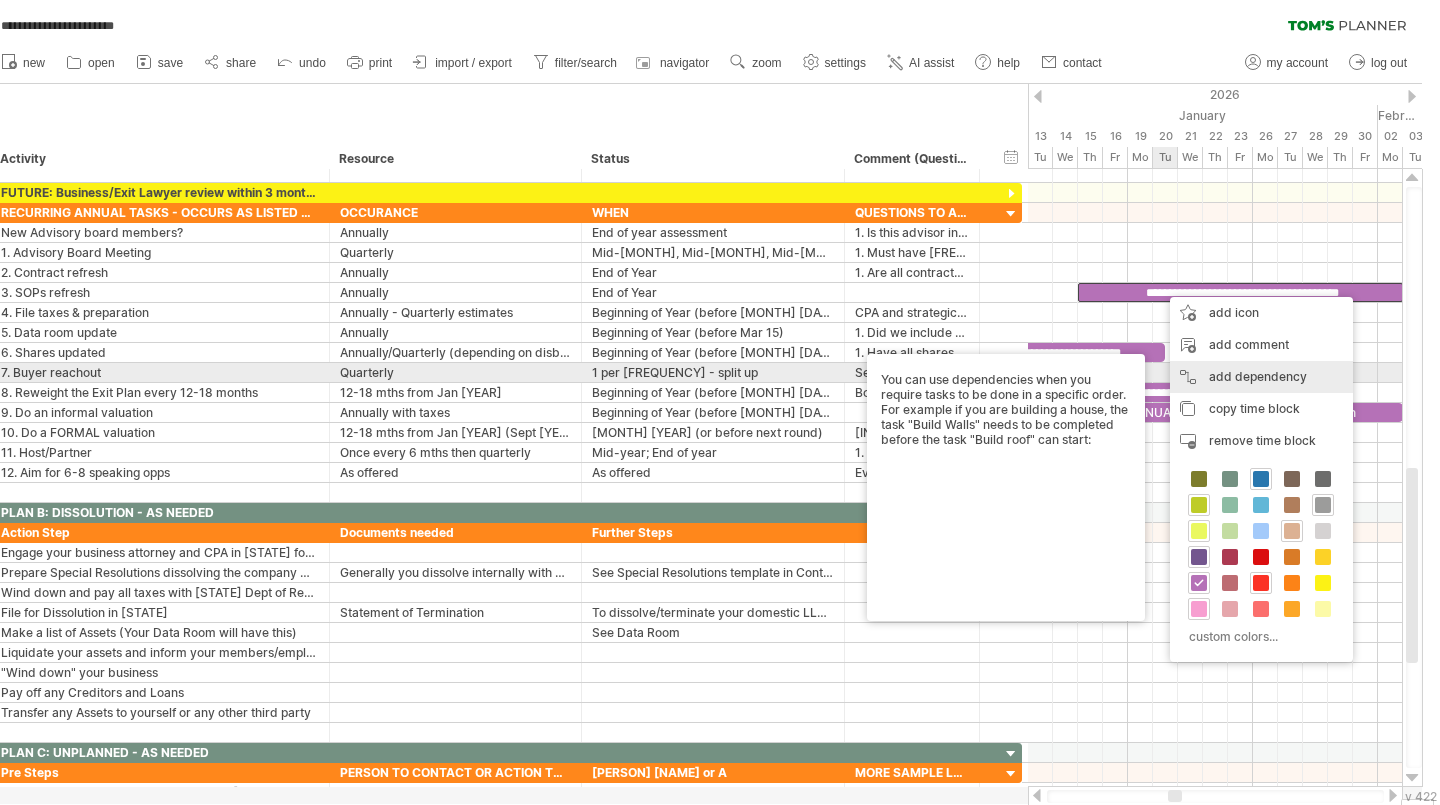 click on "add dependency You can use dependencies when you require tasks to be done in a specific order. For example if you are building a house, the task "Build Walls" needs to be completed before the task "Build roof" can start:" at bounding box center [1261, 377] 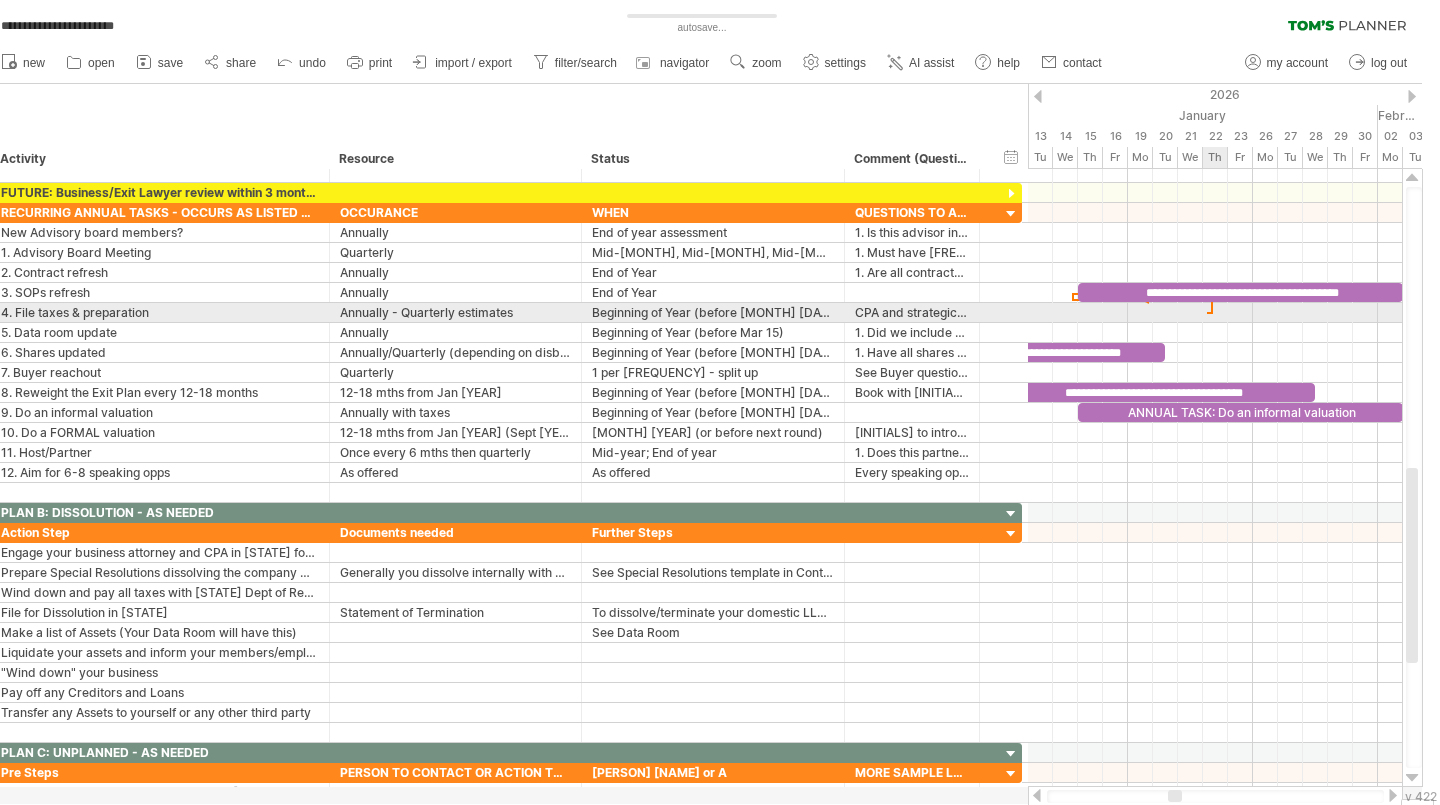 click at bounding box center (1215, 313) 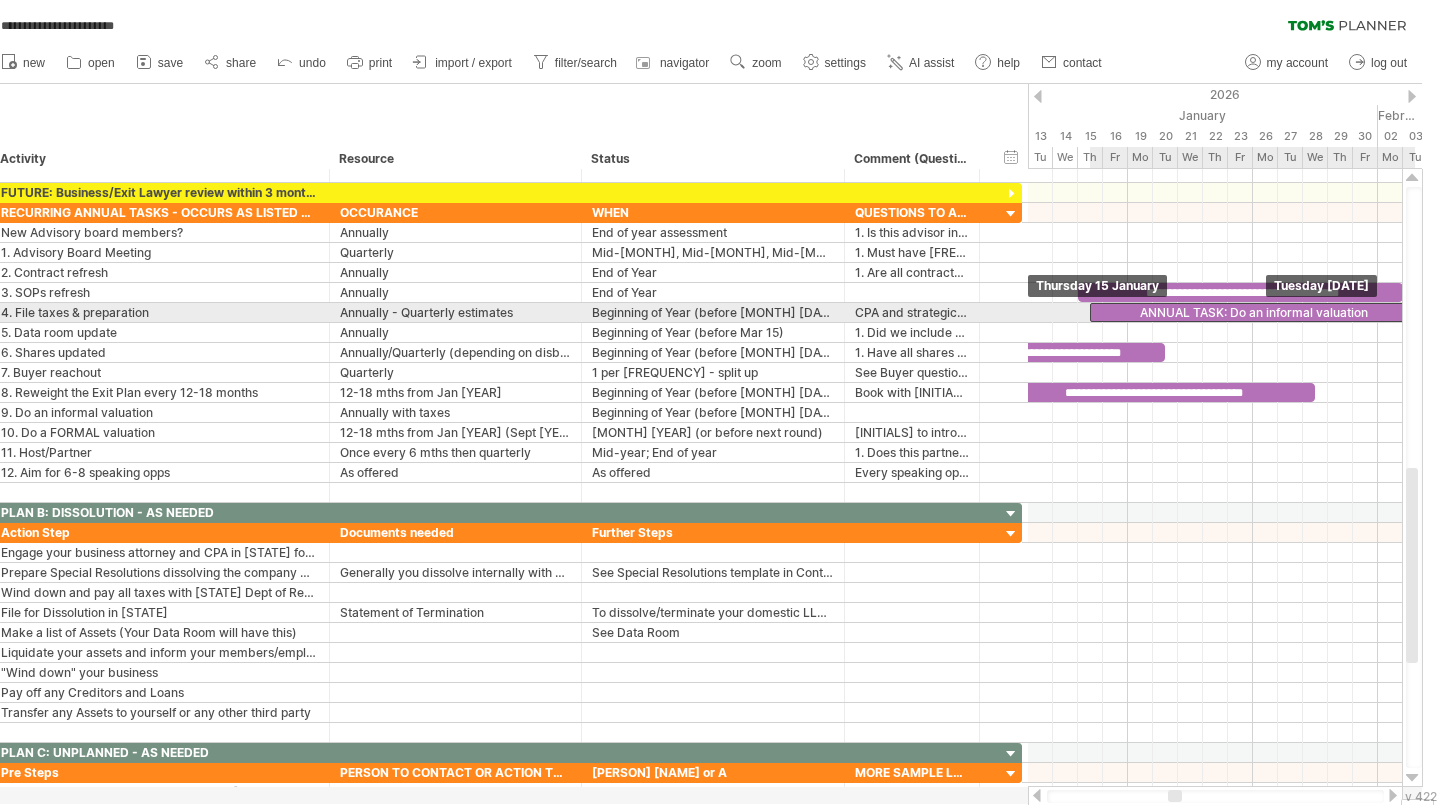 drag, startPoint x: 1195, startPoint y: 413, endPoint x: 1211, endPoint y: 305, distance: 109.17875 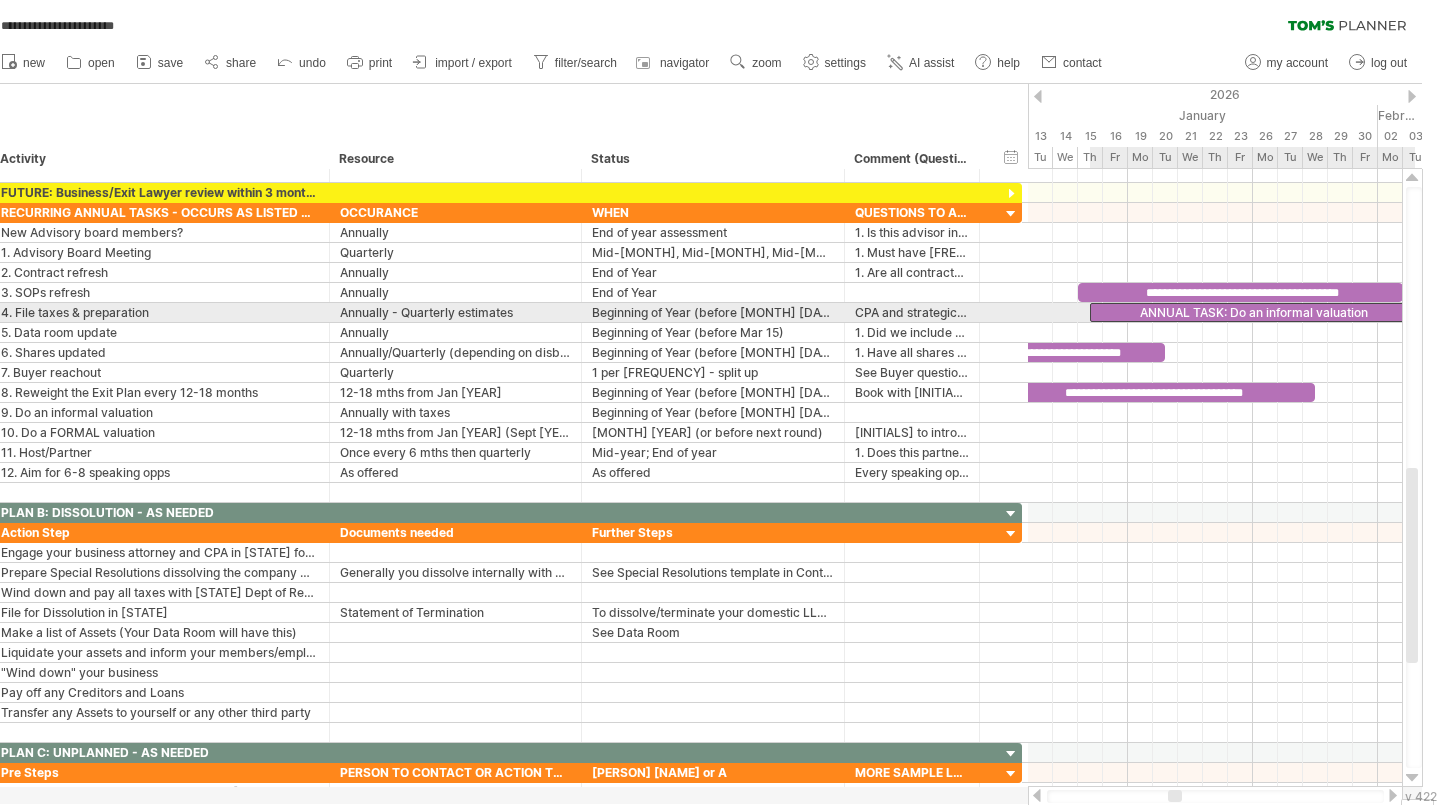 click on "ANNUAL TASK: Do an informal valuation" at bounding box center (1252, 312) 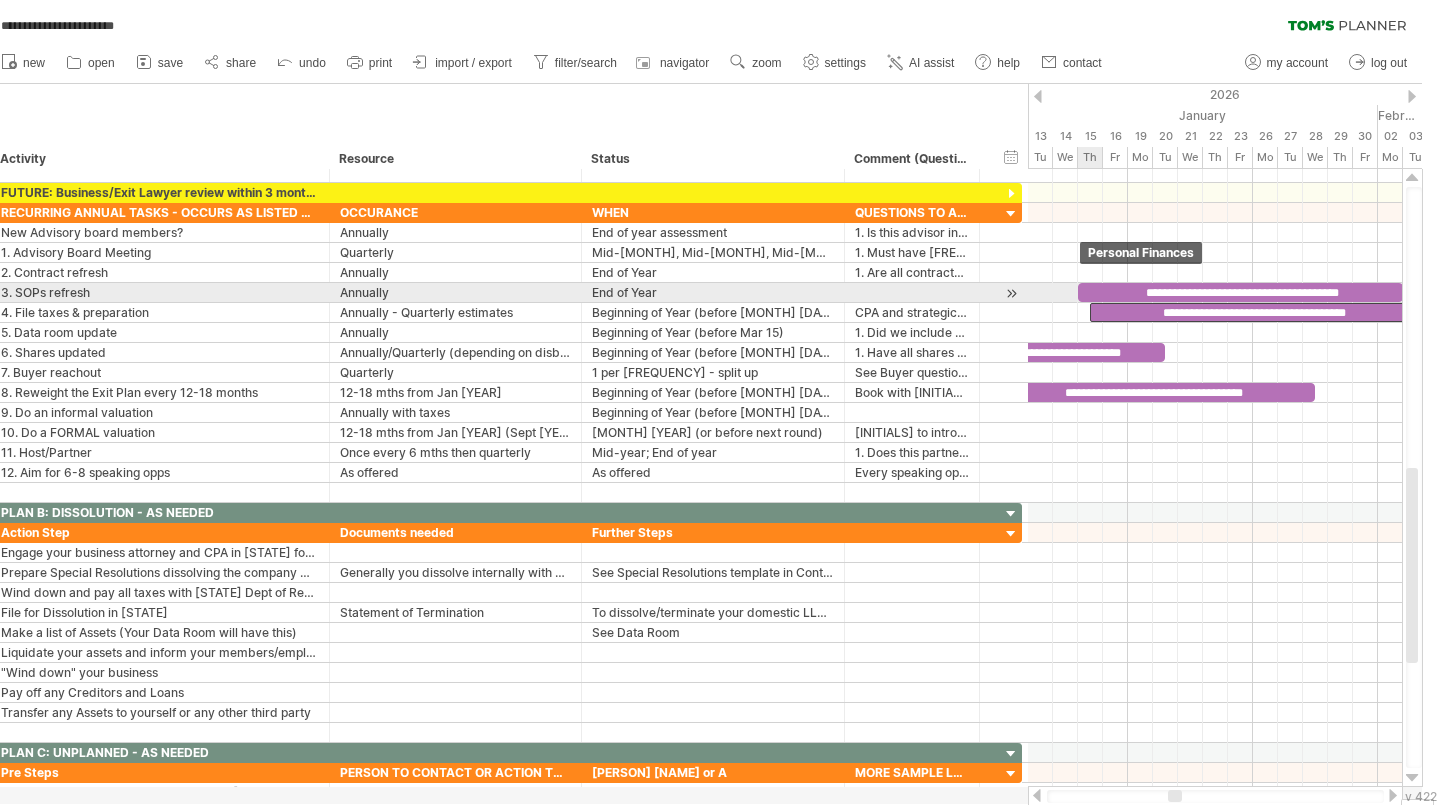 click on "**********" at bounding box center (1240, 292) 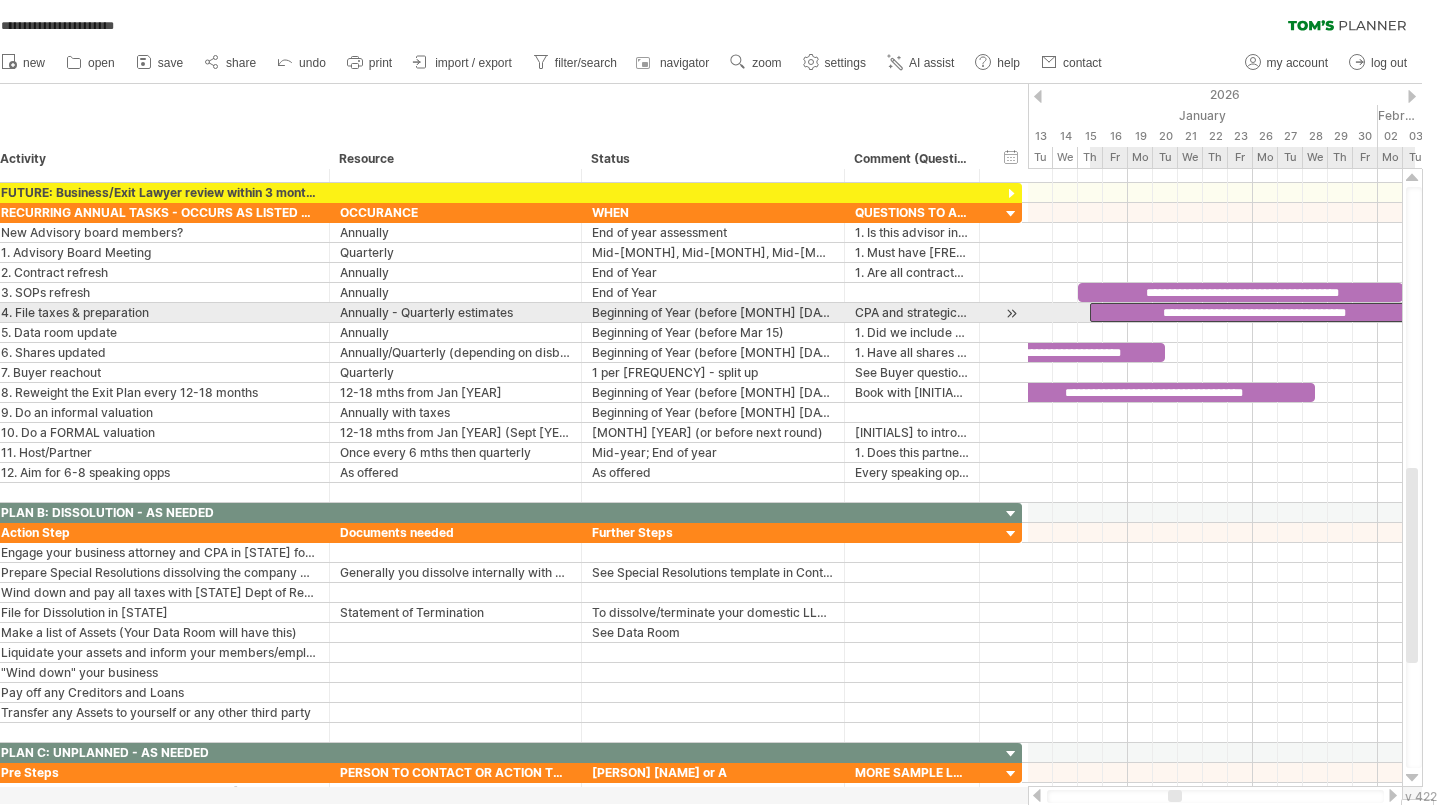 click on "**********" at bounding box center [1252, 312] 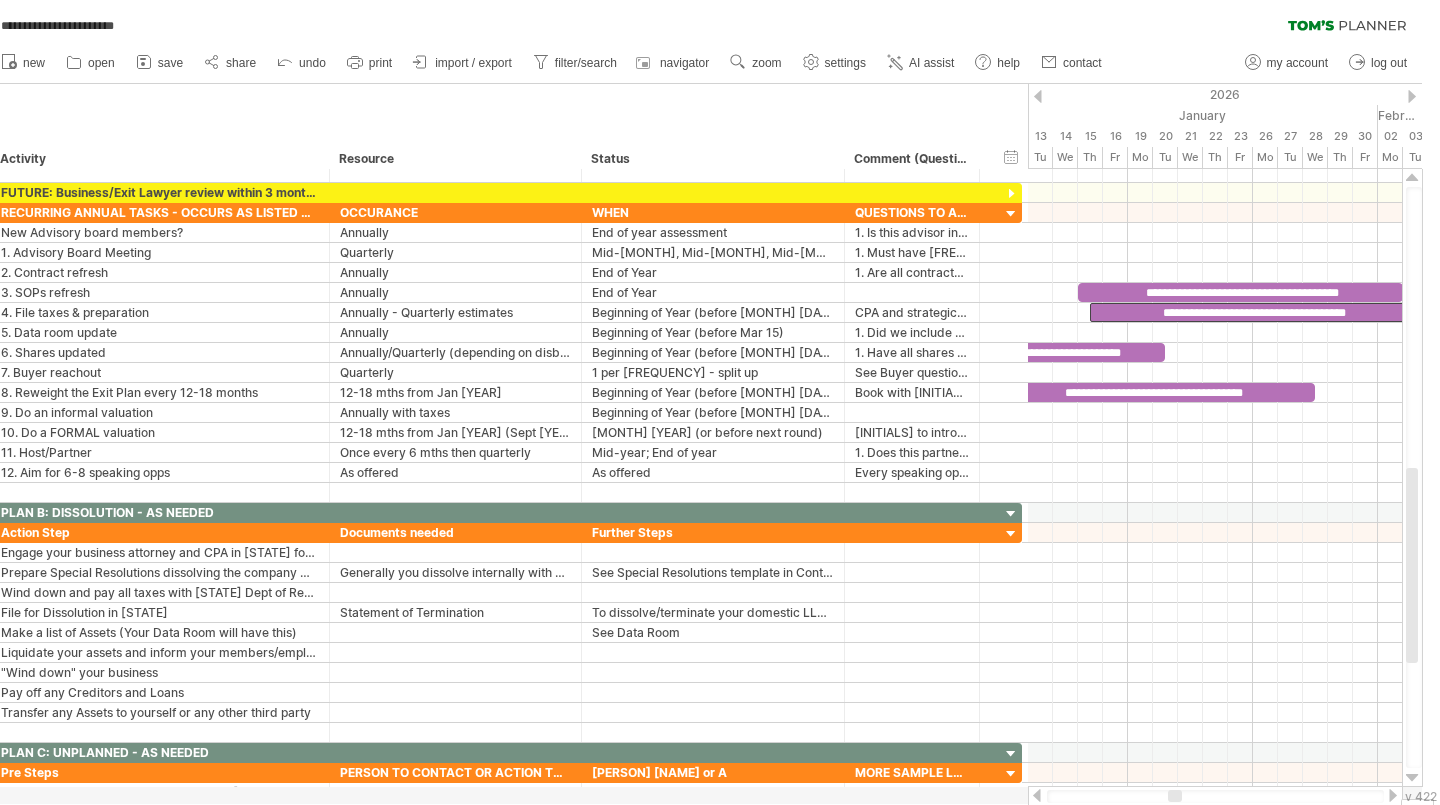 click at bounding box center [1412, 96] 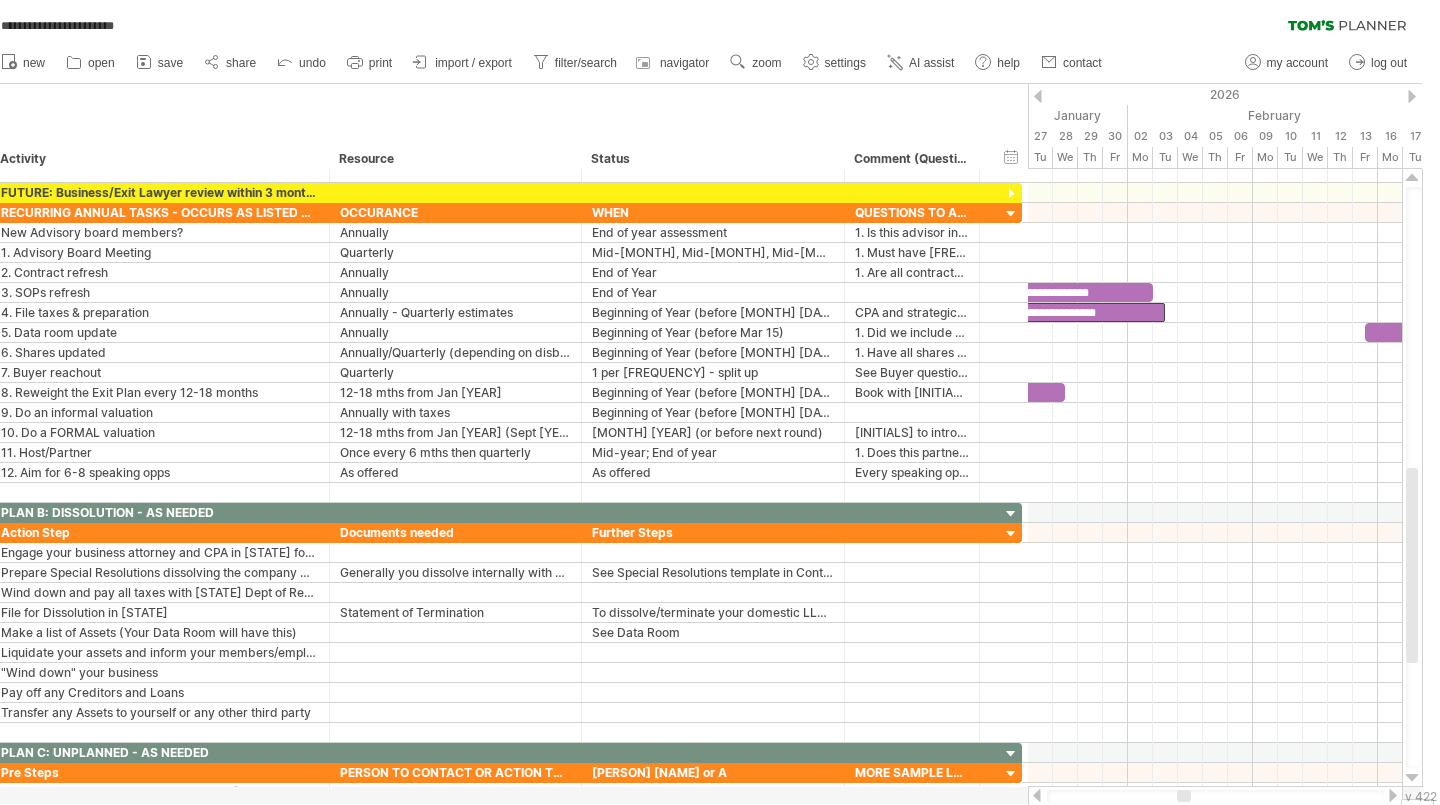 click at bounding box center [1412, 96] 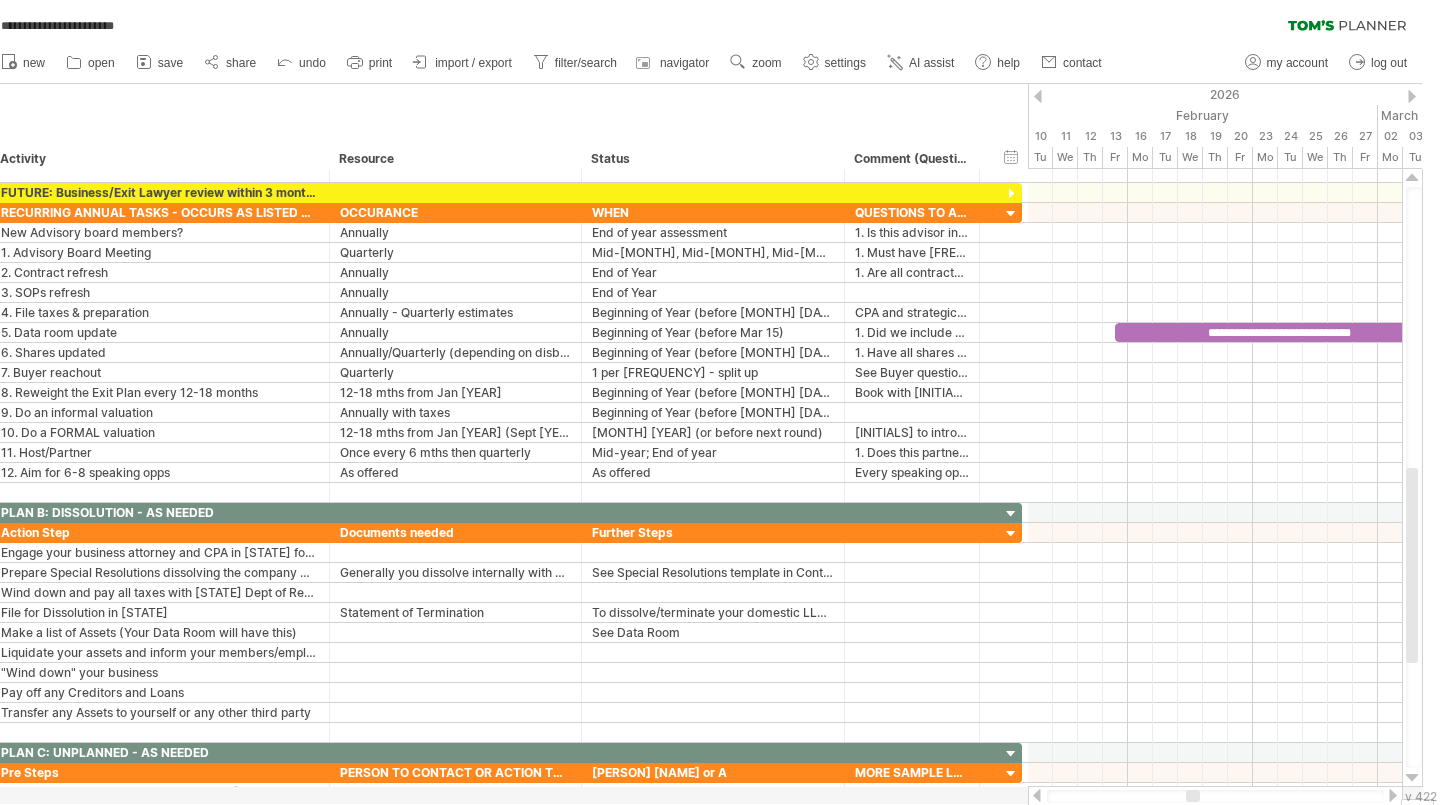 click at bounding box center (1412, 96) 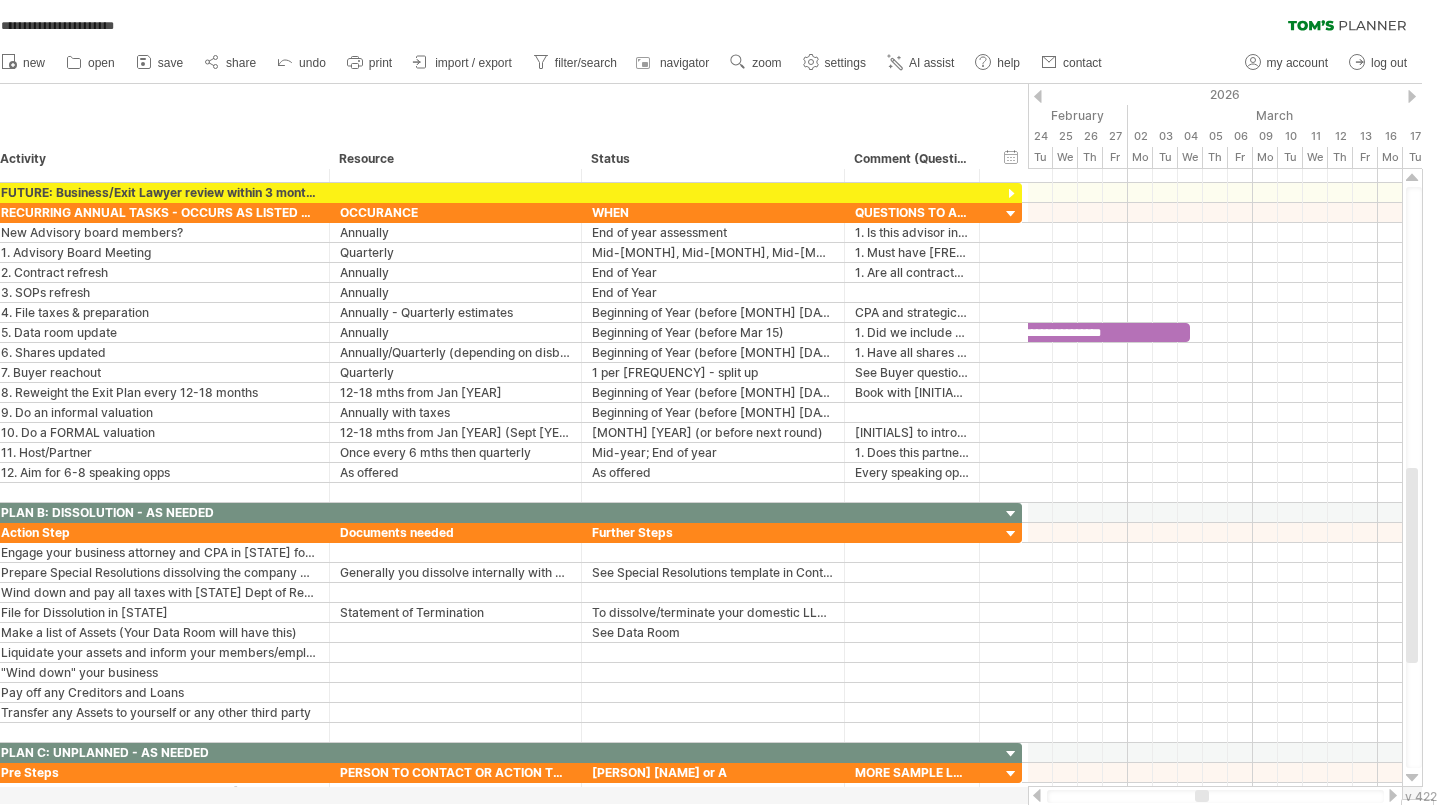 click at bounding box center [1412, 96] 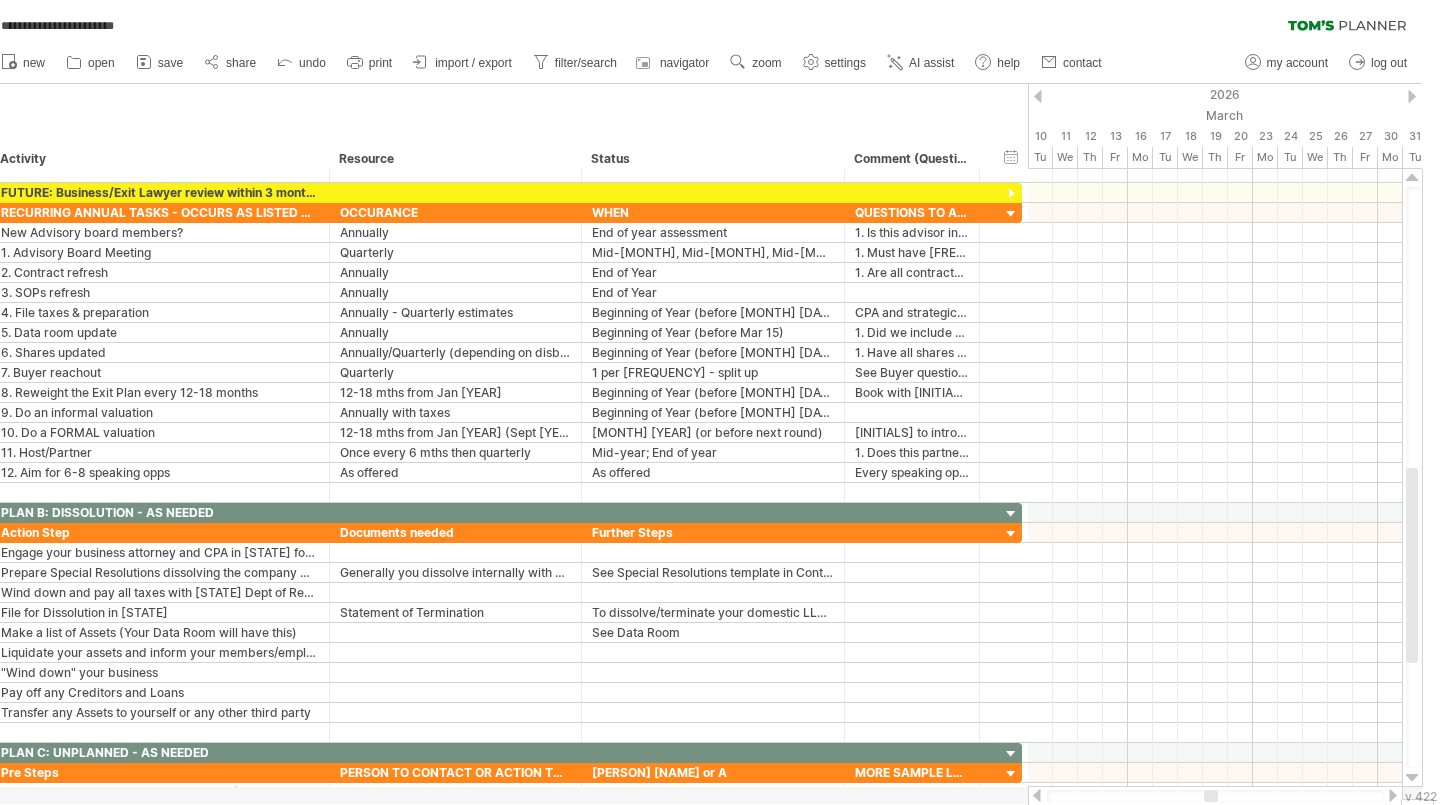 click at bounding box center (1412, 96) 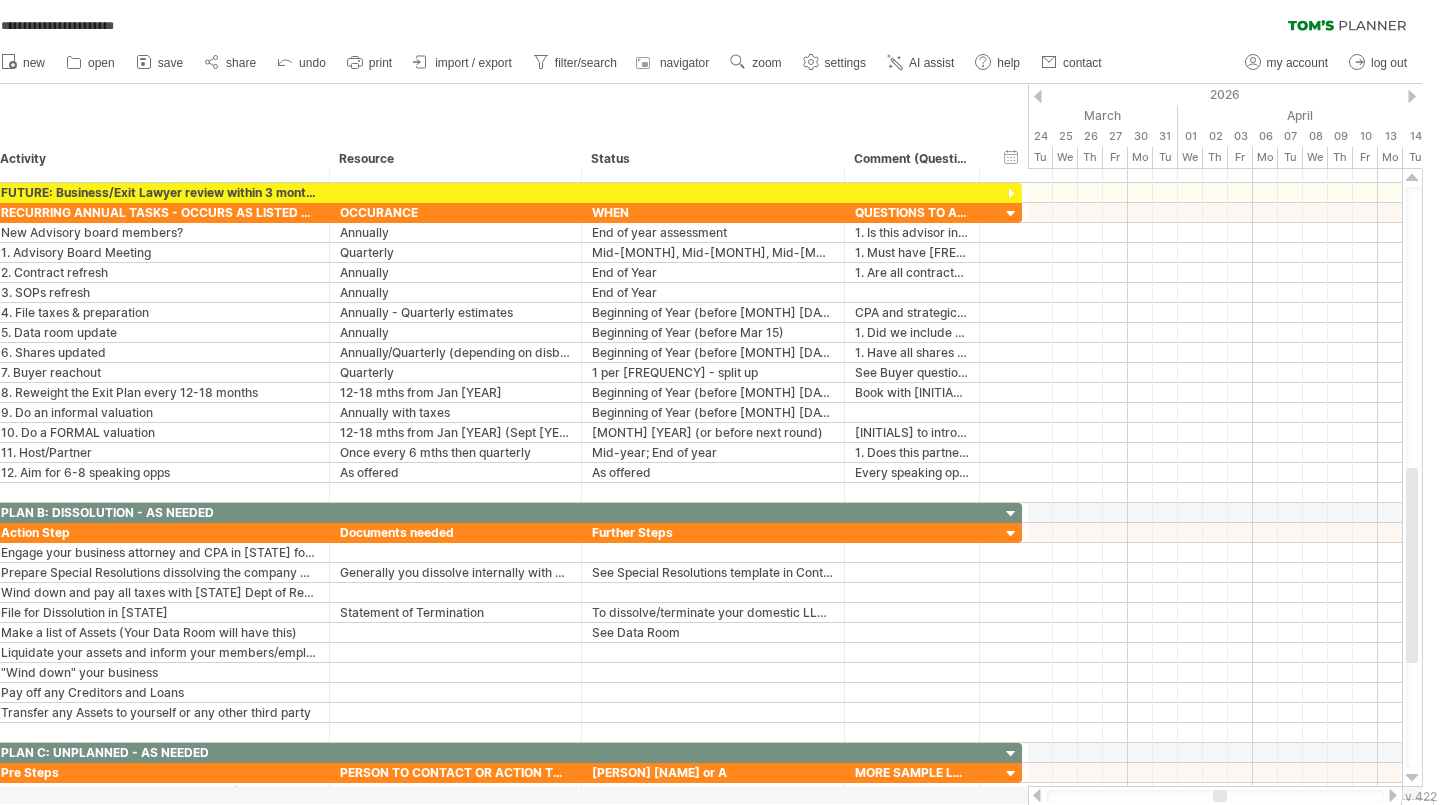 click at bounding box center [1412, 96] 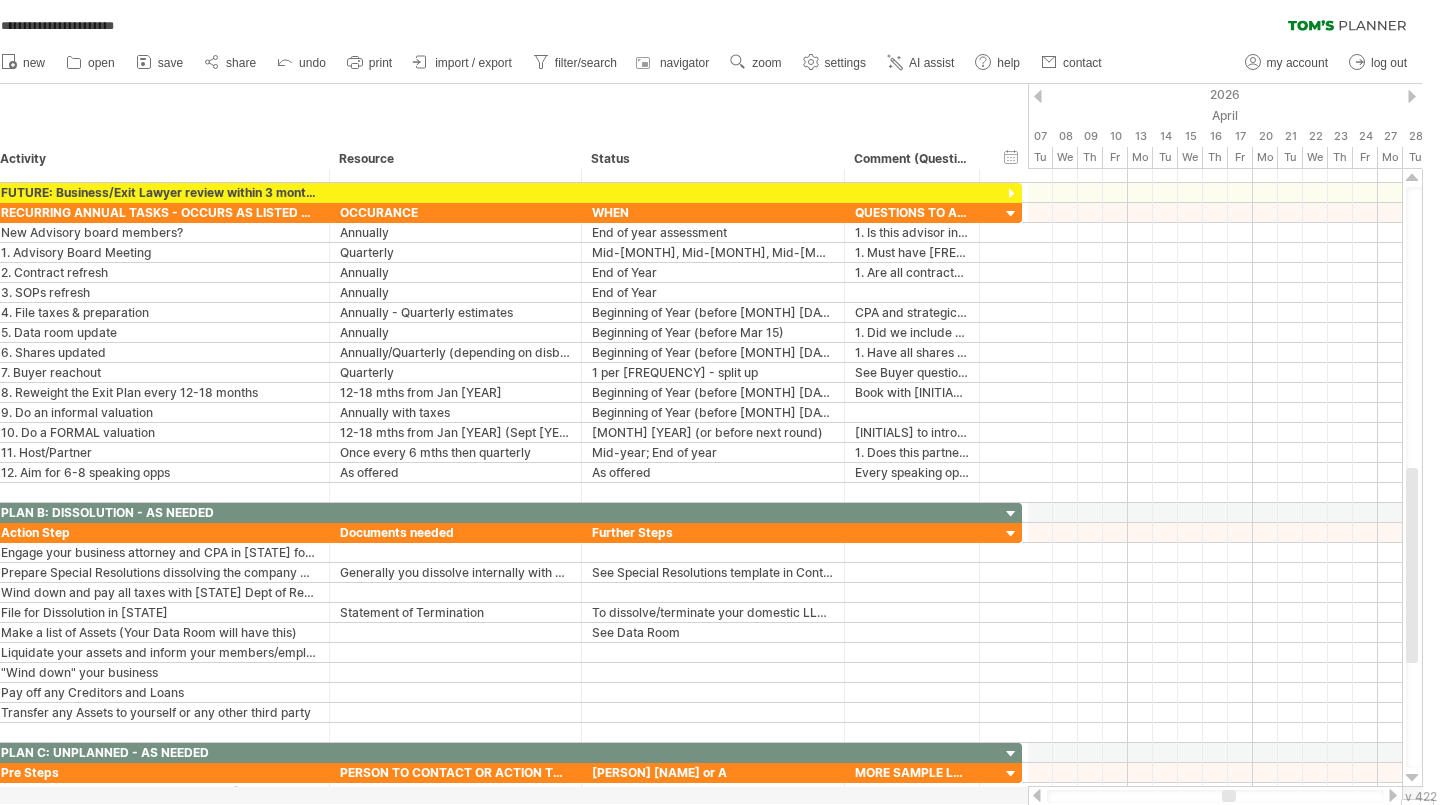 click at bounding box center (1412, 96) 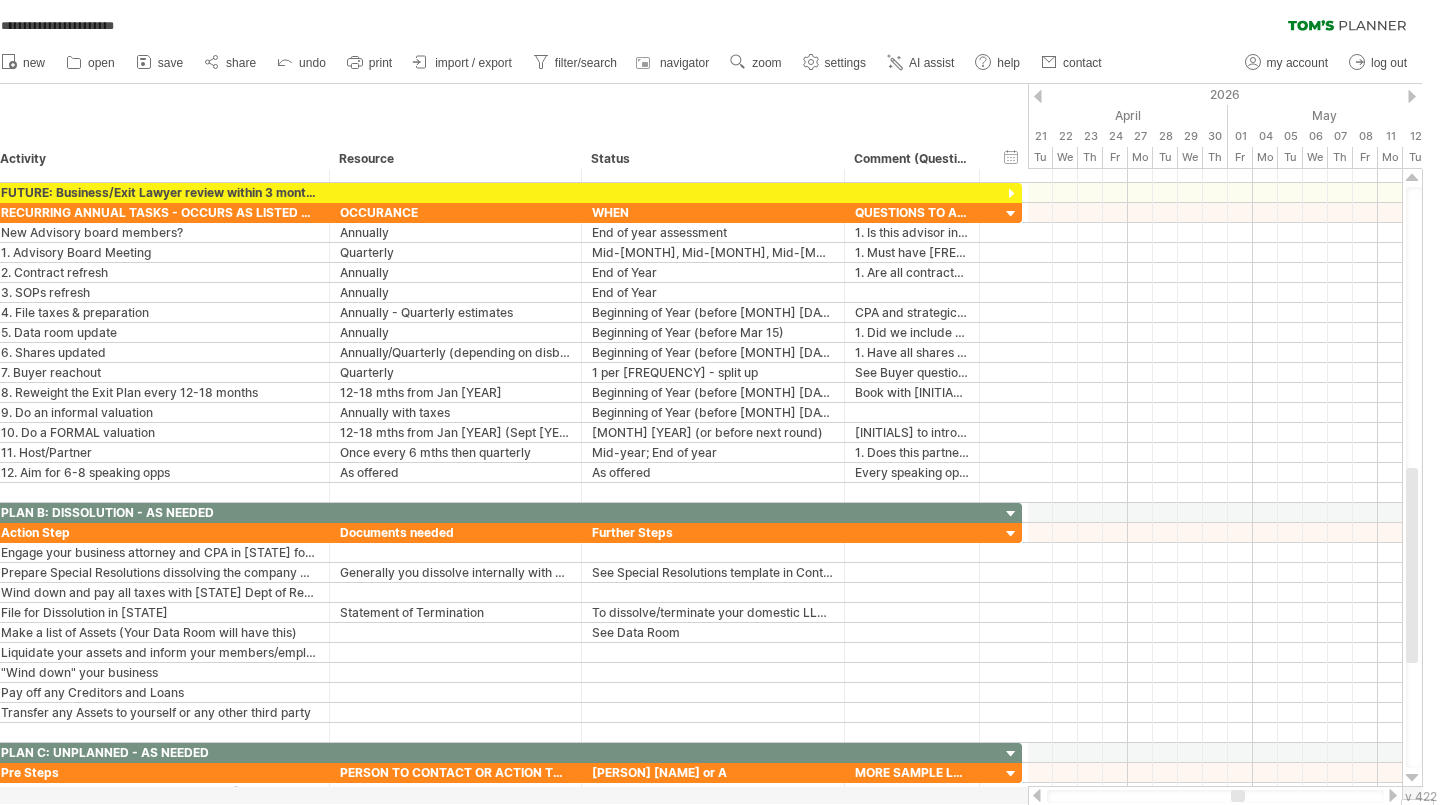 click at bounding box center (1412, 96) 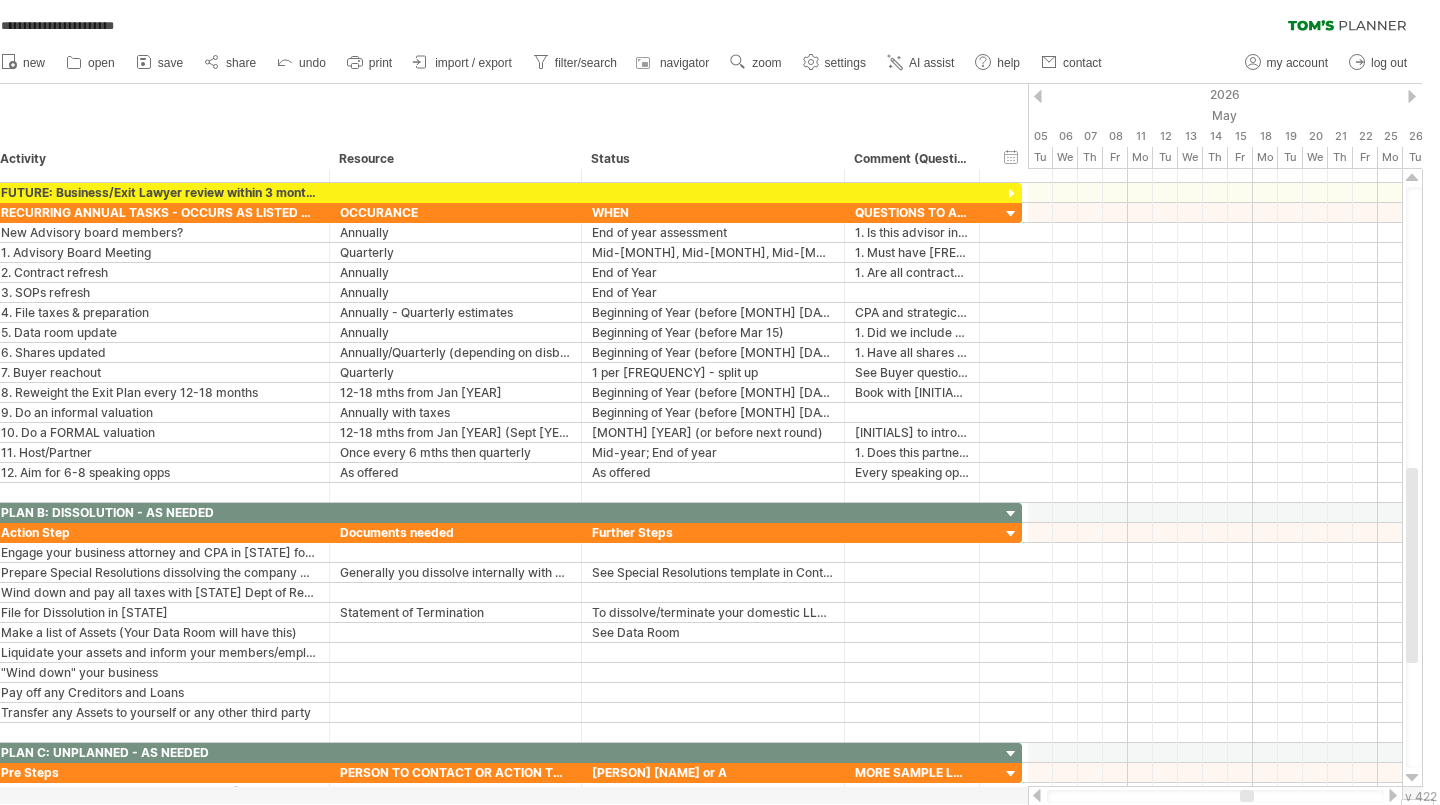 click at bounding box center (1412, 96) 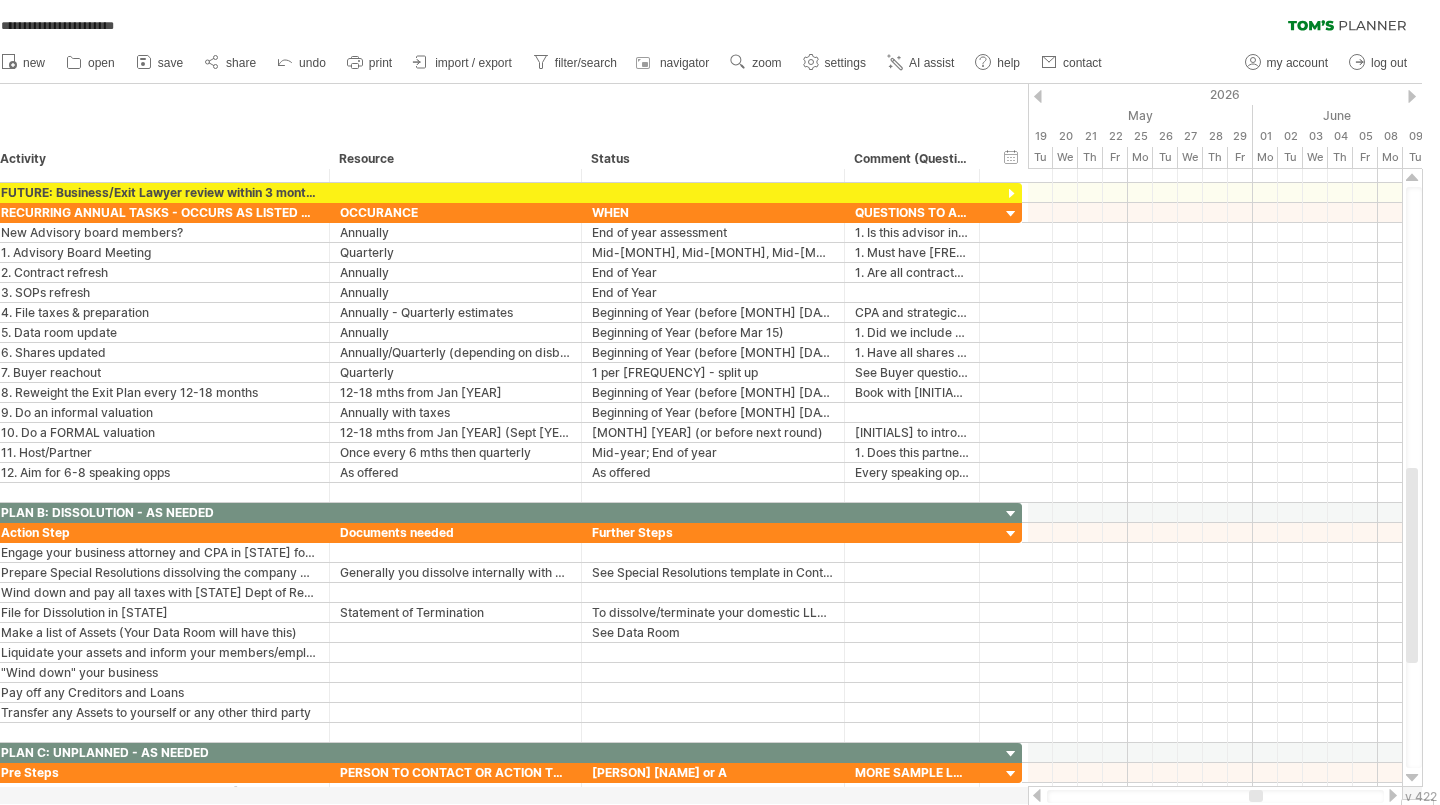 click at bounding box center [1412, 96] 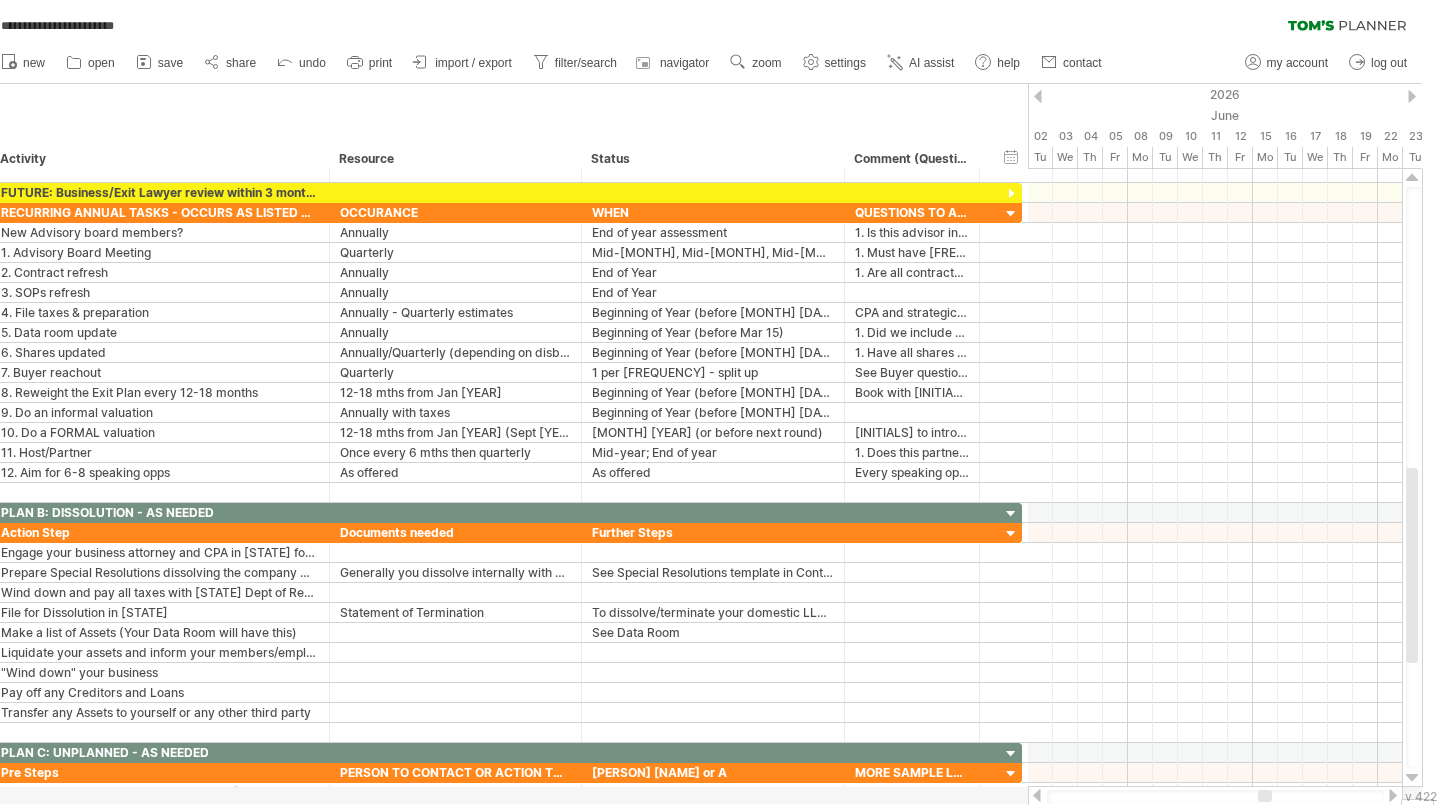 click at bounding box center [1412, 96] 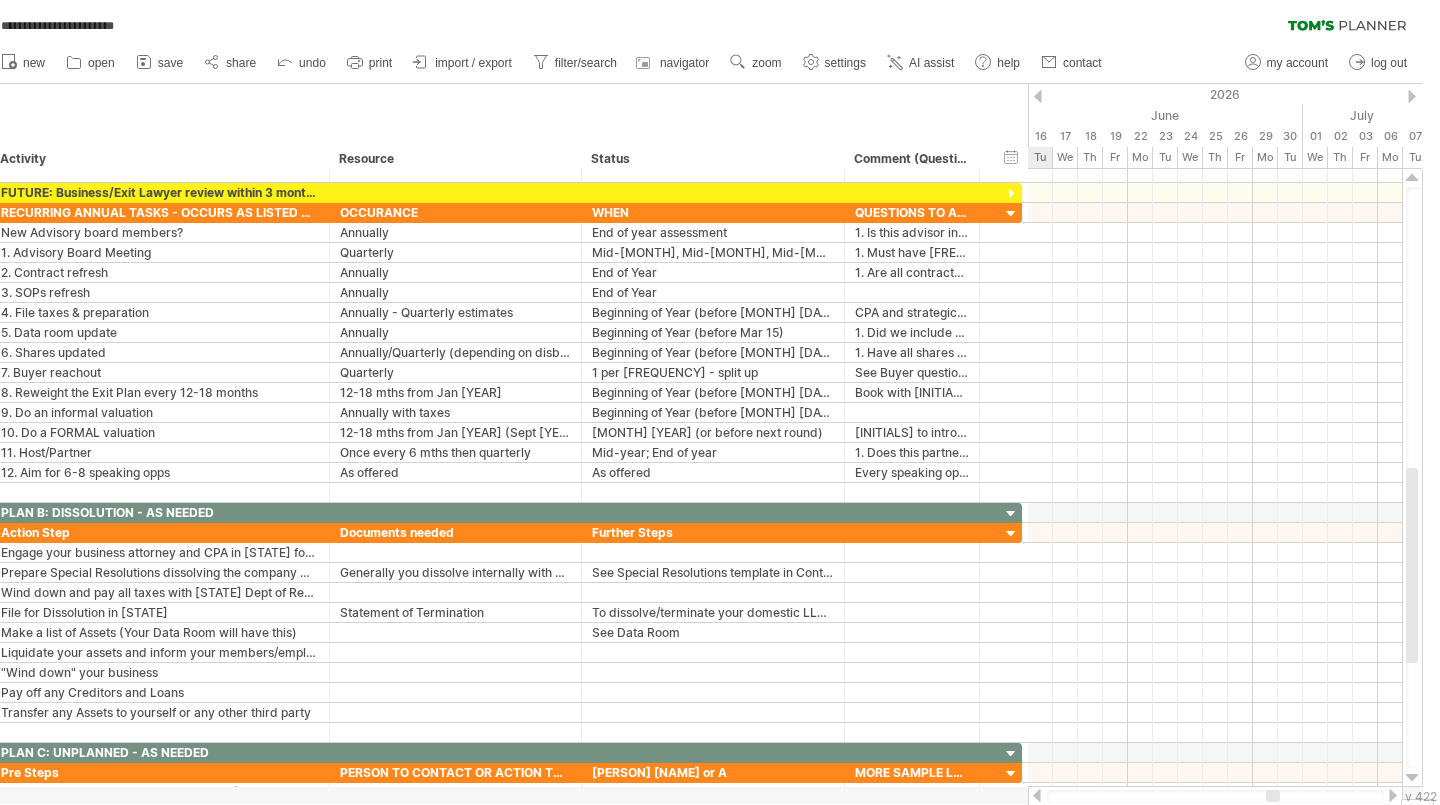 click at bounding box center (1412, 96) 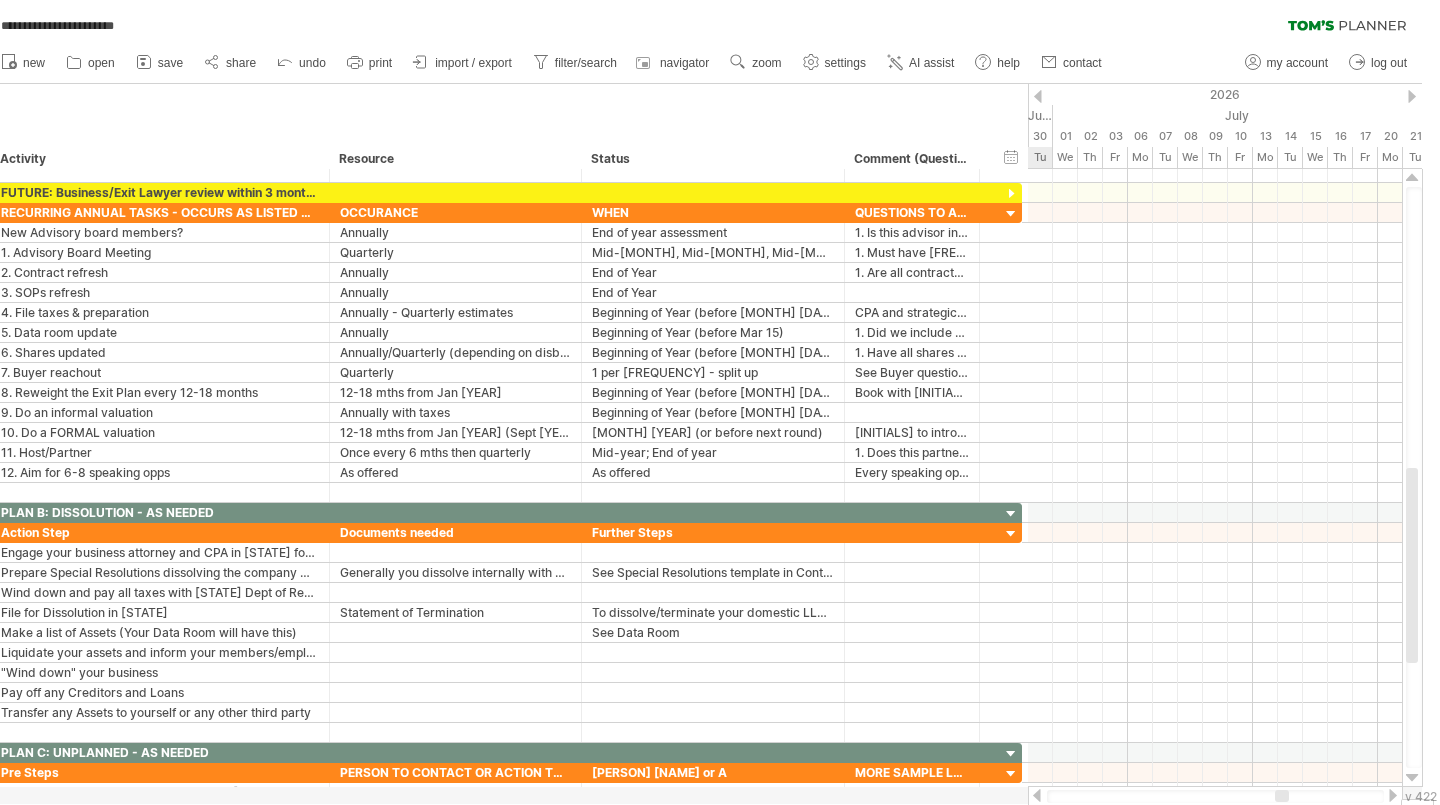 click at bounding box center [1412, 96] 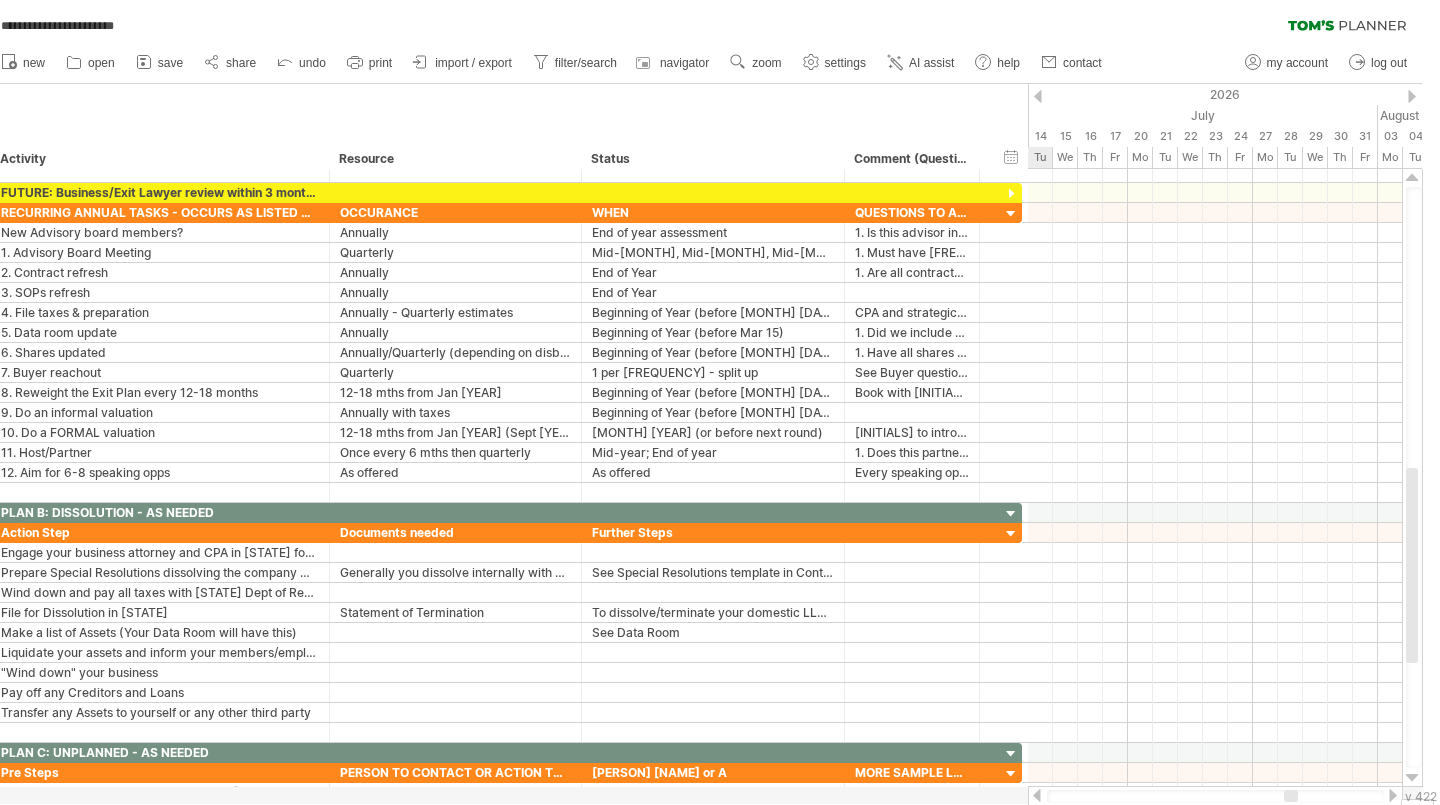 click at bounding box center (1412, 96) 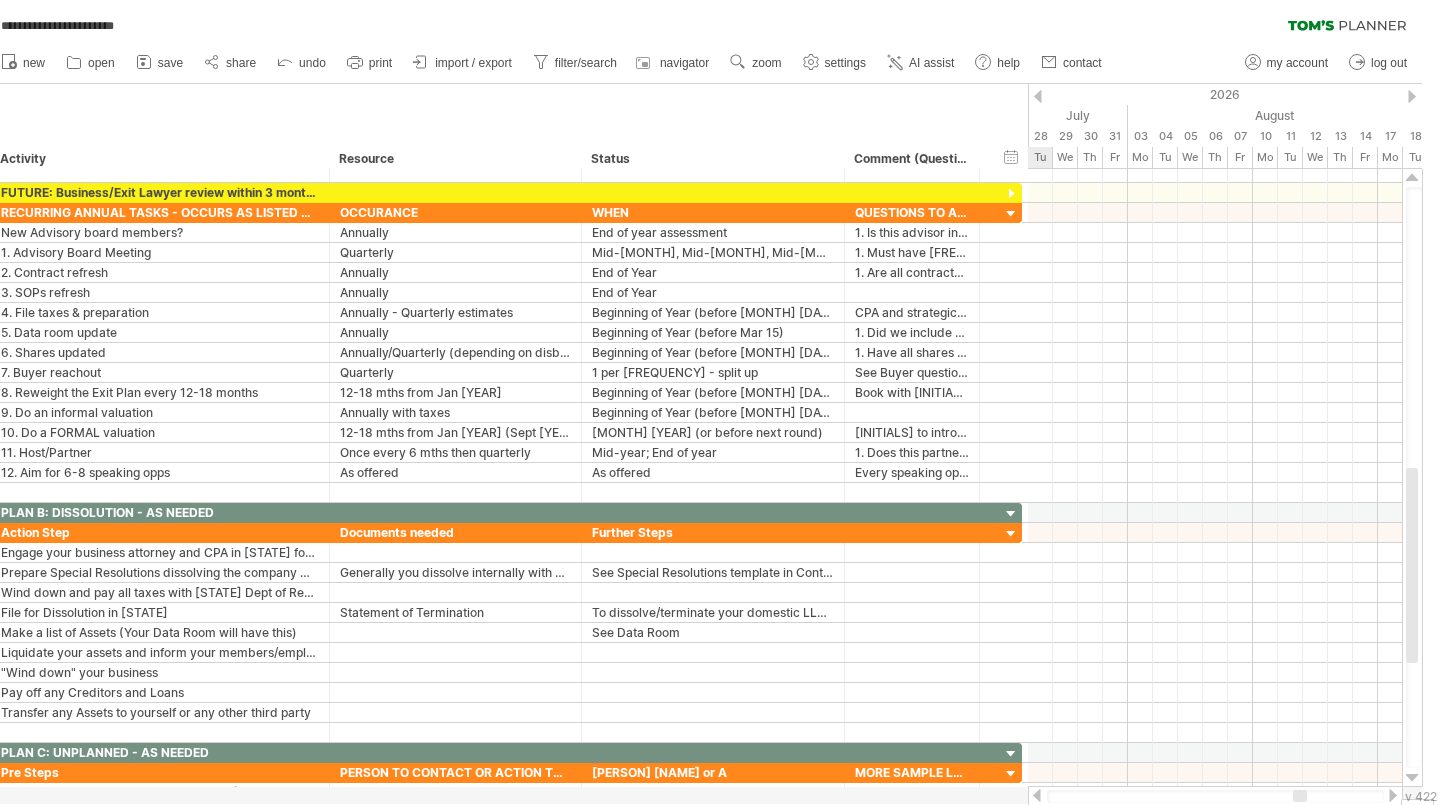 click at bounding box center (1412, 96) 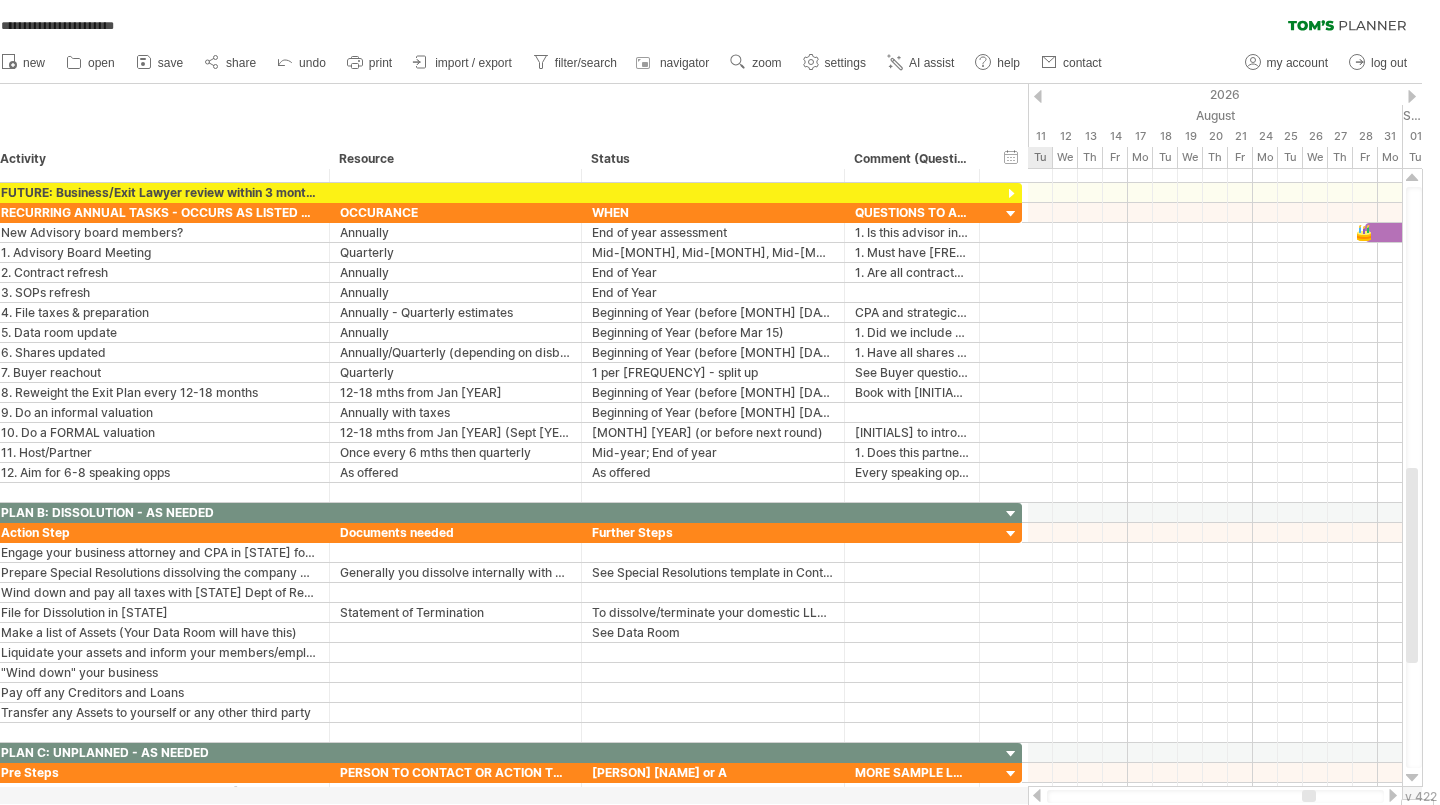 click at bounding box center (1412, 96) 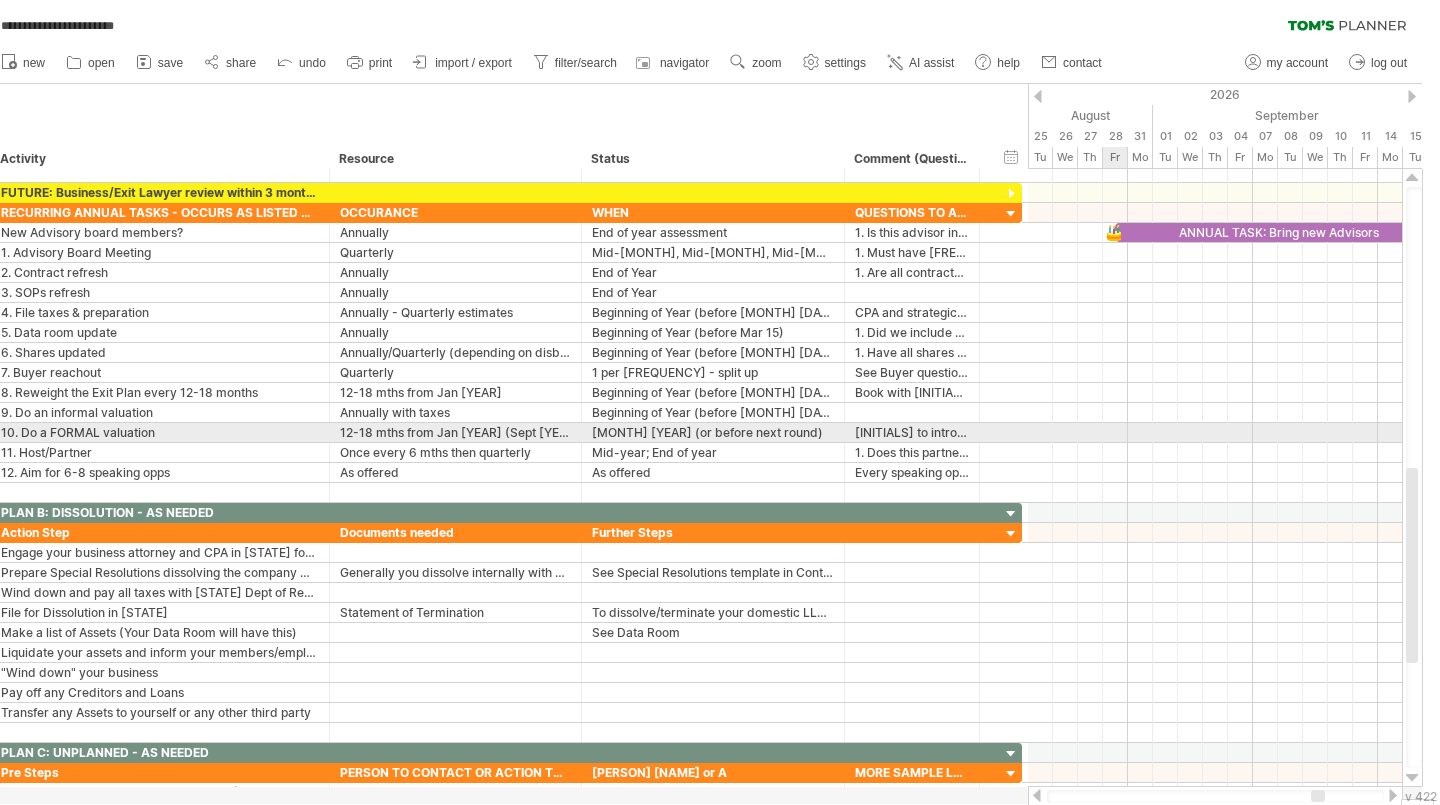 click at bounding box center (1215, 433) 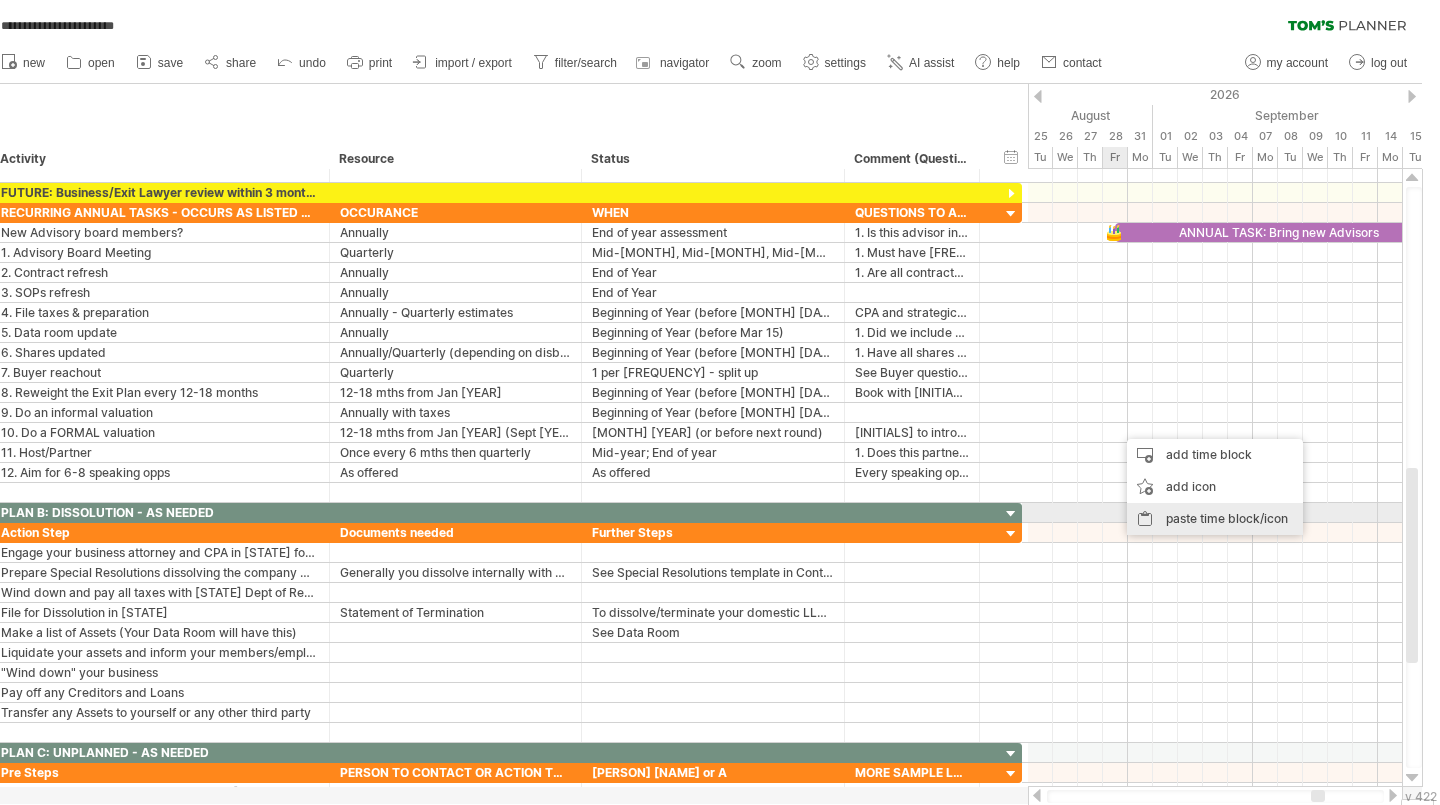 click on "paste time block/icon" at bounding box center [1215, 519] 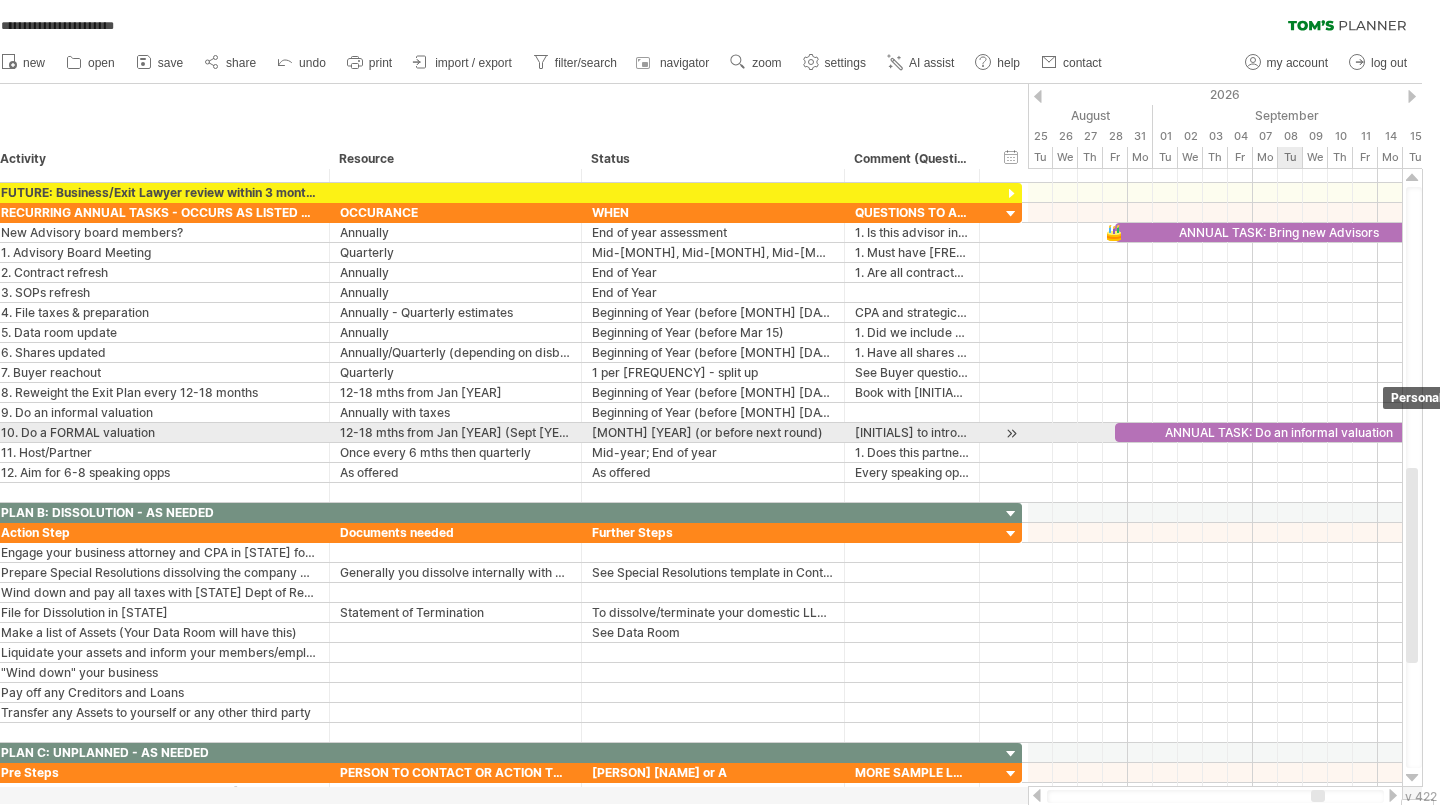 click on "ANNUAL TASK: Do an informal valuation" at bounding box center (1277, 432) 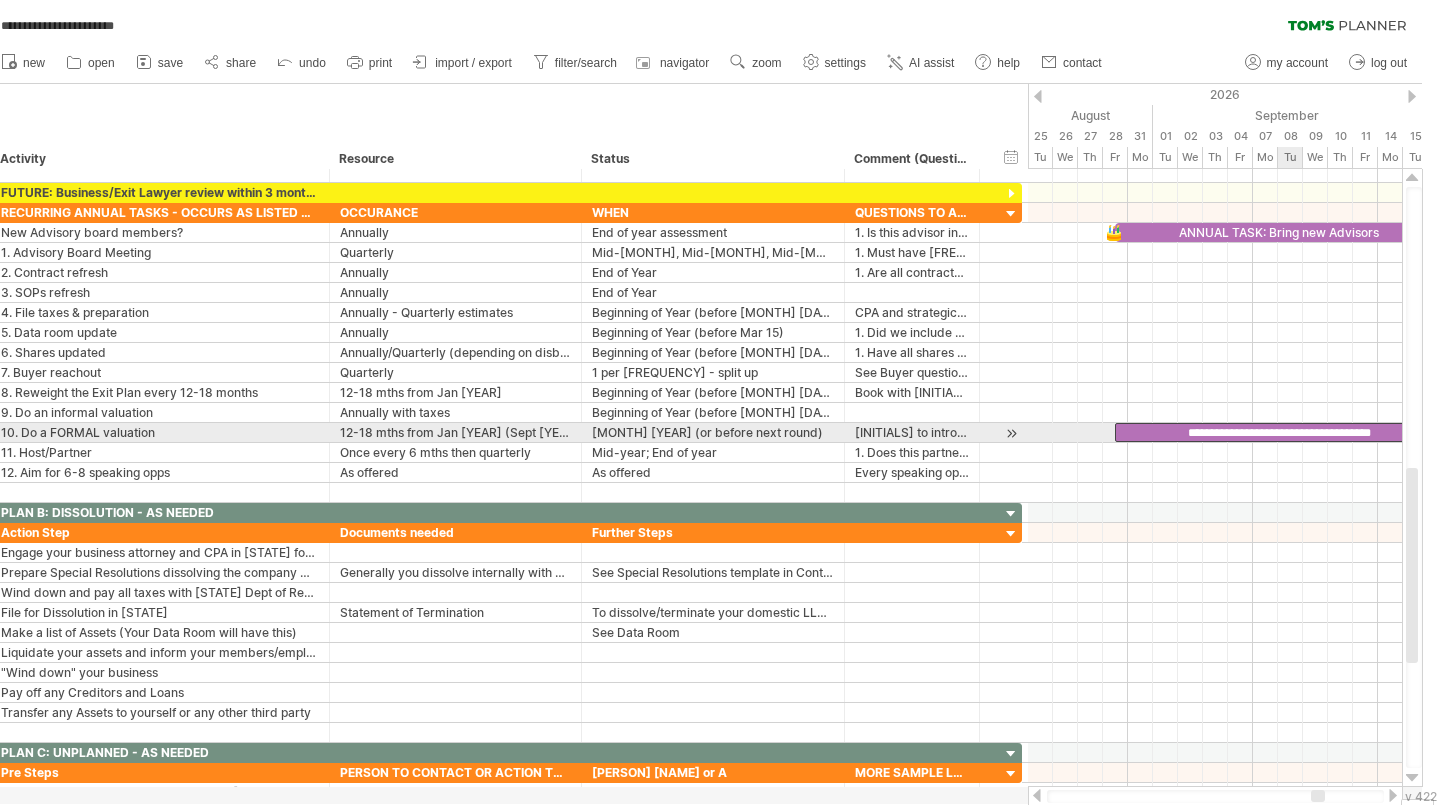 type 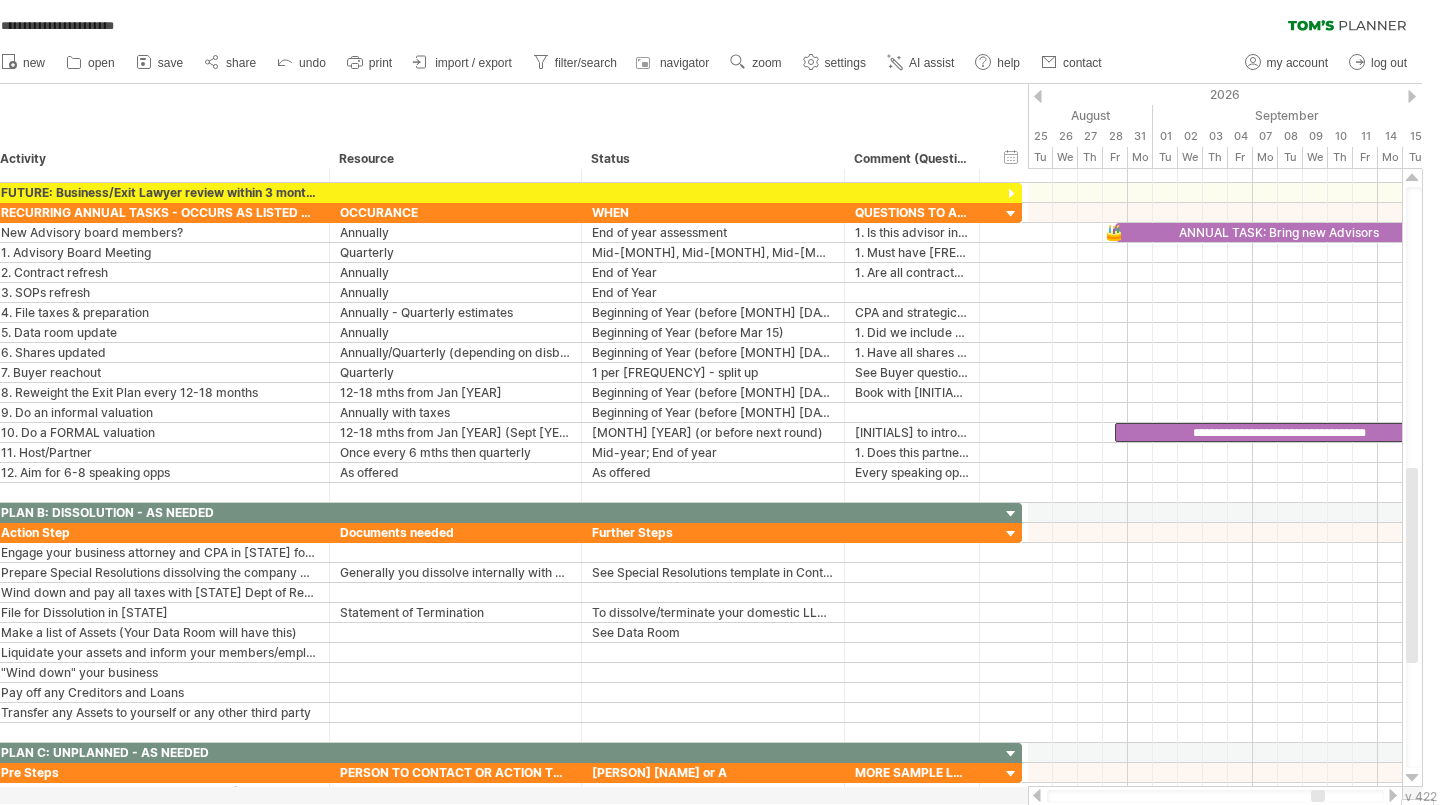 click at bounding box center (1412, 96) 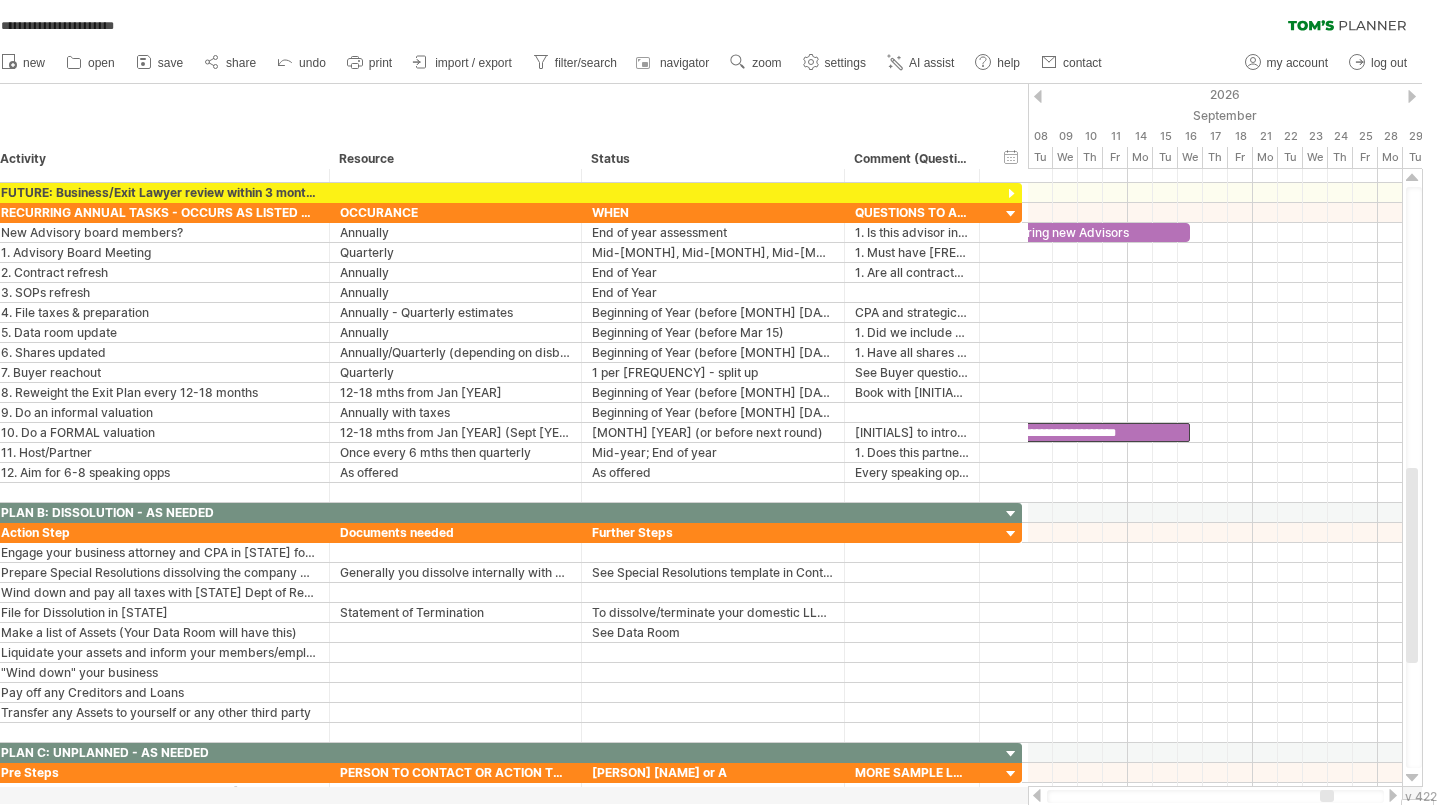 click at bounding box center (1412, 96) 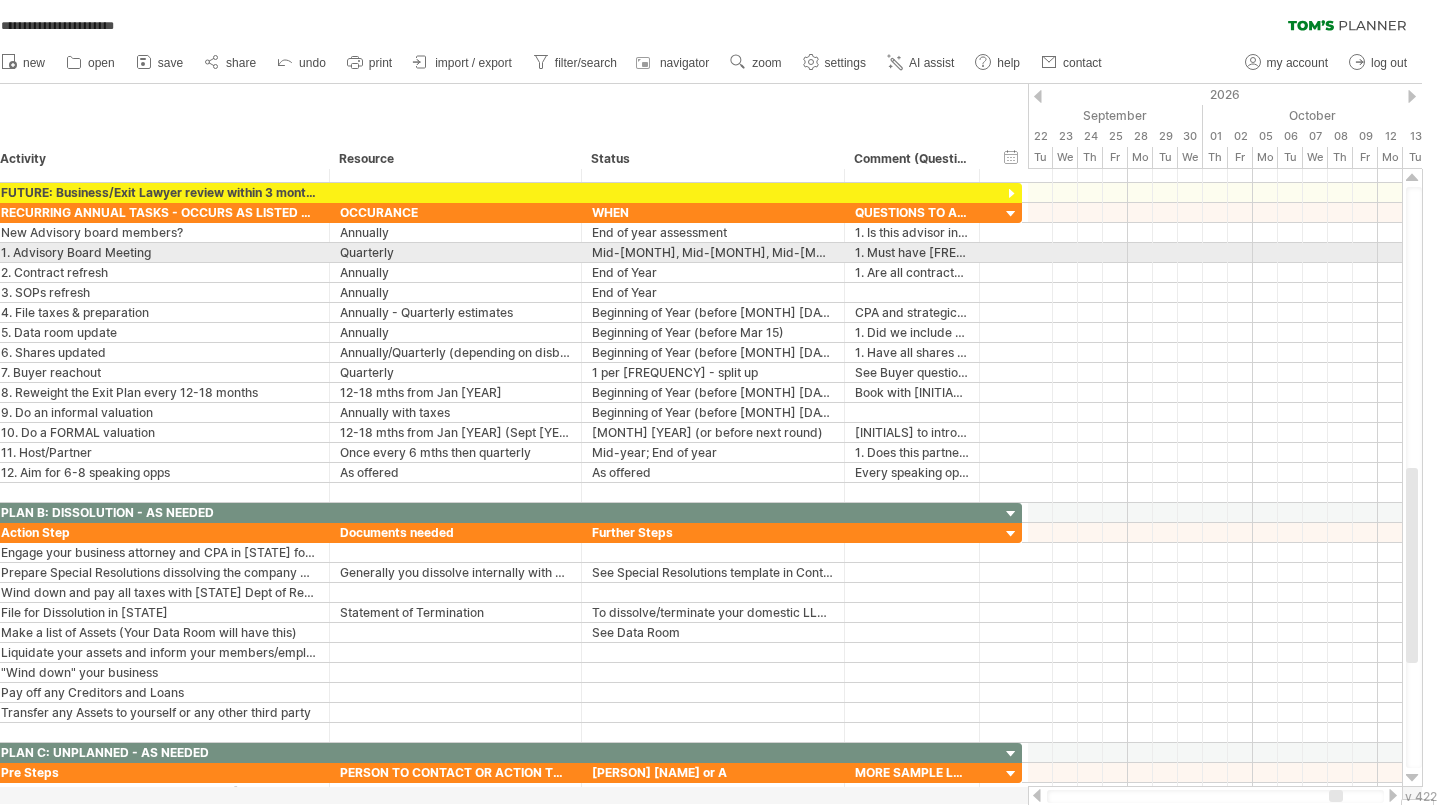 click at bounding box center [1215, 253] 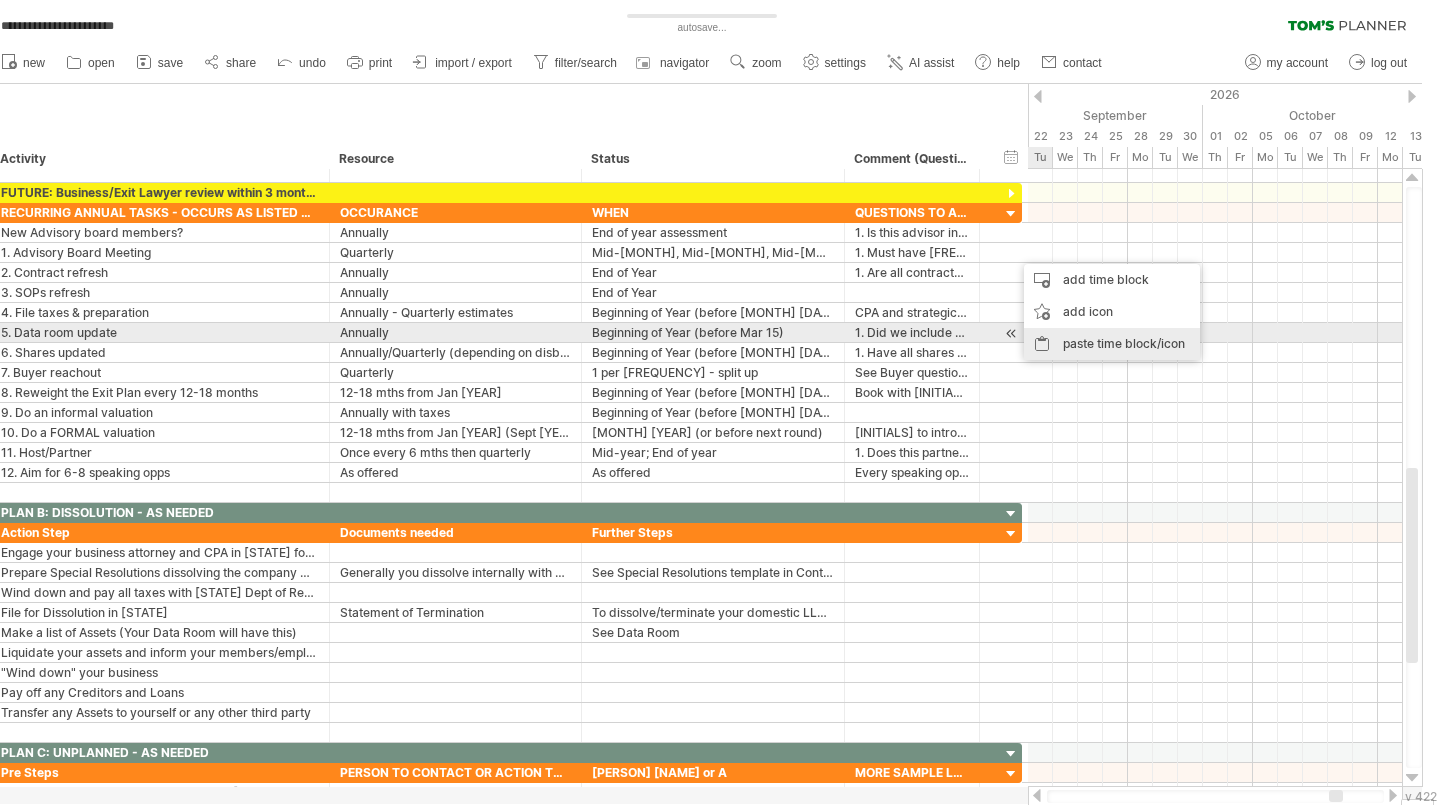 click on "paste time block/icon" at bounding box center (1112, 344) 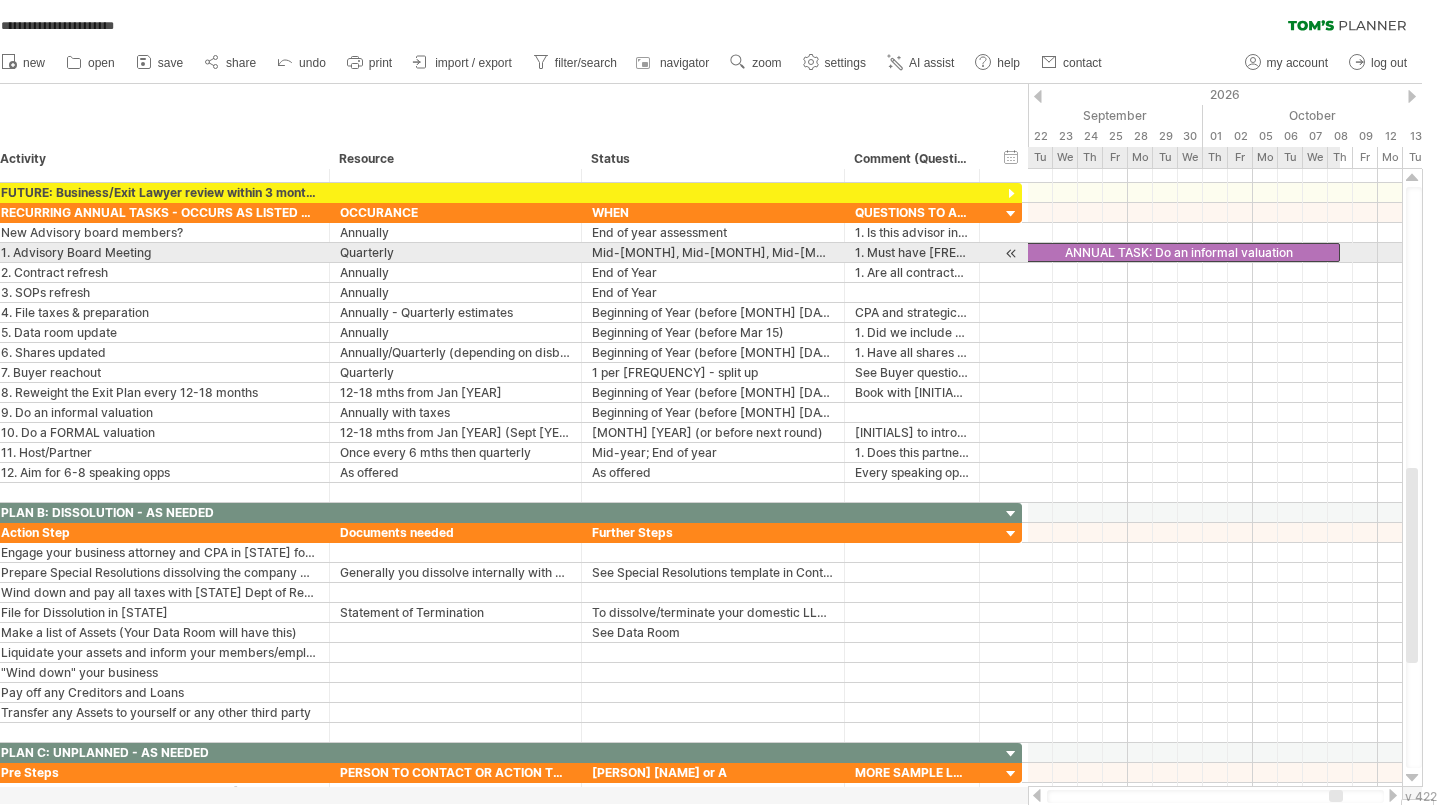 click on "ANNUAL TASK: Do an informal valuation" at bounding box center [1177, 252] 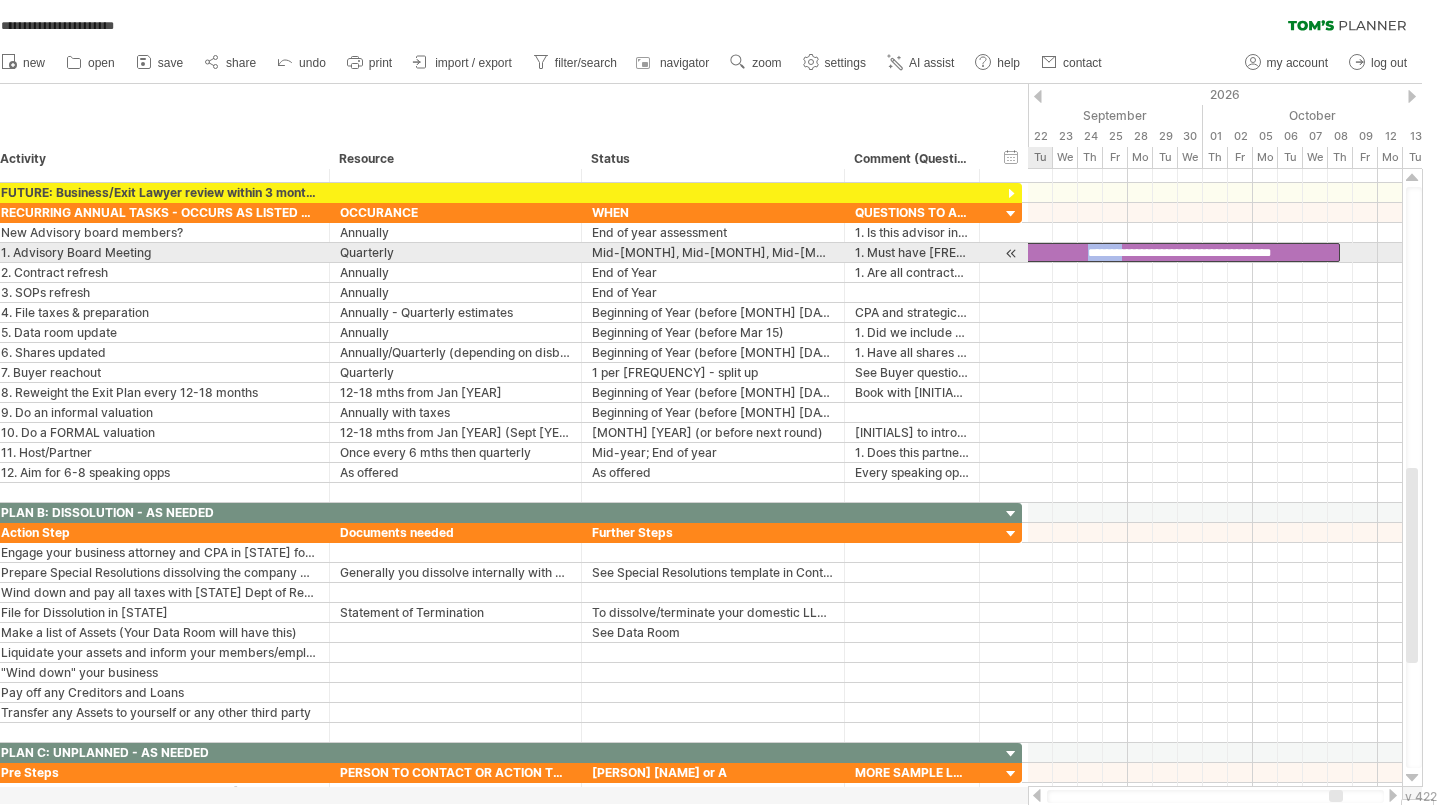 drag, startPoint x: 1117, startPoint y: 252, endPoint x: 1061, endPoint y: 252, distance: 56 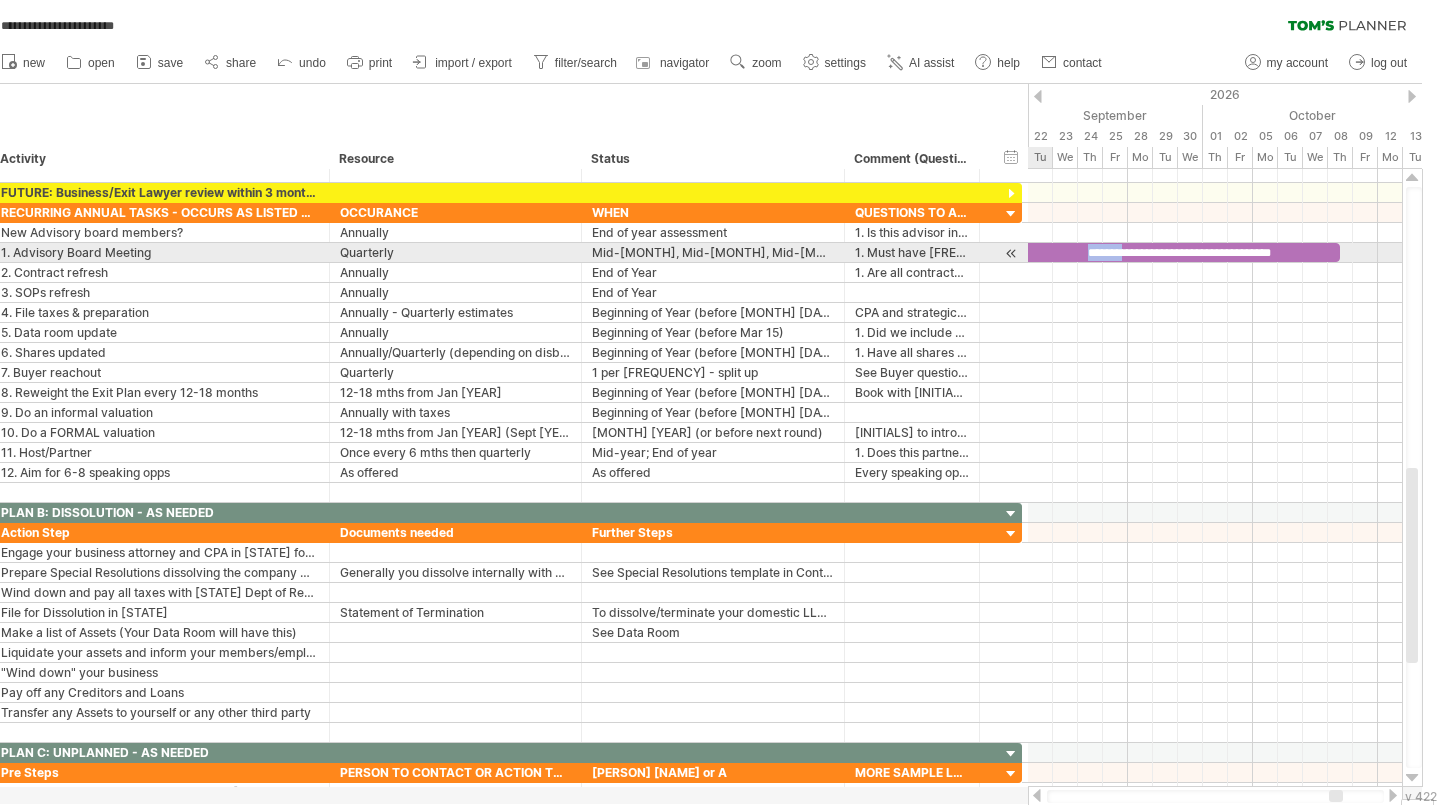 type 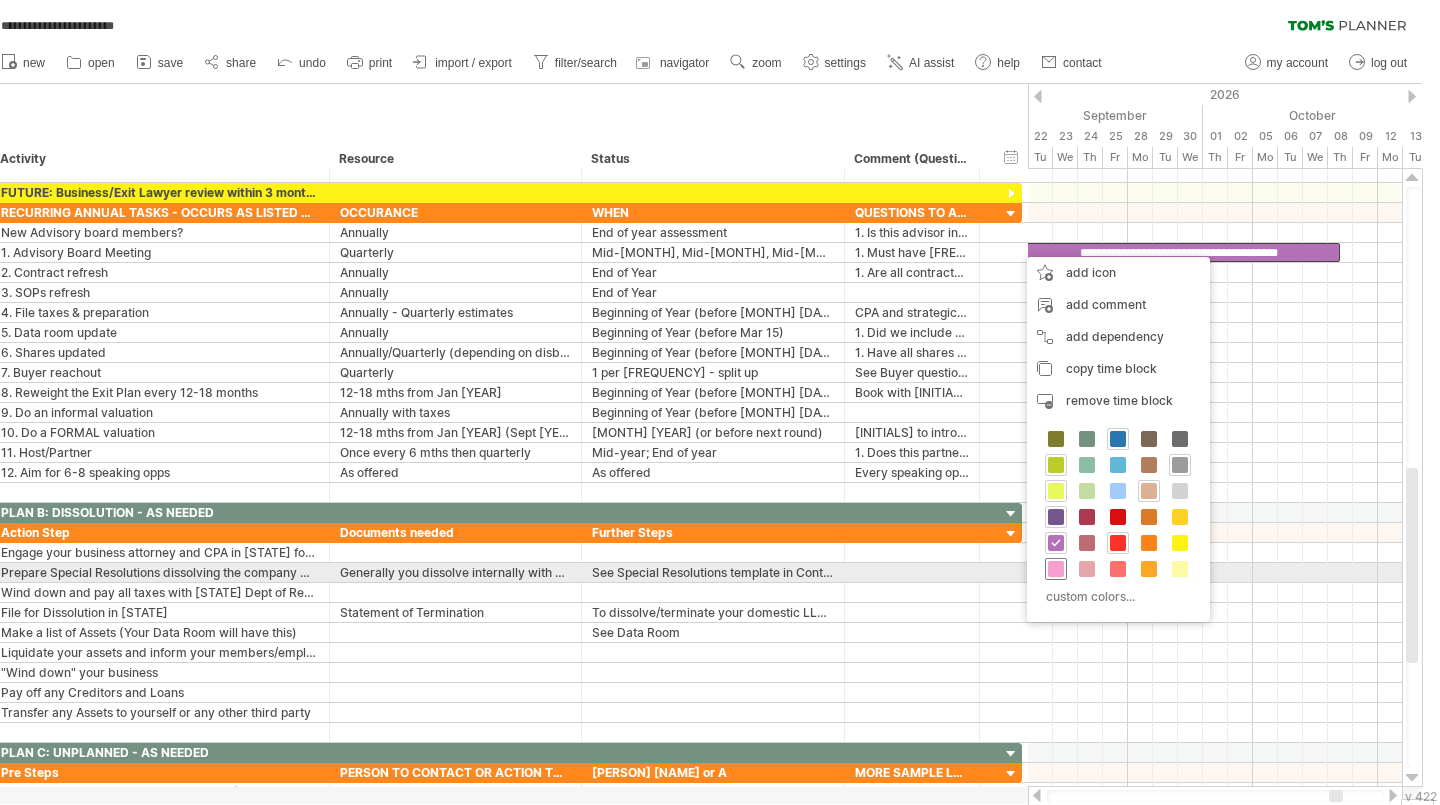 click at bounding box center (1056, 569) 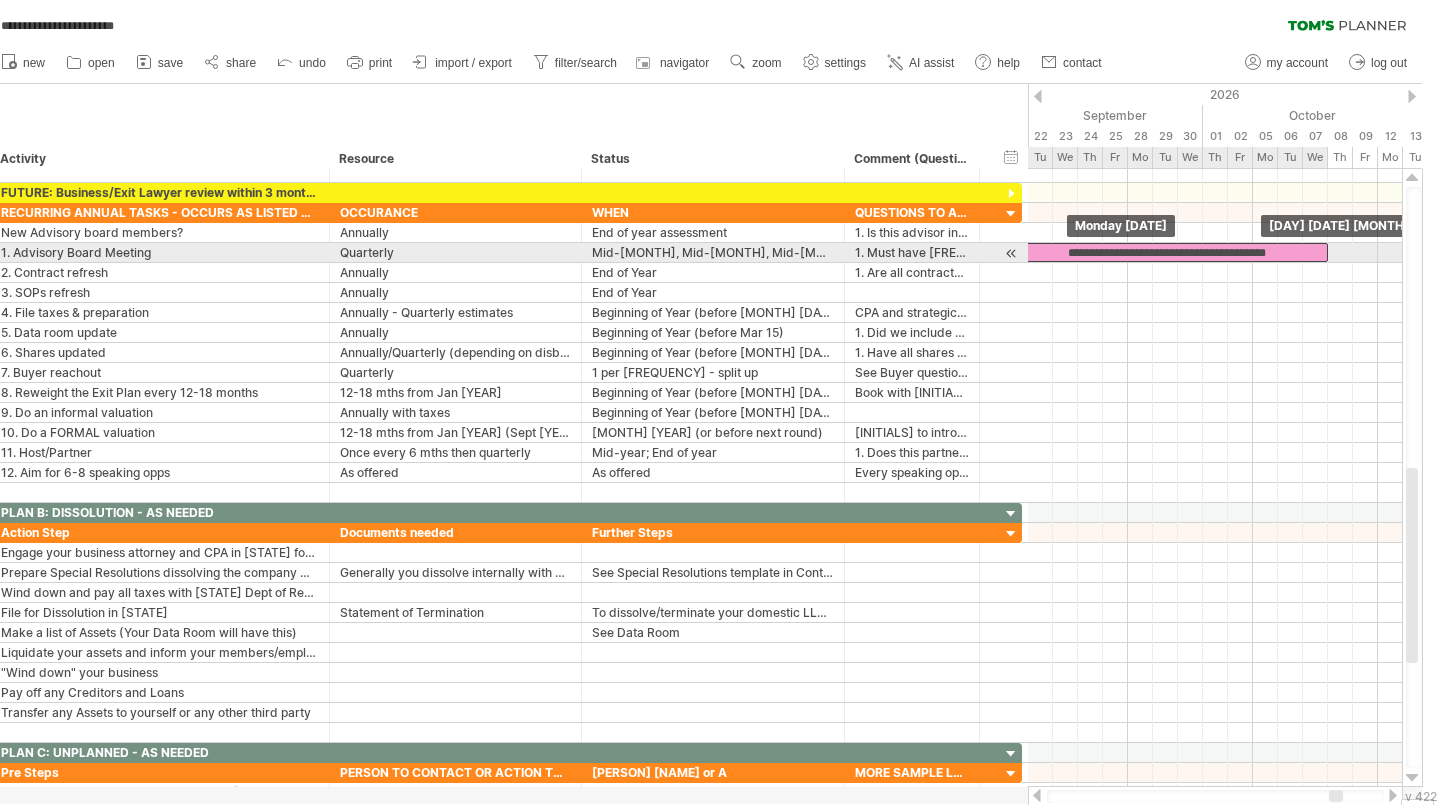 click on "**********" at bounding box center [1165, 252] 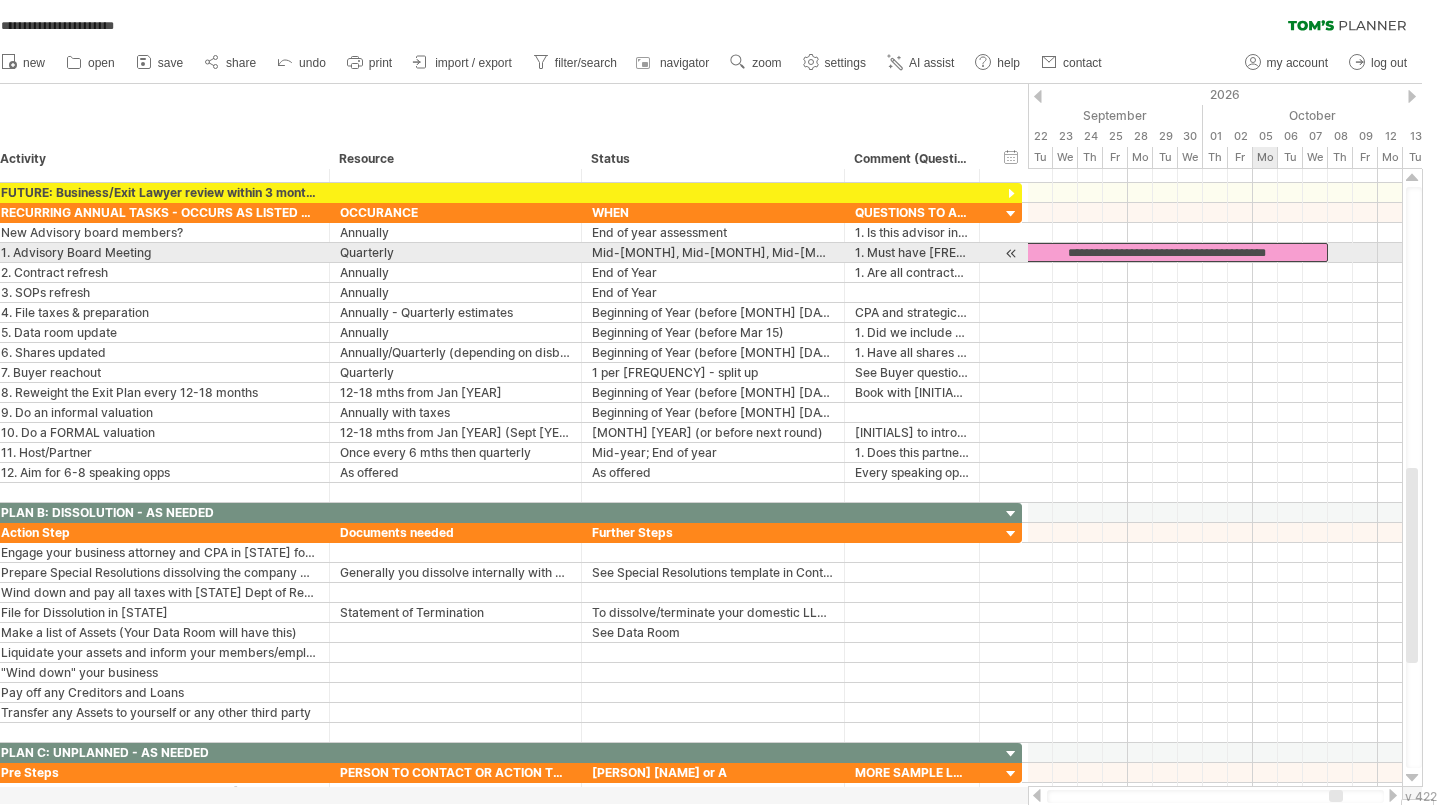 click on "**********" at bounding box center [1165, 252] 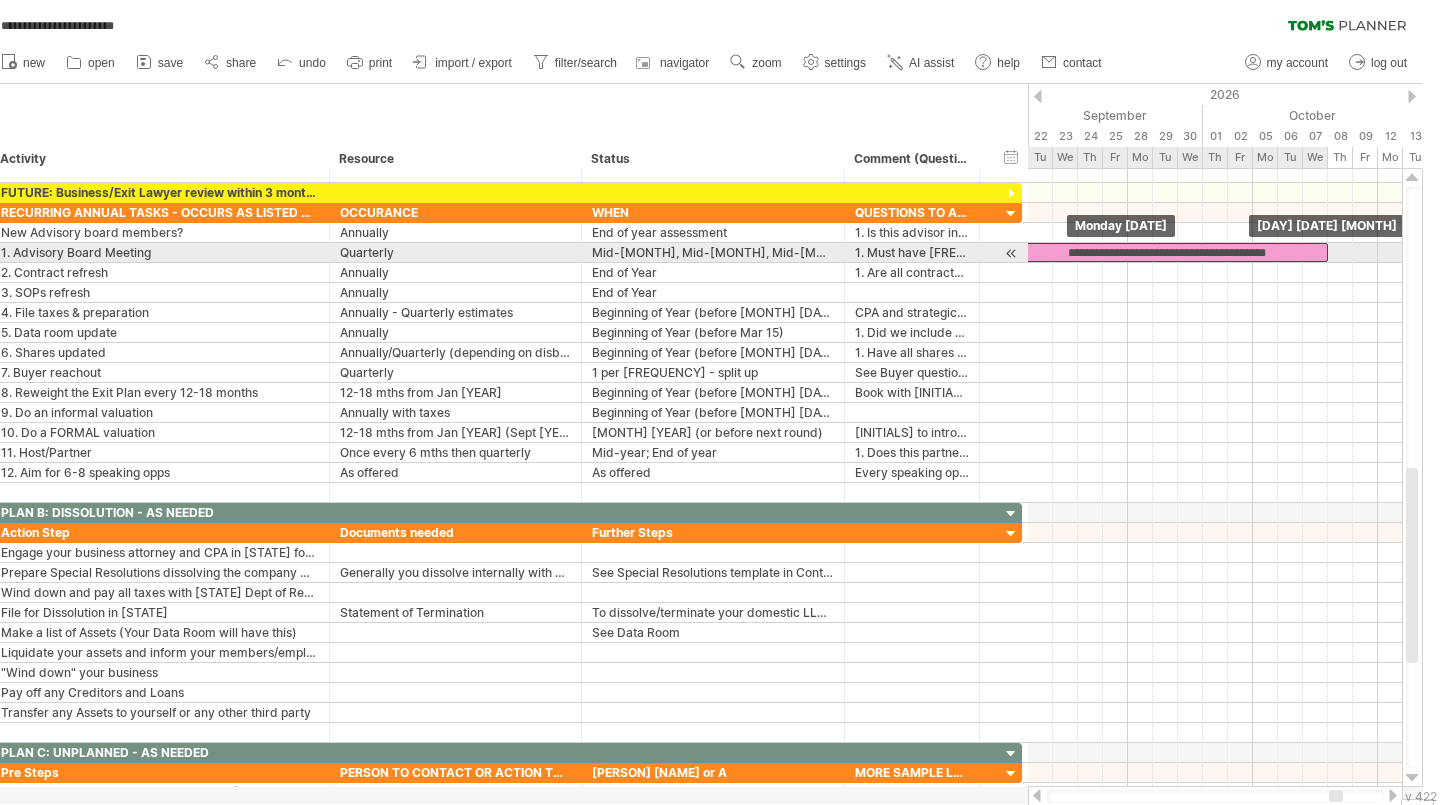 click on "**********" at bounding box center [1165, 252] 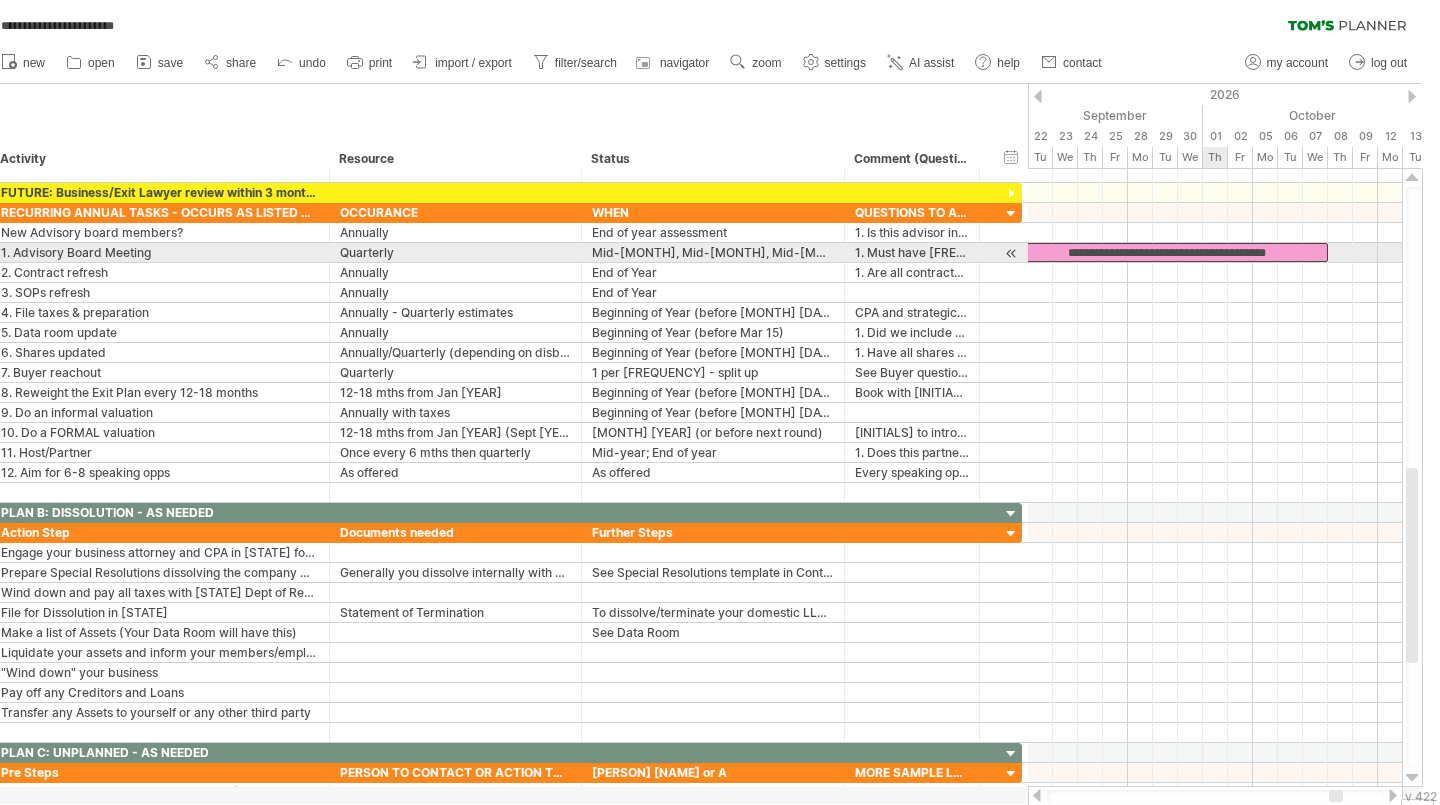 click on "**********" at bounding box center [1165, 252] 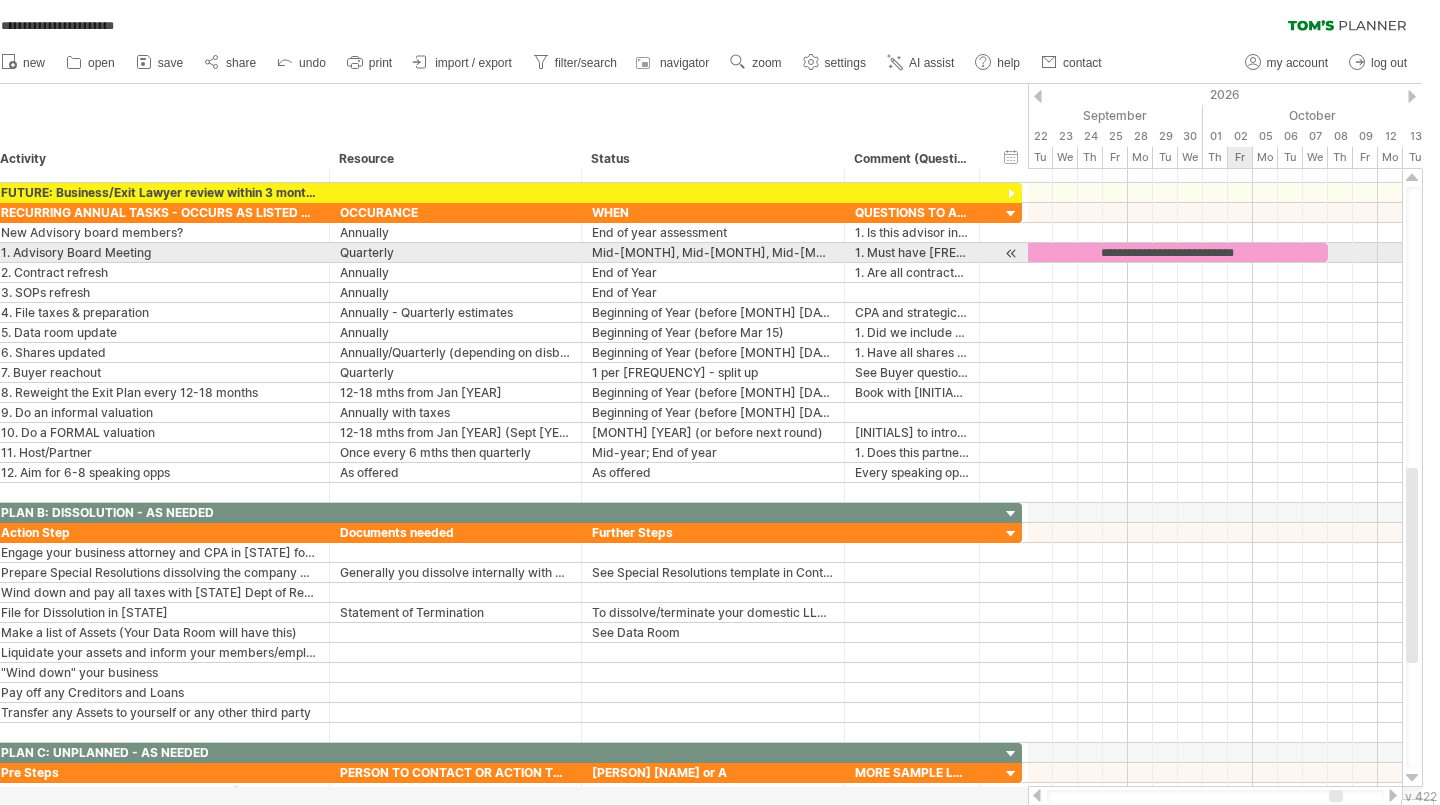 click on "**********" at bounding box center (1165, 252) 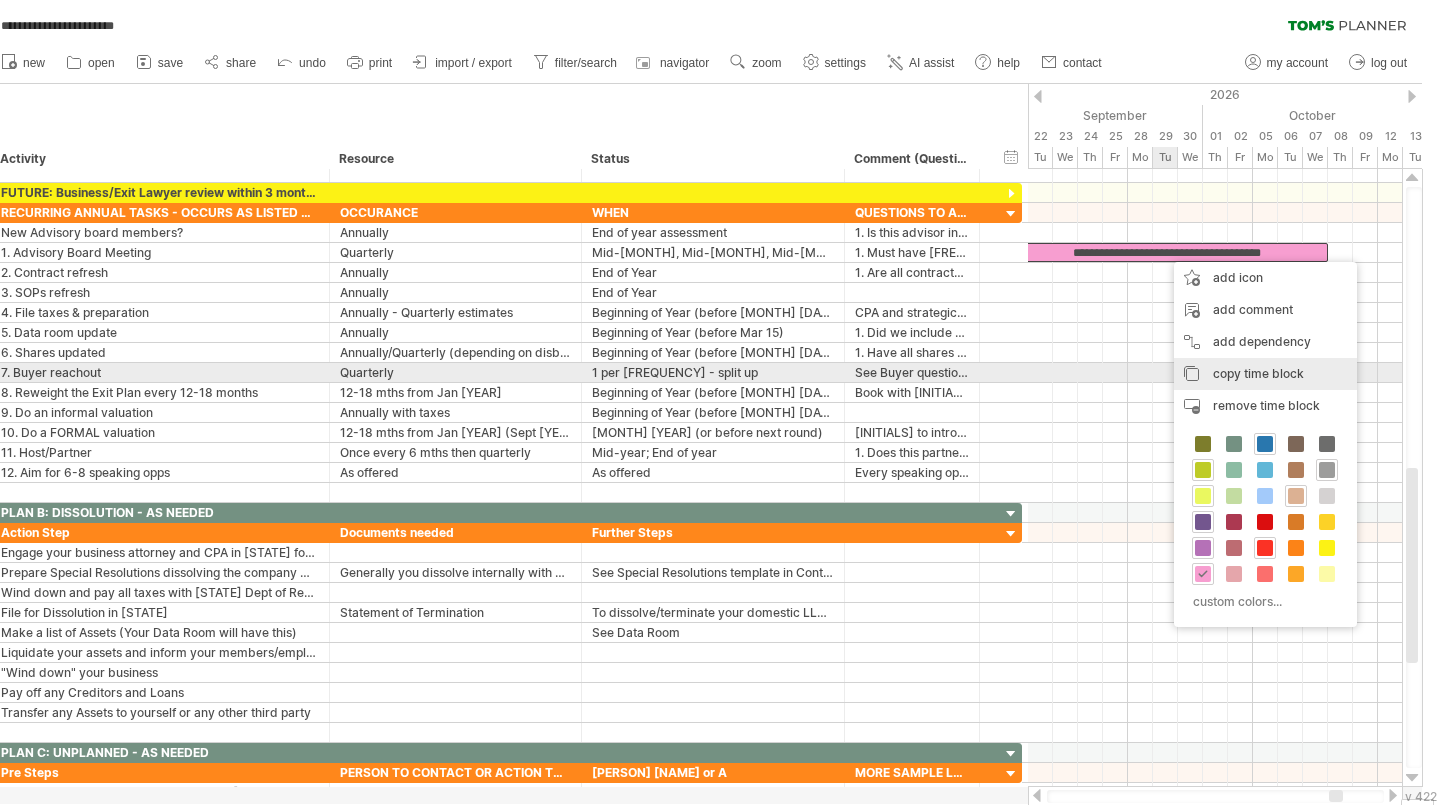 click on "copy time block" at bounding box center (1258, 373) 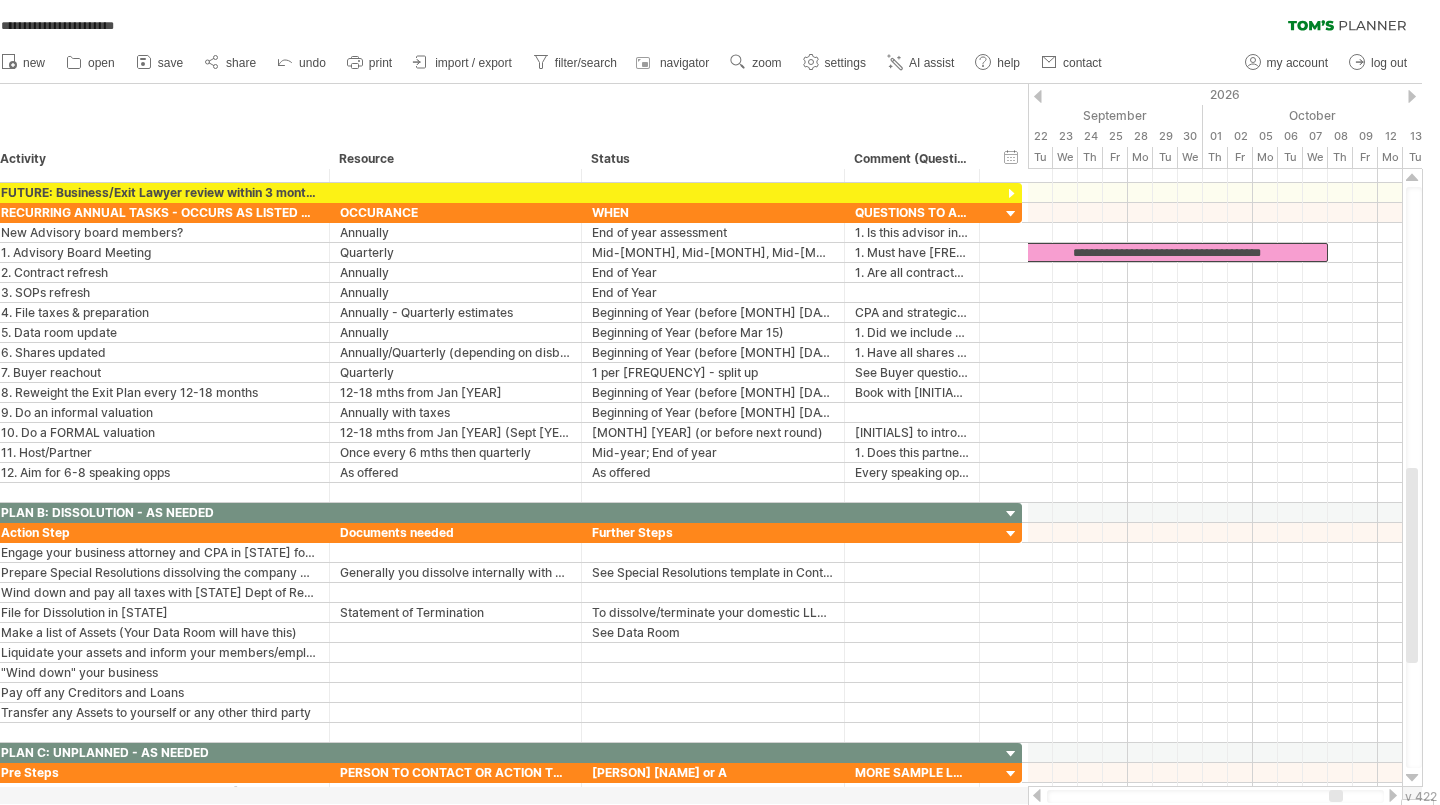 click at bounding box center [1412, 96] 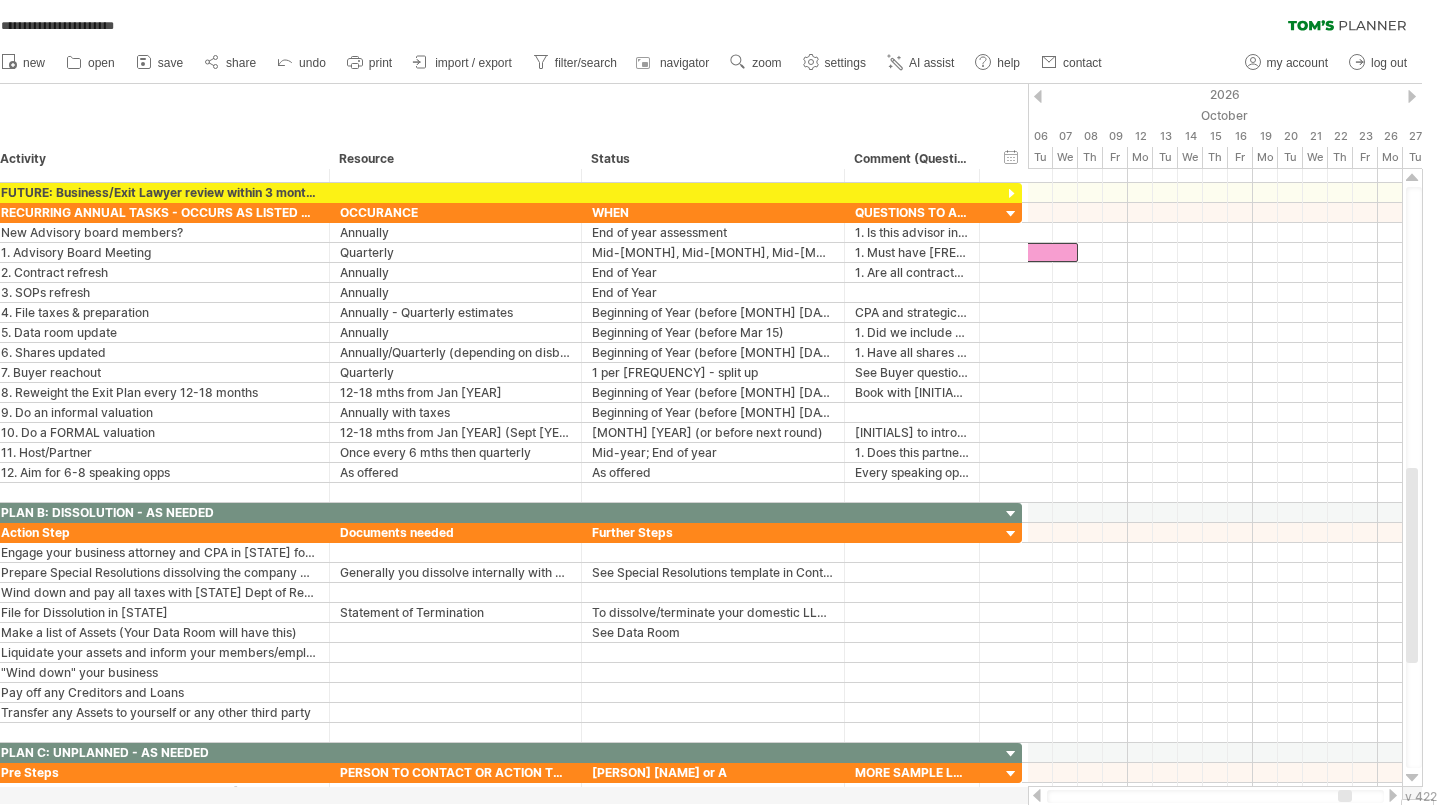 click at bounding box center (1412, 96) 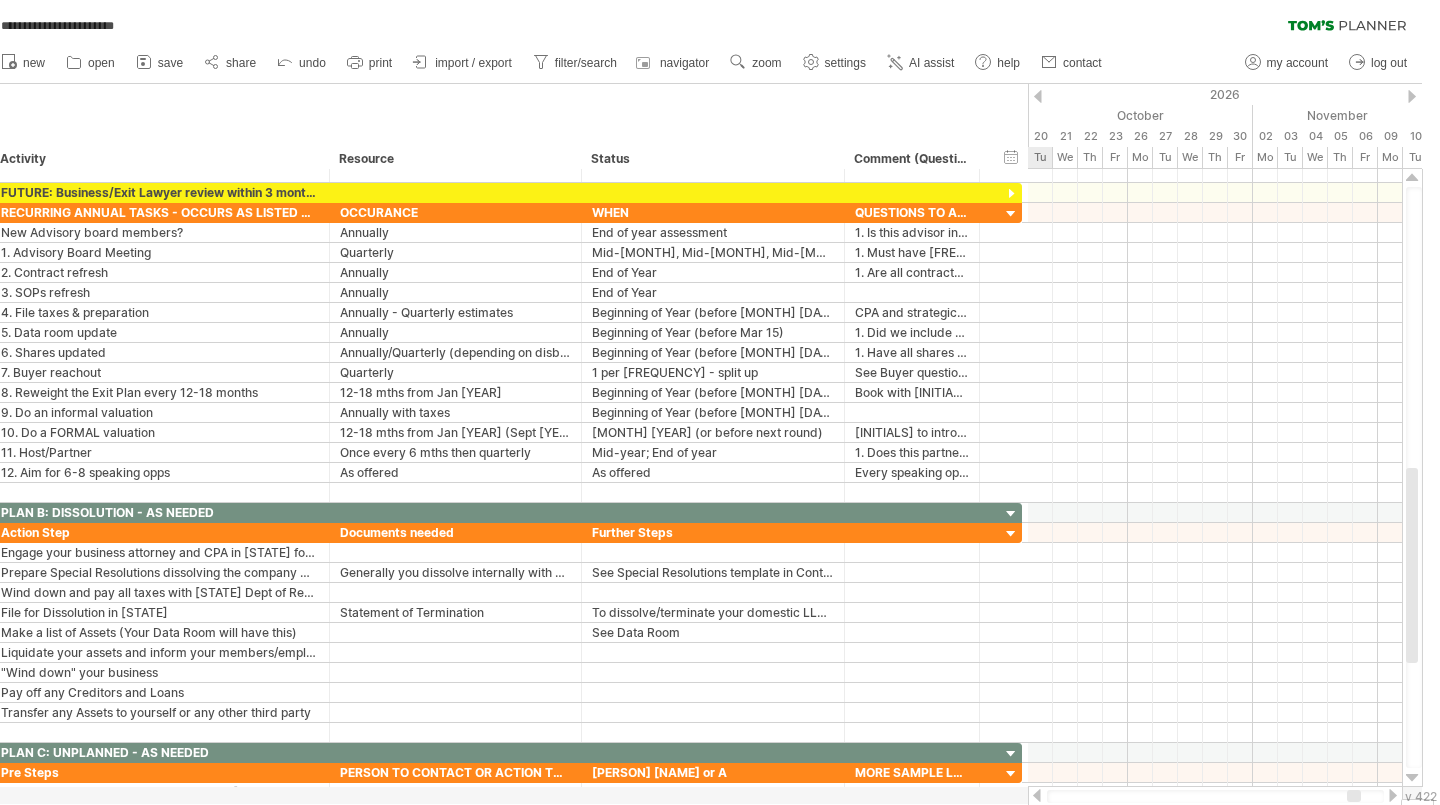 click at bounding box center [1412, 96] 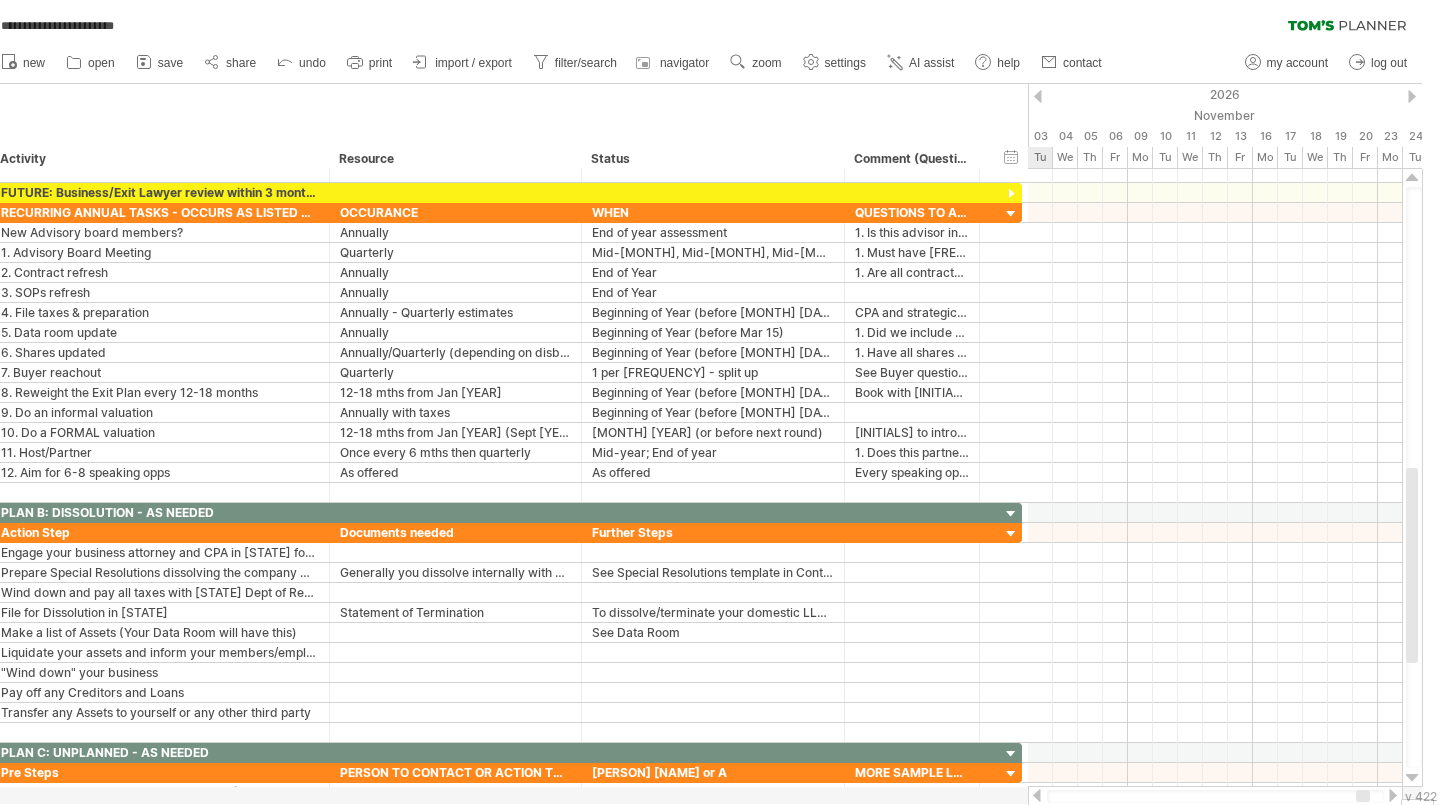 click at bounding box center (1412, 96) 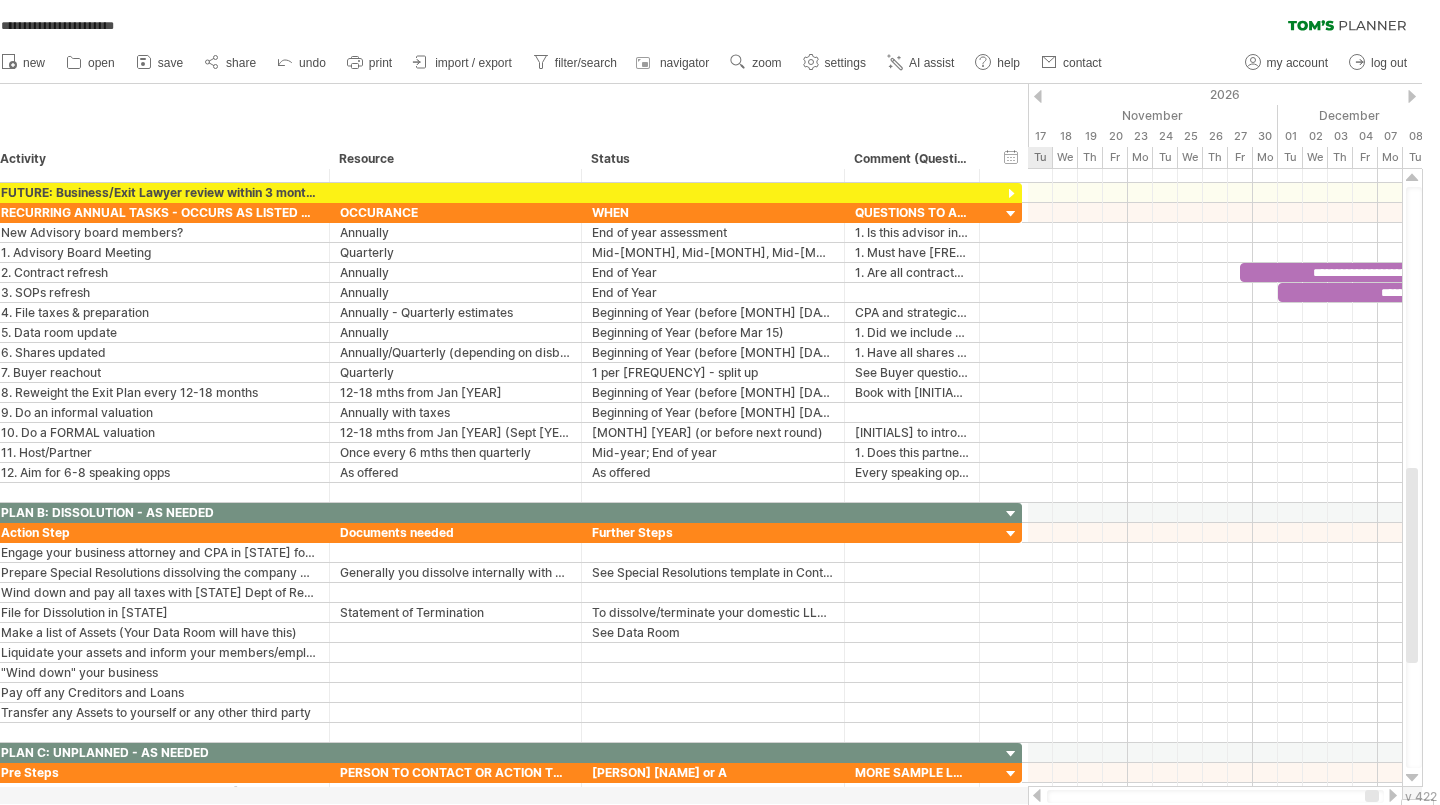 click at bounding box center [1412, 96] 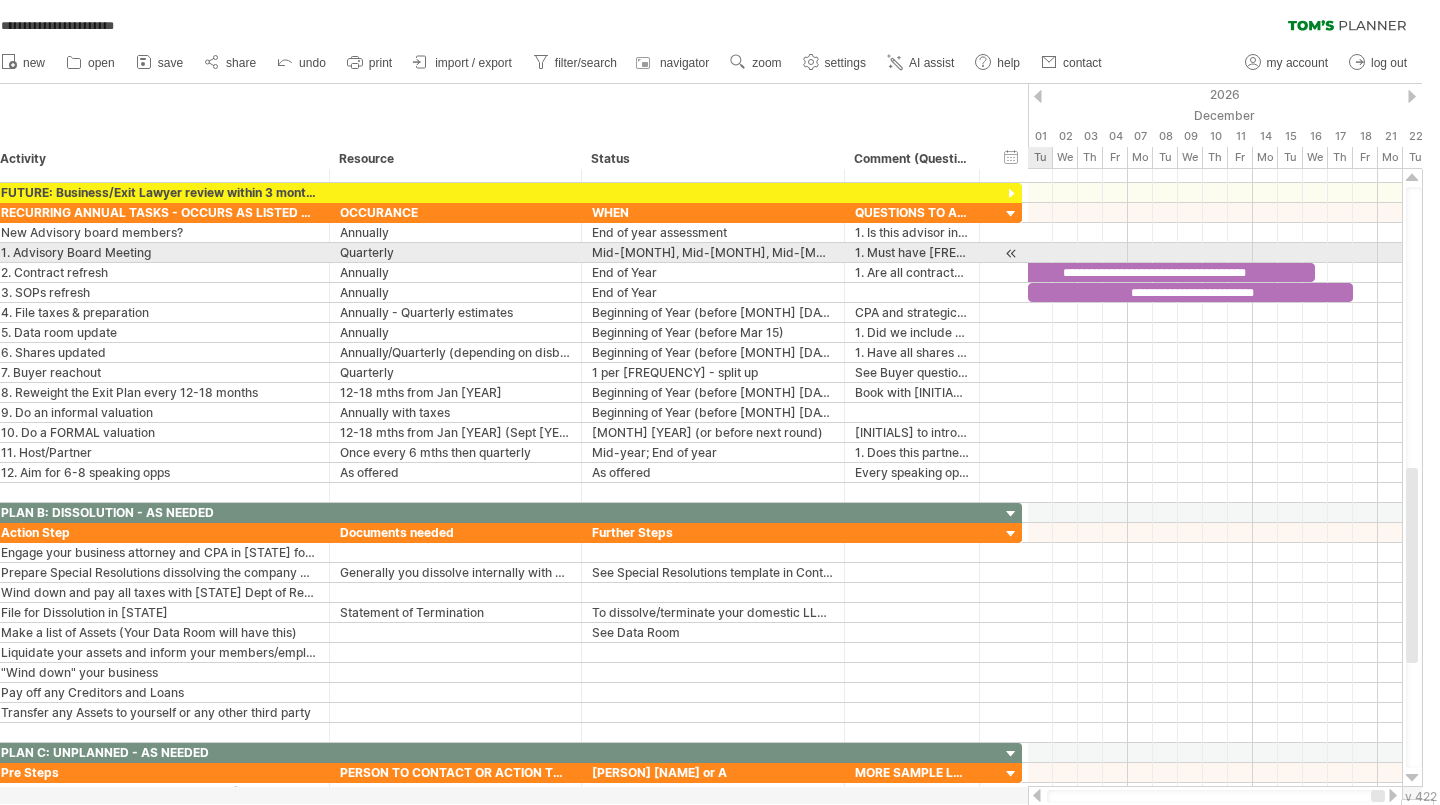 click at bounding box center (1215, 253) 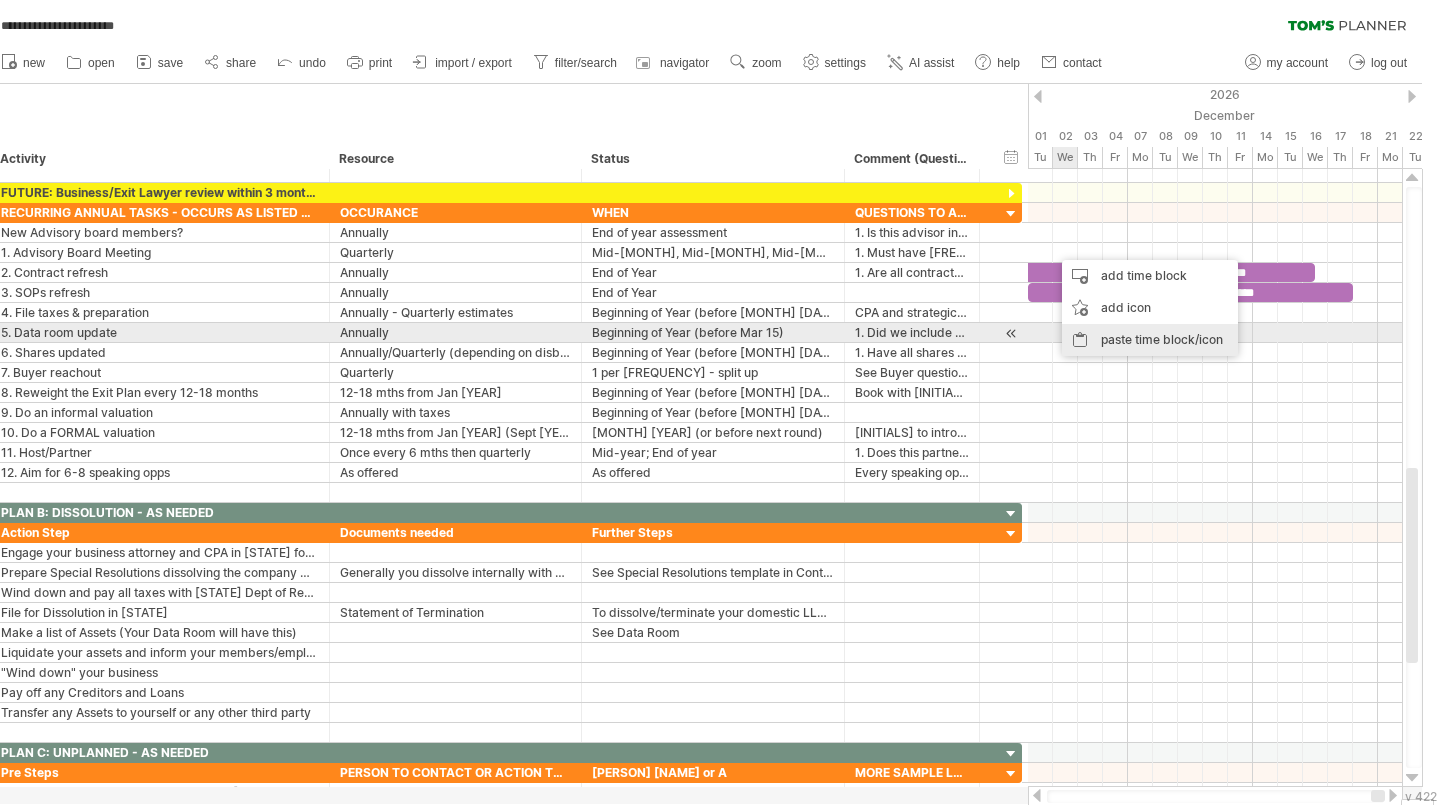 click on "paste time block/icon" at bounding box center (1150, 340) 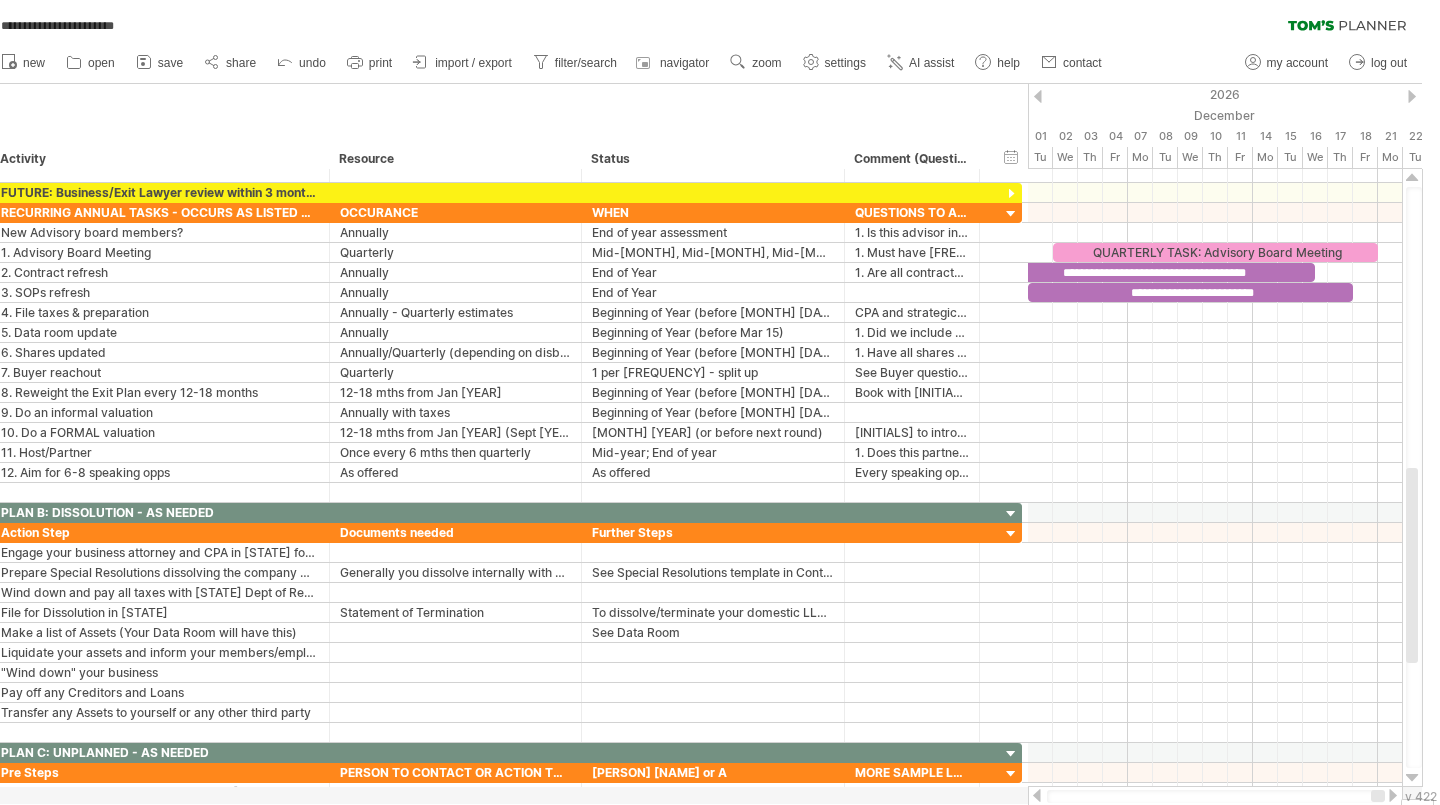 click on "2026" at bounding box center (215, 94) 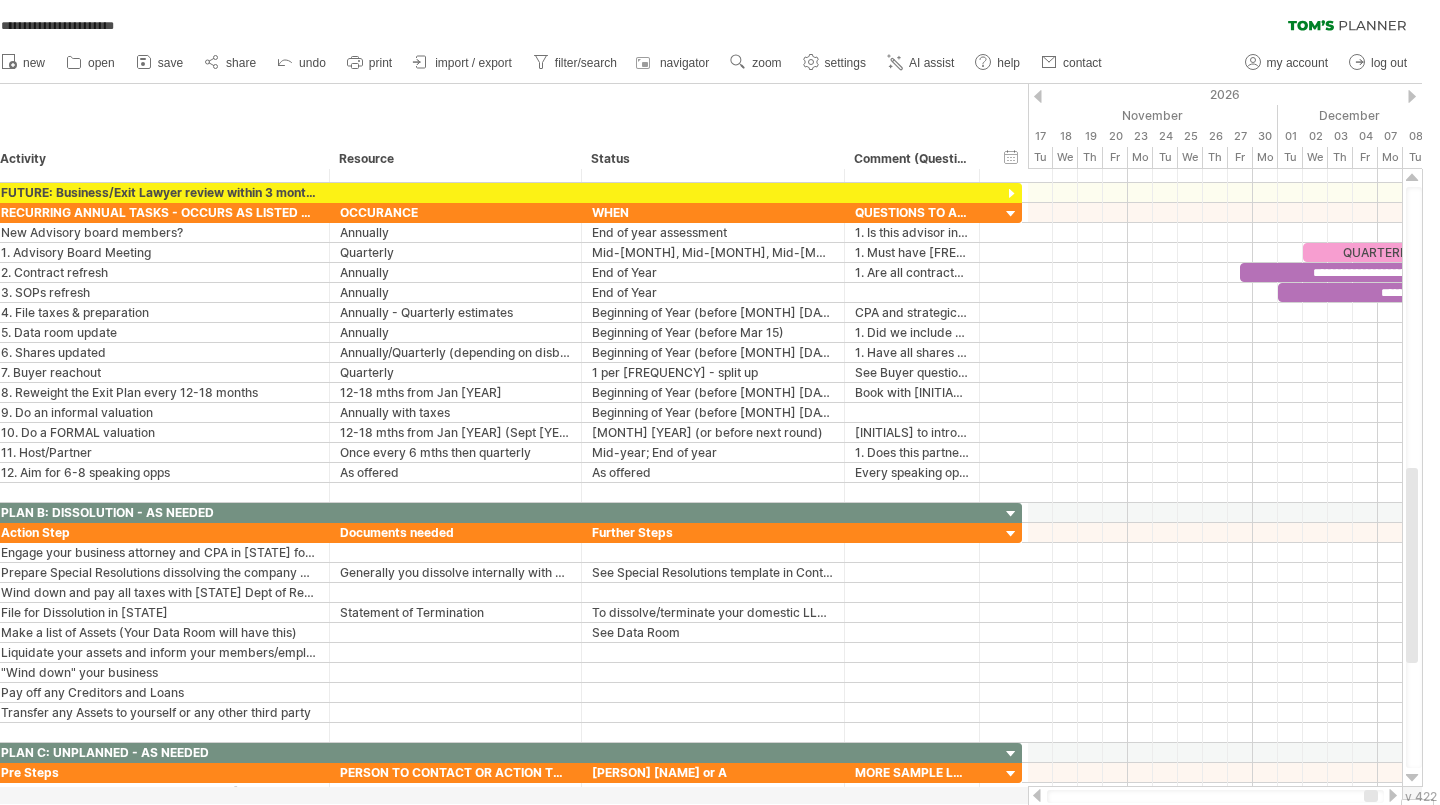 click at bounding box center (1038, 96) 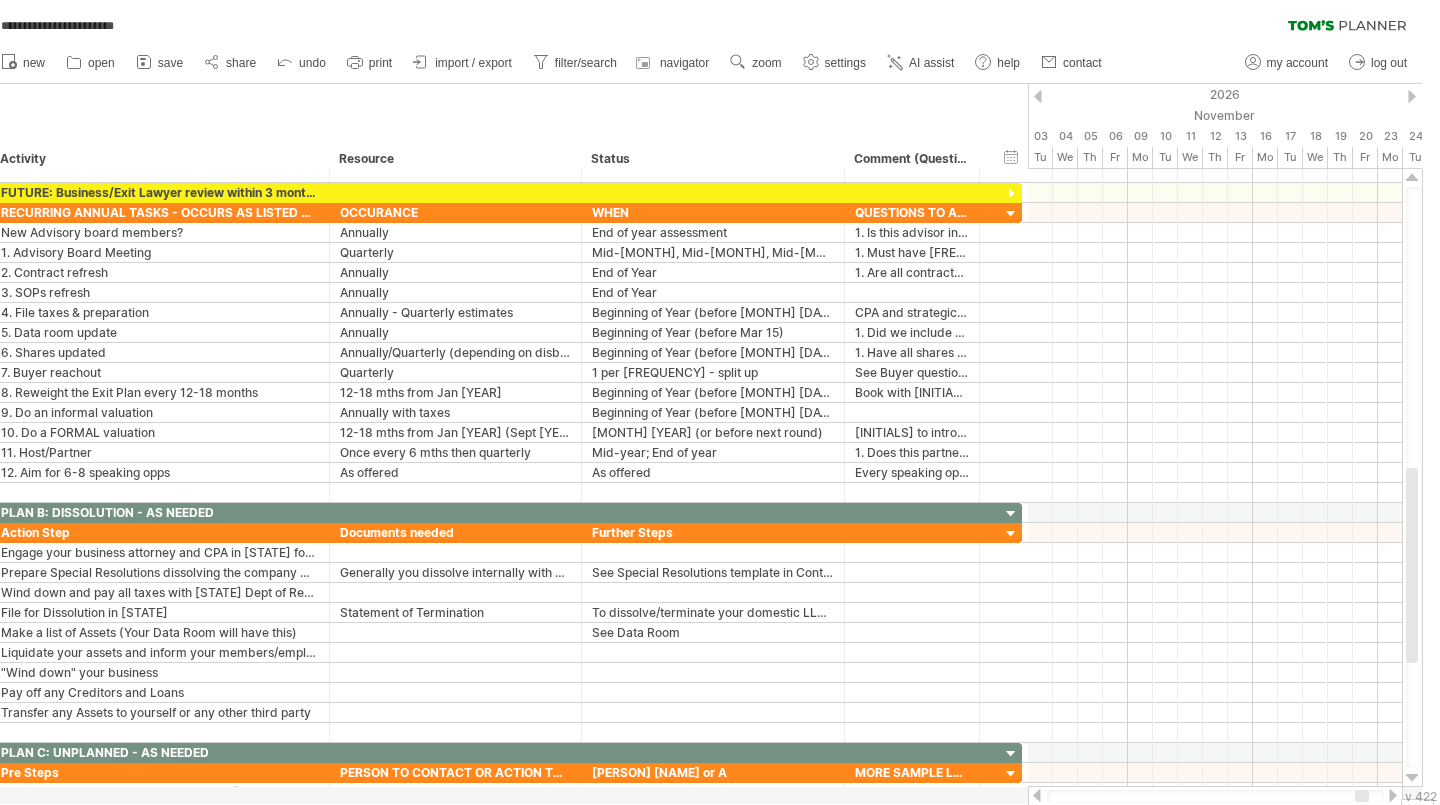 click at bounding box center [1038, 96] 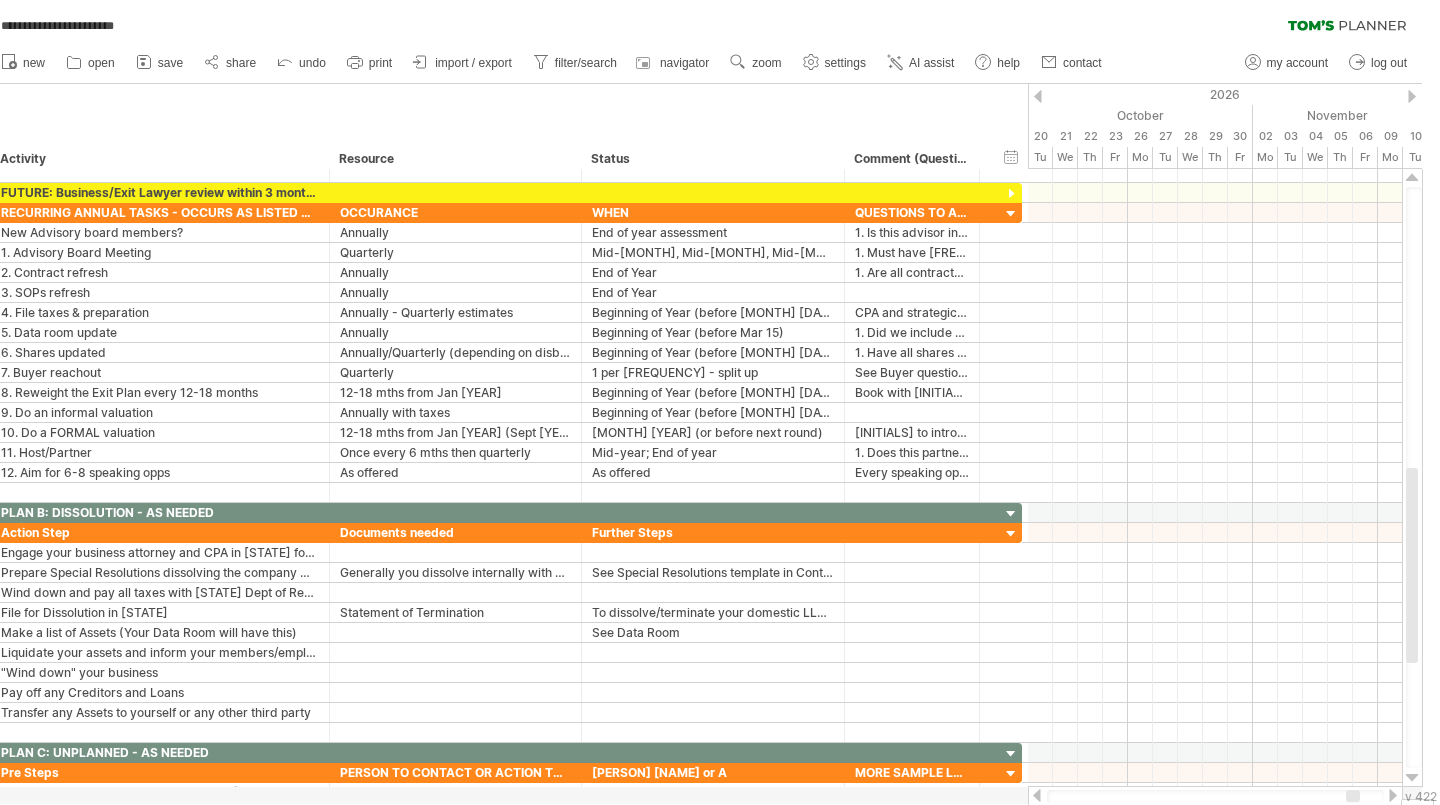 click at bounding box center (1038, 96) 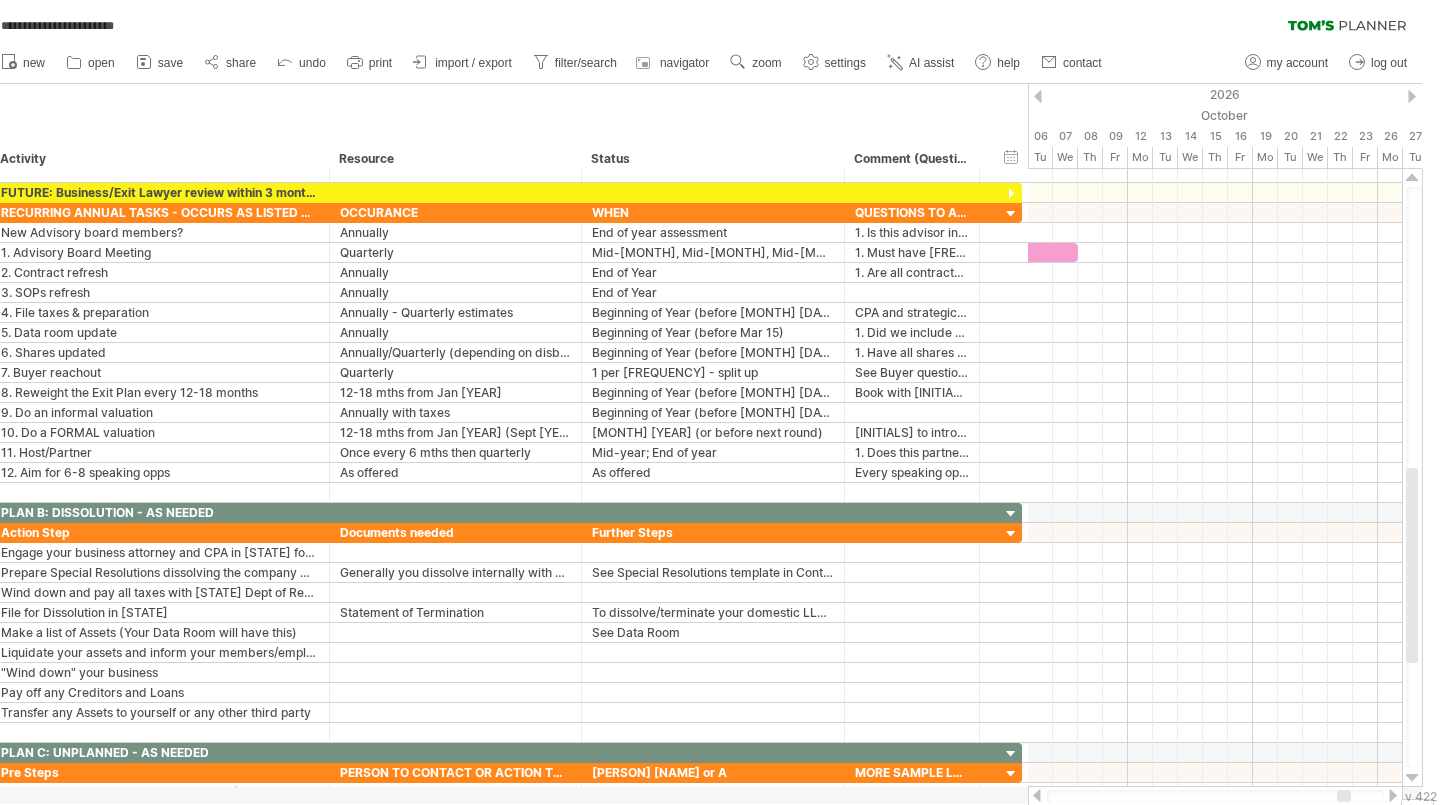 click at bounding box center [1038, 96] 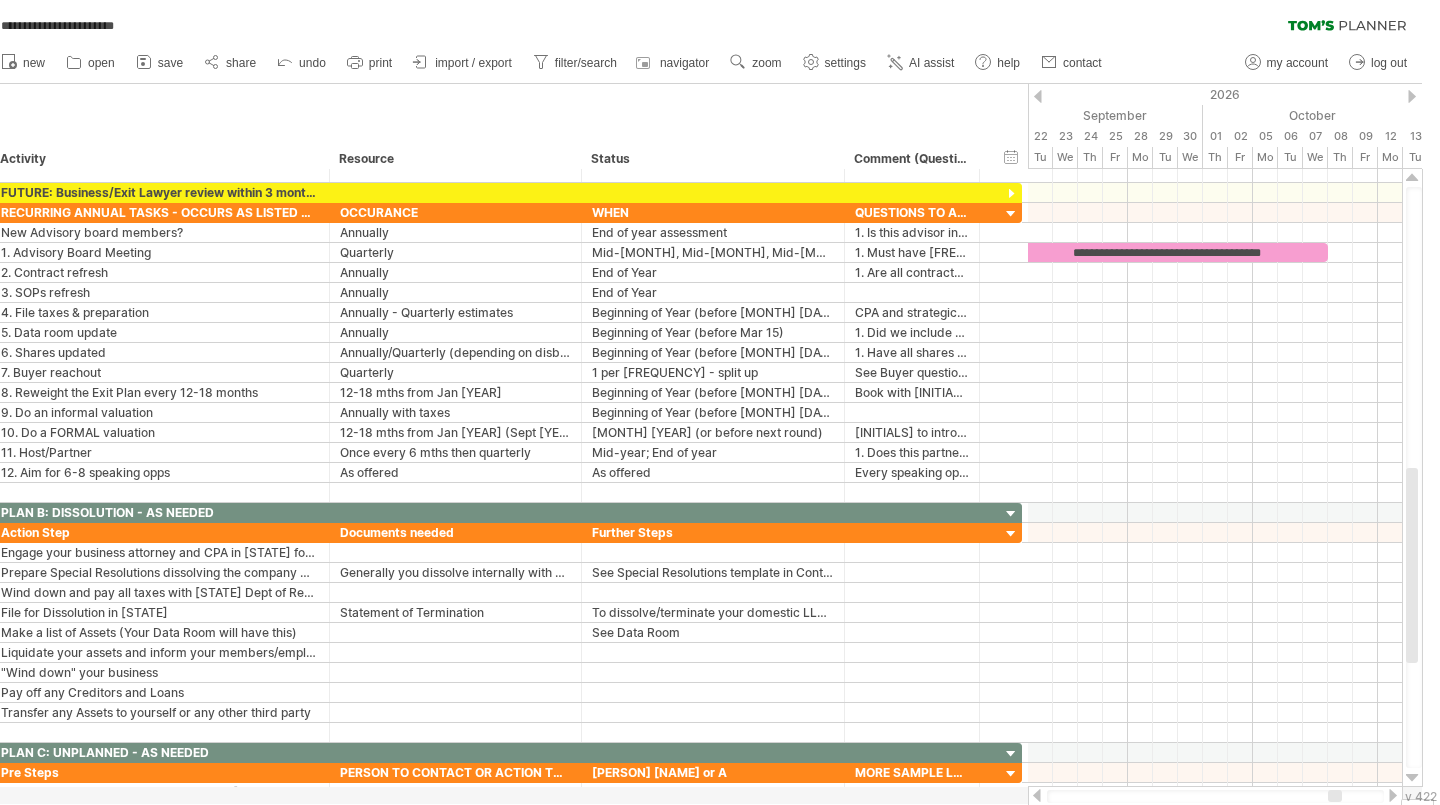 click at bounding box center [1038, 96] 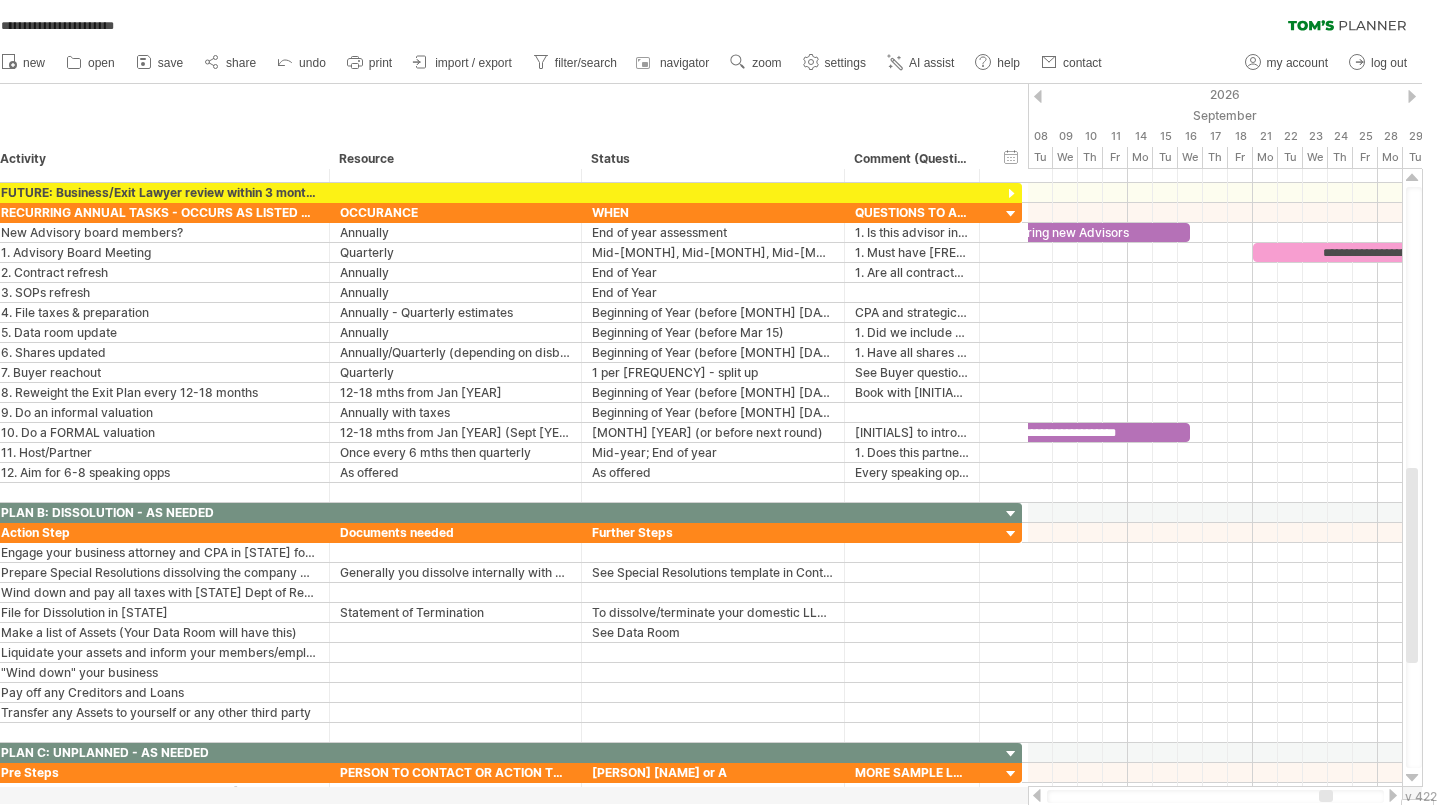 click at bounding box center (1038, 96) 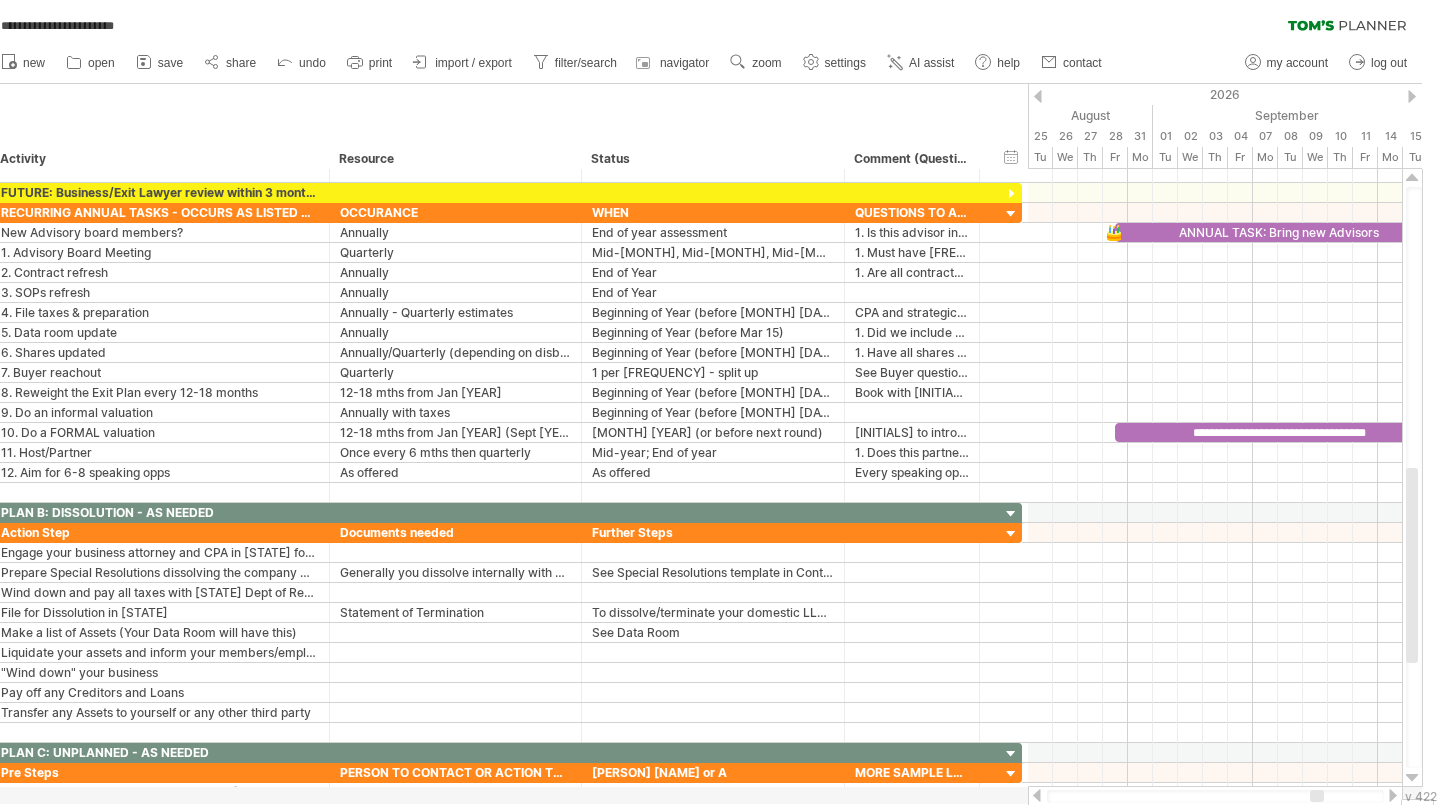 click at bounding box center (1038, 96) 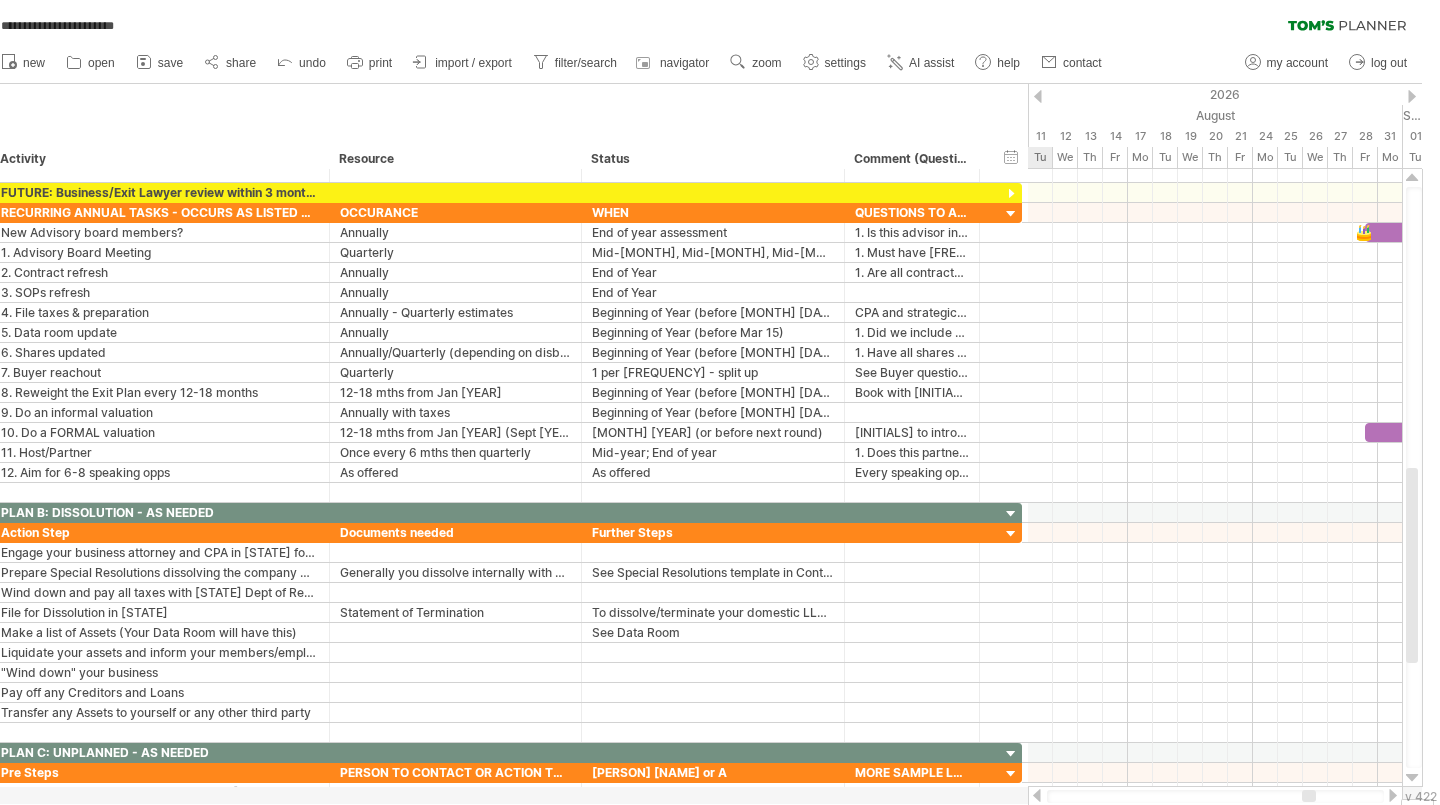 click at bounding box center [1038, 96] 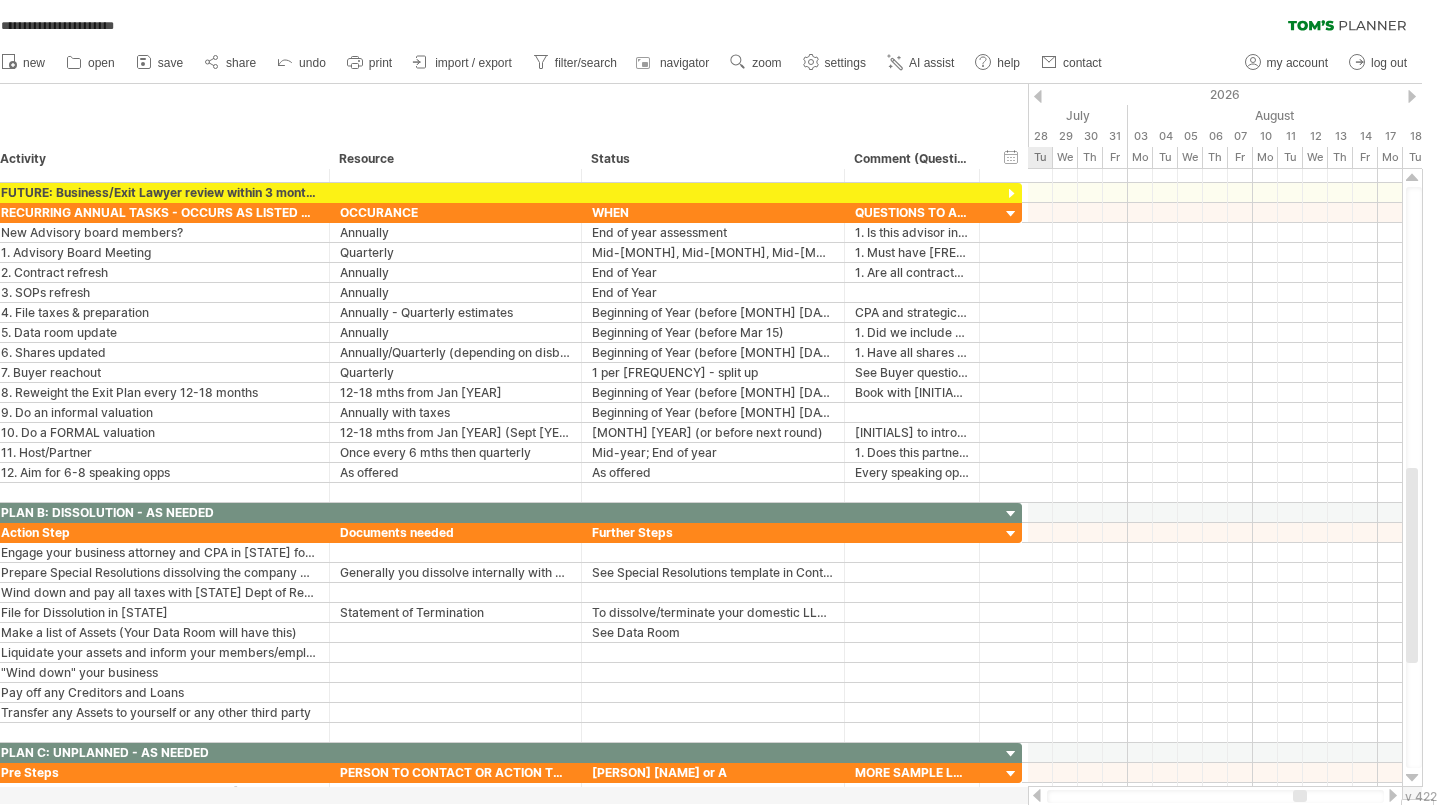 click at bounding box center [1038, 96] 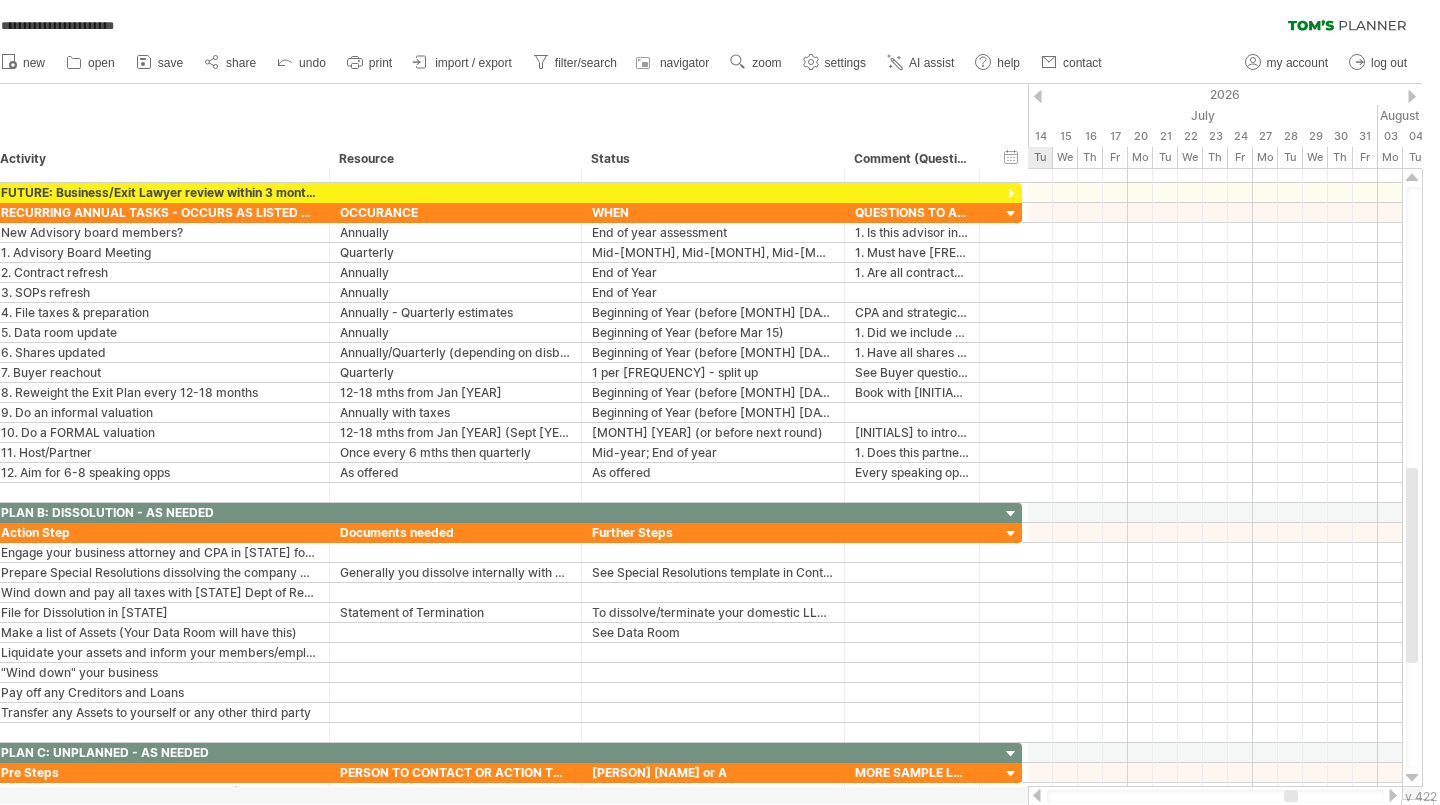 click at bounding box center (1038, 96) 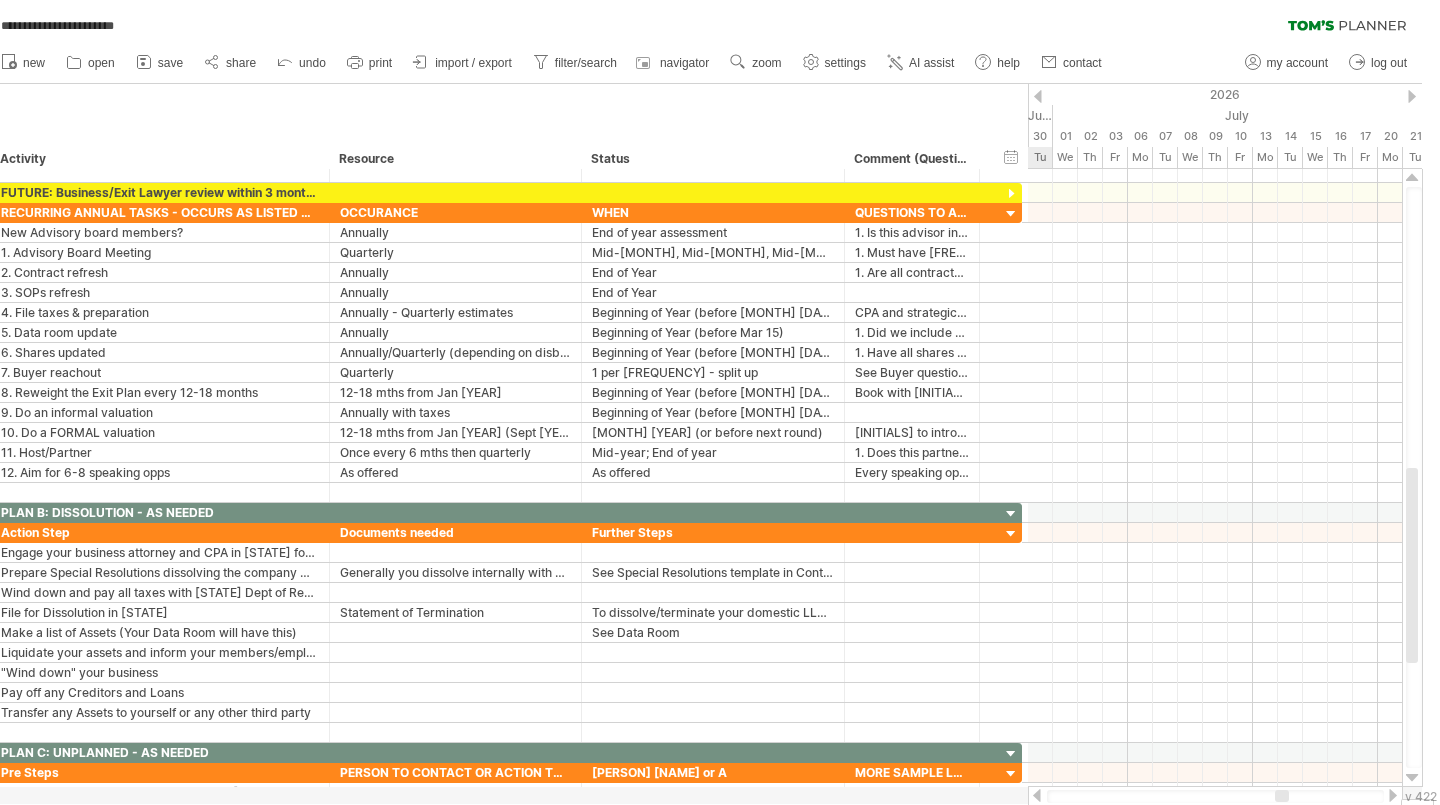 click at bounding box center (1038, 96) 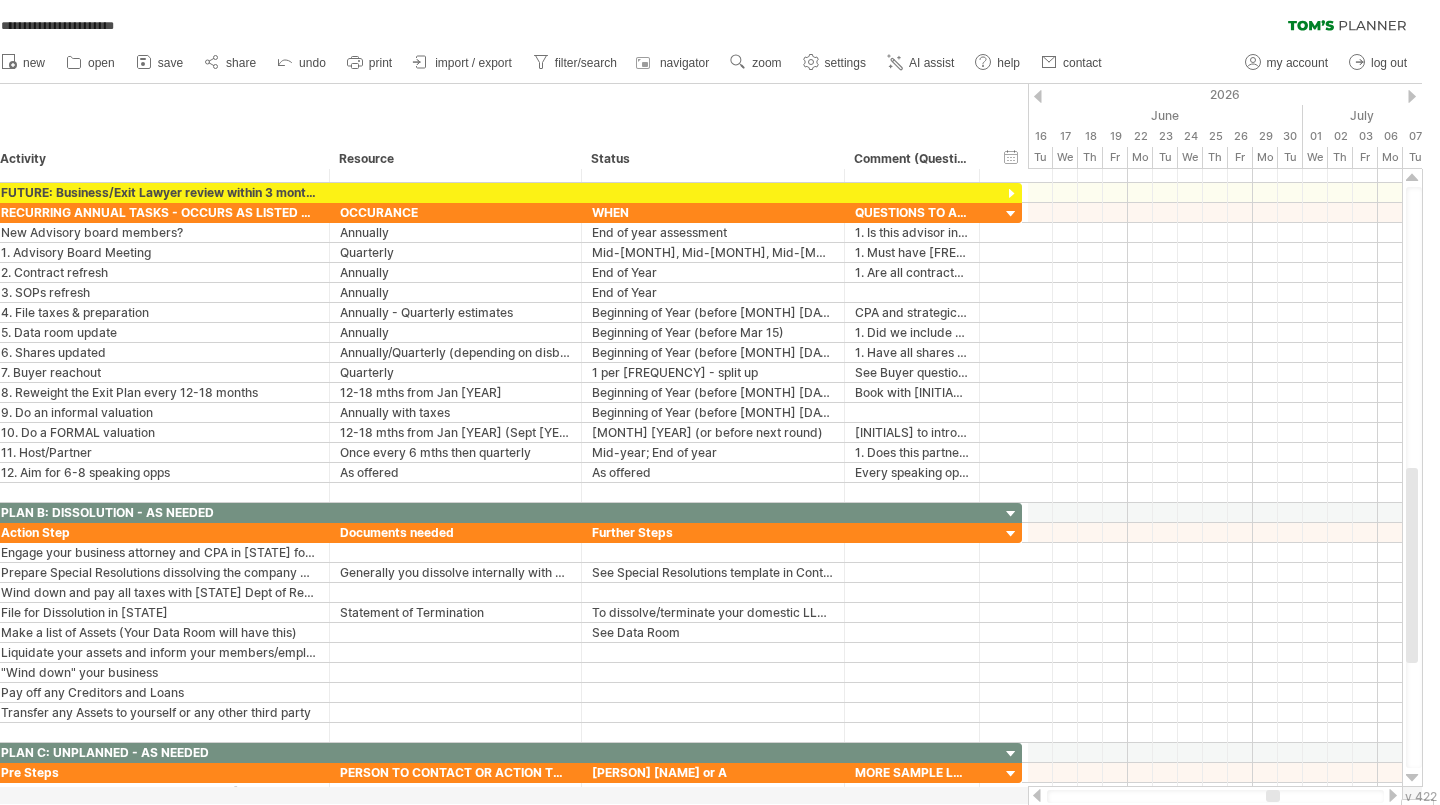 click at bounding box center [1412, 96] 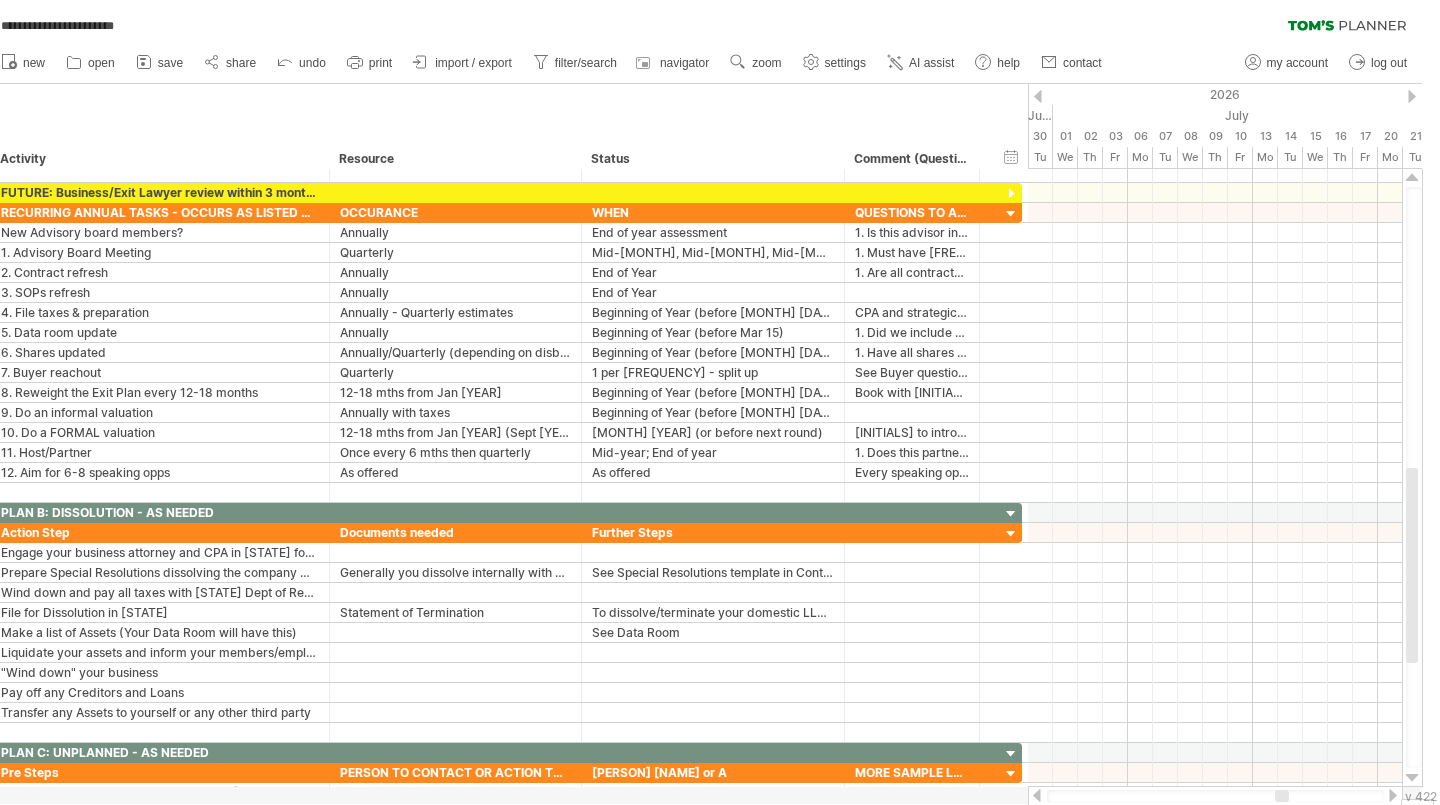 click at bounding box center (1412, 96) 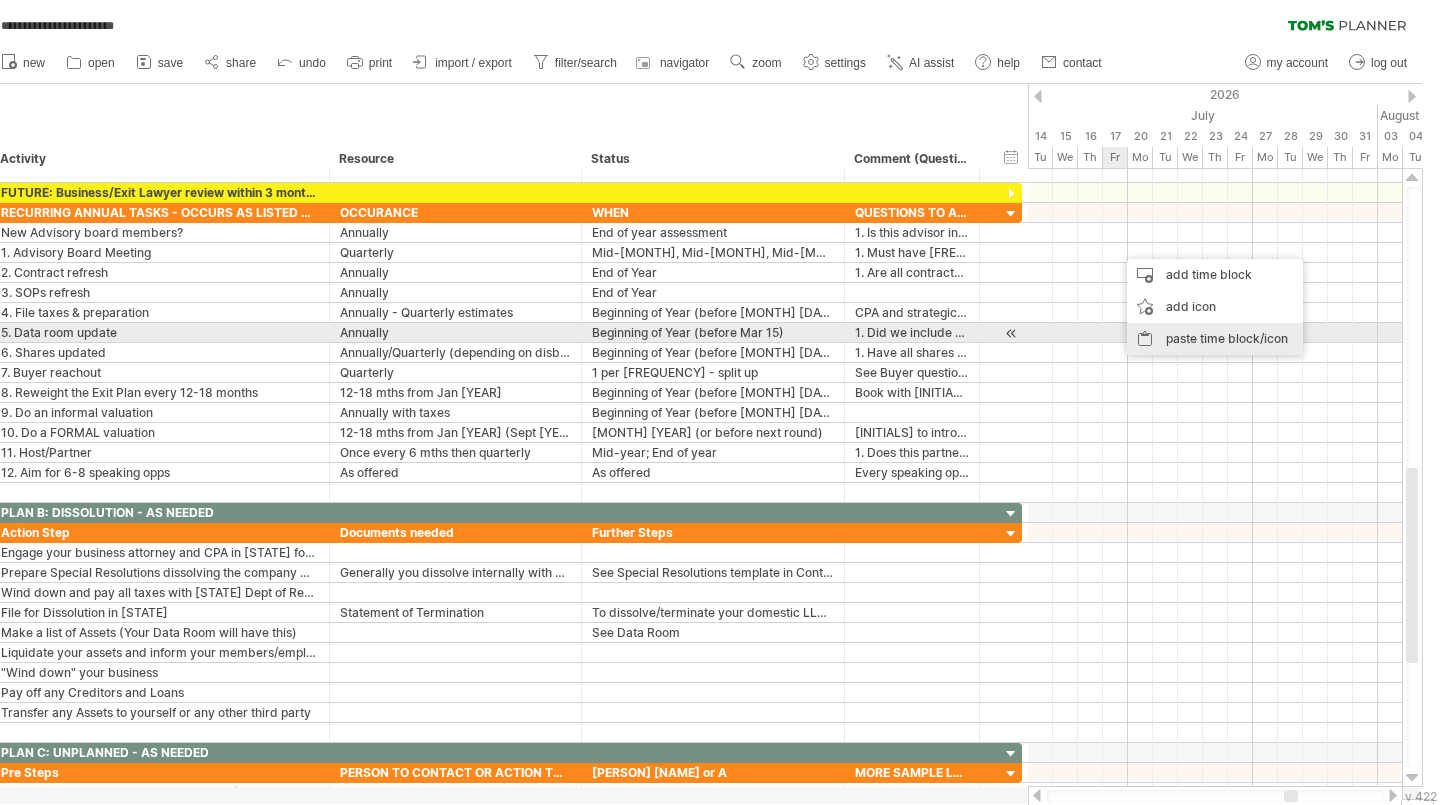 click on "paste time block/icon" at bounding box center [1215, 339] 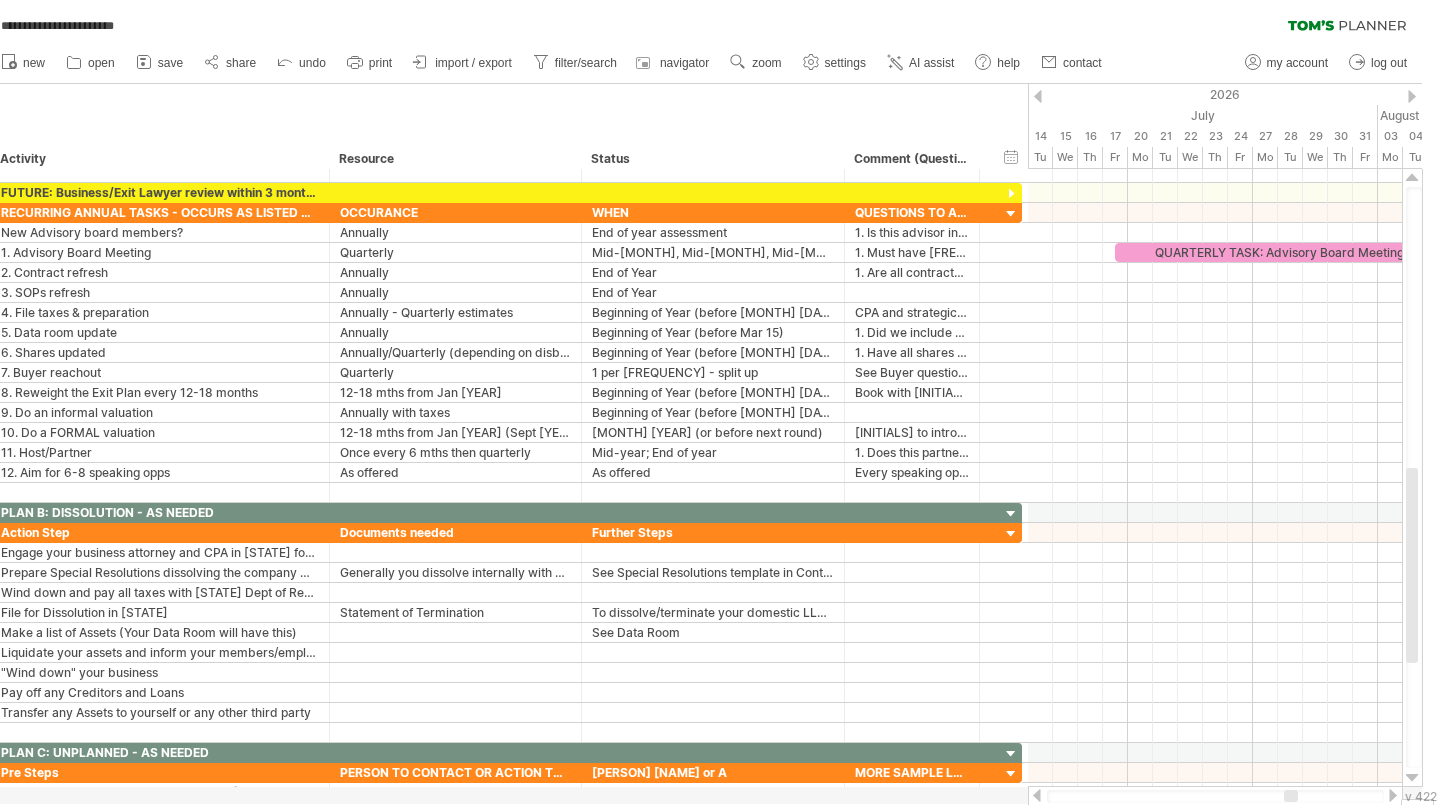 click at bounding box center (1038, 96) 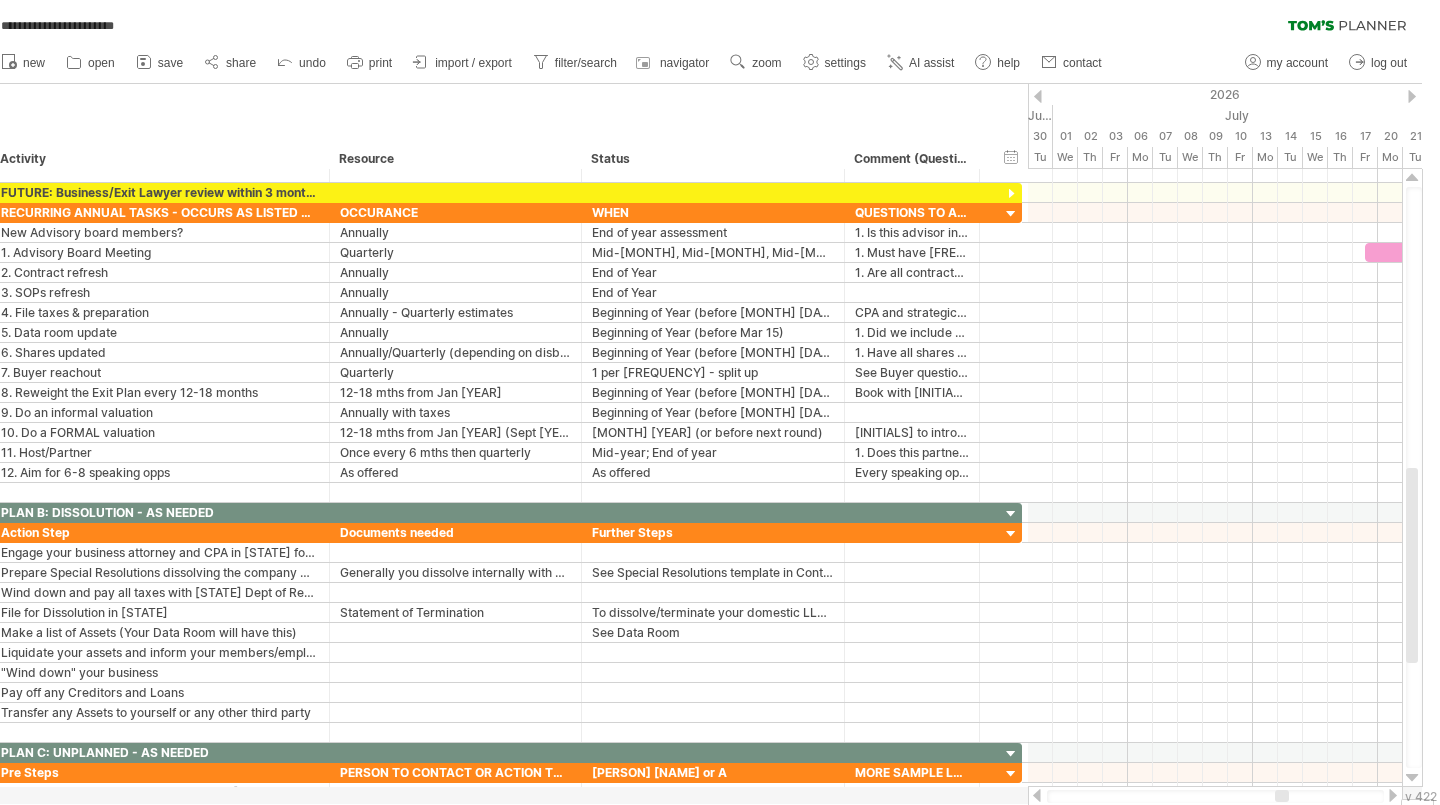 click at bounding box center [1038, 96] 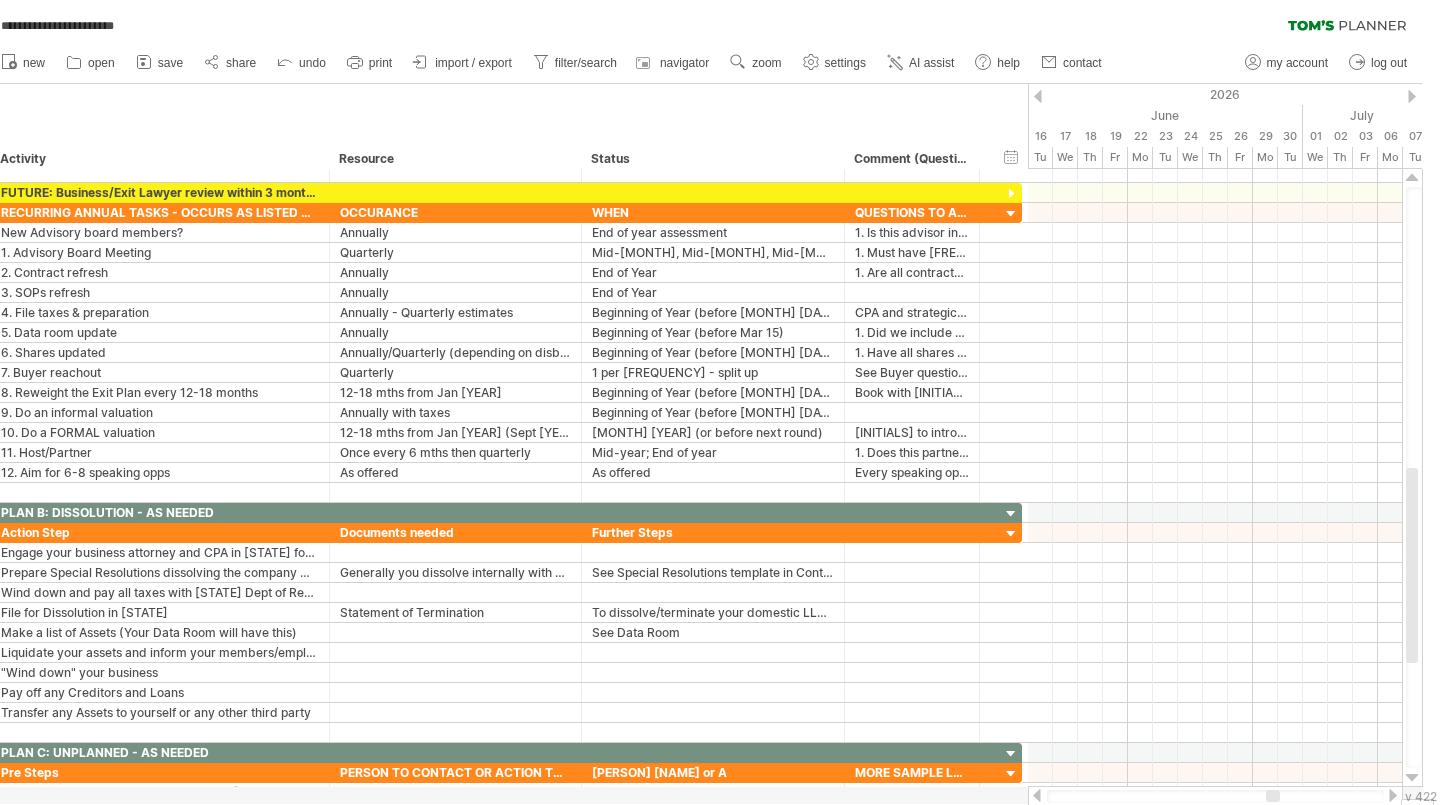 click at bounding box center (1038, 96) 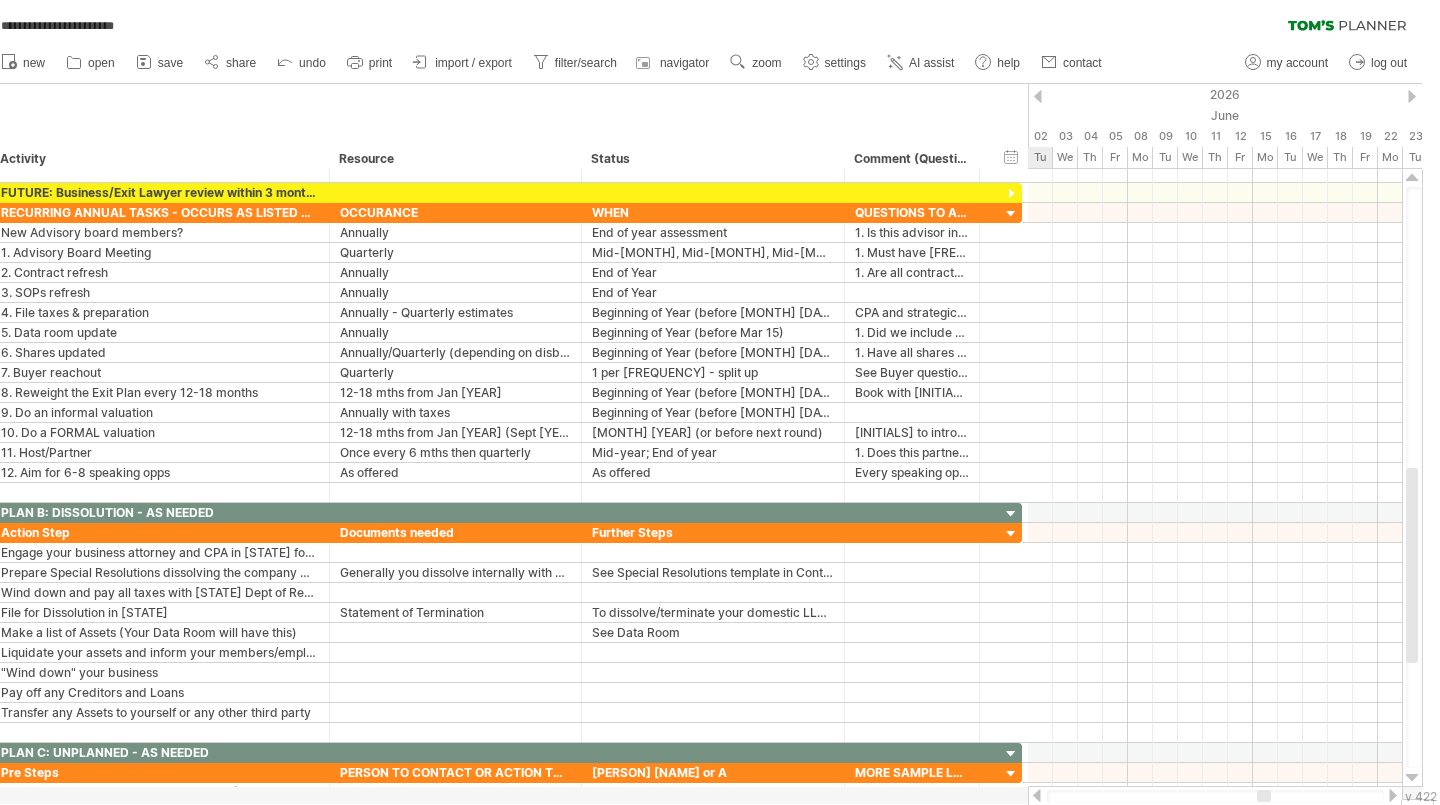 click at bounding box center [1038, 96] 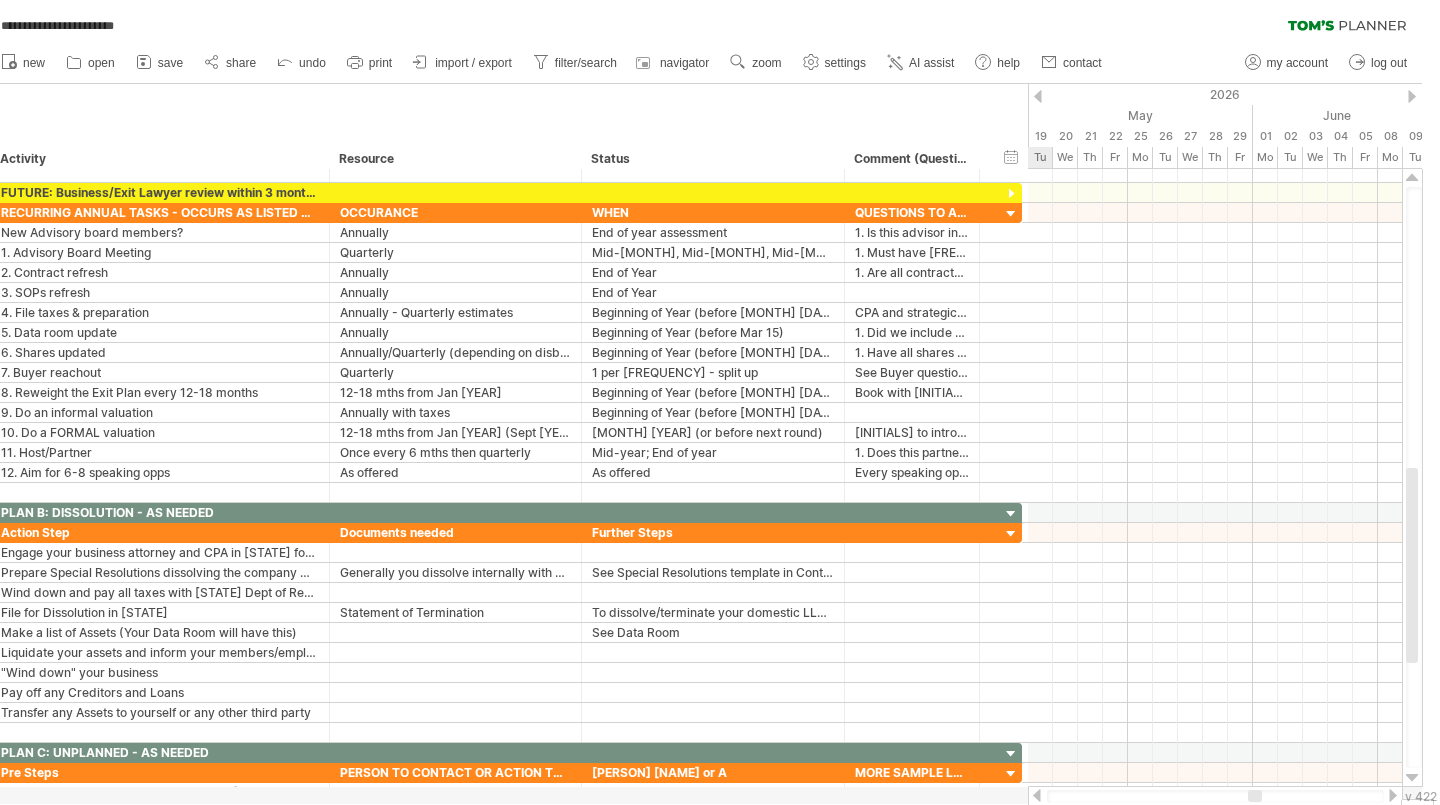 click at bounding box center (1038, 96) 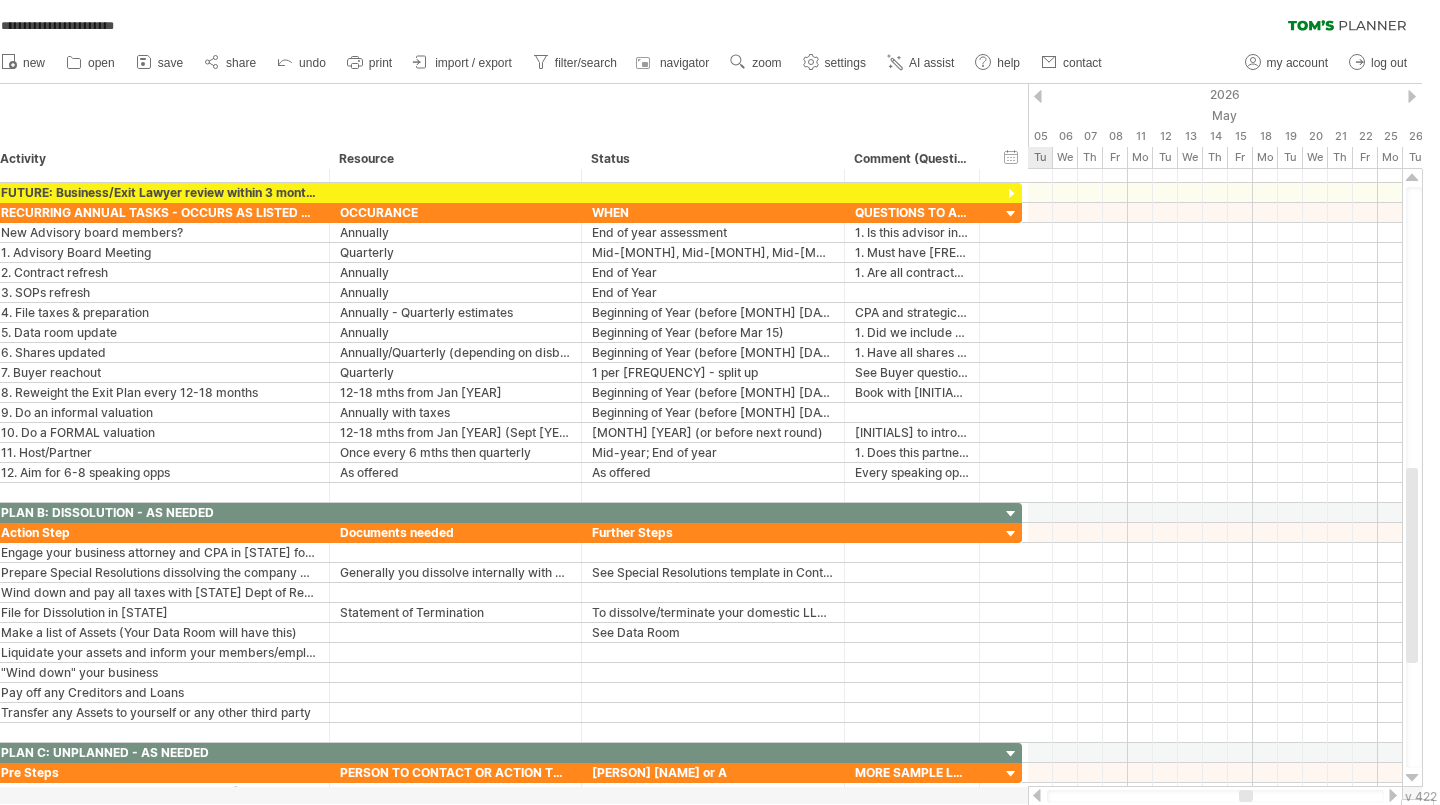 click at bounding box center (1038, 96) 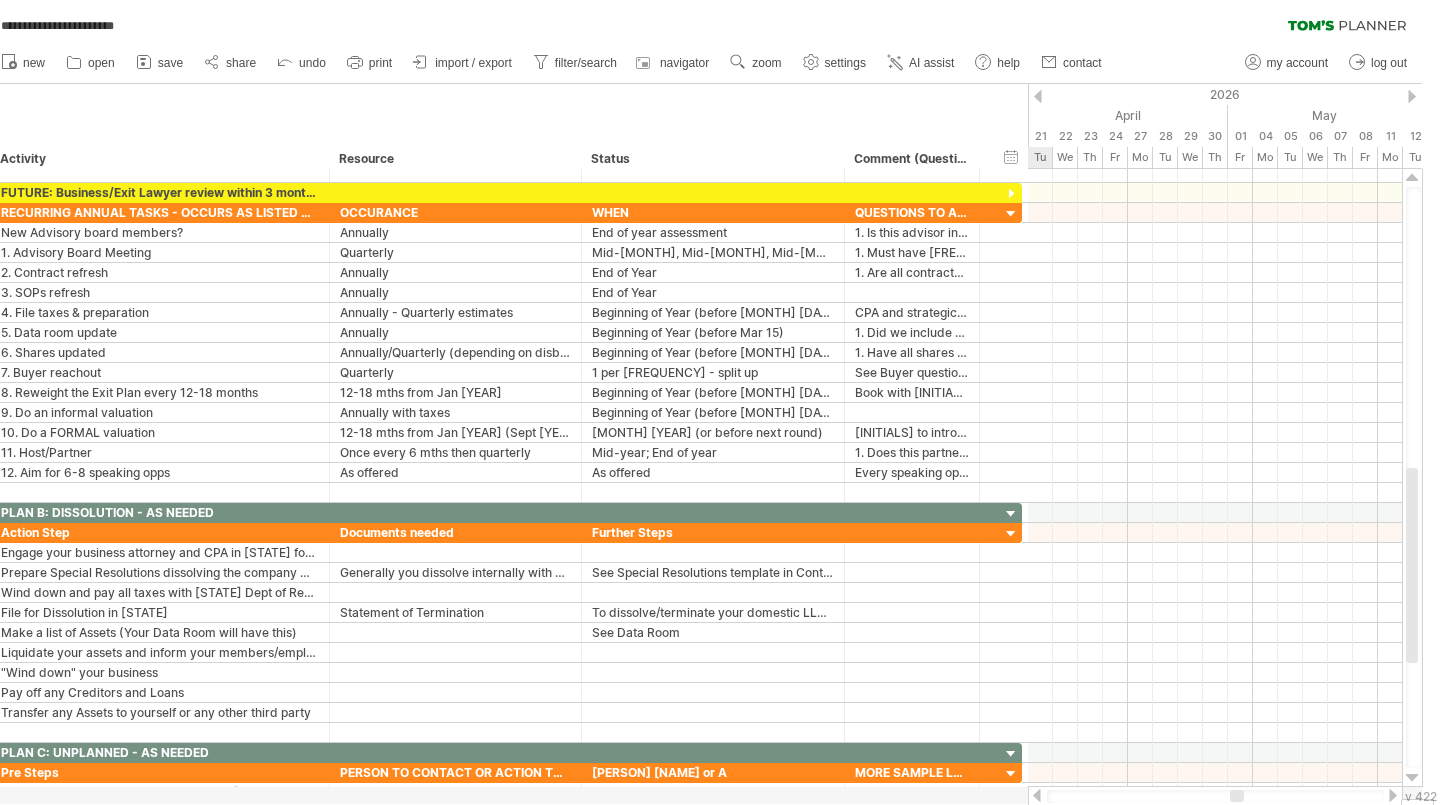 click at bounding box center [1038, 96] 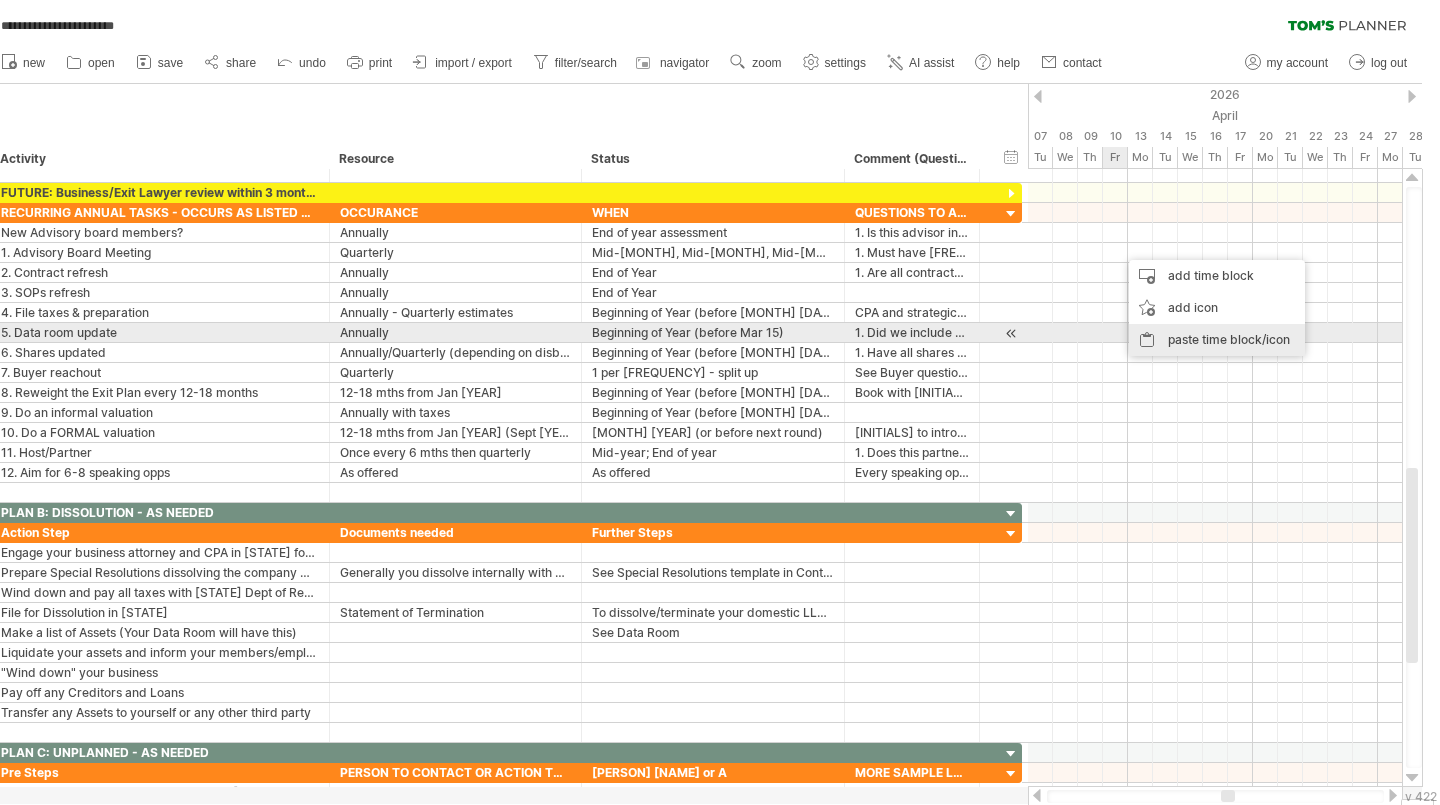 click on "paste time block/icon" at bounding box center (1217, 340) 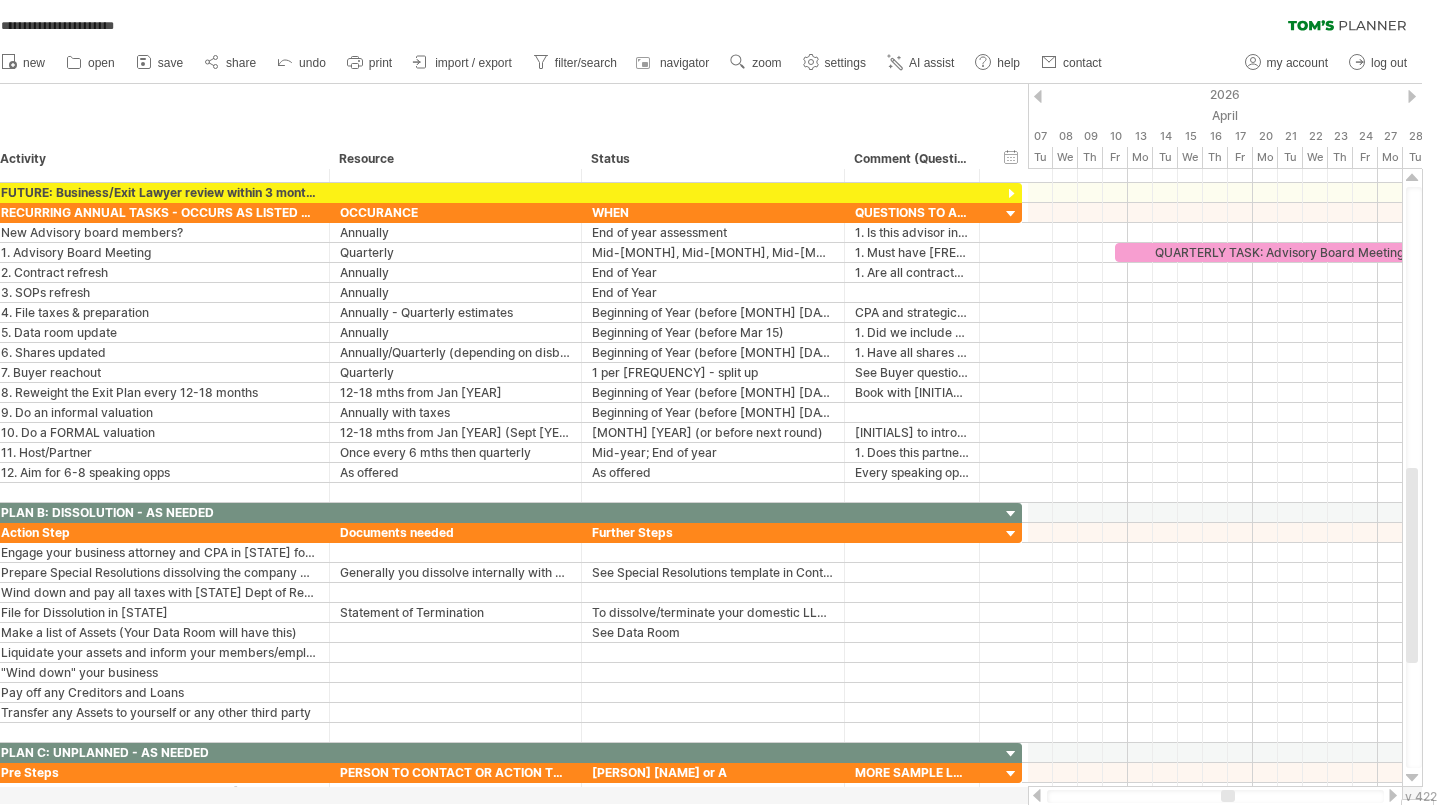 click at bounding box center [1038, 96] 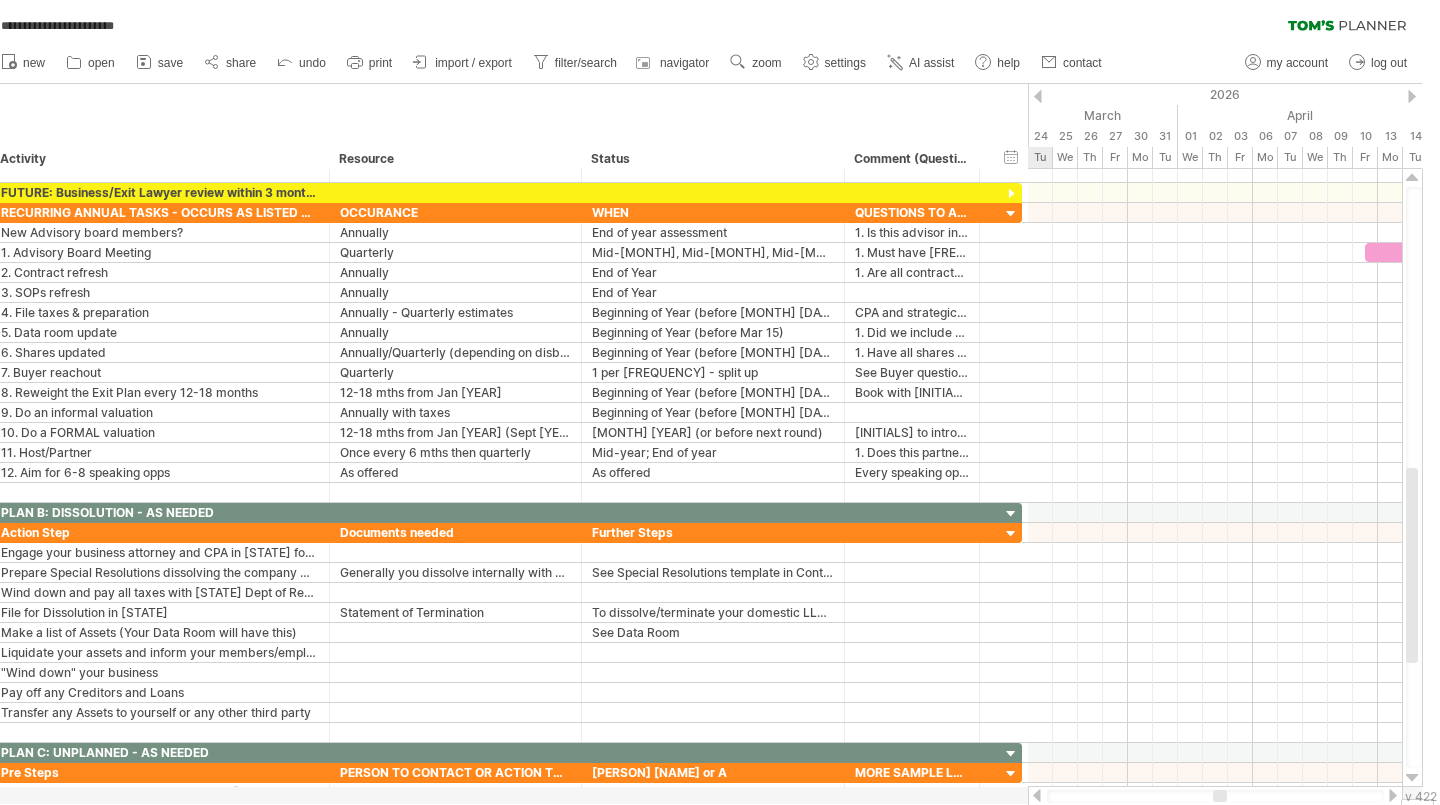 click at bounding box center (1038, 96) 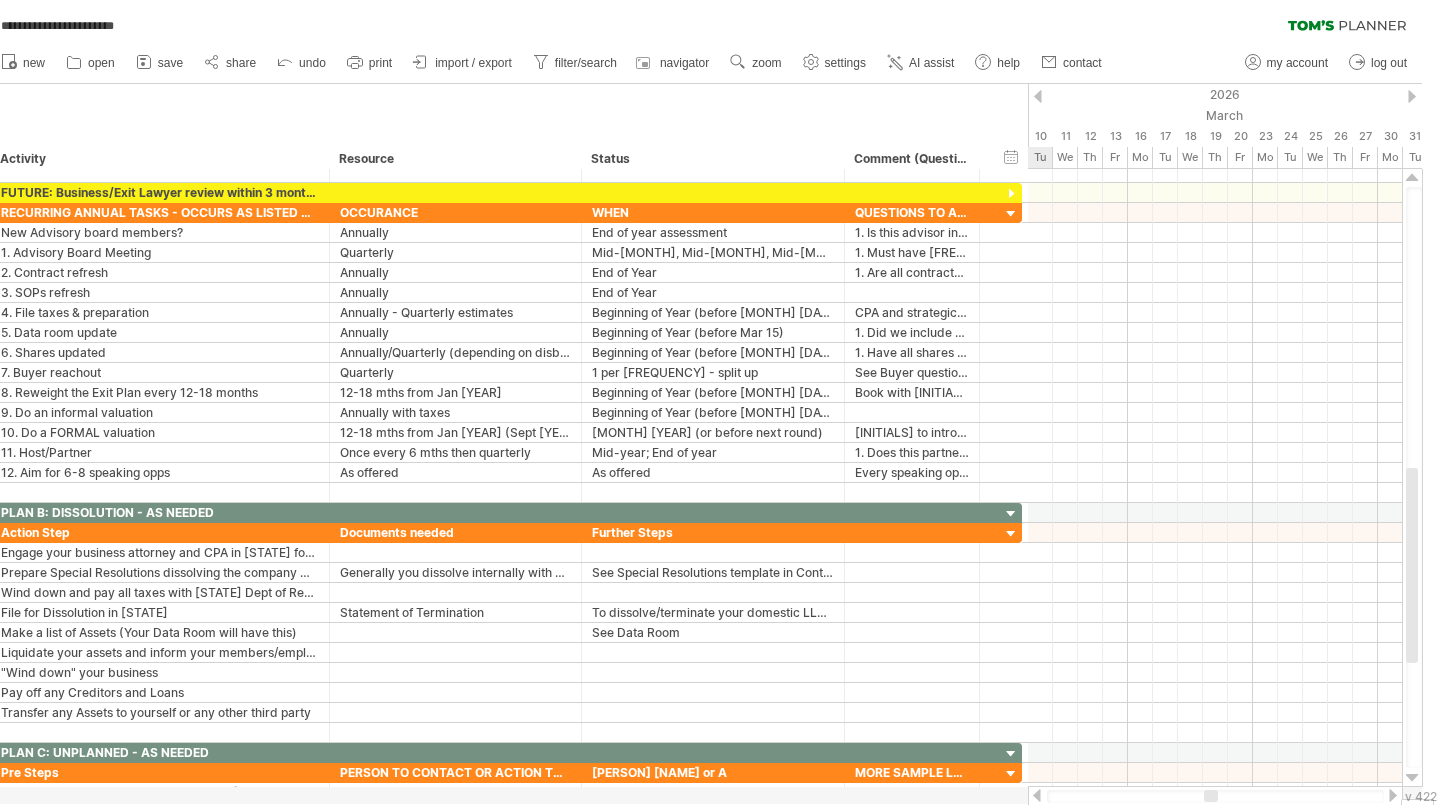 click at bounding box center [1038, 96] 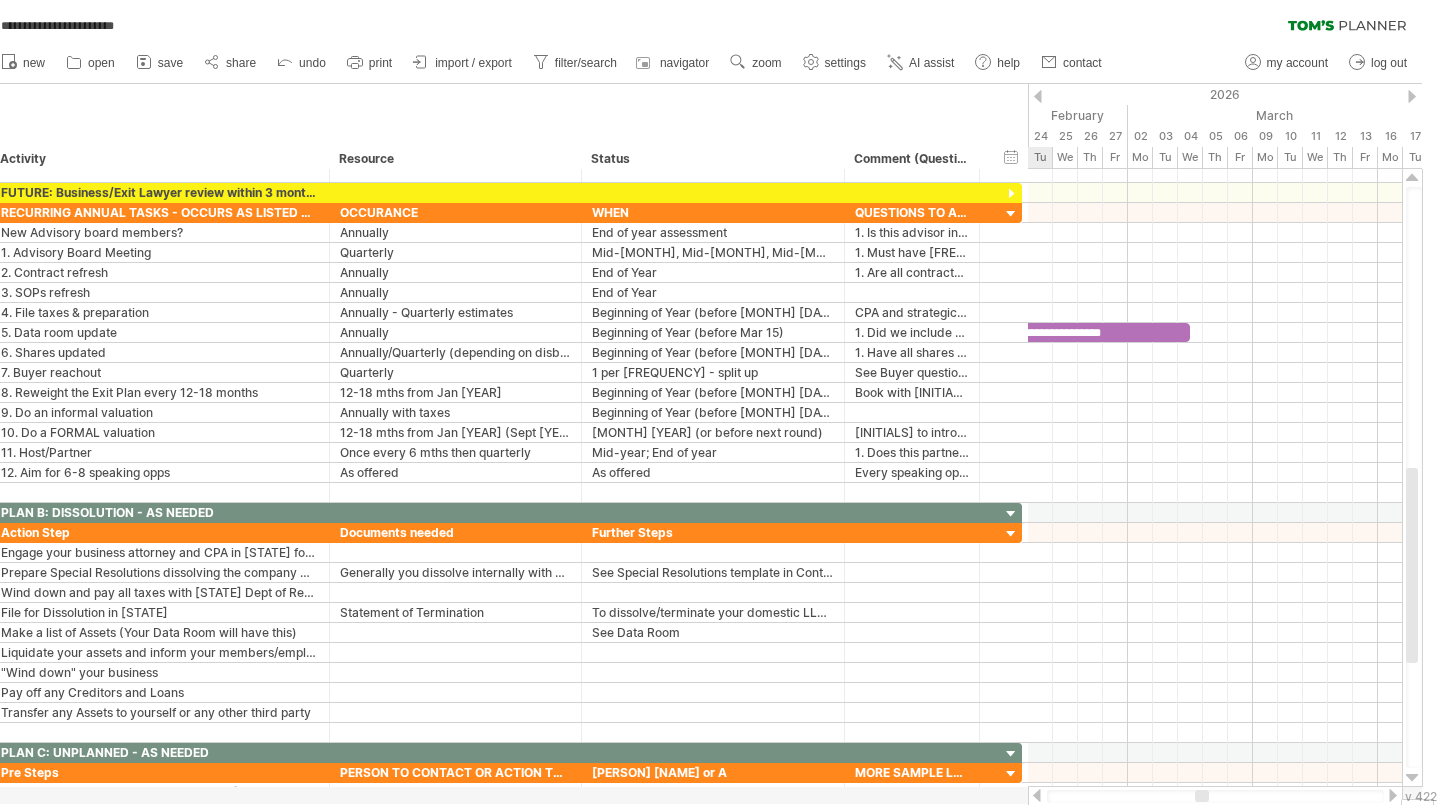 click at bounding box center [1038, 96] 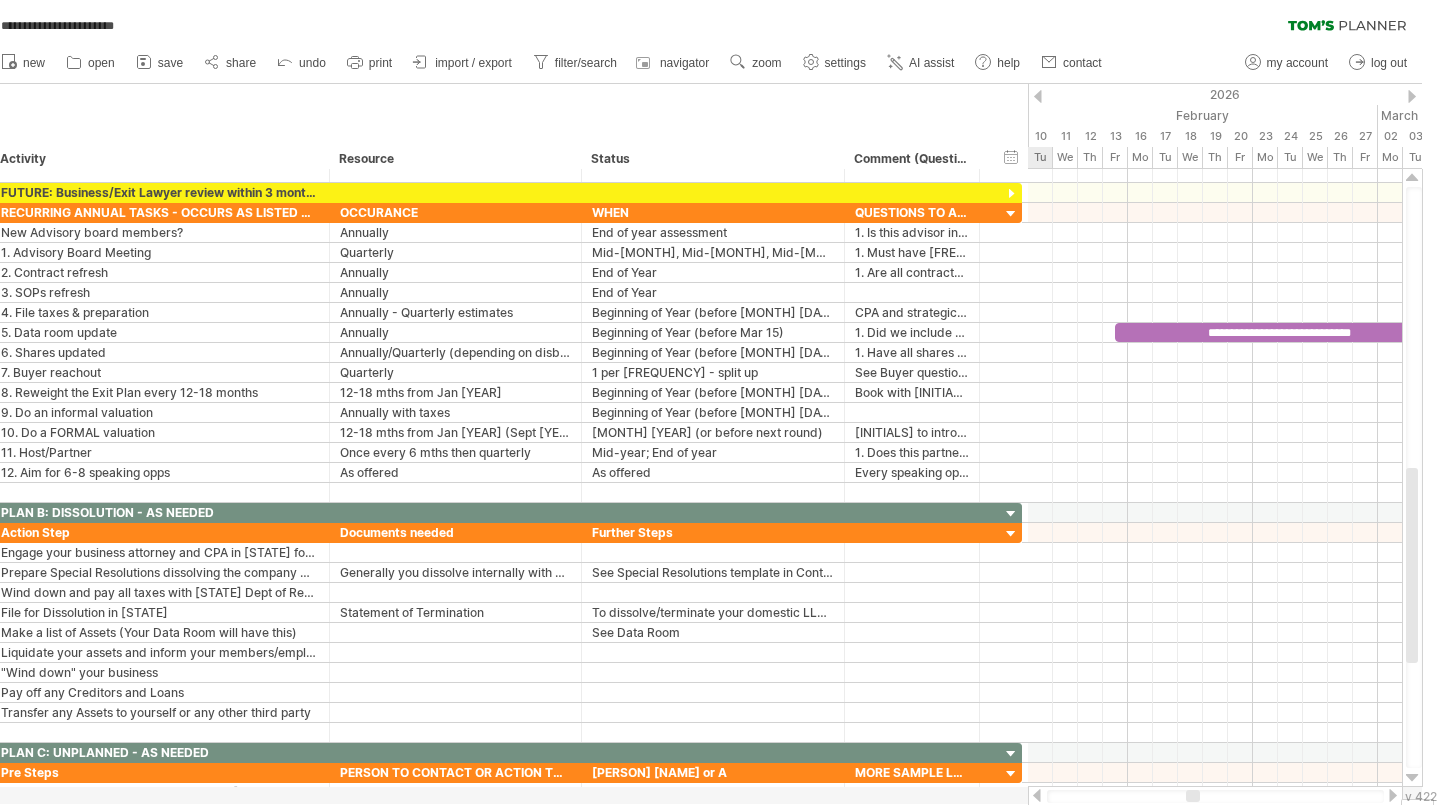 click at bounding box center [1038, 96] 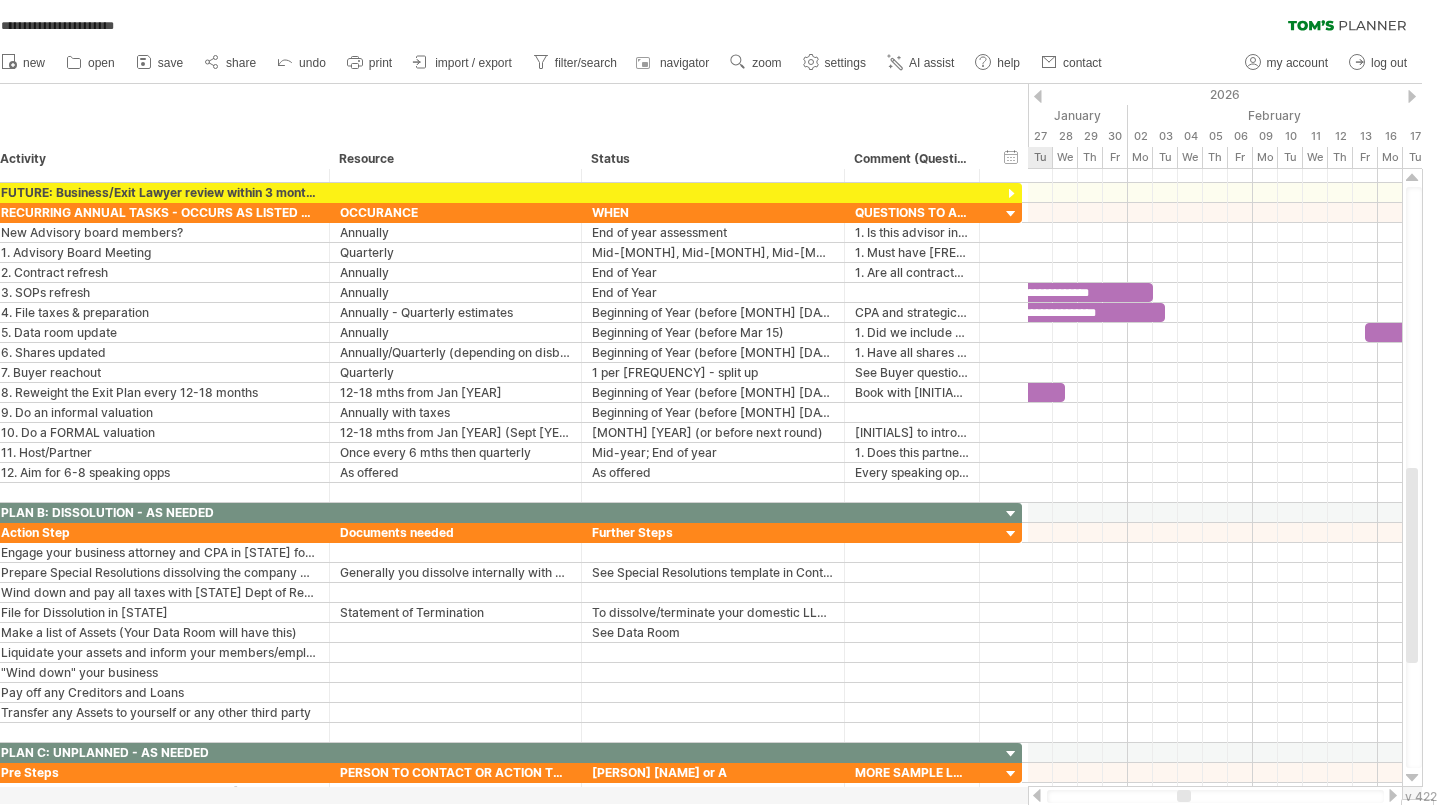 click at bounding box center (1038, 96) 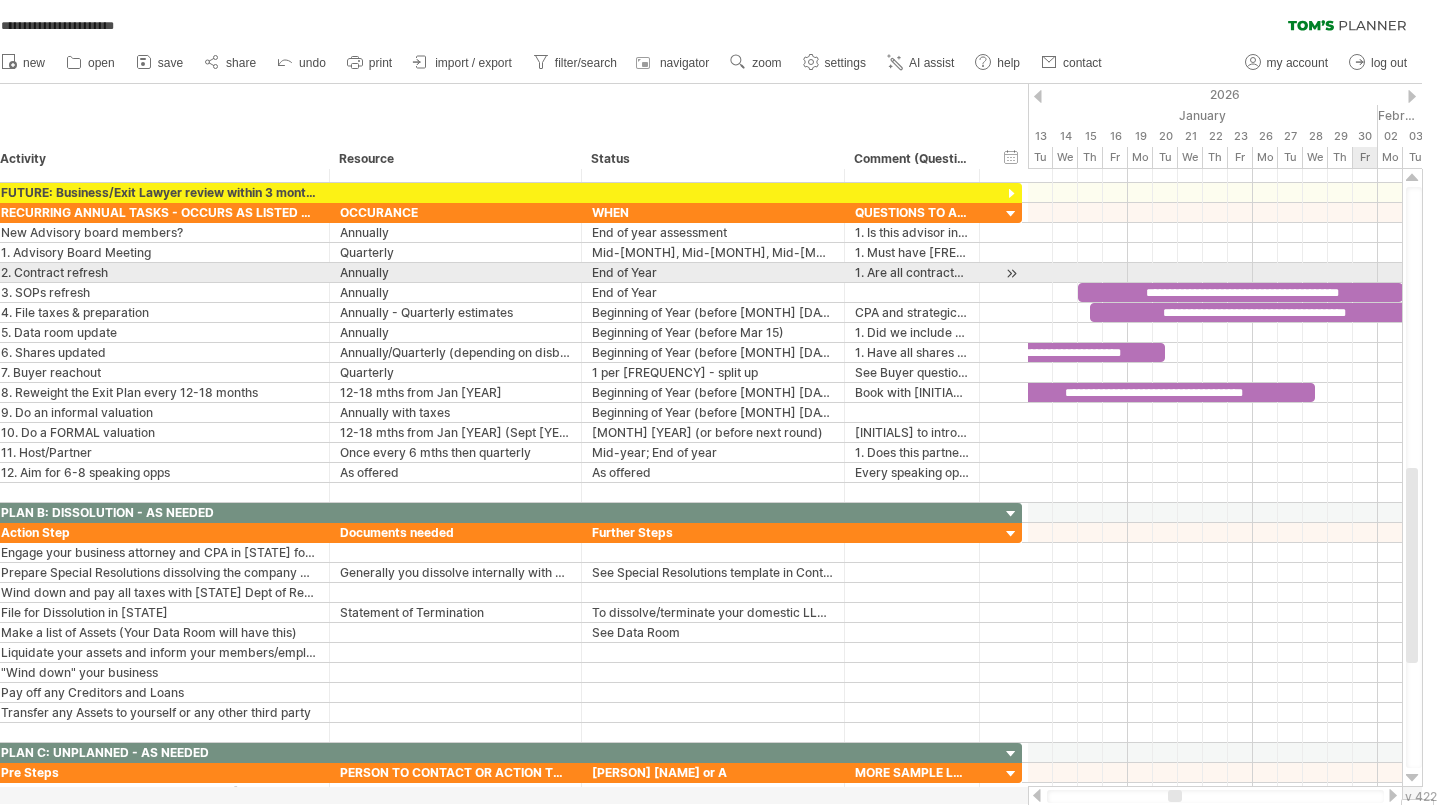 click at bounding box center (1215, 273) 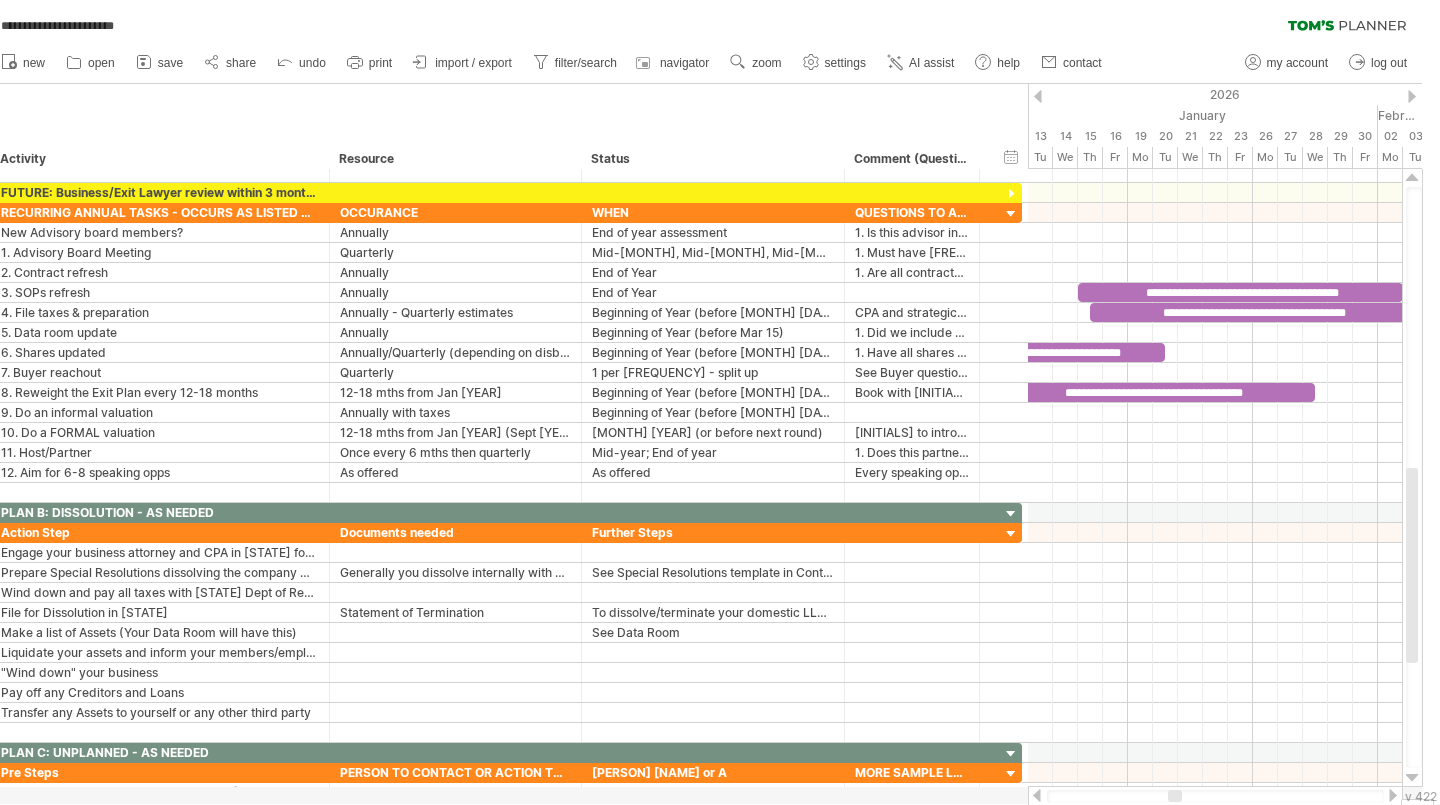 click at bounding box center (1412, 96) 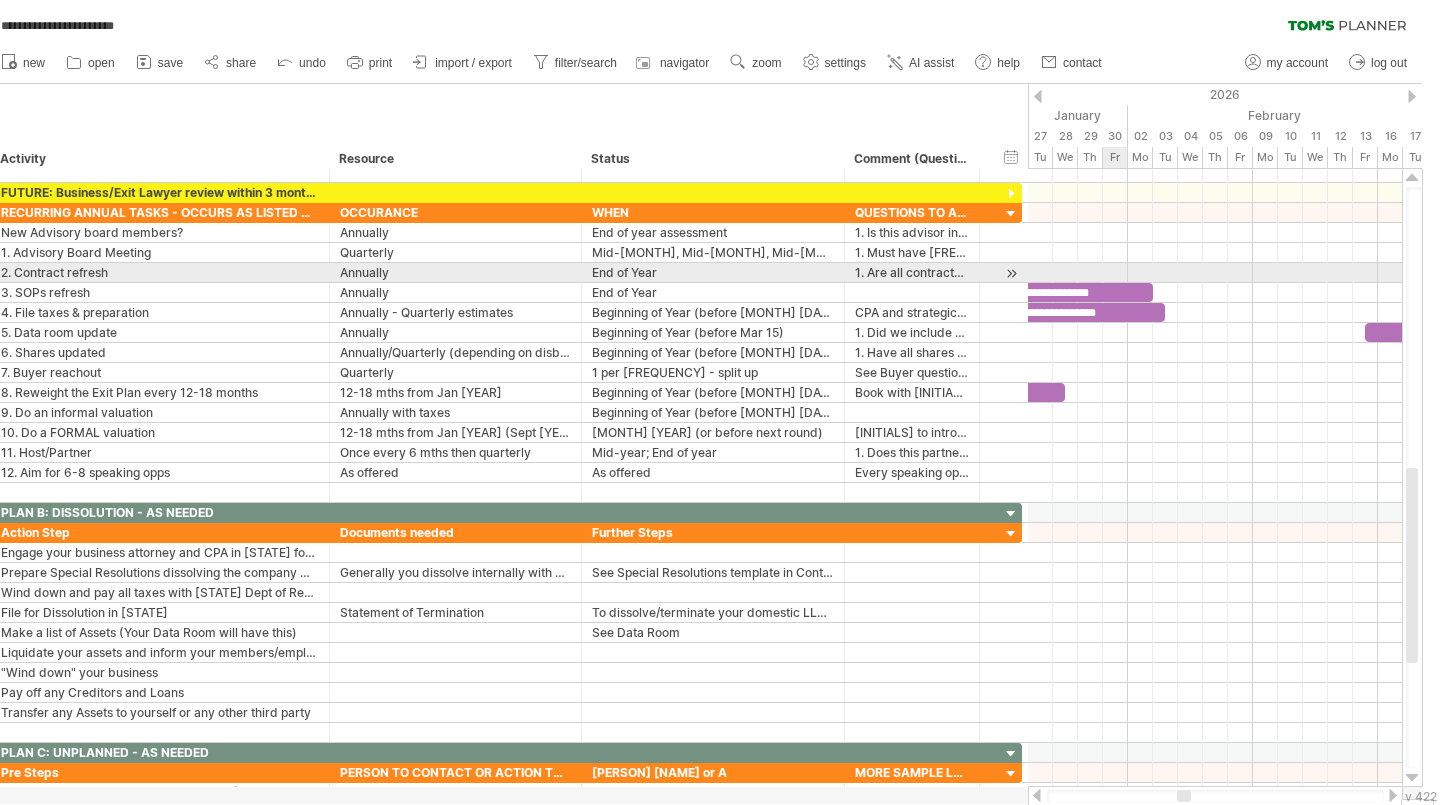 click at bounding box center [1215, 273] 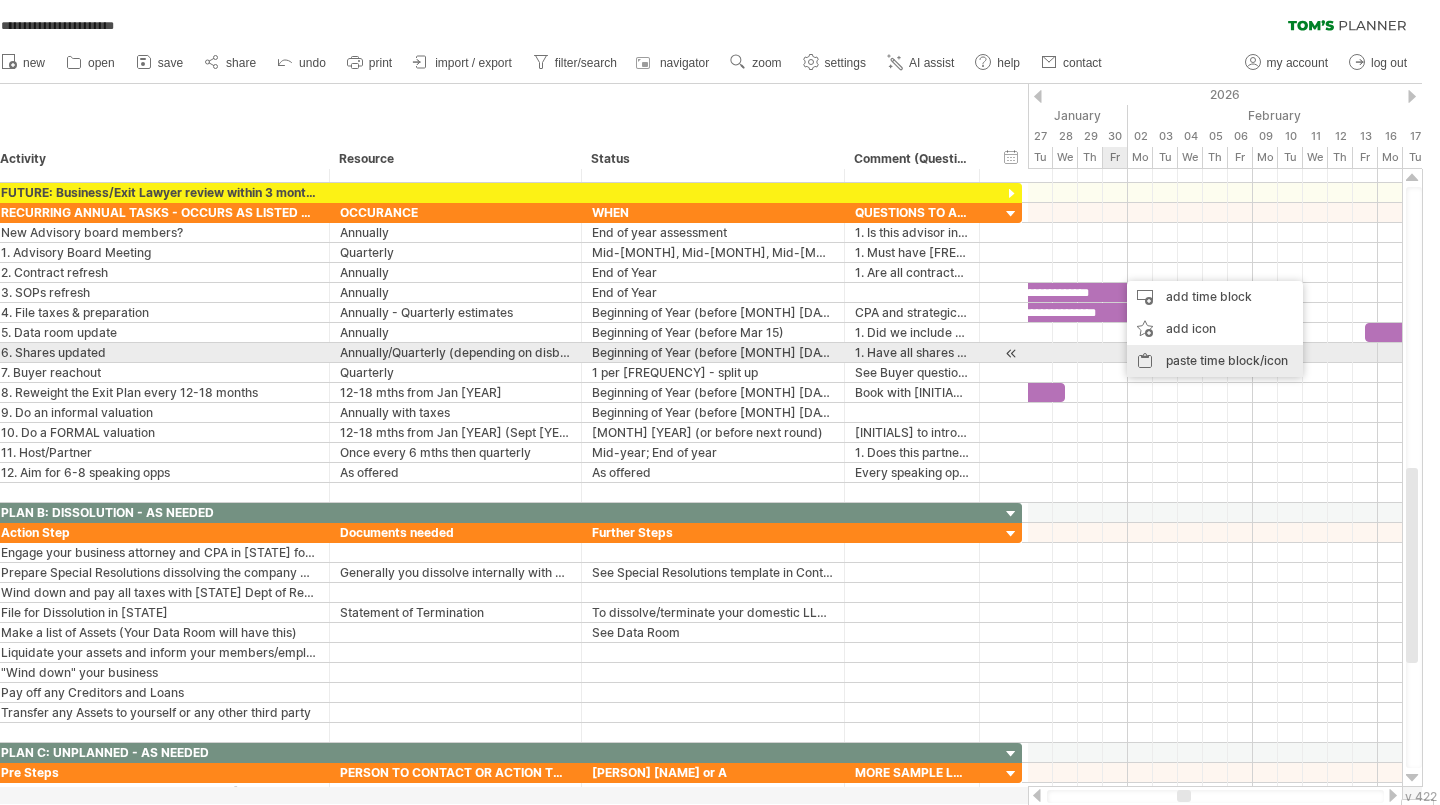 click on "paste time block/icon" at bounding box center (1215, 361) 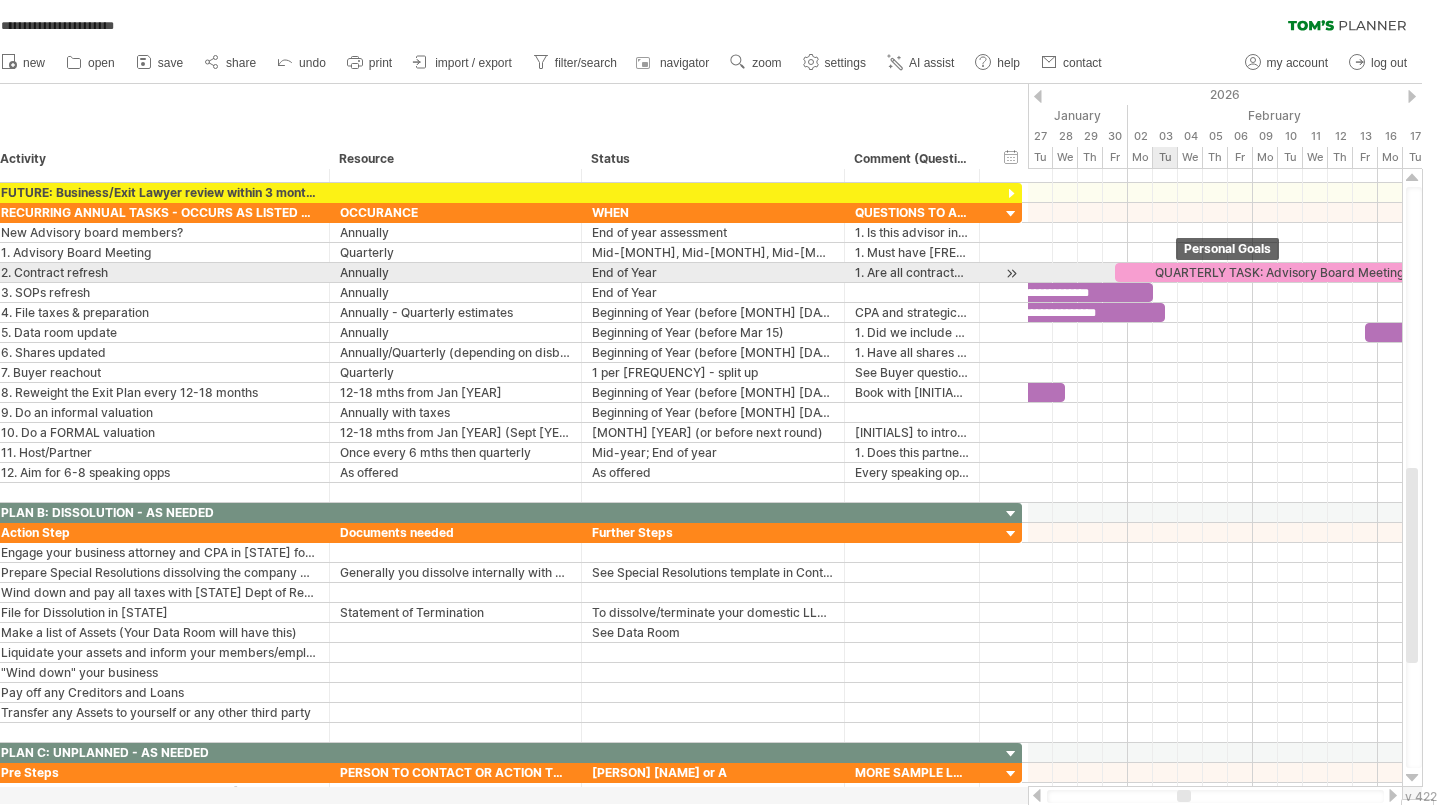 click on "QUARTERLY TASK: Advisory Board Meeting" at bounding box center [1277, 272] 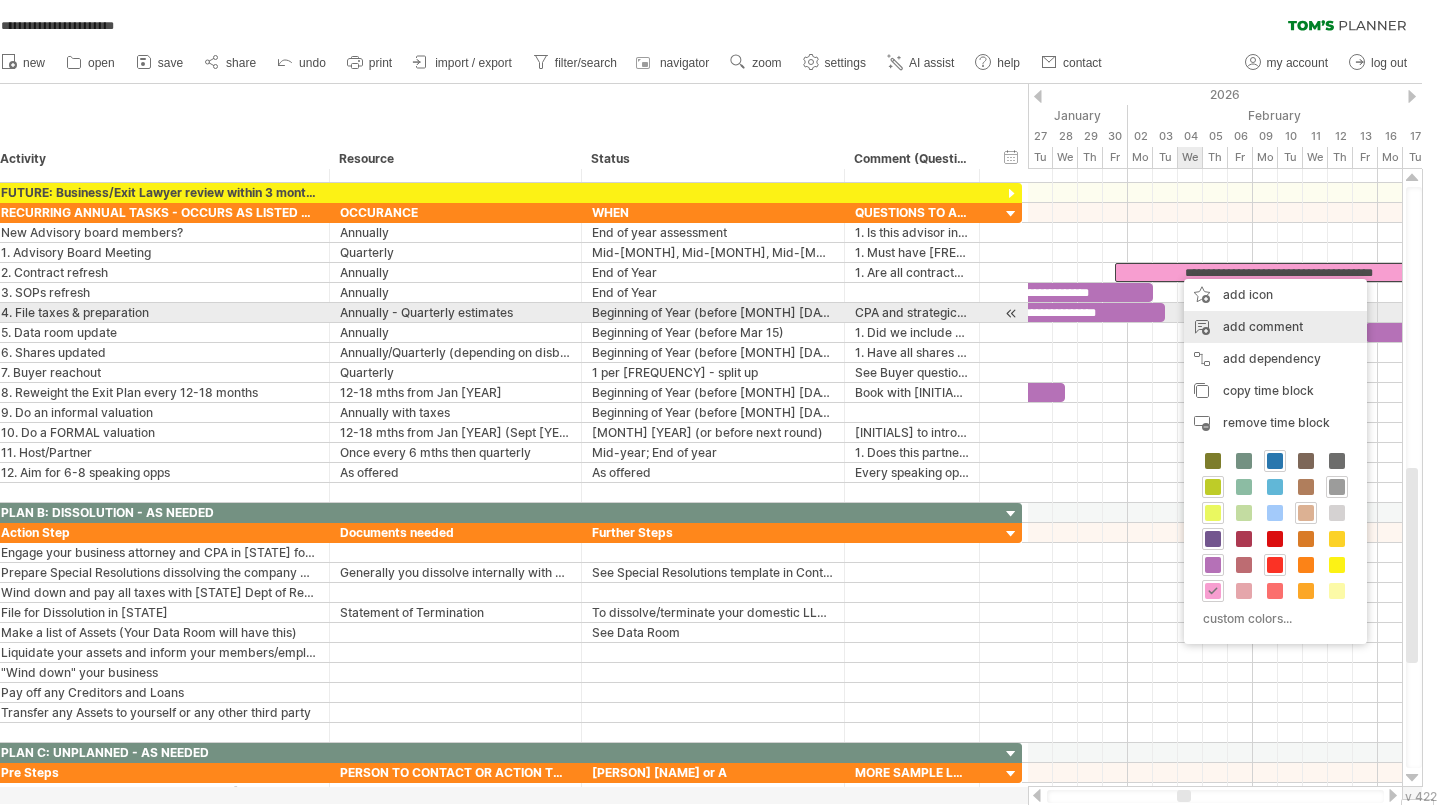 click on "add comment" at bounding box center (1275, 327) 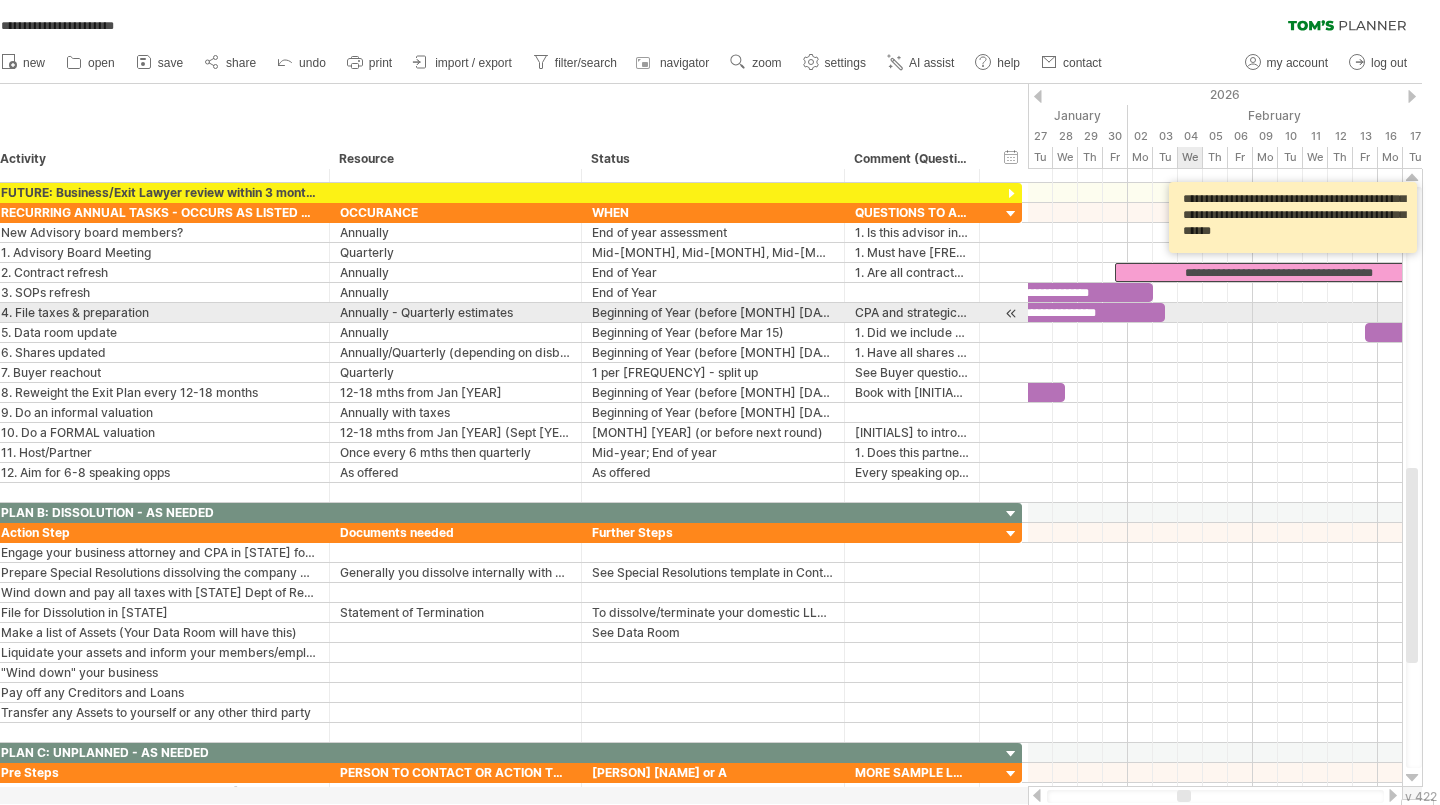 scroll, scrollTop: 21, scrollLeft: 0, axis: vertical 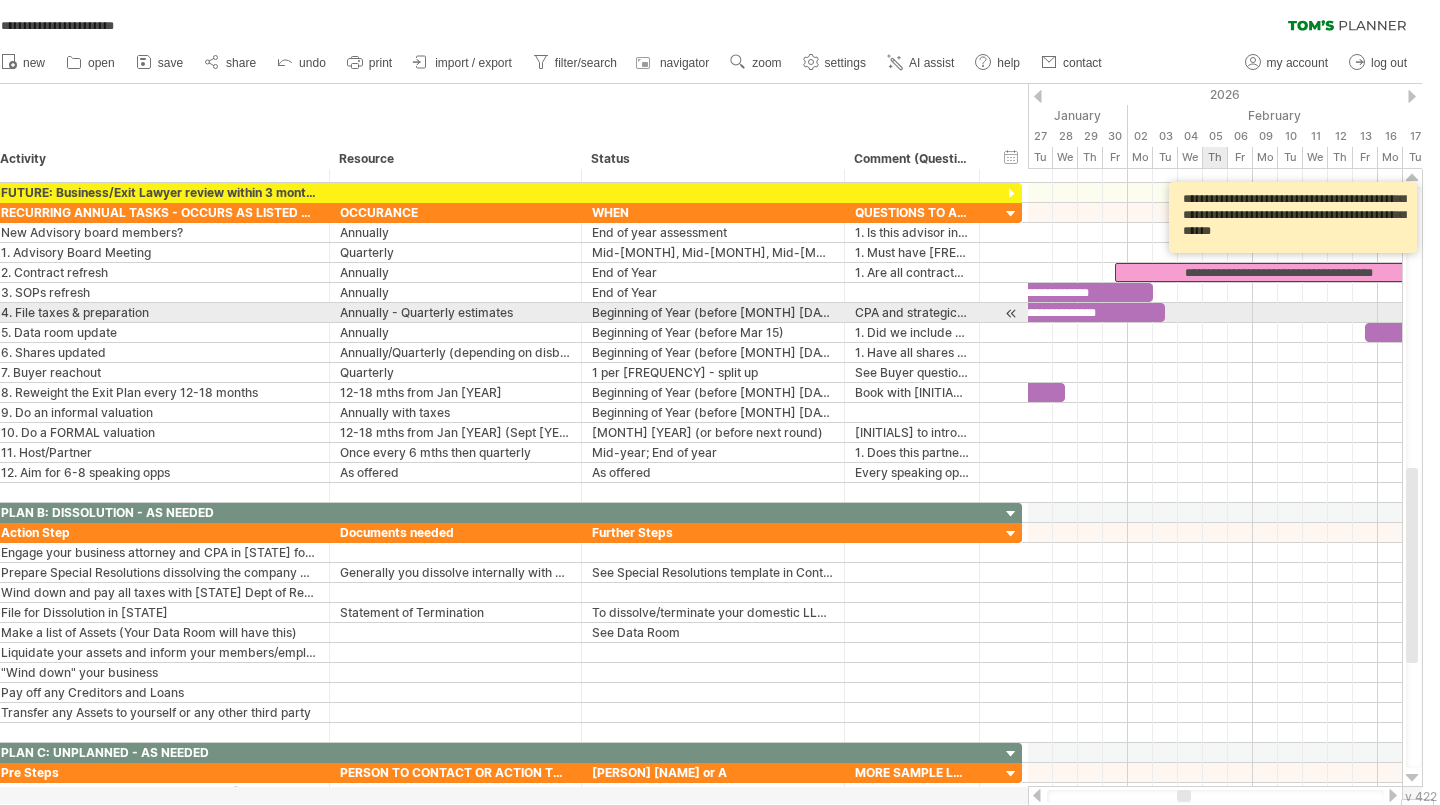 type on "**********" 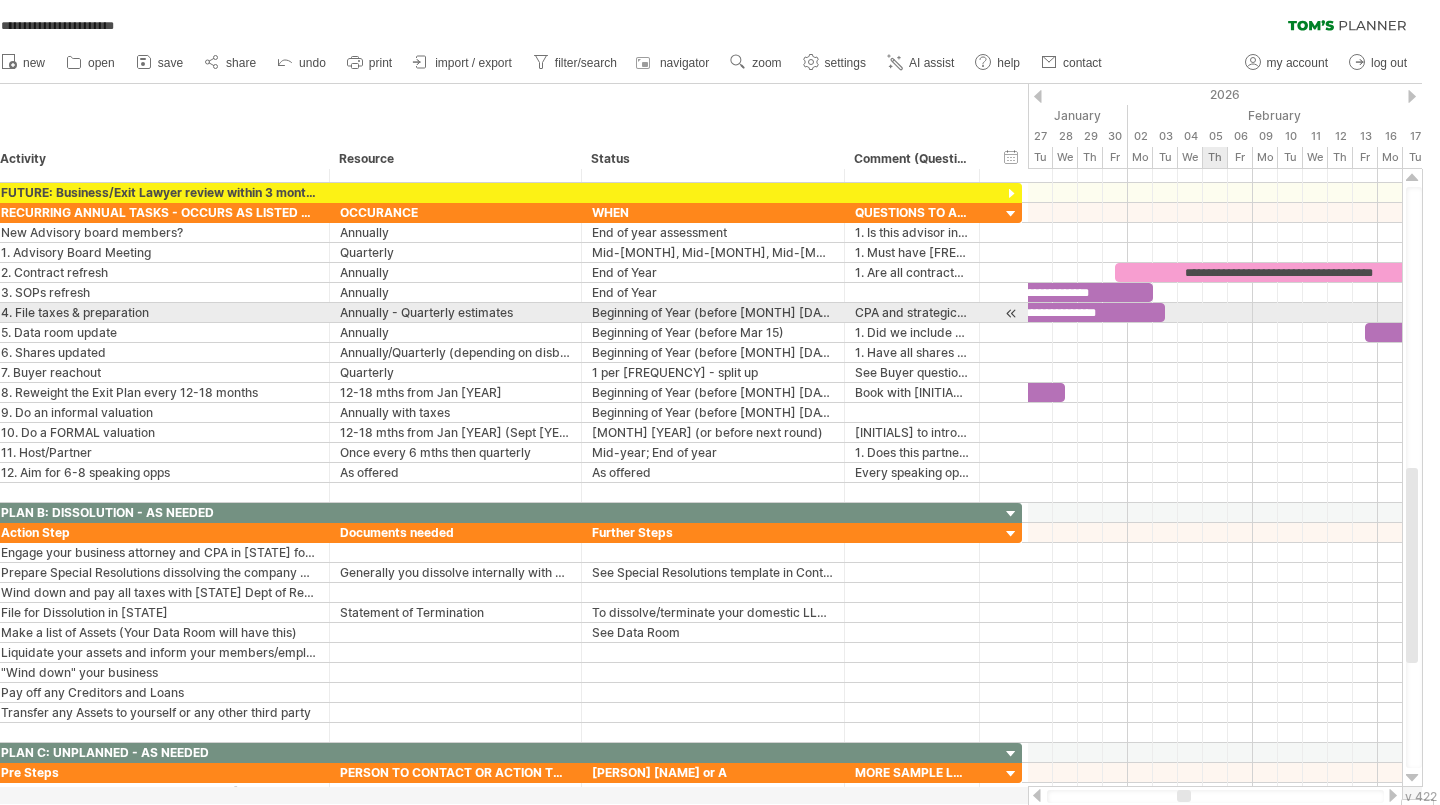 click at bounding box center (1215, 313) 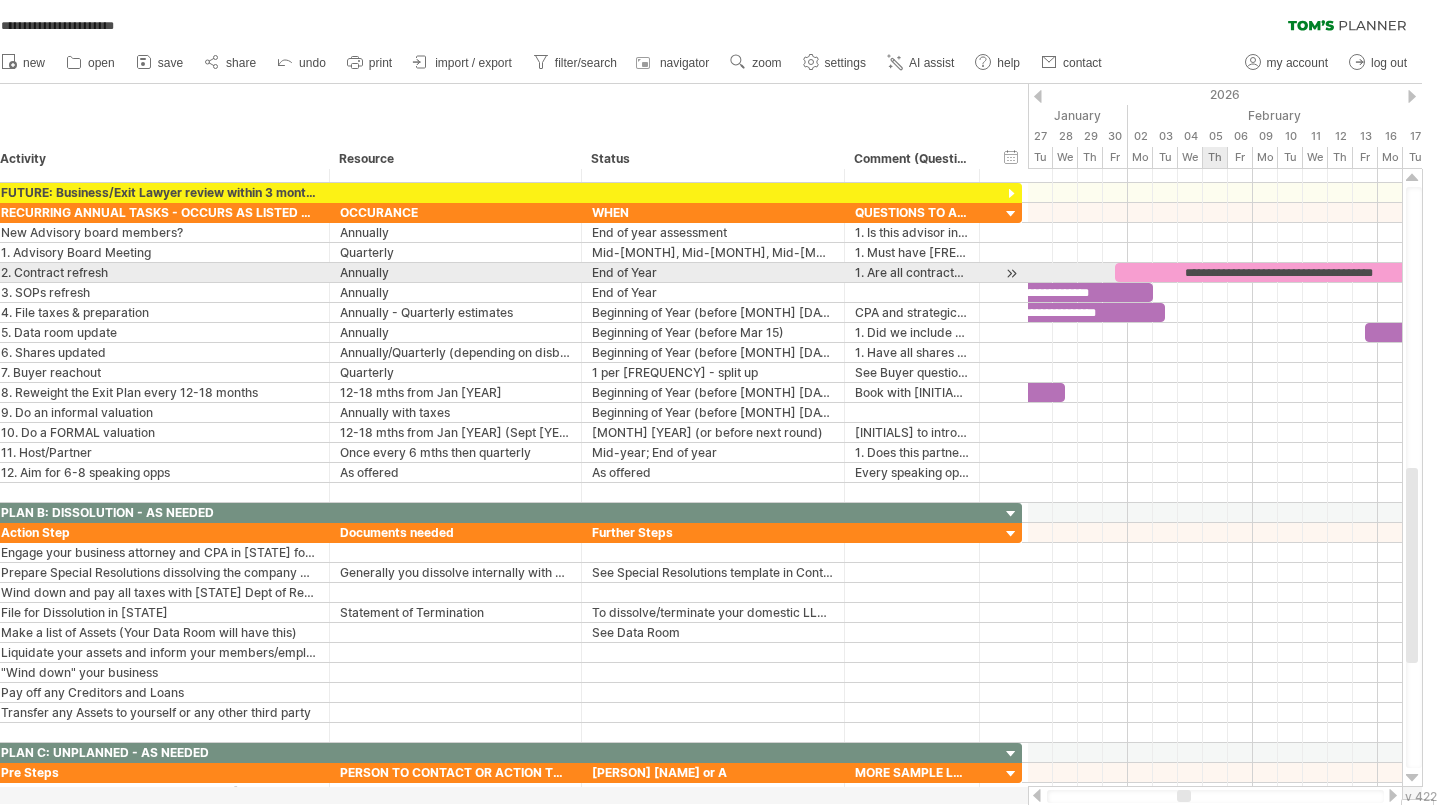 scroll, scrollTop: 0, scrollLeft: 0, axis: both 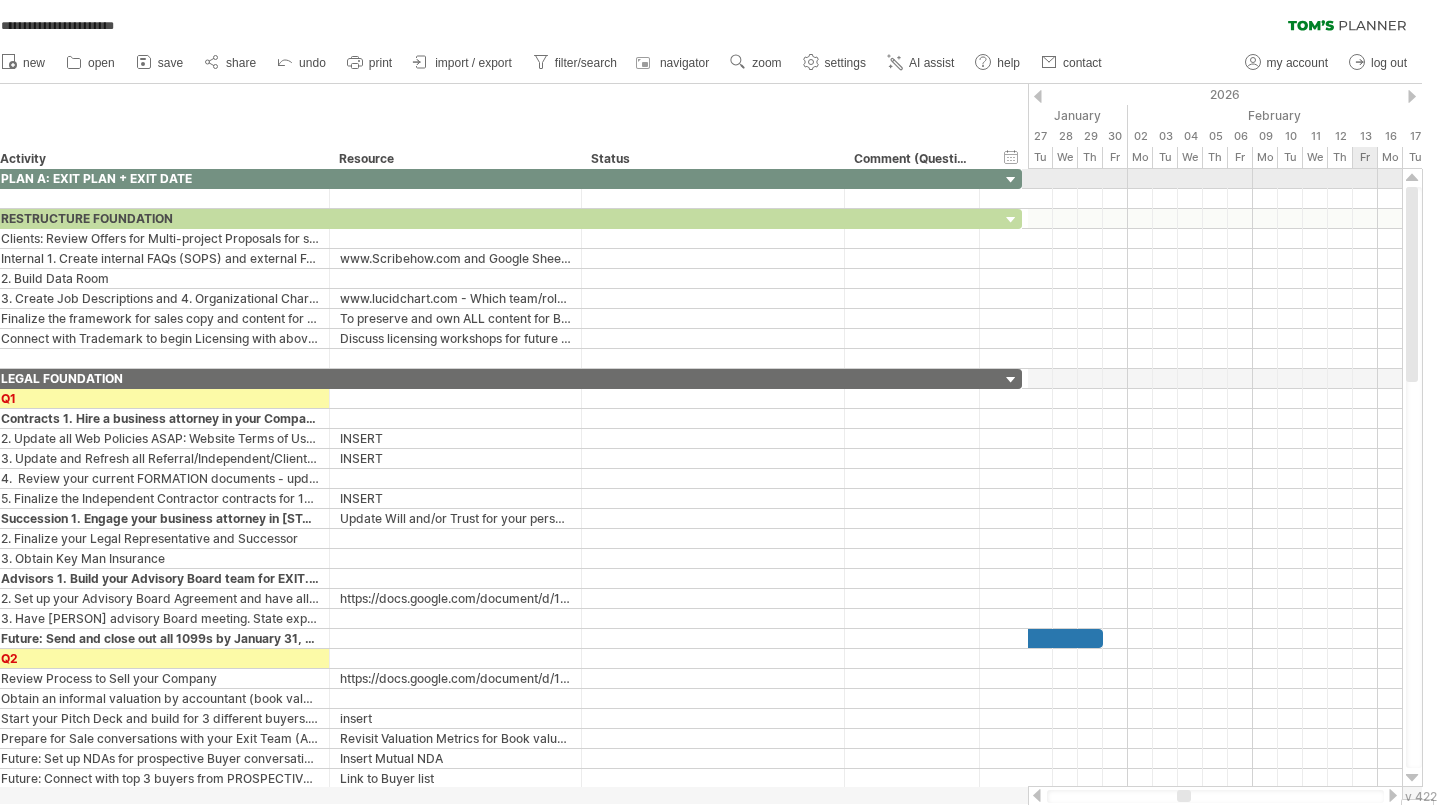 drag, startPoint x: 1412, startPoint y: 483, endPoint x: 1409, endPoint y: 178, distance: 305.01474 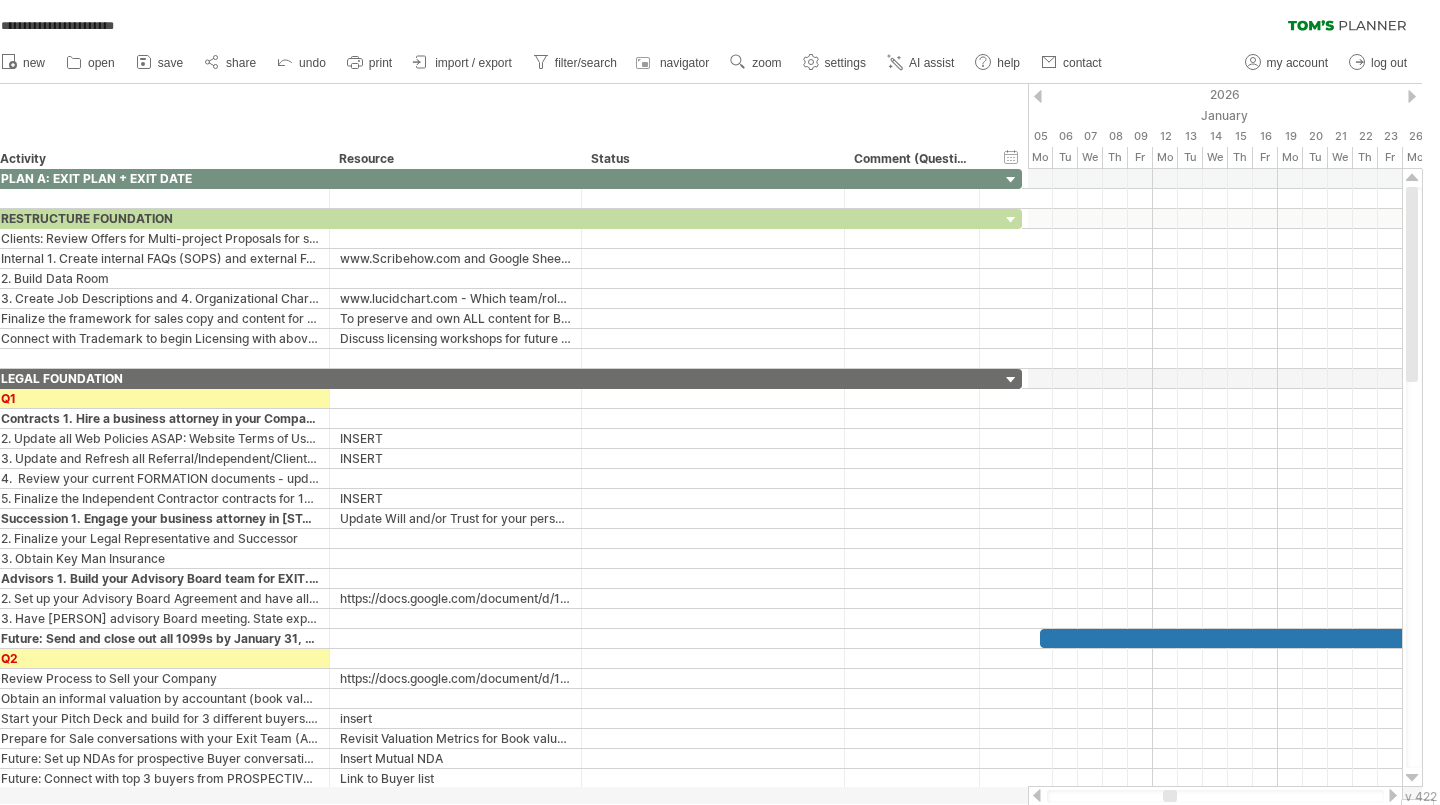 drag, startPoint x: 1184, startPoint y: 792, endPoint x: 1170, endPoint y: 792, distance: 14 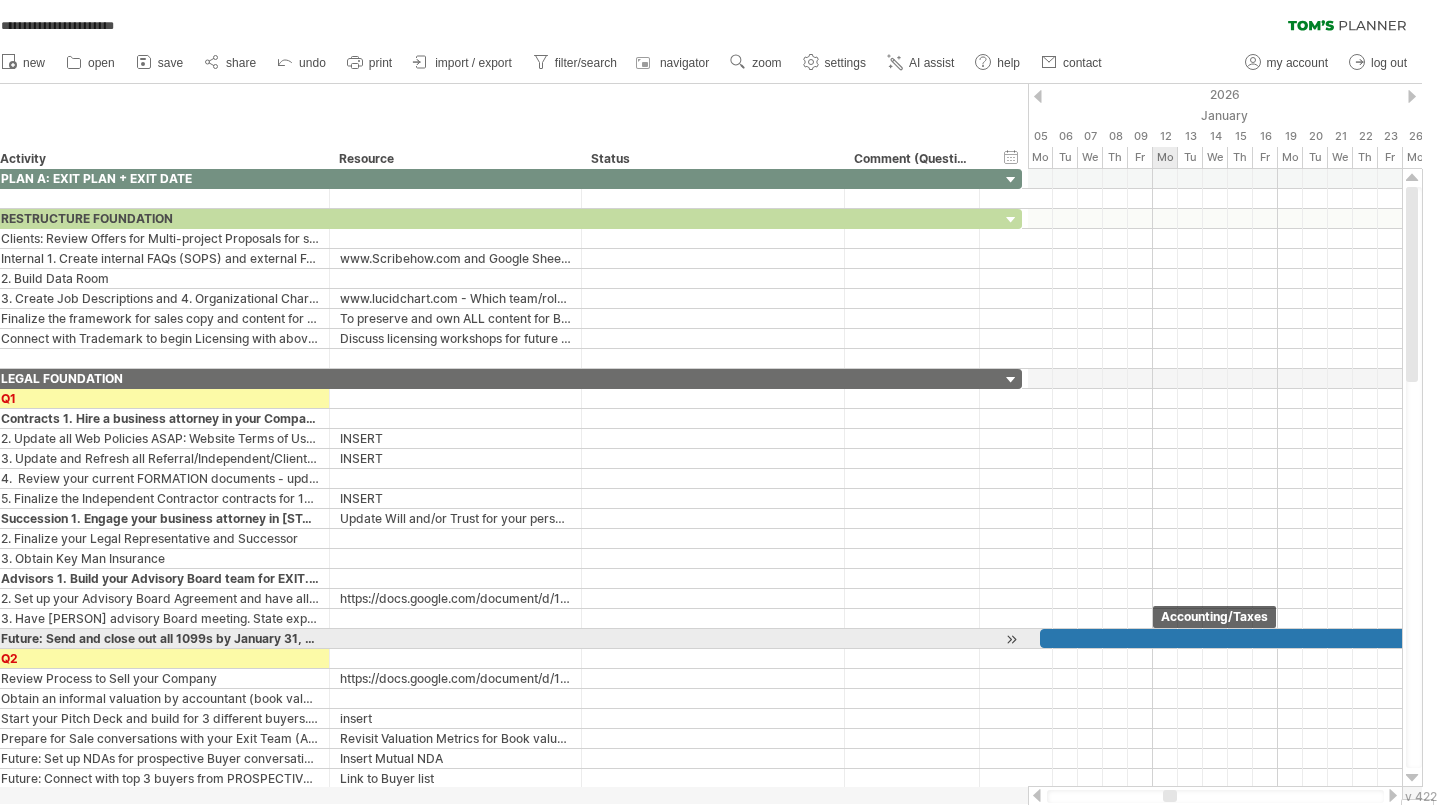 click at bounding box center (1271, 638) 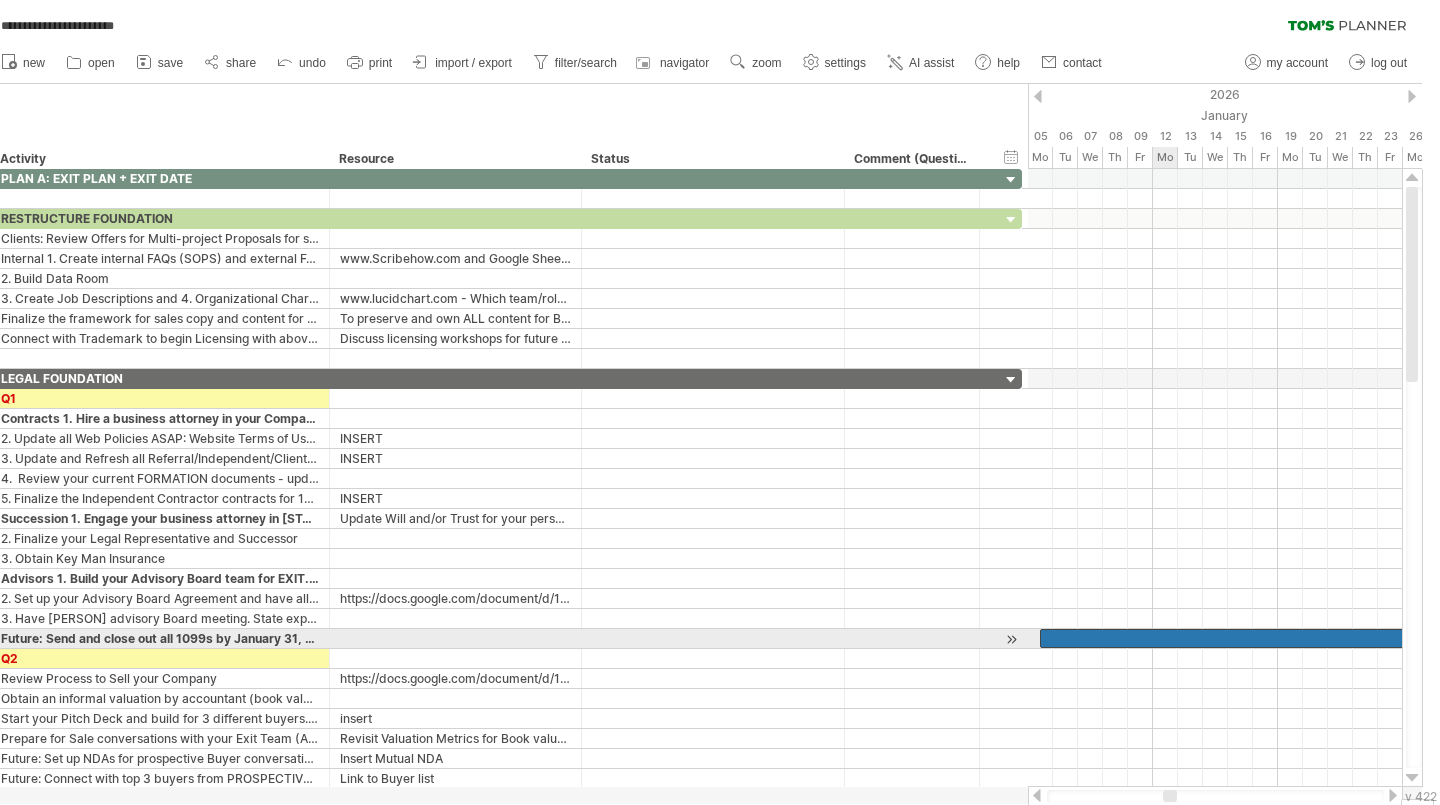 type 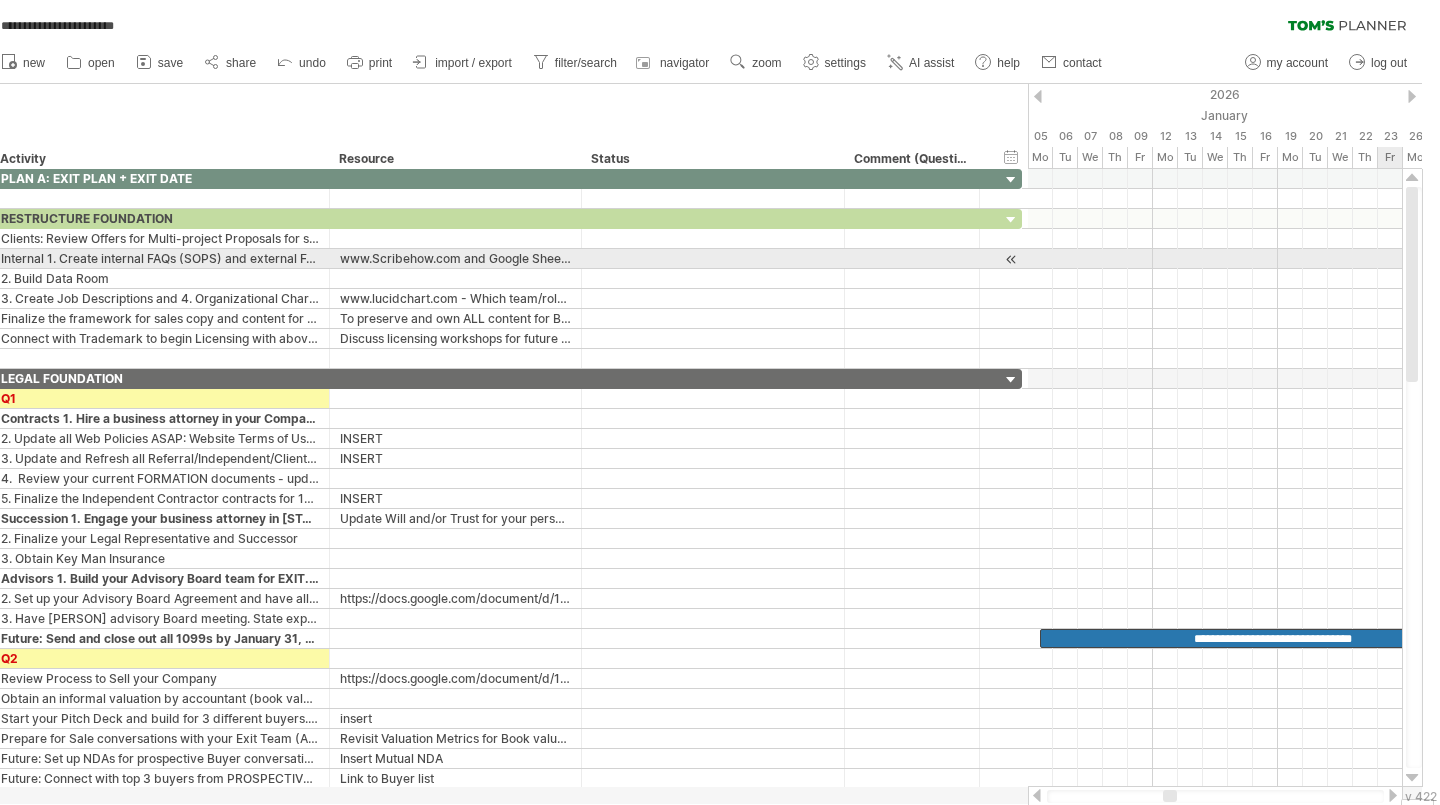 drag, startPoint x: 1410, startPoint y: 348, endPoint x: 1420, endPoint y: 262, distance: 86.579445 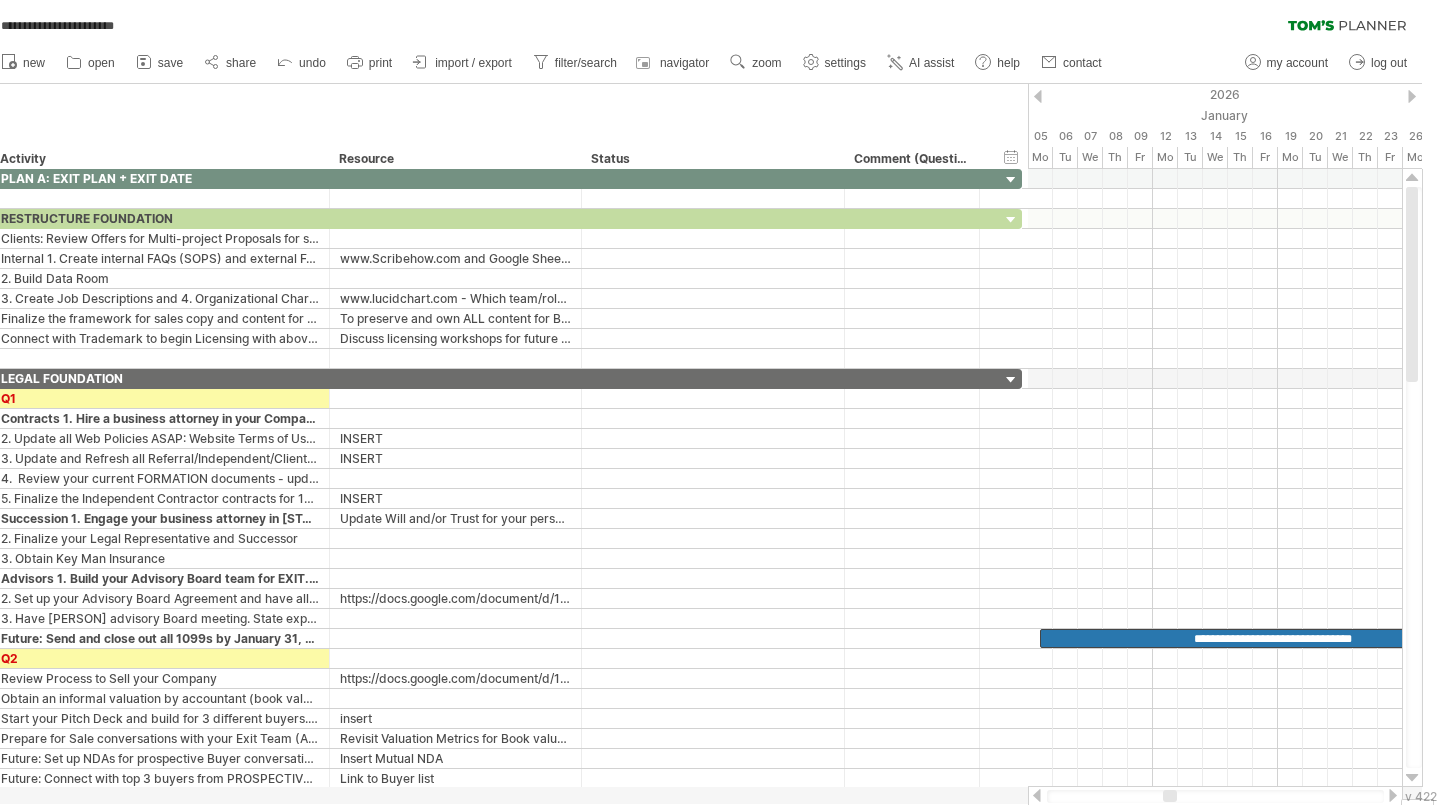 click at bounding box center [1038, 96] 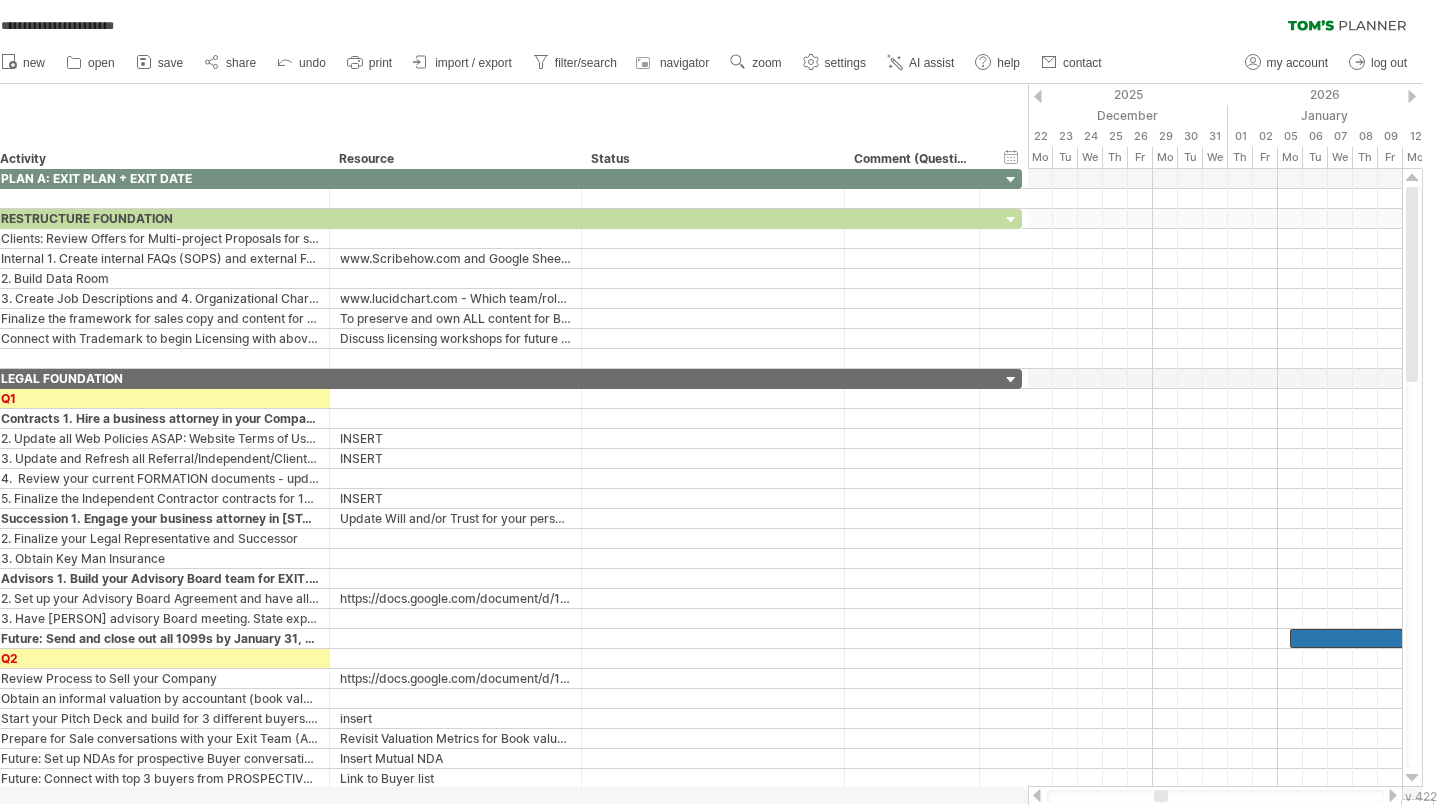 click at bounding box center (1038, 96) 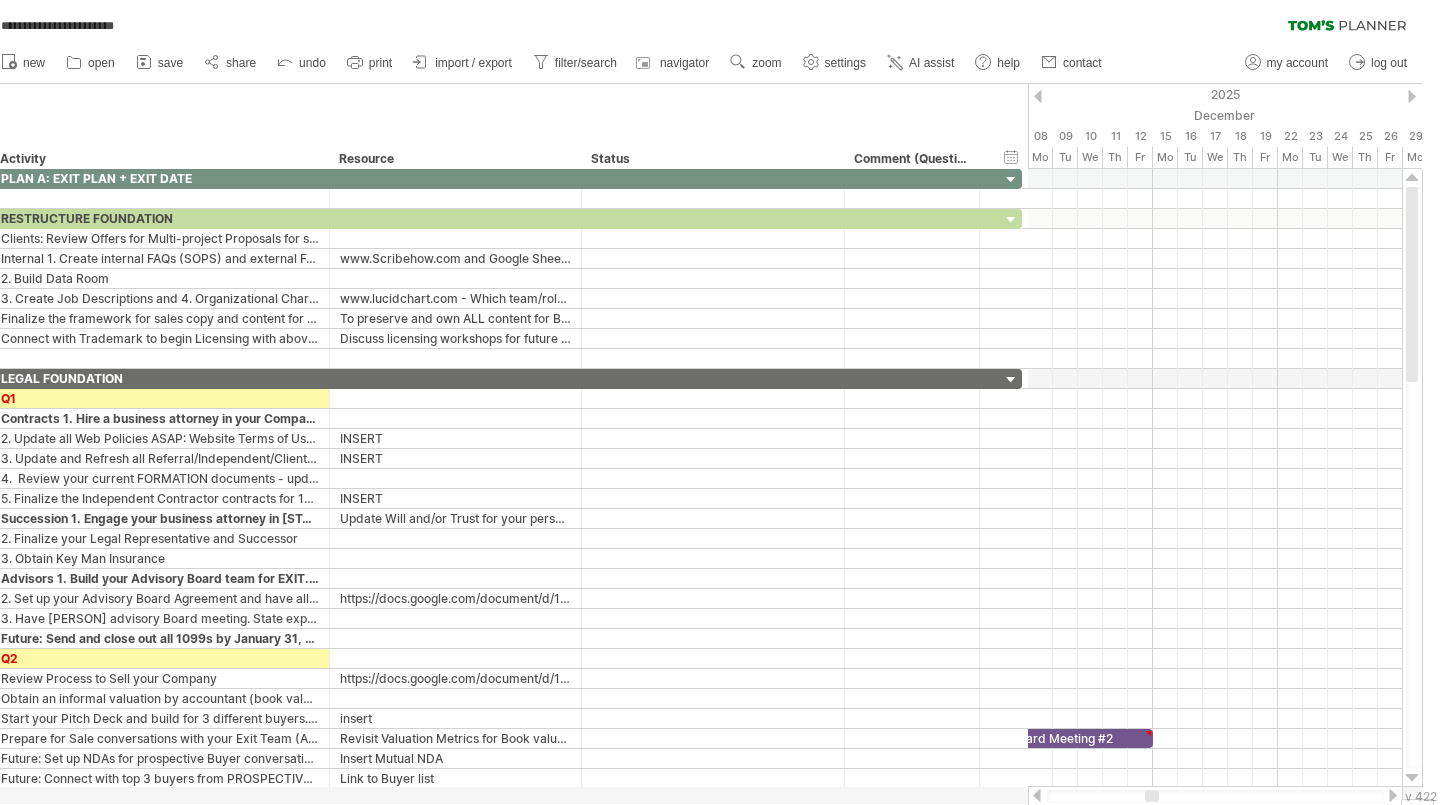 click at bounding box center (1038, 96) 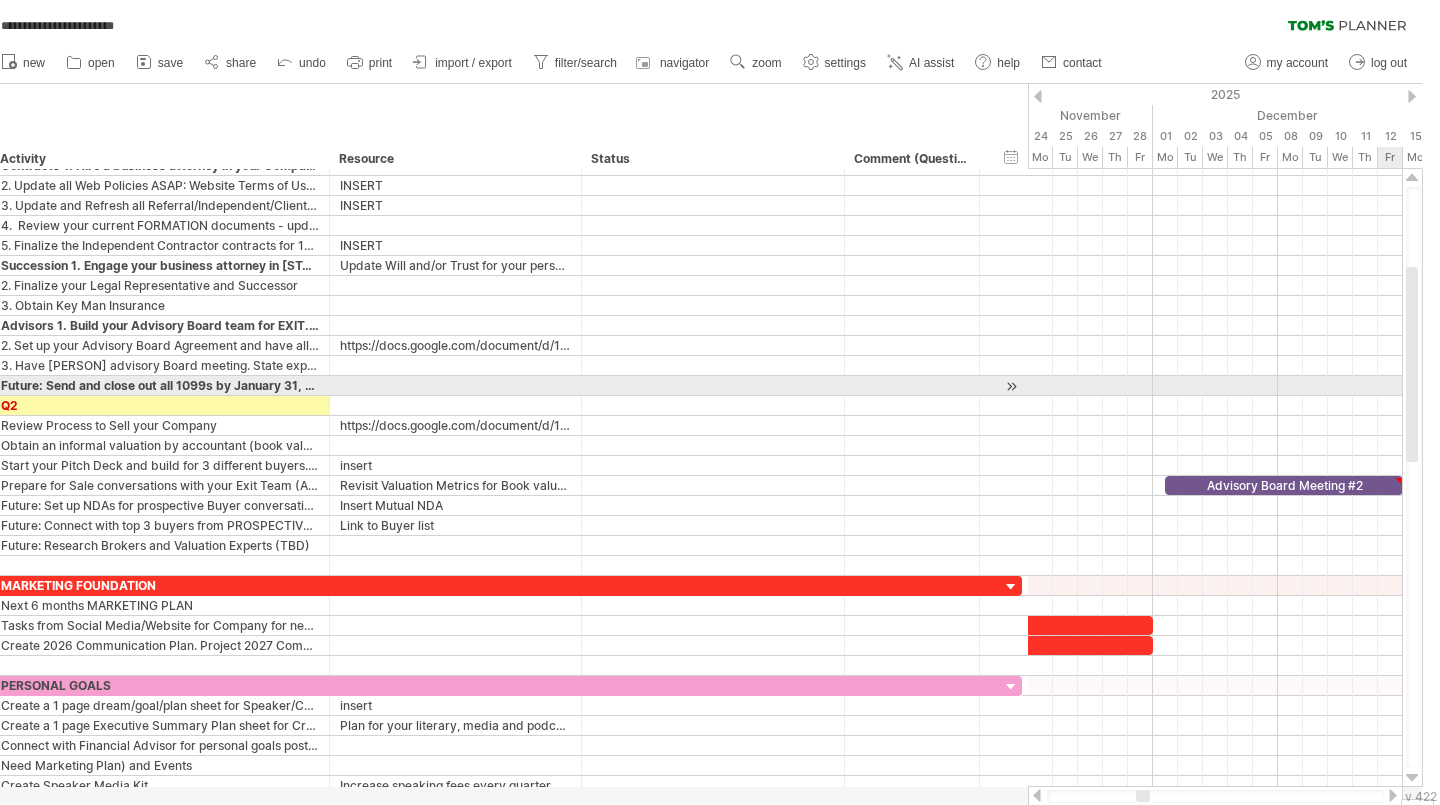 drag, startPoint x: 1415, startPoint y: 303, endPoint x: 1418, endPoint y: 383, distance: 80.05623 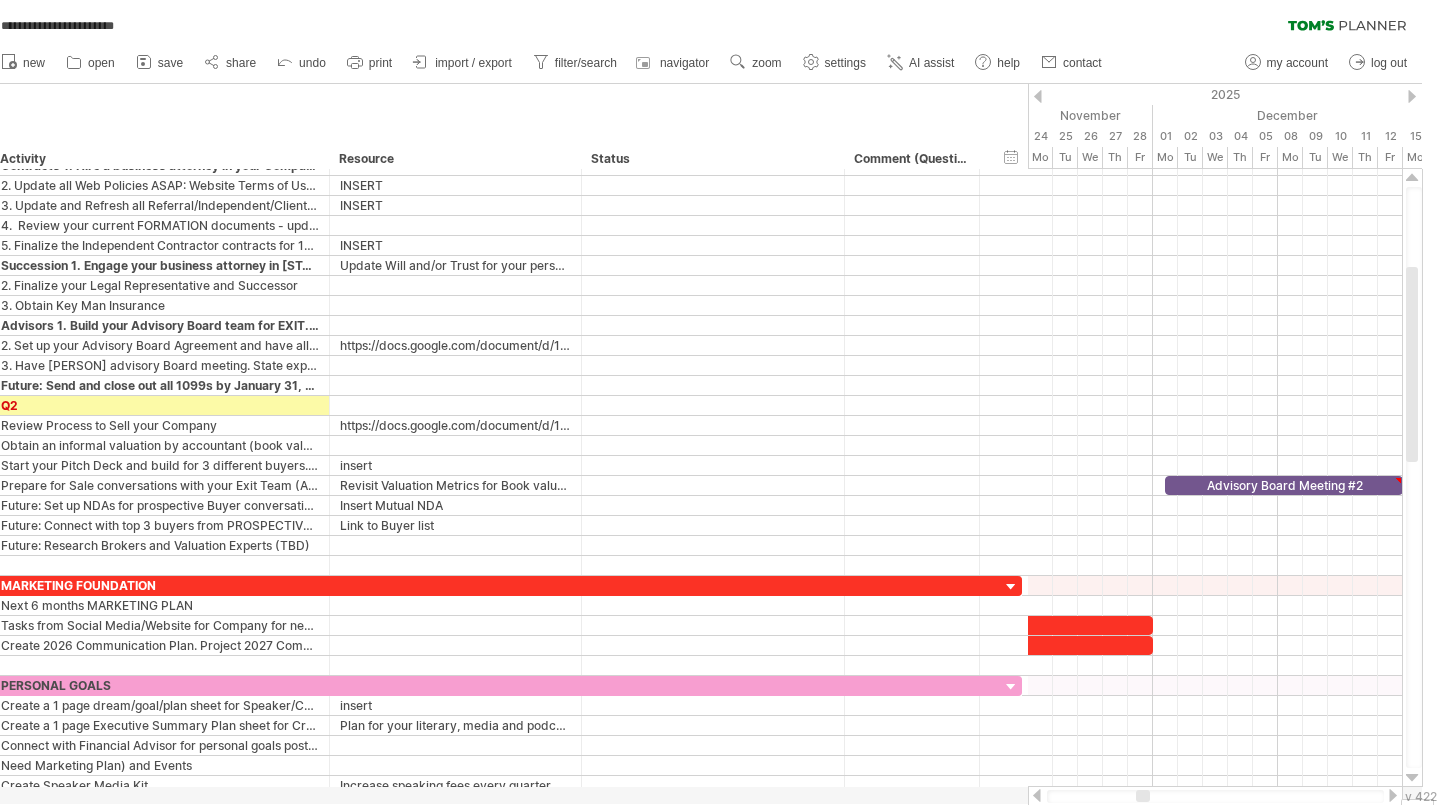 click at bounding box center (1037, 795) 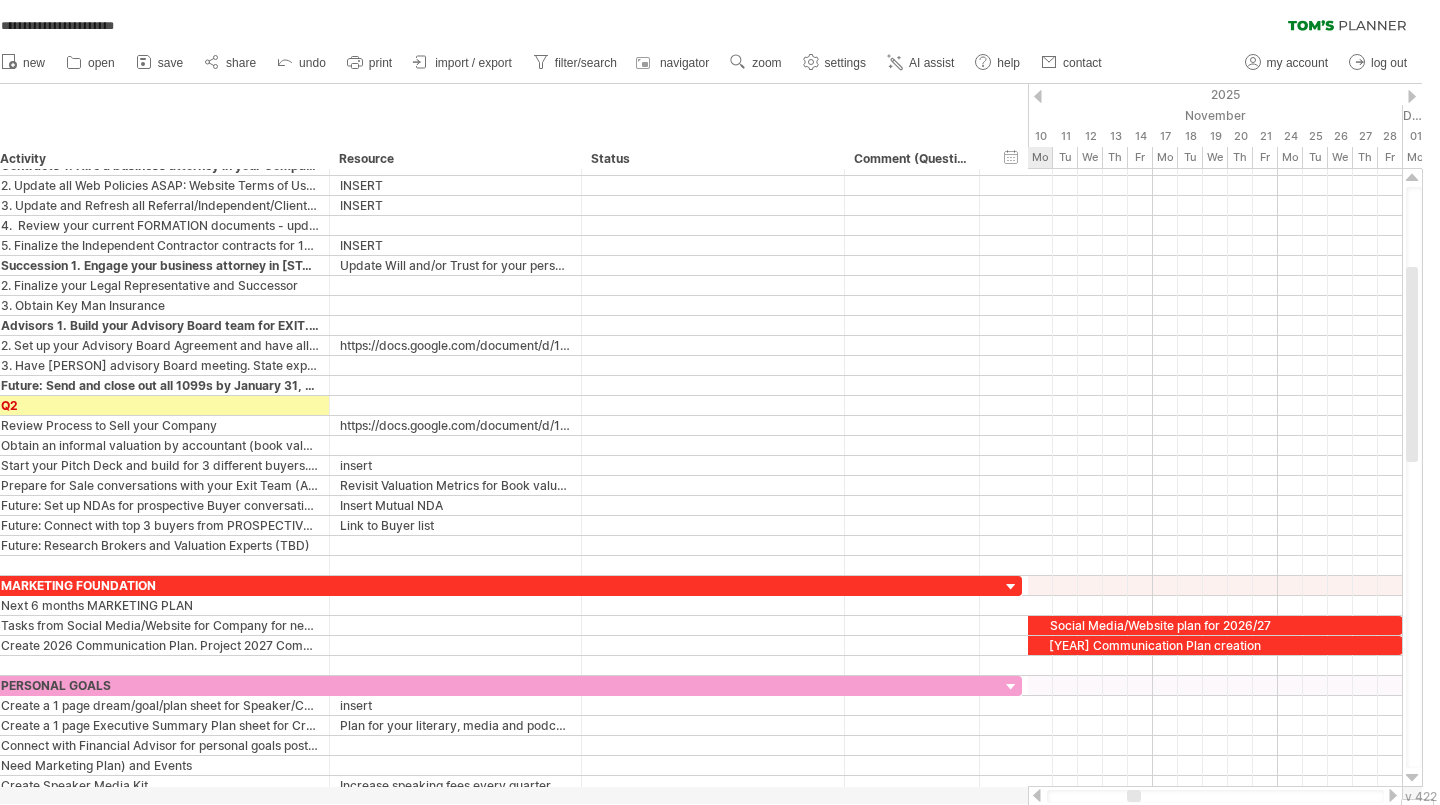 click at bounding box center (1037, 795) 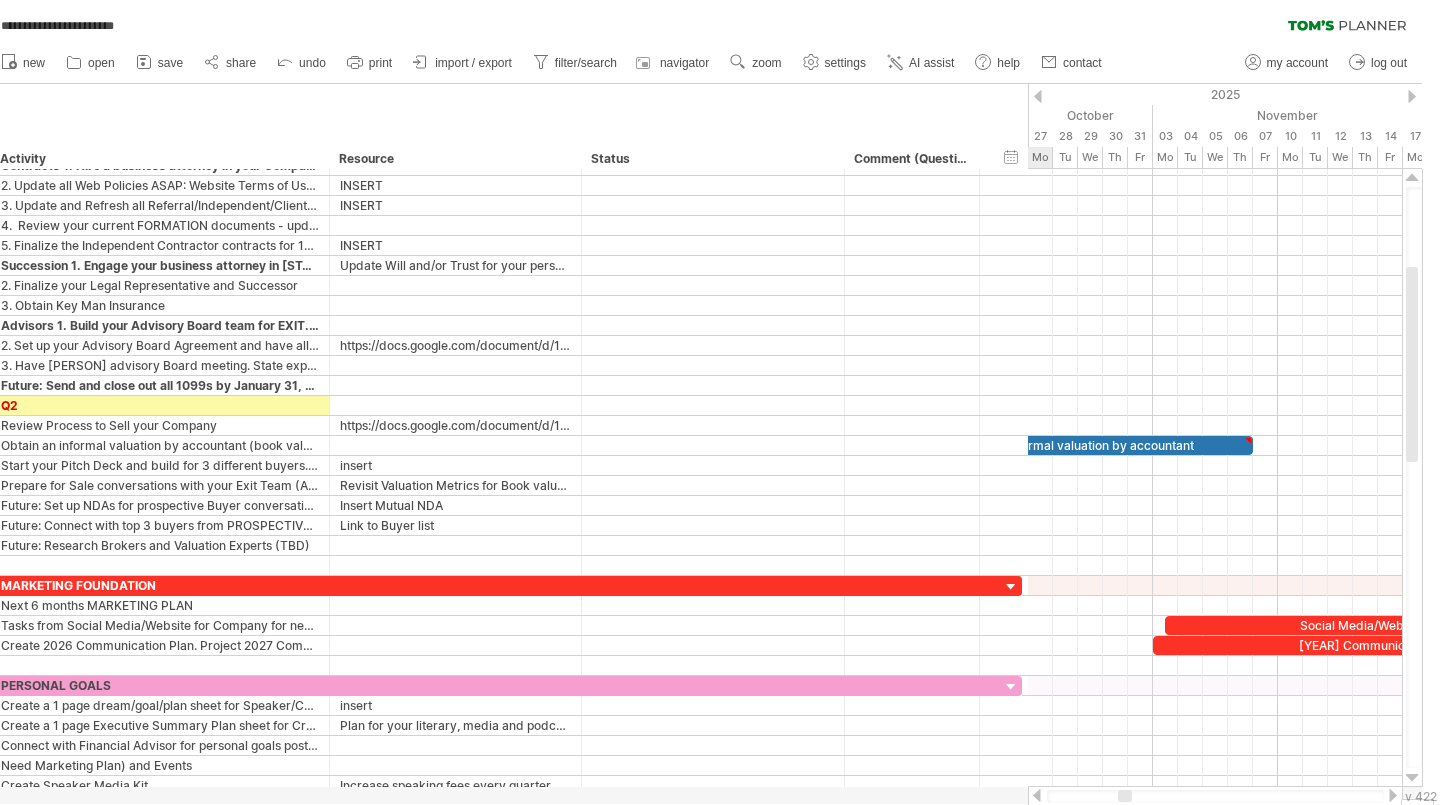 click at bounding box center (1037, 795) 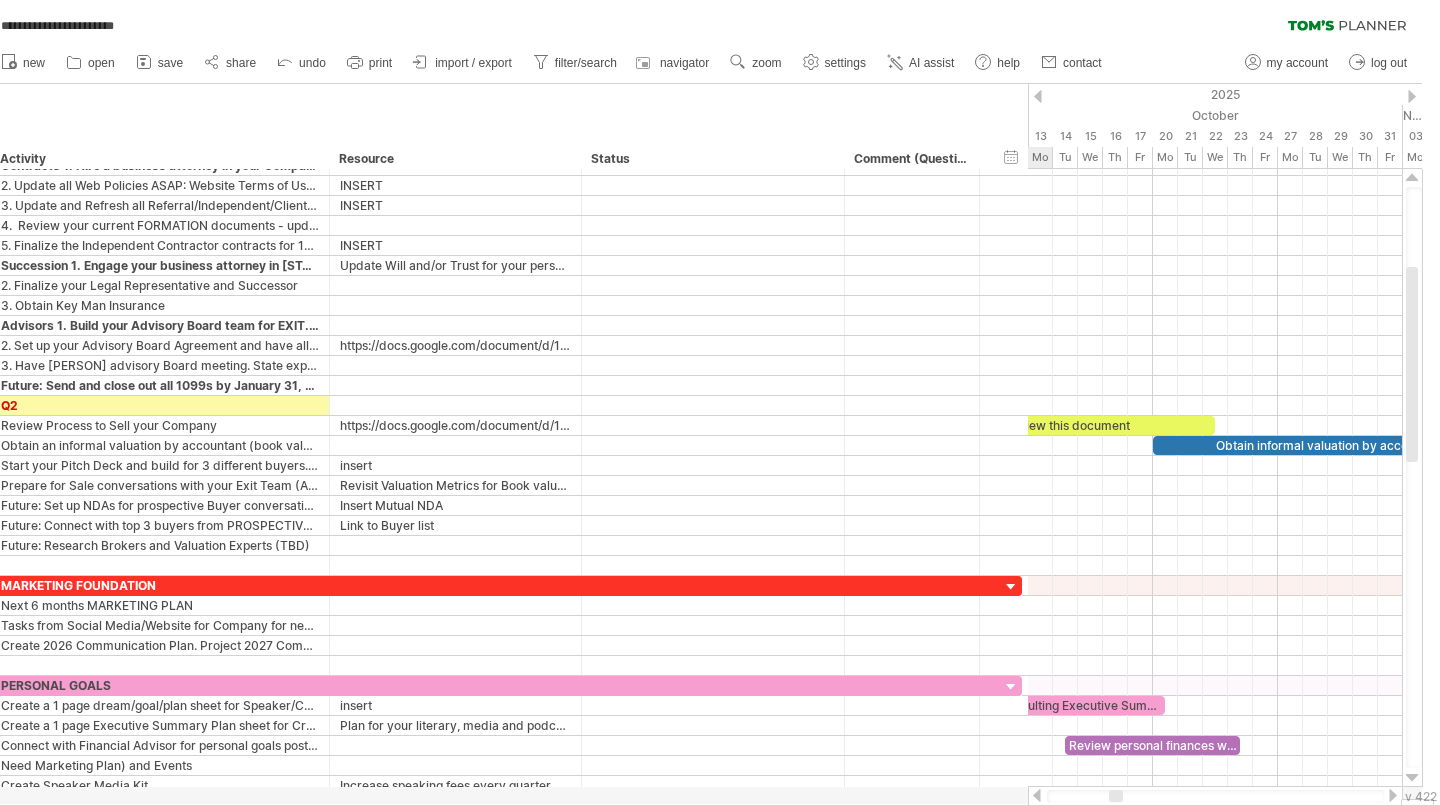 click at bounding box center [1037, 795] 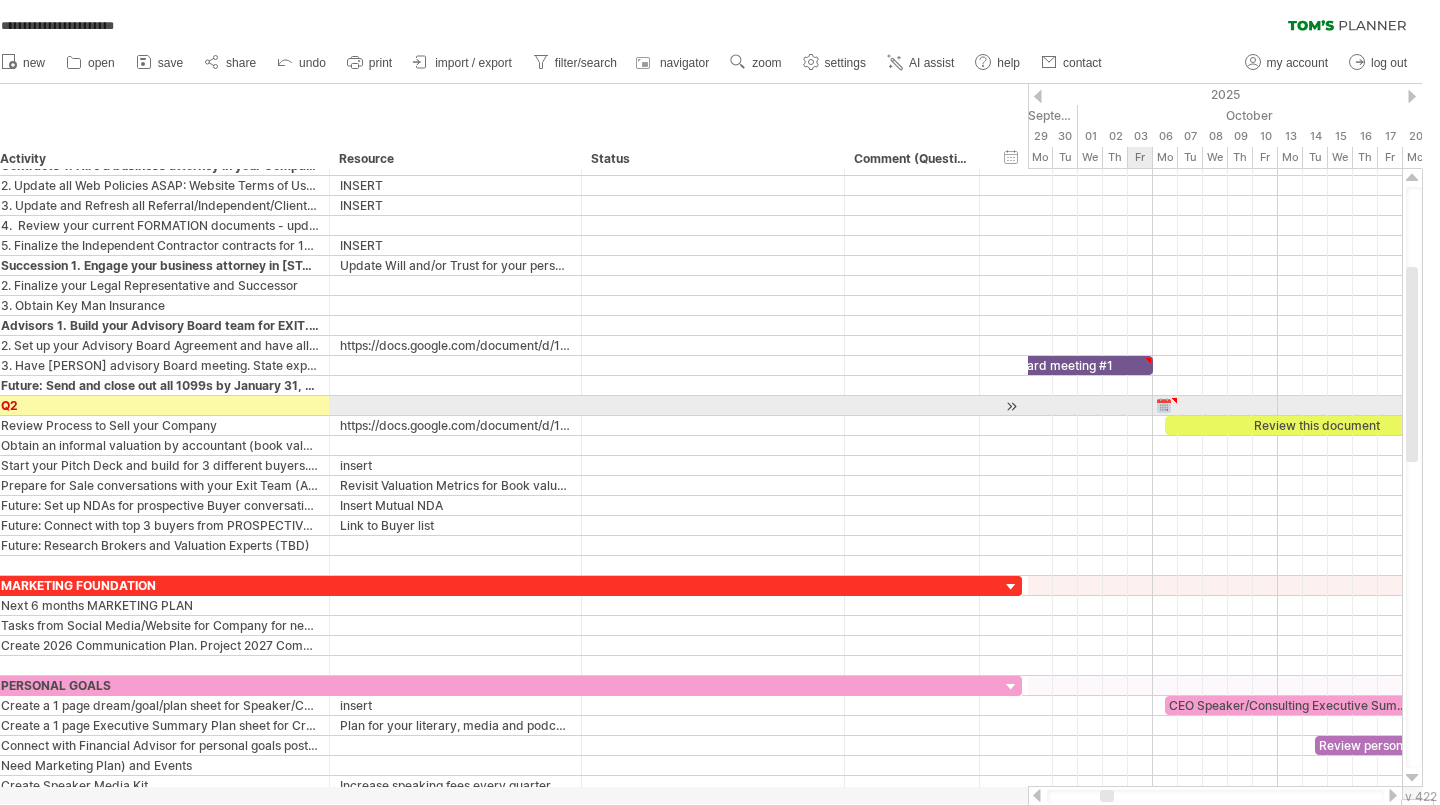 type on "**********" 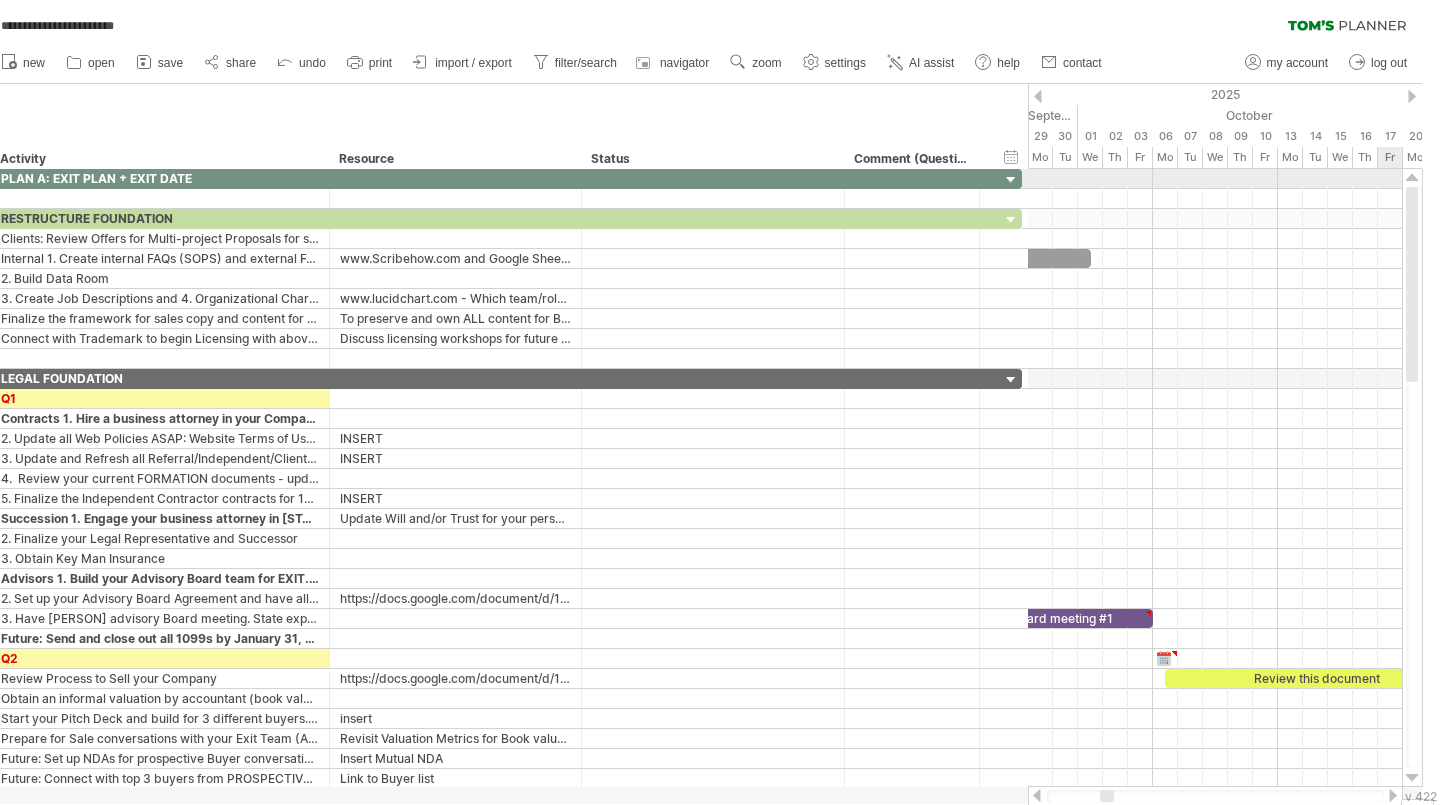 drag, startPoint x: 1410, startPoint y: 284, endPoint x: 1418, endPoint y: 169, distance: 115.27792 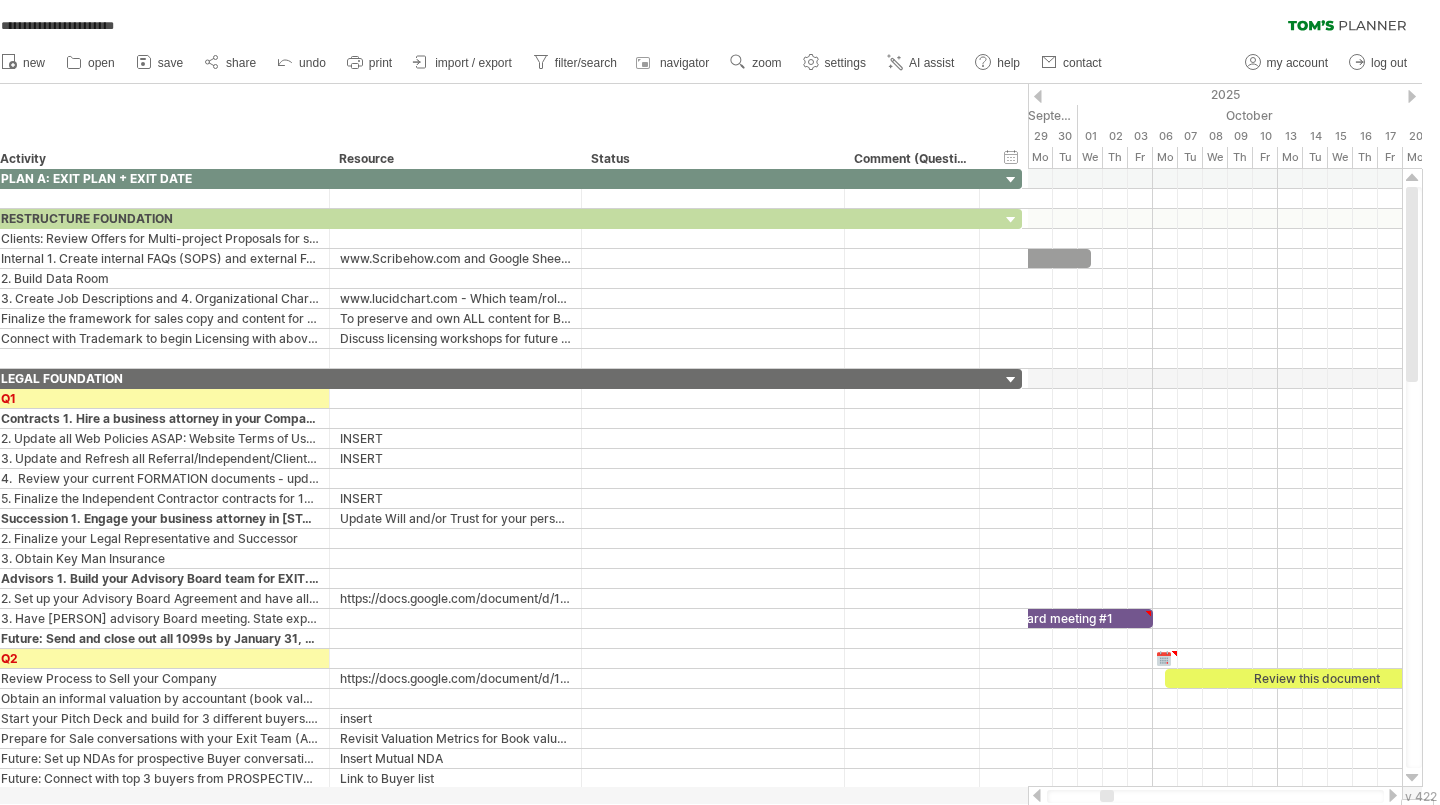 click at bounding box center (1412, 96) 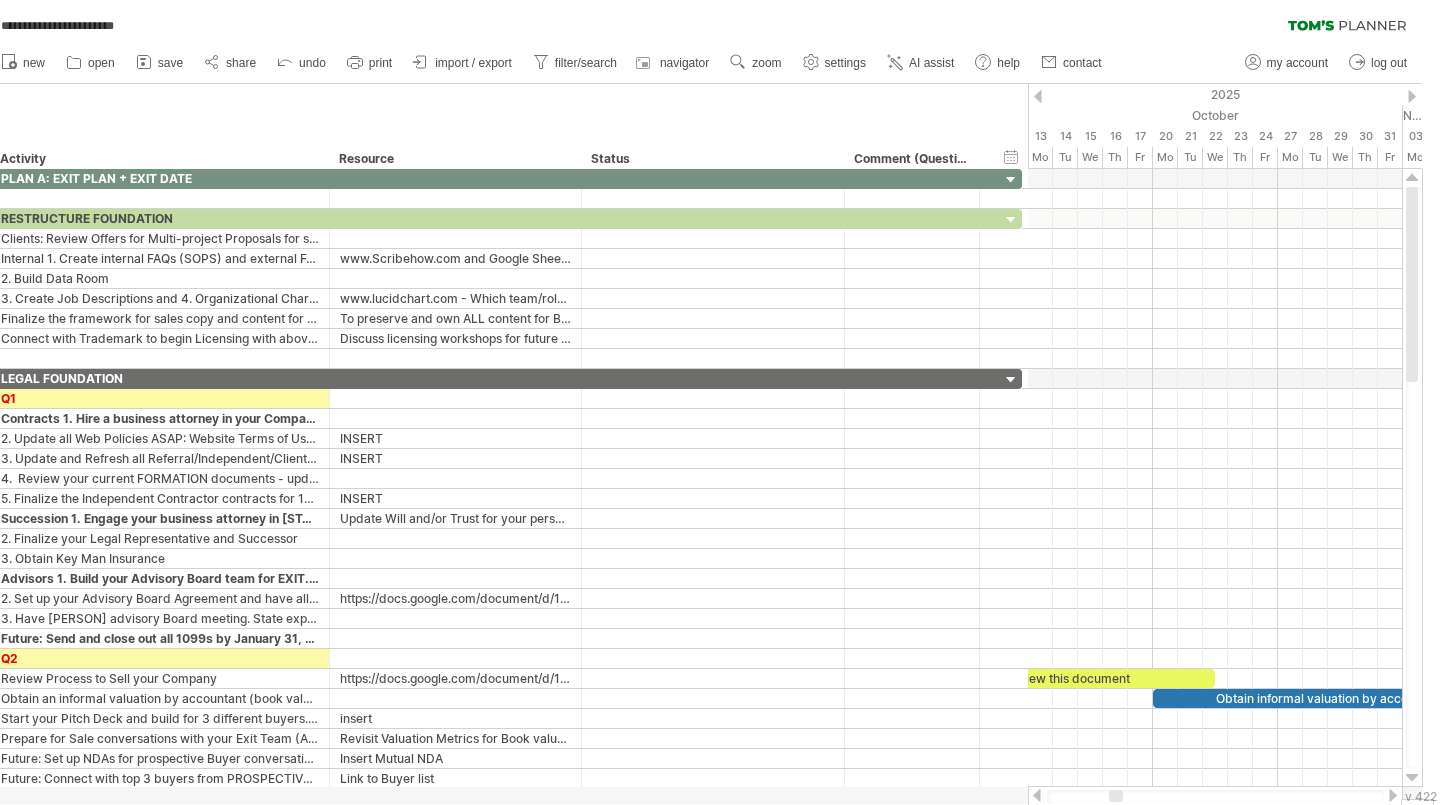 click at bounding box center [1412, 96] 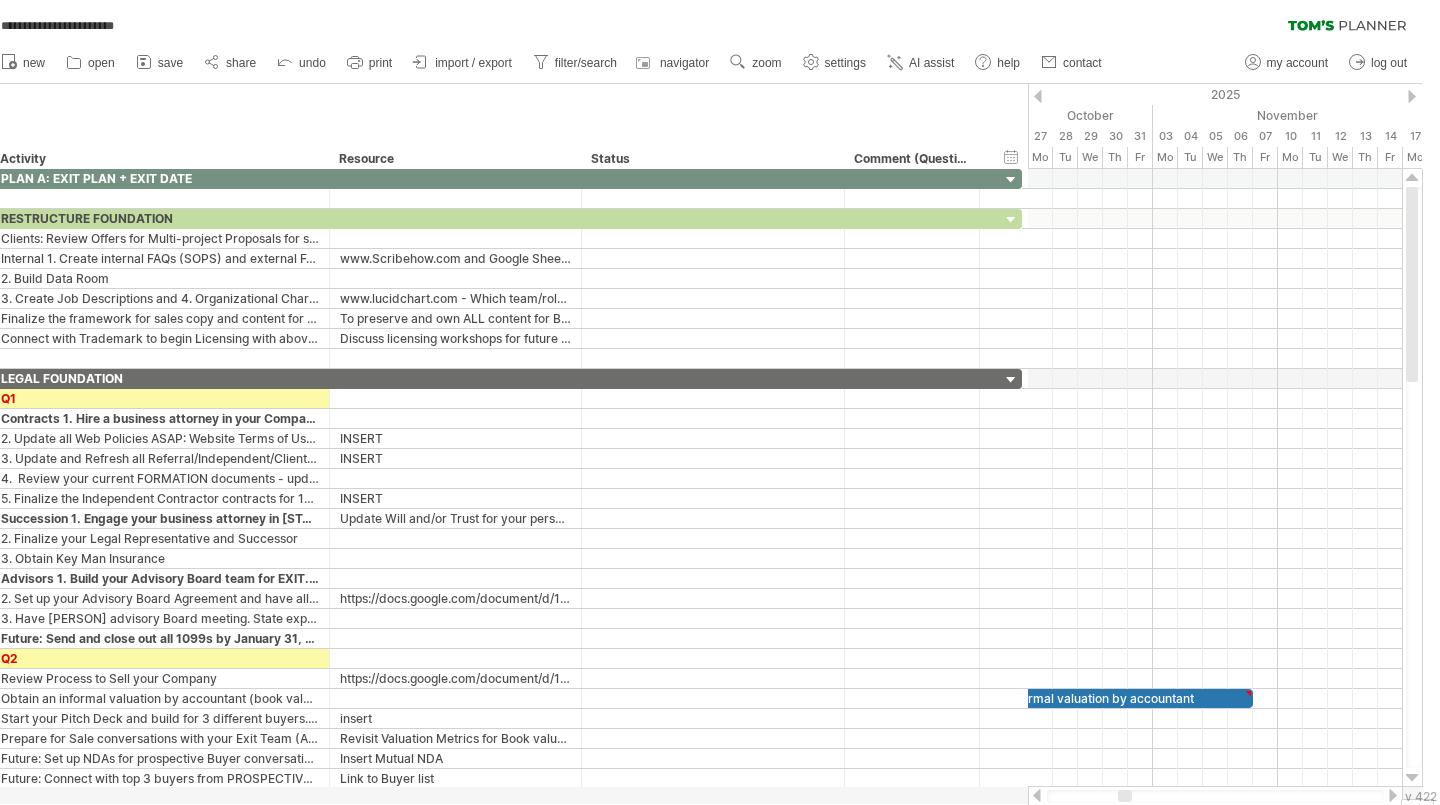 click at bounding box center [1412, 96] 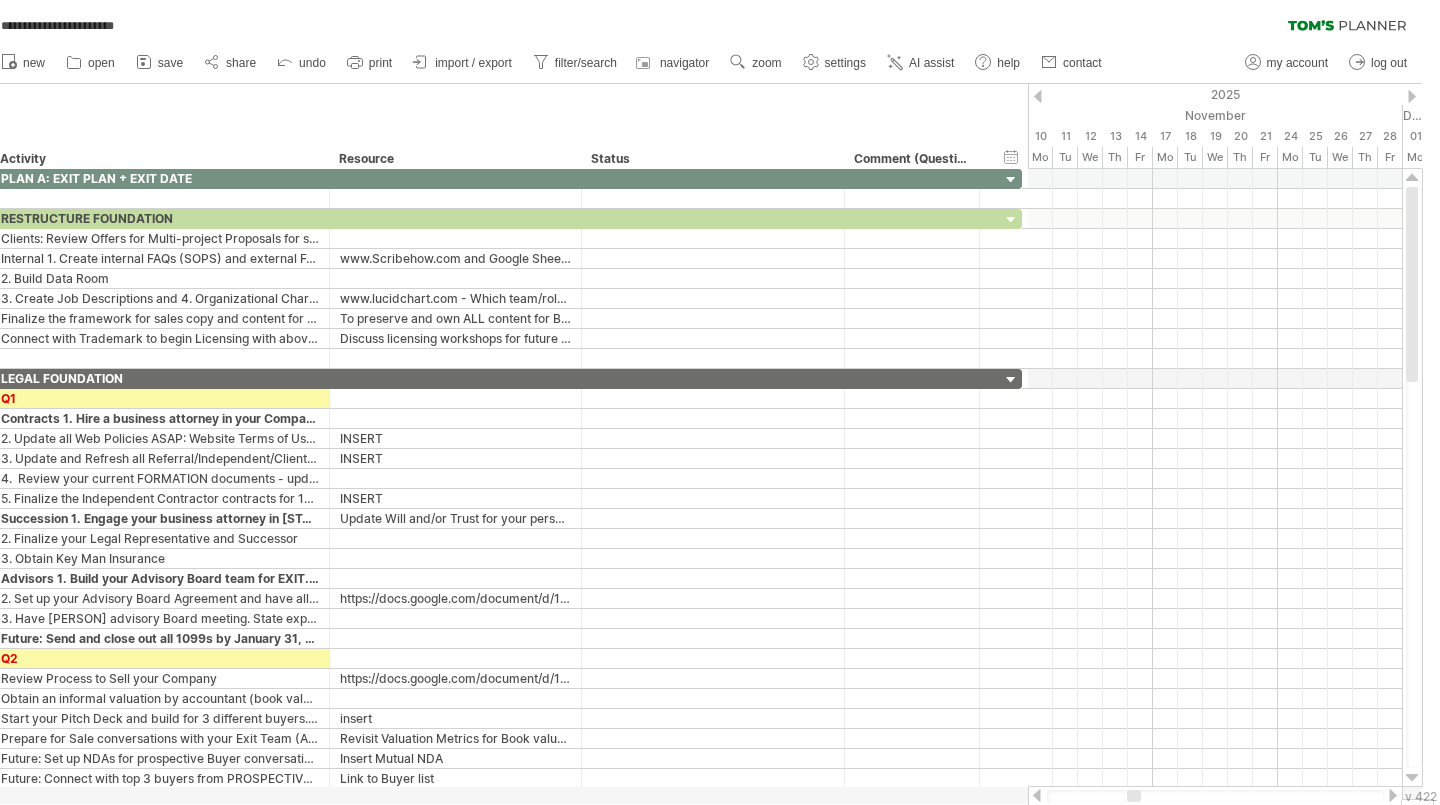 click at bounding box center (1412, 96) 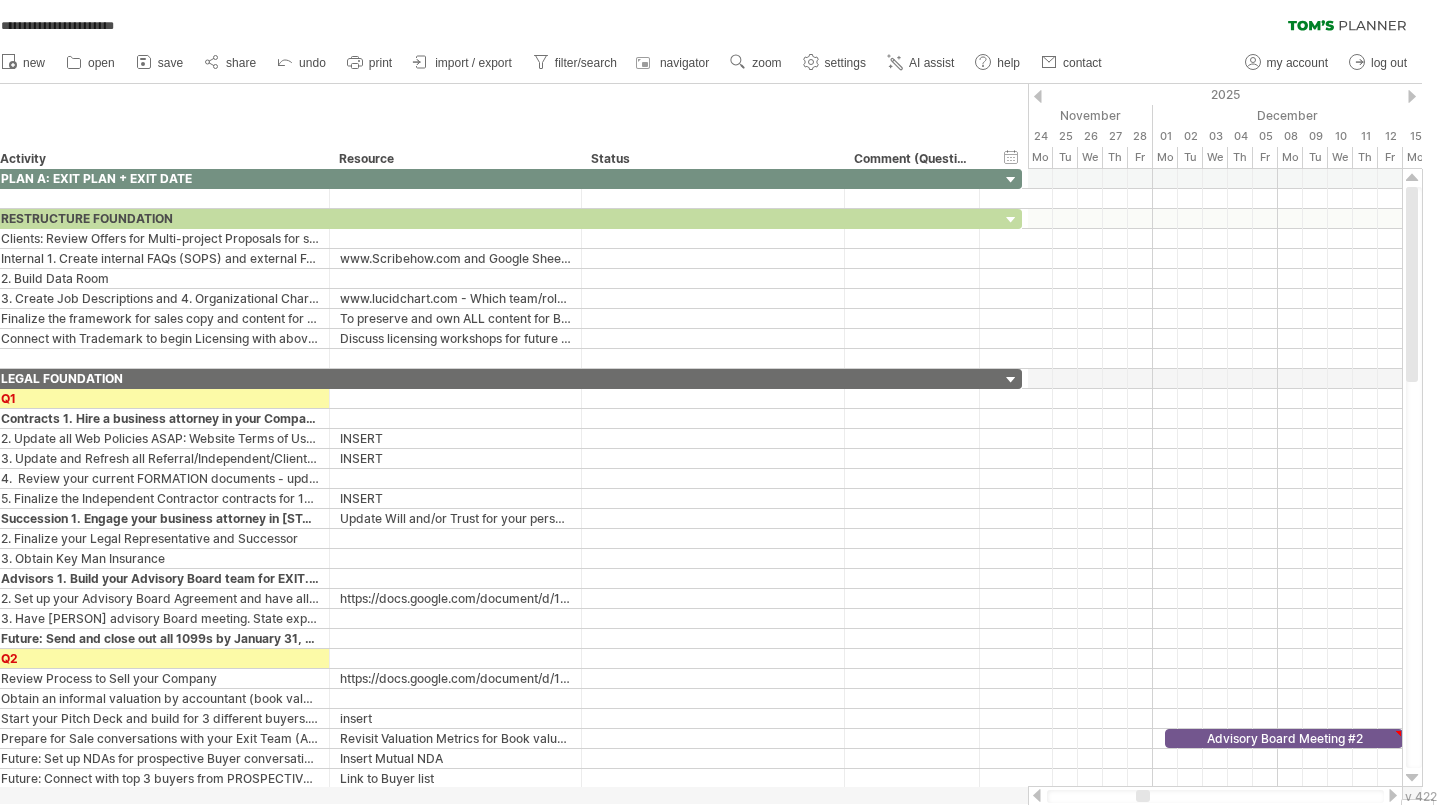 click at bounding box center (1412, 96) 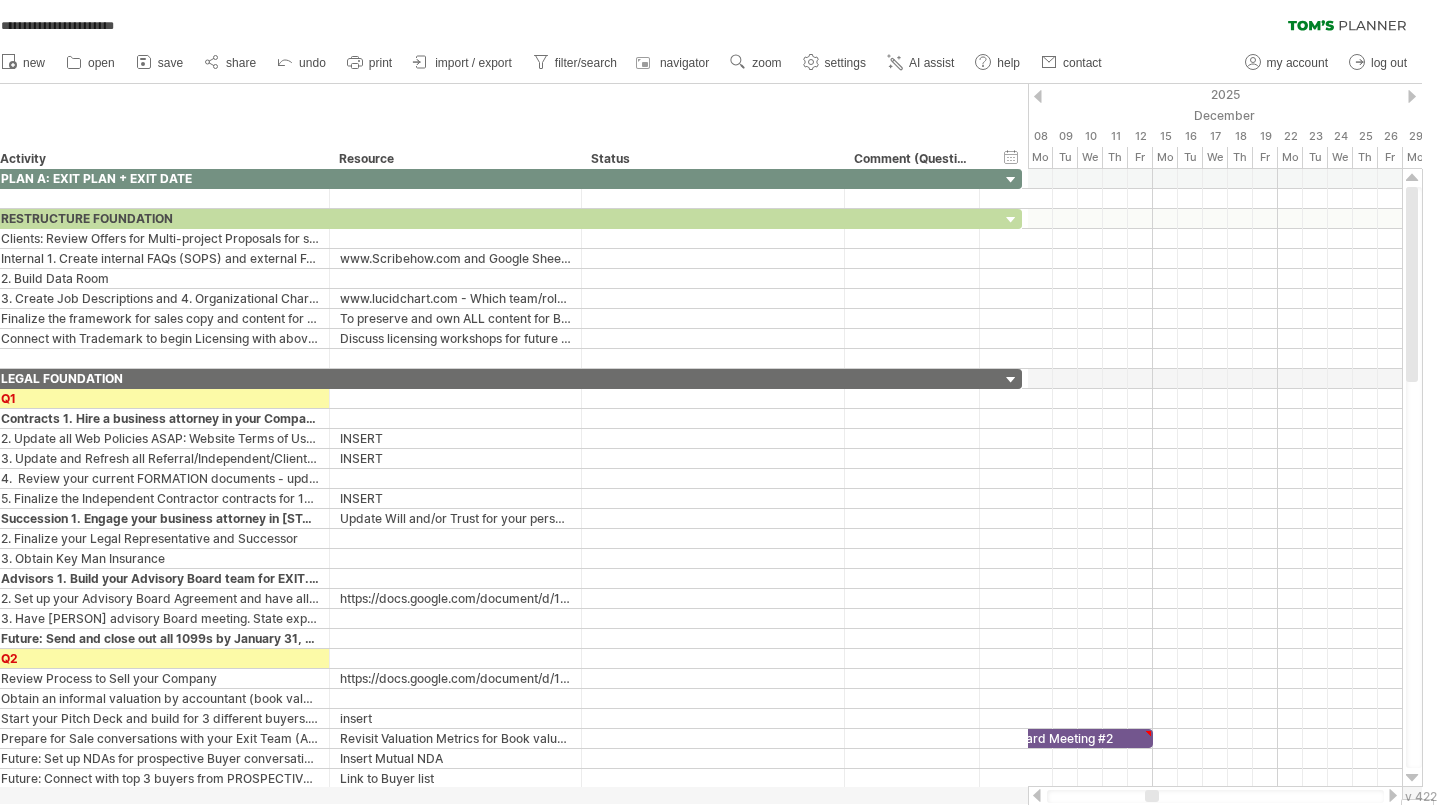 click at bounding box center (1412, 96) 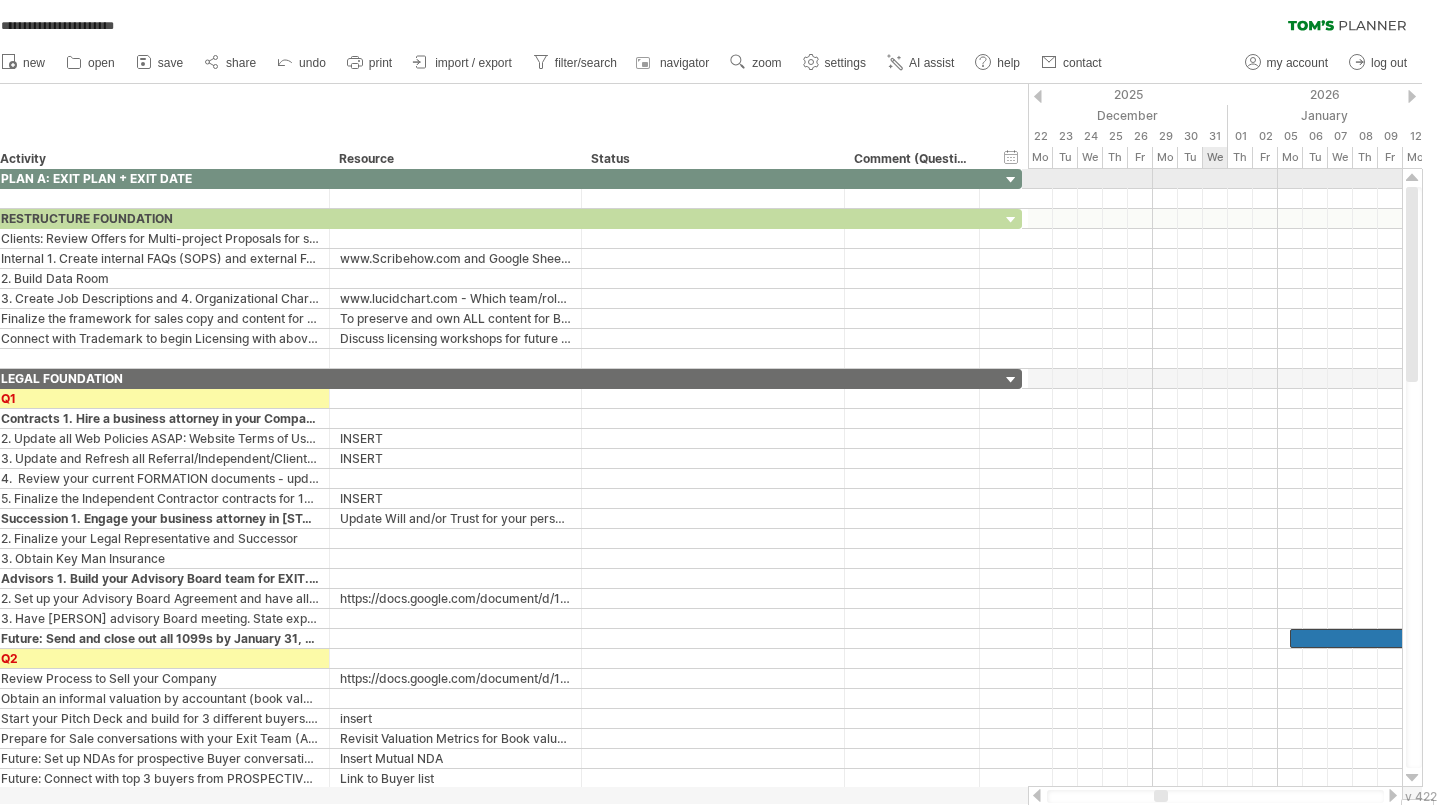 click at bounding box center (1215, 179) 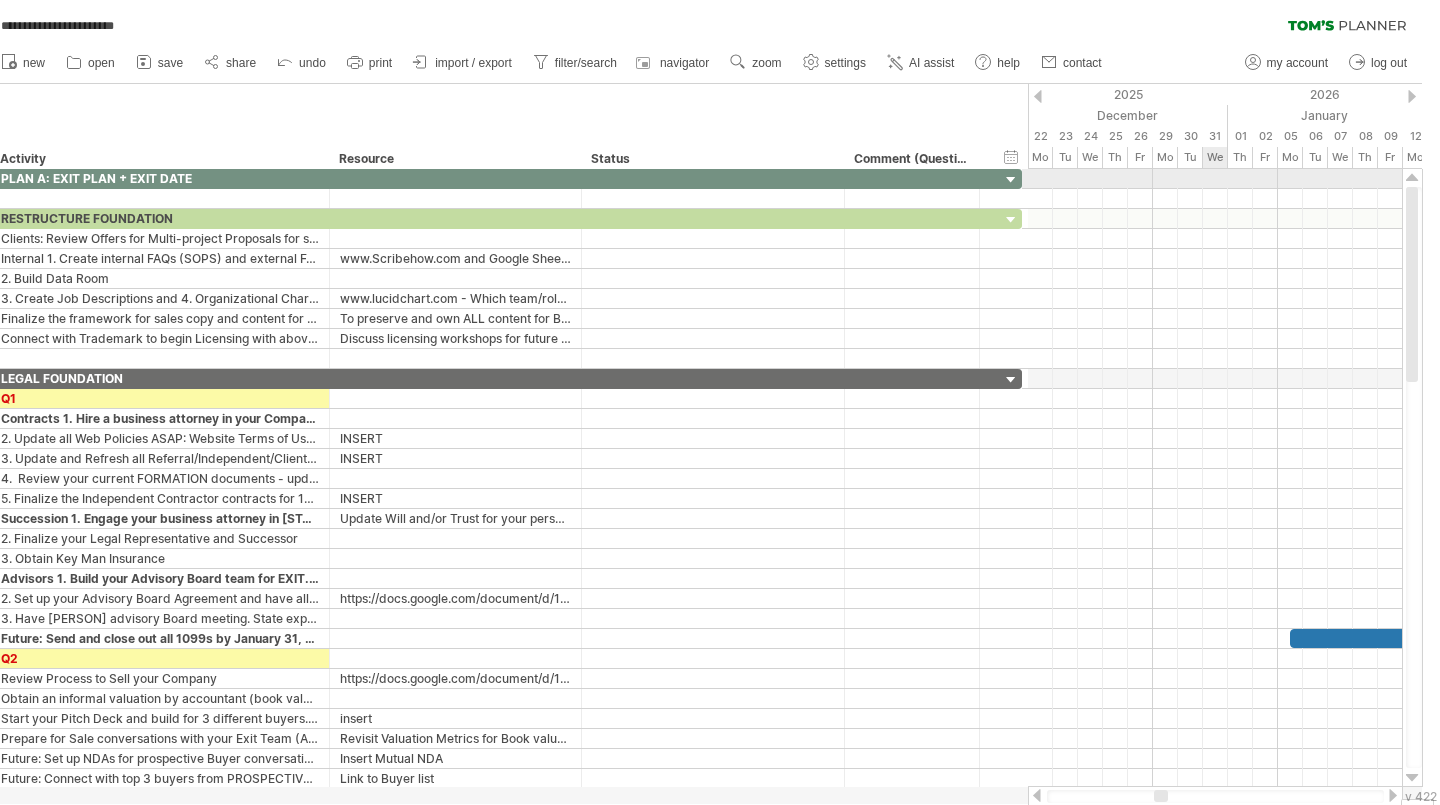 click at bounding box center [1215, 179] 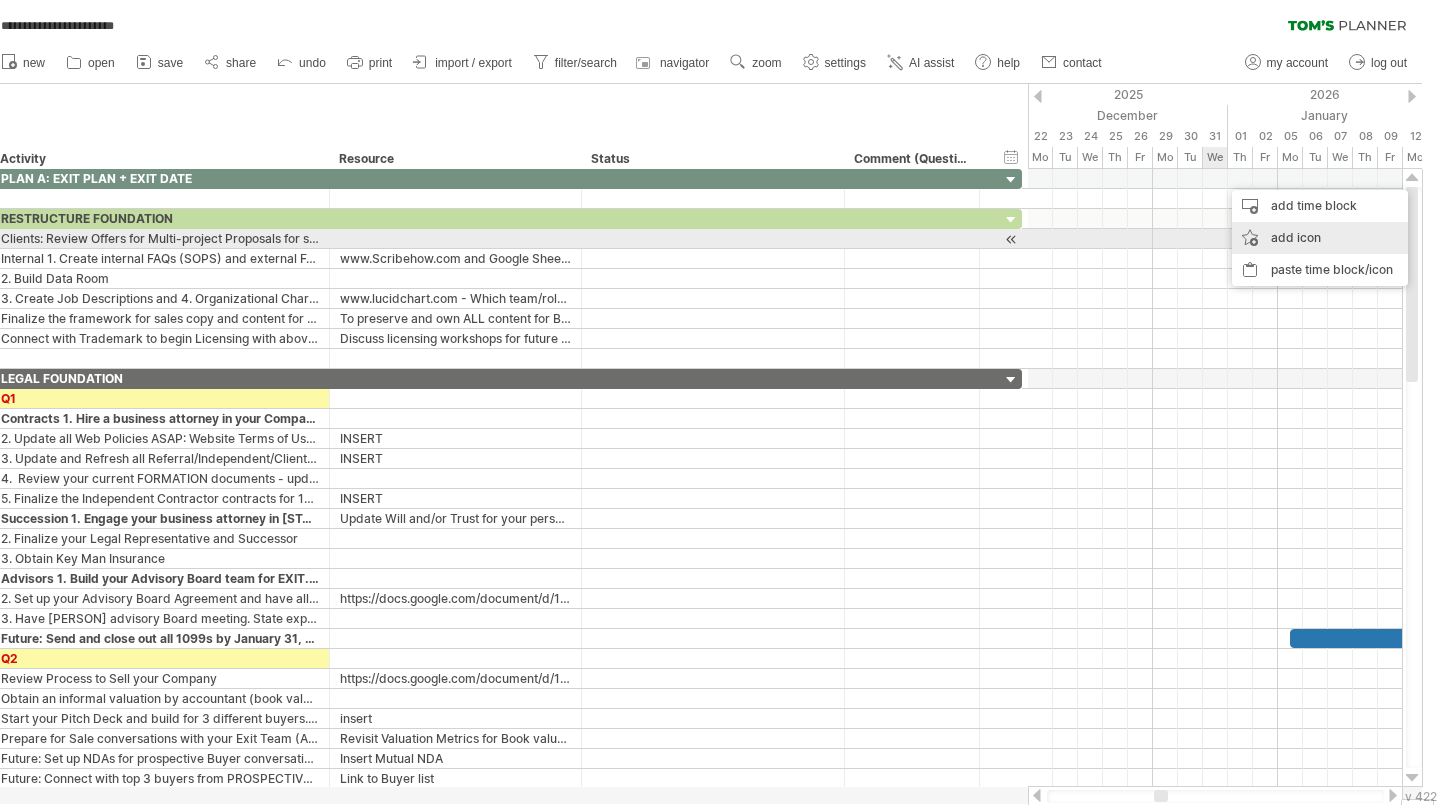 click on "add icon" at bounding box center (1320, 238) 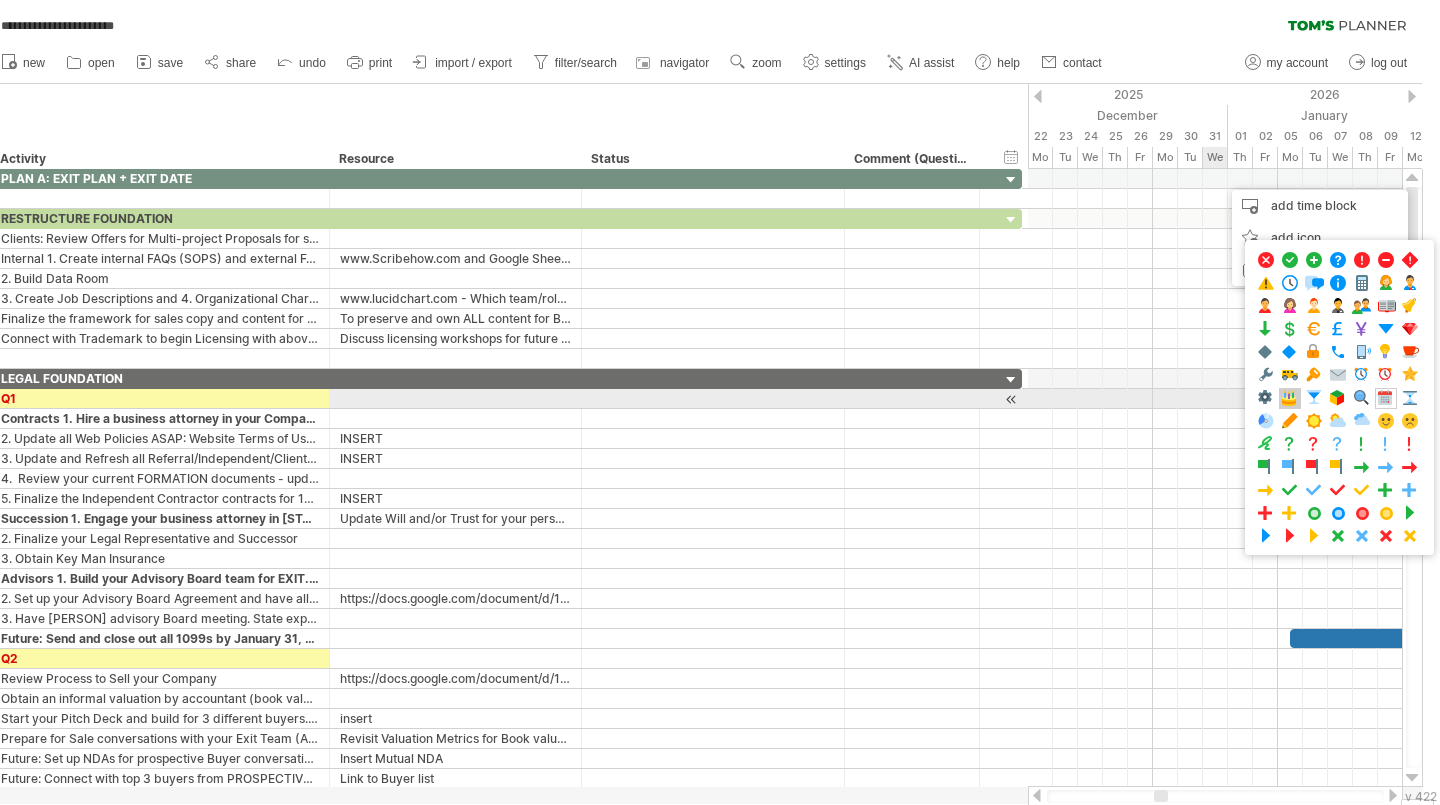 click at bounding box center (1290, 398) 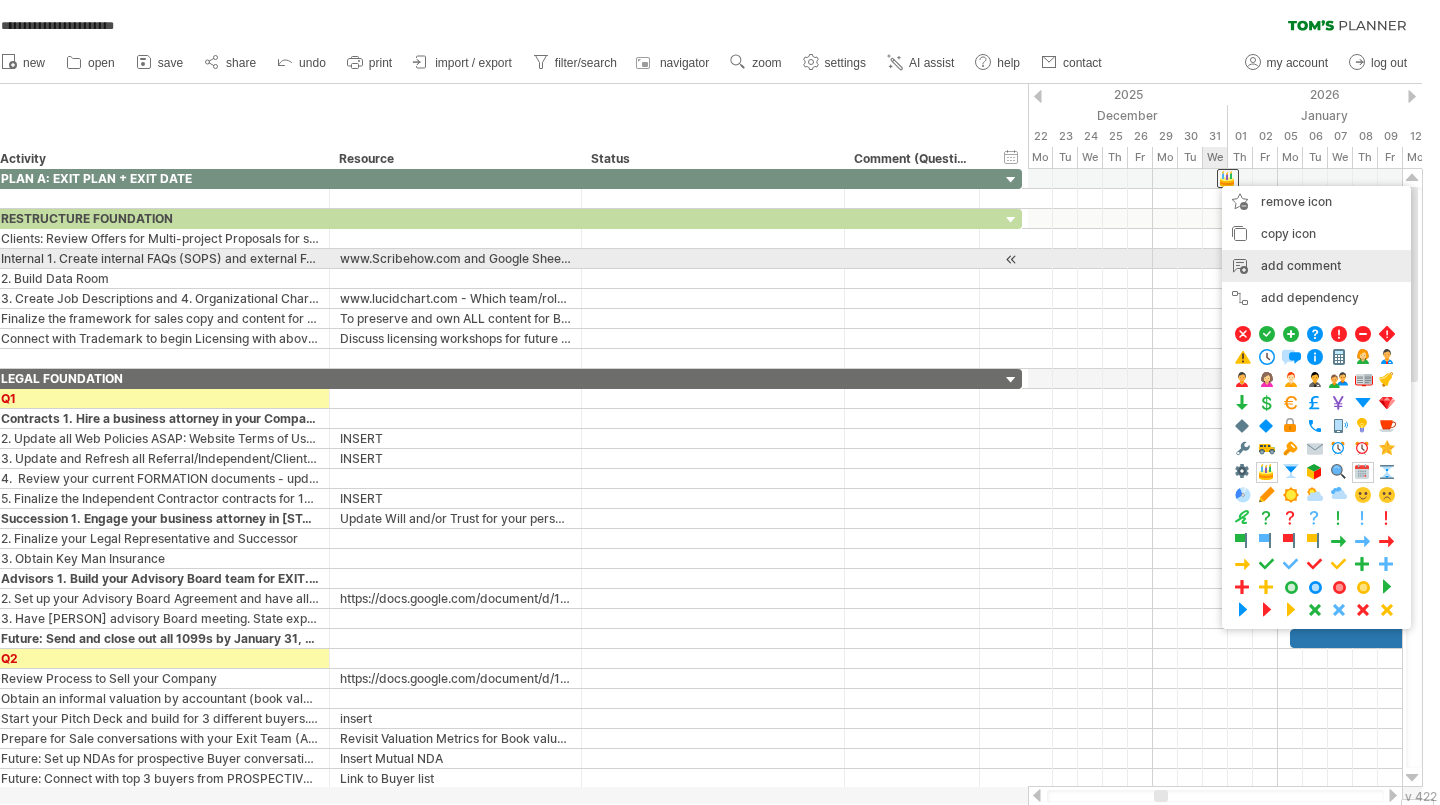 click on "add comment" at bounding box center [1316, 266] 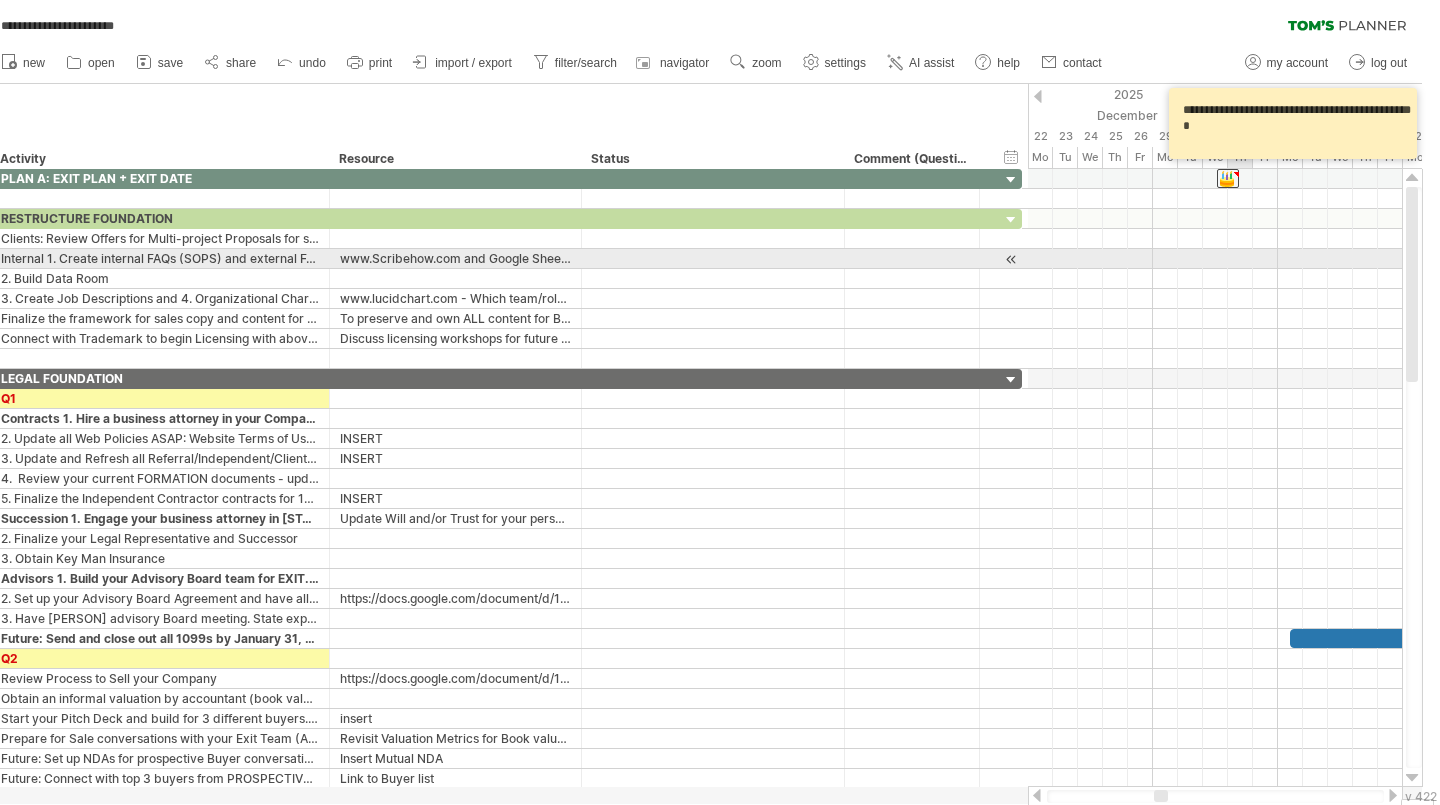 type on "**********" 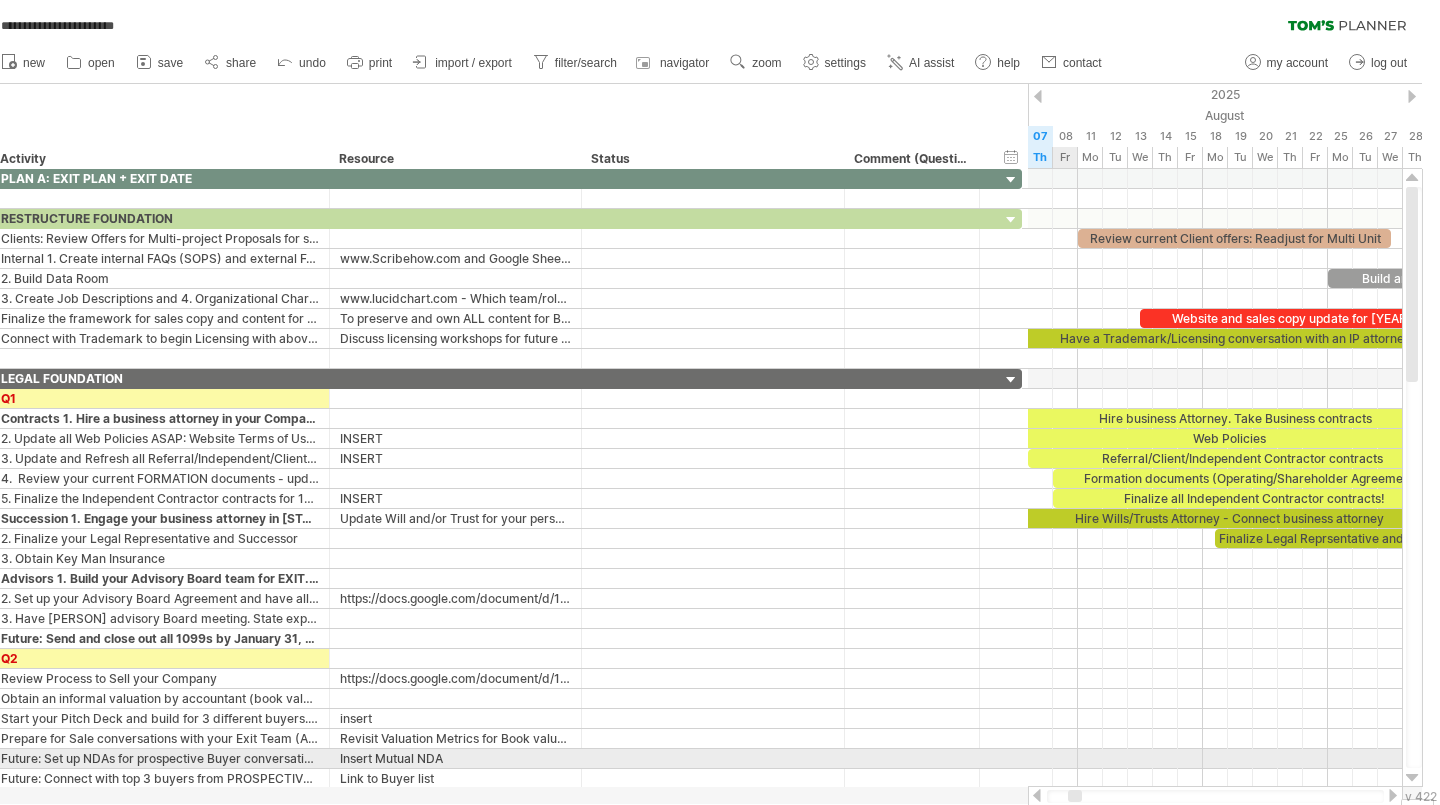 drag, startPoint x: 1158, startPoint y: 795, endPoint x: 1072, endPoint y: 757, distance: 94.02127 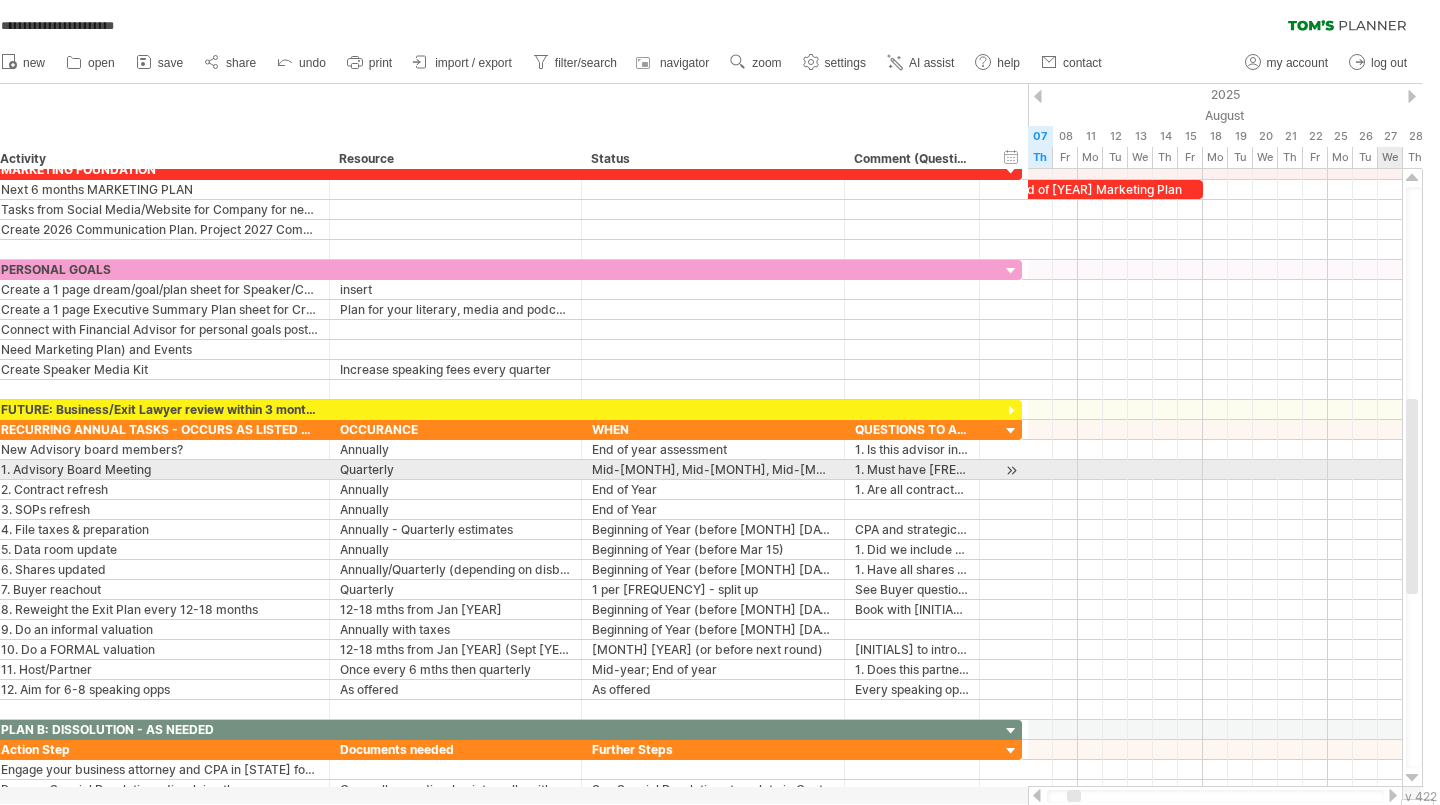 drag, startPoint x: 1410, startPoint y: 256, endPoint x: 1439, endPoint y: 469, distance: 214.96512 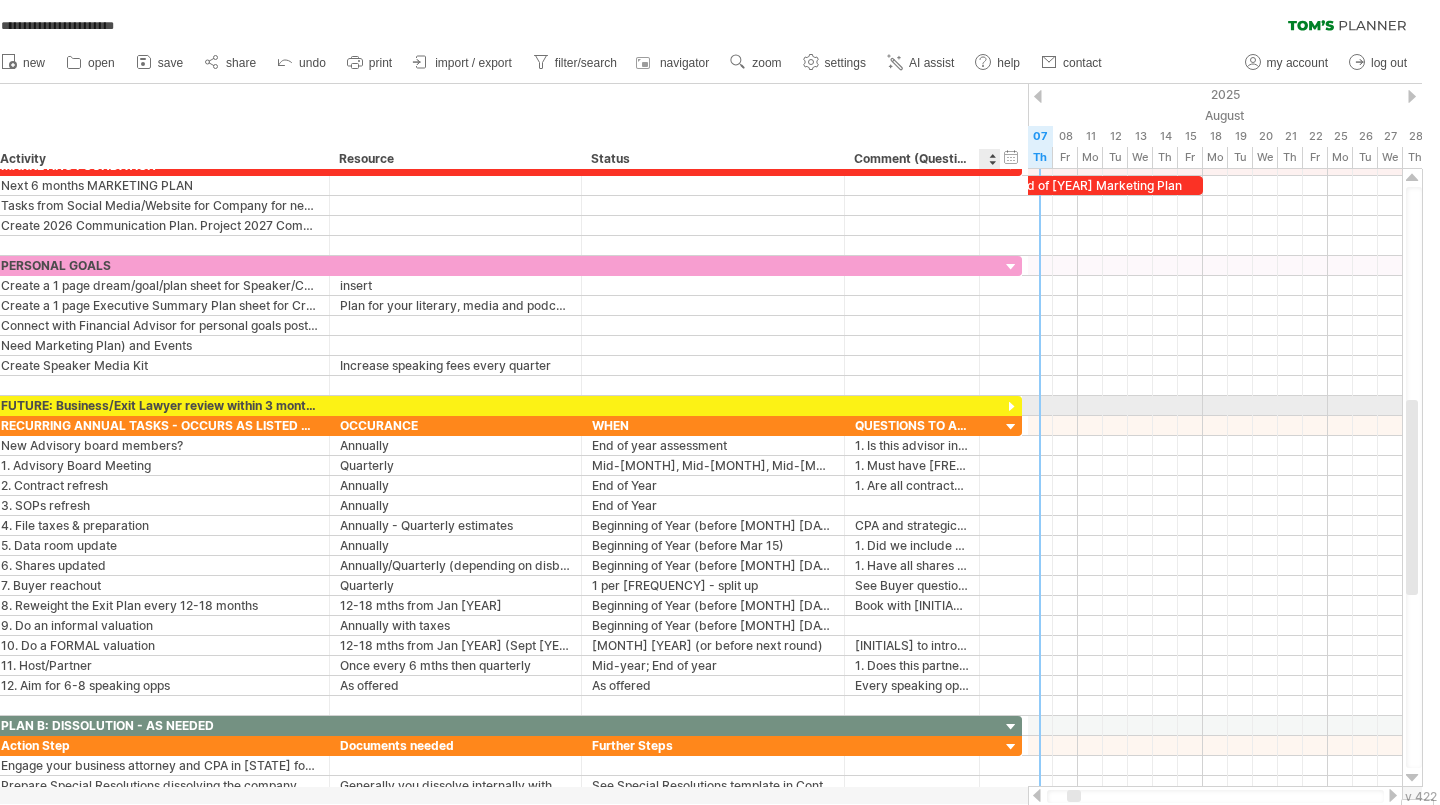 click at bounding box center [1011, 407] 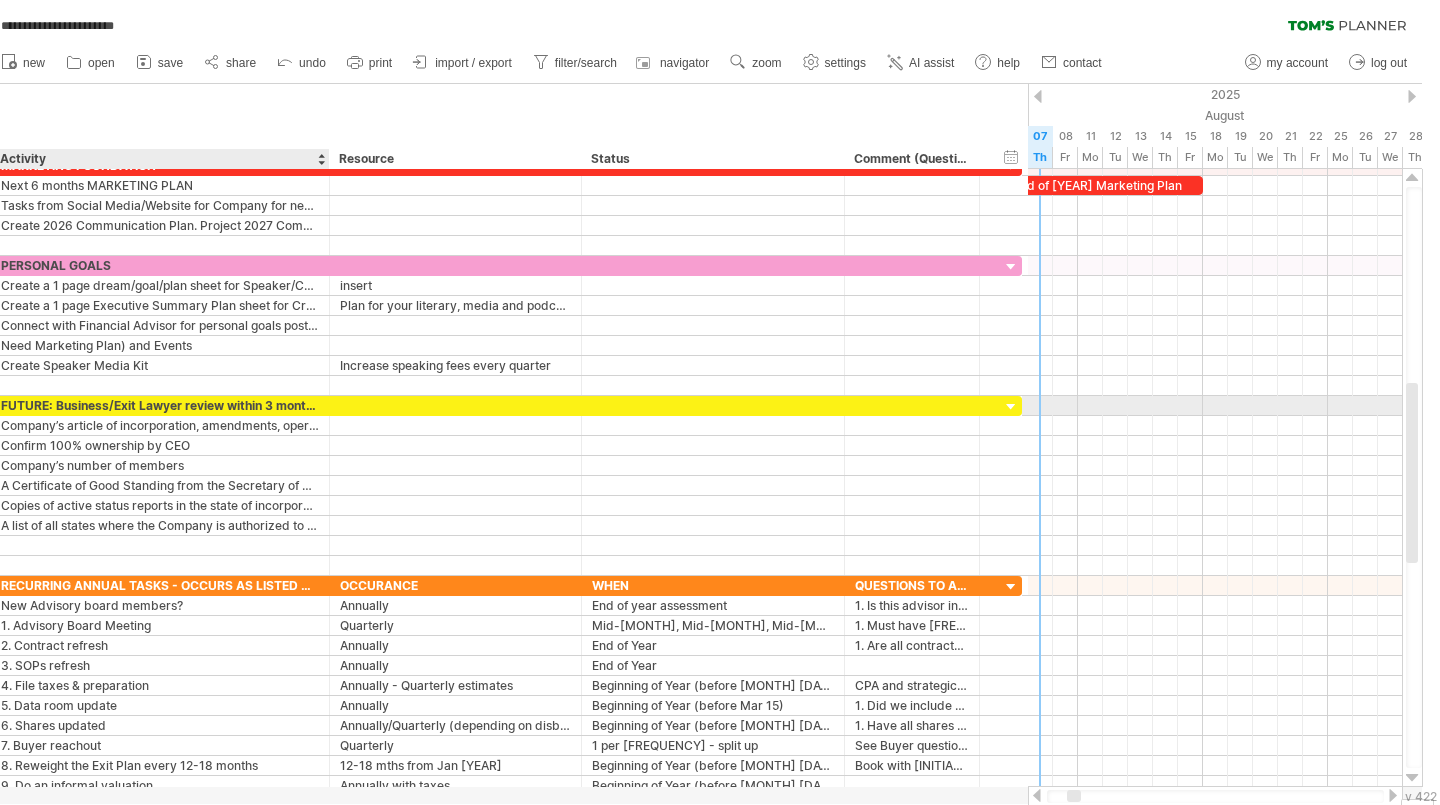 click on "**********" at bounding box center (160, 405) 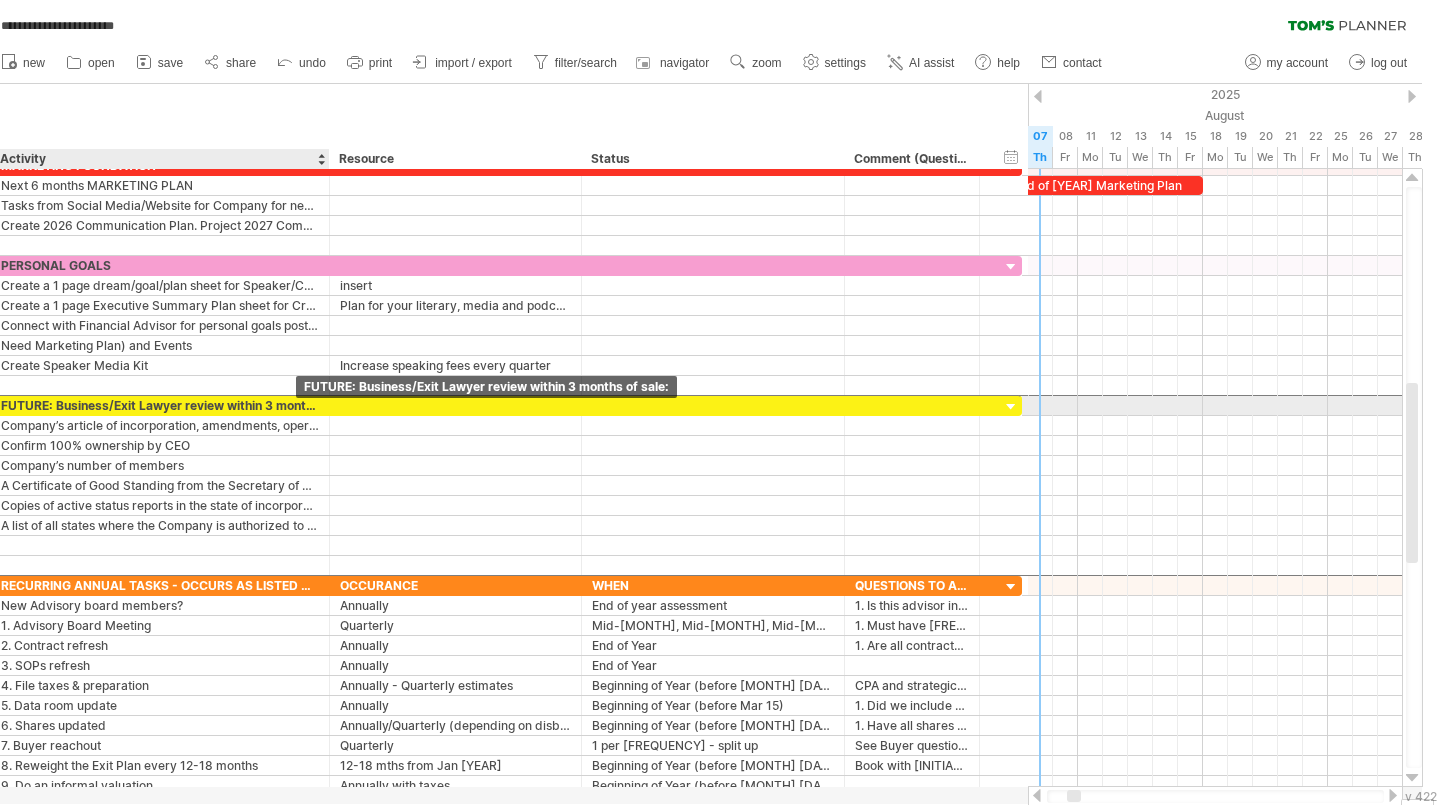 click on "FUTURE: Business/Exit Lawyer review within 3 months of sale:" at bounding box center (160, 405) 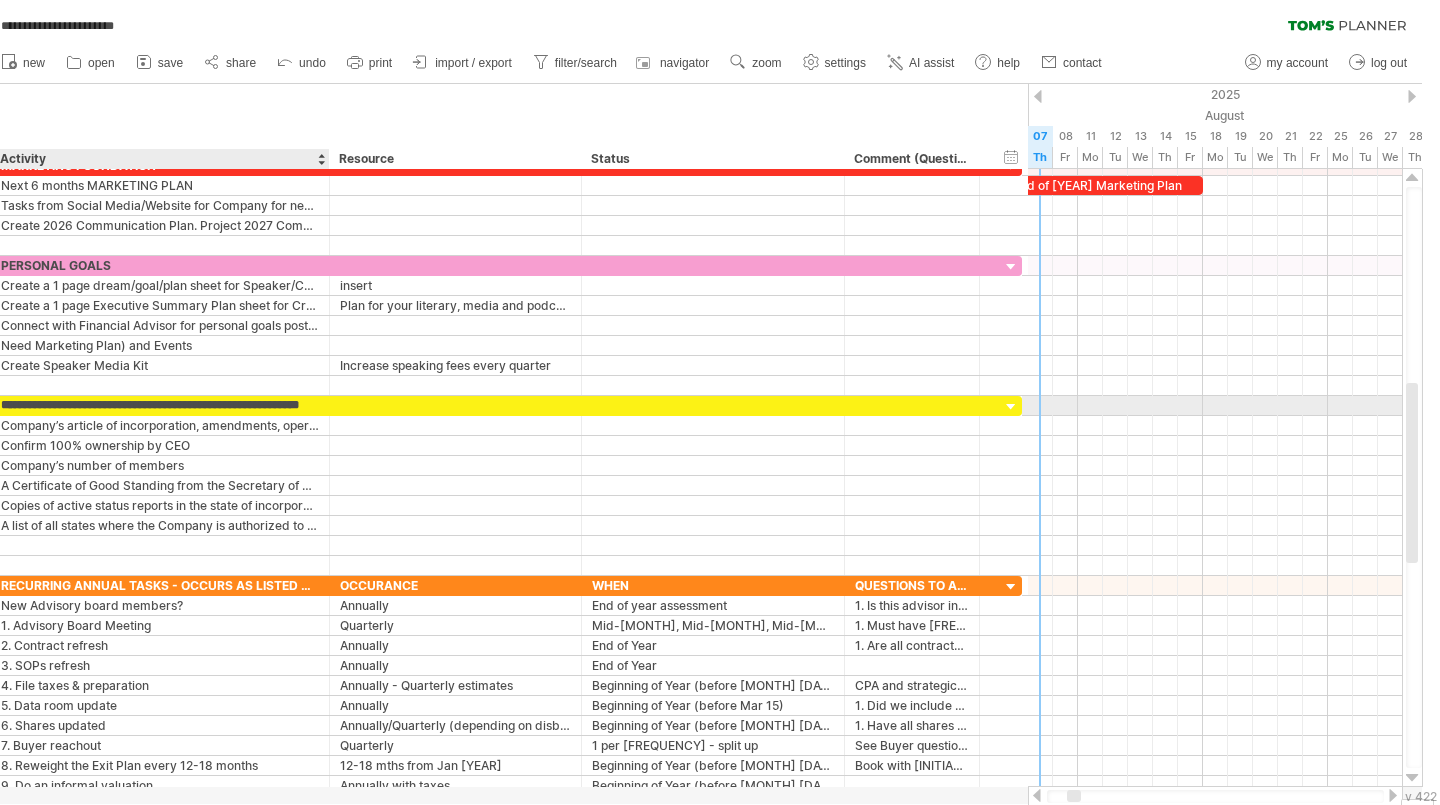 scroll, scrollTop: 0, scrollLeft: 37, axis: horizontal 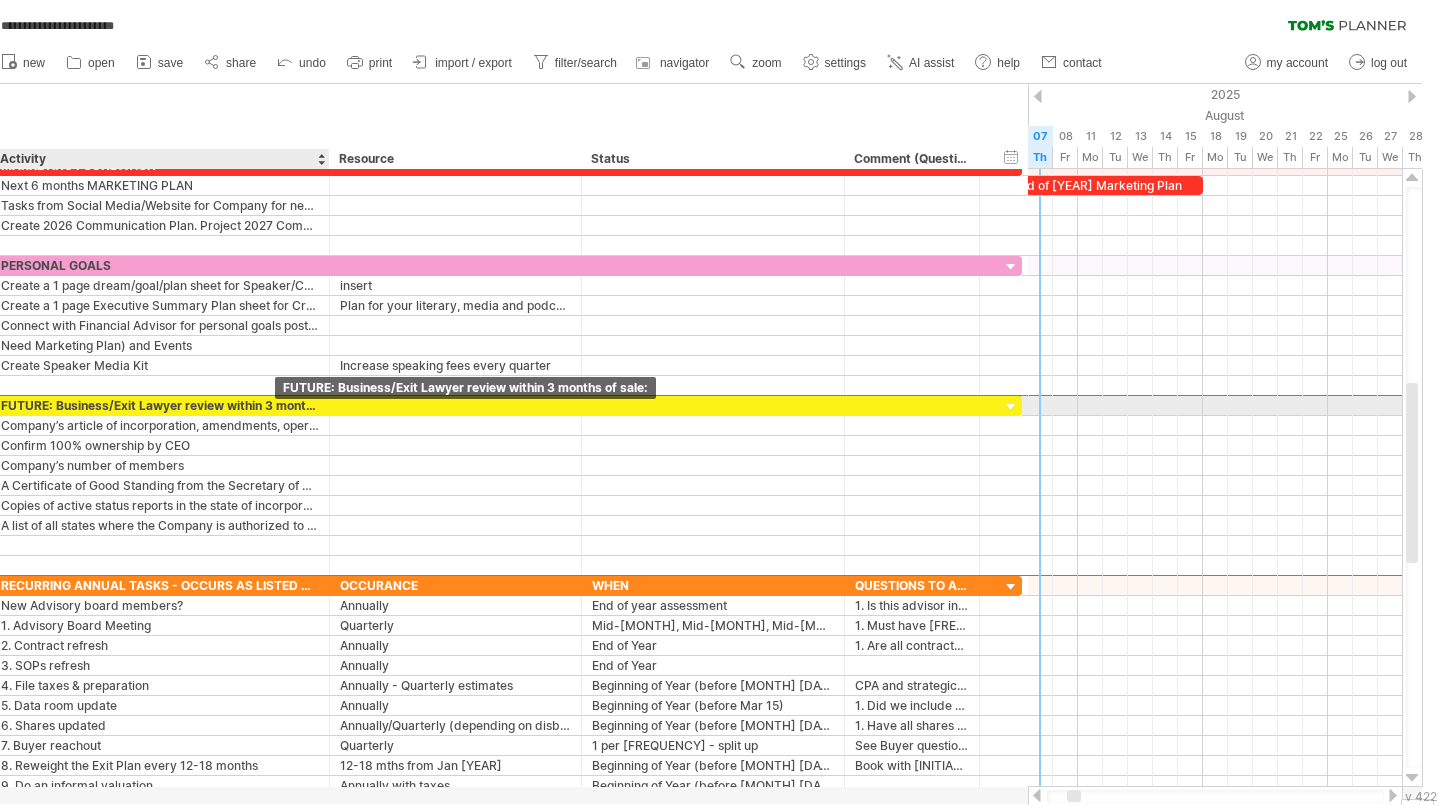 click on "FUTURE: Business/Exit Lawyer review within 3 months of sale:" at bounding box center (160, 405) 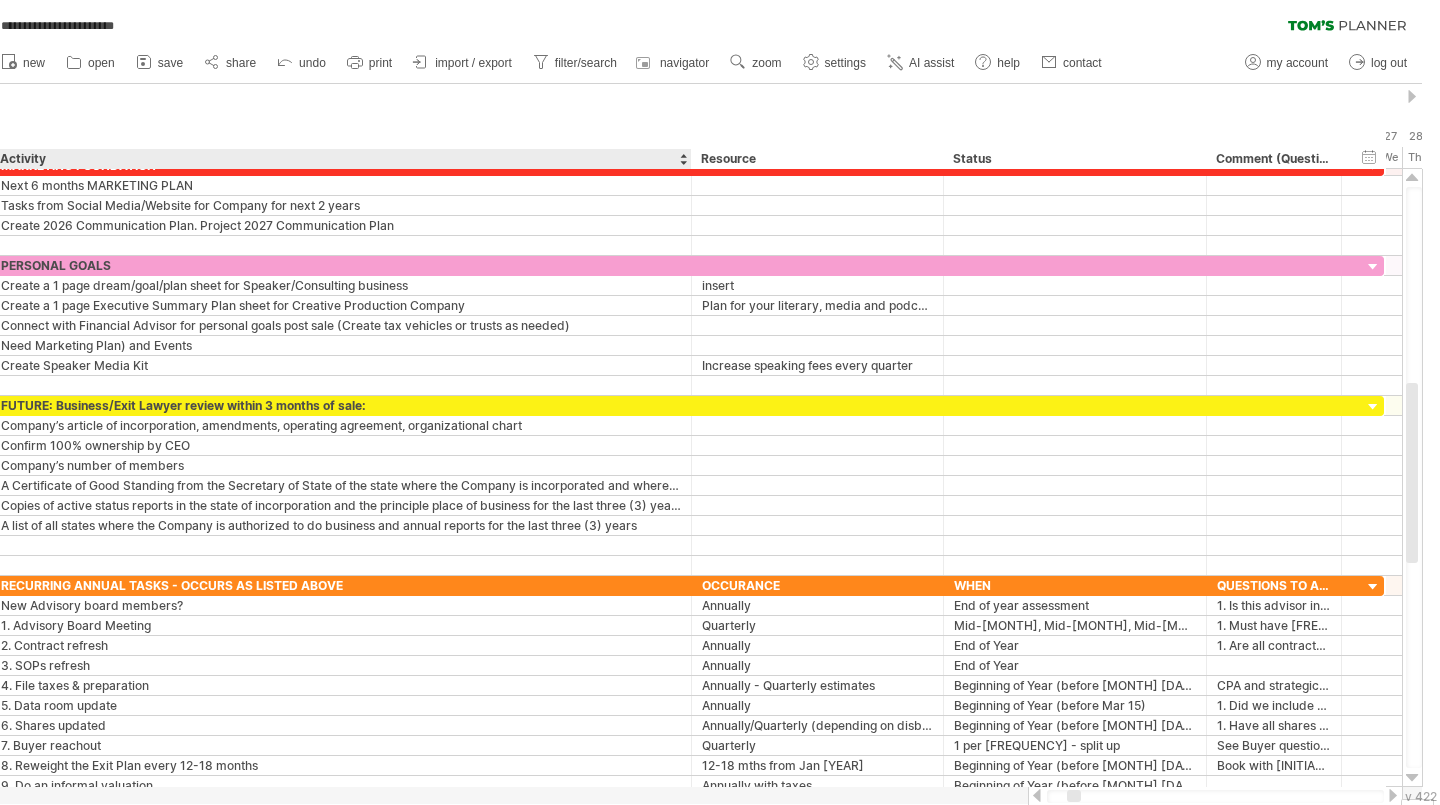 drag, startPoint x: 327, startPoint y: 157, endPoint x: 689, endPoint y: 152, distance: 362.03452 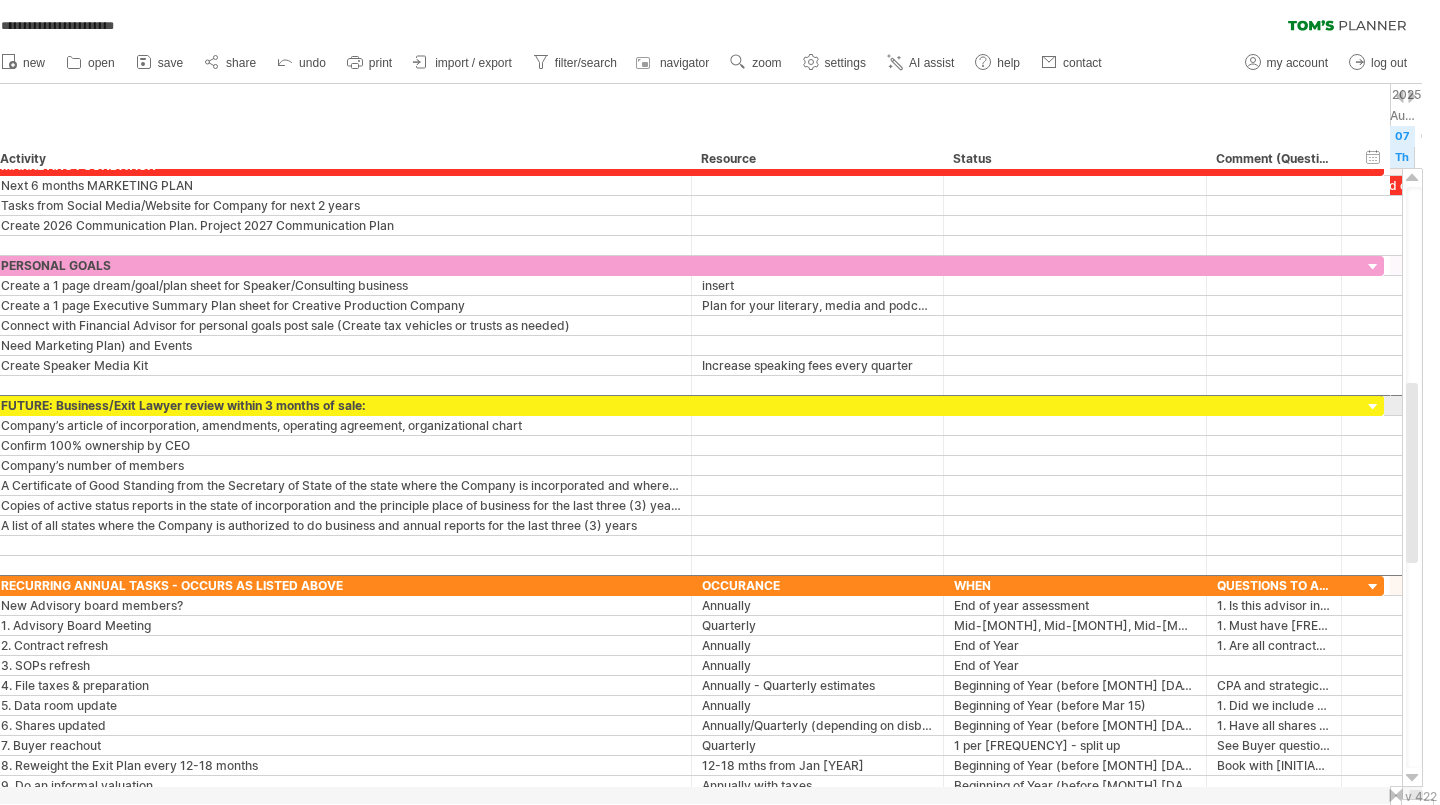 click on "FUTURE: Business/Exit Lawyer review within 3 months of sale:" at bounding box center [341, 405] 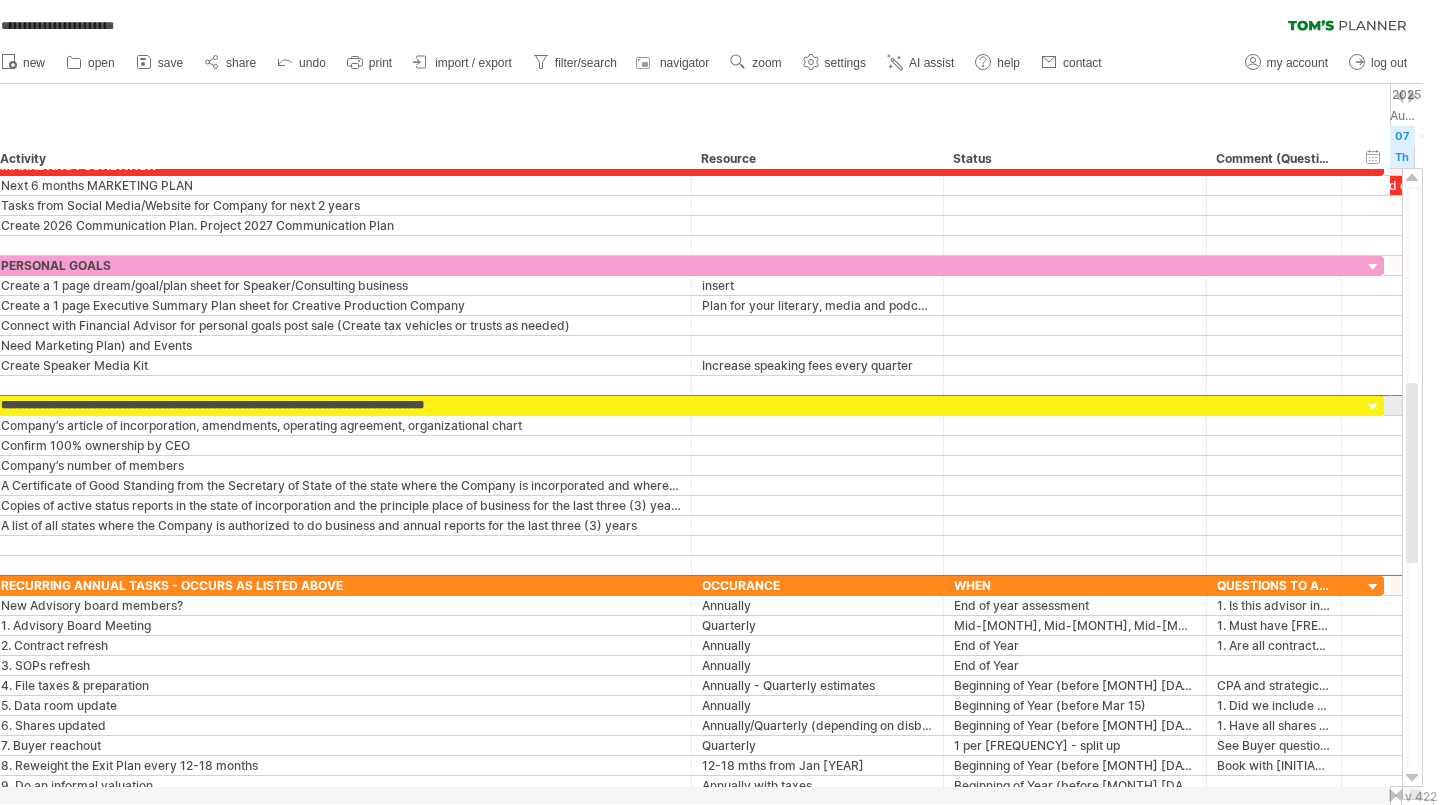 type on "**********" 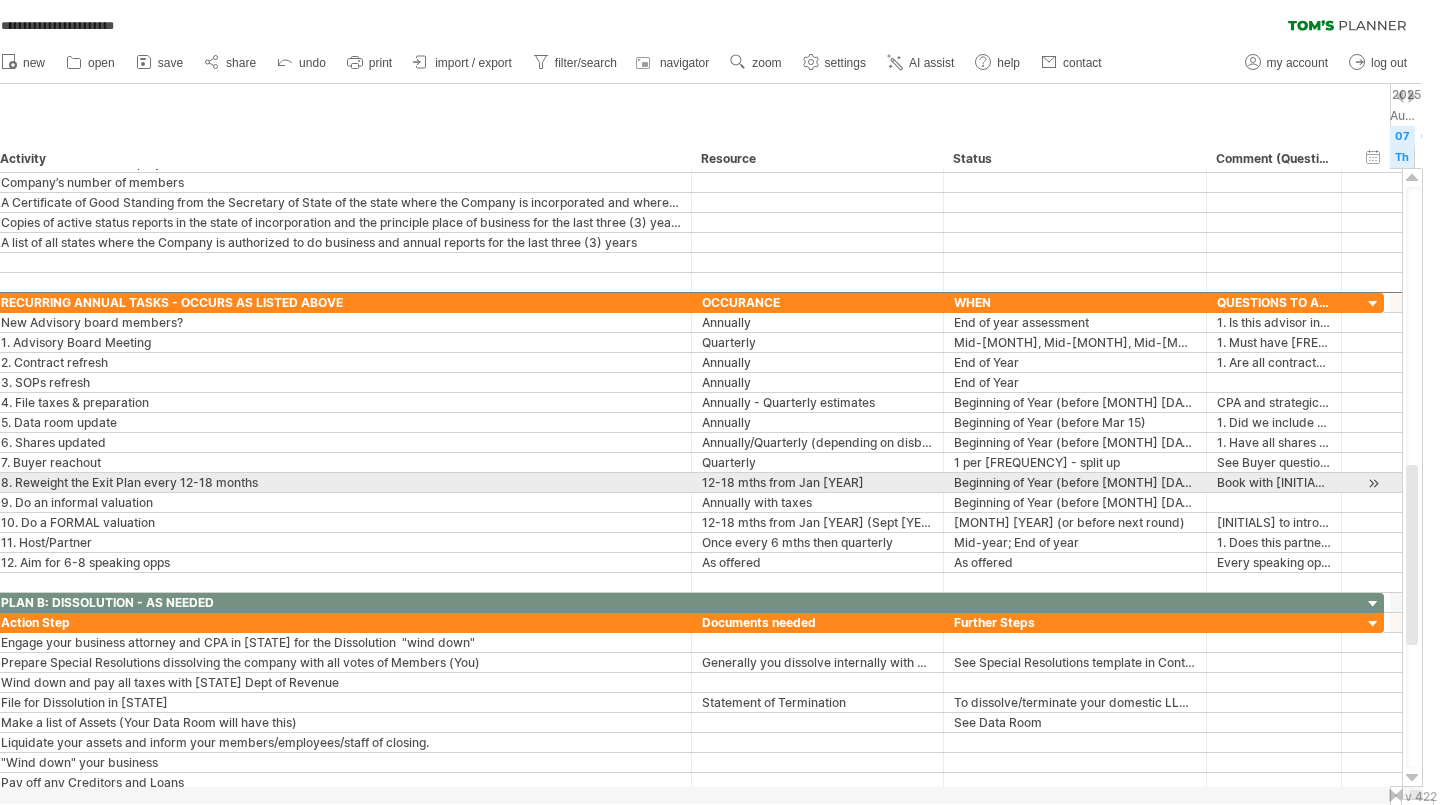 drag, startPoint x: 1414, startPoint y: 415, endPoint x: 1413, endPoint y: 497, distance: 82.006096 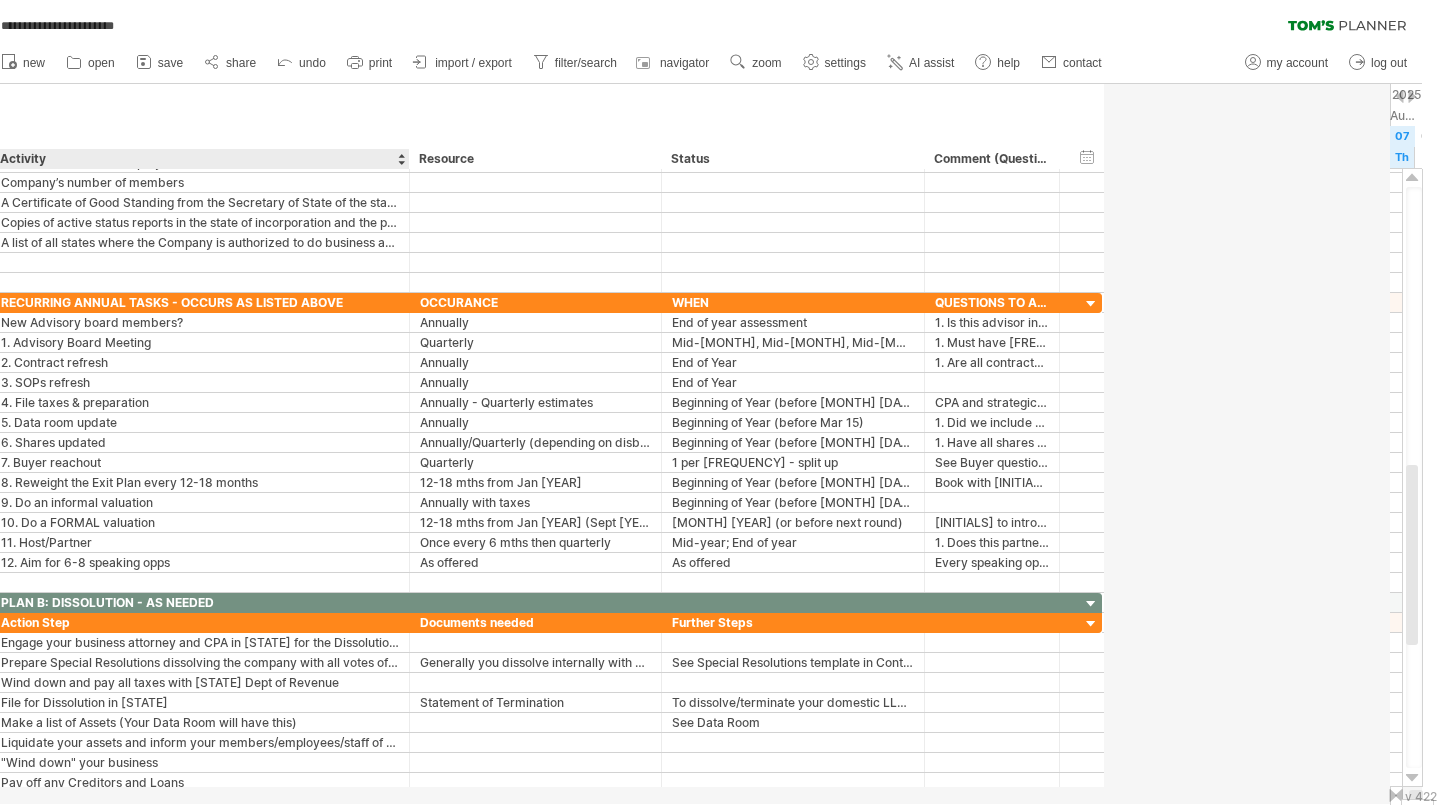 drag, startPoint x: 687, startPoint y: 157, endPoint x: 399, endPoint y: 187, distance: 289.5583 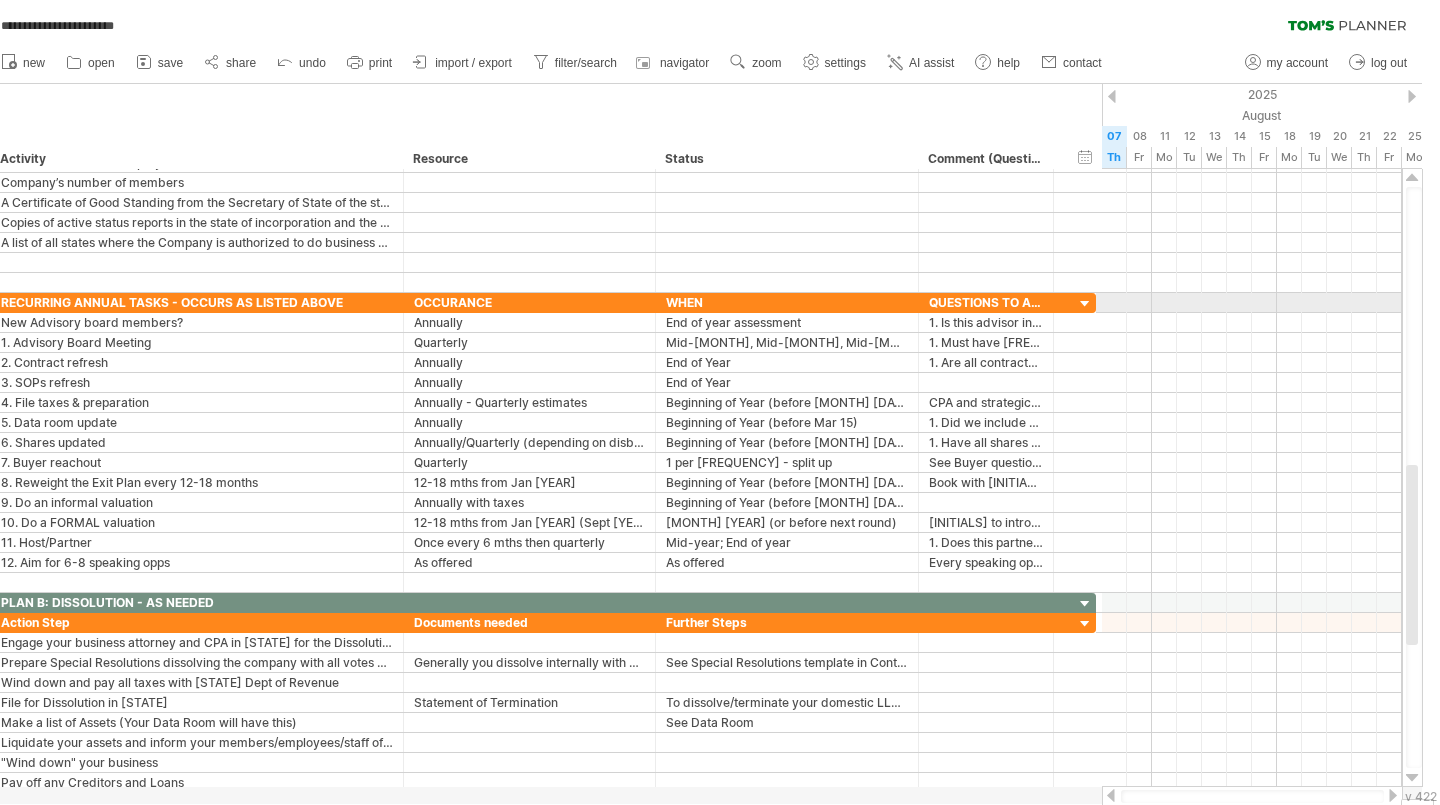 click on "RECURRING ANNUAL TASKS - OCCURS AS LISTED ABOVE" at bounding box center [197, 302] 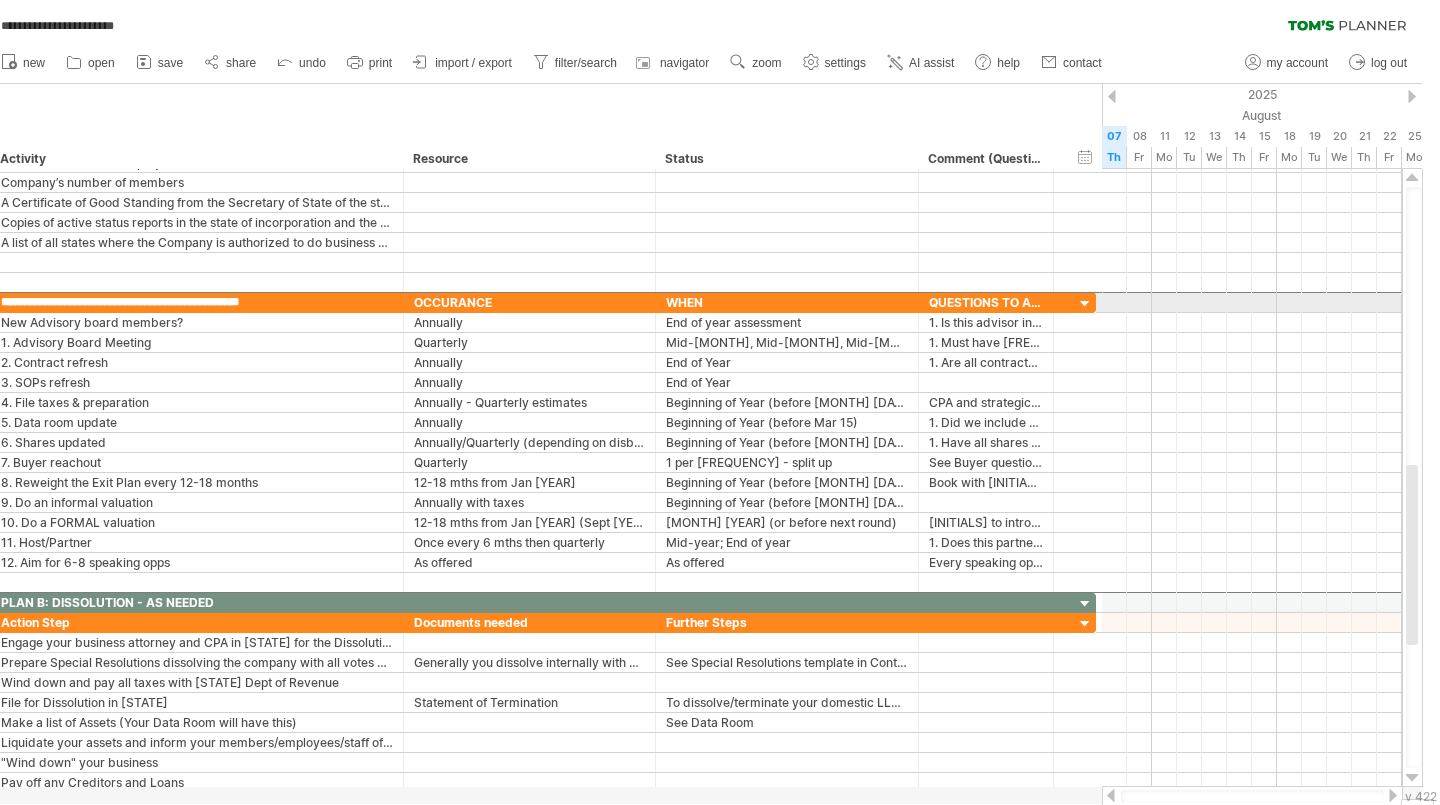 type on "**********" 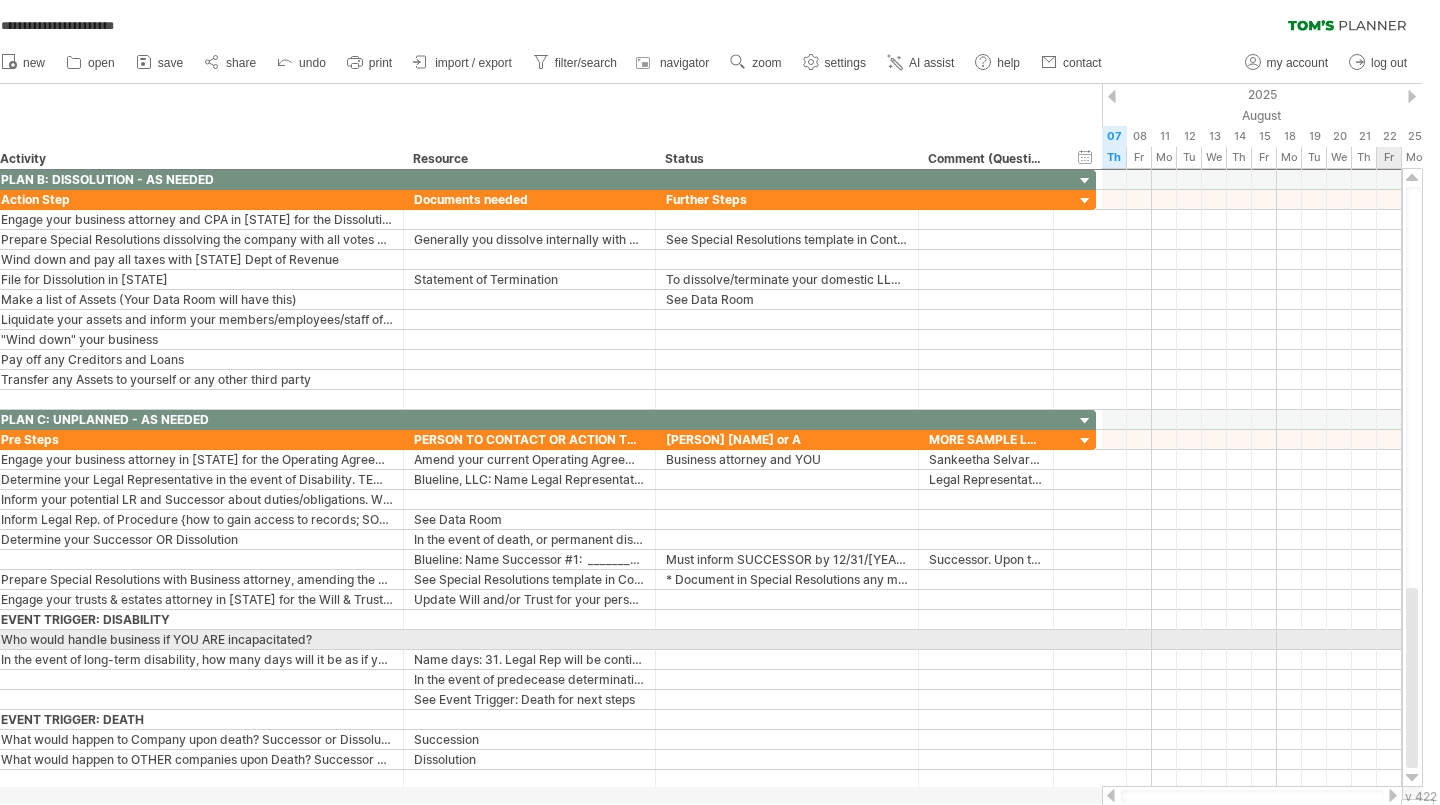 drag, startPoint x: 1415, startPoint y: 496, endPoint x: 1423, endPoint y: 648, distance: 152.21039 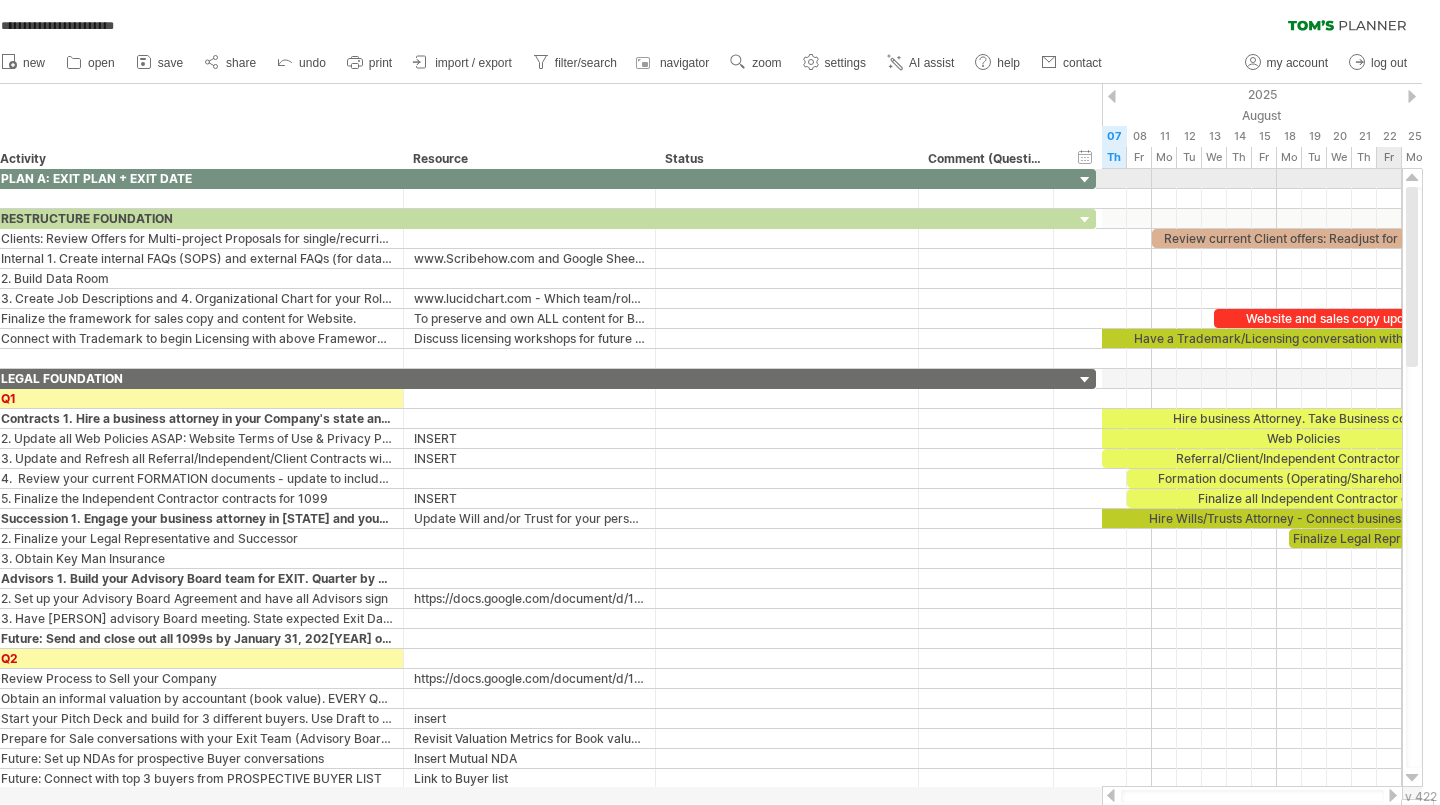 drag, startPoint x: 1412, startPoint y: 636, endPoint x: 1439, endPoint y: 162, distance: 474.76837 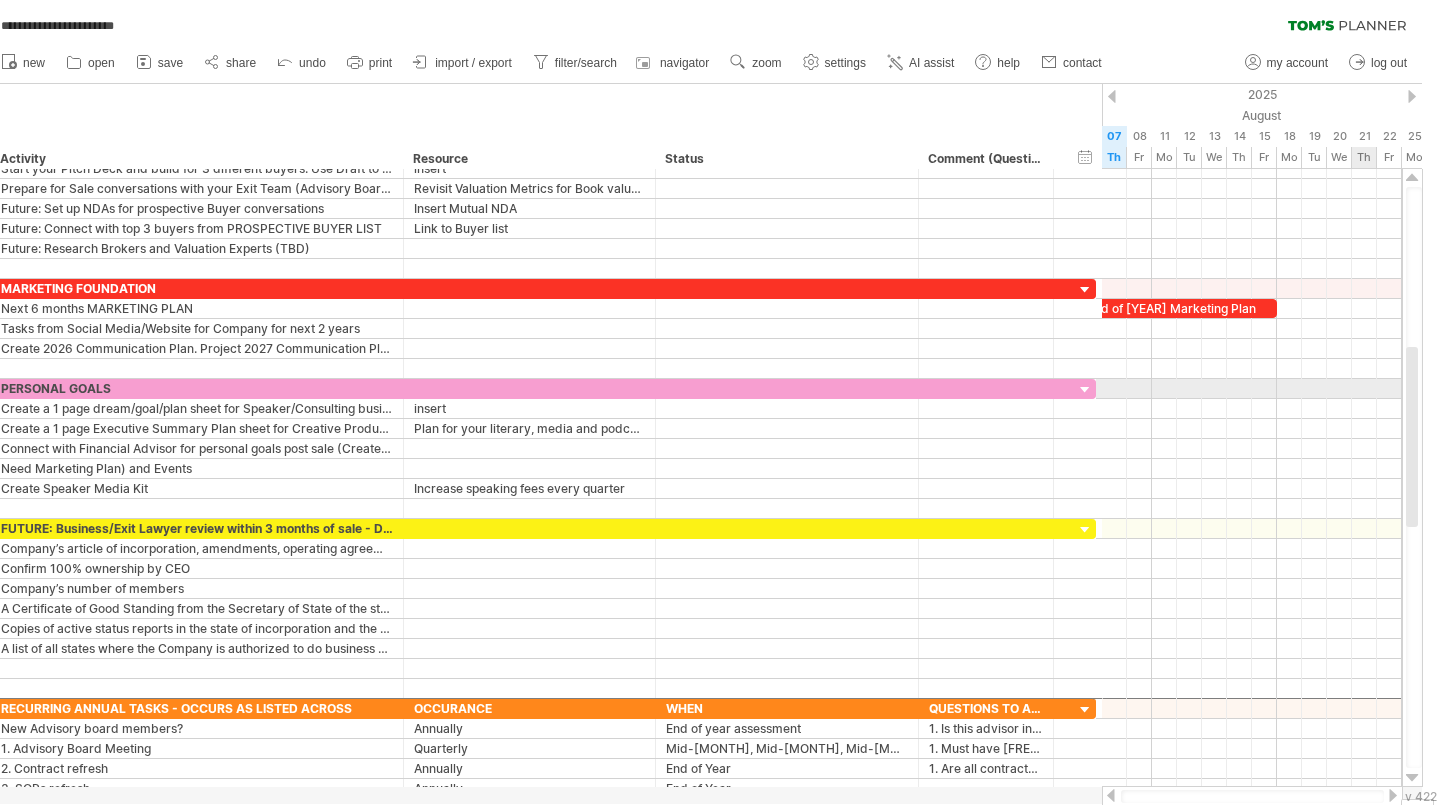 drag, startPoint x: 1413, startPoint y: 234, endPoint x: 1439, endPoint y: 400, distance: 168.0238 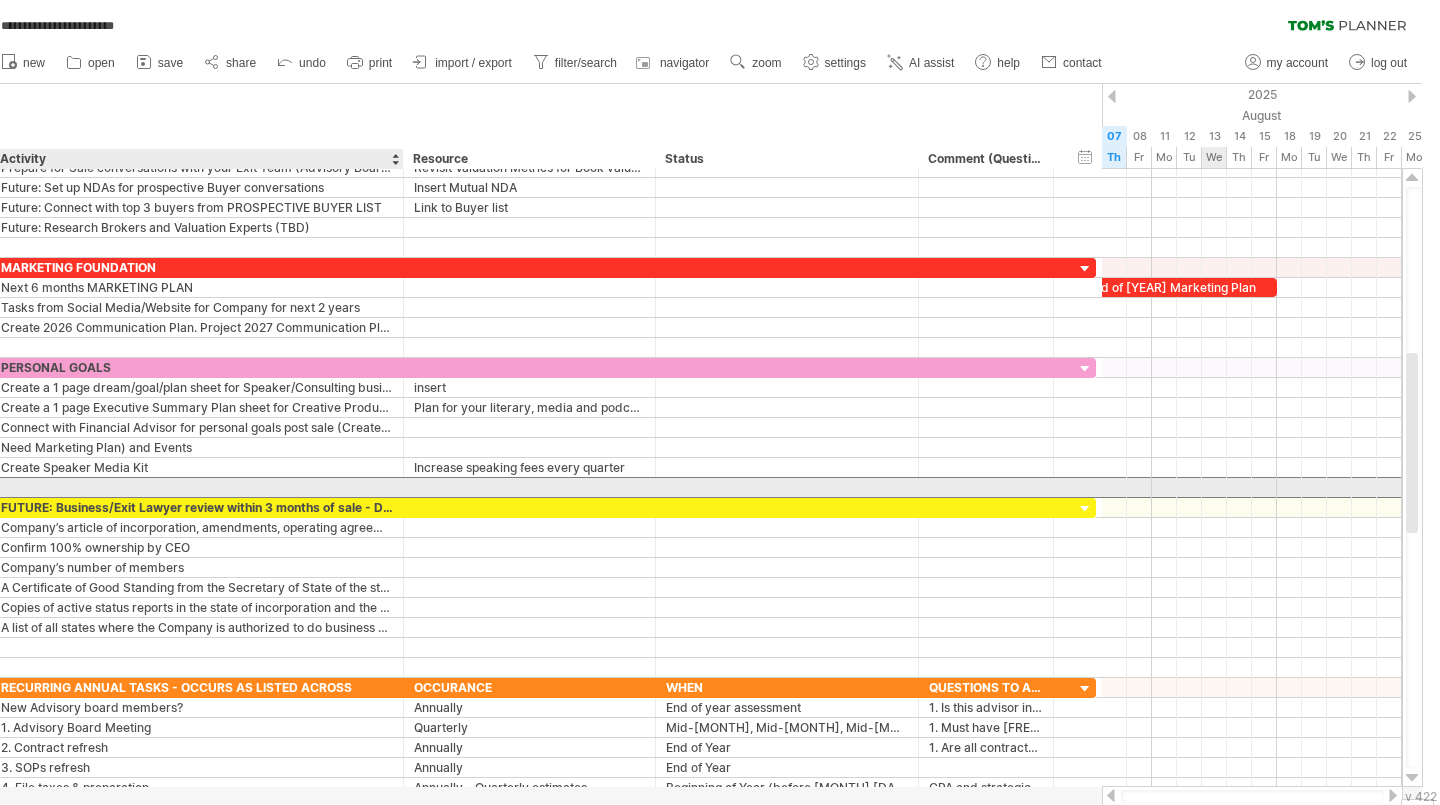 click at bounding box center [197, 487] 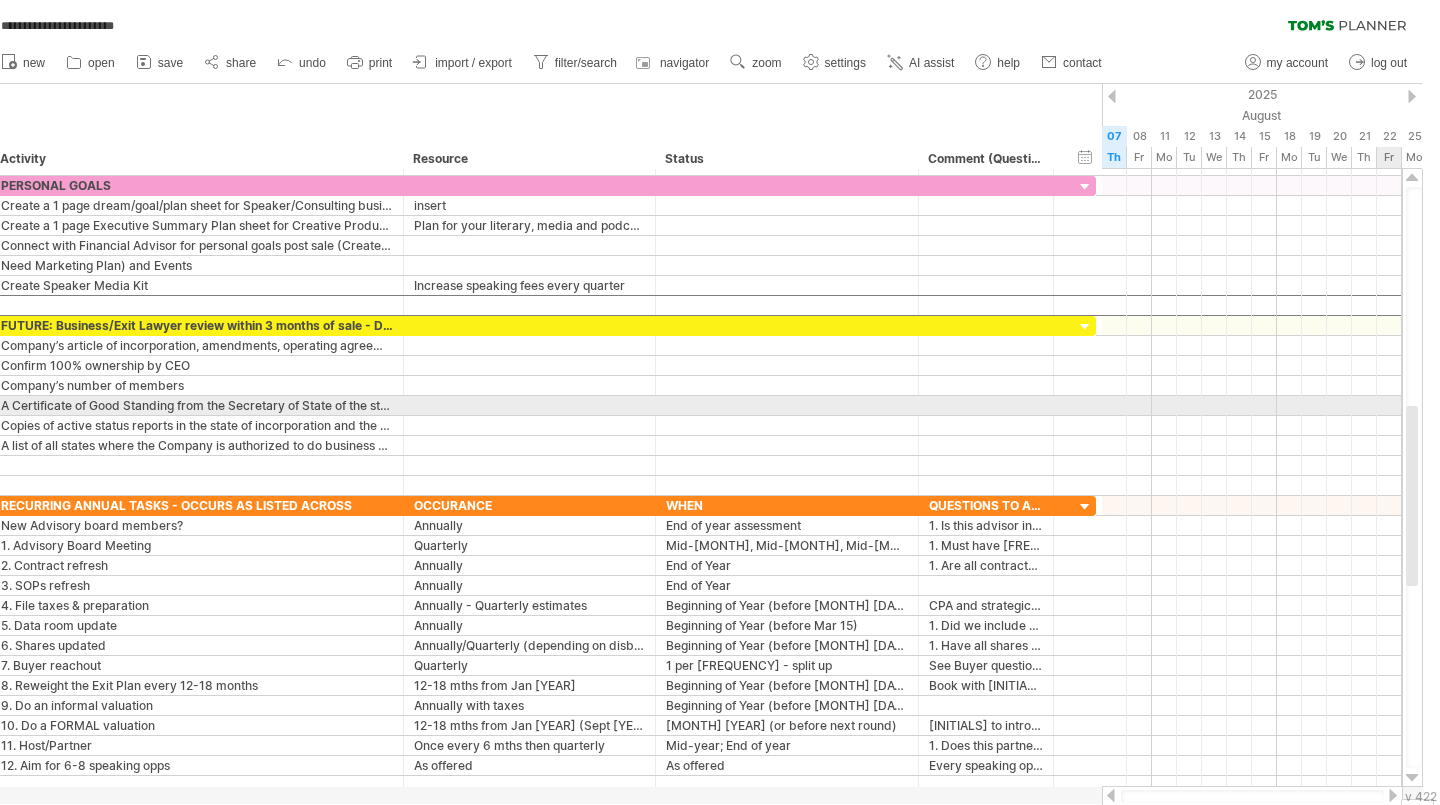 drag, startPoint x: 1410, startPoint y: 357, endPoint x: 1439, endPoint y: 395, distance: 47.801674 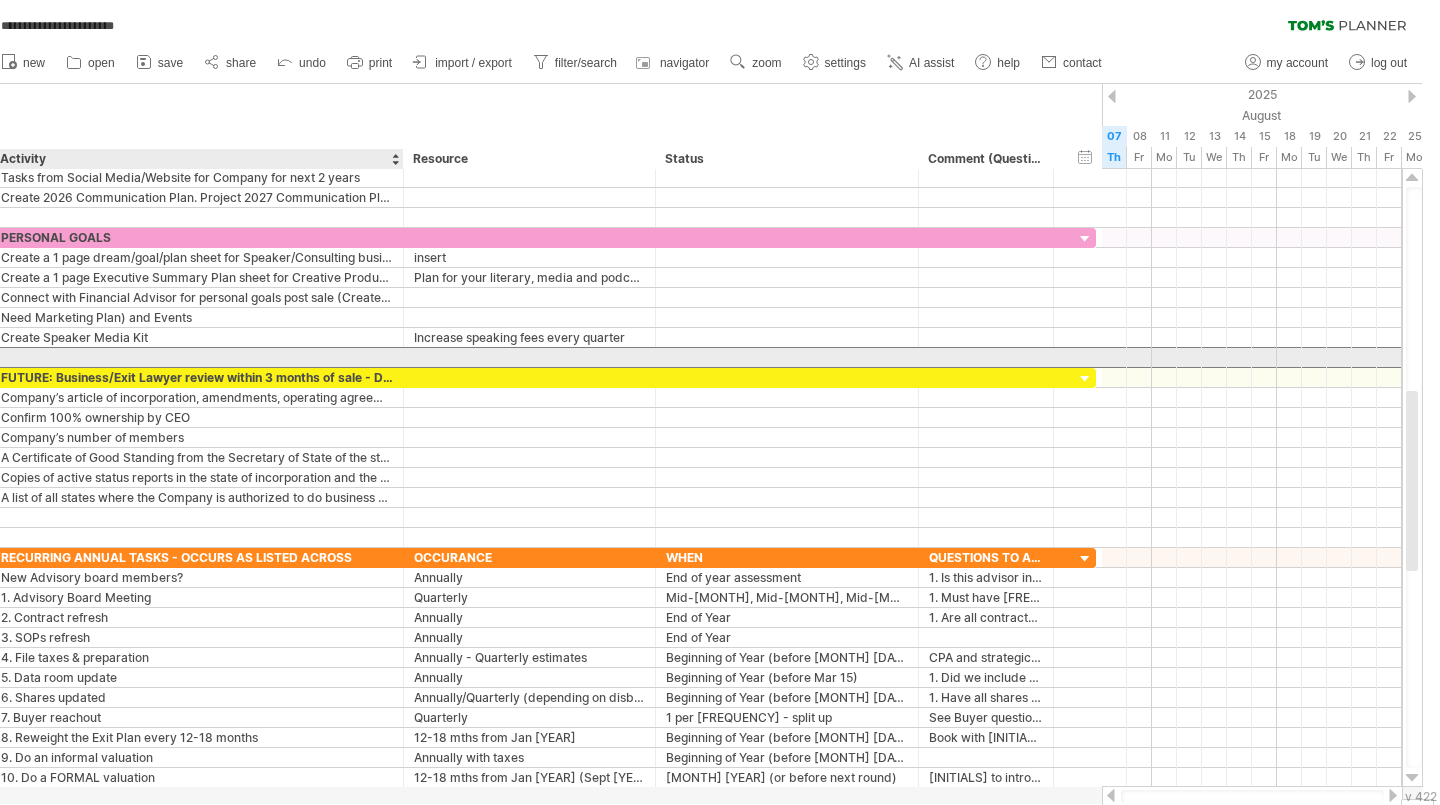 click at bounding box center (197, 357) 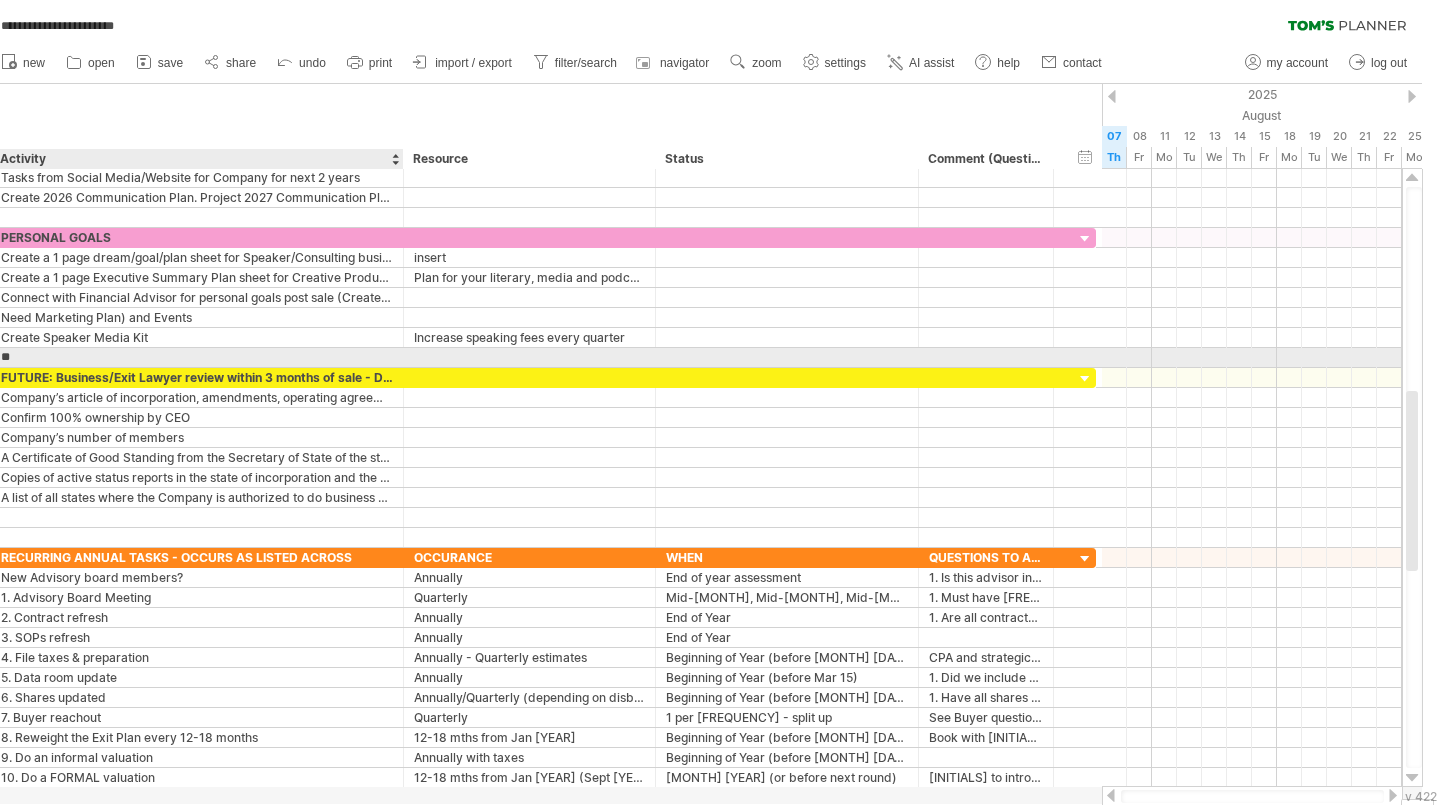 type on "*" 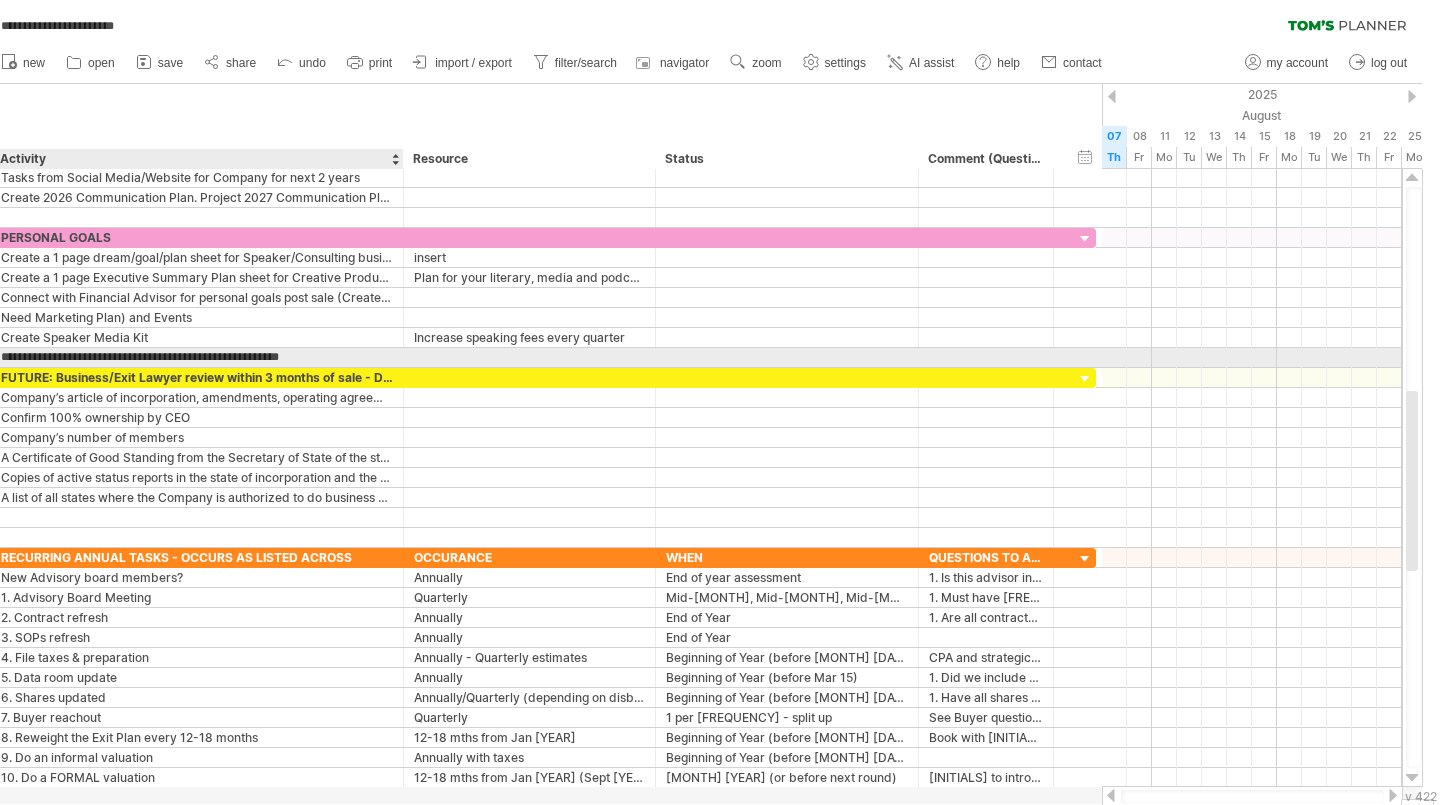 type on "**********" 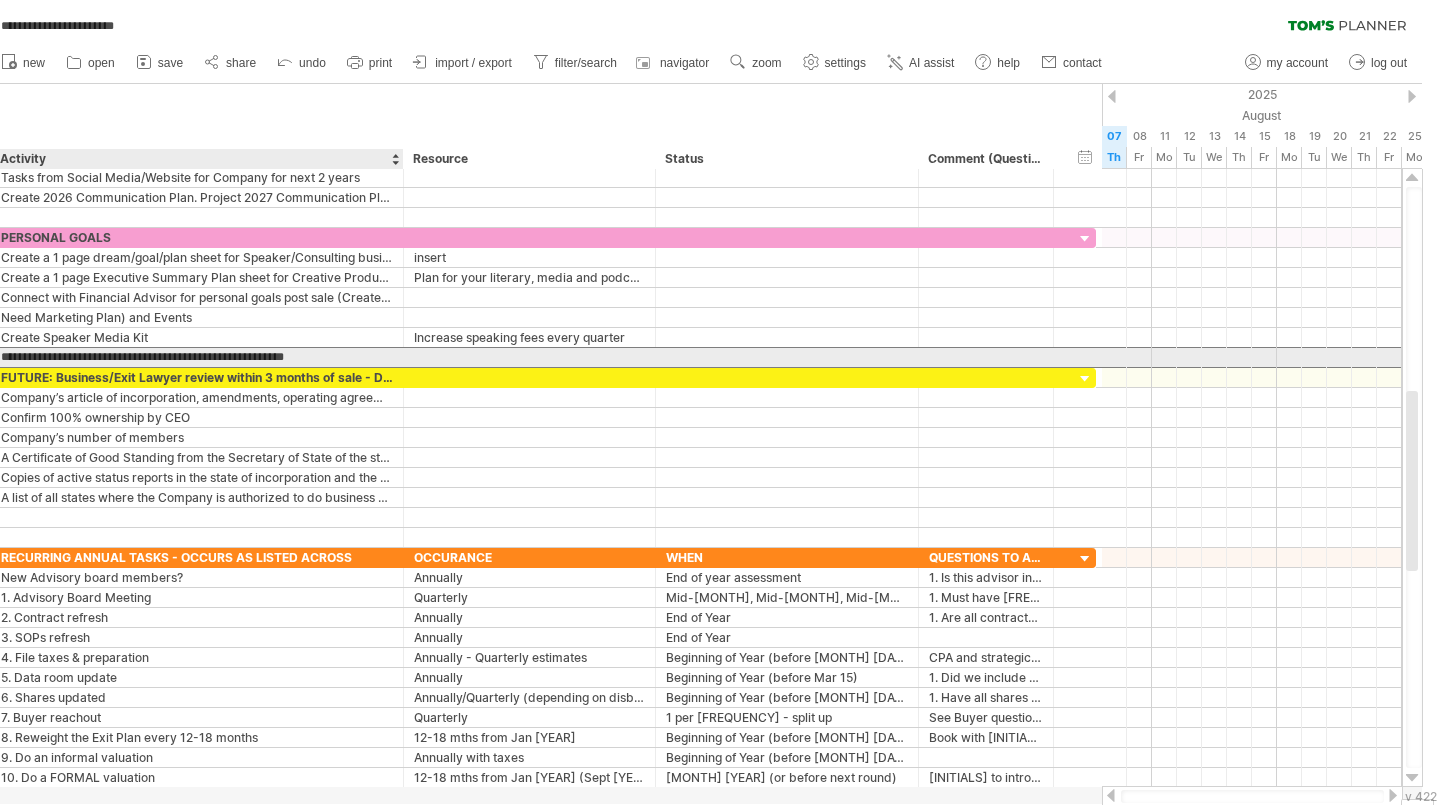 click on "**********" at bounding box center (197, 357) 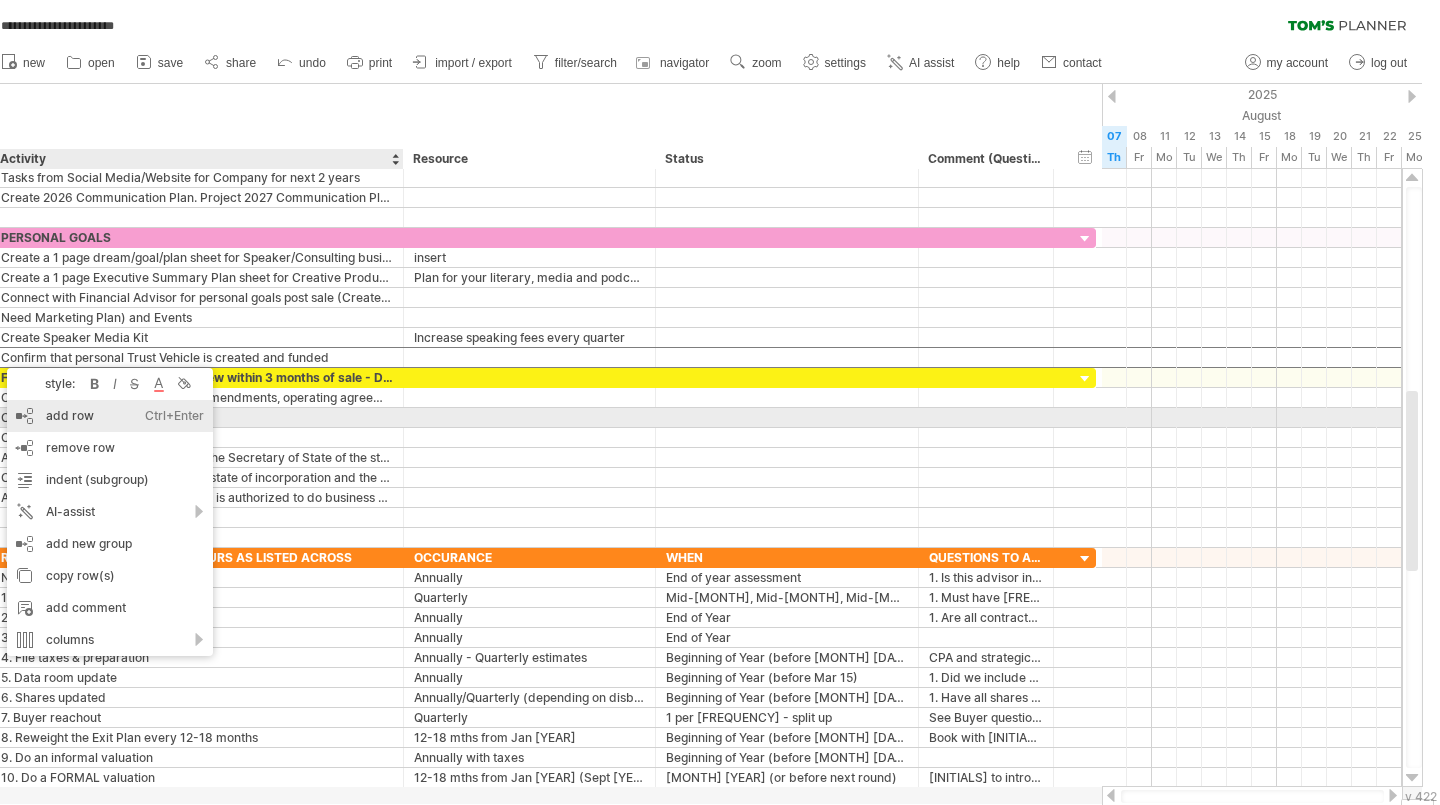 click on "add row Ctrl+Enter Cmd+Enter" at bounding box center (110, 416) 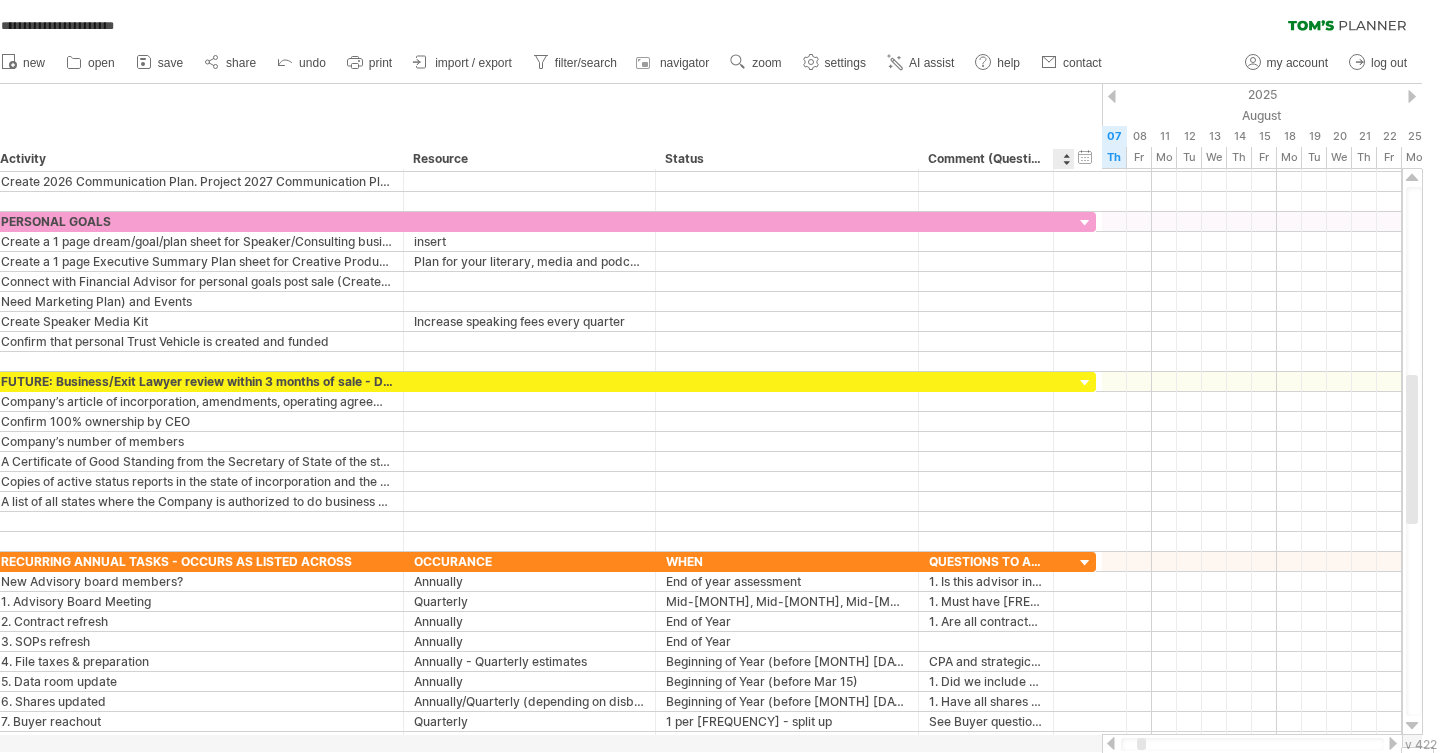 click at bounding box center [1111, 743] 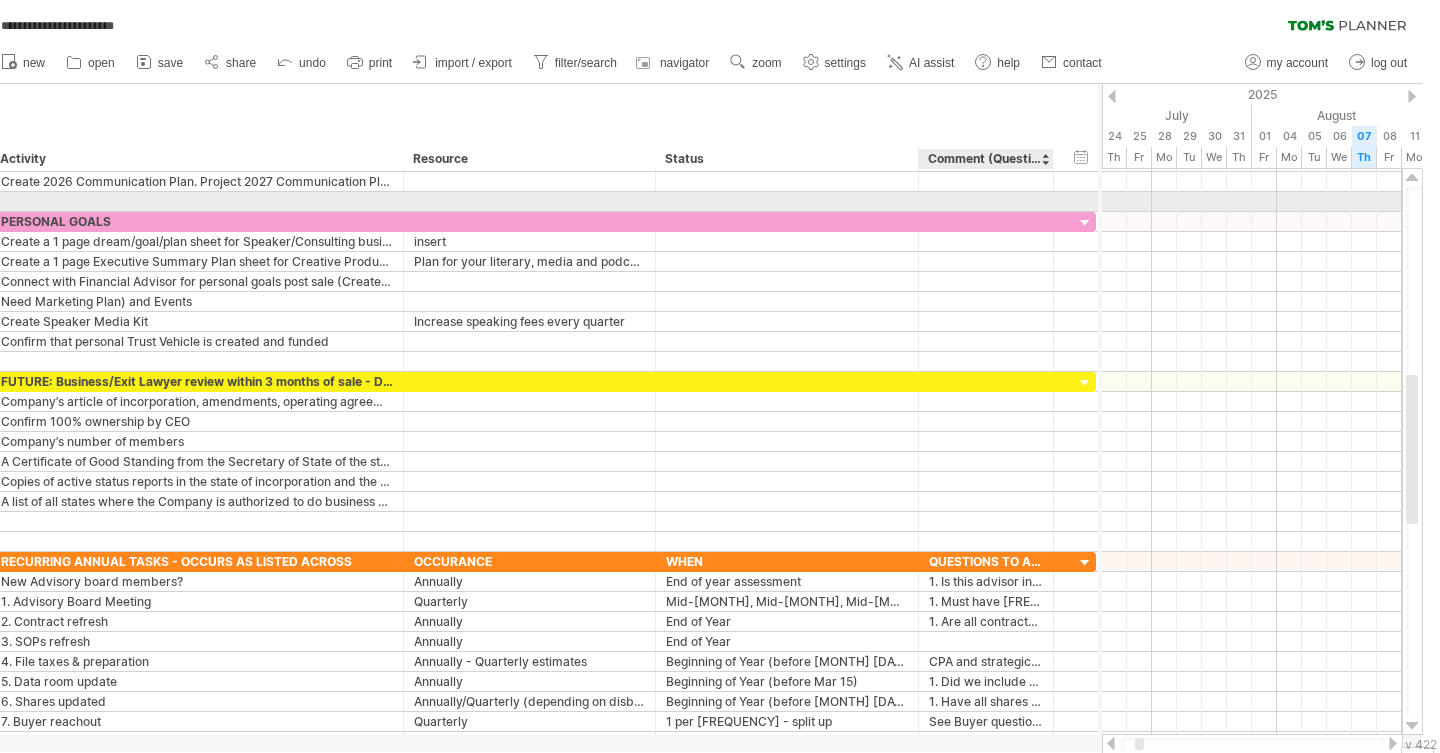 drag, startPoint x: 1071, startPoint y: 197, endPoint x: 818, endPoint y: 168, distance: 254.65663 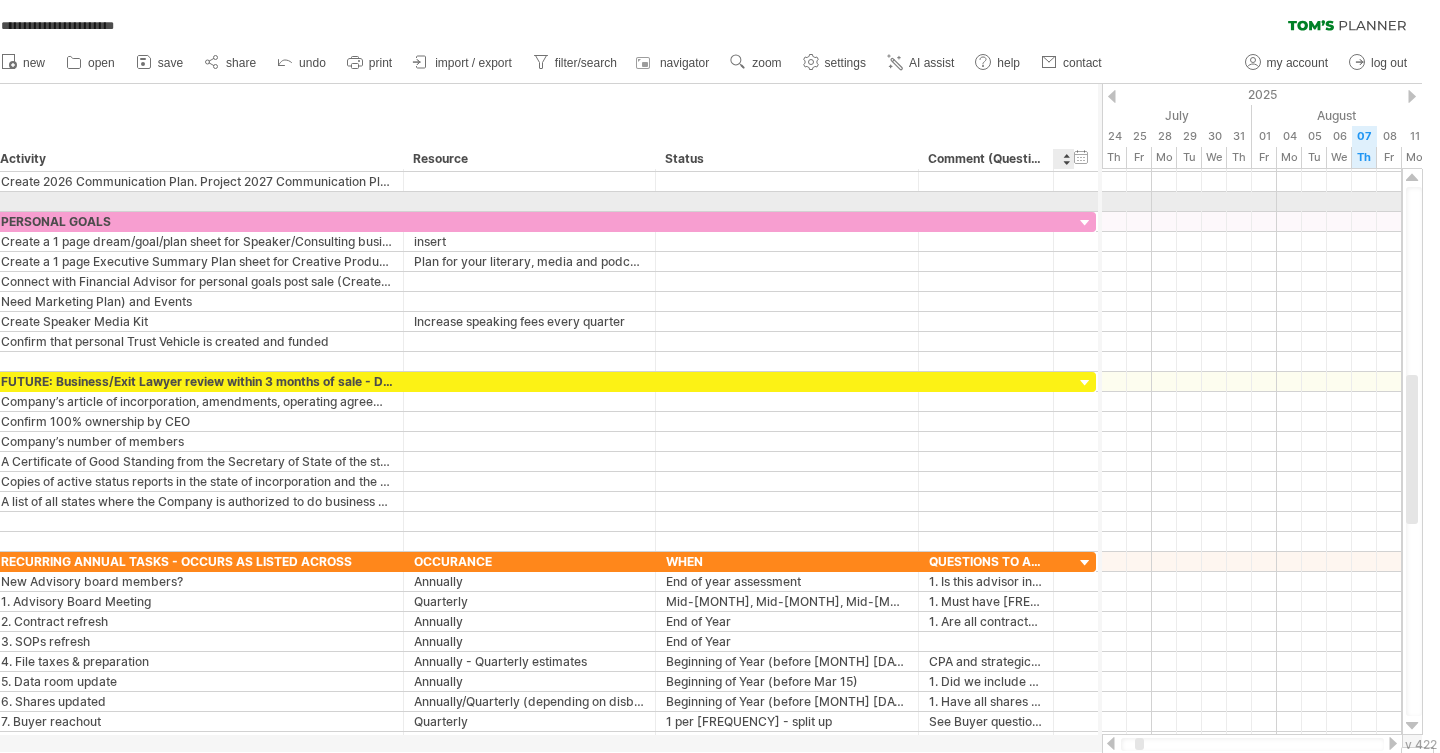 drag, startPoint x: 1094, startPoint y: 198, endPoint x: 907, endPoint y: 191, distance: 187.13097 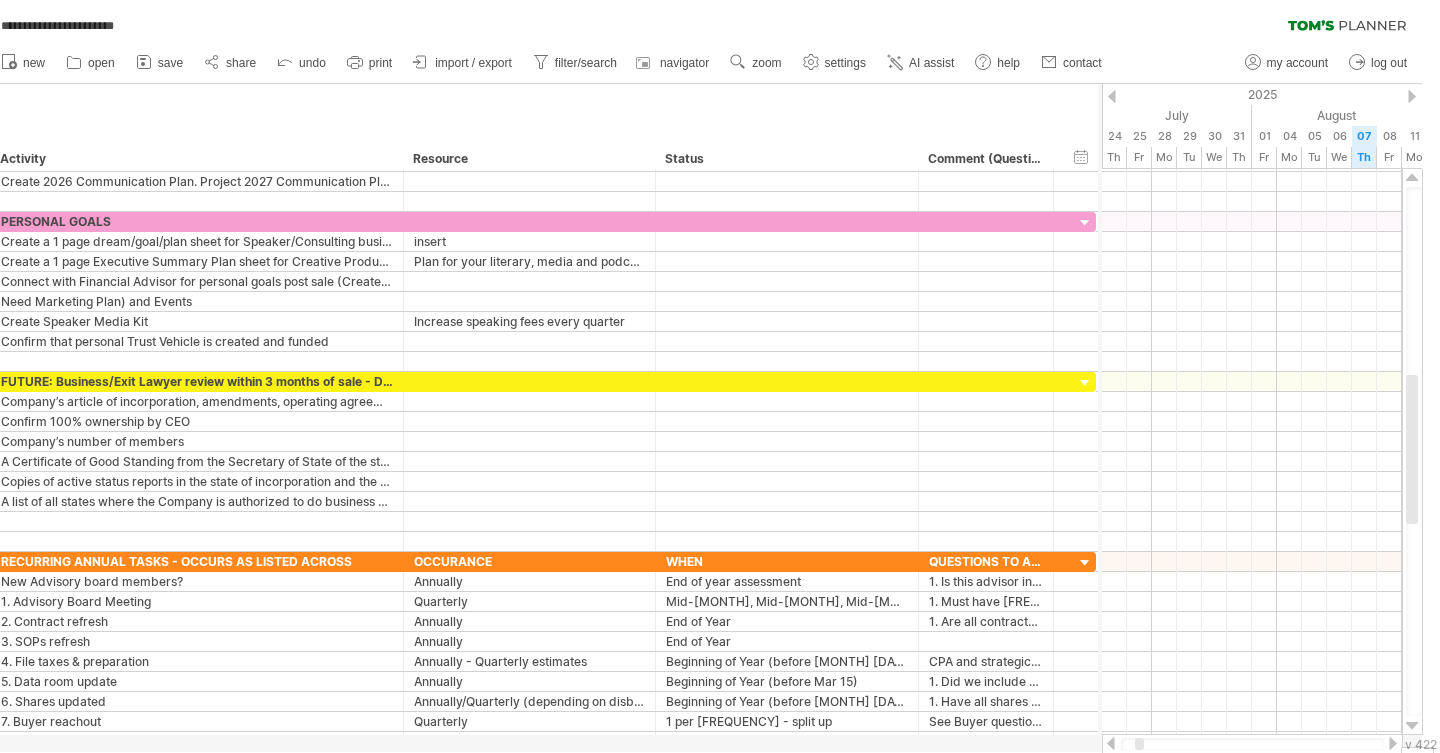 click at bounding box center (1112, 96) 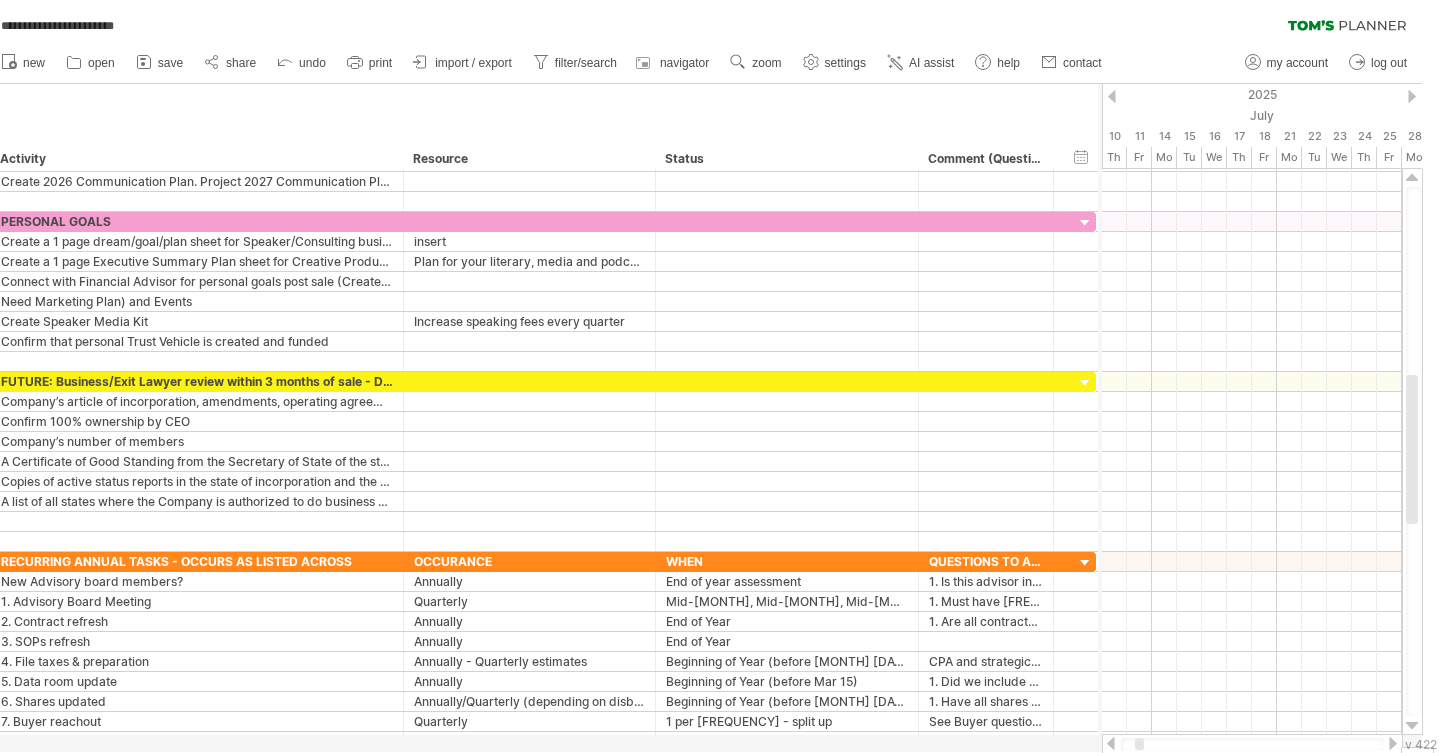 click at bounding box center (1112, 96) 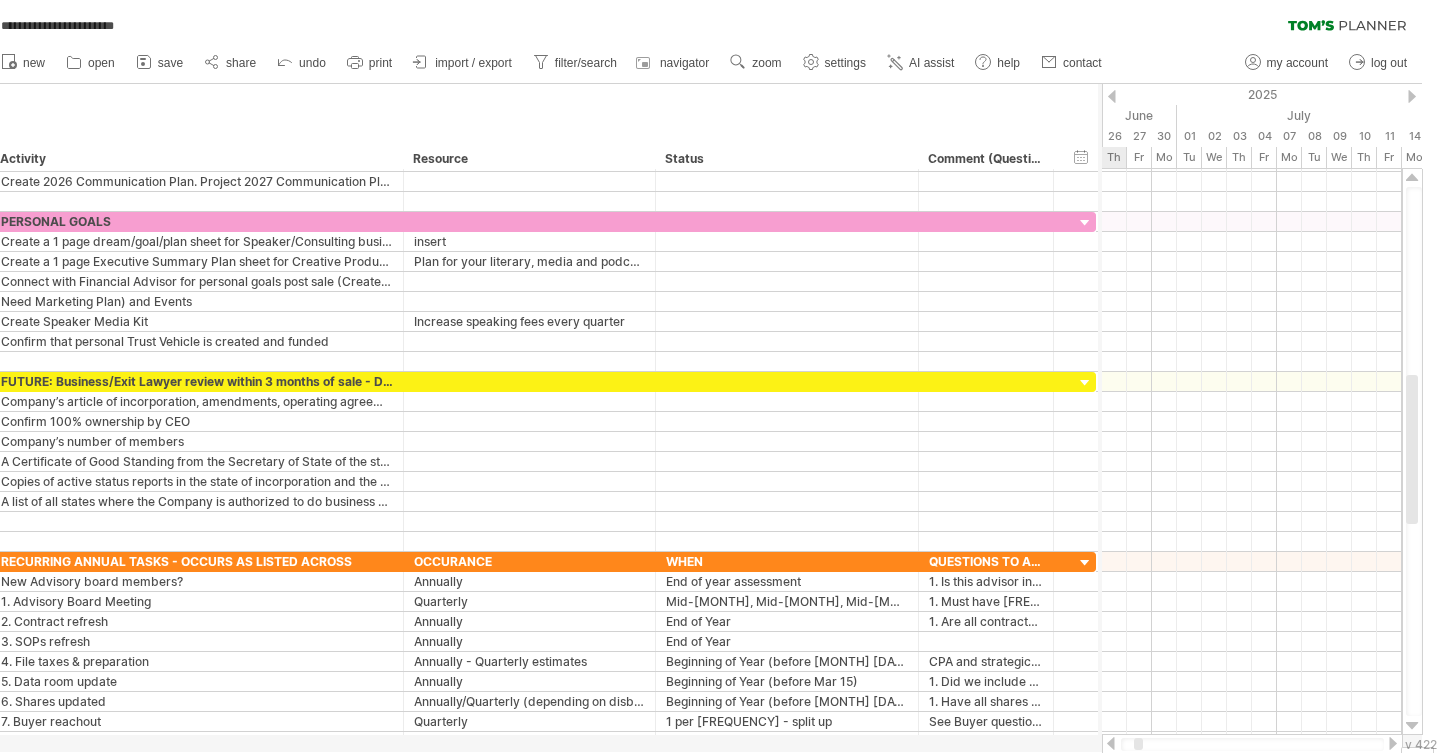 click at bounding box center (1112, 96) 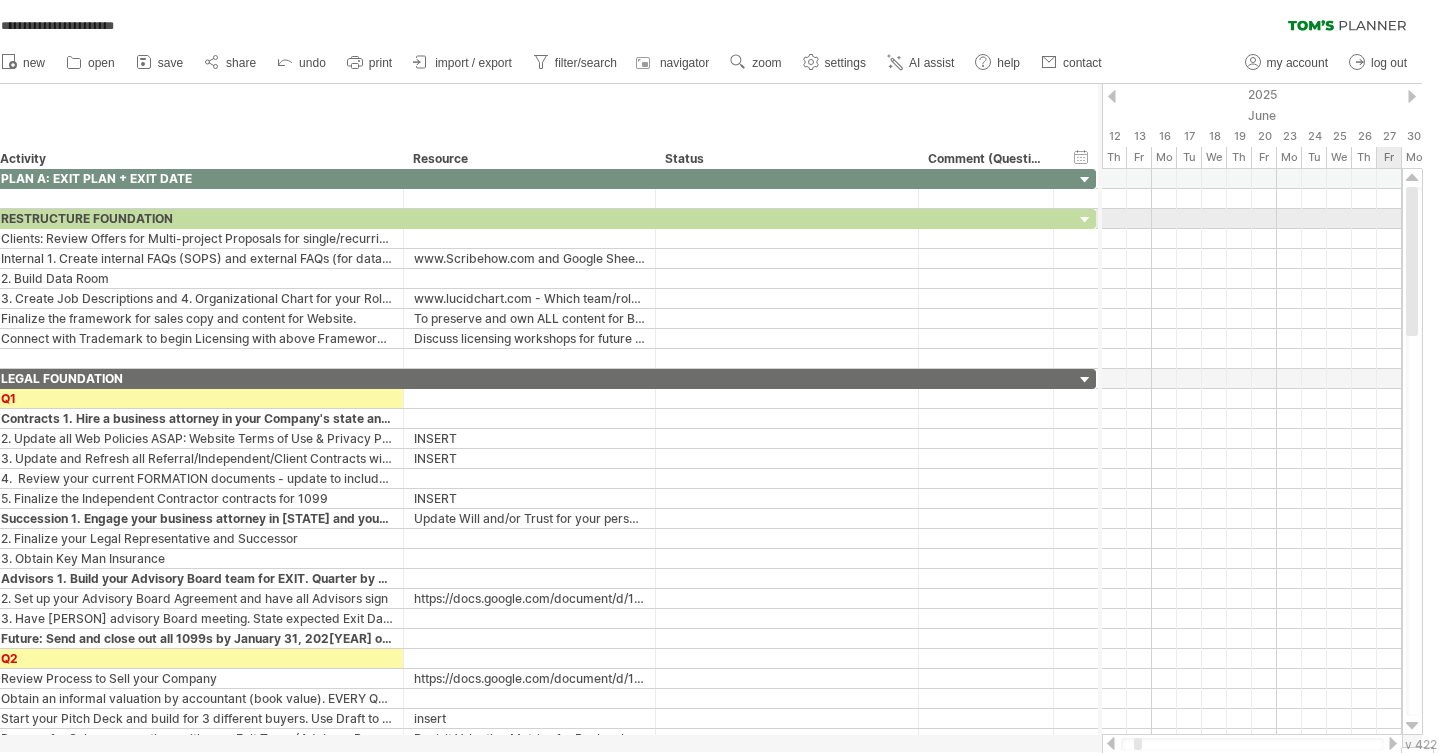 drag, startPoint x: 1411, startPoint y: 456, endPoint x: 1427, endPoint y: 210, distance: 246.51978 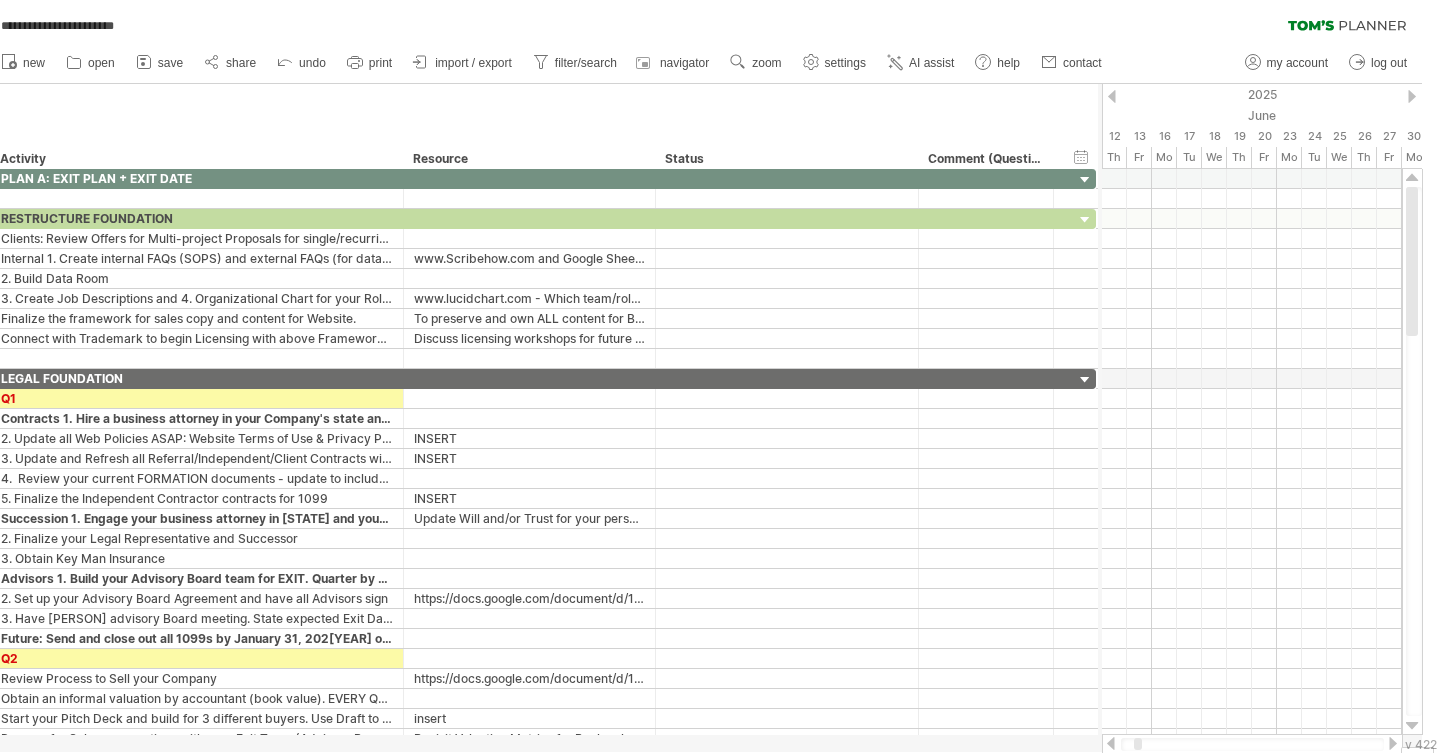 click at bounding box center [1393, 743] 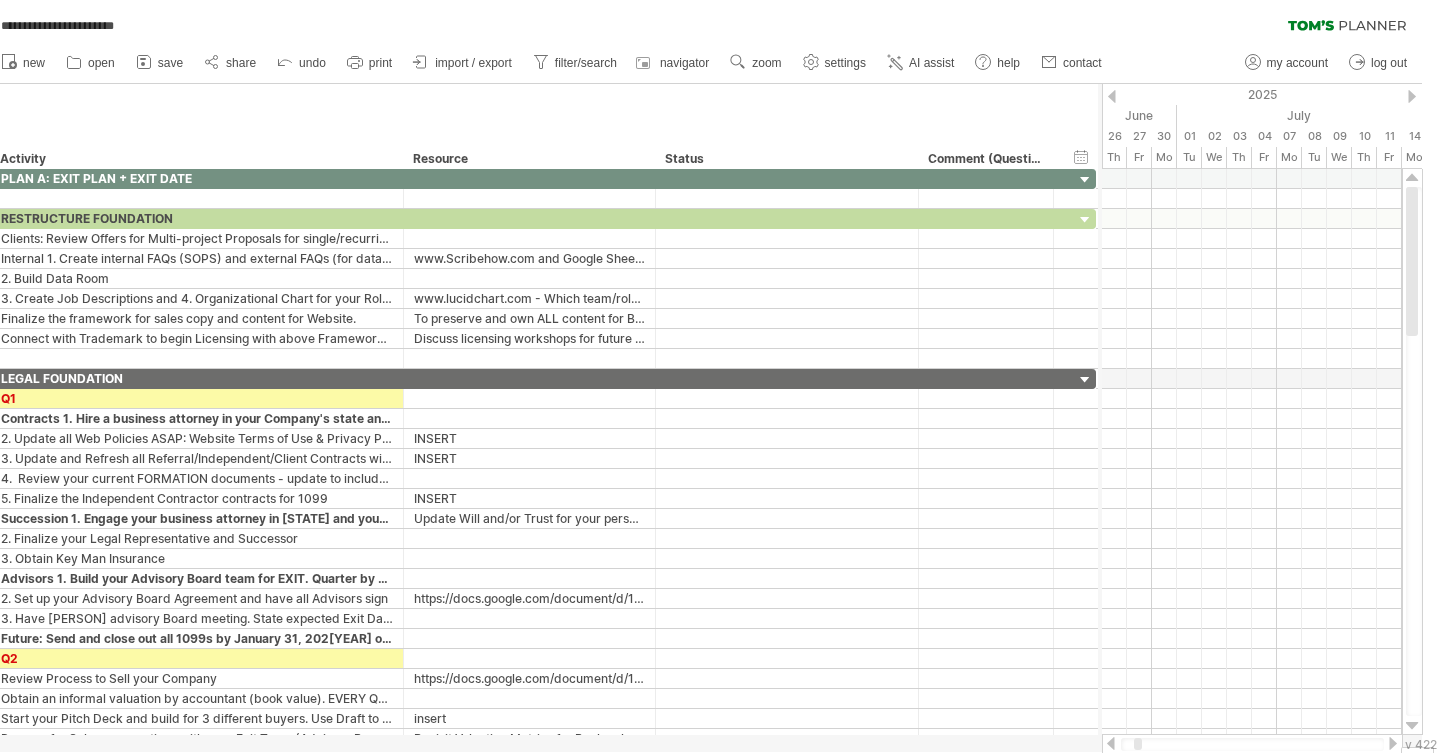 click at bounding box center (1393, 743) 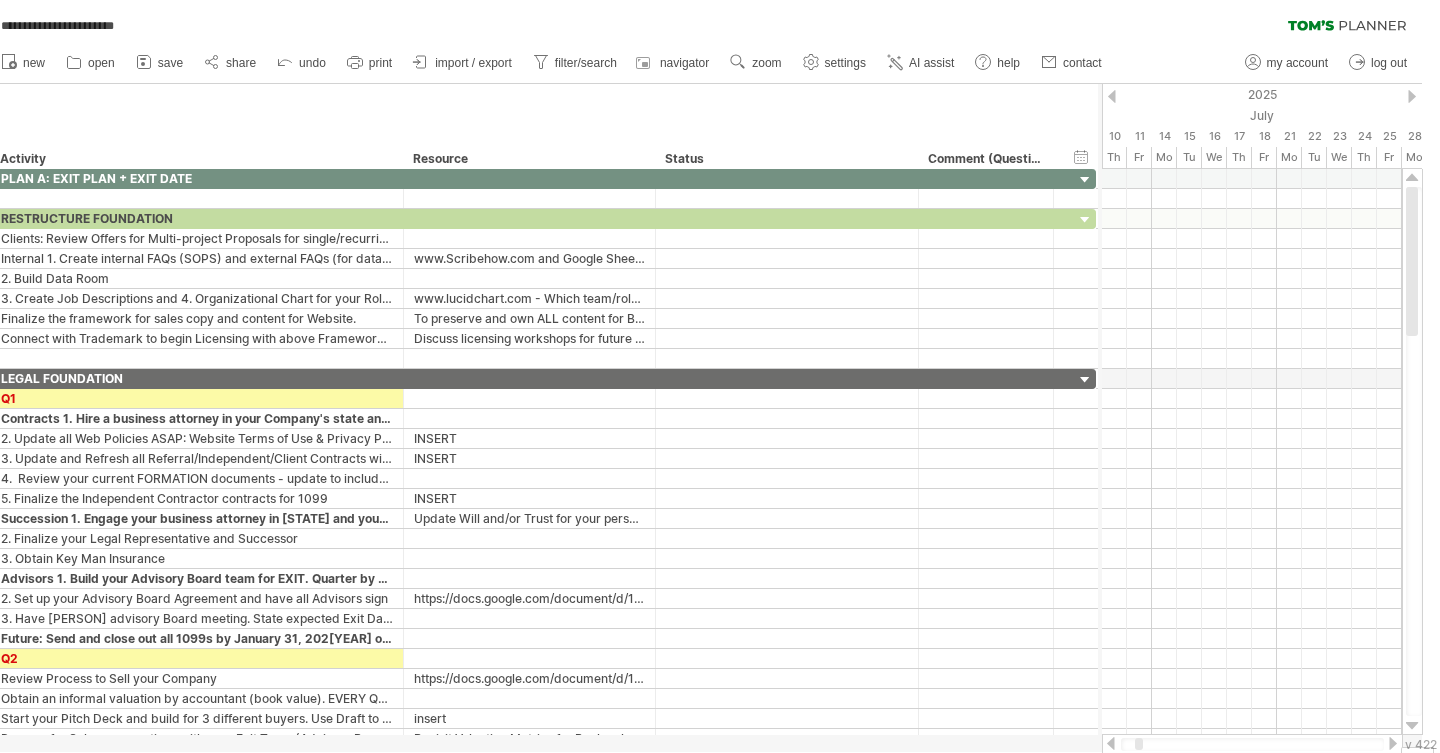 click at bounding box center [1393, 743] 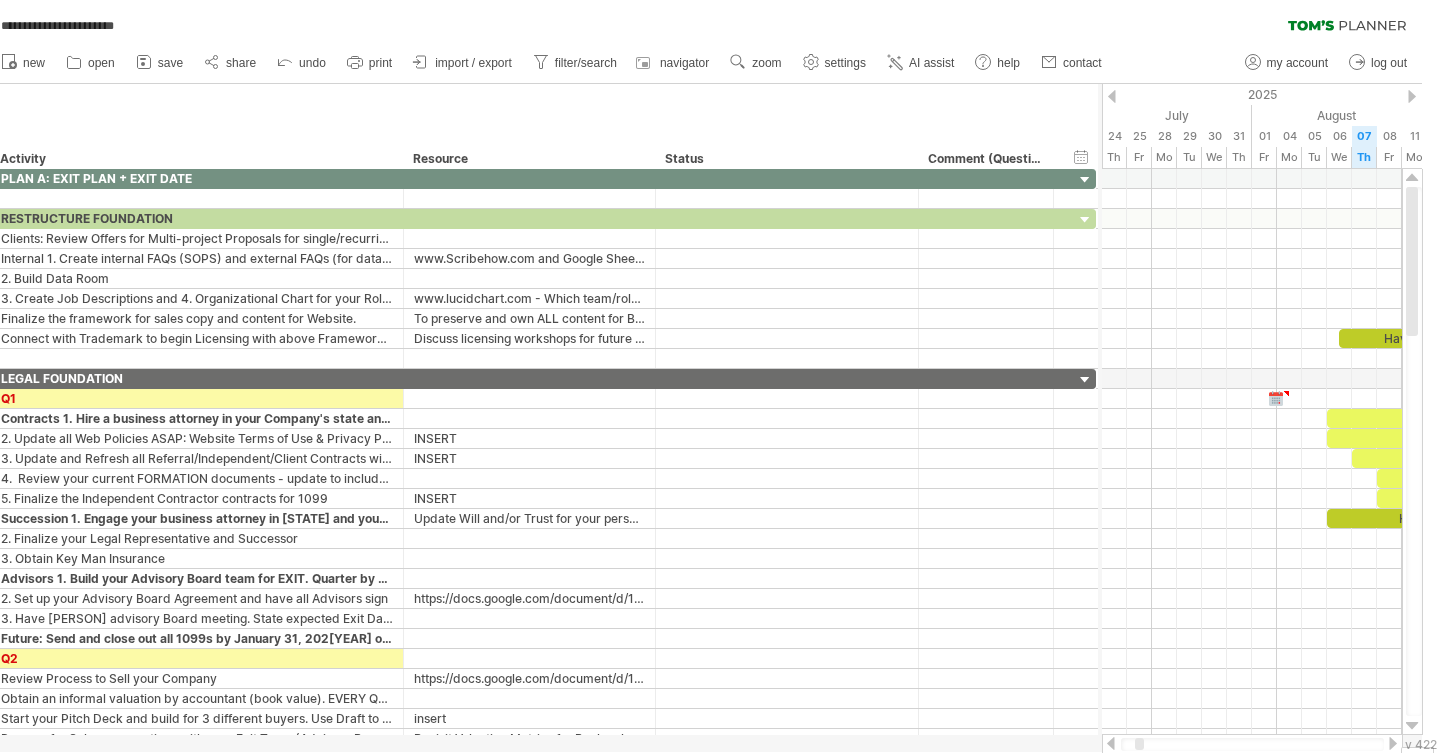 click at bounding box center [1393, 743] 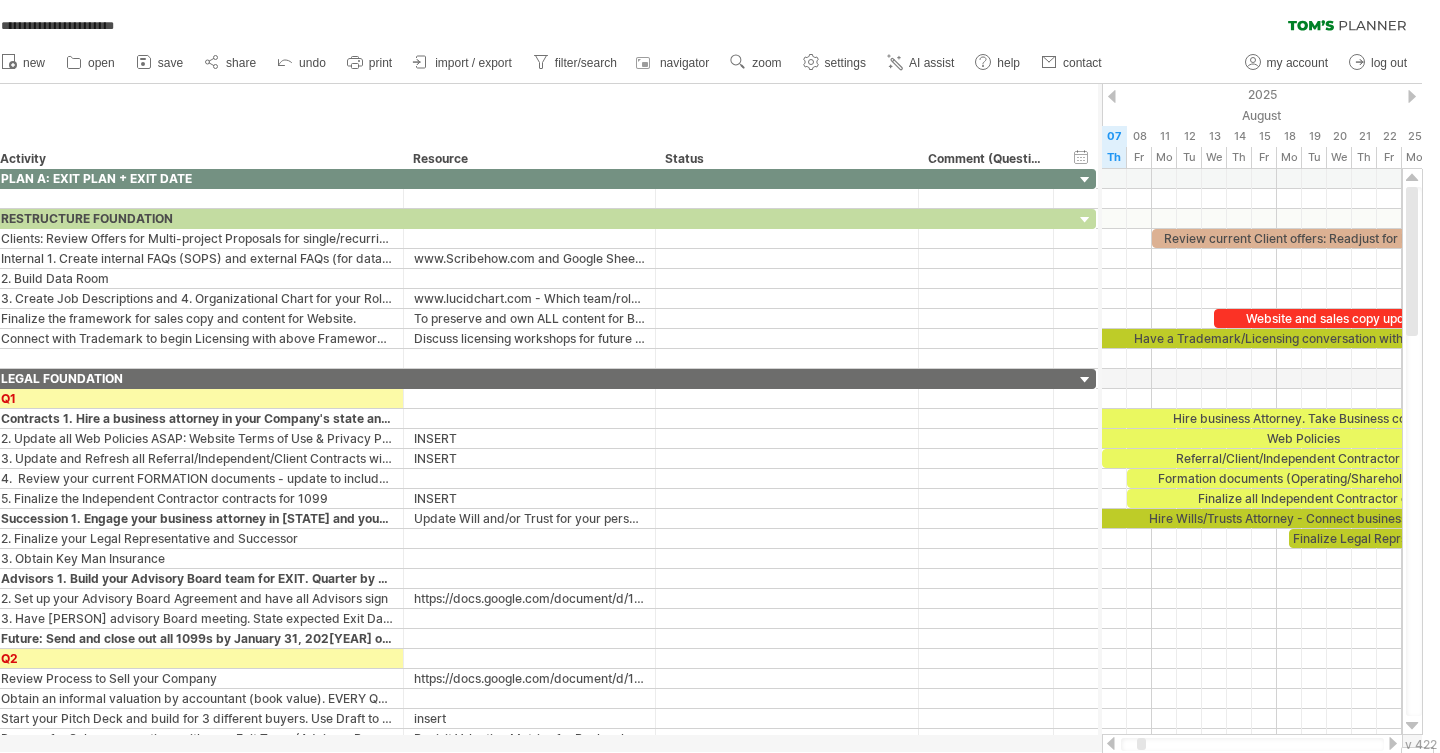 click at bounding box center (1393, 743) 